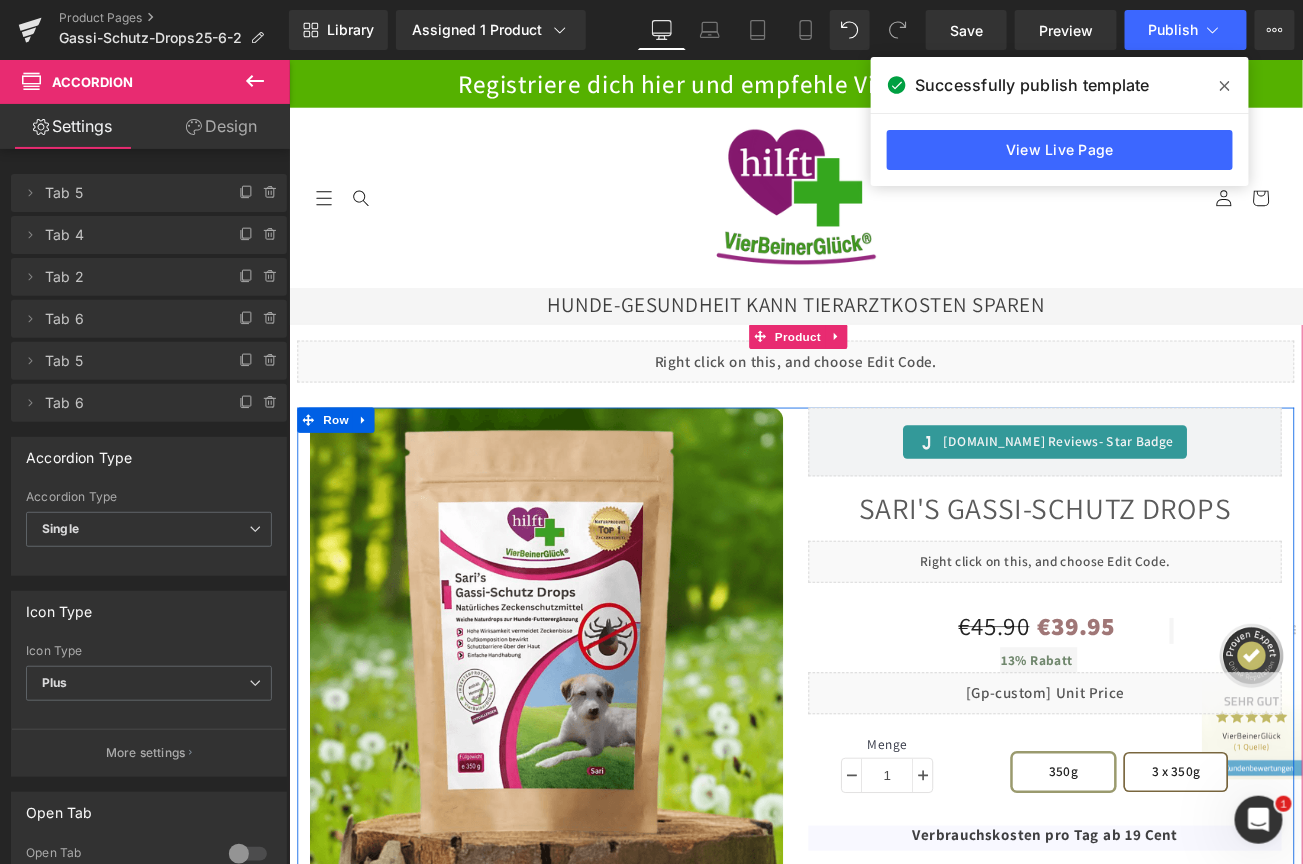 scroll, scrollTop: 1600, scrollLeft: 0, axis: vertical 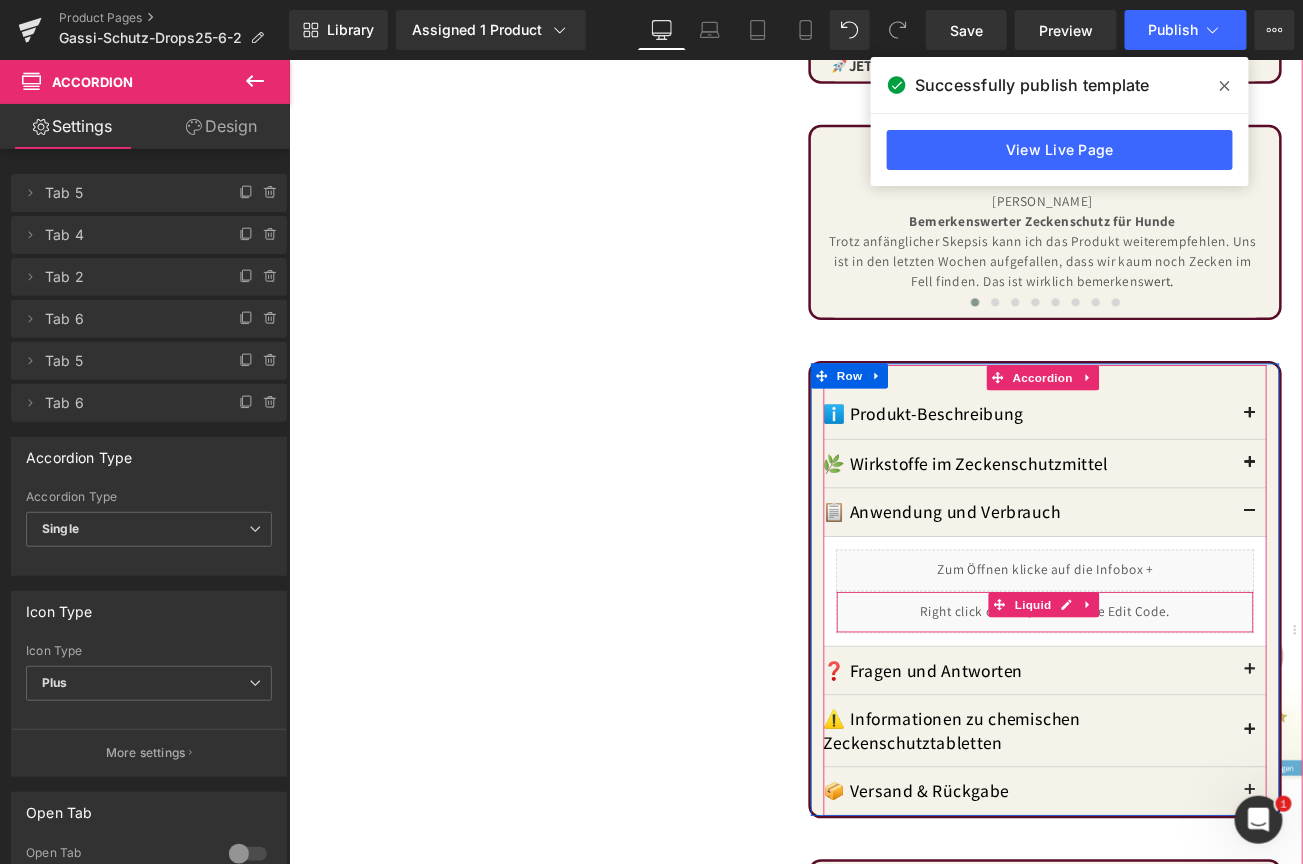 click on "Liquid" at bounding box center [1190, 718] 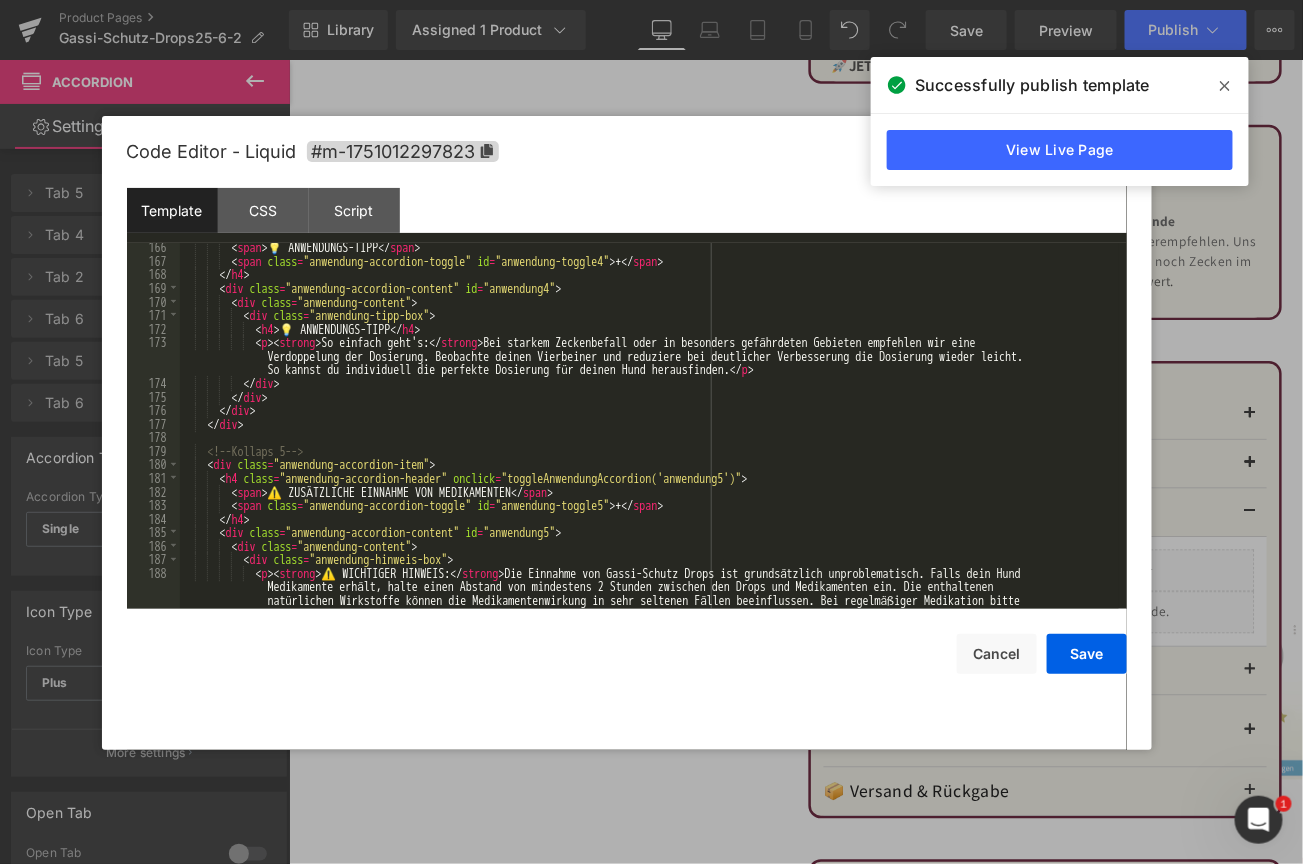 scroll, scrollTop: 2268, scrollLeft: 0, axis: vertical 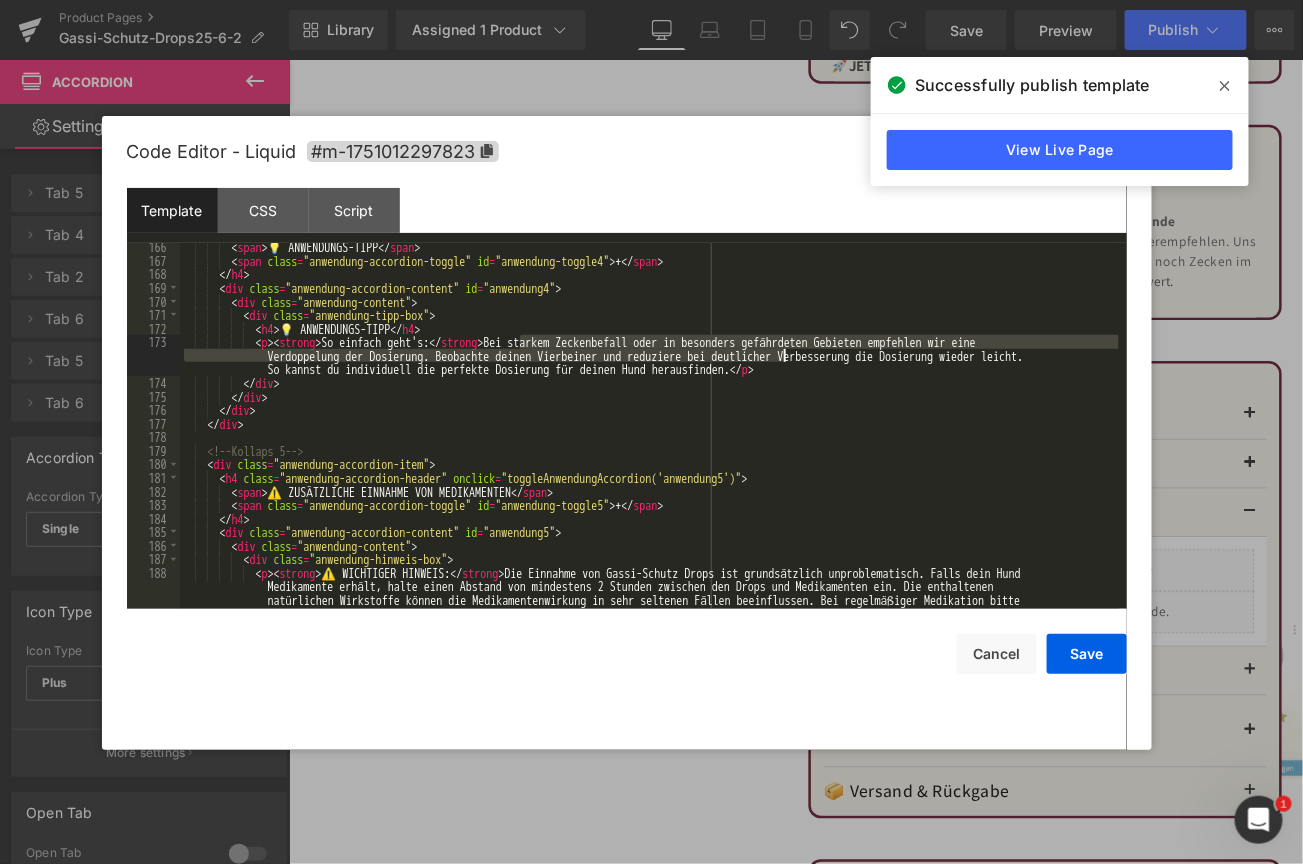drag, startPoint x: 522, startPoint y: 336, endPoint x: 784, endPoint y: 354, distance: 262.61758 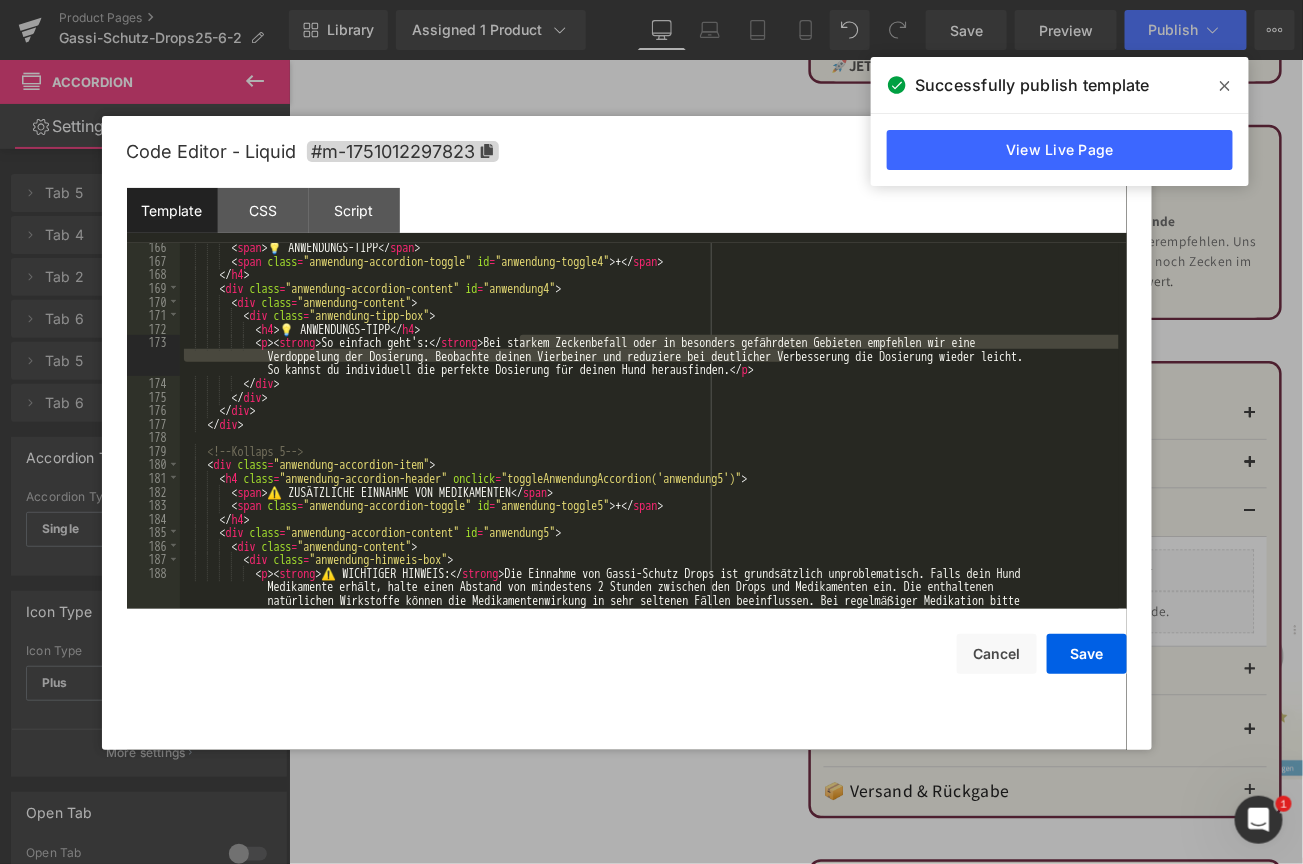click on "< span > 💡 ANWENDUNGS-TIPP </ span >             < span   class = "anwendung-accordion-toggle"   id = "anwendung-toggle4" > + </ span >          </ h4 >          < div   class = "anwendung-accordion-content"   id = "anwendung4" >             < div   class = "anwendung-content" >                < div   class = "anwendung-tipp-box" >                   < h4 > 💡 ANWENDUNGS-TIPP </ h4 >                   < p > < strong > So einfach geht's: </ strong >  Bei starkem Zeckenbefall oder in besonders gefährdeten Gebieten empfehlen wir eine                 Verdoppelung der Dosierung. Beobachte deinen Vierbeiner und reduziere bei deutlicher Verbesserung die Dosierung wieder leicht.                 So kannst du individuell die perfekte Dosierung für deinen Hund herausfinden. </ p >                </ div >             </ div >          </ div >       </ div >       <!--  Kollaps 5  -->       < div   class = "anwendung-accordion-item" >          < h4   class =   onclick = >" at bounding box center (649, 426) 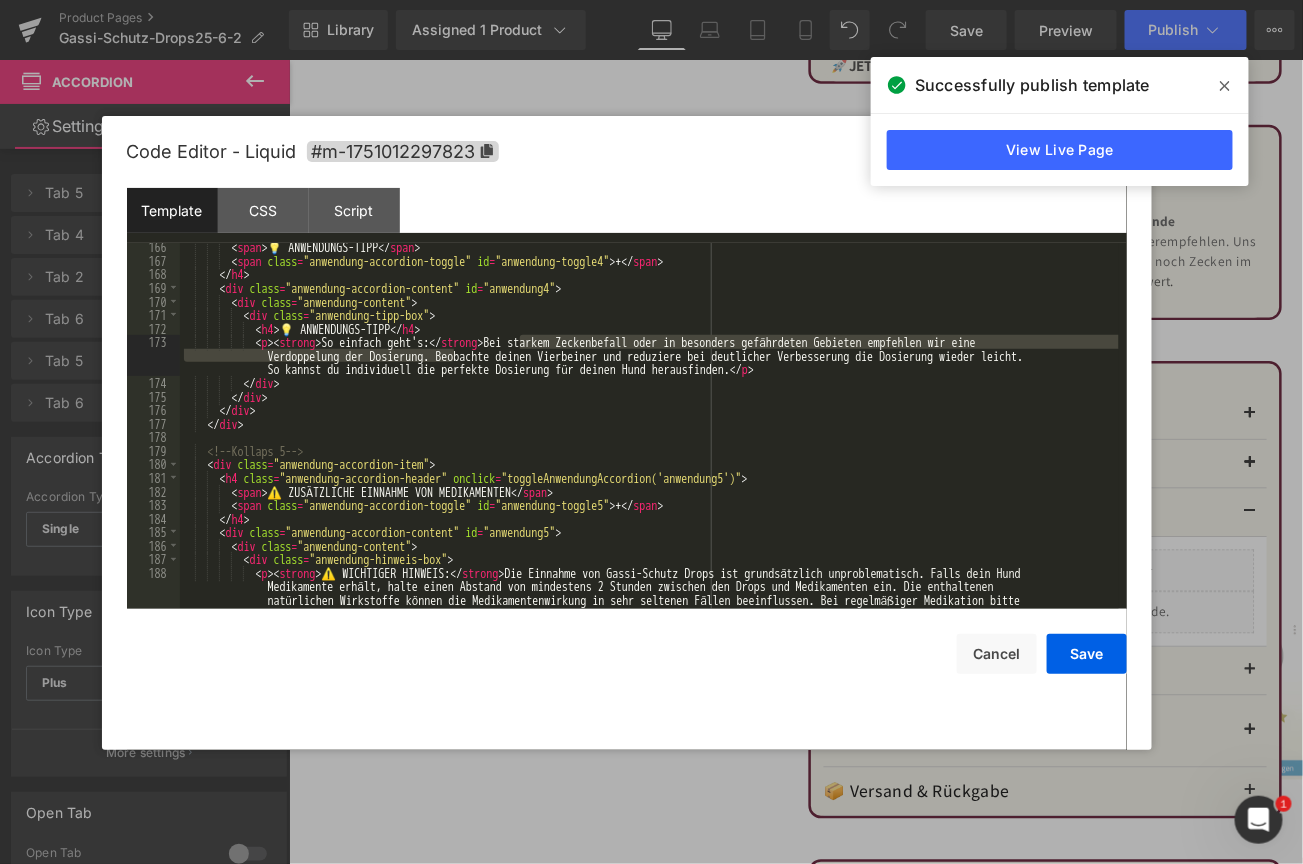 drag, startPoint x: 517, startPoint y: 344, endPoint x: 457, endPoint y: 359, distance: 61.846584 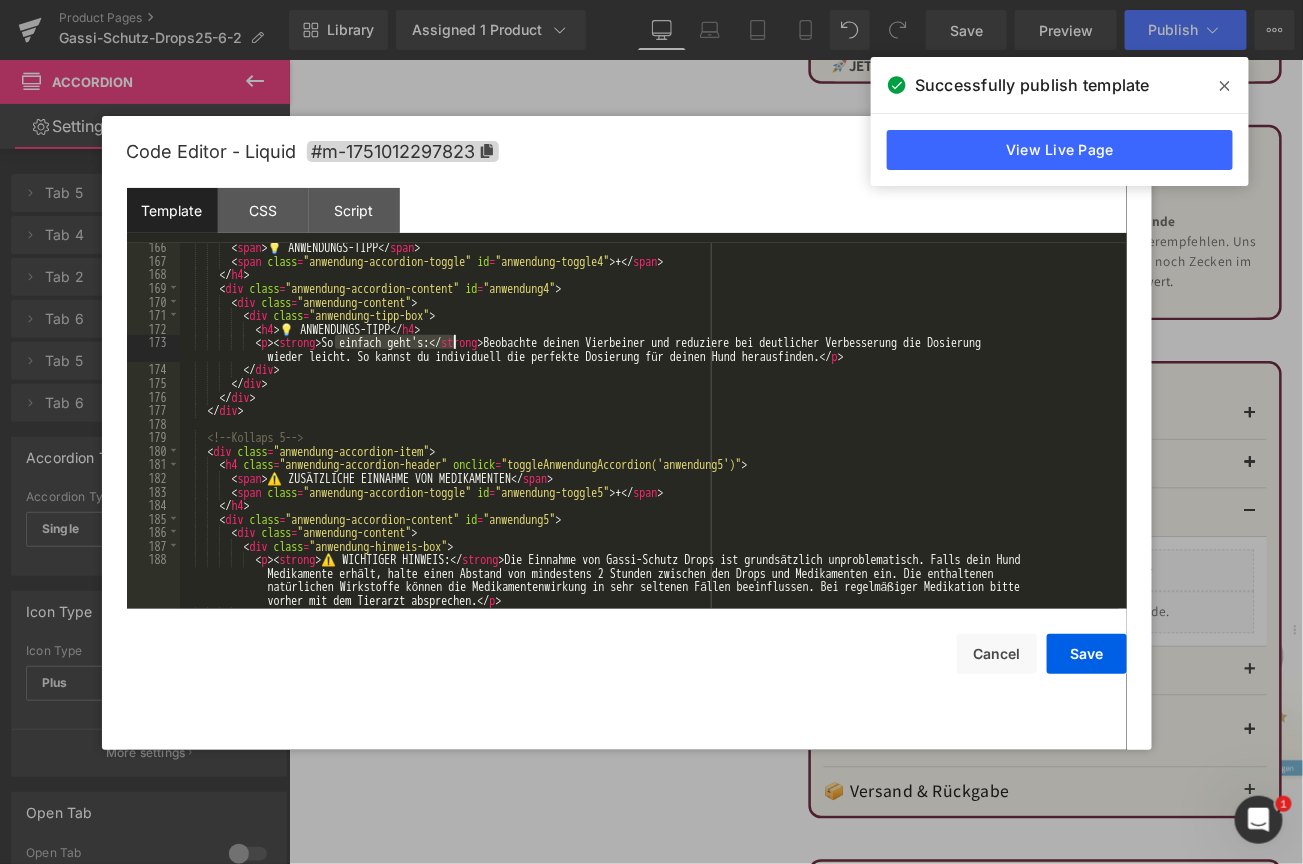 drag, startPoint x: 337, startPoint y: 347, endPoint x: 452, endPoint y: 345, distance: 115.01739 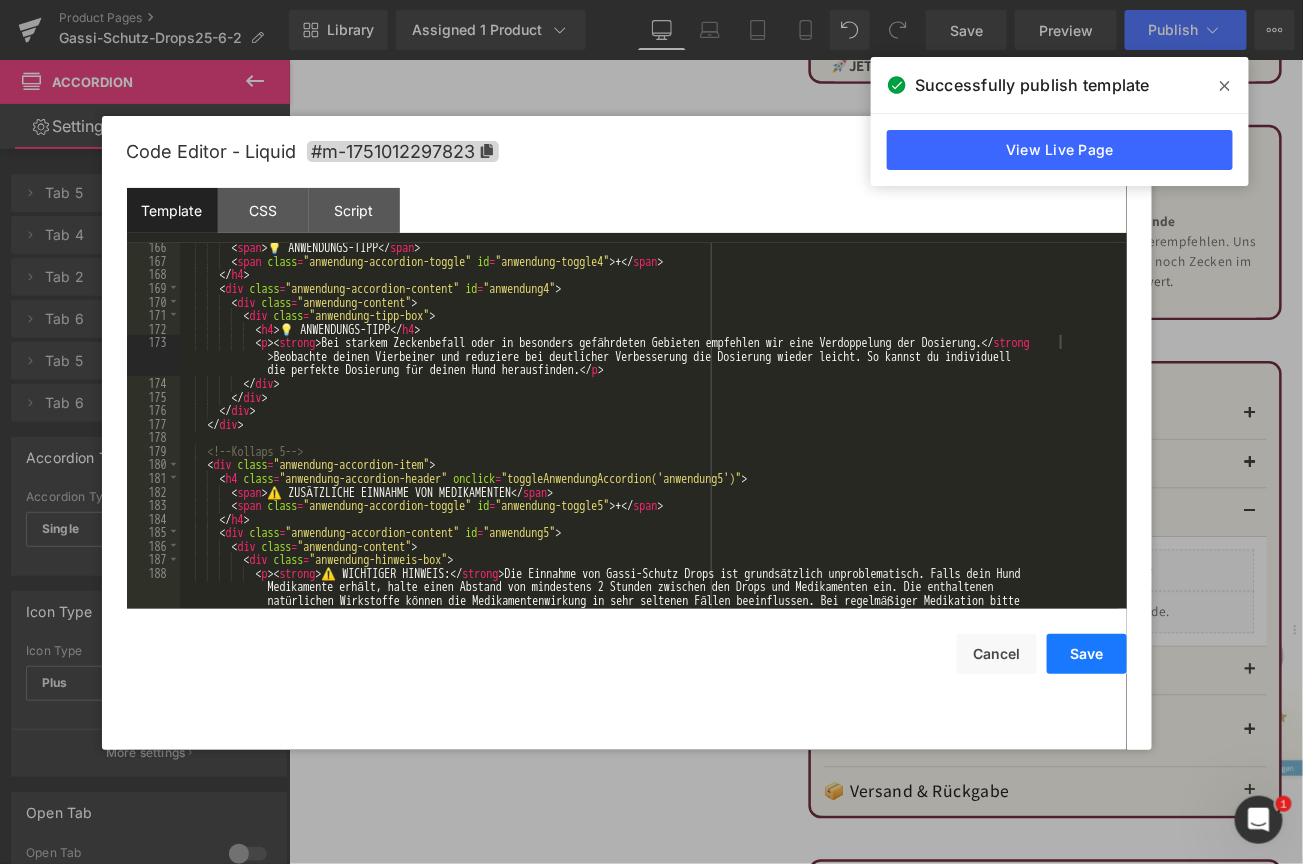drag, startPoint x: 1092, startPoint y: 650, endPoint x: 939, endPoint y: 644, distance: 153.1176 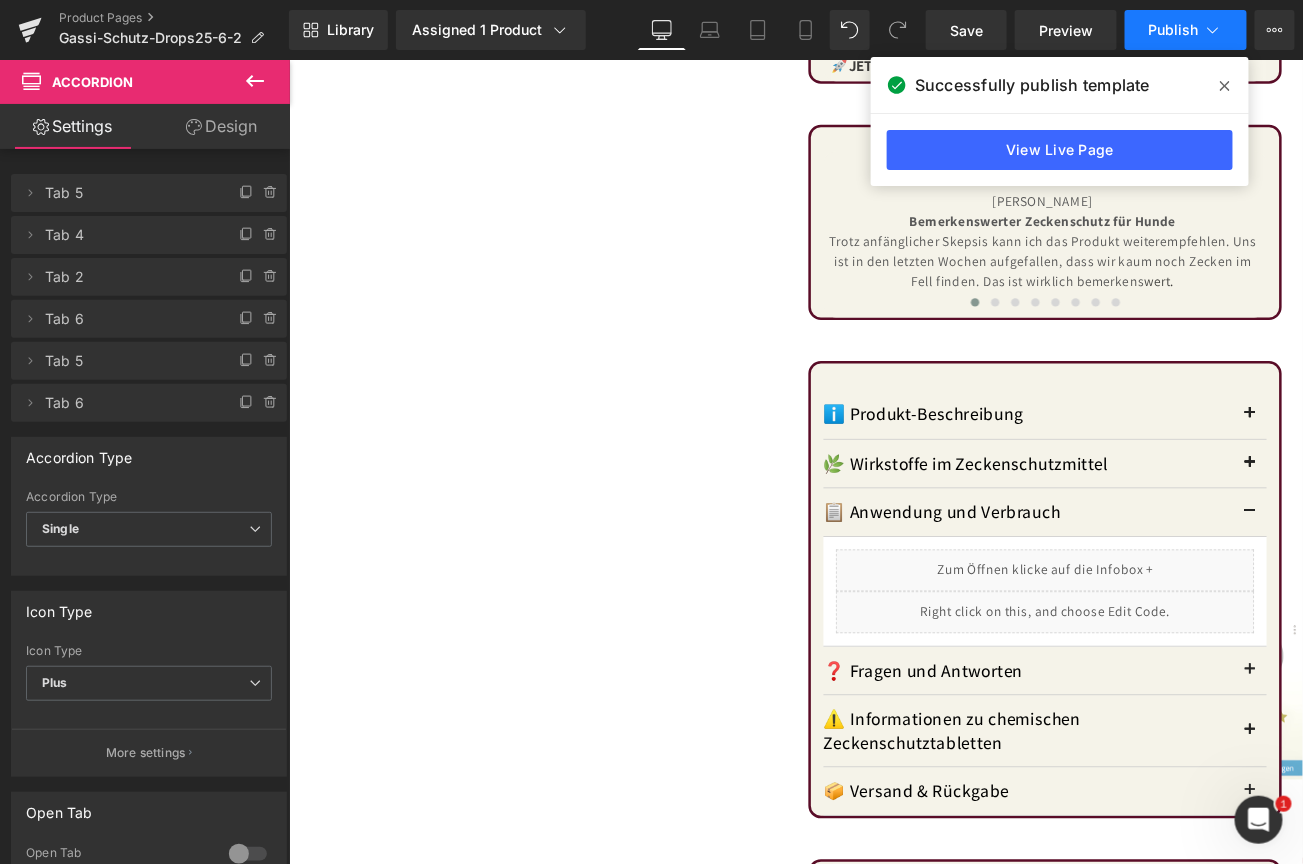 click on "Publish" at bounding box center (1174, 30) 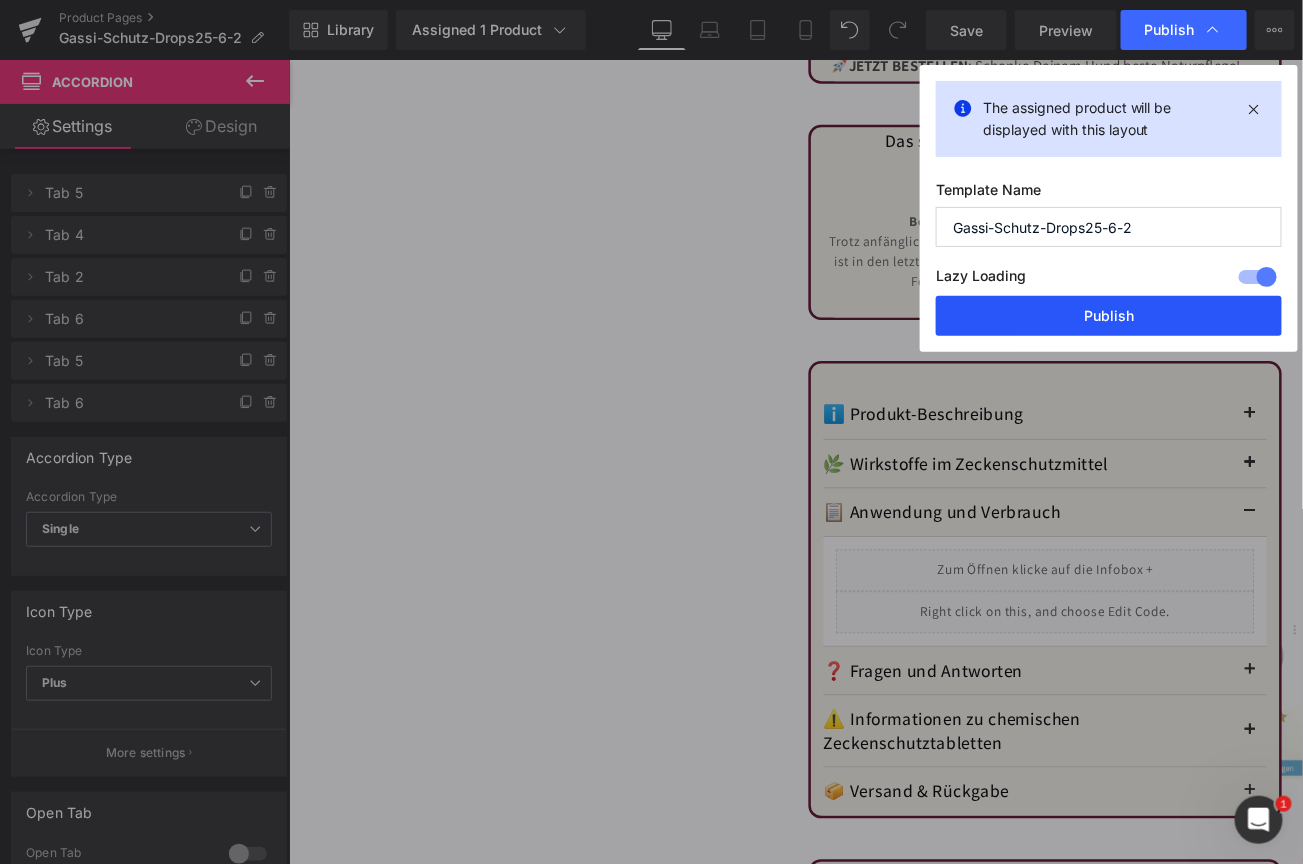 click on "Publish" at bounding box center (1109, 316) 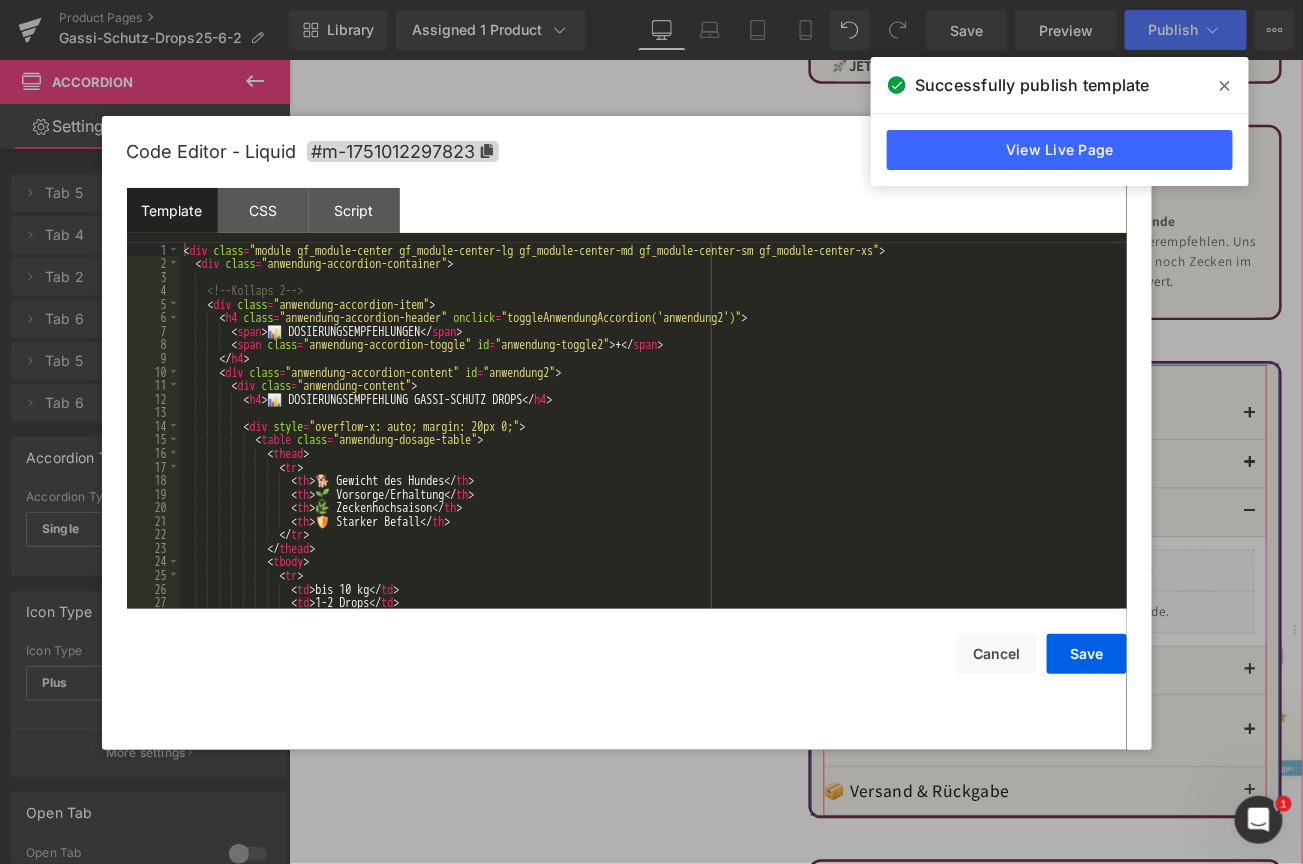 click 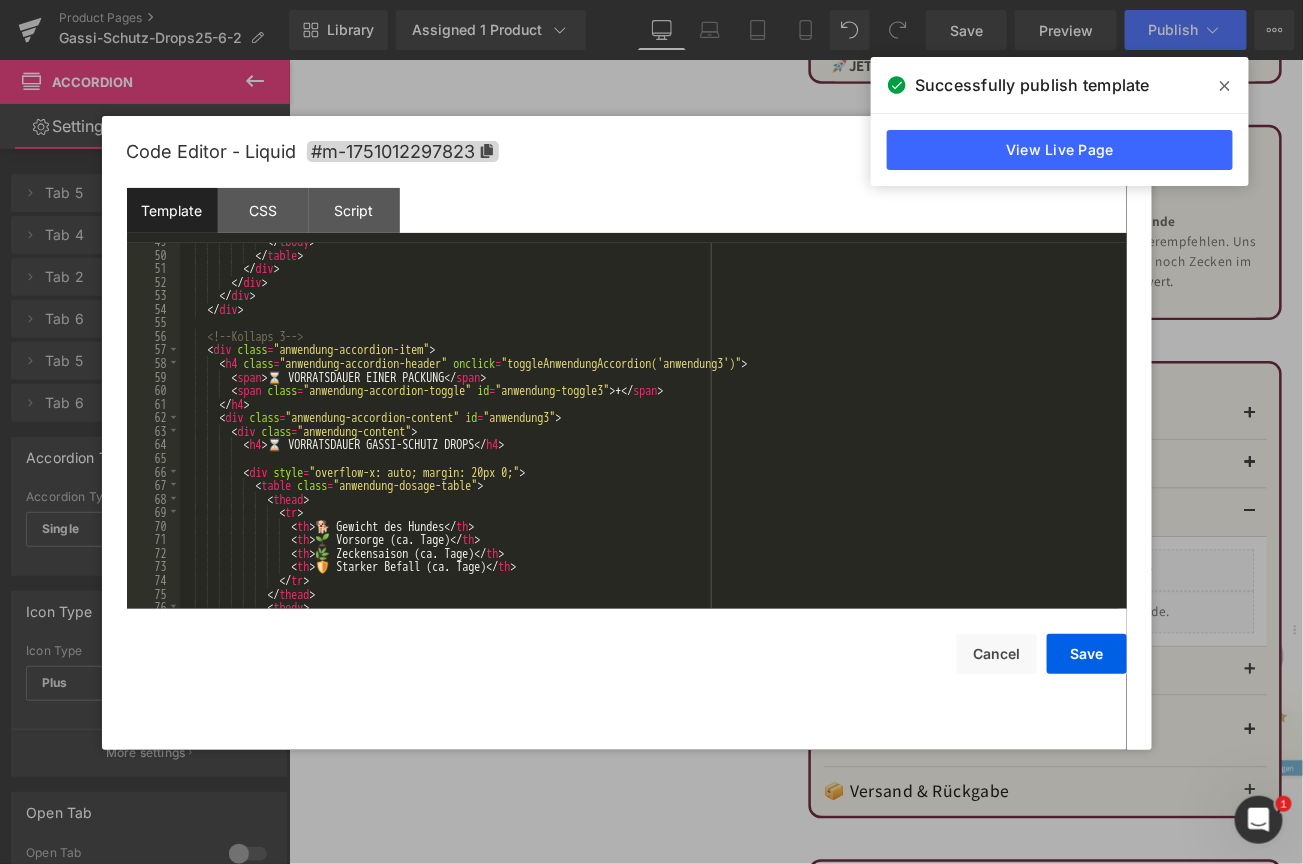 scroll, scrollTop: 660, scrollLeft: 0, axis: vertical 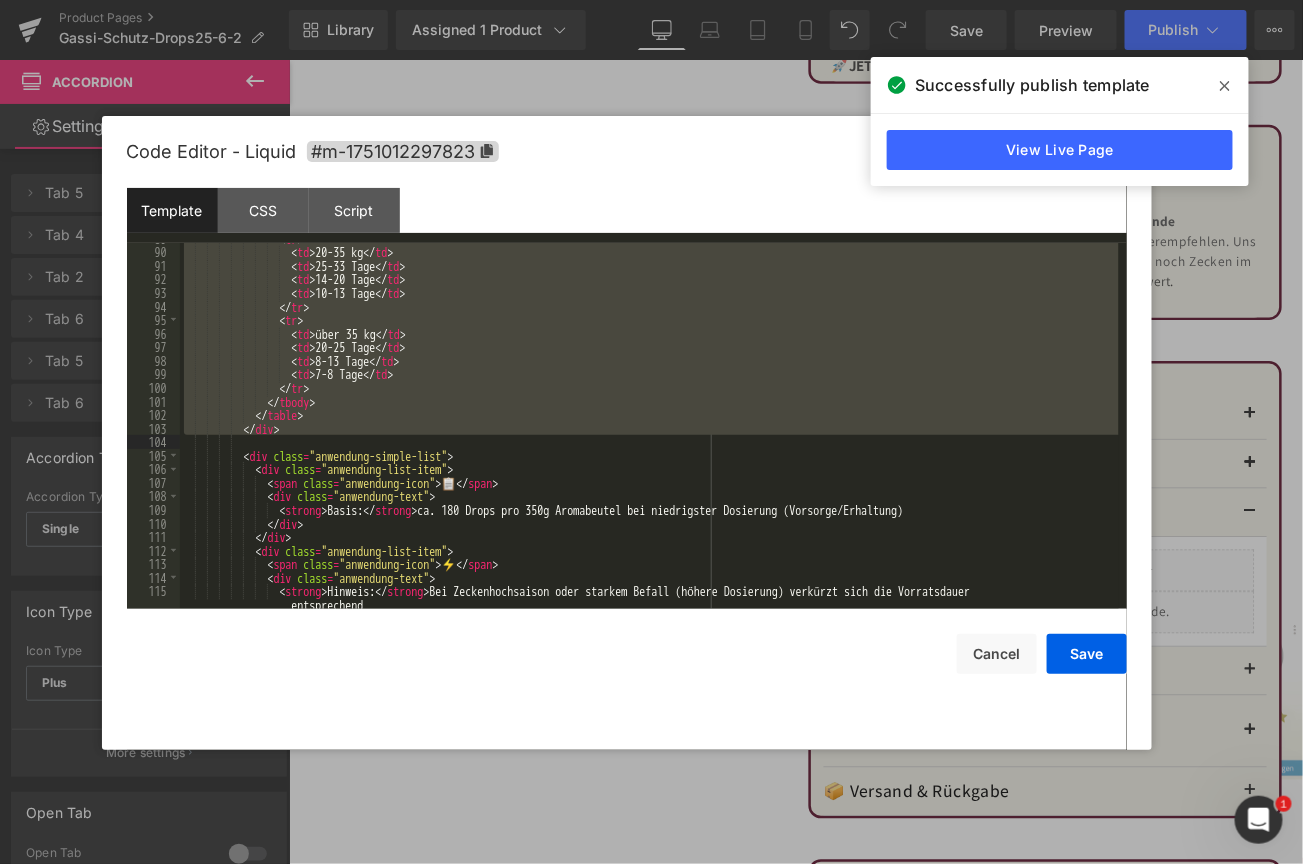 drag, startPoint x: 198, startPoint y: 339, endPoint x: 184, endPoint y: 439, distance: 100.97524 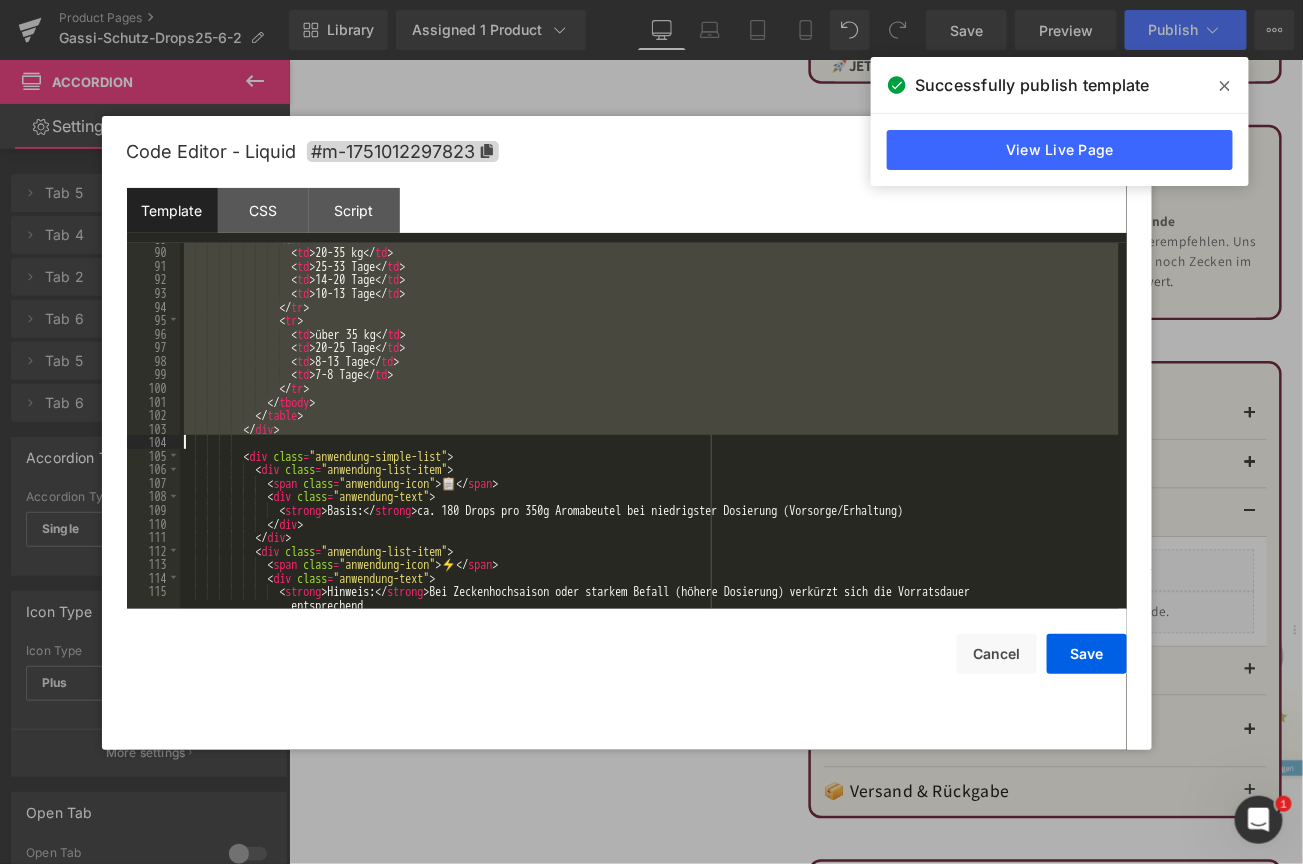 click on "Code Editor - Liquid #m-1751012297823 Template CSS Script Data 89 90 91 92 93 94 95 96 97 98 99 100 101 102 103 104 105 106 107 108 109 110 111 112 113 114 115 116                         < tr >                            < td > 20-35 kg </ td >                            < td > 25-33 Tage </ td >                            < td > 14-20 Tage </ td >                            < td > 10-13 Tage </ td >                         </ tr >                         < tr >                            < td > über 35 kg </ td >                            < td > 20-25 Tage </ td >                            < td > 8-13 Tage </ td >                            < td > 7-8 Tage </ td >                         </ tr >                      </ tbody >                   </ table >                </ div >                               < div   class = "anwendung-simple-list" >                   < div   class = "anwendung-list-item" >                      < span   class = "anwendung-icon" > 📋 </ span >                      < div" at bounding box center [627, 433] 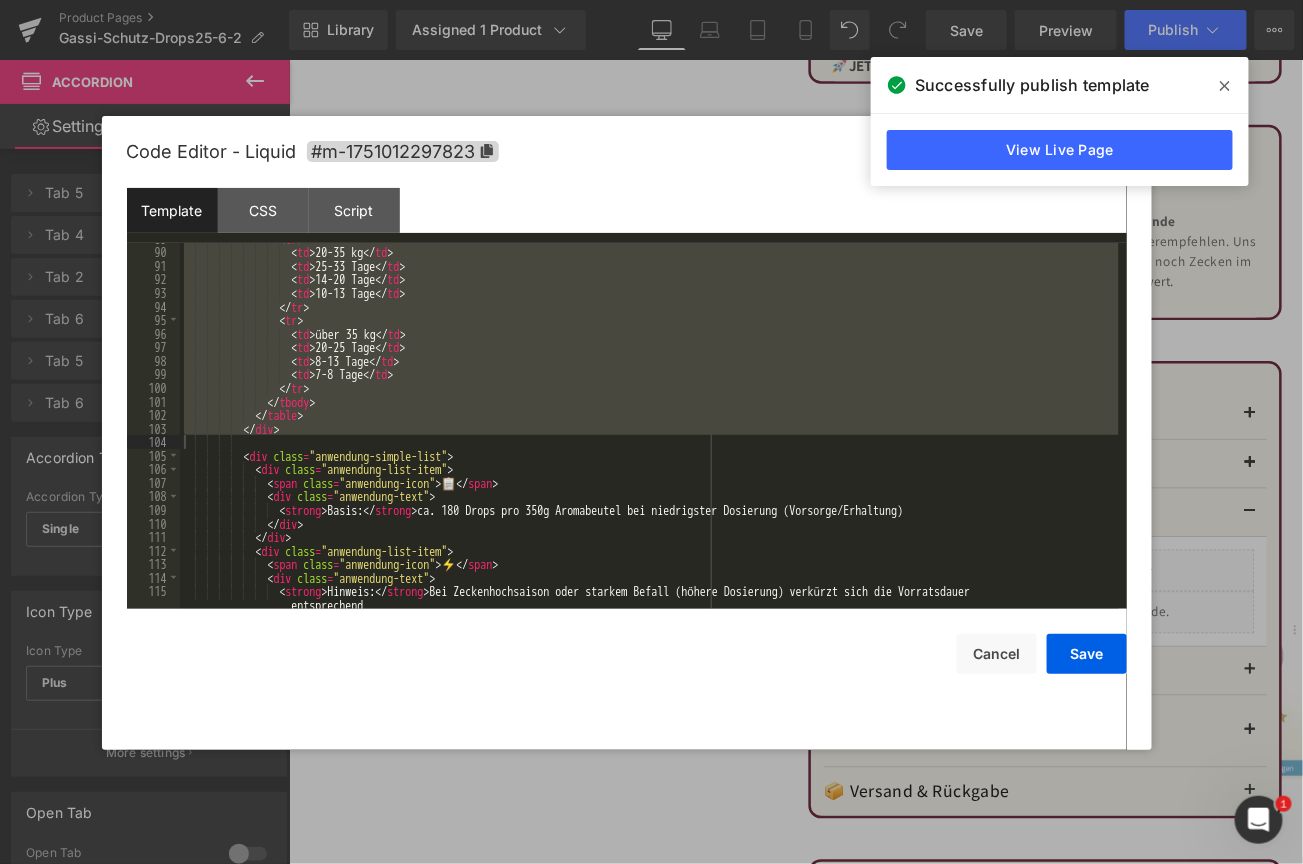 click on "Code Editor - Liquid #m-1751012297823" at bounding box center (627, 152) 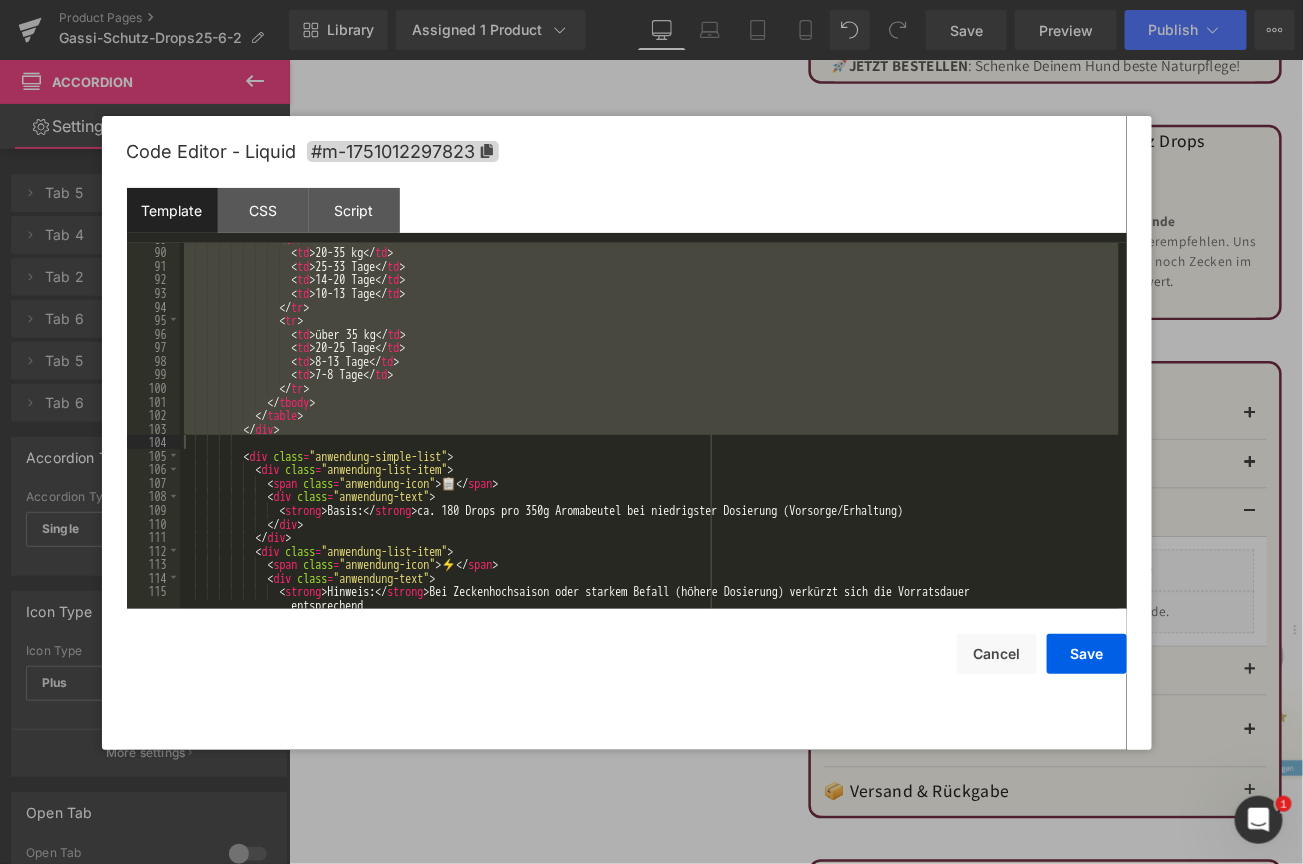 click on "Code Editor - Liquid #m-1751012297823" at bounding box center [627, 152] 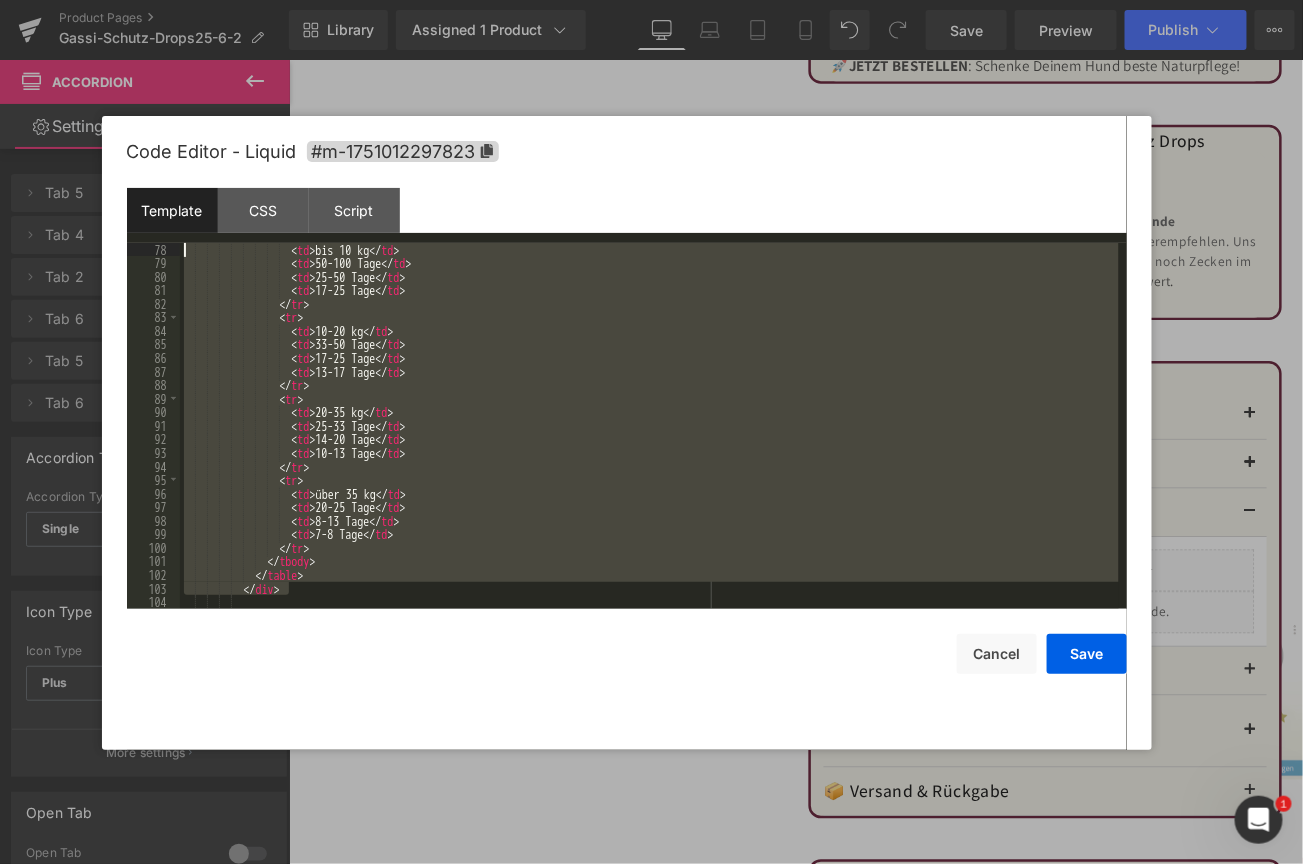 scroll, scrollTop: 746, scrollLeft: 0, axis: vertical 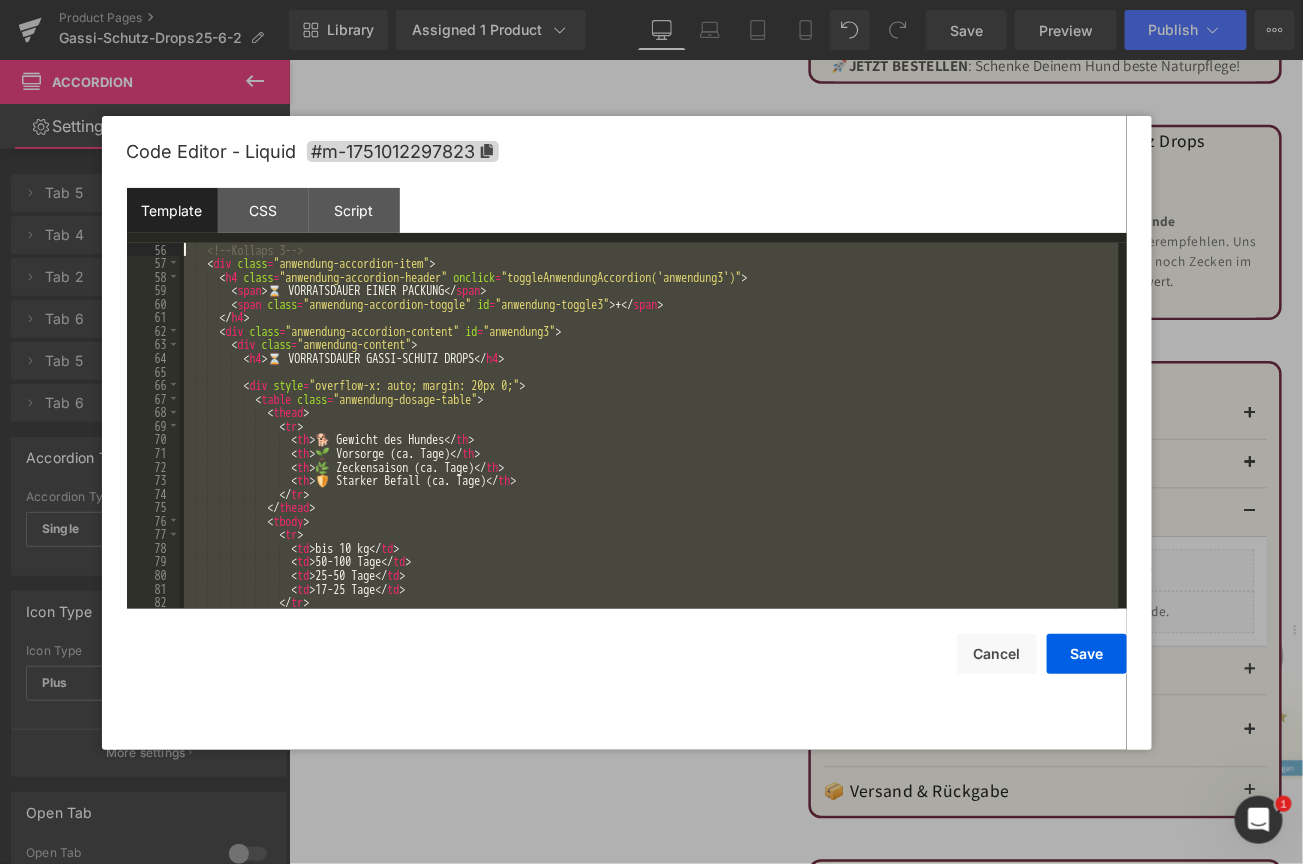 drag, startPoint x: 298, startPoint y: 422, endPoint x: 130, endPoint y: 254, distance: 237.58788 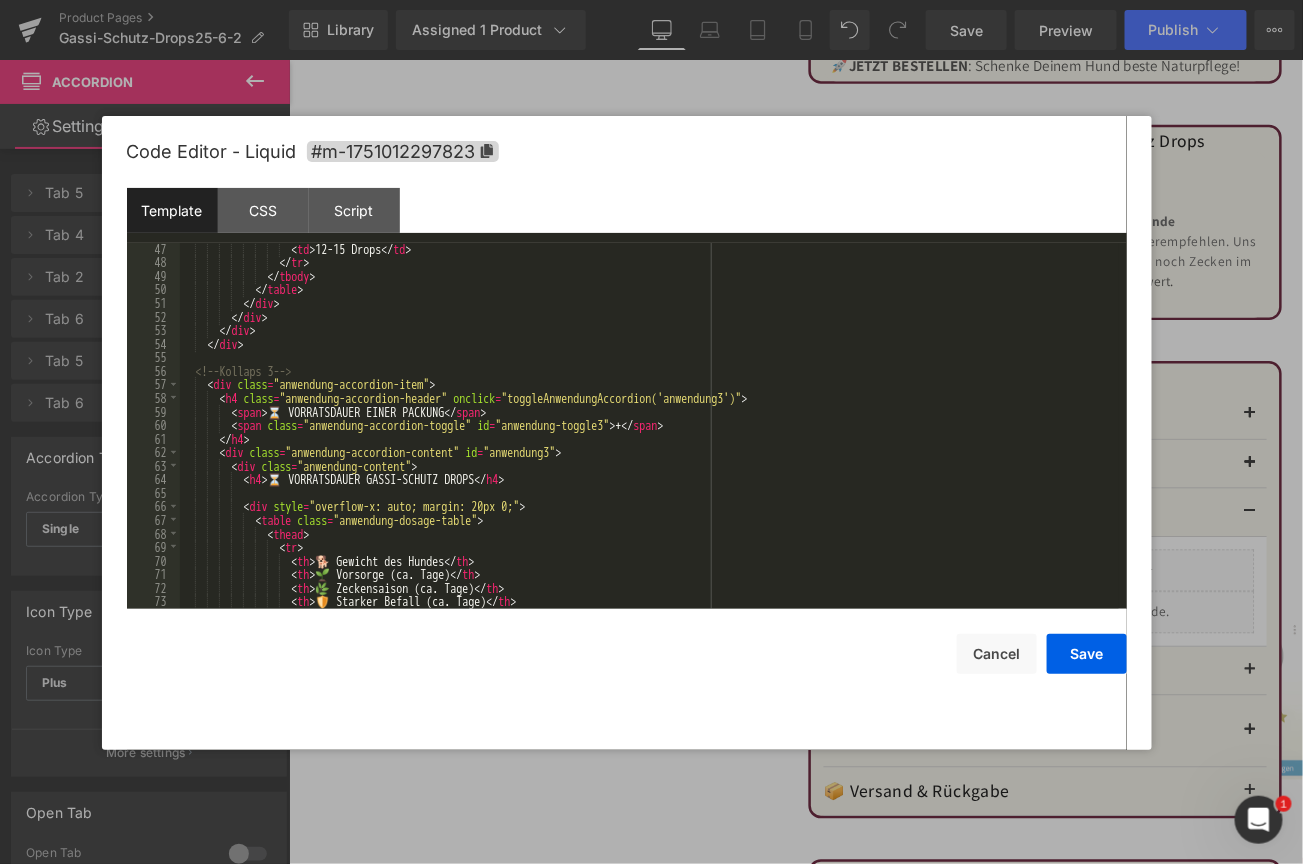 scroll, scrollTop: 625, scrollLeft: 0, axis: vertical 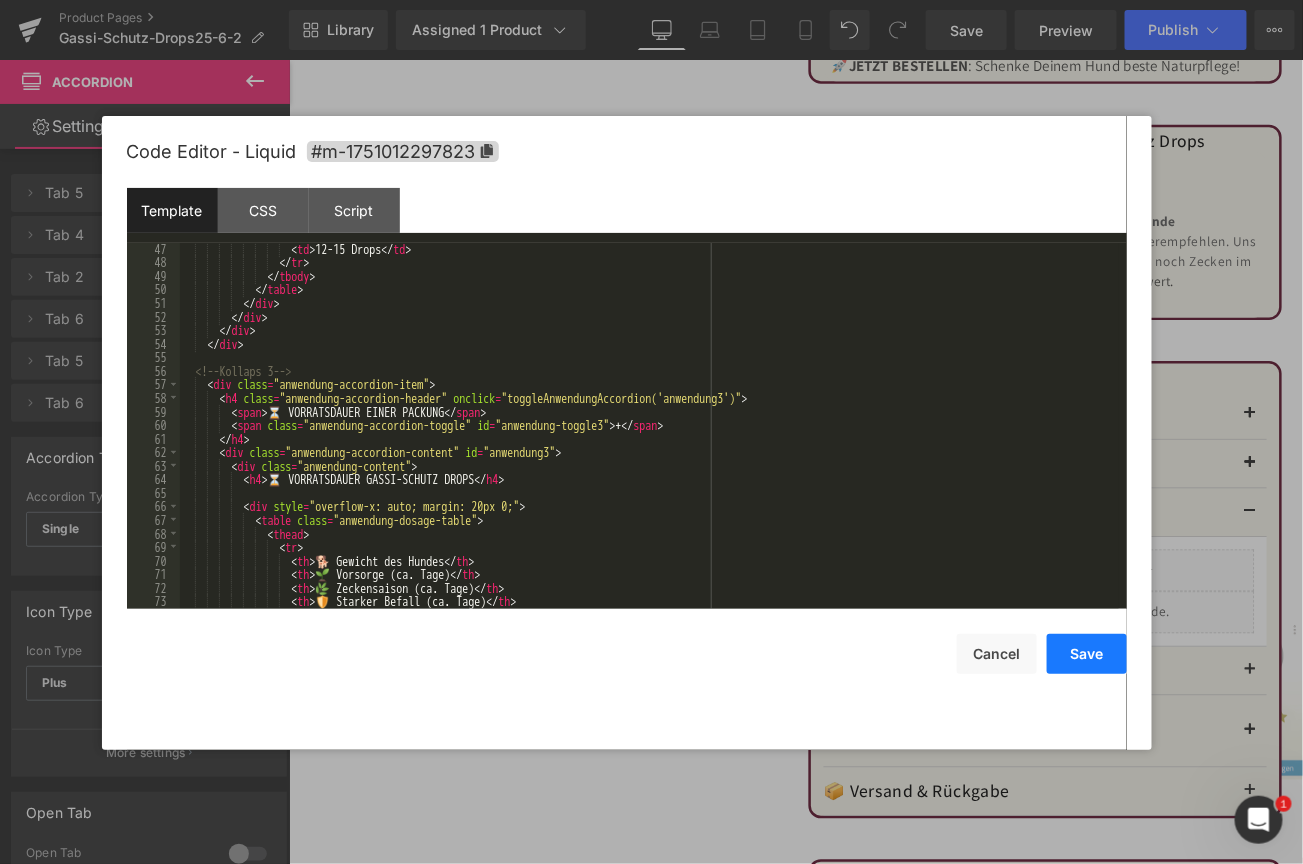 click on "Save" at bounding box center [1087, 654] 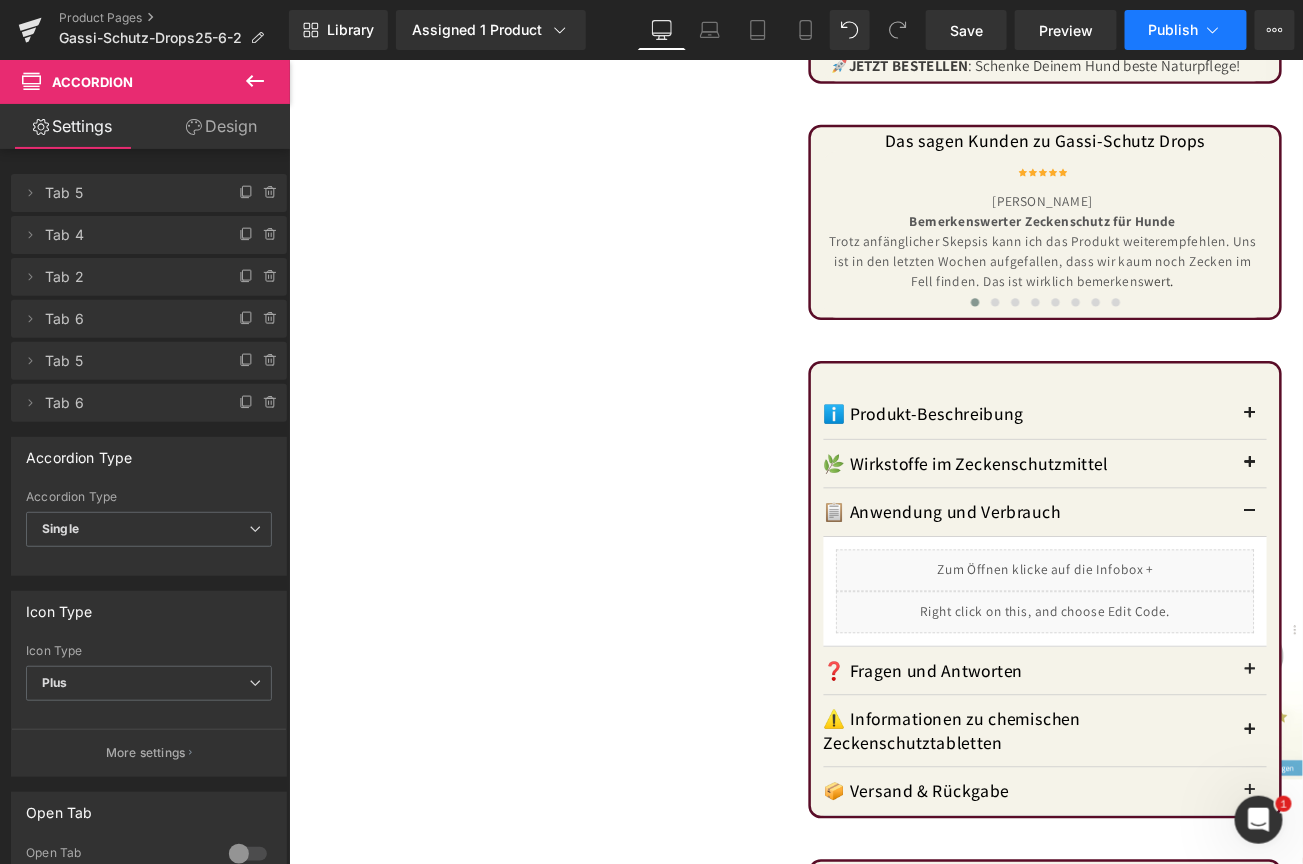 click on "Publish" at bounding box center (1174, 30) 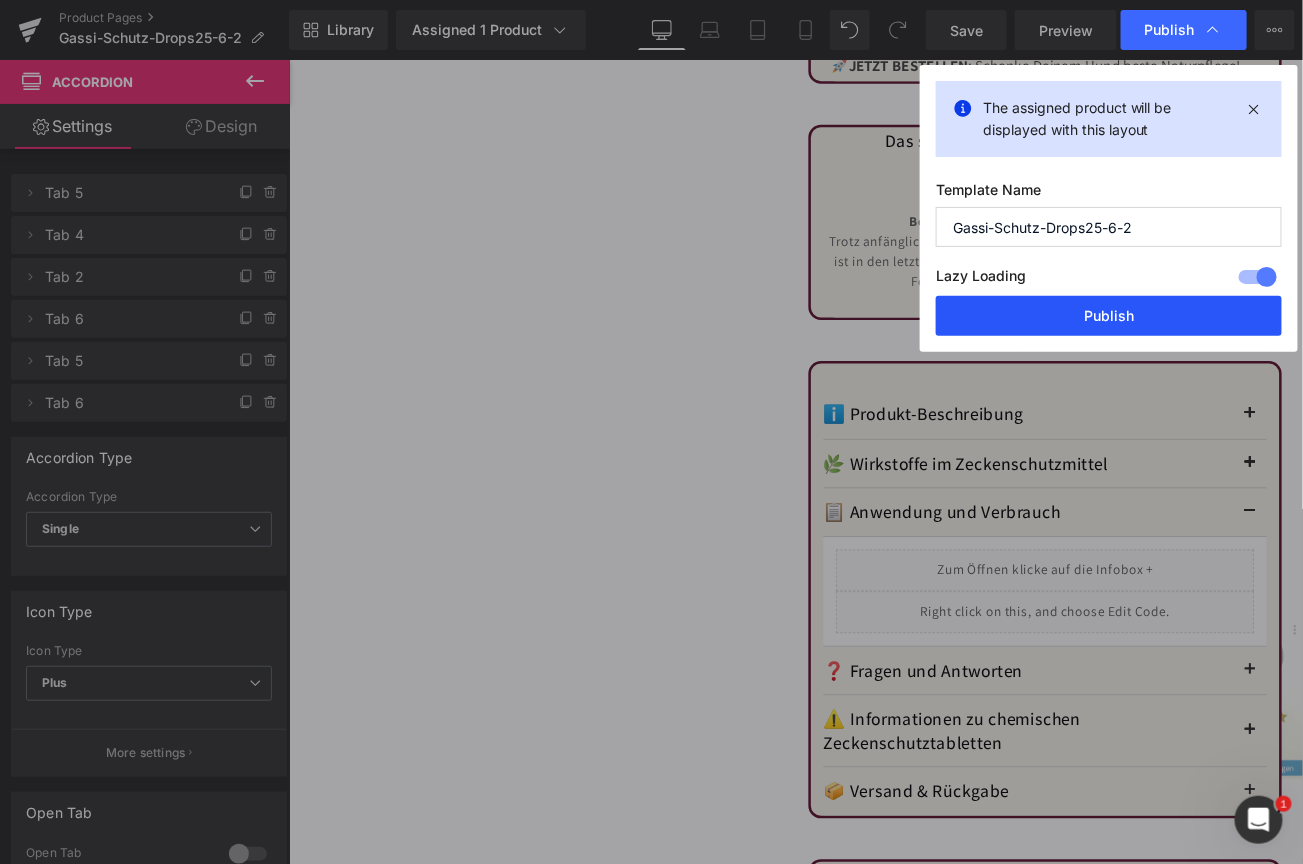 drag, startPoint x: 1085, startPoint y: 316, endPoint x: 949, endPoint y: 306, distance: 136.36716 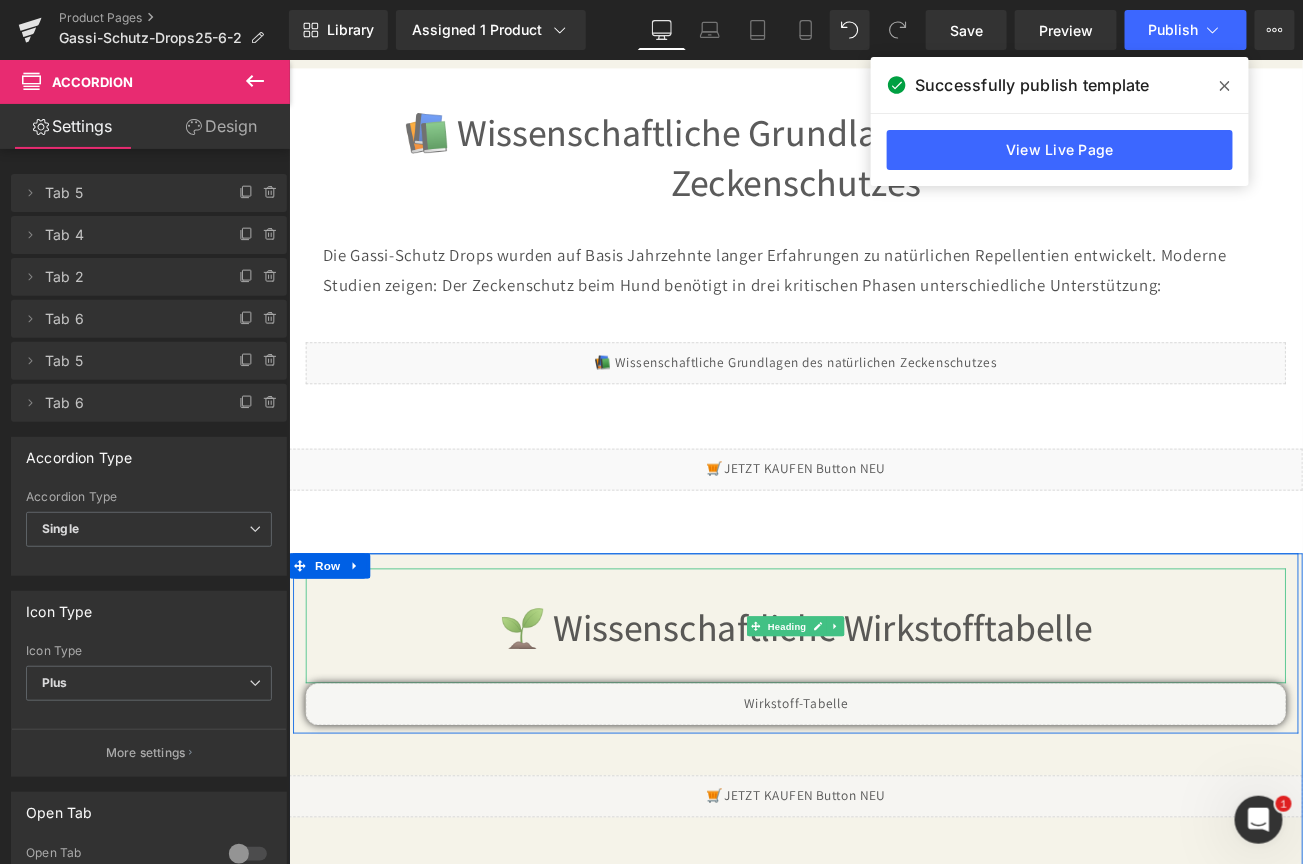scroll, scrollTop: 3900, scrollLeft: 0, axis: vertical 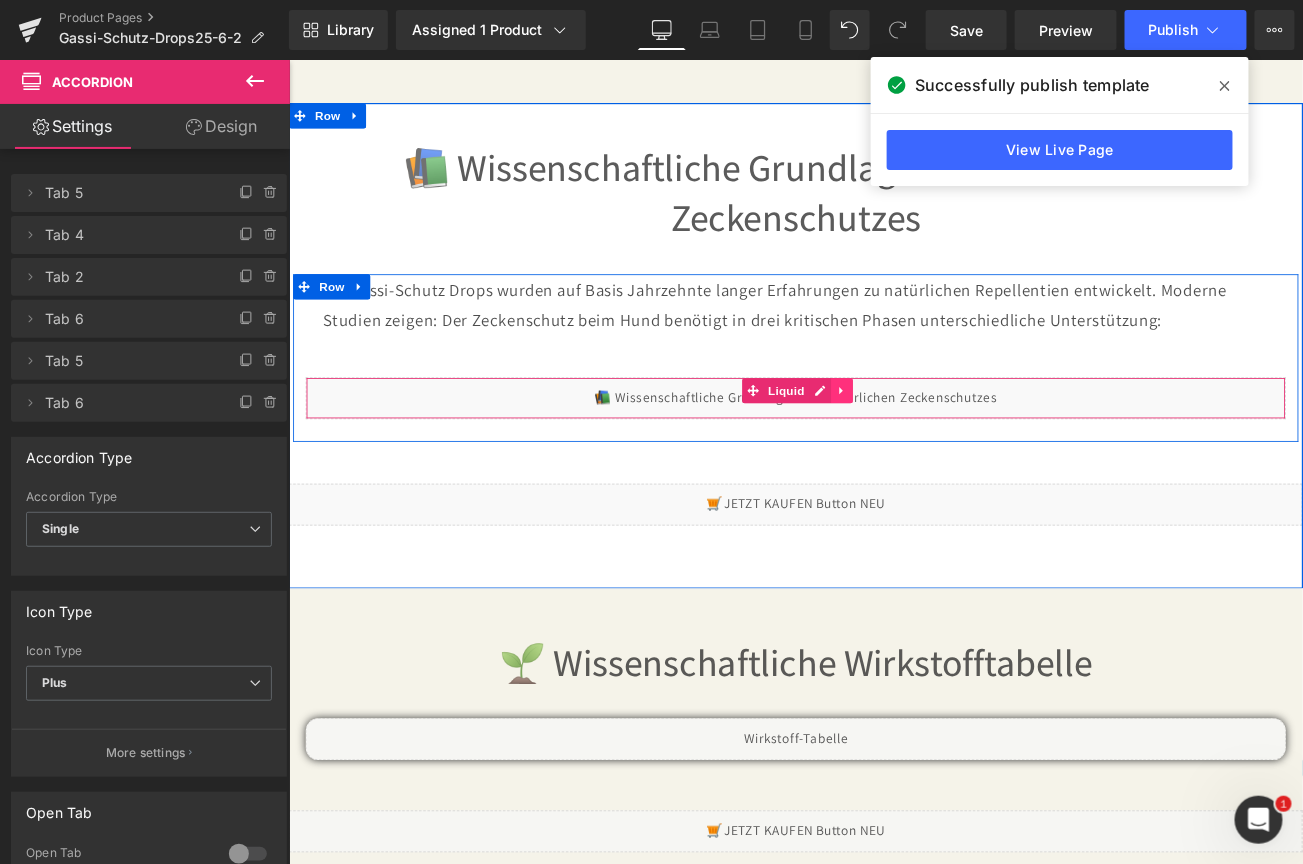 click 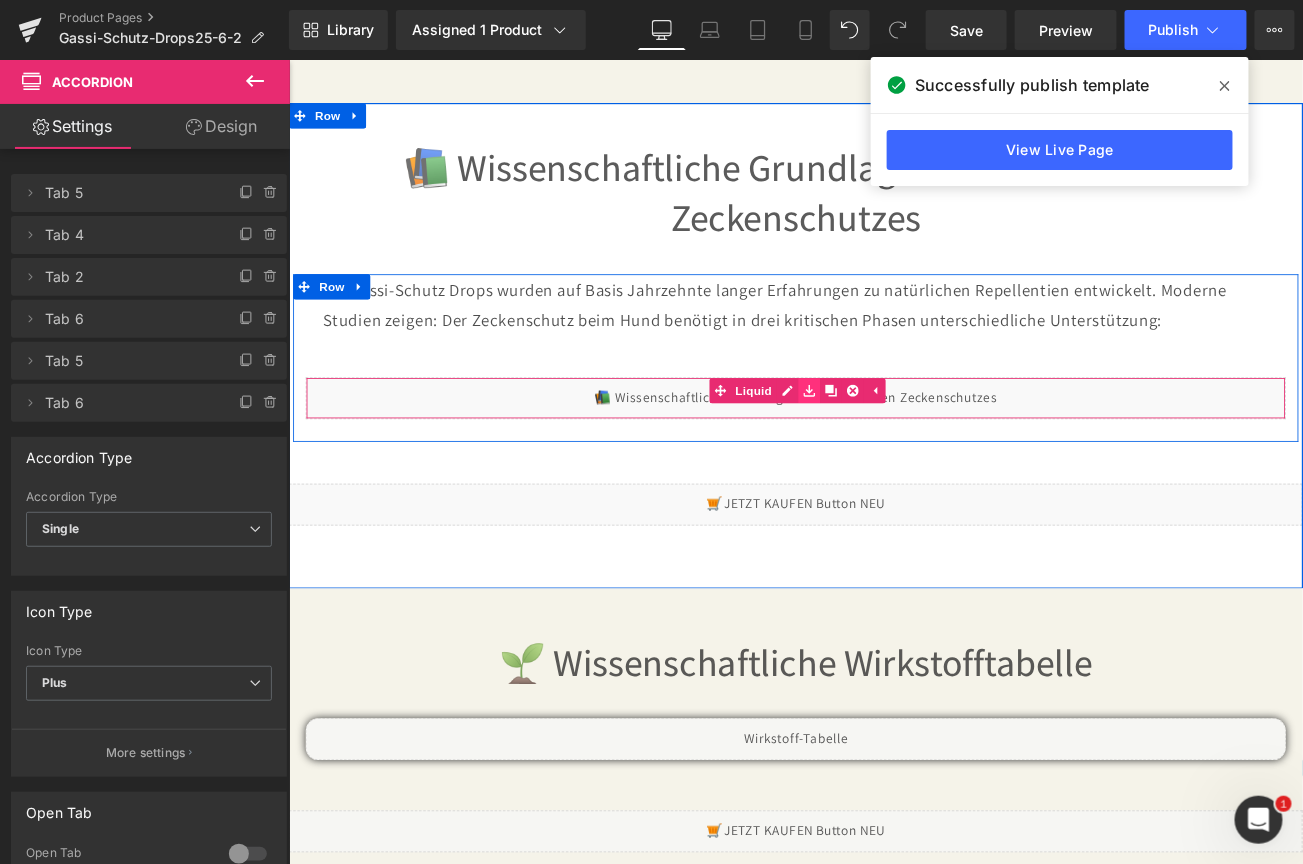 click 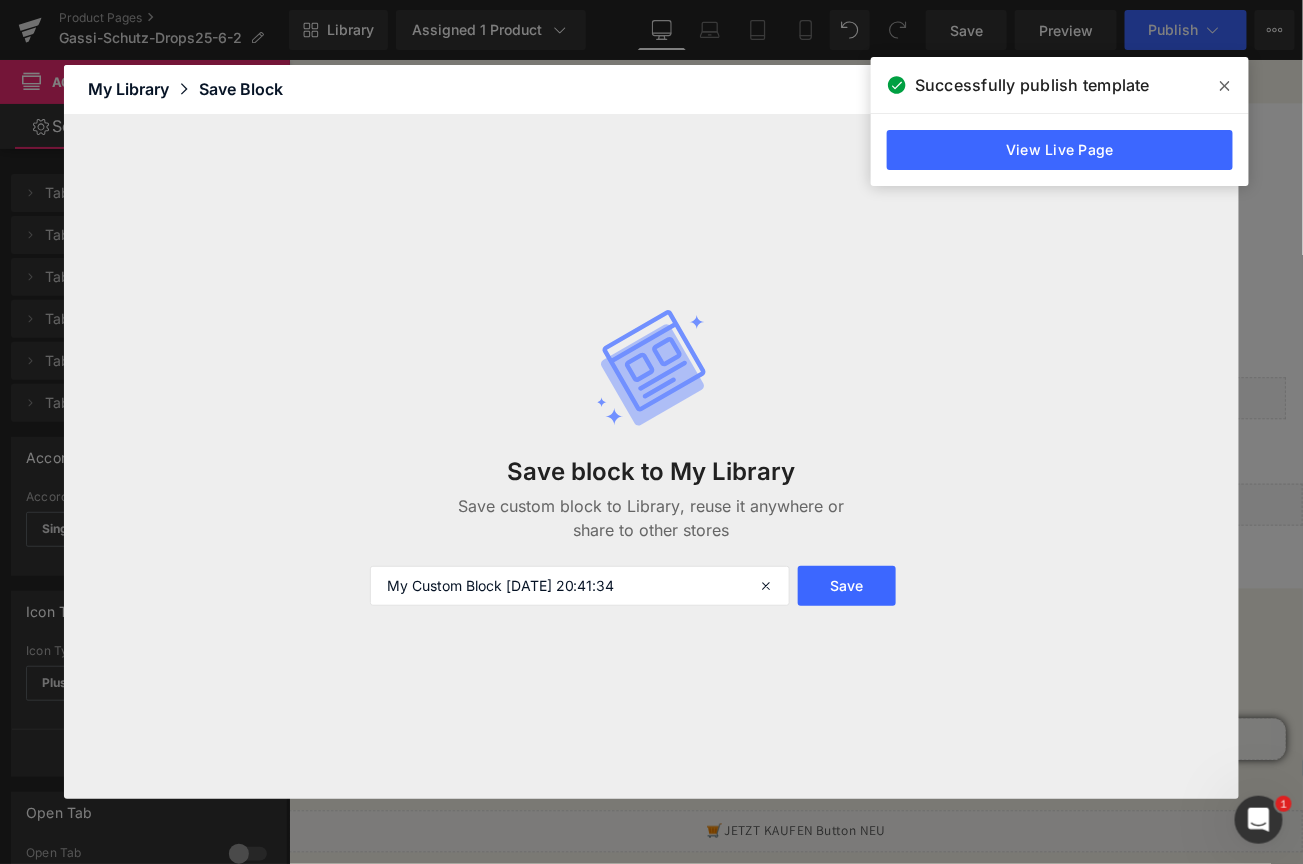 click 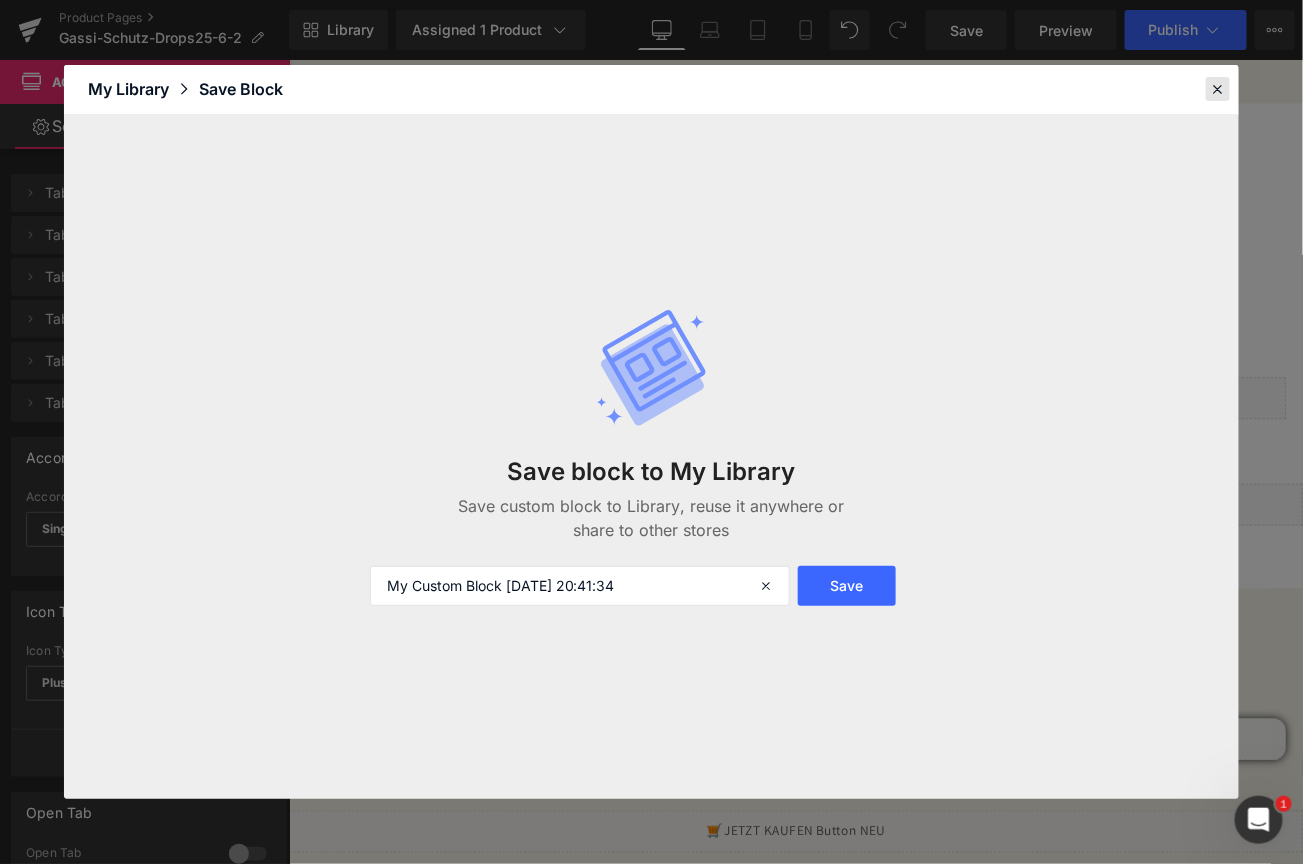 click at bounding box center (1218, 89) 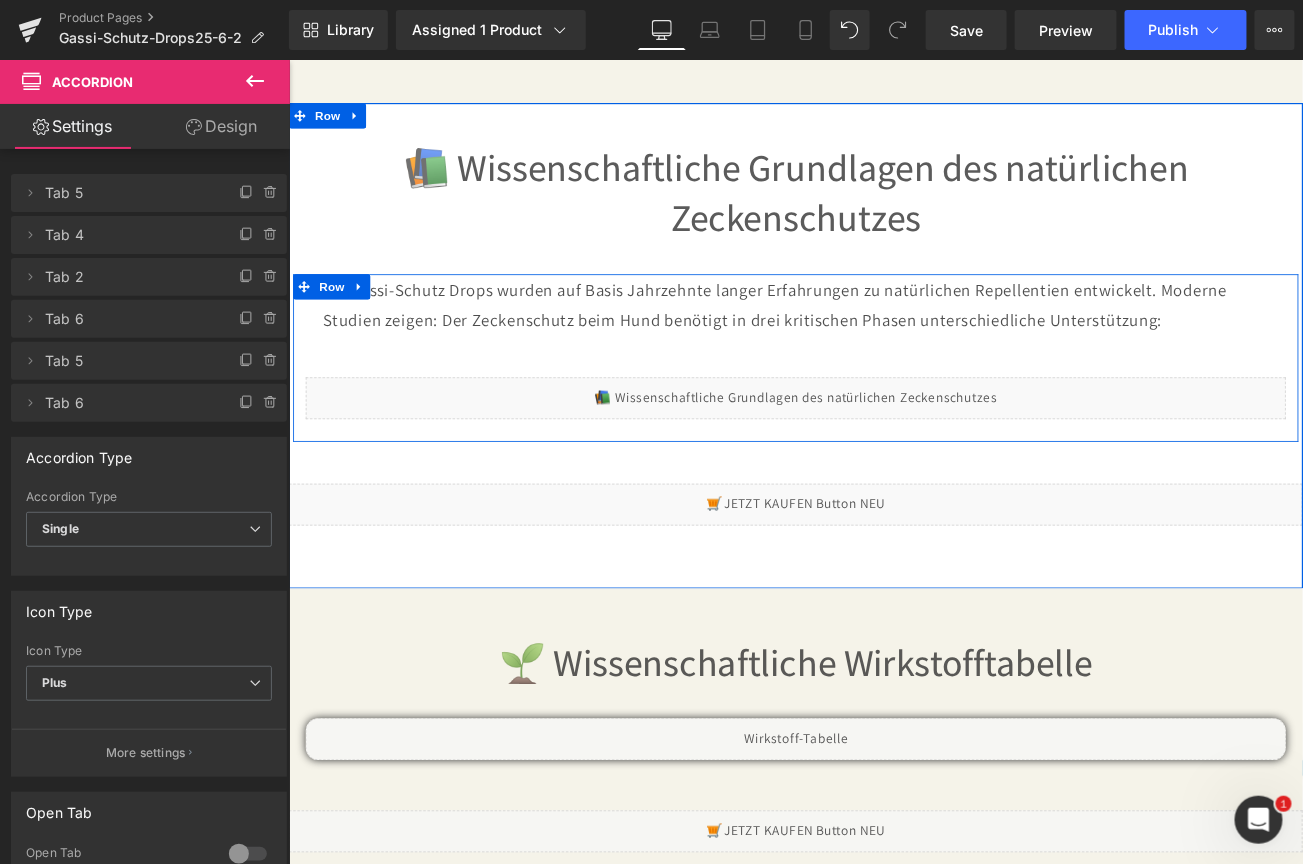 click on "Liquid" at bounding box center [893, 463] 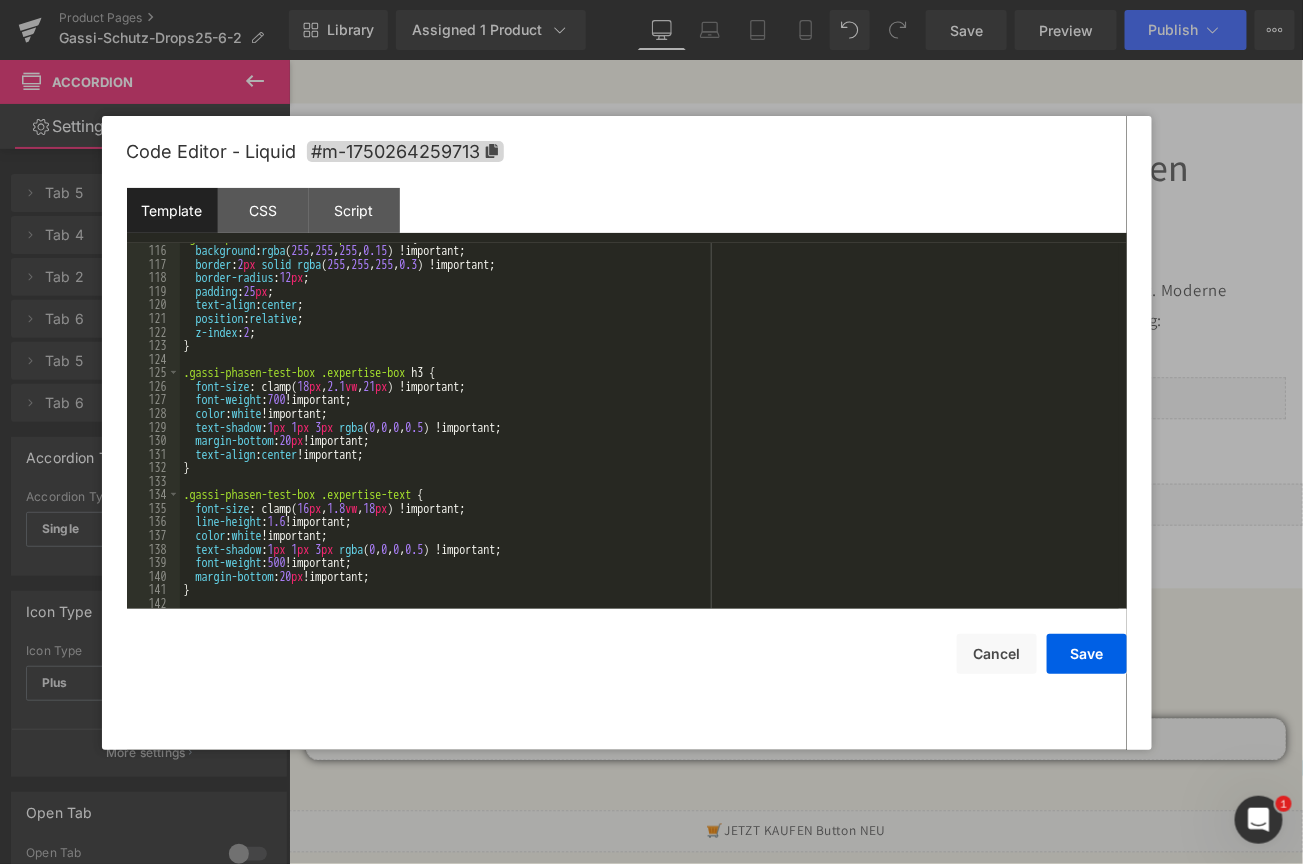 scroll, scrollTop: 1800, scrollLeft: 0, axis: vertical 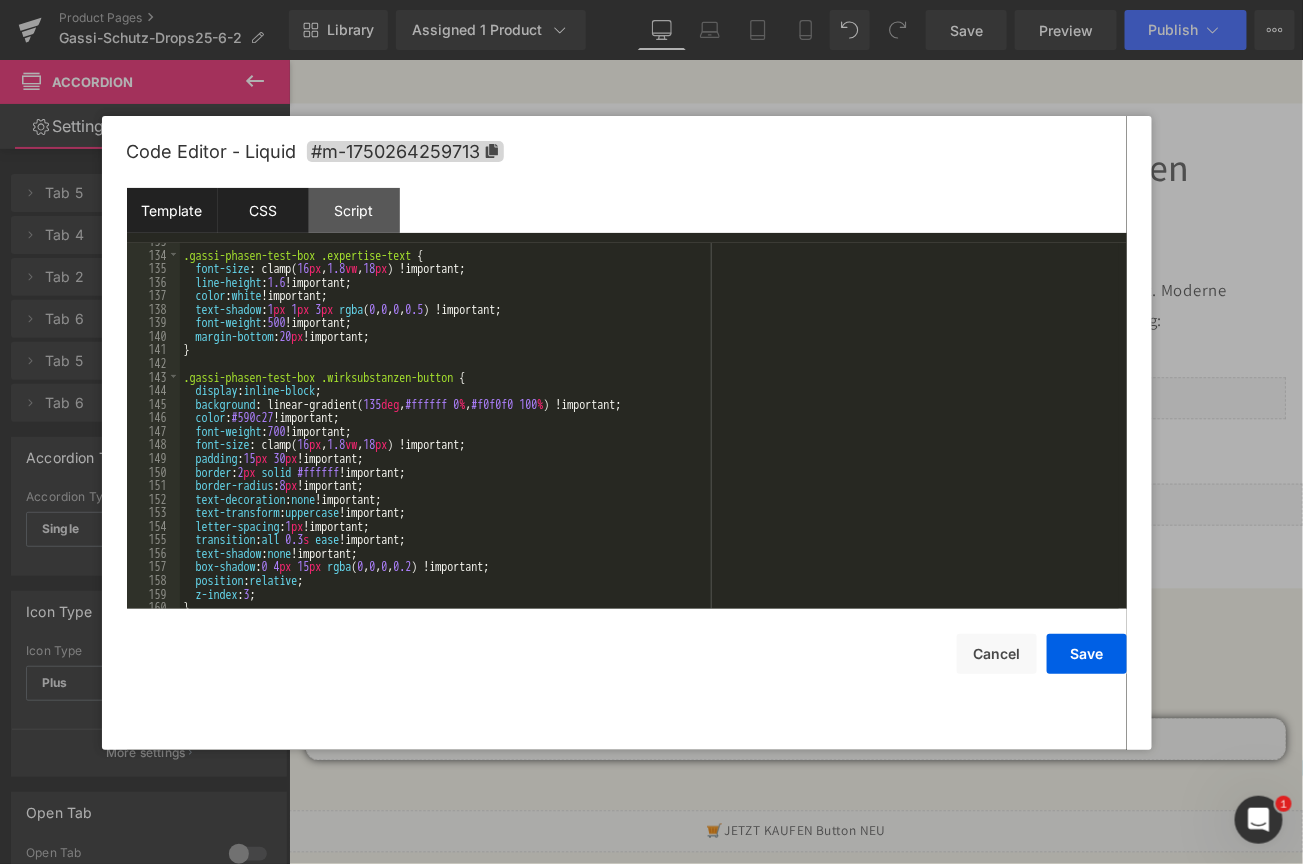 click on "CSS" at bounding box center (263, 210) 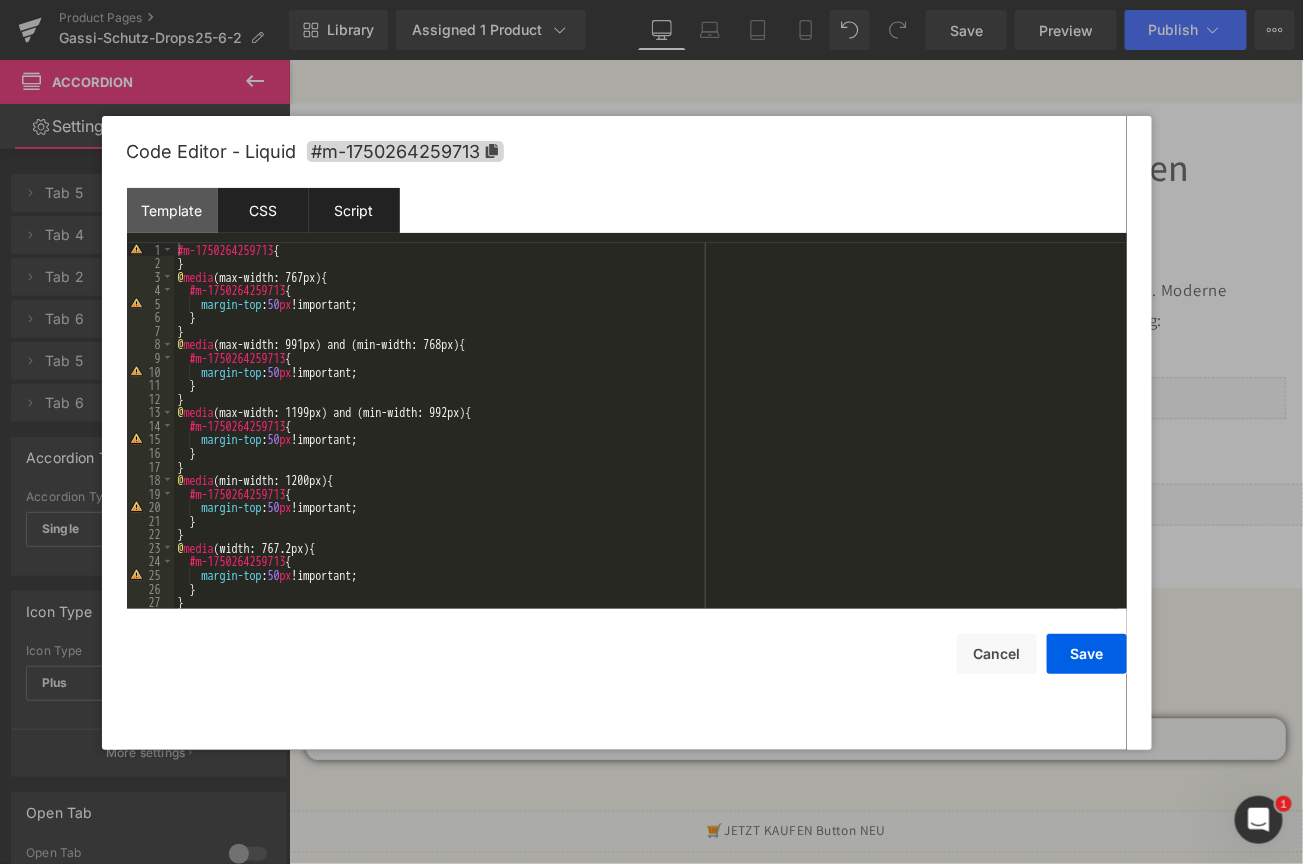 click on "Script" at bounding box center (354, 210) 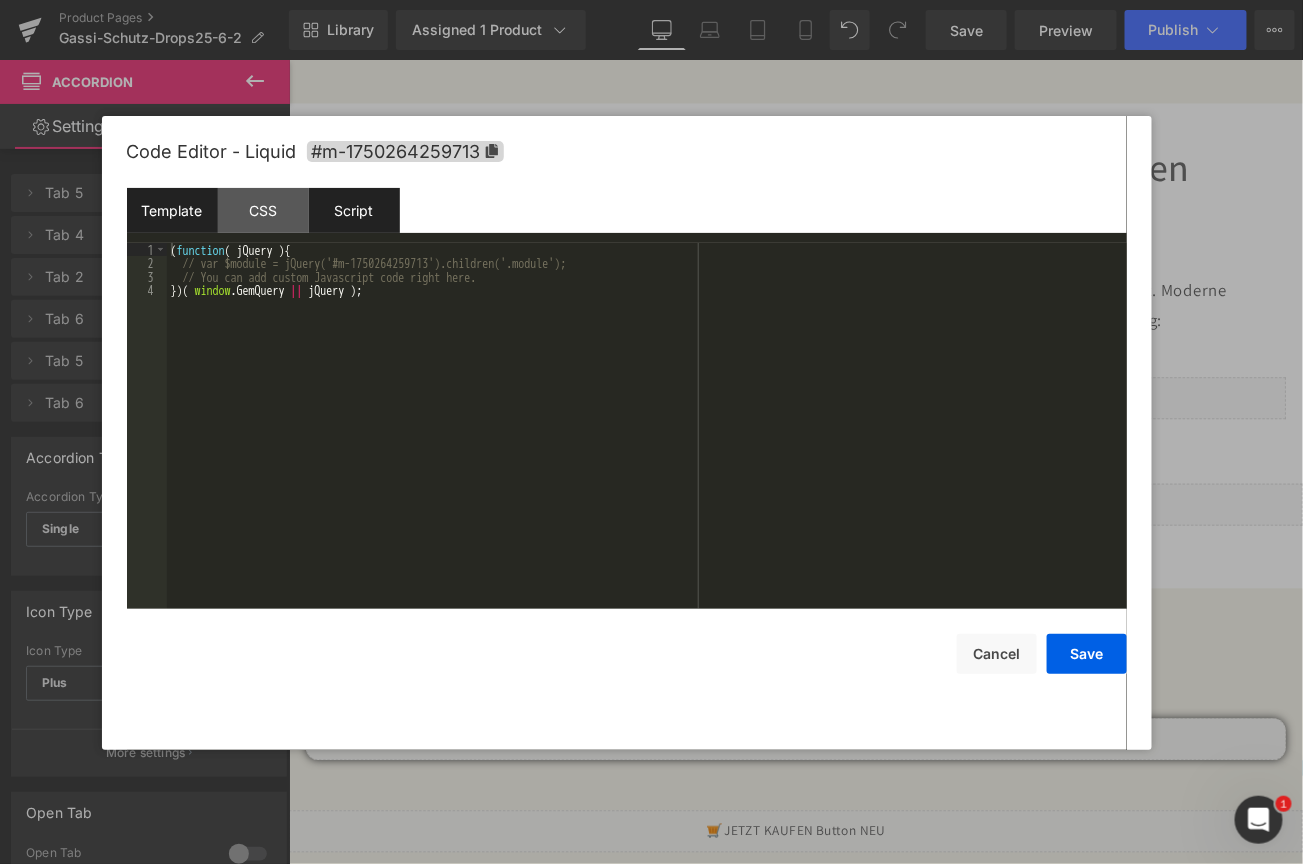 click on "Template" at bounding box center [172, 210] 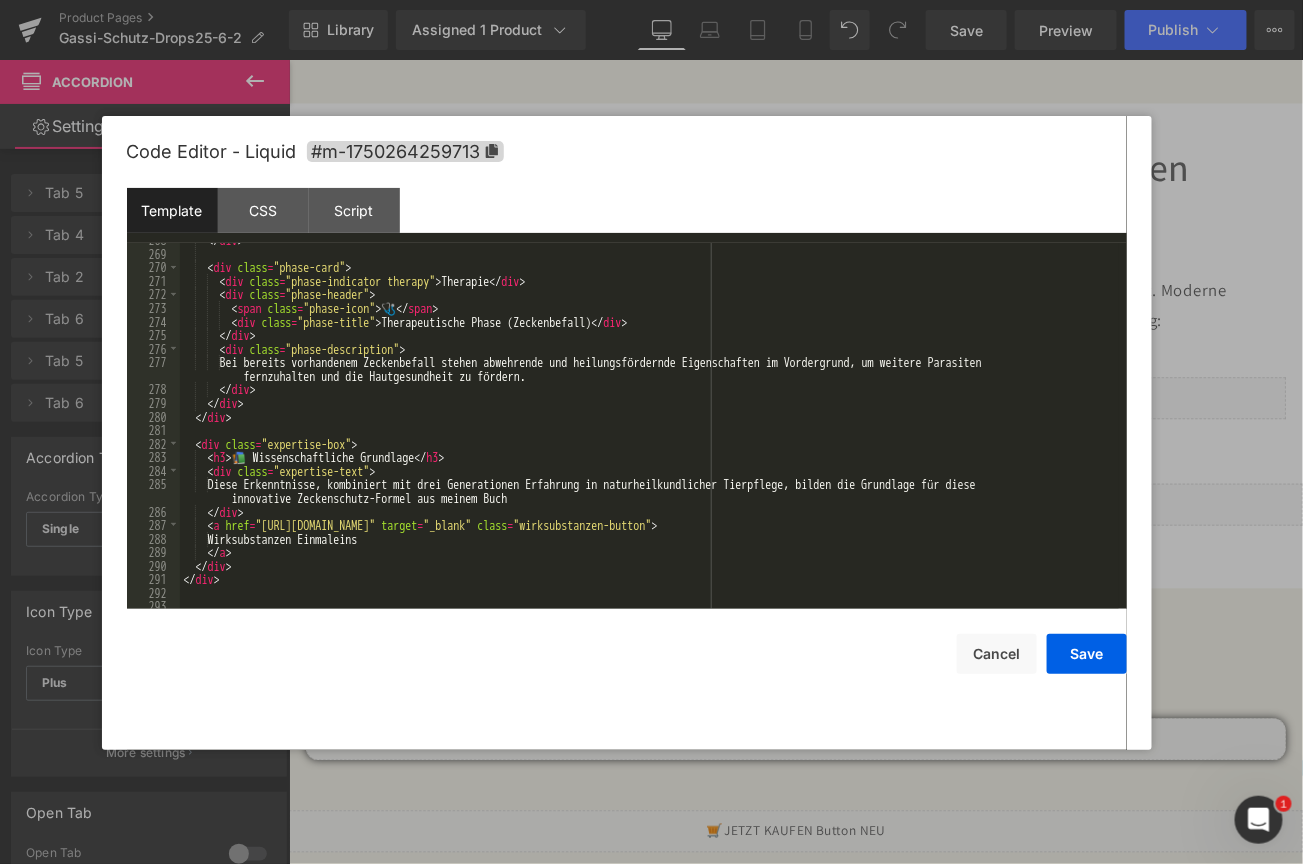 scroll, scrollTop: 3664, scrollLeft: 0, axis: vertical 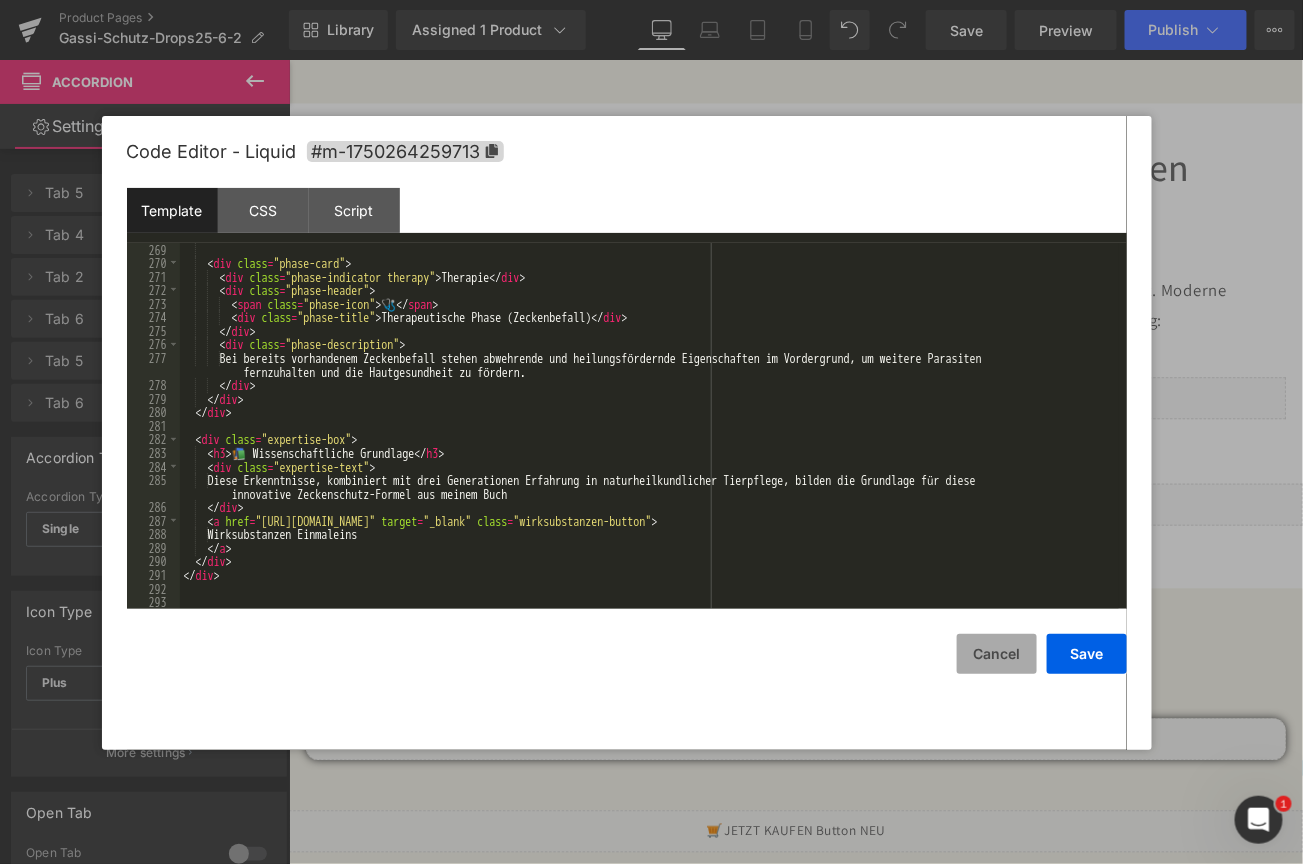 click on "Cancel" at bounding box center [997, 654] 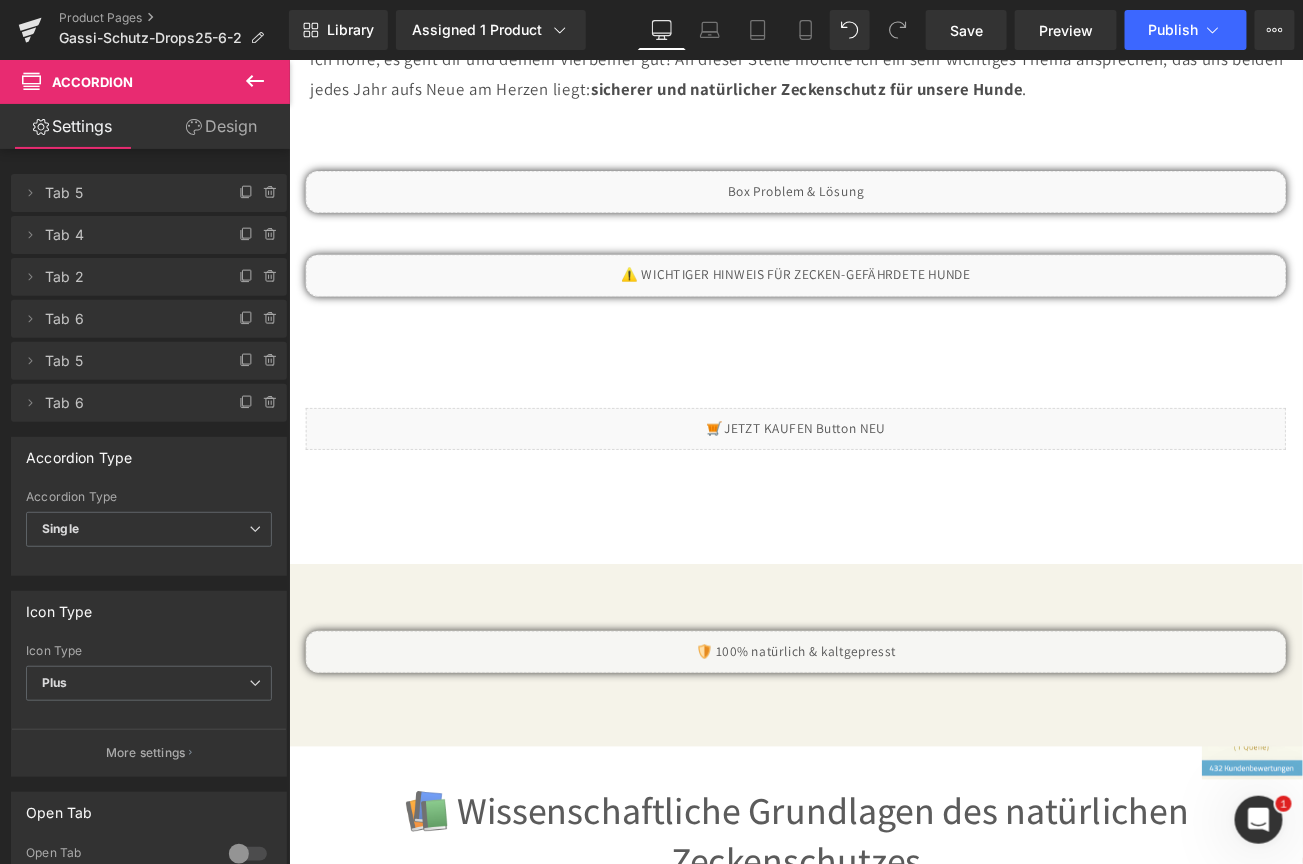 scroll, scrollTop: 3100, scrollLeft: 0, axis: vertical 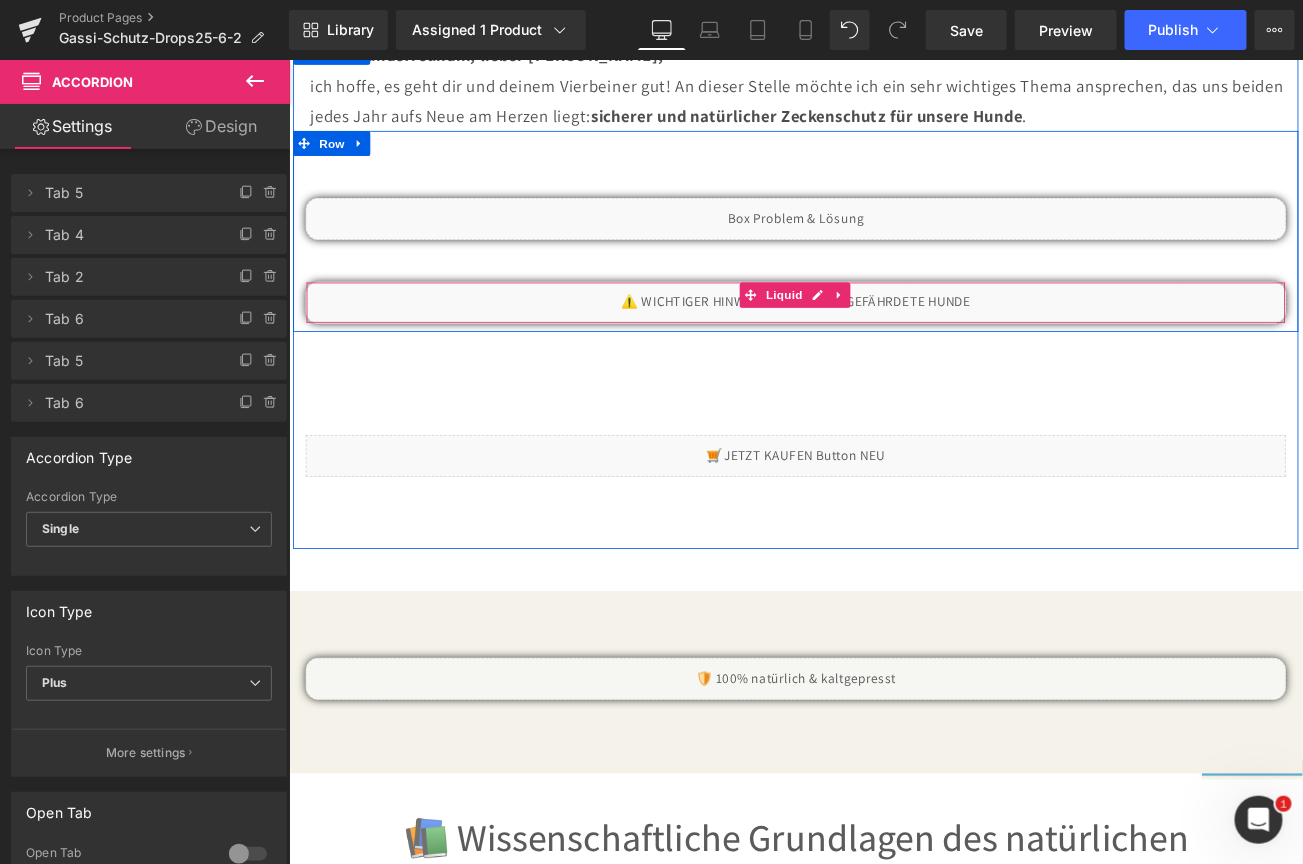 click on "Liquid" at bounding box center (893, 349) 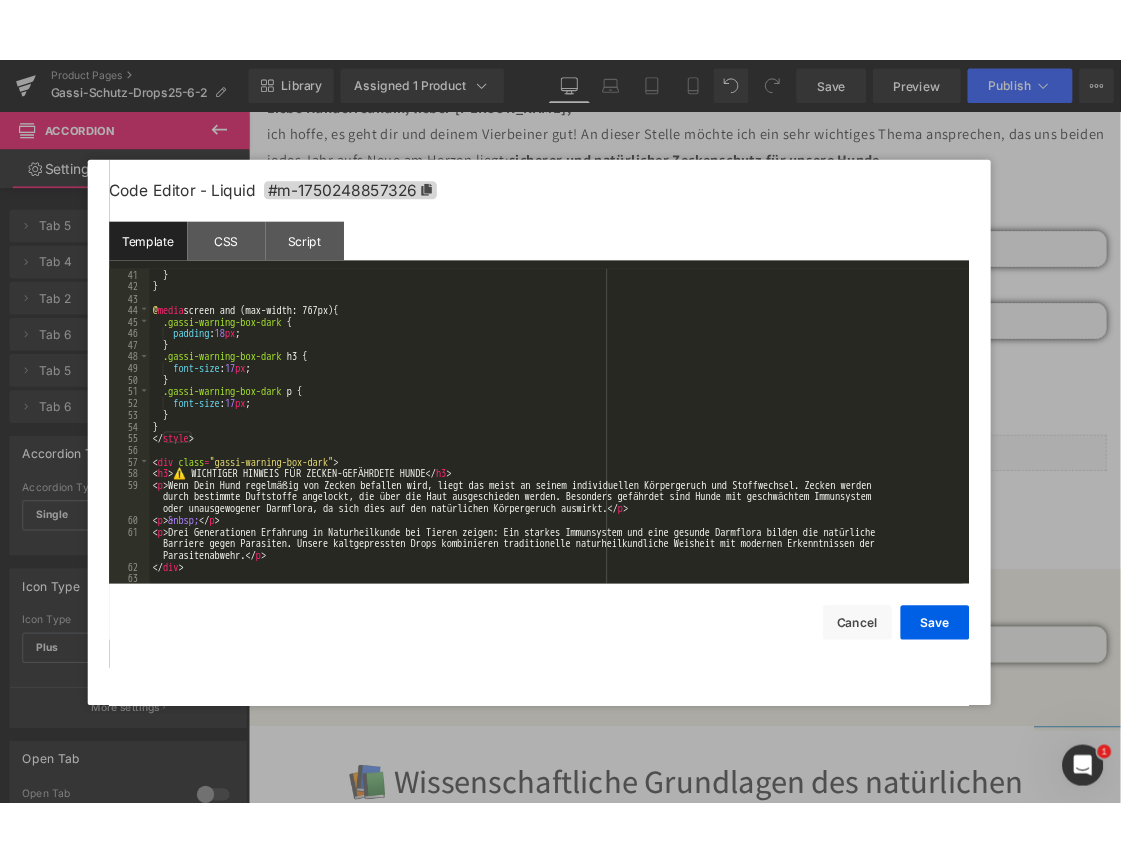 scroll, scrollTop: 542, scrollLeft: 0, axis: vertical 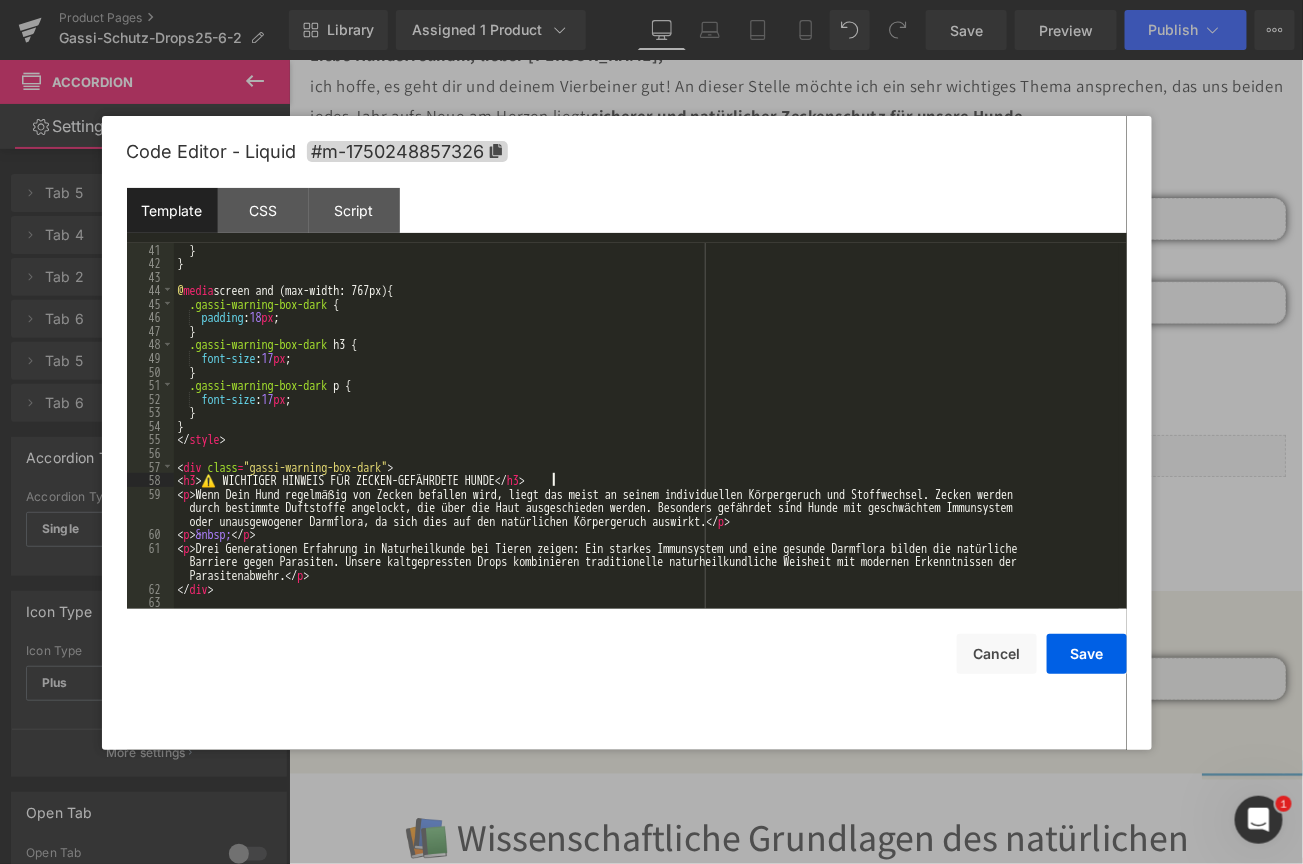 click on "} } @ media  screen and (max-width: 767px)  {    .gassi-warning-box-dark   {       padding :  18 px ;    }    .gassi-warning-box-dark   h3   {       font-size :  17 px ;    }    .gassi-warning-box-dark   p   {       font-size :  17 px ;    } } </ style > < div   class = "gassi-warning-box-dark" > < h3 > ⚠️ WICHTIGER HINWEIS FÜR ZECKEN-GEFÄHRDETE HUNDE </ h3 > < p > Wenn Dein Hund regelmäßig von Zecken befallen wird, liegt das meist an seinem individuellen Körpergeruch und Stoffwechsel. Zecken werden     durch bestimmte Duftstoffe angelockt, die über die Haut ausgeschieden werden. Besonders gefährdet sind Hunde mit geschwächtem Immunsystem     oder unausgewogener Darmflora, da sich dies auf den natürlichen Körpergeruch auswirkt. </ p > < p > &nbsp; </ p > < p > Drei Generationen Erfahrung in Naturheilkunde bei Tieren zeigen: Ein starkes Immunsystem und eine gesunde Darmflora bilden die natürliche        Parasitenabwehr. </ p > </ div >" at bounding box center [646, 440] 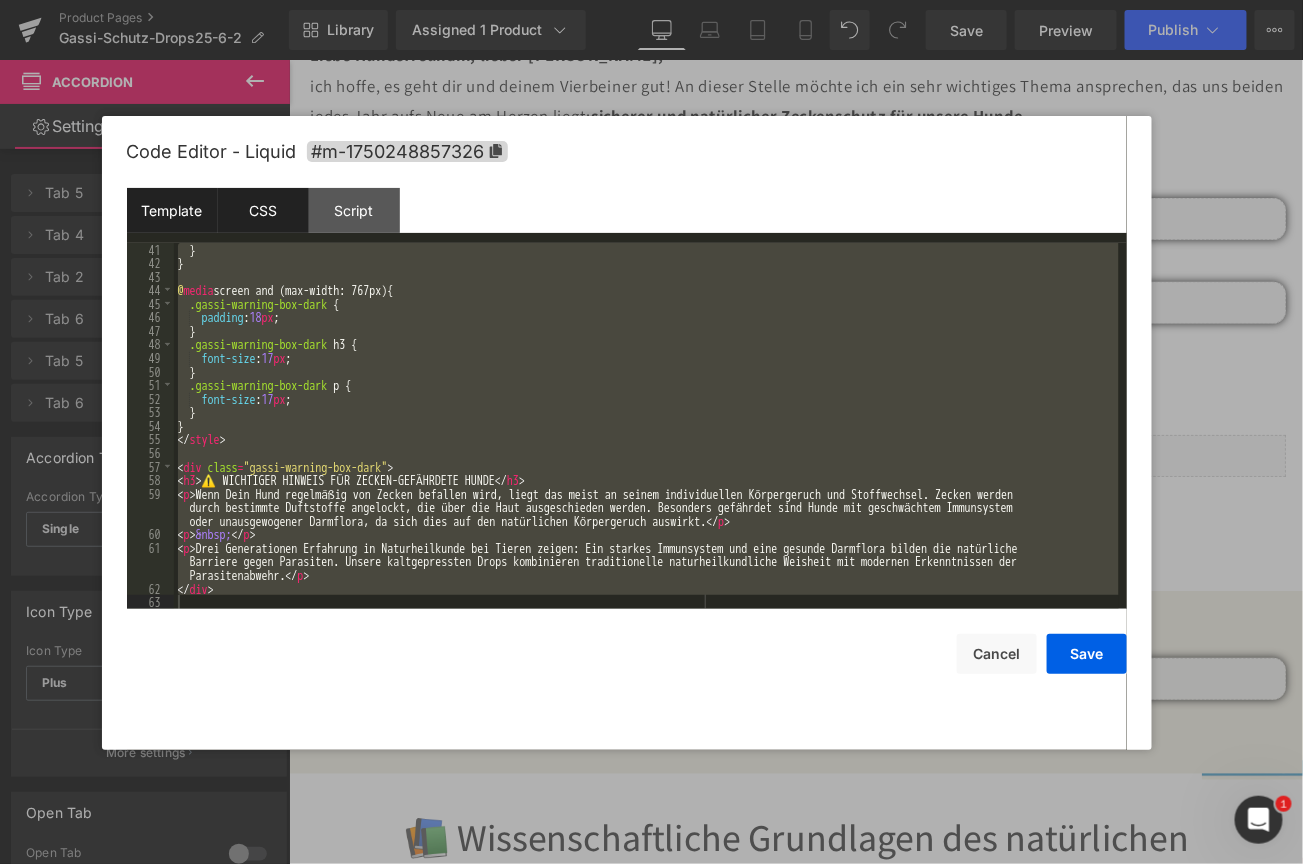 click on "CSS" at bounding box center (263, 210) 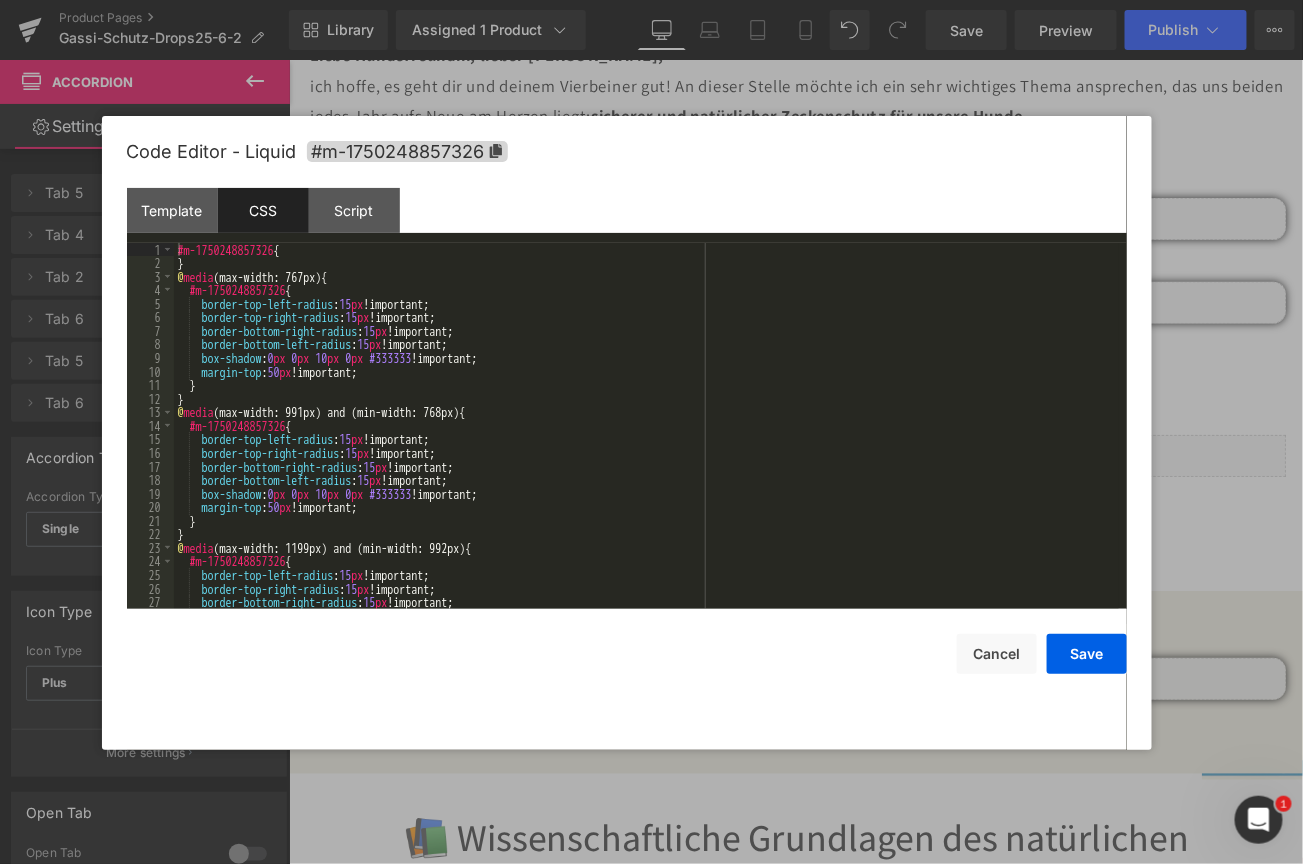 click on "#m-1750248857326 { } @ media  (max-width: 767px) {    #m-1750248857326 {       border-top-left-radius :  15 px !important;       border-top-right-radius :  15 px !important;       border-bottom-right-radius :  15 px !important;       border-bottom-left-radius :  15 px !important;       box-shadow :  0 px   0 px   10 px   0 px   #333333  !important;       margin-top :  50 px !important;    } } @ media  (max-width: 991px) and (min-width: 768px) {    #m-1750248857326 {       border-top-left-radius :  15 px !important;       border-top-right-radius :  15 px !important;       border-bottom-right-radius :  15 px !important;       border-bottom-left-radius :  15 px !important;       box-shadow :  0 px   0 px   10 px   0 px   #333333  !important;       margin-top :  50 px !important;    } } @ media  (max-width: 1199px) and (min-width: 992px) {    #m-1750248857326 {       border-top-left-radius :  15 px !important;       border-top-right-radius :  15 px !important;       border-bottom-right-radius :  15 px !important;" at bounding box center (646, 440) 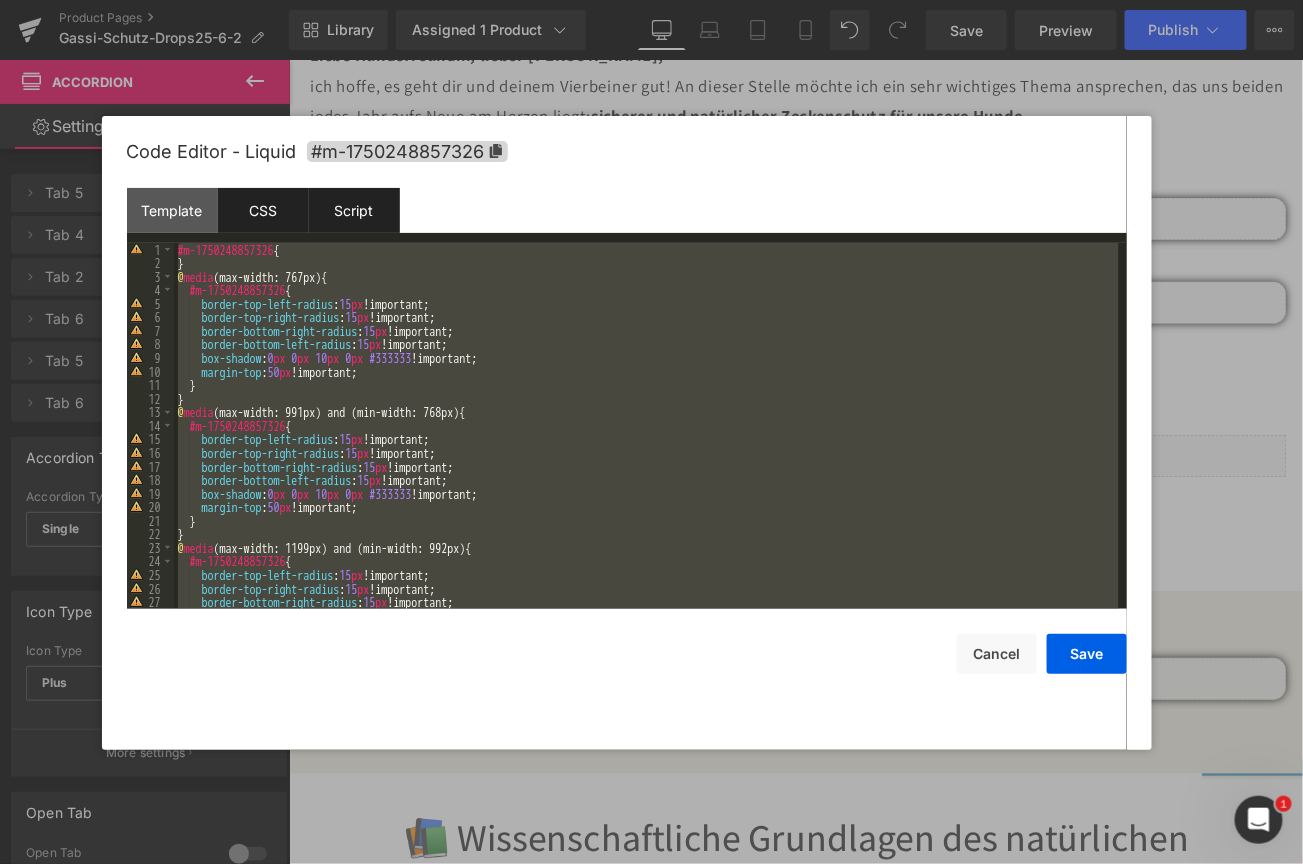 click on "Script" at bounding box center (354, 210) 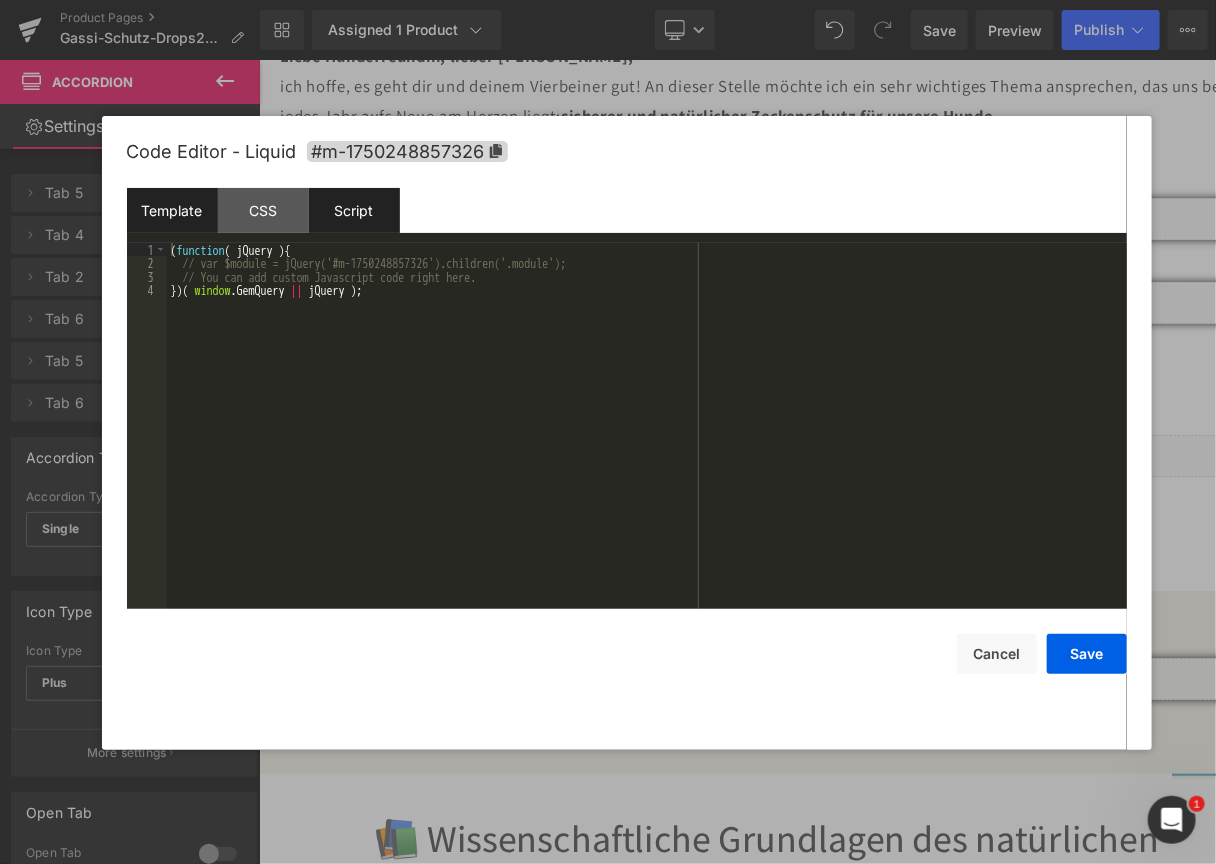 click on "Template" at bounding box center (172, 210) 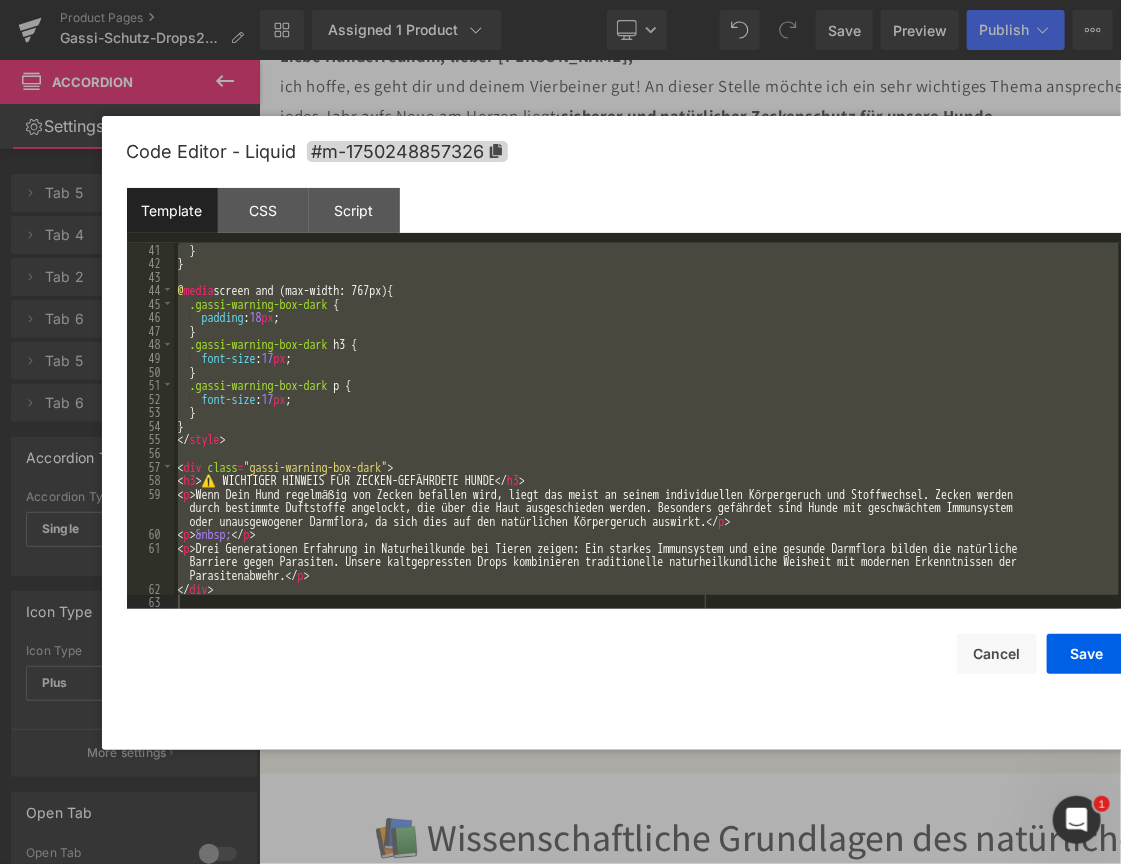 click on "} } @ media  screen and (max-width: 767px)  {    .gassi-warning-box-dark   {       padding :  18 px ;    }    .gassi-warning-box-dark   h3   {       font-size :  17 px ;    }    .gassi-warning-box-dark   p   {       font-size :  17 px ;    } } </ style > < div   class = "gassi-warning-box-dark" > < h3 > ⚠️ WICHTIGER HINWEIS FÜR ZECKEN-GEFÄHRDETE HUNDE </ h3 > < p > Wenn Dein Hund regelmäßig von Zecken befallen wird, liegt das meist an seinem individuellen Körpergeruch und Stoffwechsel. Zecken werden     durch bestimmte Duftstoffe angelockt, die über die Haut ausgeschieden werden. Besonders gefährdet sind Hunde mit geschwächtem Immunsystem     oder unausgewogener Darmflora, da sich dies auf den natürlichen Körpergeruch auswirkt. </ p > < p > &nbsp; </ p > < p > Drei Generationen Erfahrung in Naturheilkunde bei Tieren zeigen: Ein starkes Immunsystem und eine gesunde Darmflora bilden die natürliche        Parasitenabwehr. </ p > </ div >" at bounding box center (646, 426) 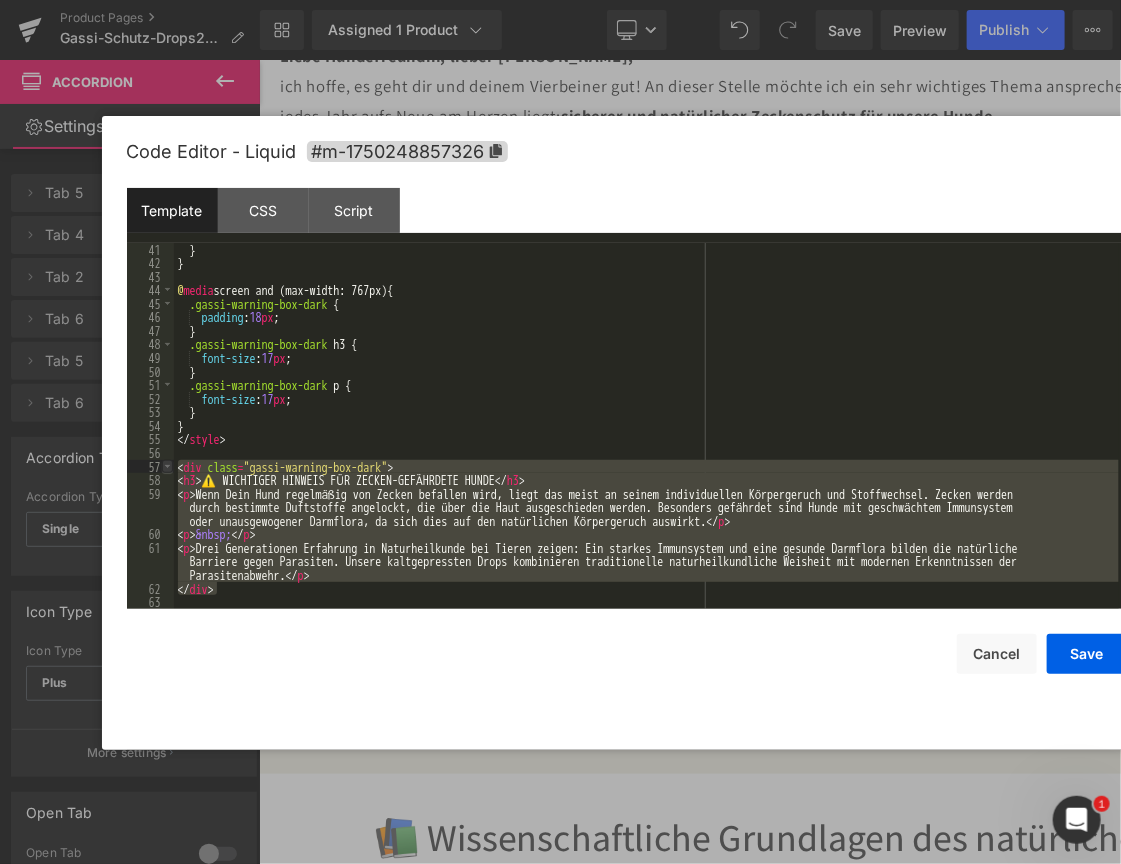 drag, startPoint x: 229, startPoint y: 589, endPoint x: 170, endPoint y: 469, distance: 133.71986 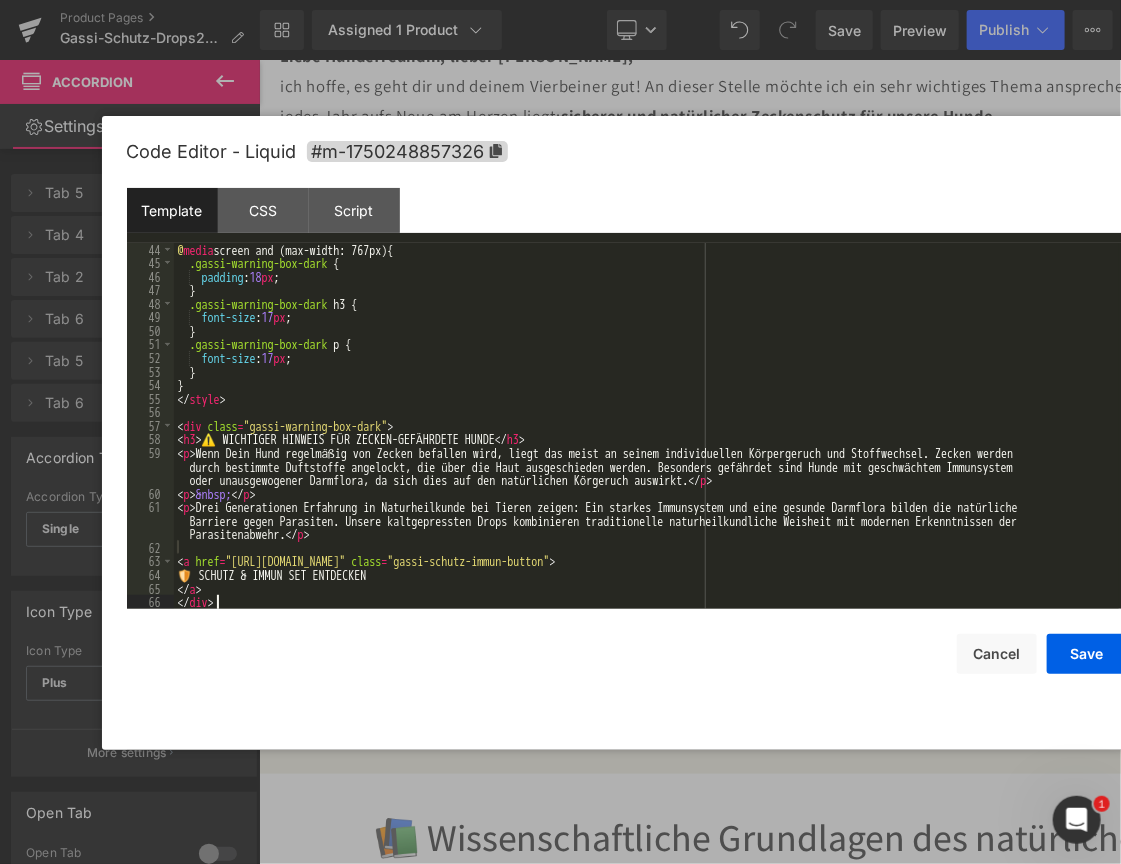 scroll, scrollTop: 583, scrollLeft: 0, axis: vertical 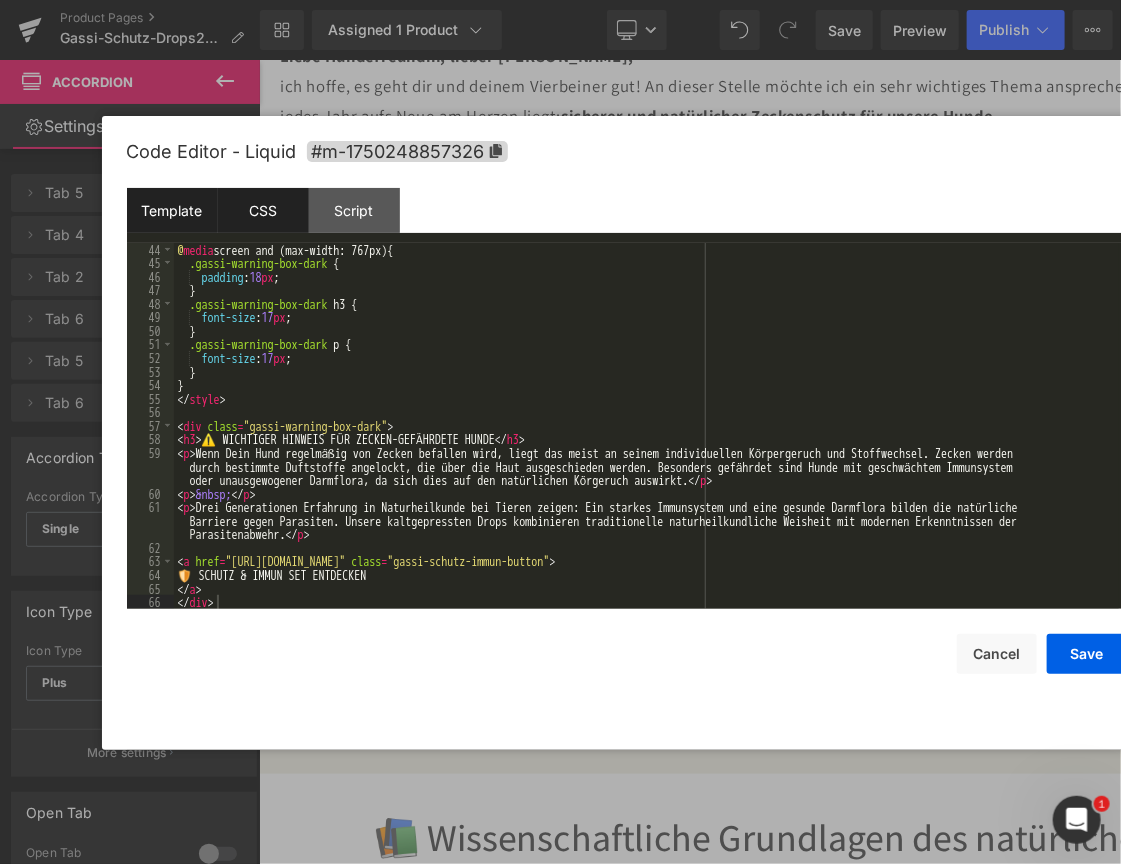 click on "CSS" at bounding box center (263, 210) 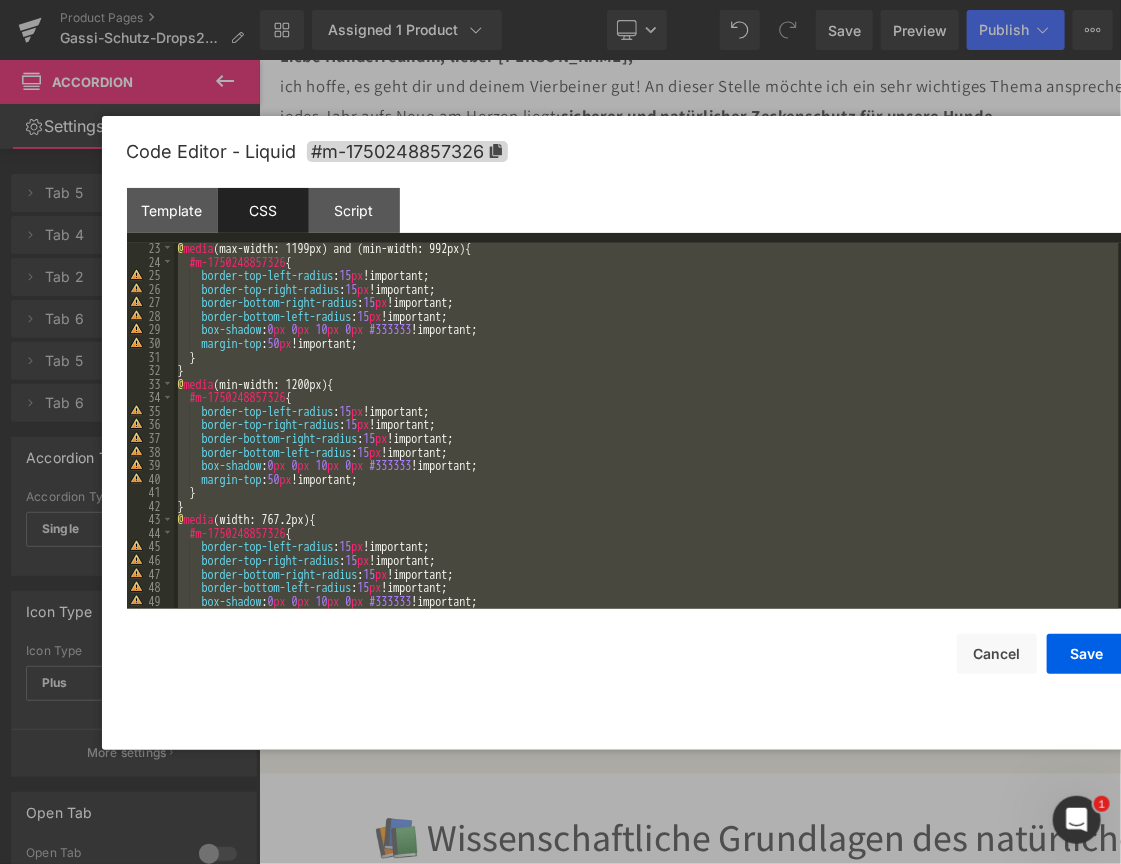 scroll, scrollTop: 352, scrollLeft: 0, axis: vertical 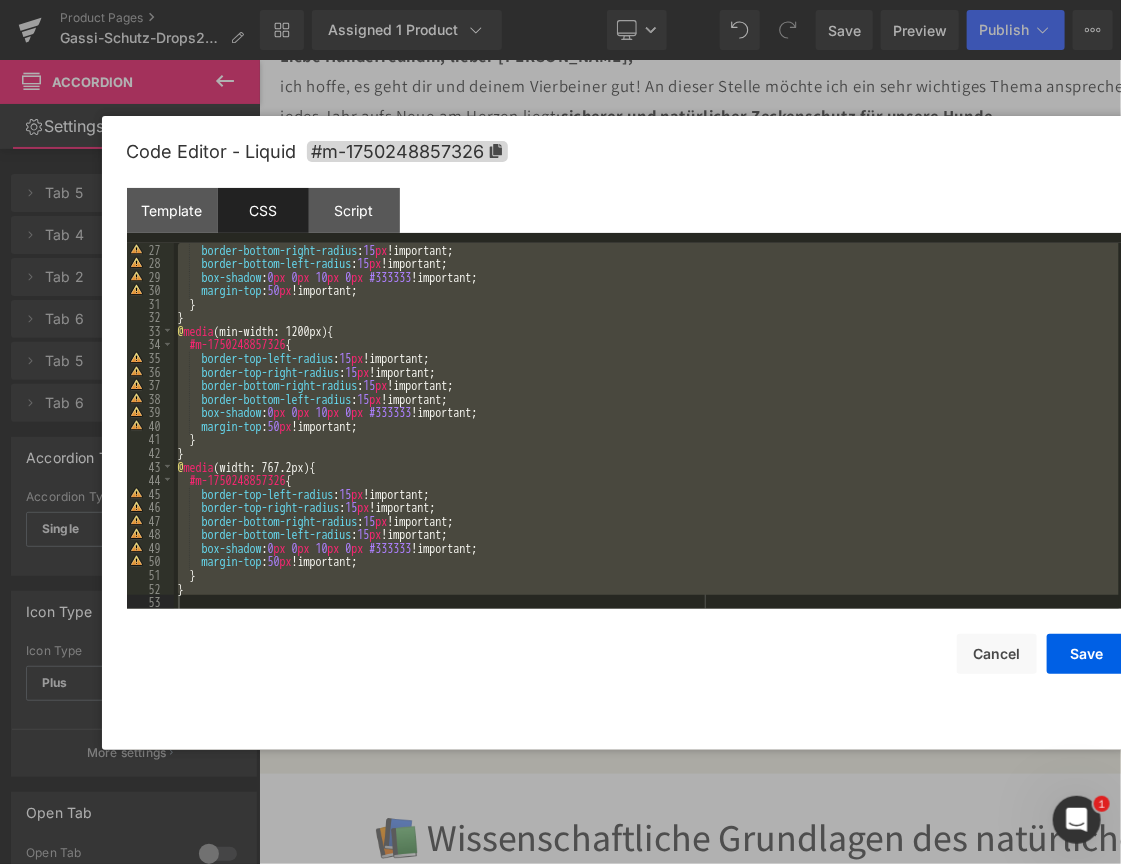 click on "border-bottom-right-radius :  15 px !important;       border-bottom-left-radius :  15 px !important;       box-shadow :  0 px   0 px   10 px   0 px   #333333  !important;       margin-top :  50 px !important;    } } @ media  (min-width: 1200px) {    #m-1750248857326 {       border-top-left-radius :  15 px !important;       border-top-right-radius :  15 px !important;       border-bottom-right-radius :  15 px !important;       border-bottom-left-radius :  15 px !important;       box-shadow :  0 px   0 px   10 px   0 px   #333333  !important;       margin-top :  50 px !important;    } } @ media  (width: 767.2px) {    #m-1750248857326 {       border-top-left-radius :  15 px !important;       border-top-right-radius :  15 px !important;       border-bottom-right-radius :  15 px !important;       border-bottom-left-radius :  15 px !important;       box-shadow :  0 px   0 px   10 px   0 px   #333333  !important;       margin-top :  50 px !important;    } }" at bounding box center (646, 426) 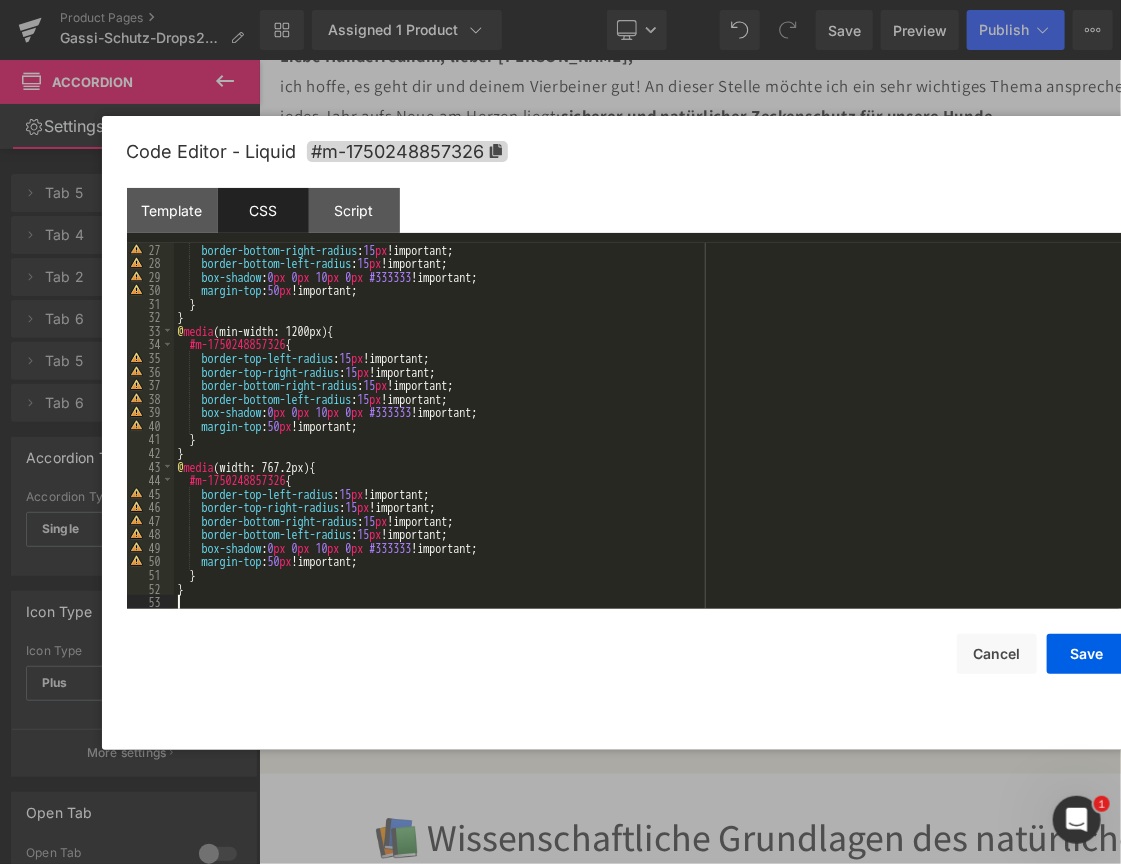 type 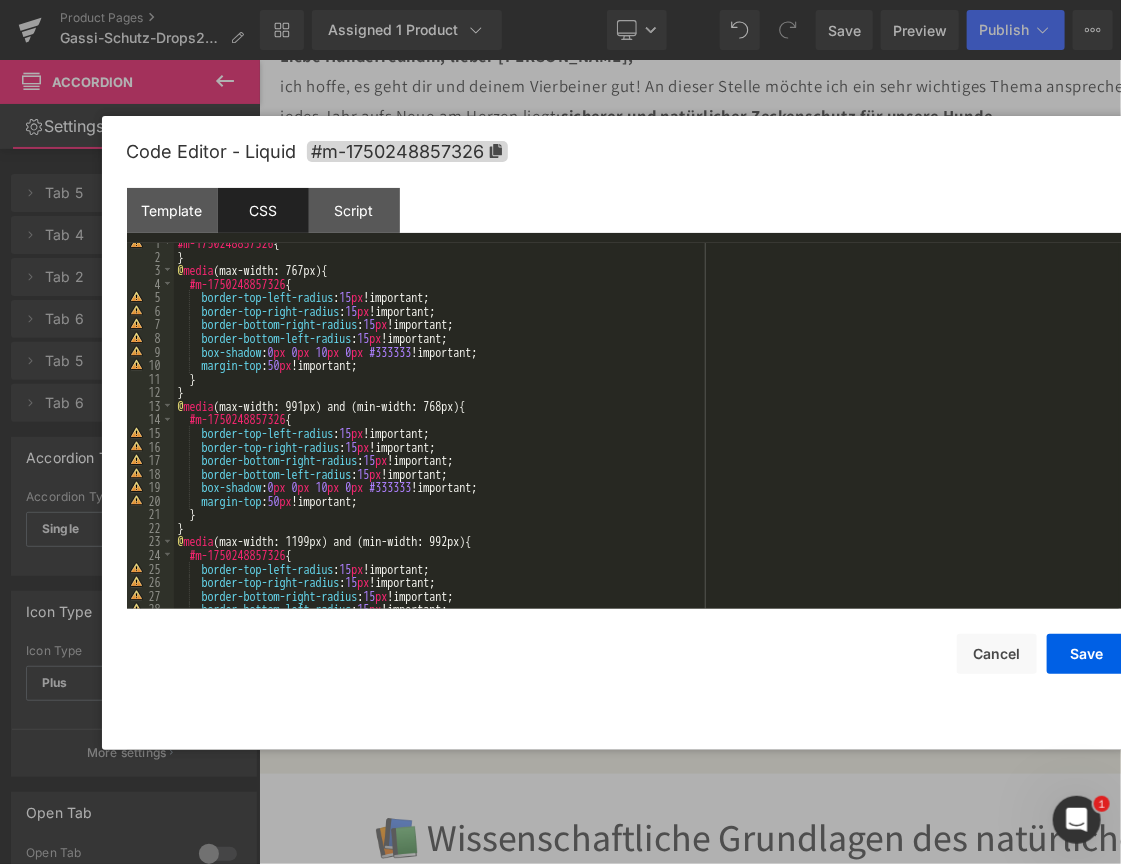 scroll, scrollTop: 0, scrollLeft: 0, axis: both 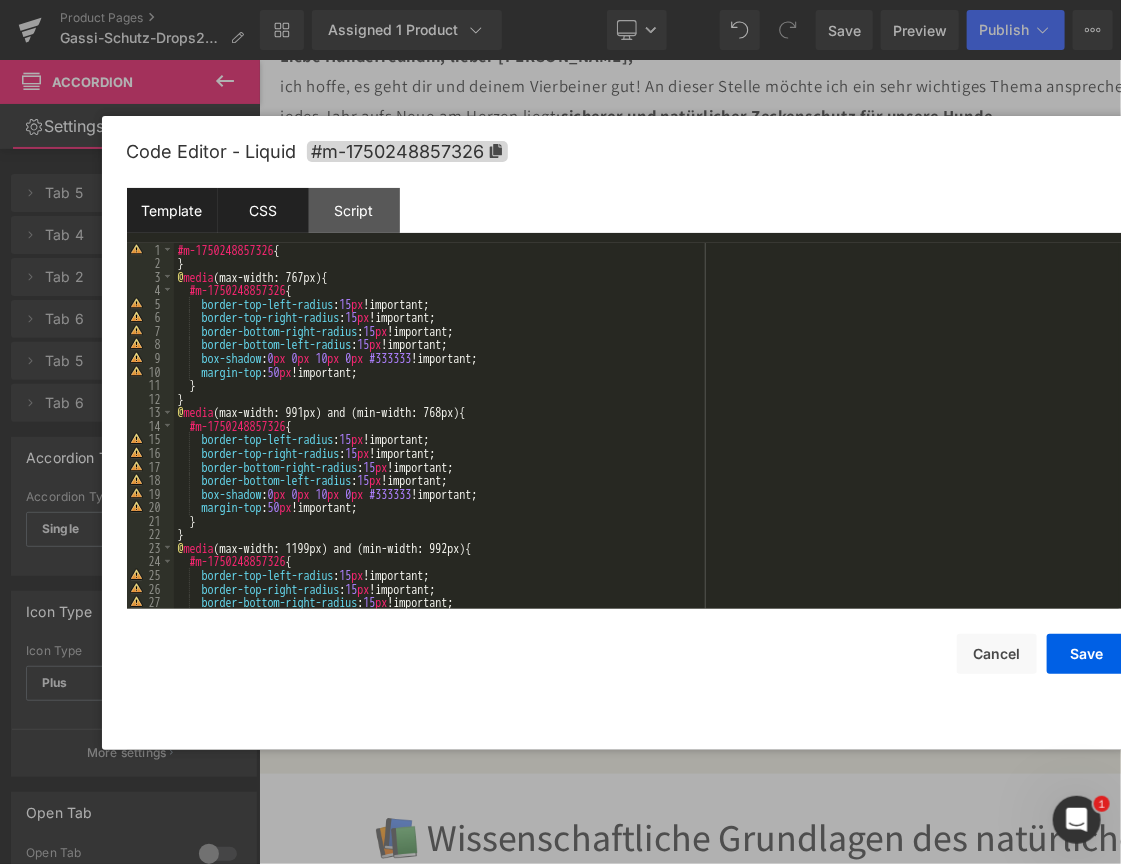 click on "Template" at bounding box center [172, 210] 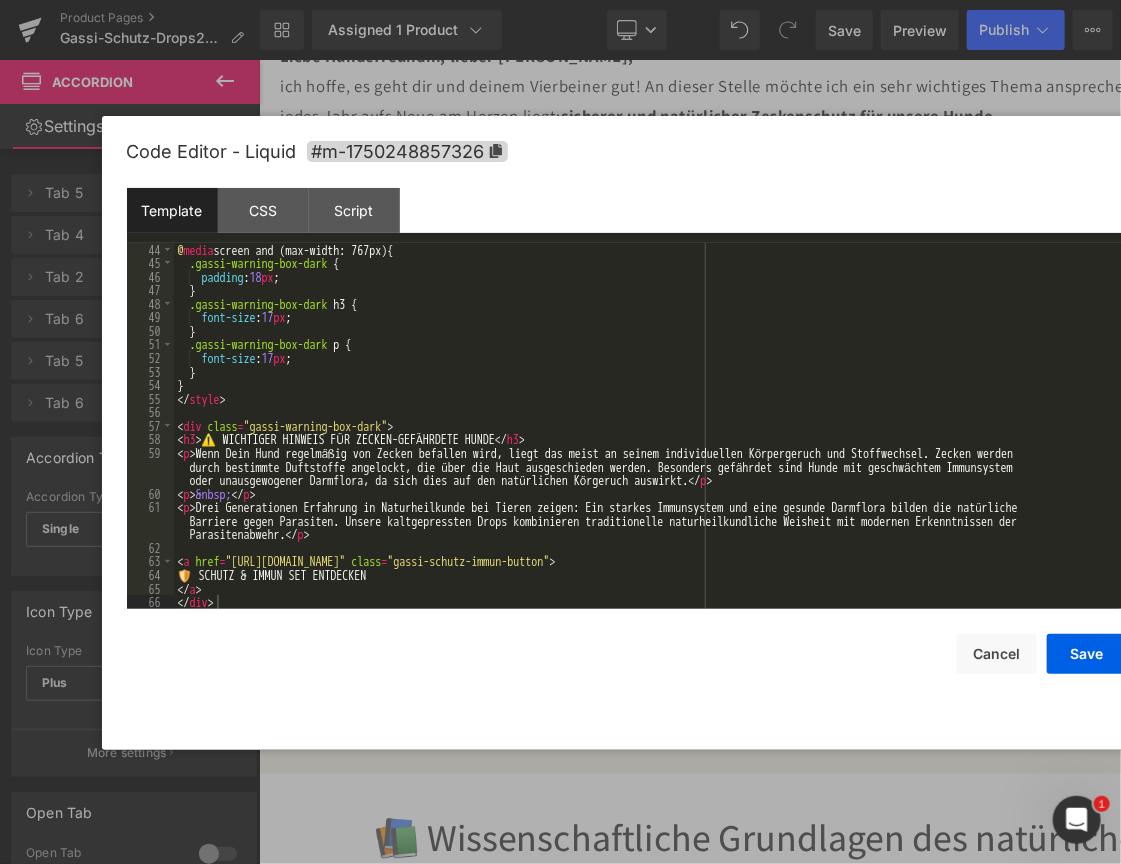 scroll, scrollTop: 597, scrollLeft: 0, axis: vertical 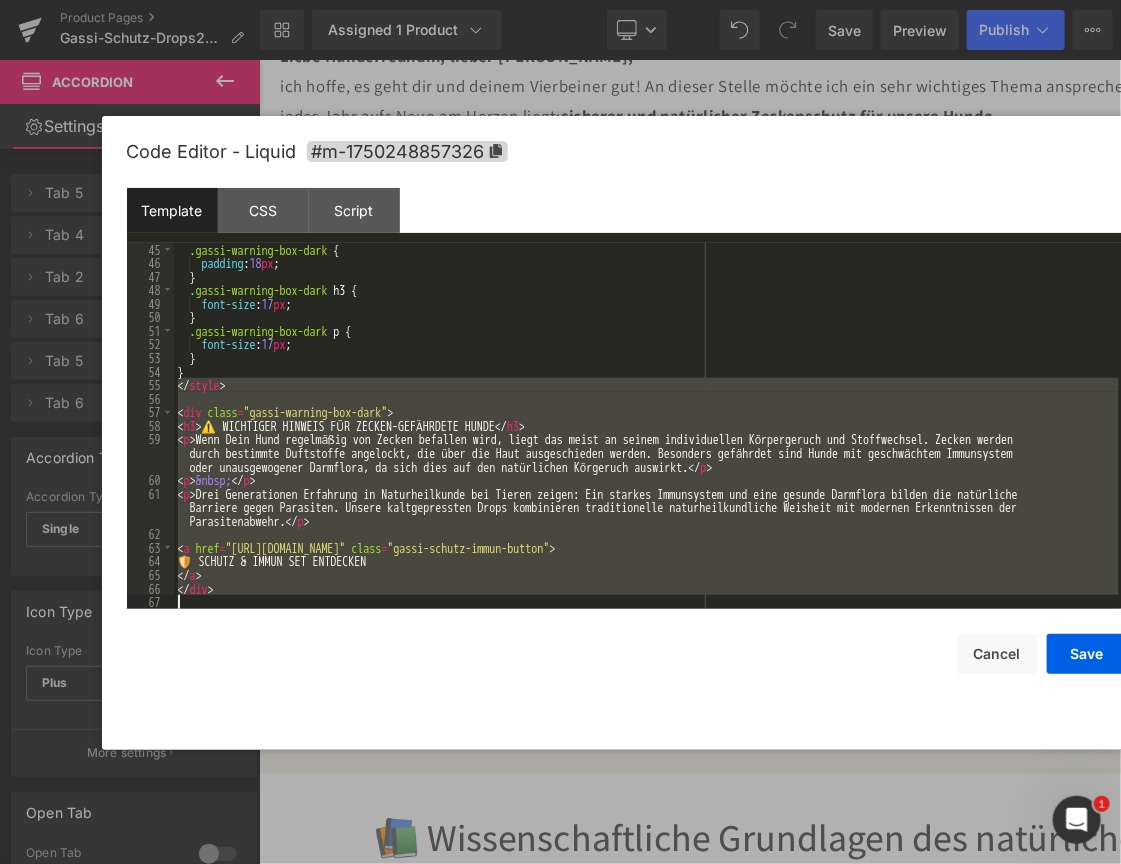 drag, startPoint x: 176, startPoint y: 386, endPoint x: 354, endPoint y: 691, distance: 353.1416 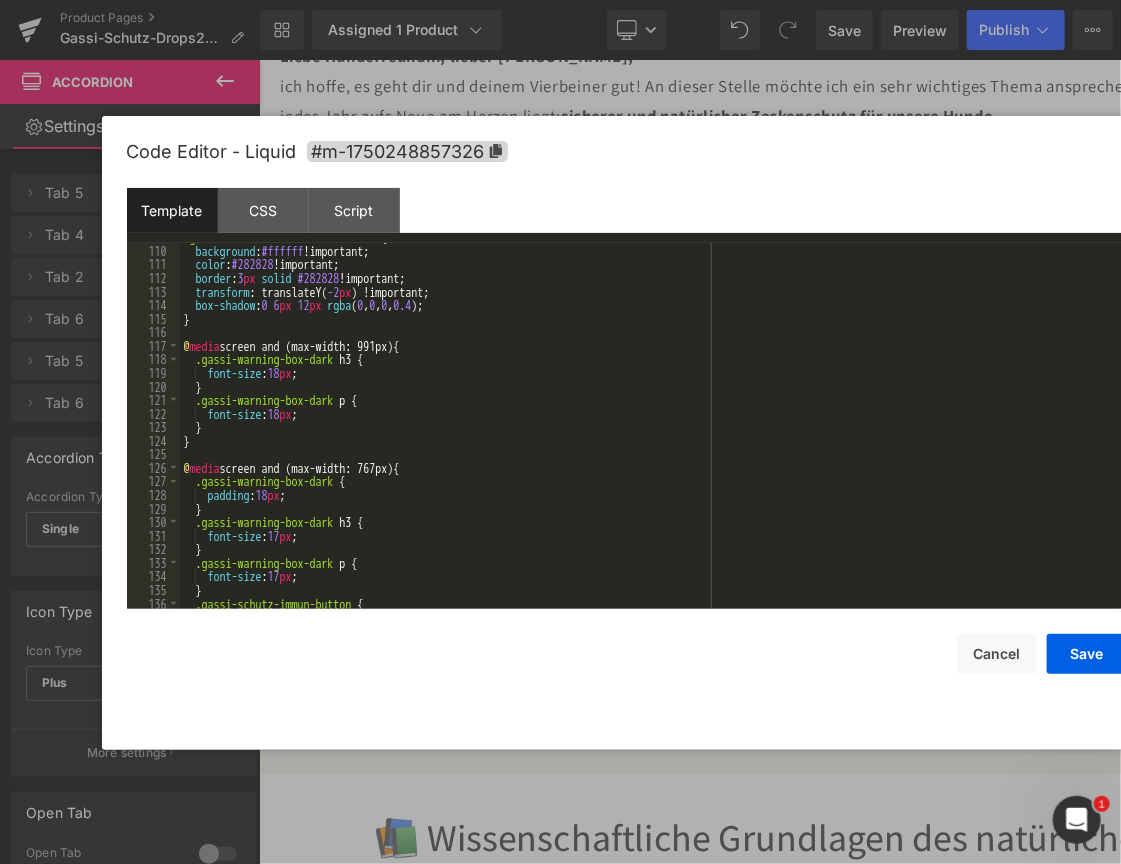 scroll, scrollTop: 1417, scrollLeft: 0, axis: vertical 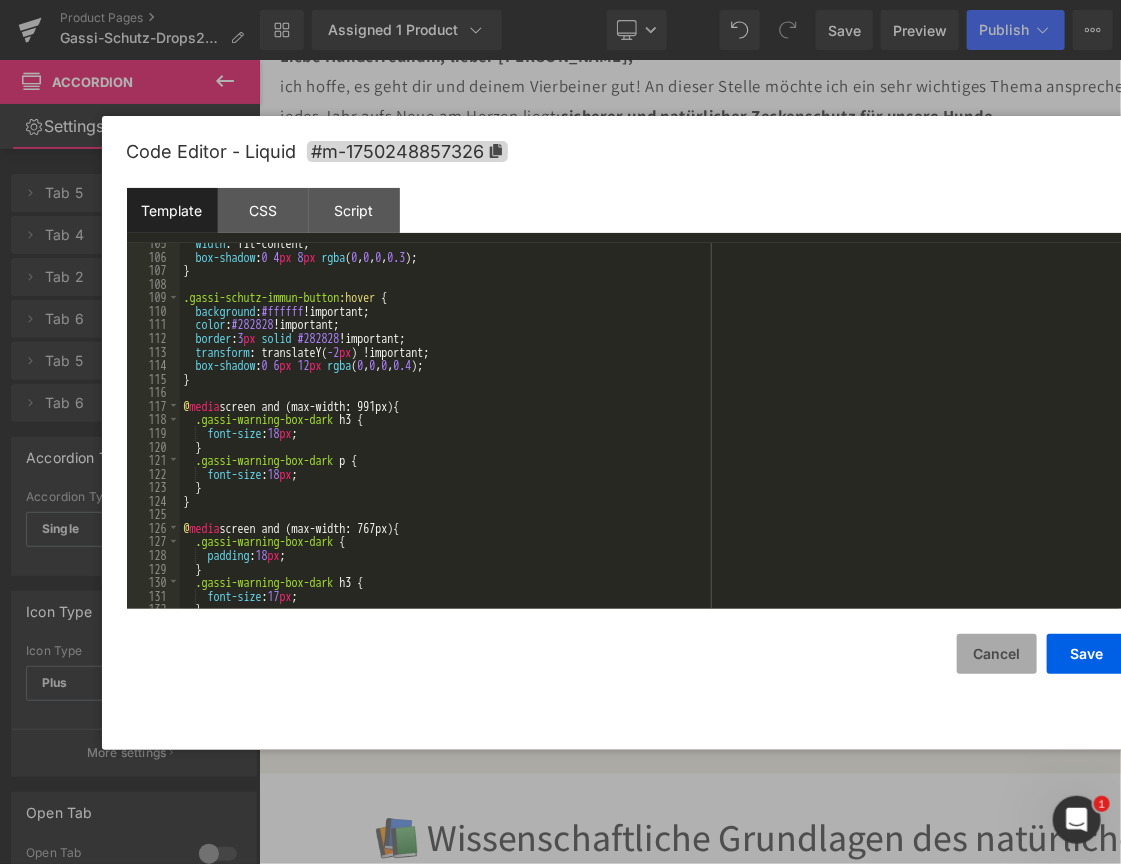 click on "Cancel" at bounding box center [997, 654] 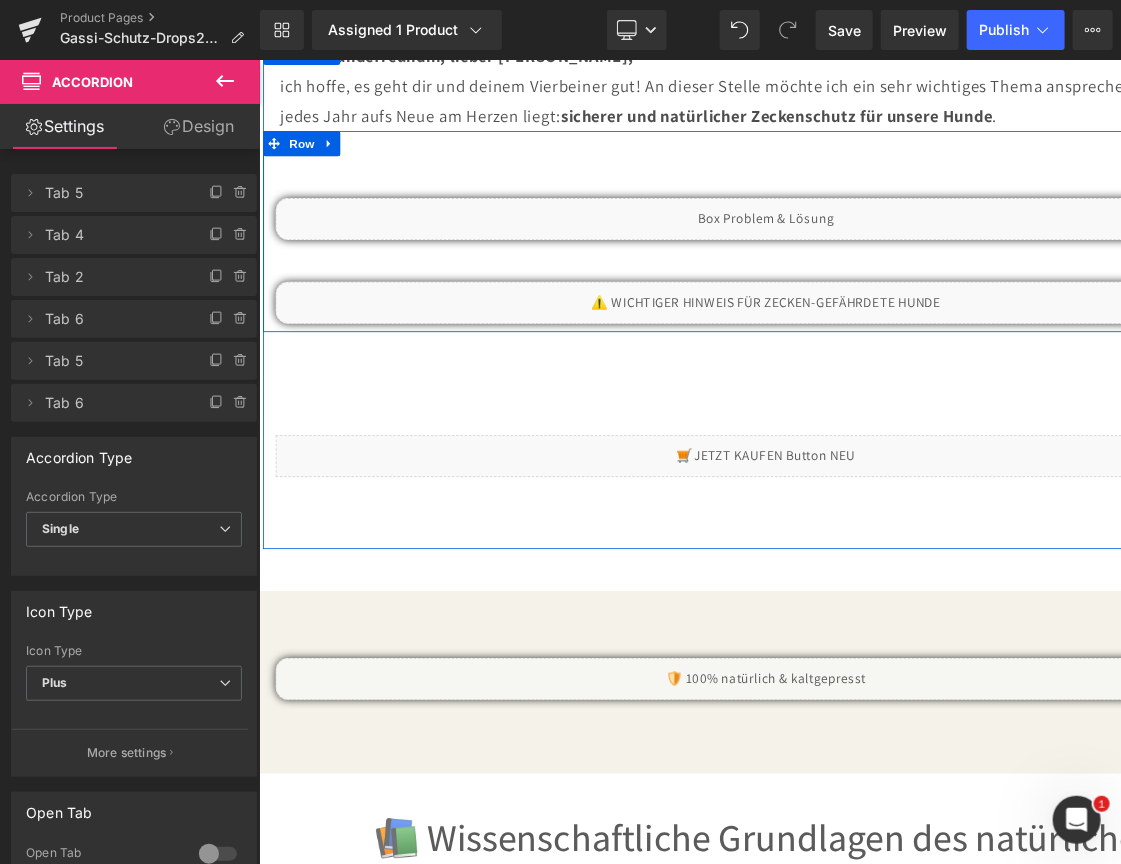 click on "Liquid" at bounding box center [863, 349] 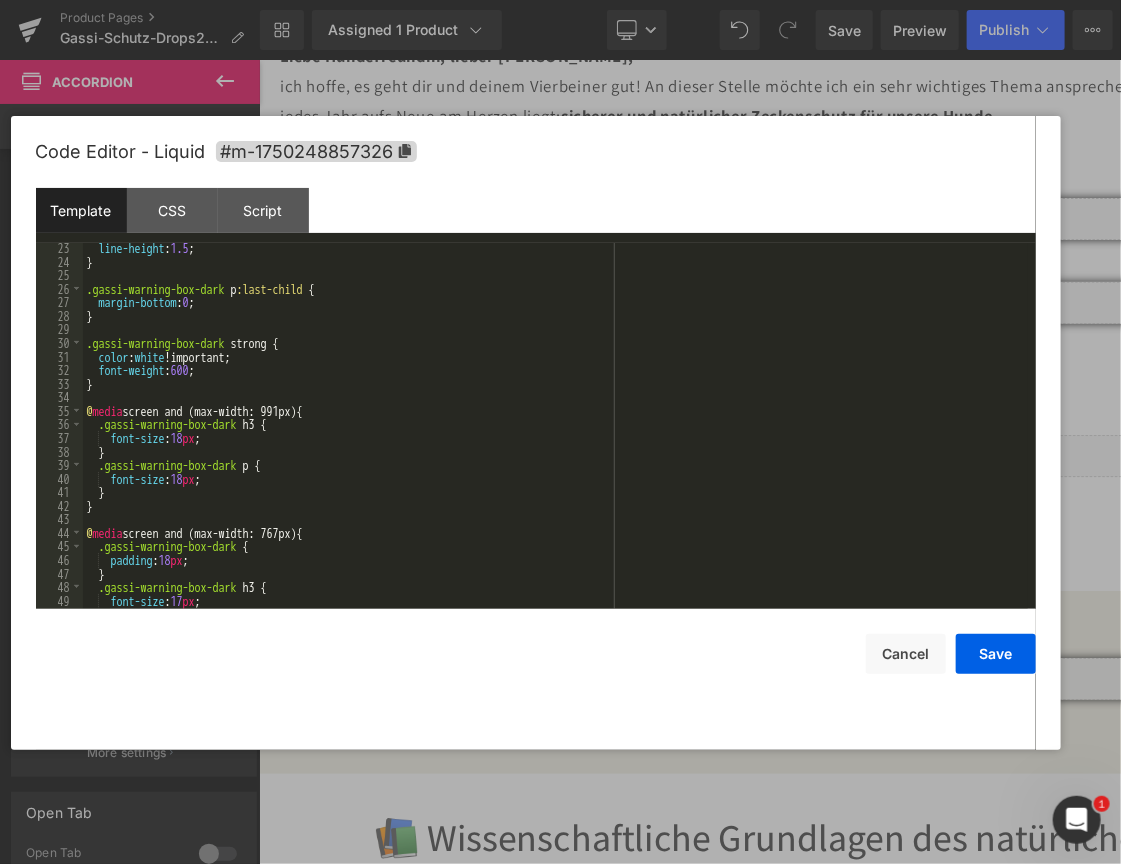 scroll, scrollTop: 542, scrollLeft: 0, axis: vertical 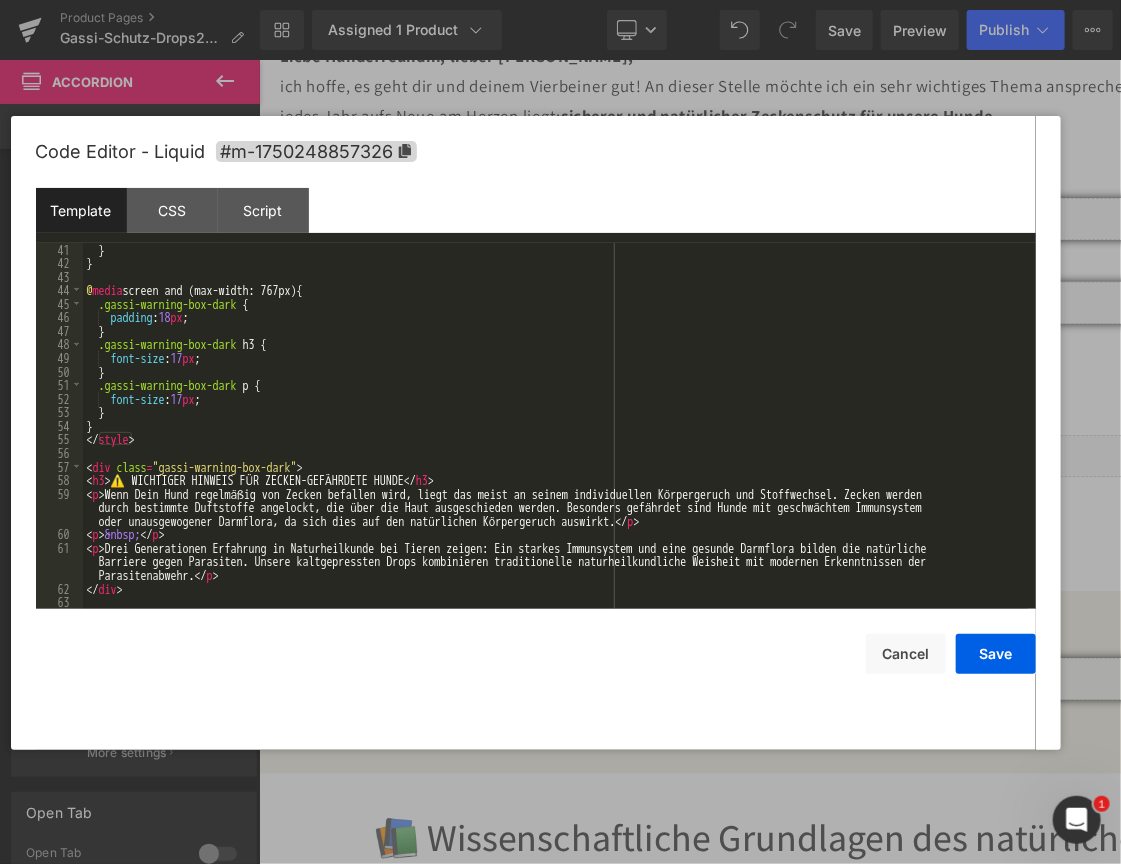 click on "} } @ media  screen and (max-width: 767px)  {    .gassi-warning-box-dark   {       padding :  18 px ;    }    .gassi-warning-box-dark   h3   {       font-size :  17 px ;    }    .gassi-warning-box-dark   p   {       font-size :  17 px ;    } } </ style > < div   class = "gassi-warning-box-dark" > < h3 > ⚠️ WICHTIGER HINWEIS FÜR ZECKEN-GEFÄHRDETE HUNDE </ h3 > < p > Wenn Dein Hund regelmäßig von Zecken befallen wird, liegt das meist an seinem individuellen Körpergeruch und Stoffwechsel. Zecken werden     durch bestimmte Duftstoffe angelockt, die über die Haut ausgeschieden werden. Besonders gefährdet sind Hunde mit geschwächtem Immunsystem     oder unausgewogener Darmflora, da sich dies auf den natürlichen Körpergeruch auswirkt. </ p > < p > &nbsp; </ p > < p > Drei Generationen Erfahrung in Naturheilkunde bei Tieren zeigen: Ein starkes Immunsystem und eine gesunde Darmflora bilden die natürliche        Parasitenabwehr. </ p > </ div >" at bounding box center (555, 440) 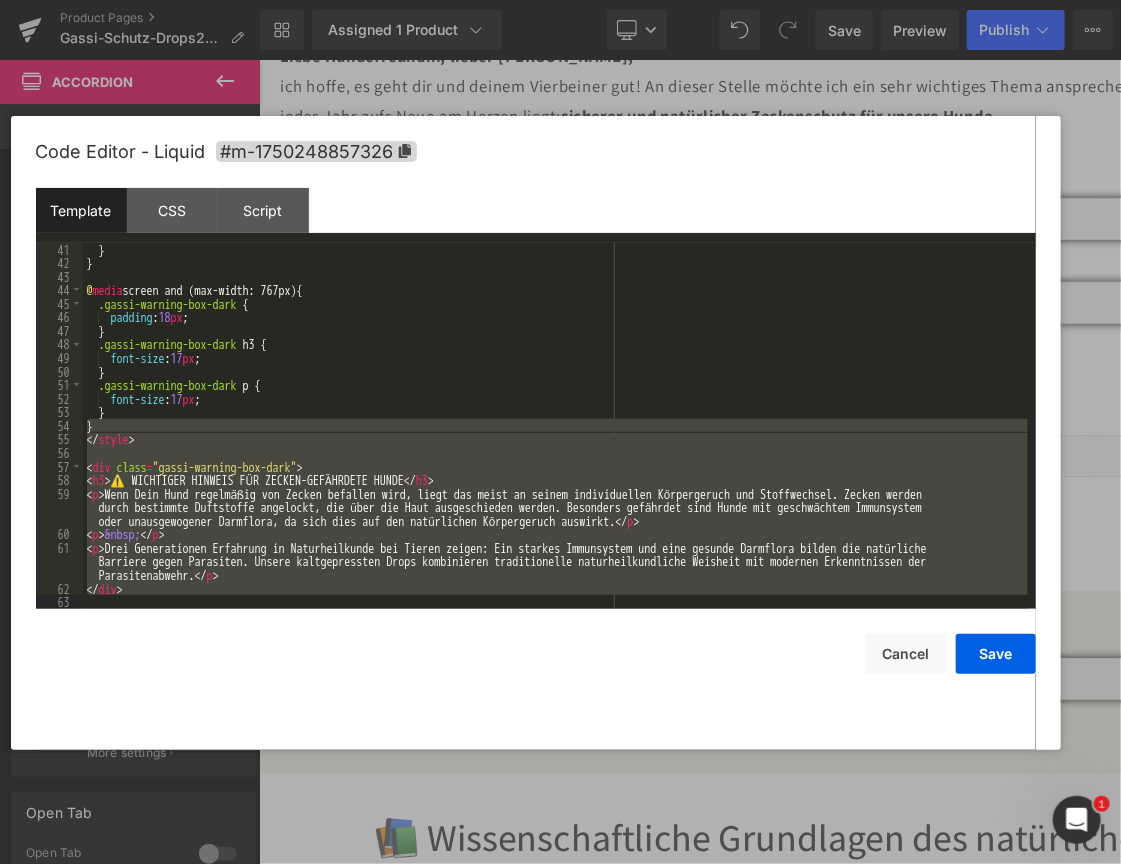 drag, startPoint x: 83, startPoint y: 432, endPoint x: 347, endPoint y: 694, distance: 371.94086 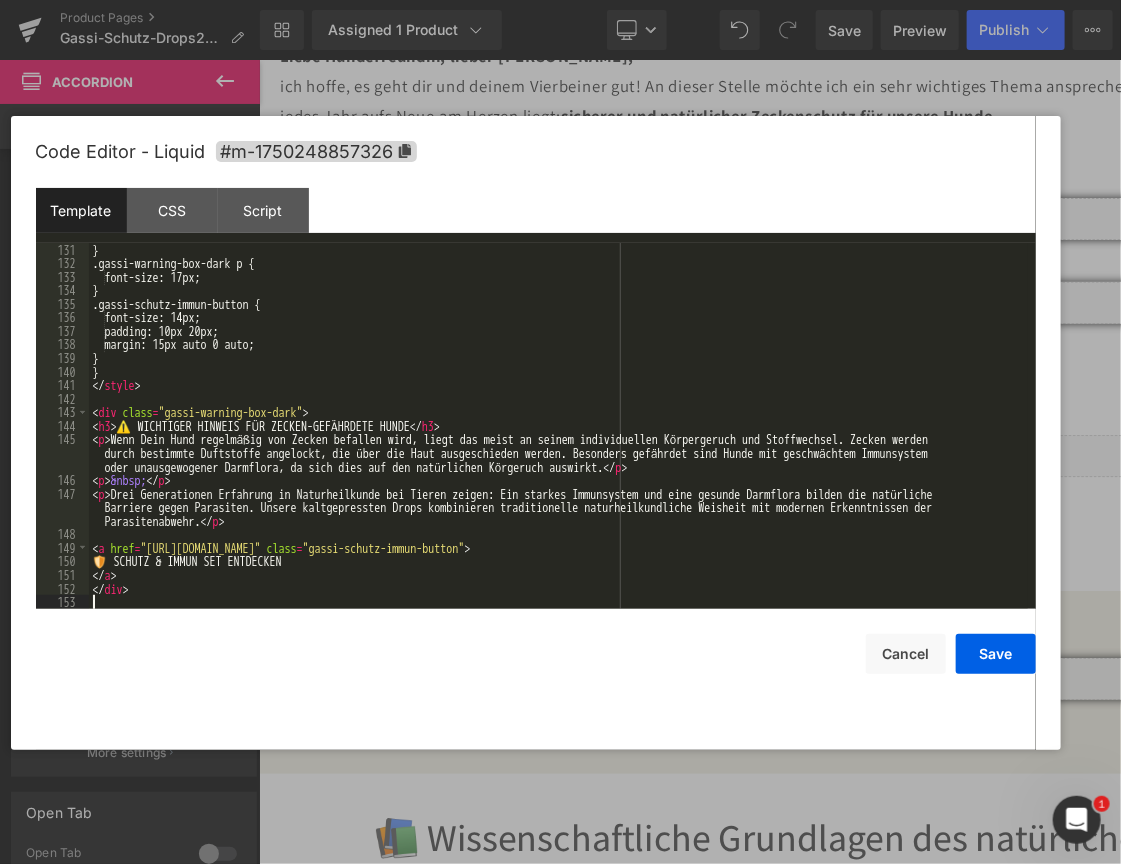 scroll, scrollTop: 1764, scrollLeft: 0, axis: vertical 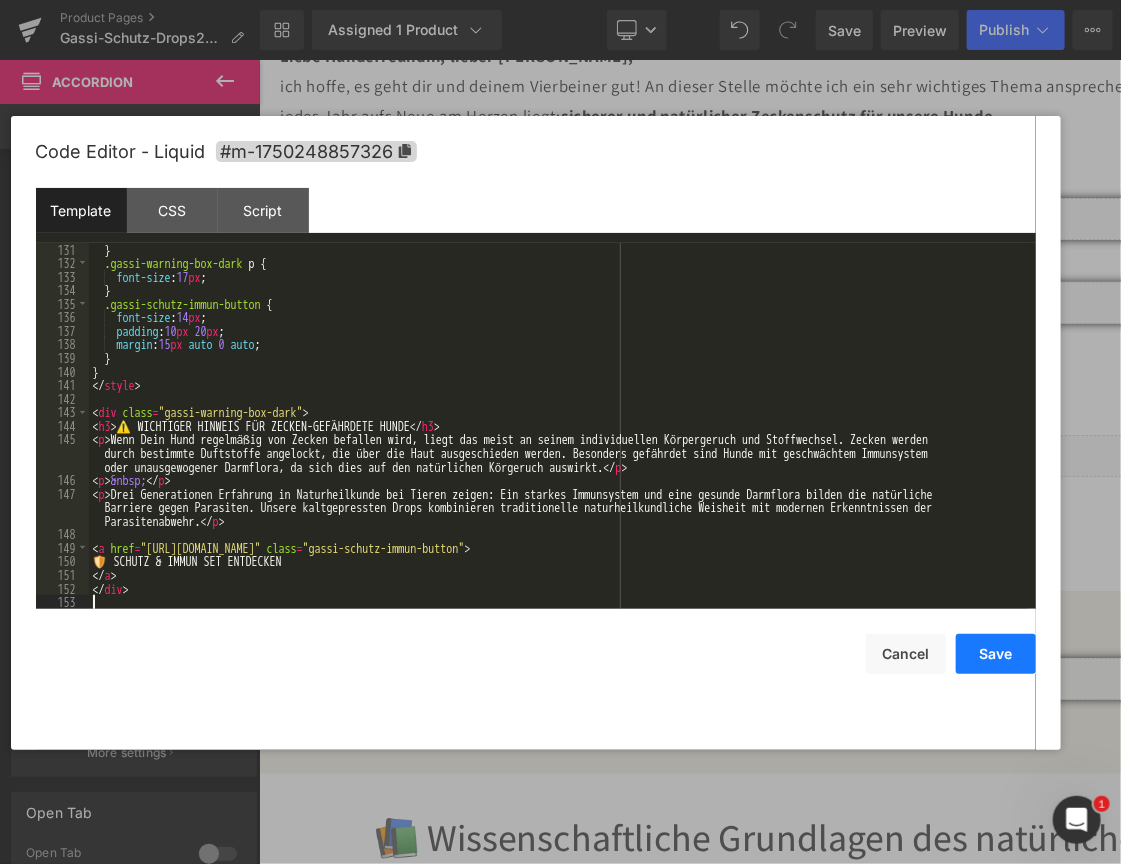 click on "Save" at bounding box center (996, 654) 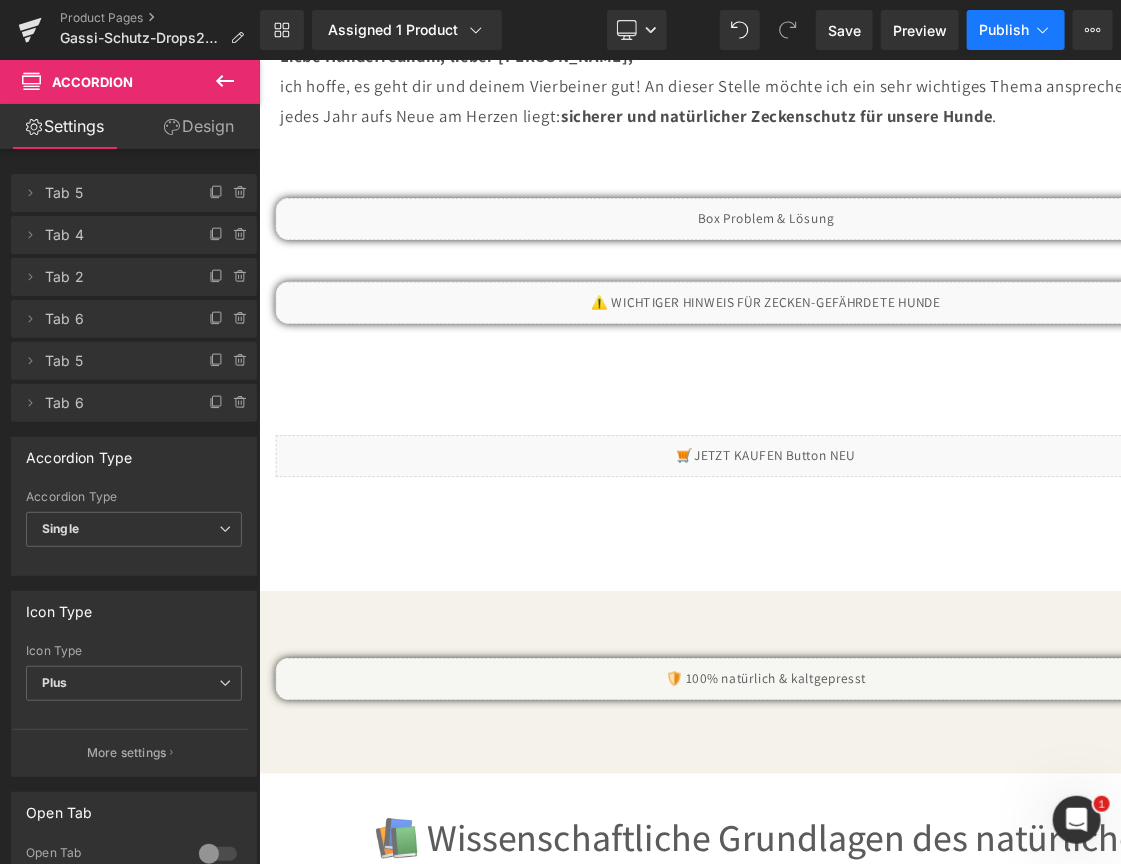 click on "Publish" at bounding box center (1016, 30) 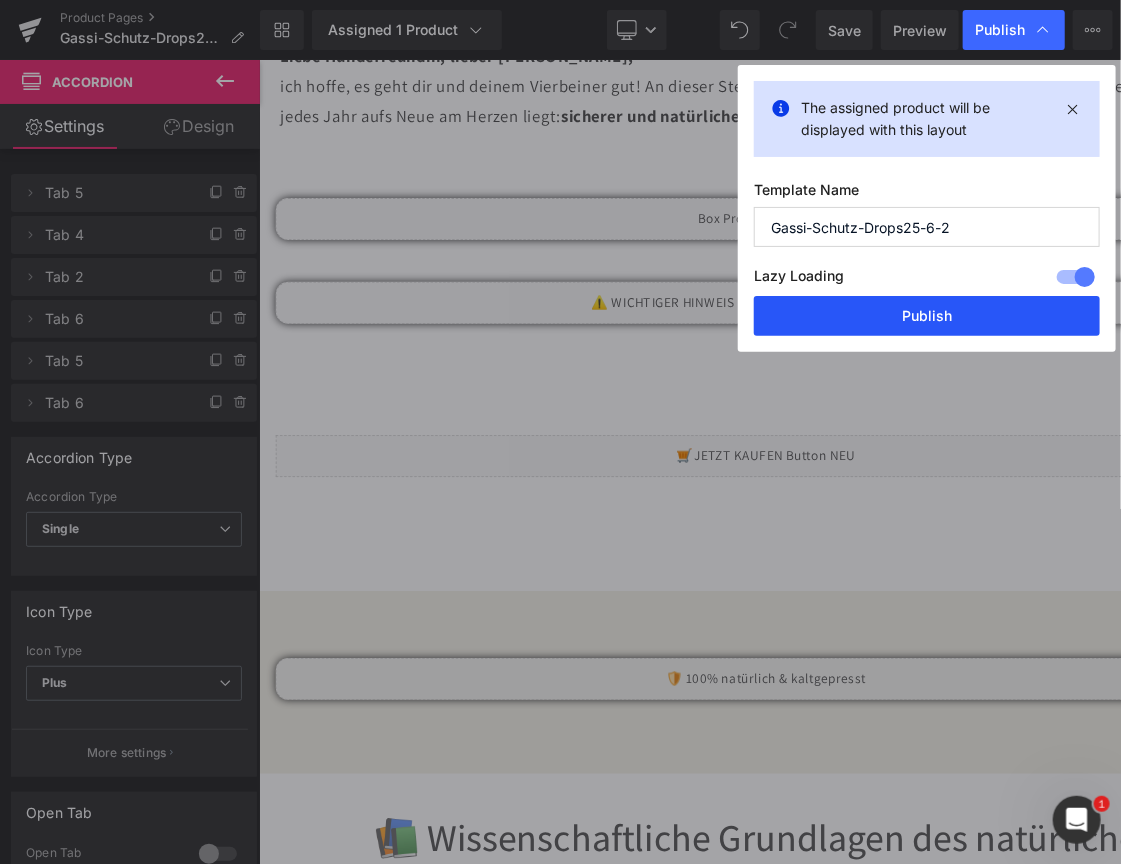 drag, startPoint x: 952, startPoint y: 311, endPoint x: 718, endPoint y: 352, distance: 237.56473 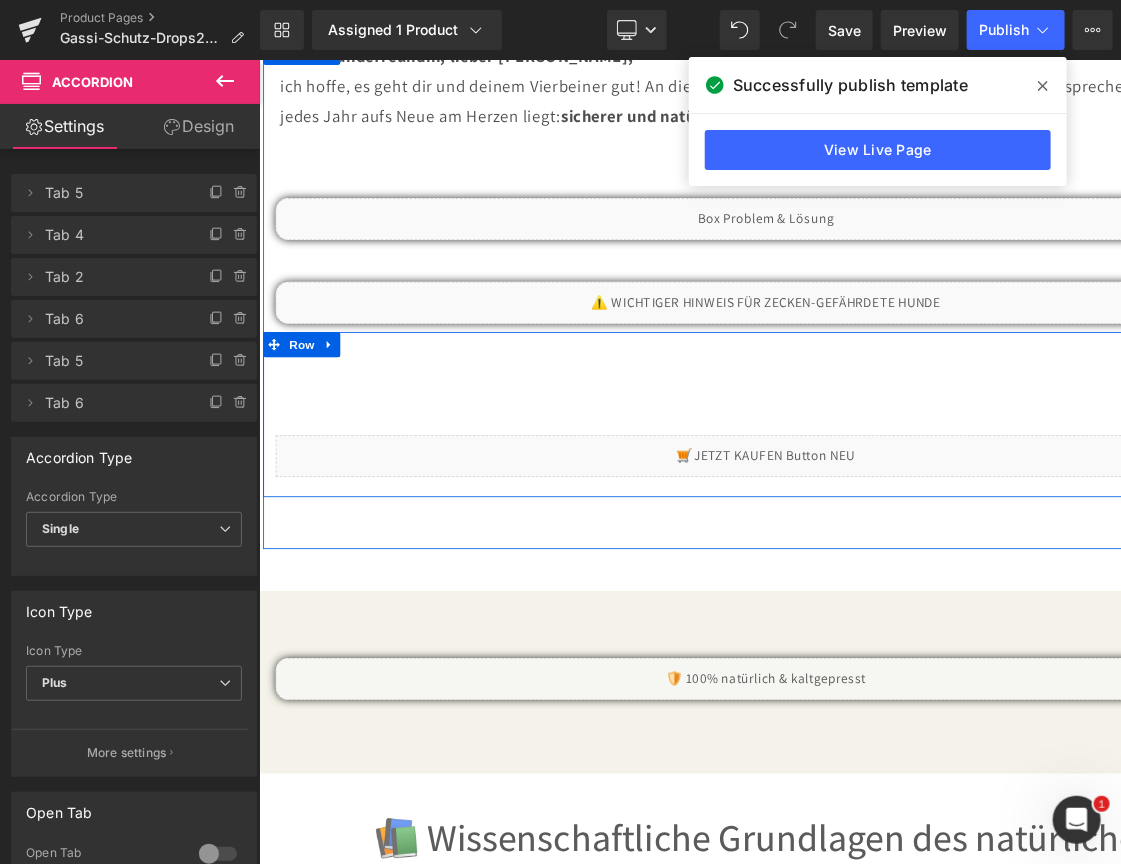 click on "Liquid" at bounding box center (863, 532) 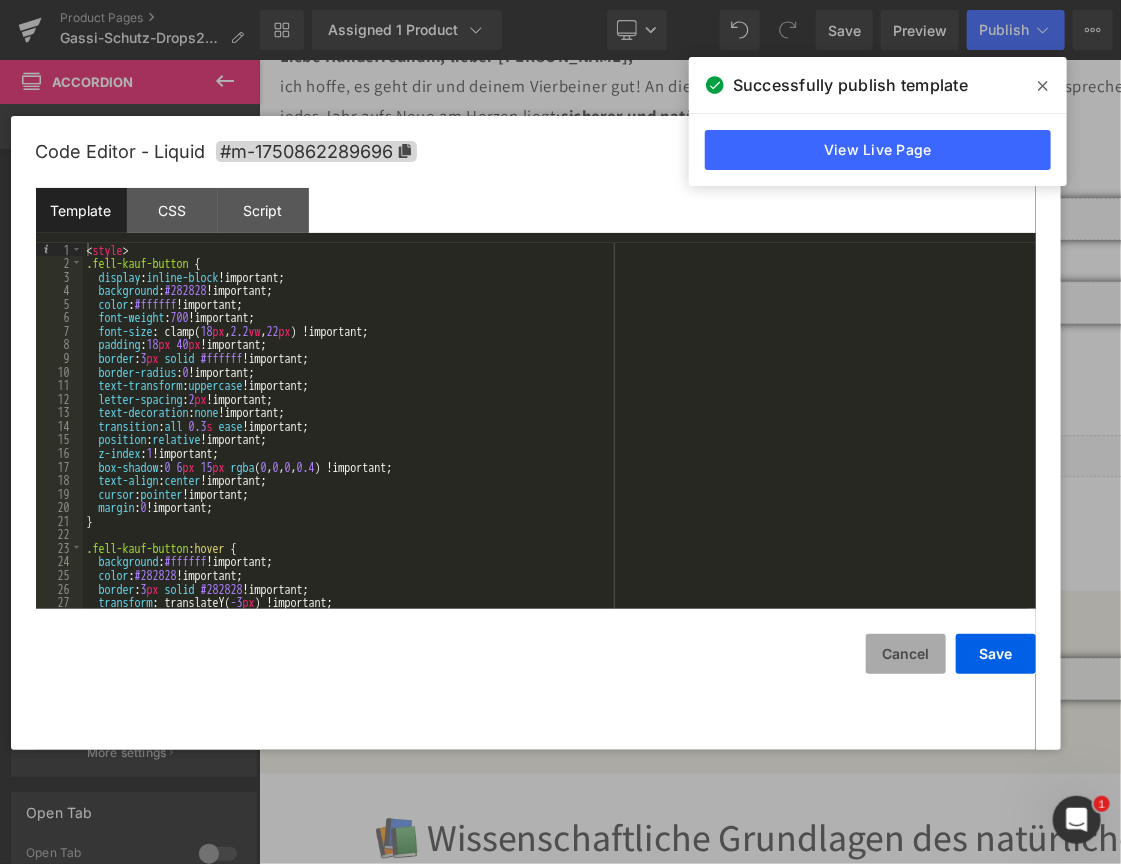 click on "Cancel" at bounding box center (906, 654) 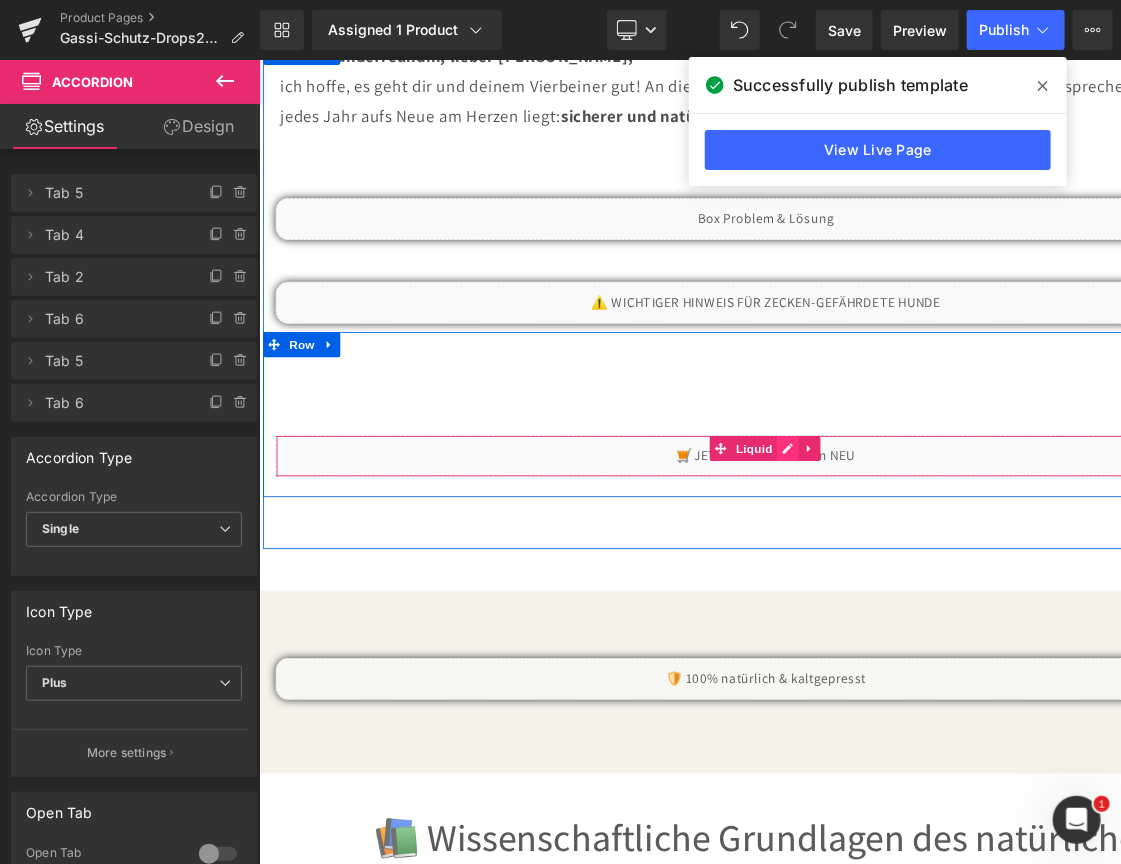 click on "Liquid" at bounding box center [863, 532] 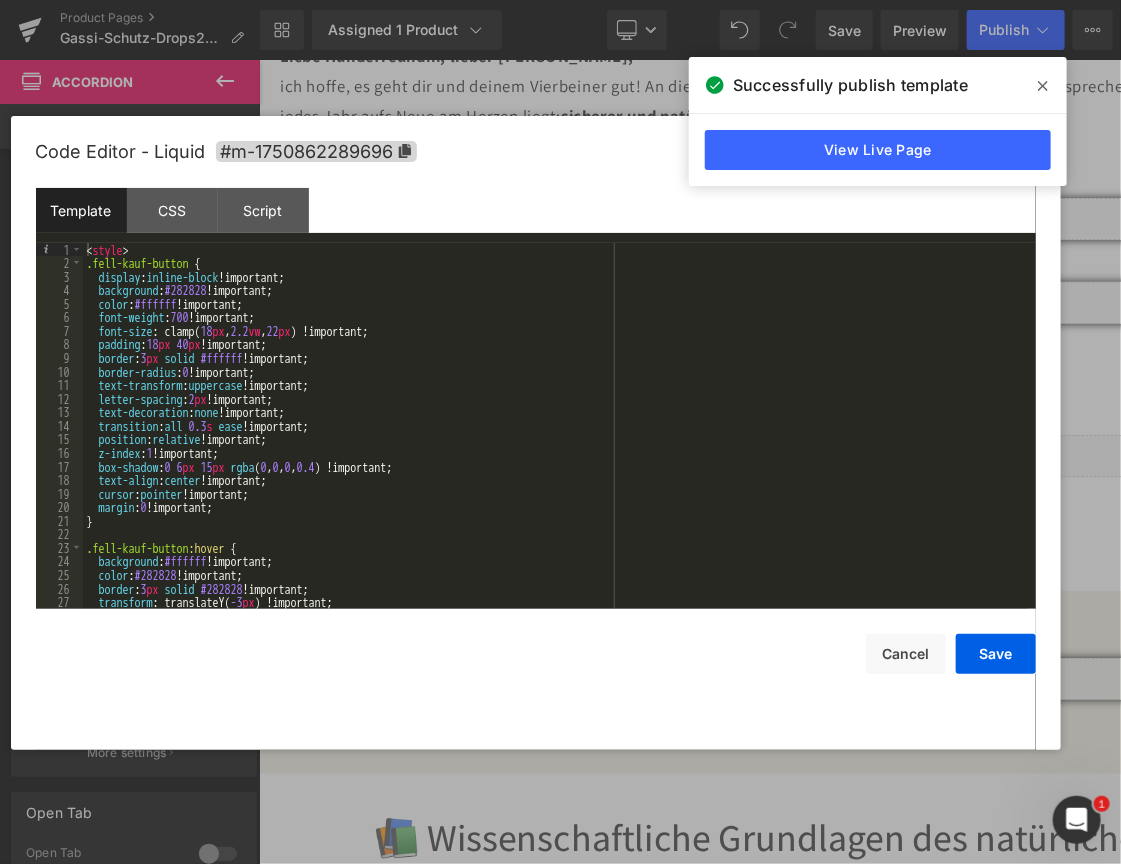 click on "< style > .fell-kauf-button   {    display :  inline-block  !important;    background :  #282828  !important;    color :  #ffffff  !important;    font-weight :  700  !important;    font-size : clamp( 18 px ,  2.2 vw ,  22 px ) !important;    padding :  18 px   40 px  !important;    border :  3 px   solid   #ffffff  !important;    border-radius :  0  !important;    text-transform :  uppercase  !important;    letter-spacing :  2 px  !important;    text-decoration :  none  !important;    transition :  all   0.3 s   ease  !important;    position :  relative  !important;    z-index :  1  !important;    box-shadow :  0   6 px   15 px   rgba ( 0 ,  0 ,  0 ,  0.4 ) !important;    text-align :  center  !important;    cursor :  pointer  !important;    margin :  0  !important; } .fell-kauf-button :hover   {    background :  #ffffff  !important;    color :  #282828  !important;    border :  3 px   solid   #282828  !important;    transform : translateY( -3 px ) !important;    box-shadow :  0   8 px   20 px   rgba ( 0 ,  0" at bounding box center (555, 440) 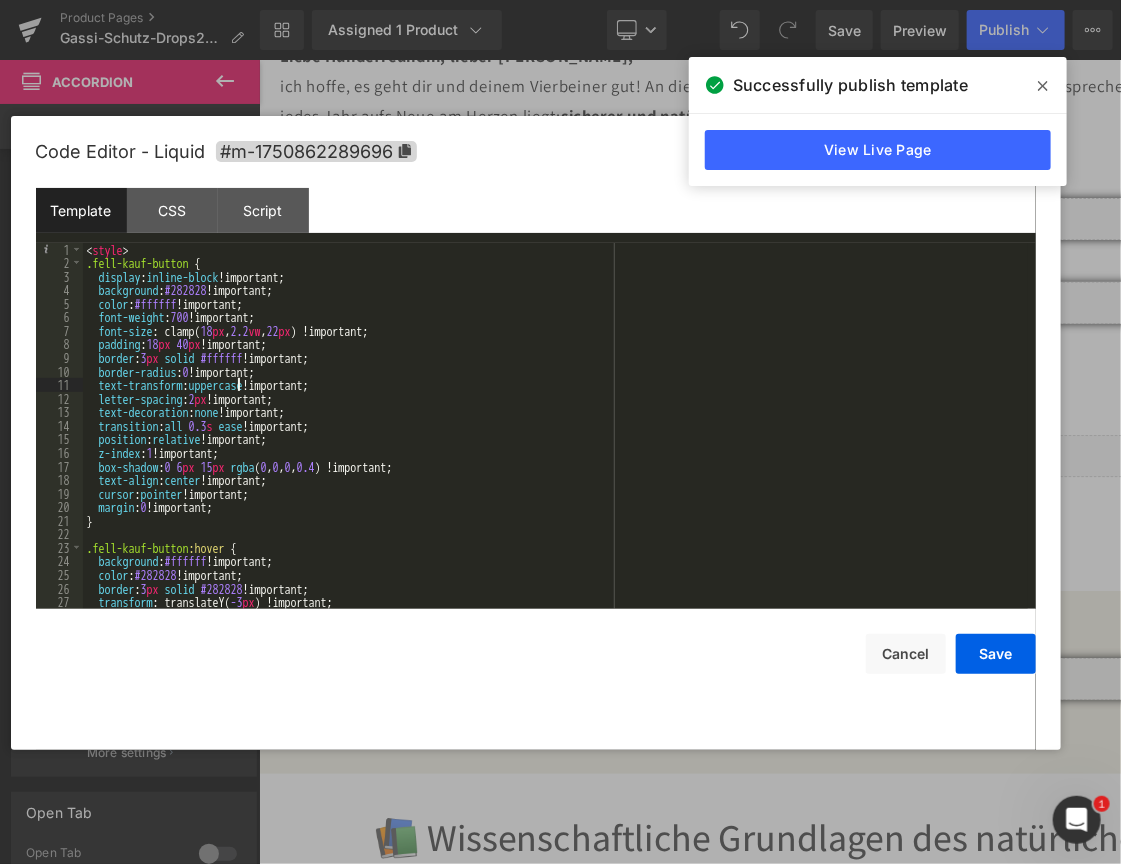 scroll, scrollTop: 300, scrollLeft: 0, axis: vertical 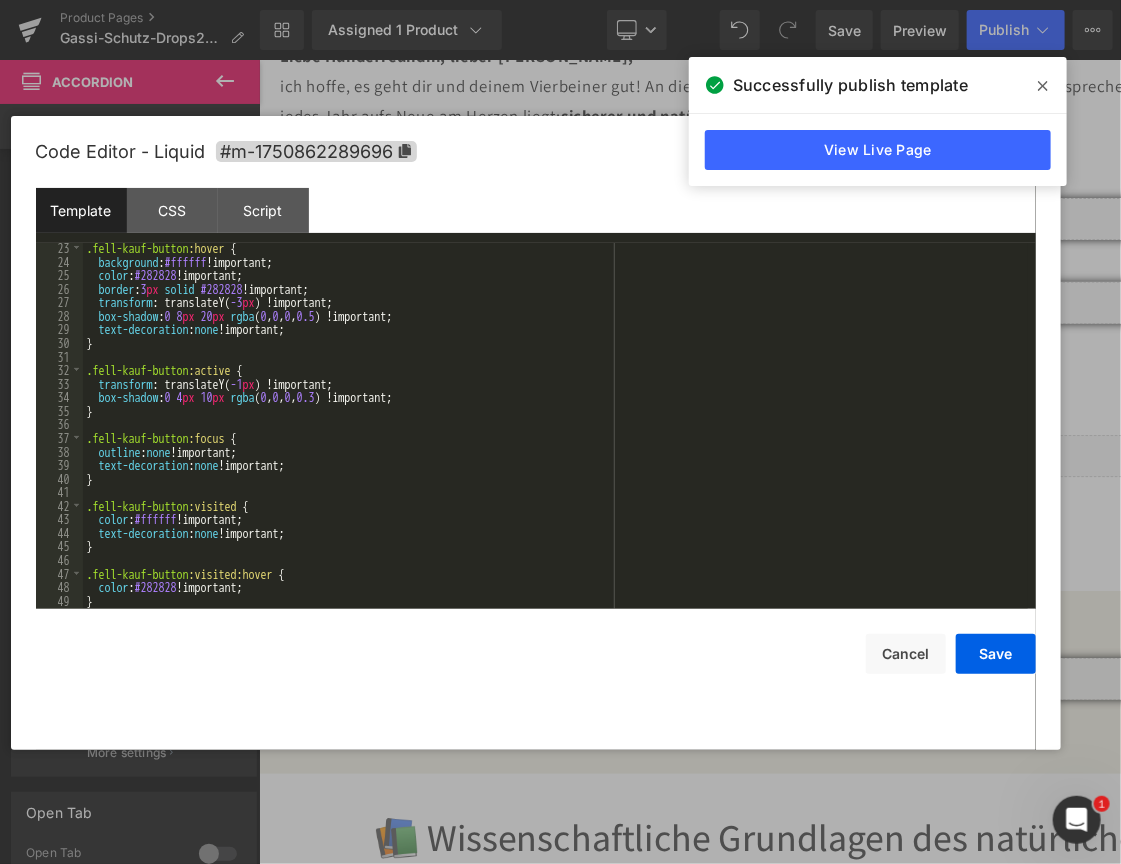 click on "Template" at bounding box center [81, 210] 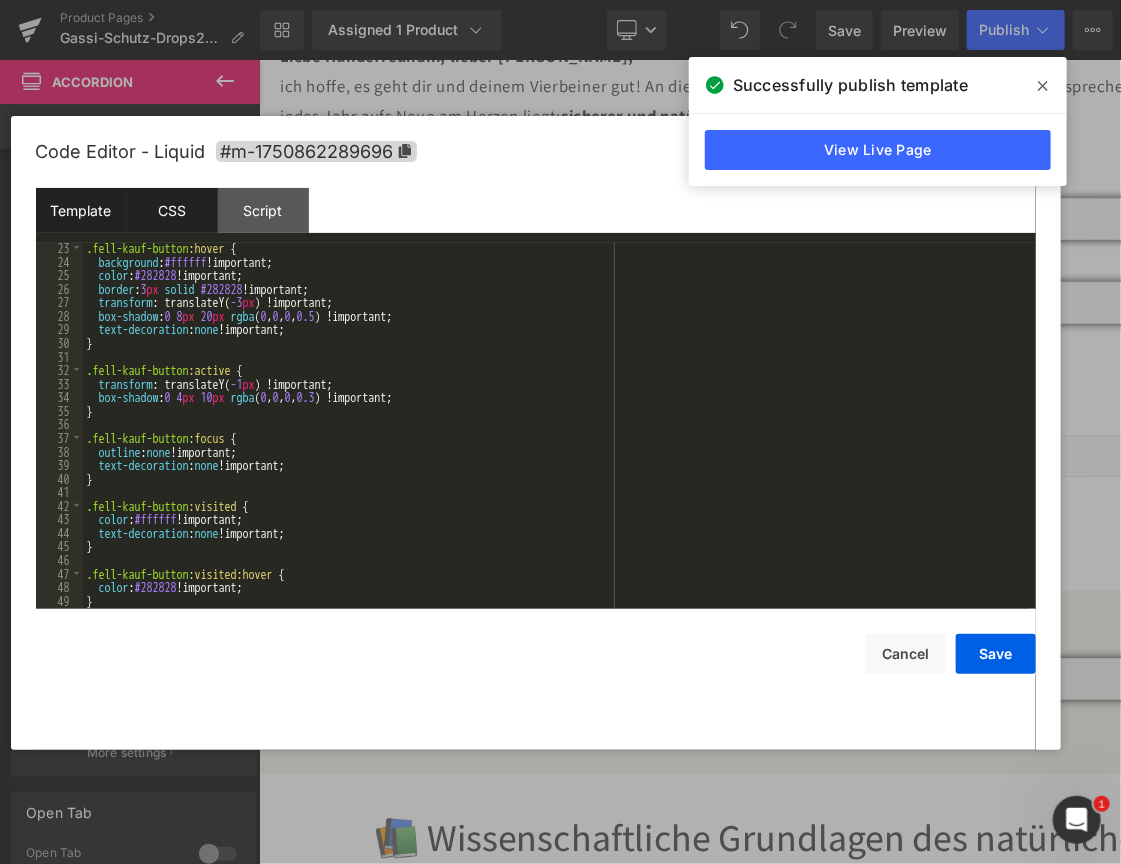 click on "CSS" at bounding box center (172, 210) 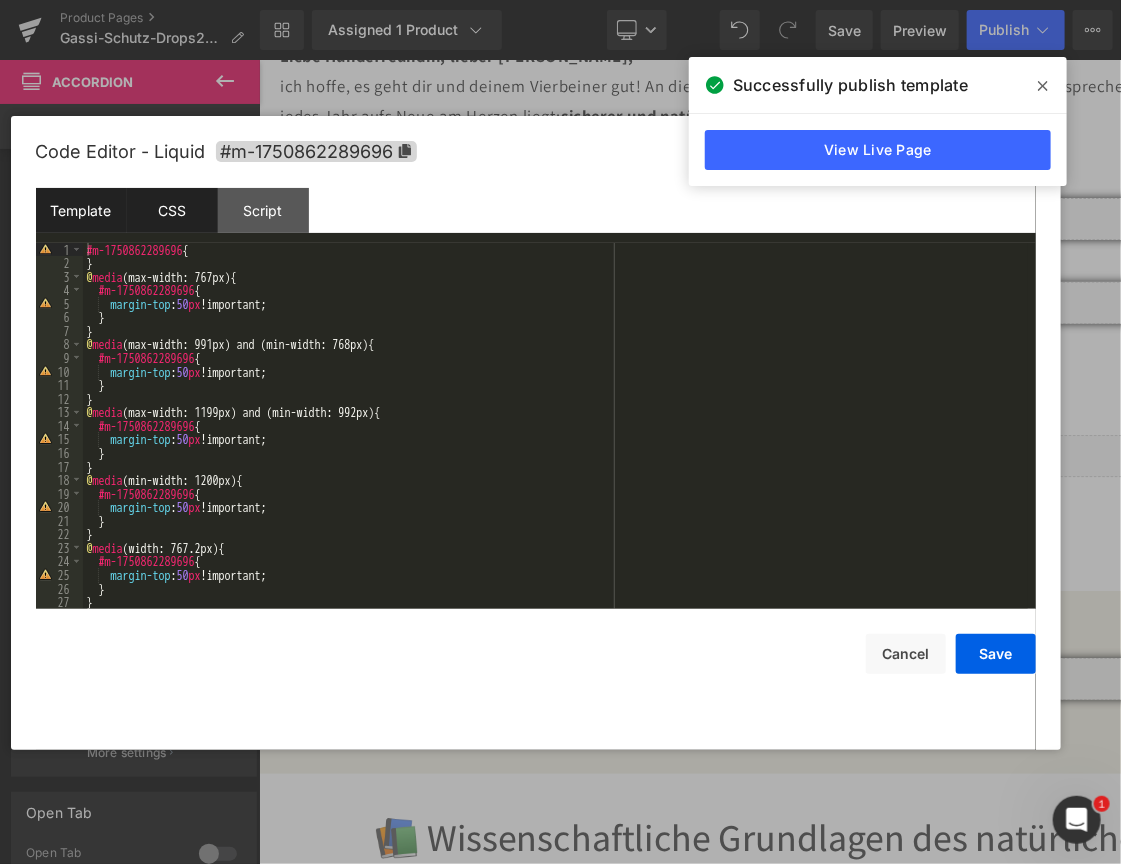 click on "Template" at bounding box center [81, 210] 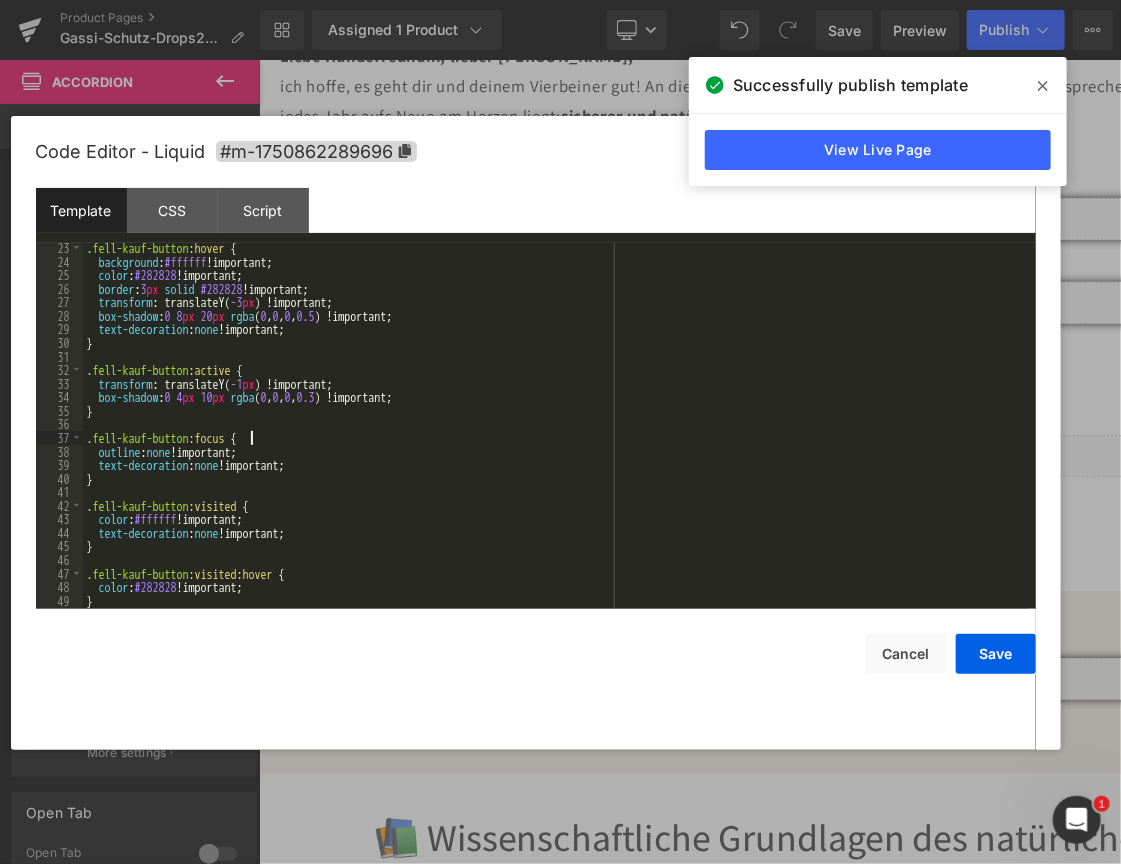 click on ".fell-kauf-button :hover   {    background :  #ffffff  !important;    color :  #282828  !important;    border :  3 px   solid   #282828  !important;    transform : translateY( -3 px ) !important;    box-shadow :  0   8 px   20 px   rgba ( 0 ,  0 ,  0 ,  0.5 ) !important;    text-decoration :  none  !important; } .fell-kauf-button :active   {    transform : translateY( -1 px ) !important;    box-shadow :  0   4 px   10 px   rgba ( 0 ,  0 ,  0 ,  0.3 ) !important; } .fell-kauf-button :focus   {    outline :  none  !important;    text-decoration :  none  !important; } .fell-kauf-button :visited   {    color :  #ffffff  !important;    text-decoration :  none  !important; } .fell-kauf-button :visited:hover   {    color :  #282828  !important; }" at bounding box center (555, 438) 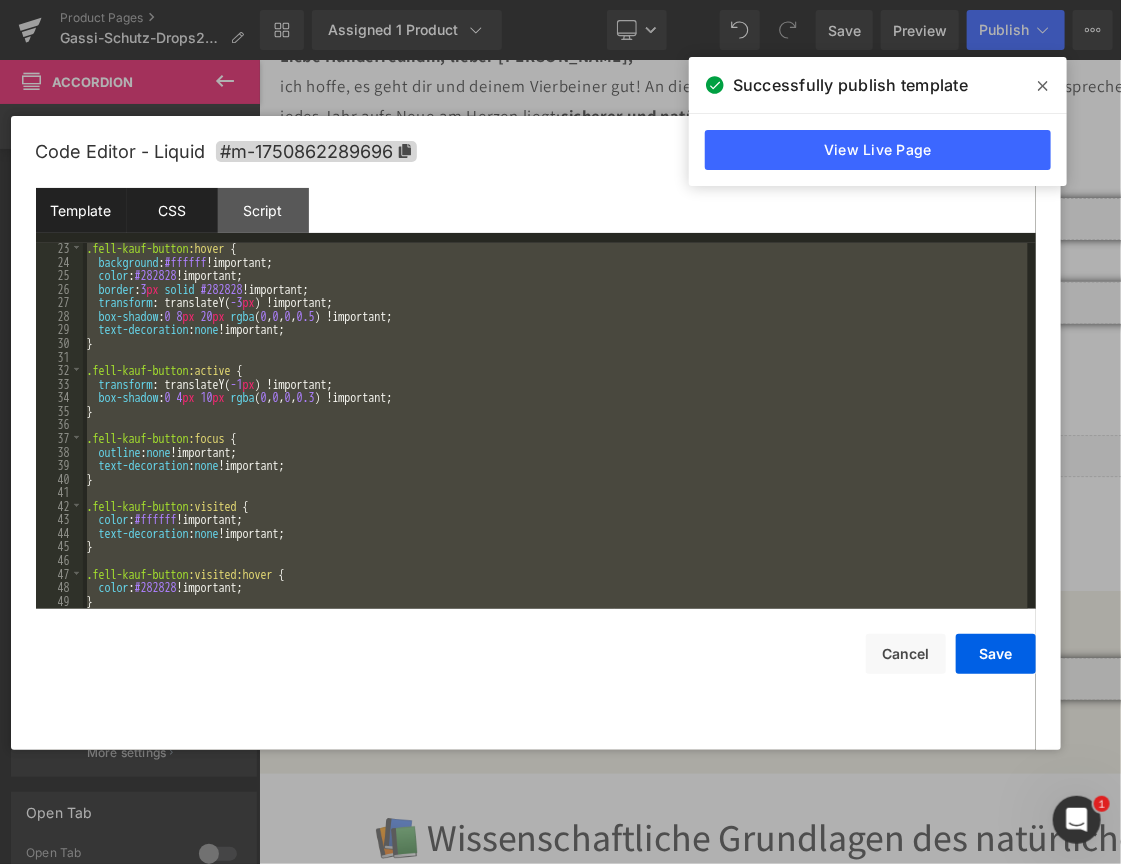 click on "CSS" at bounding box center [172, 210] 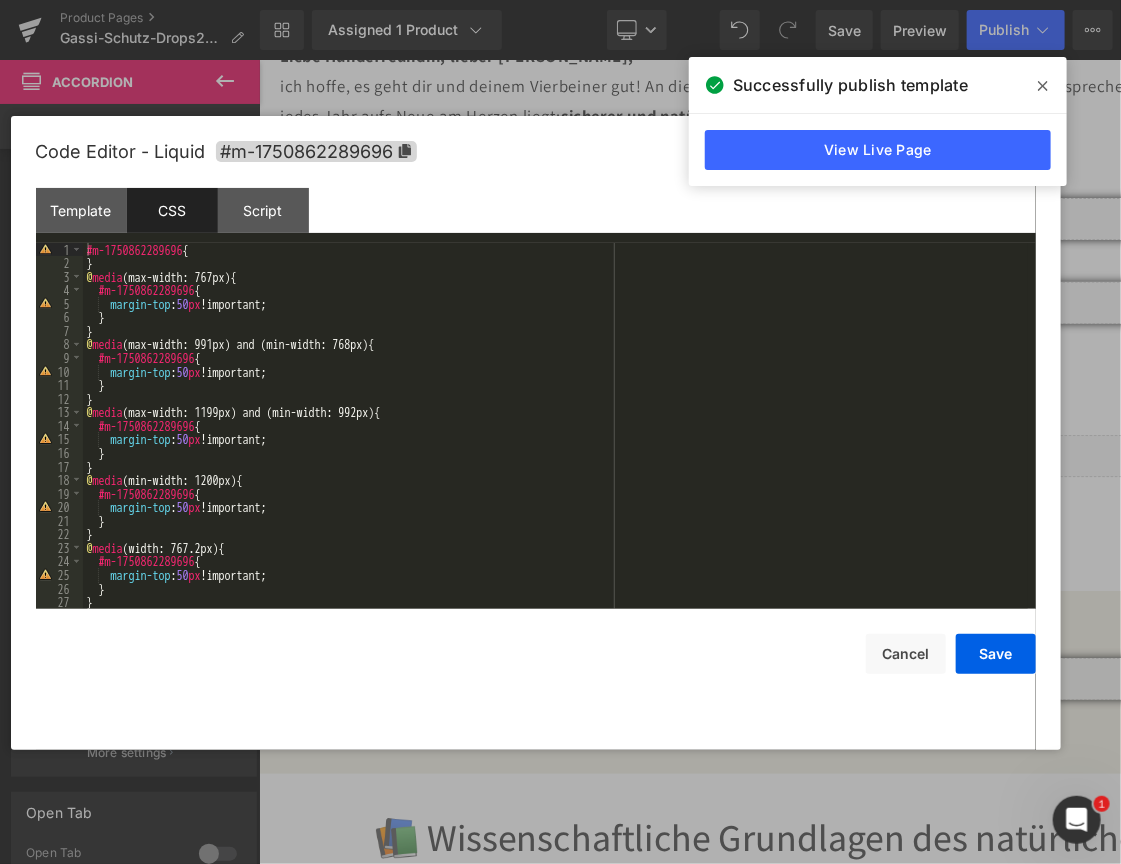 scroll, scrollTop: 0, scrollLeft: 0, axis: both 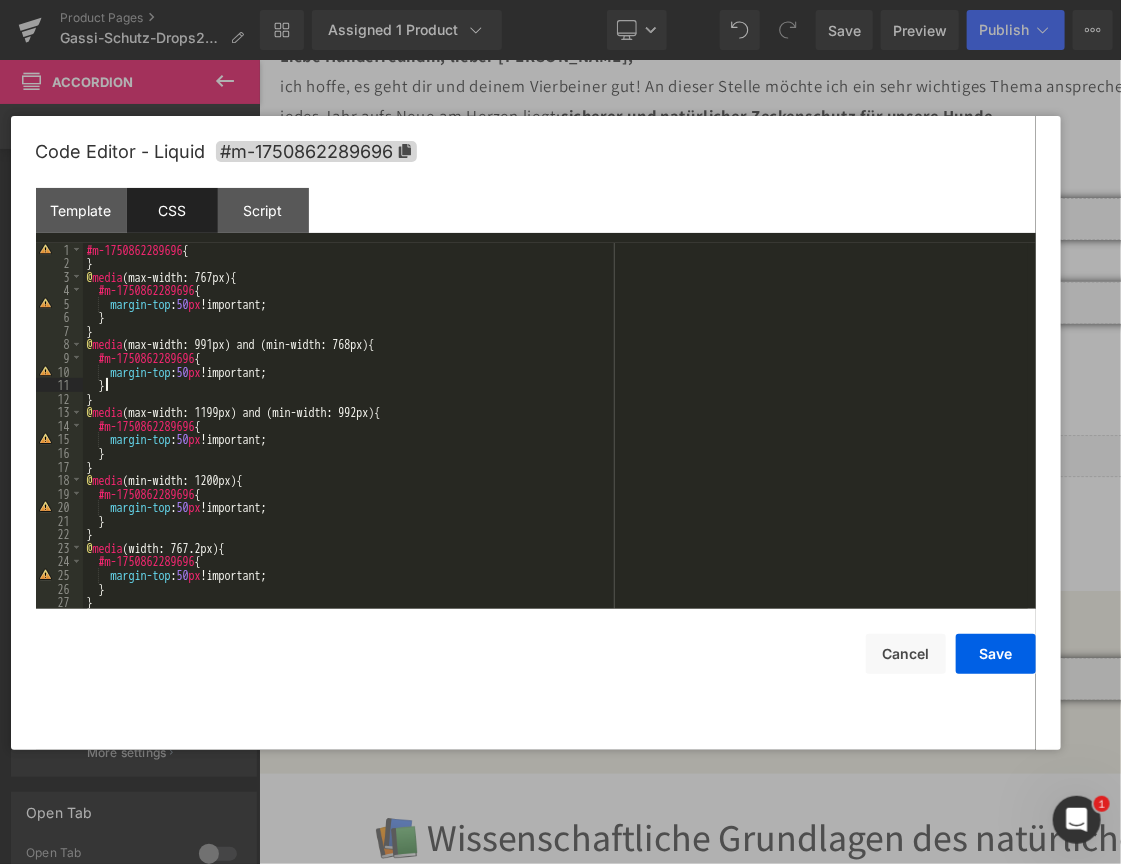 click on "#m-1750862289696 { } @ media  (max-width: 767px) {    #m-1750862289696 {       margin-top :  50 px !important;    } } @ media  (max-width: 991px) and (min-width: 768px) {    #m-1750862289696 {       margin-top :  50 px !important;    } } @ media  (max-width: 1199px) and (min-width: 992px) {    #m-1750862289696 {       margin-top :  50 px !important;    } } @ media  (min-width: 1200px) {    #m-1750862289696 {       margin-top :  50 px !important;    } } @ media  (width: 767.2px) {    #m-1750862289696 {       margin-top :  50 px !important;    } }" at bounding box center [555, 440] 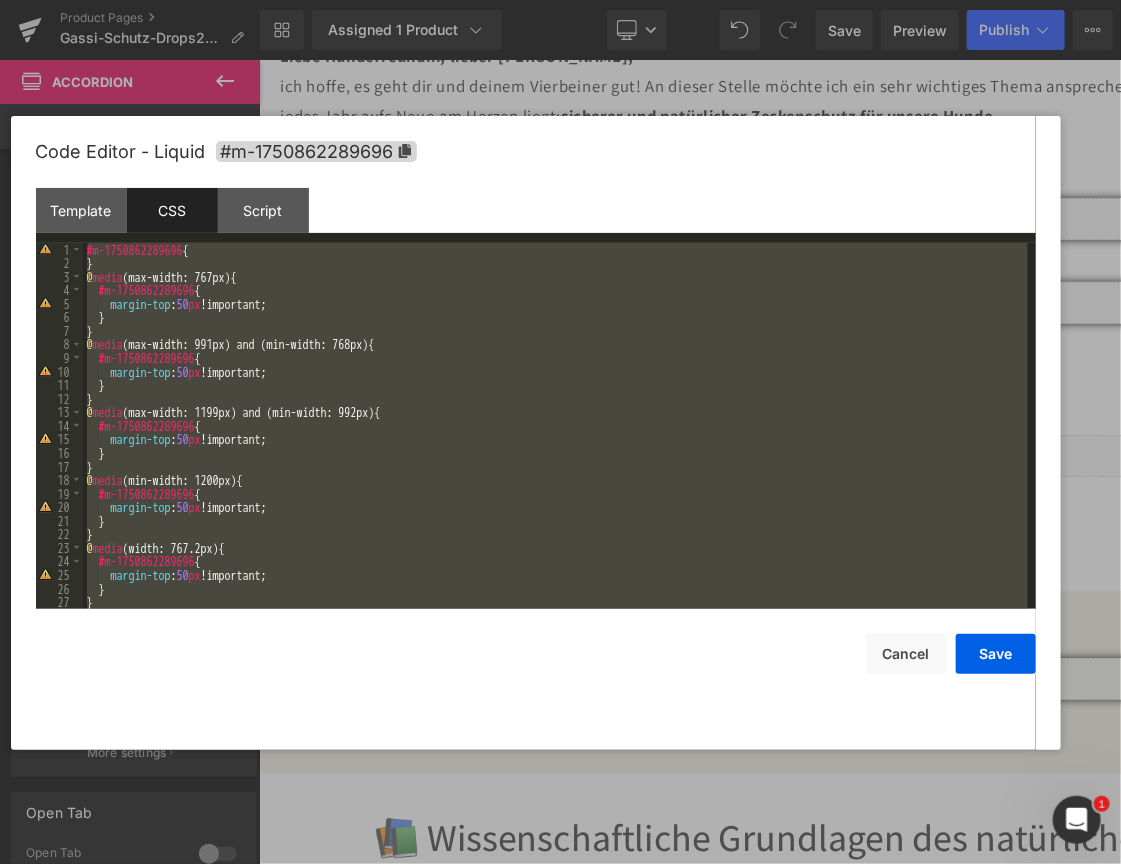 click on "Code Editor - Liquid #m-1750862289696" at bounding box center [536, 152] 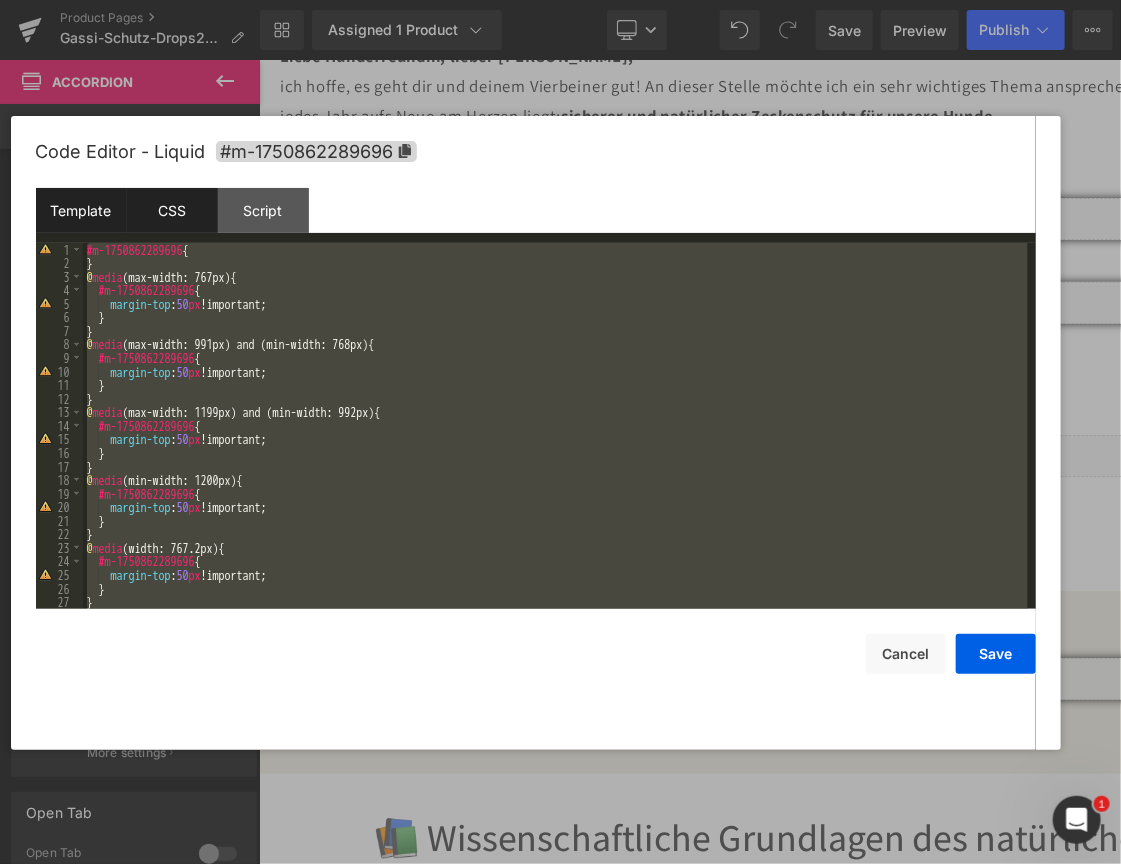 click on "Template" at bounding box center (81, 210) 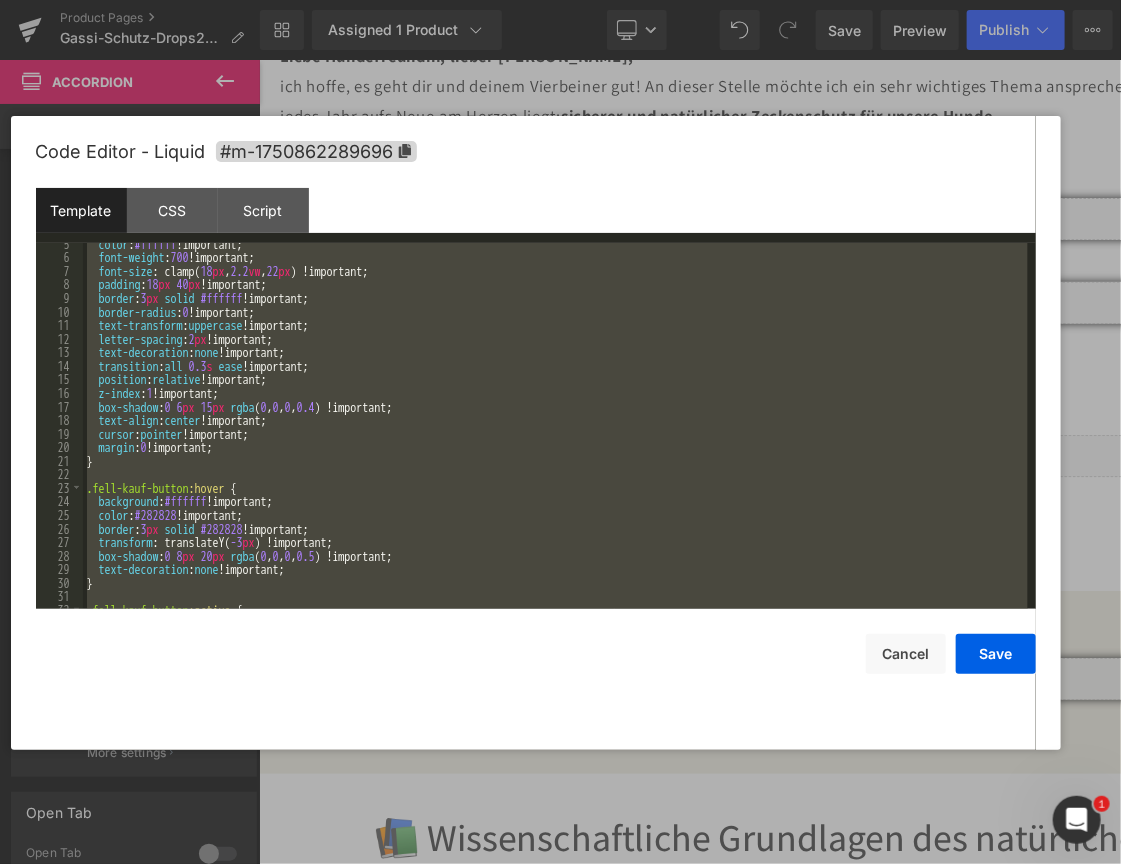 scroll, scrollTop: 0, scrollLeft: 0, axis: both 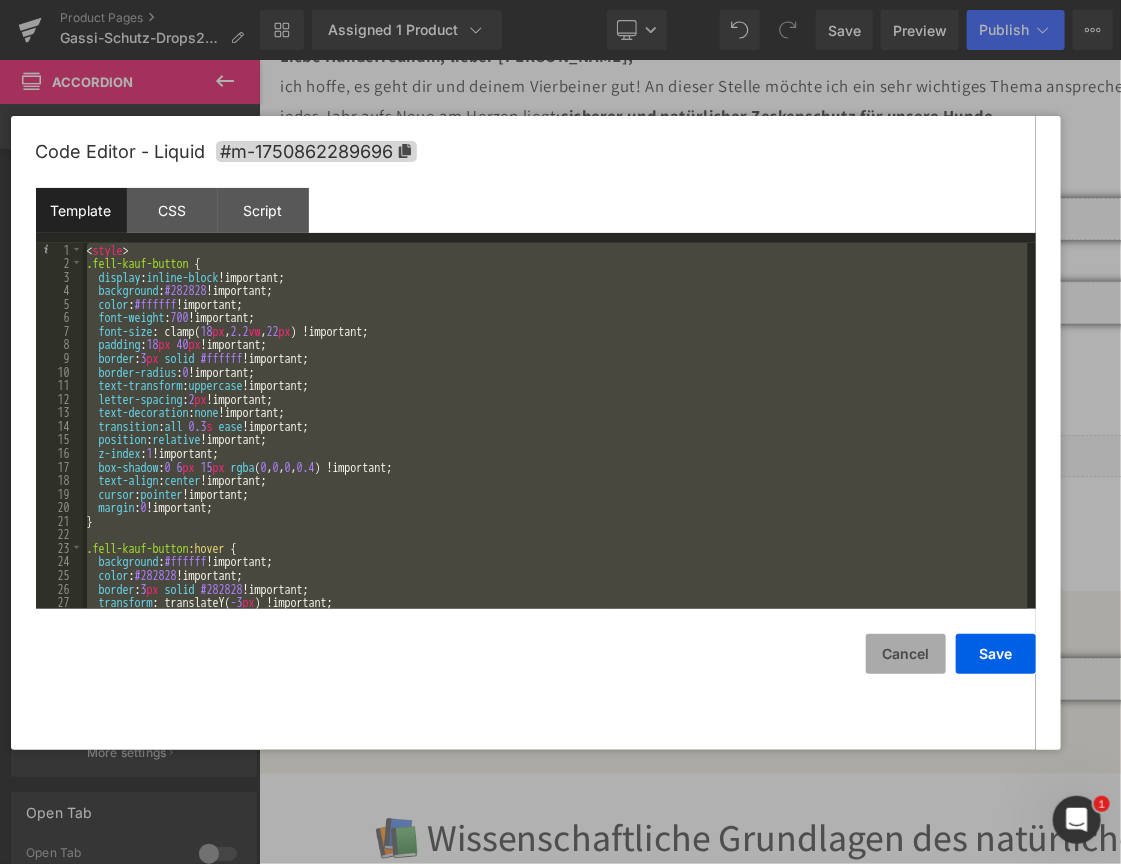 click on "Cancel" at bounding box center [906, 654] 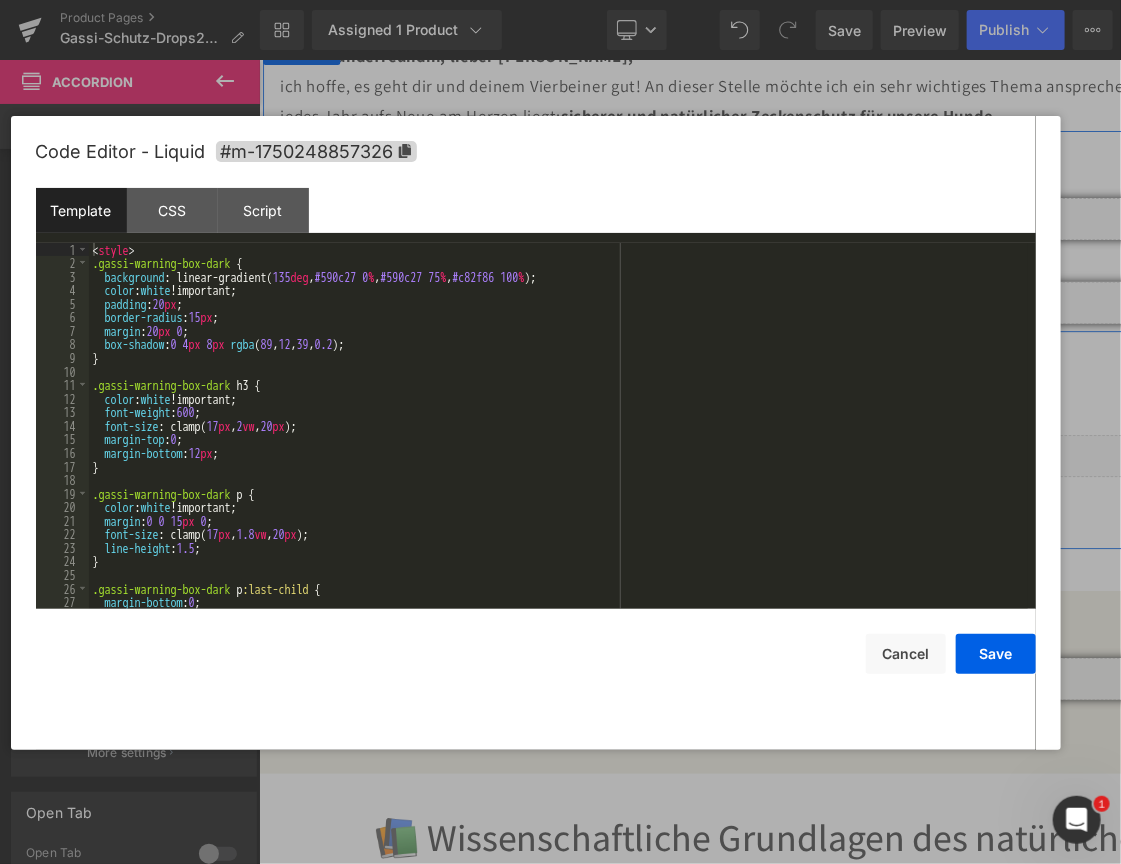 click 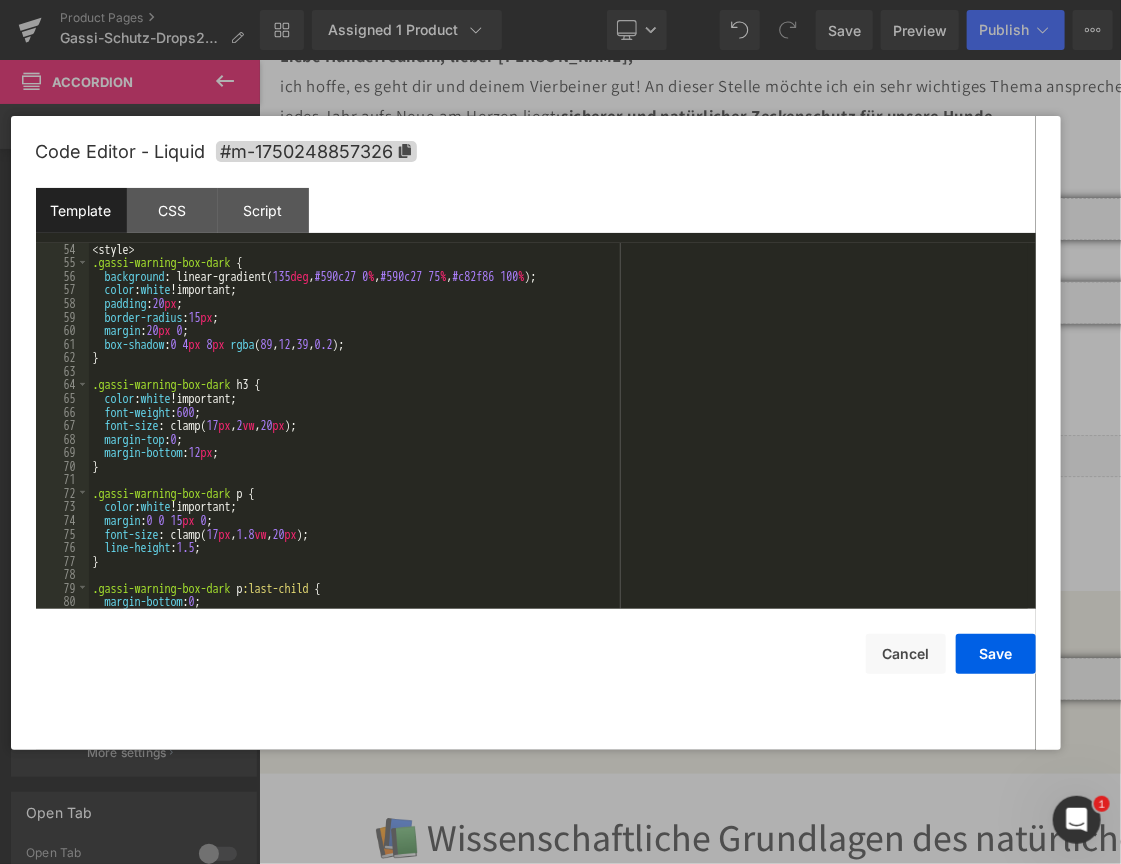scroll, scrollTop: 720, scrollLeft: 0, axis: vertical 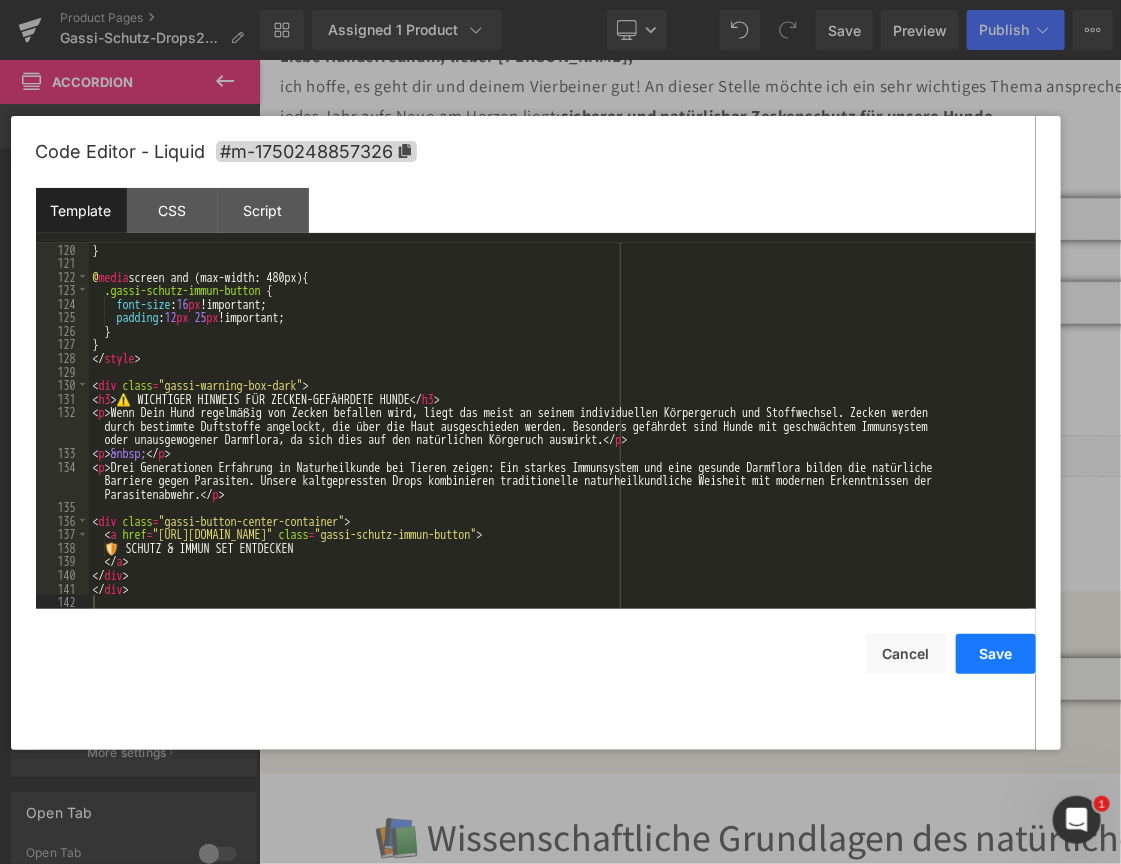 click on "Save" at bounding box center [996, 654] 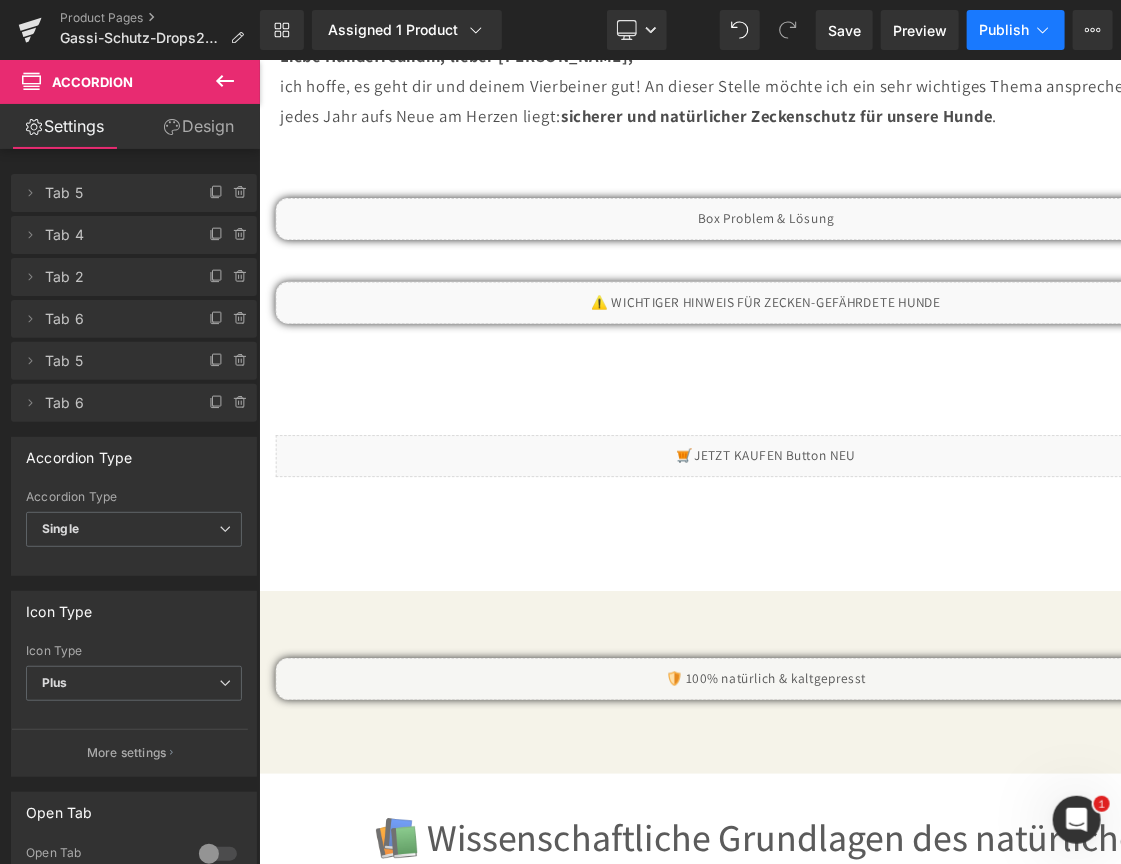 click on "Publish" at bounding box center (1004, 30) 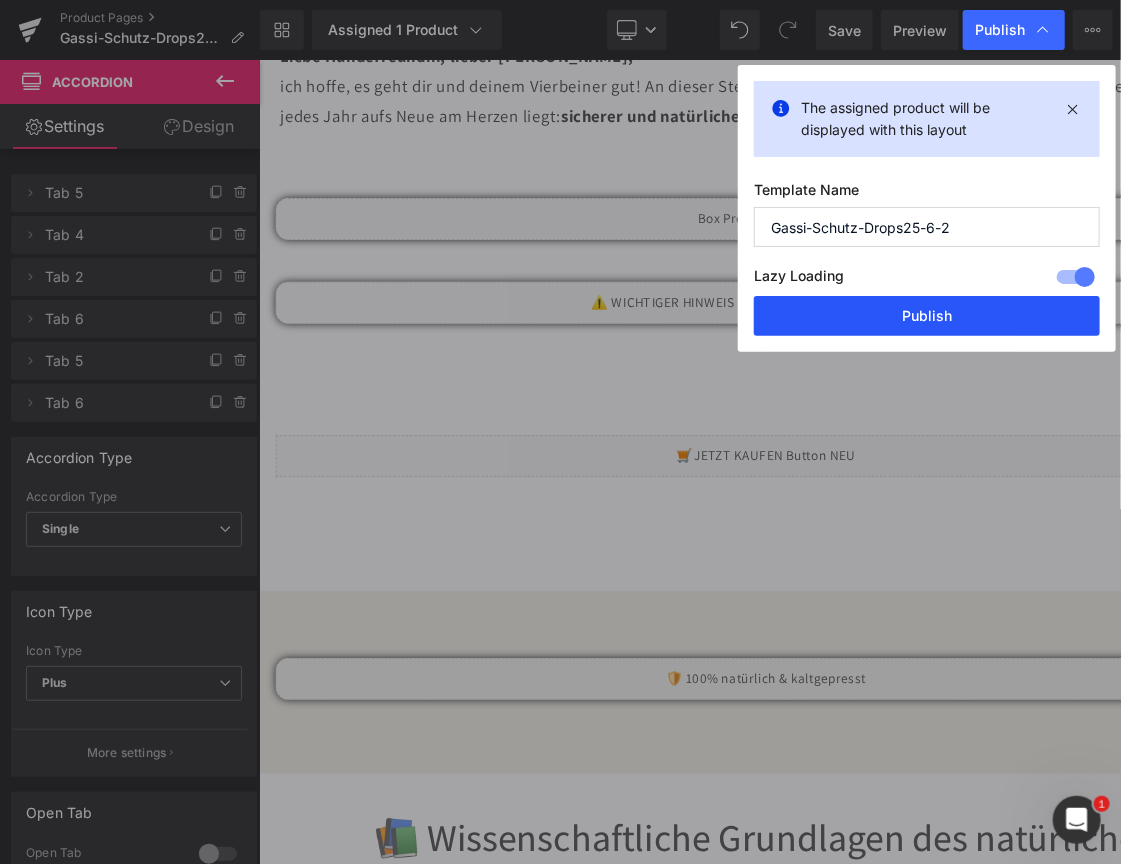 click on "Publish" at bounding box center [927, 316] 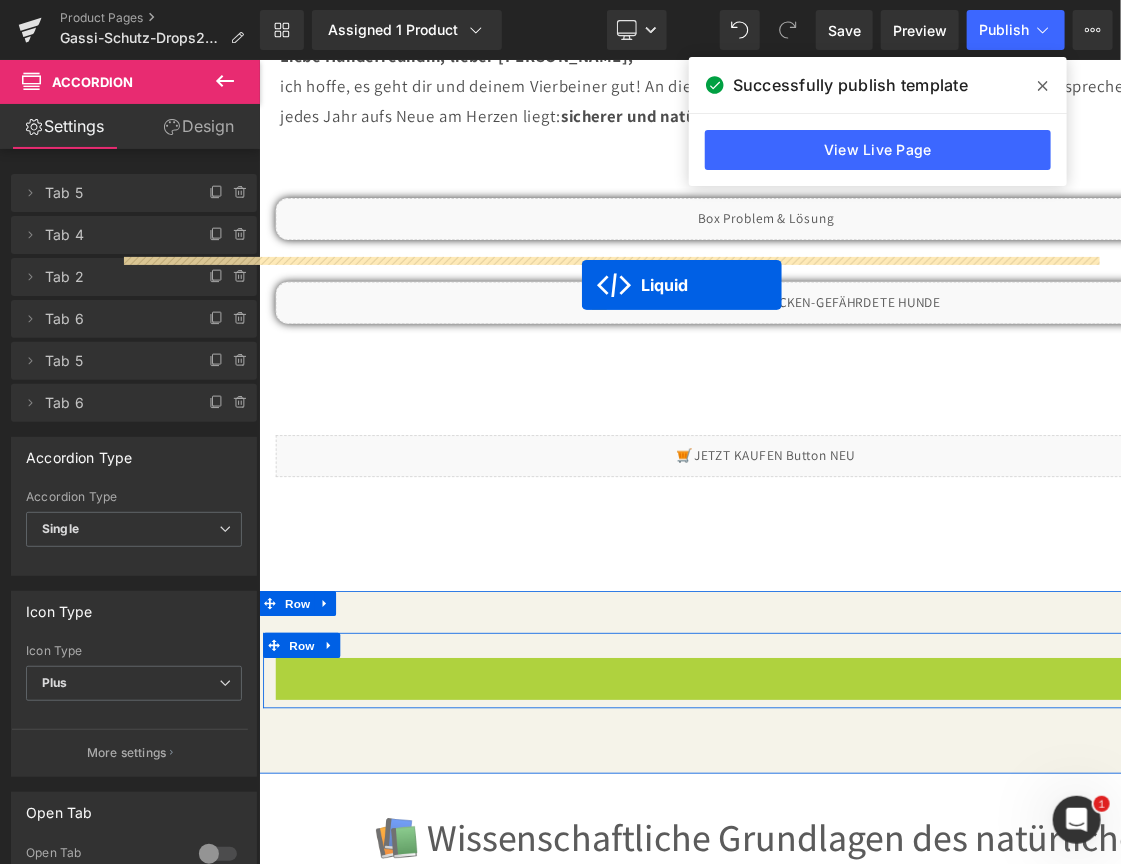 drag, startPoint x: 811, startPoint y: 806, endPoint x: 643, endPoint y: 327, distance: 507.60712 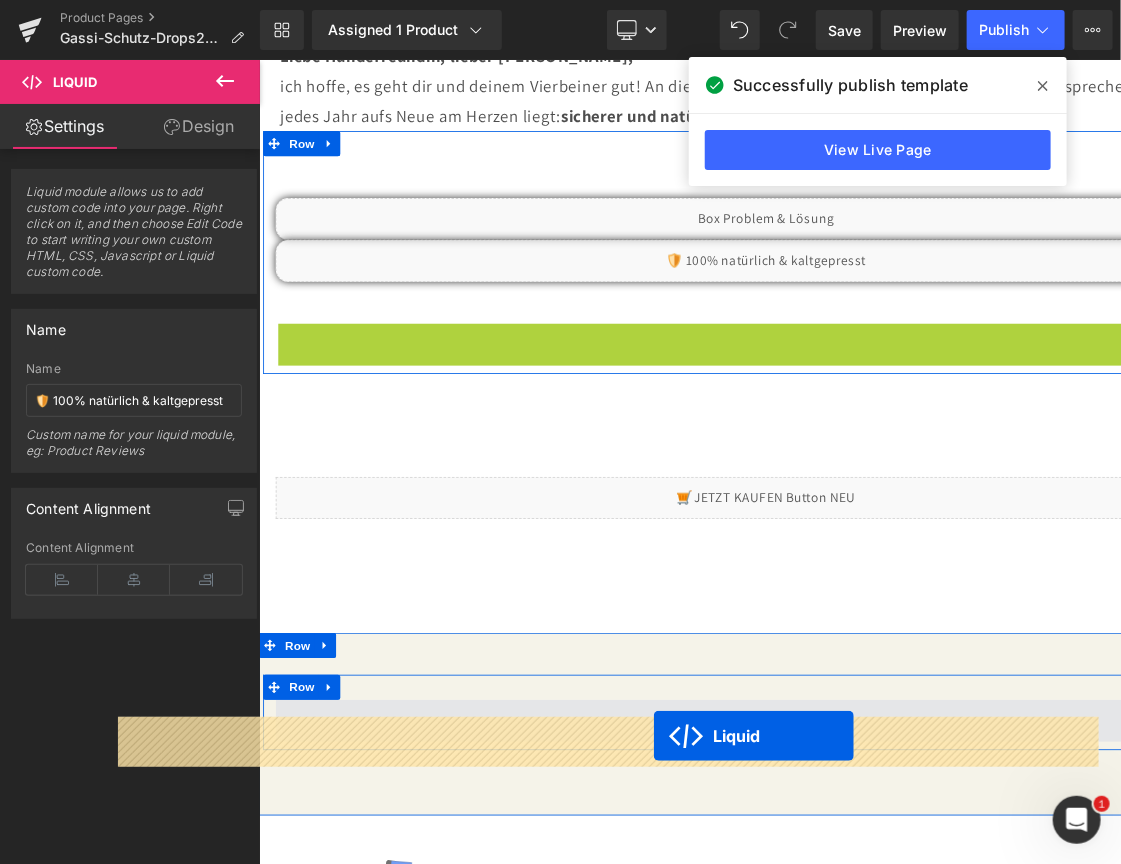 drag, startPoint x: 803, startPoint y: 410, endPoint x: 729, endPoint y: 866, distance: 461.96536 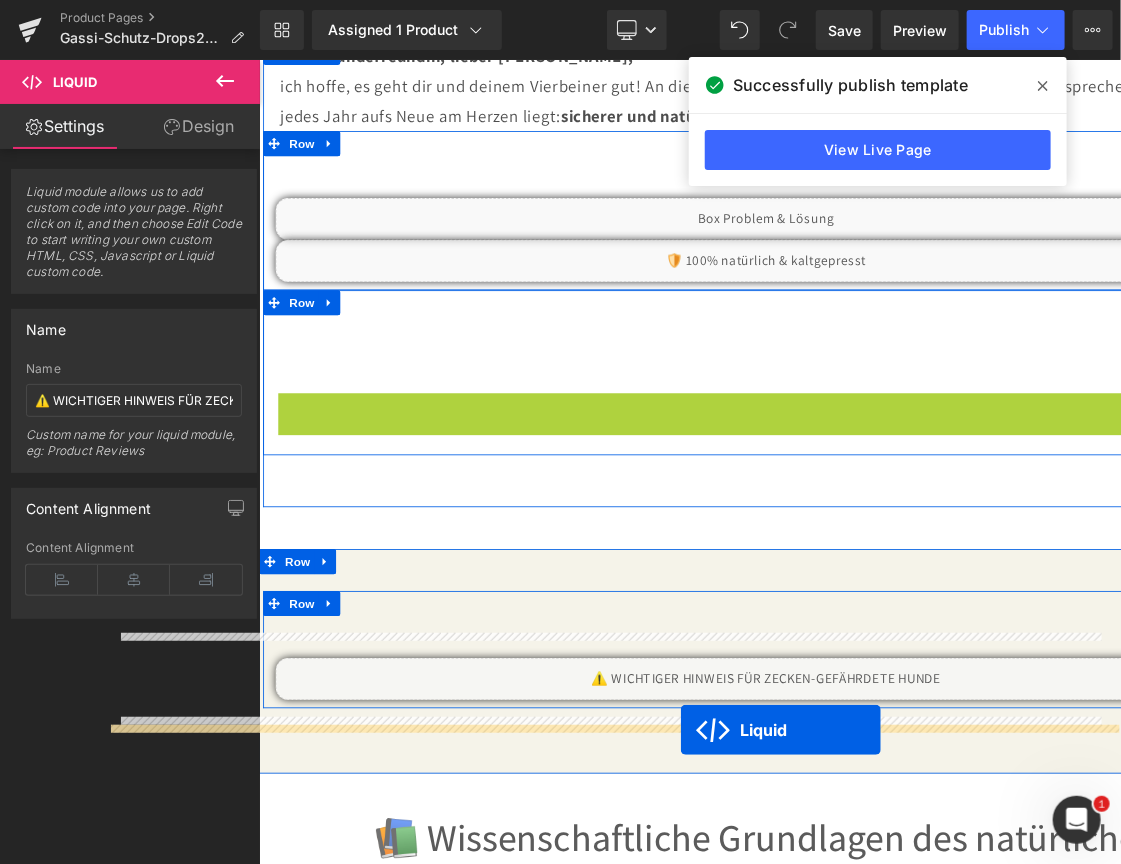 drag, startPoint x: 805, startPoint y: 497, endPoint x: 761, endPoint y: 859, distance: 364.6642 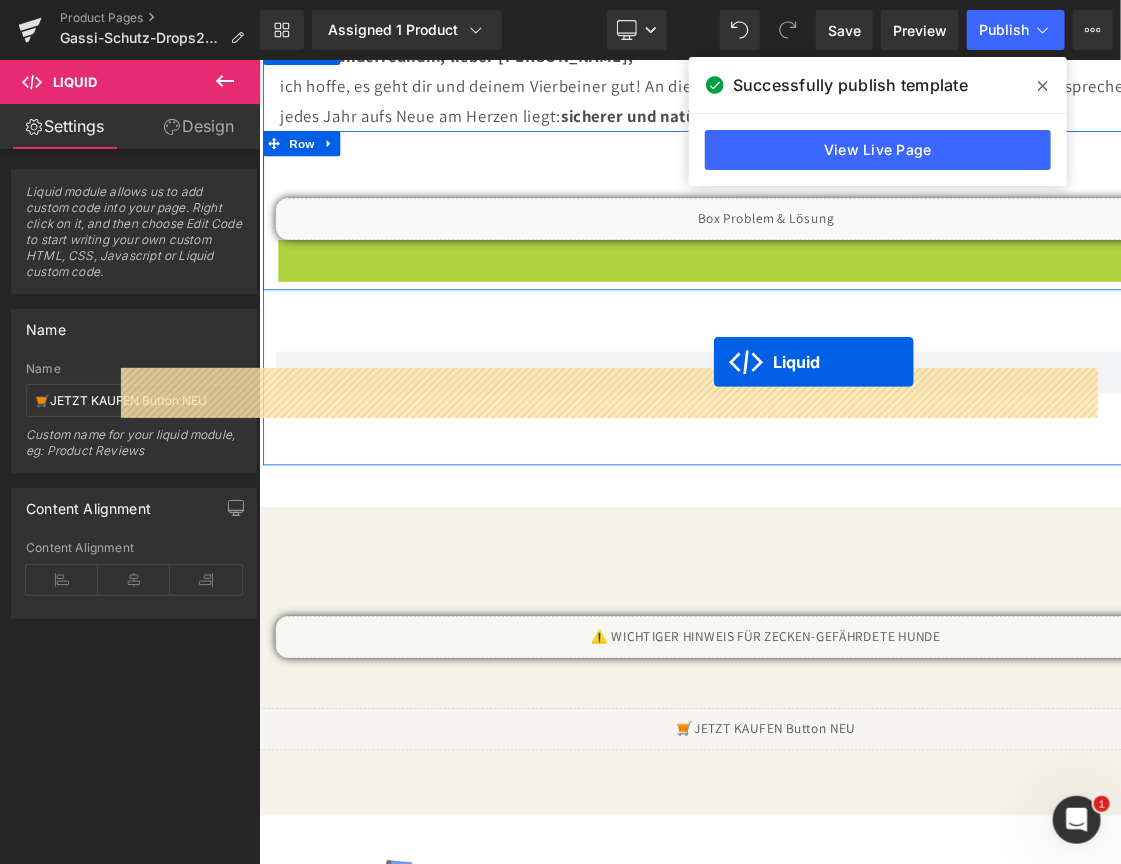 drag, startPoint x: 793, startPoint y: 304, endPoint x: 801, endPoint y: 419, distance: 115.27792 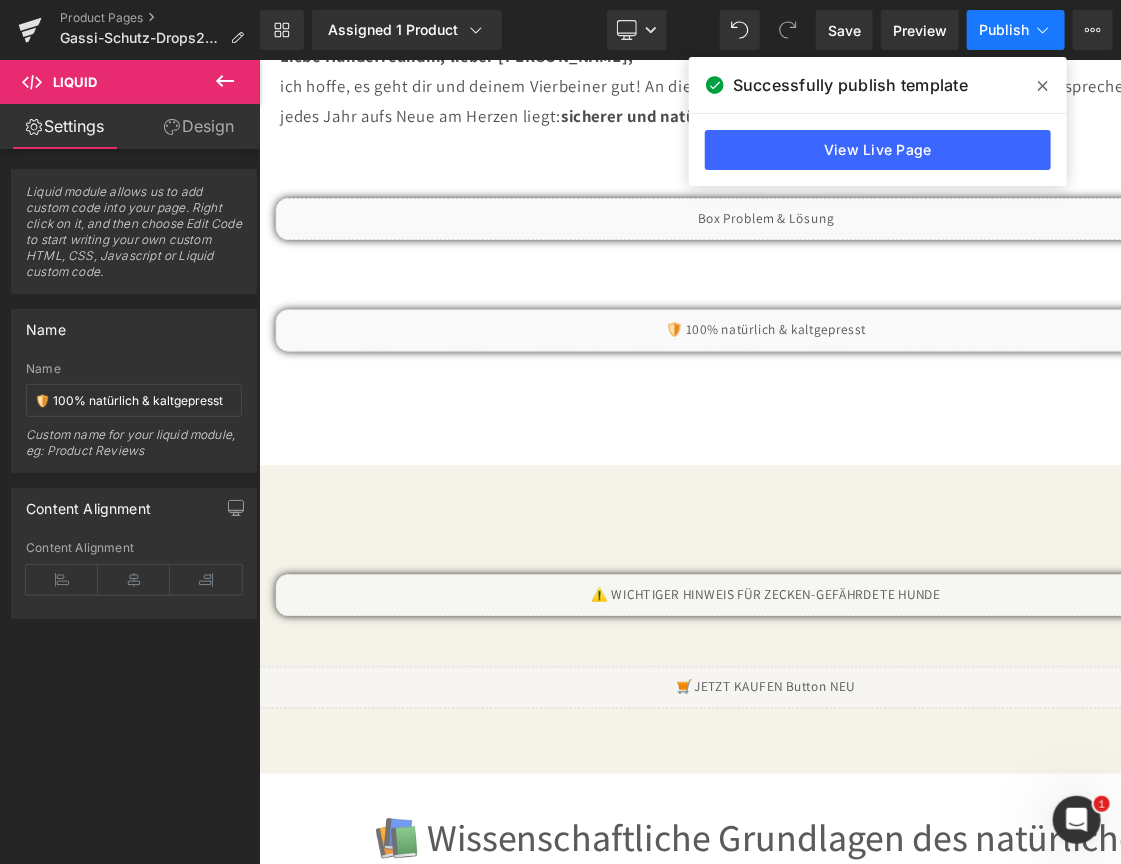 click on "Publish" at bounding box center [1004, 30] 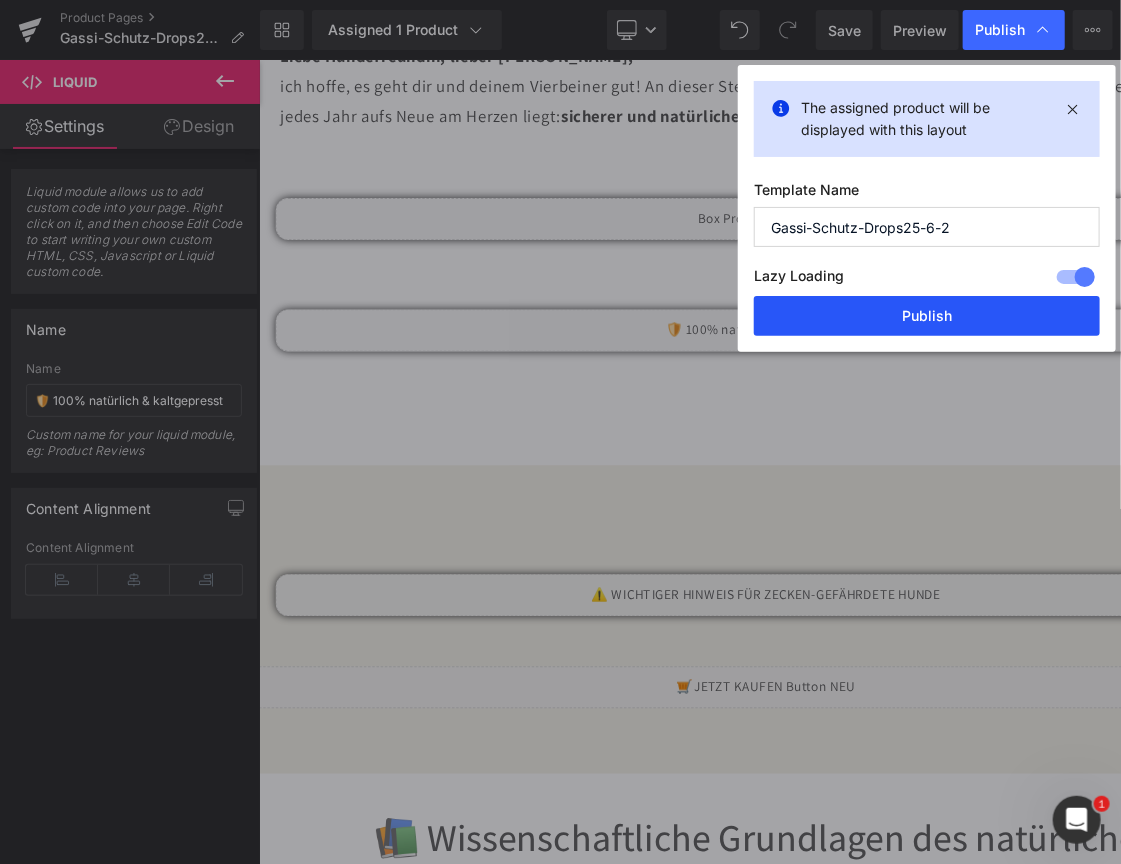 click on "Publish" at bounding box center (927, 316) 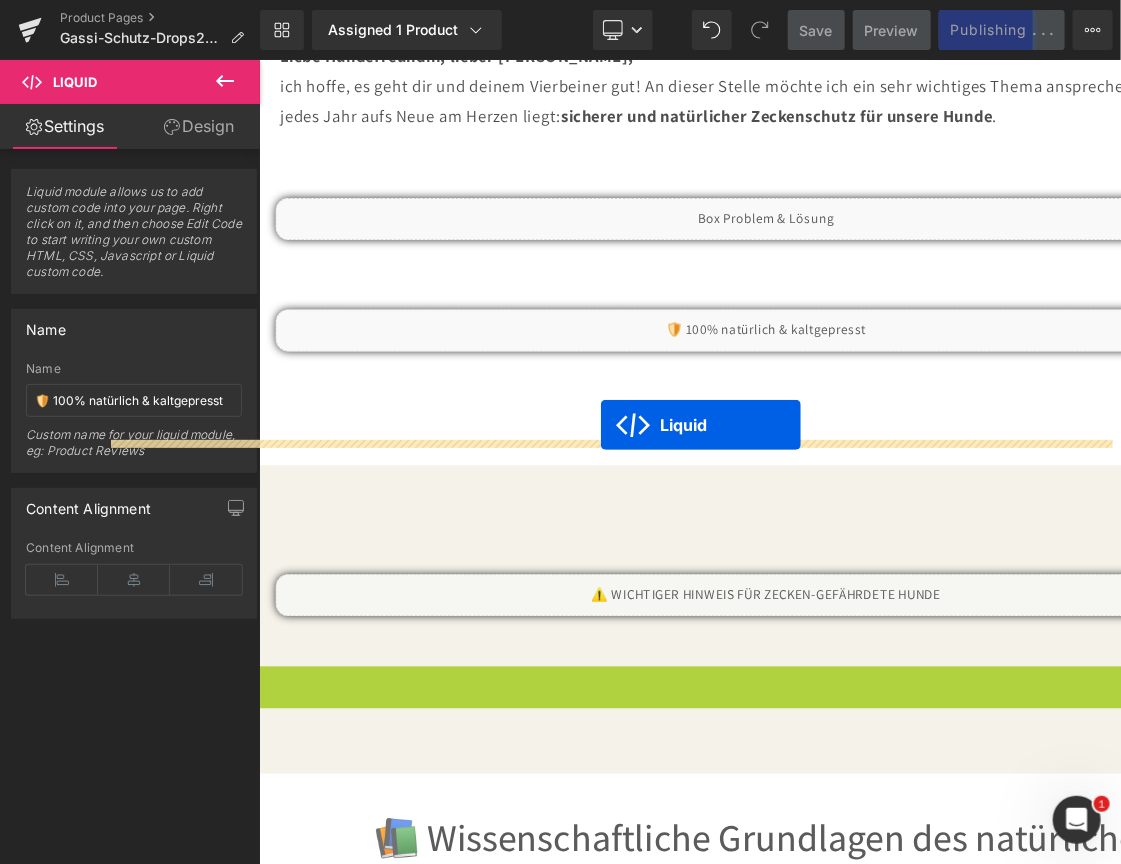 drag, startPoint x: 799, startPoint y: 831, endPoint x: 666, endPoint y: 495, distance: 361.36548 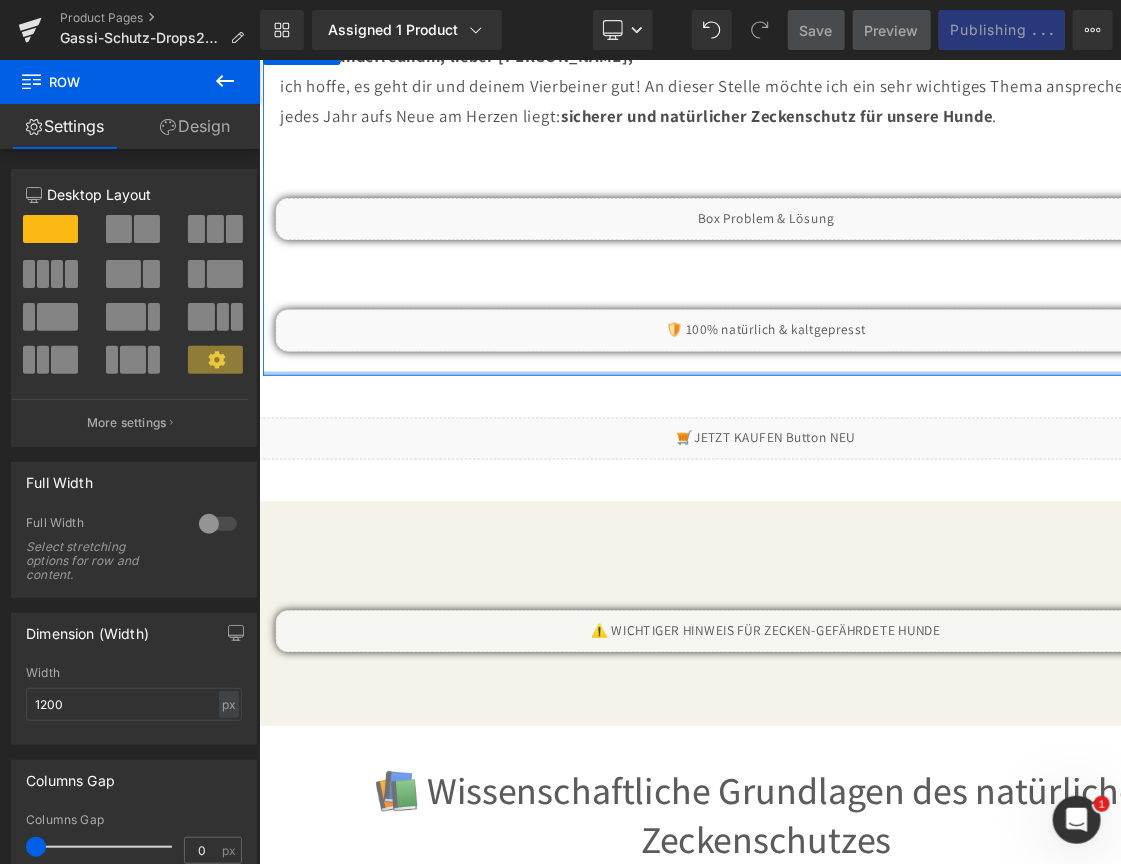 drag, startPoint x: 769, startPoint y: 464, endPoint x: 771, endPoint y: 407, distance: 57.035076 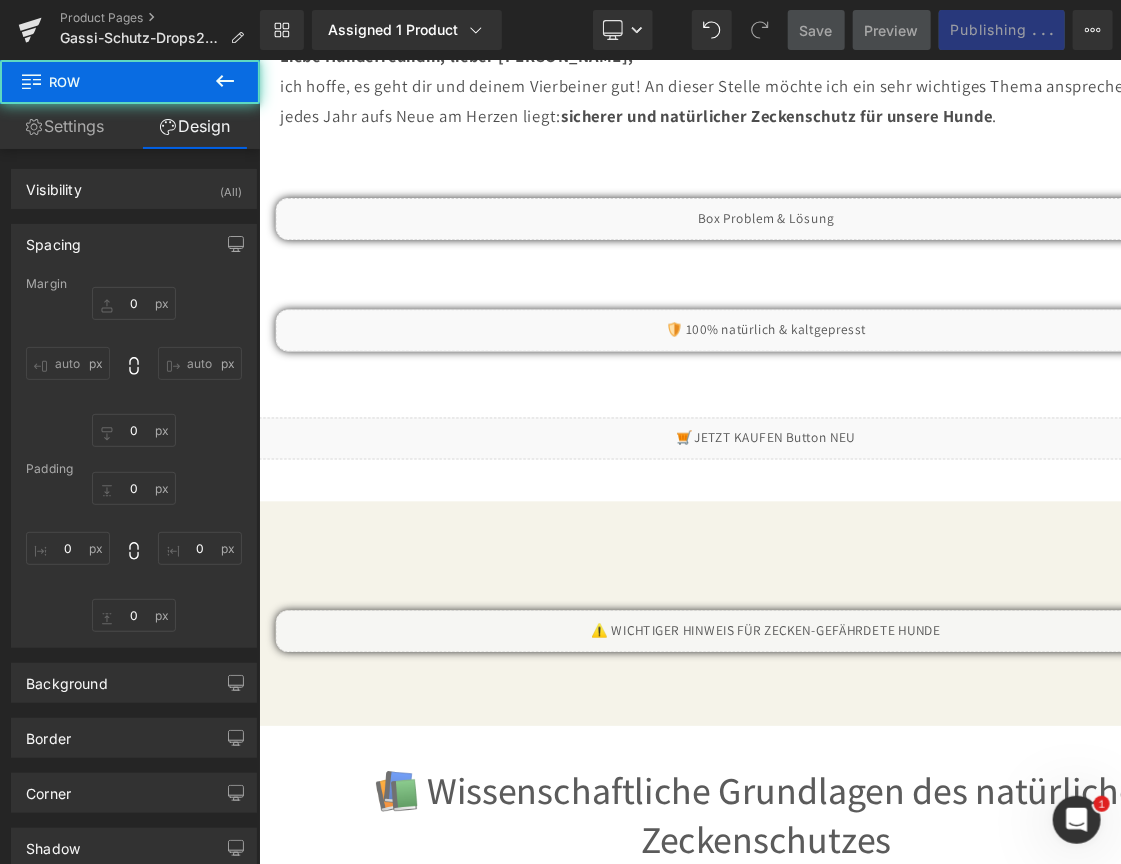 type on "0" 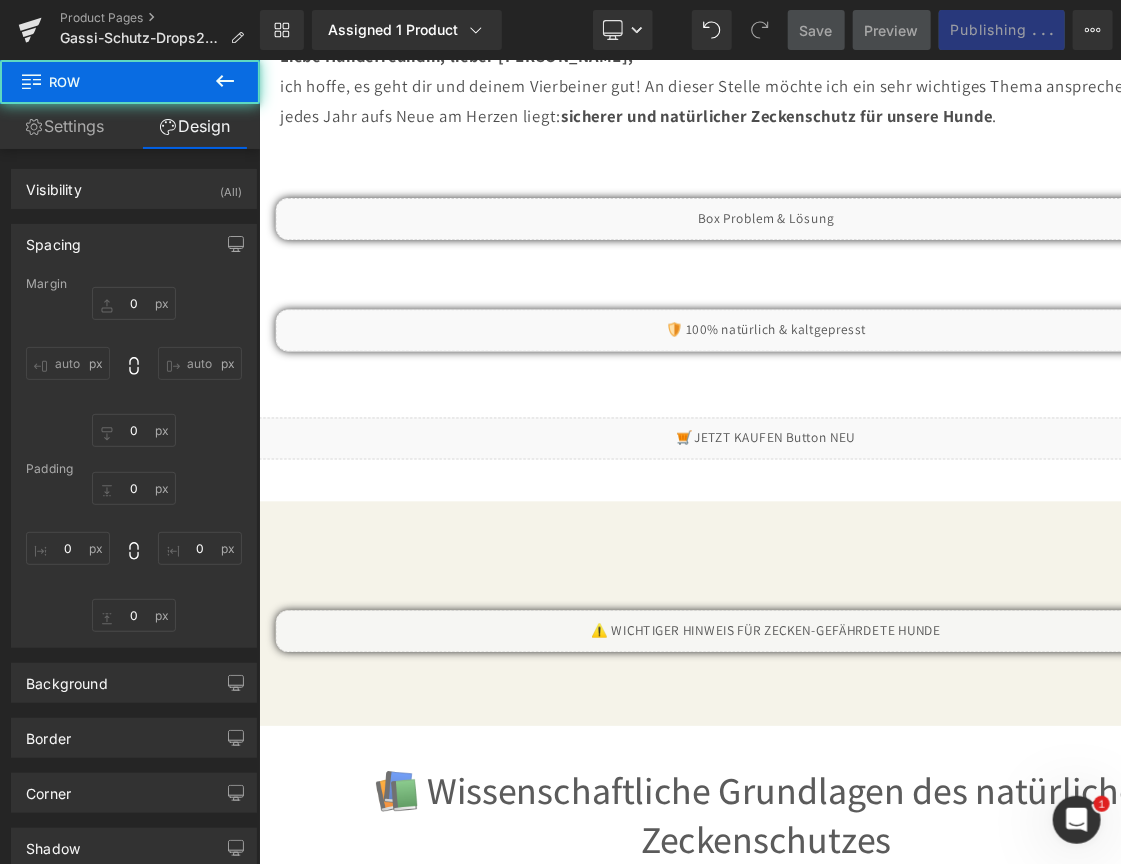 type on "0" 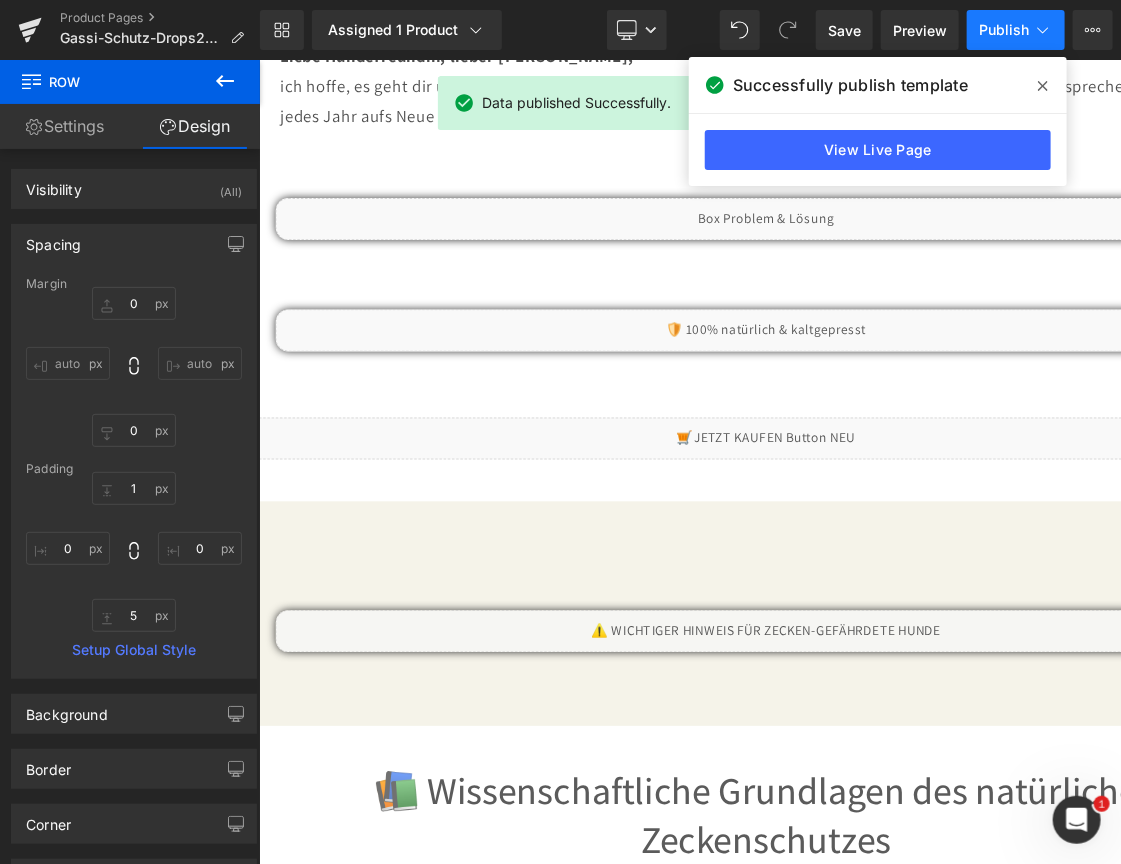 click on "Publish" at bounding box center (1004, 30) 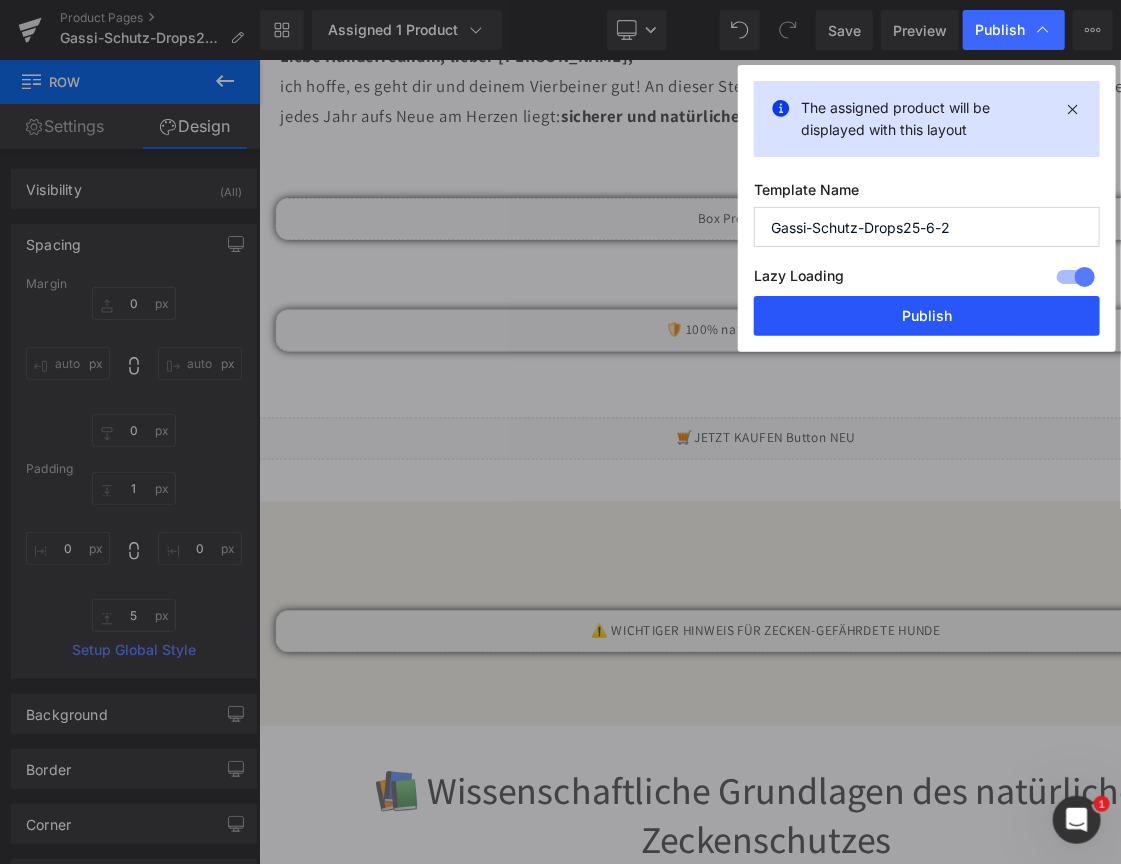 drag, startPoint x: 902, startPoint y: 311, endPoint x: 519, endPoint y: 498, distance: 426.21356 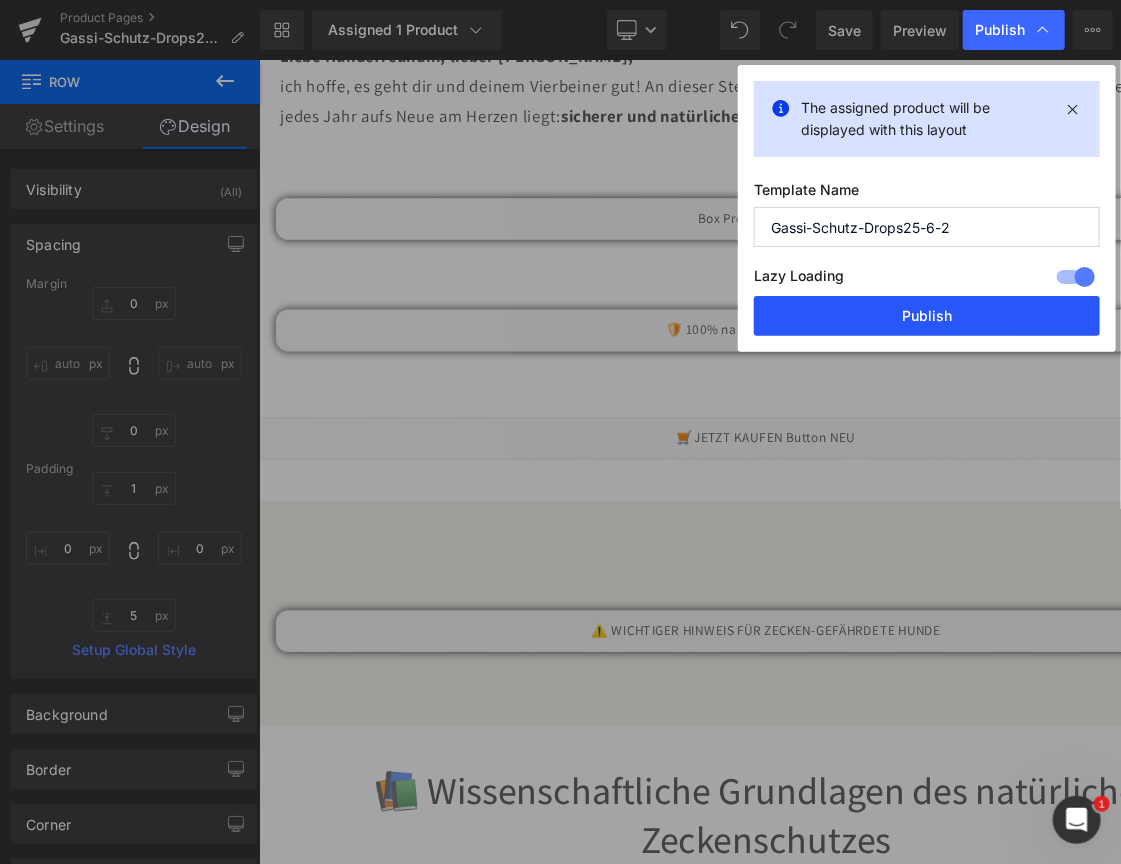 click on "Publish" at bounding box center [927, 316] 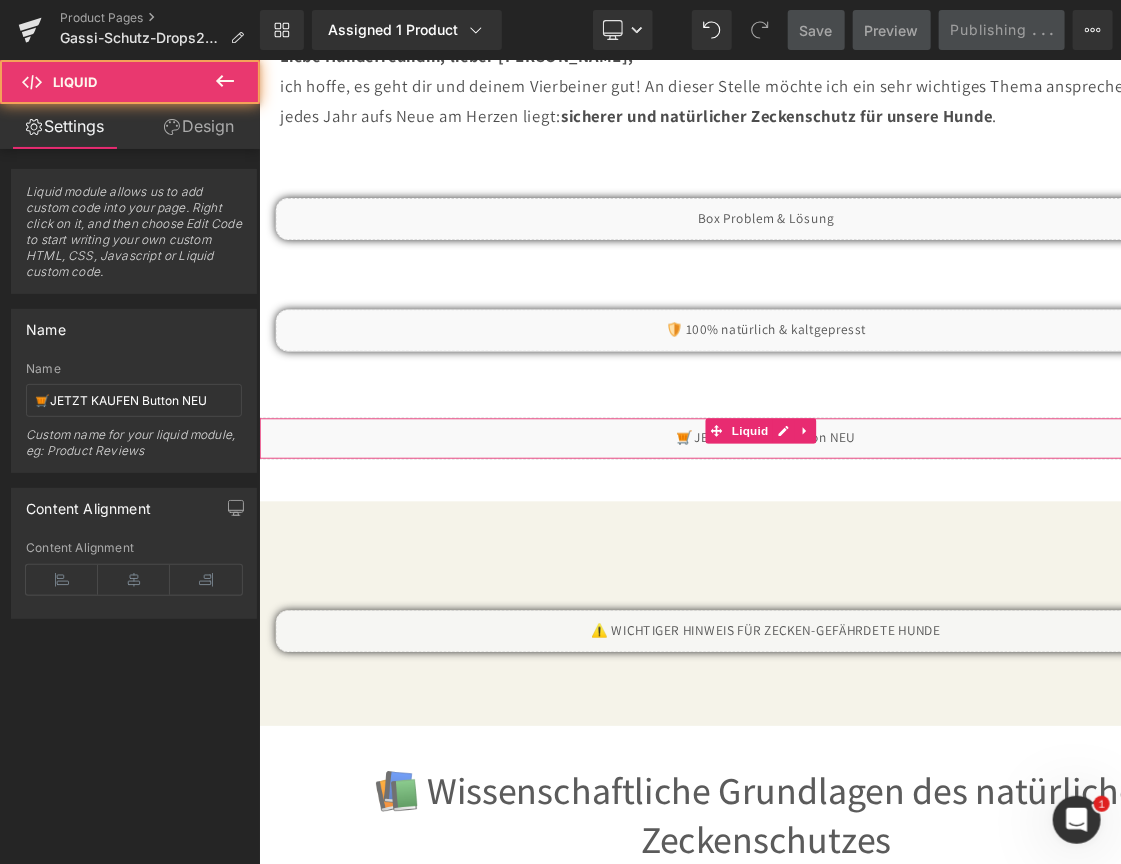 click on "Liquid" at bounding box center [863, 511] 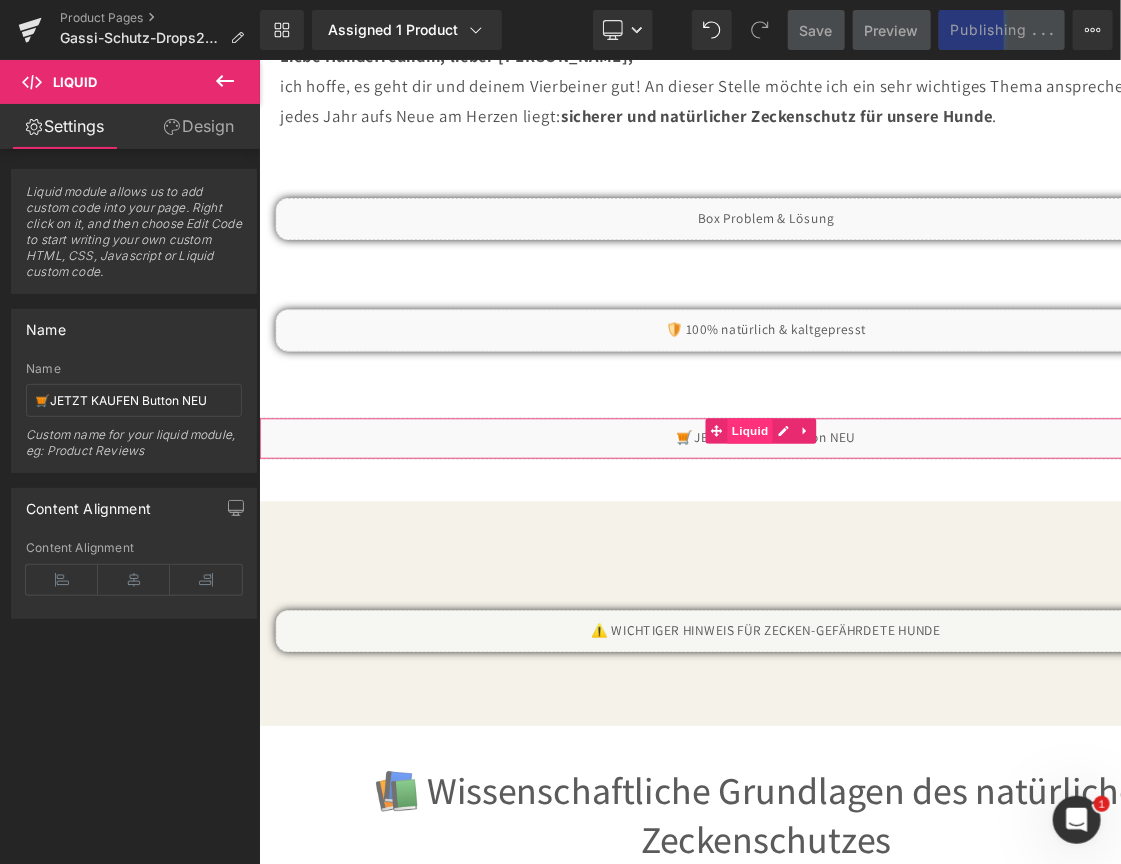 click on "Liquid" at bounding box center (844, 502) 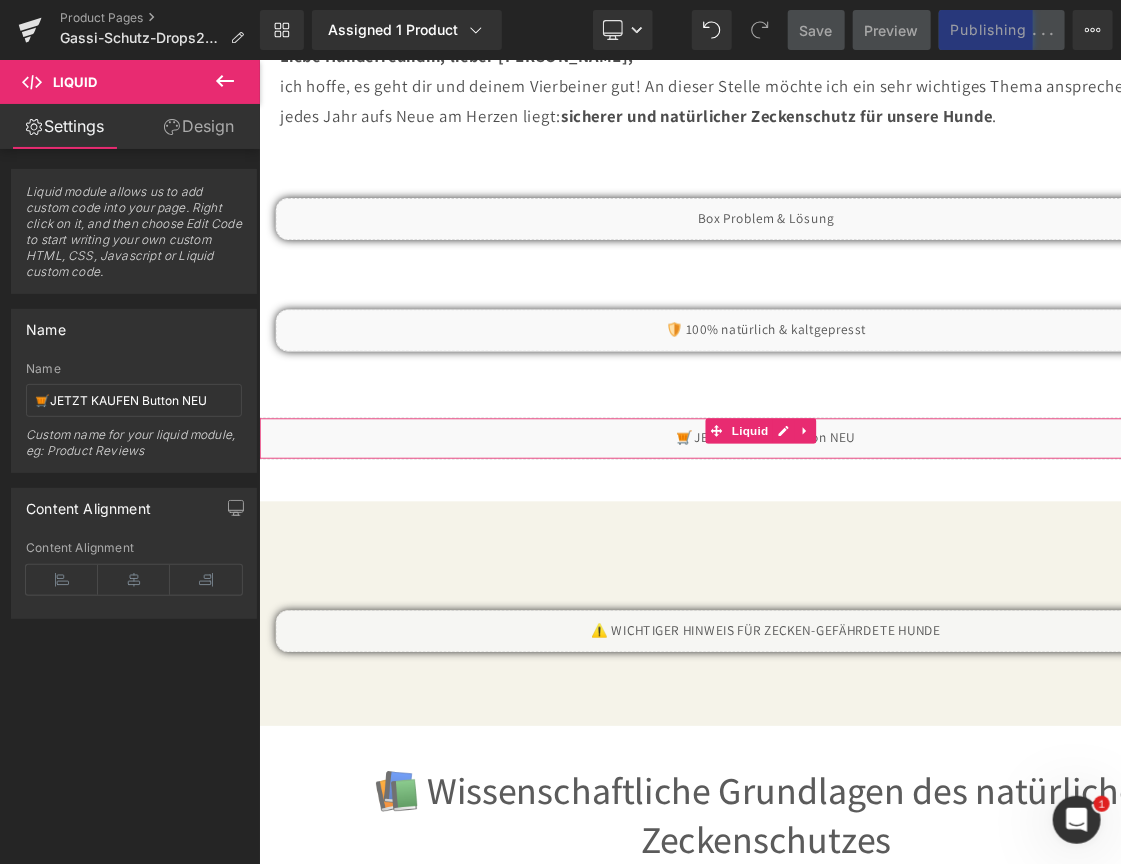 click on "Design" at bounding box center [199, 126] 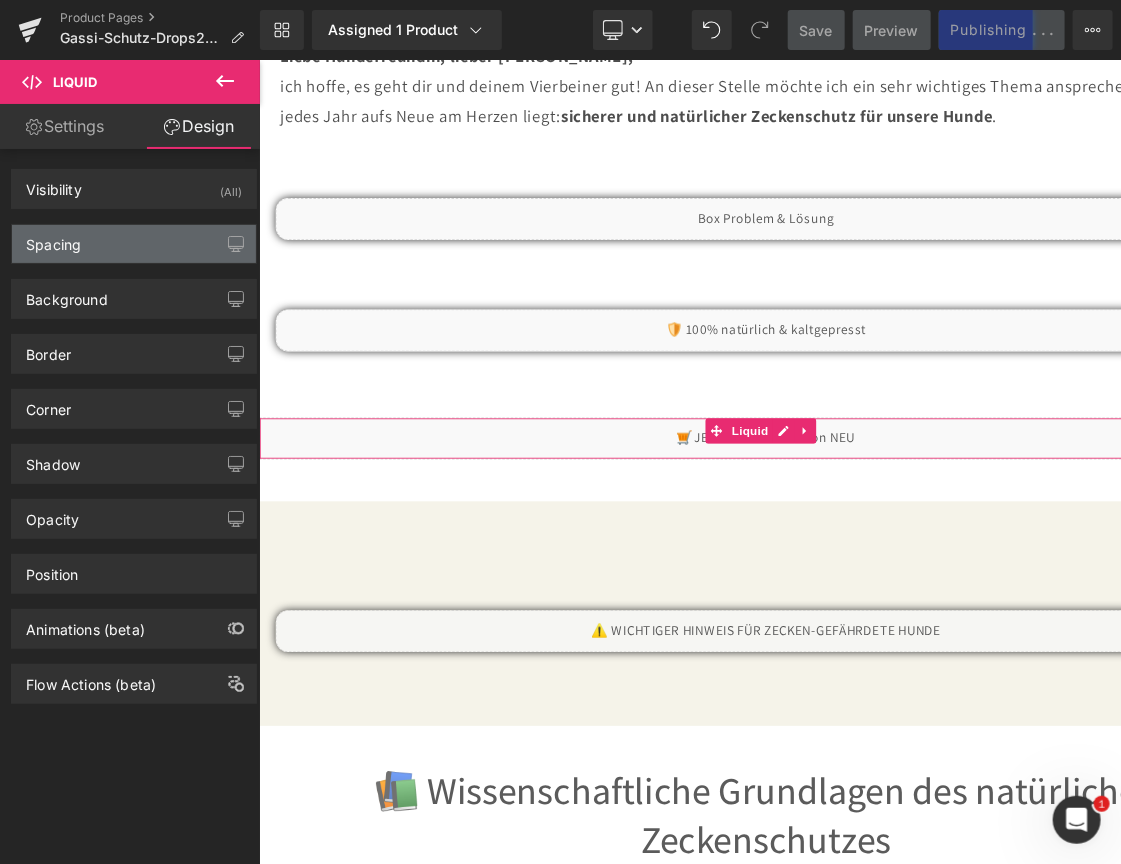 click on "Spacing" at bounding box center [134, 244] 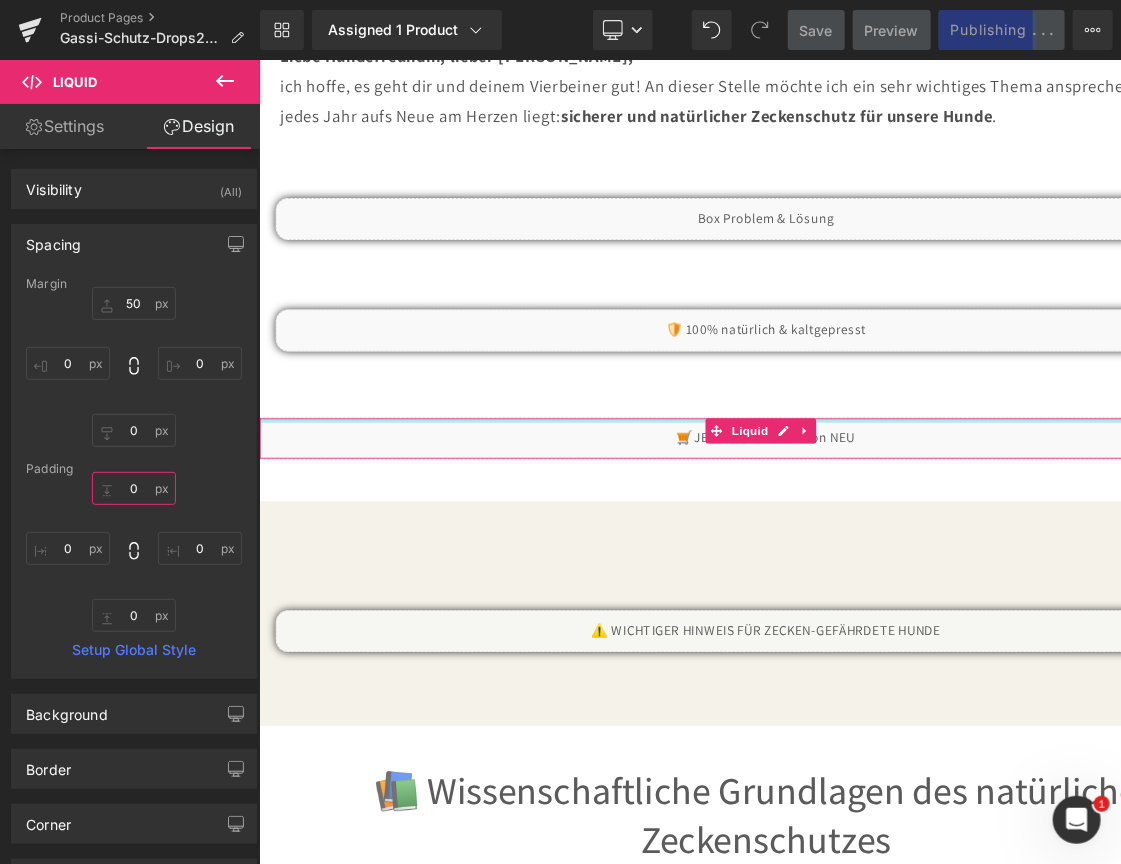 click on "0" at bounding box center [134, 488] 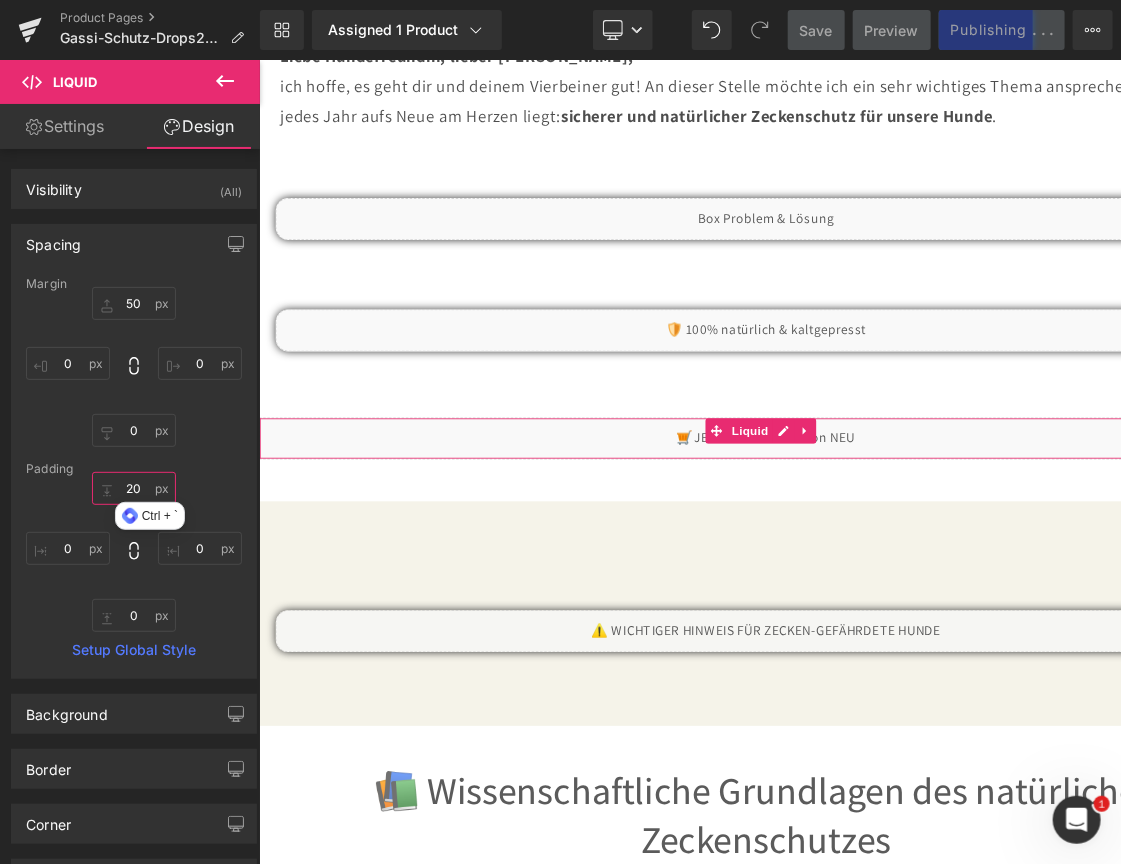 type on "21" 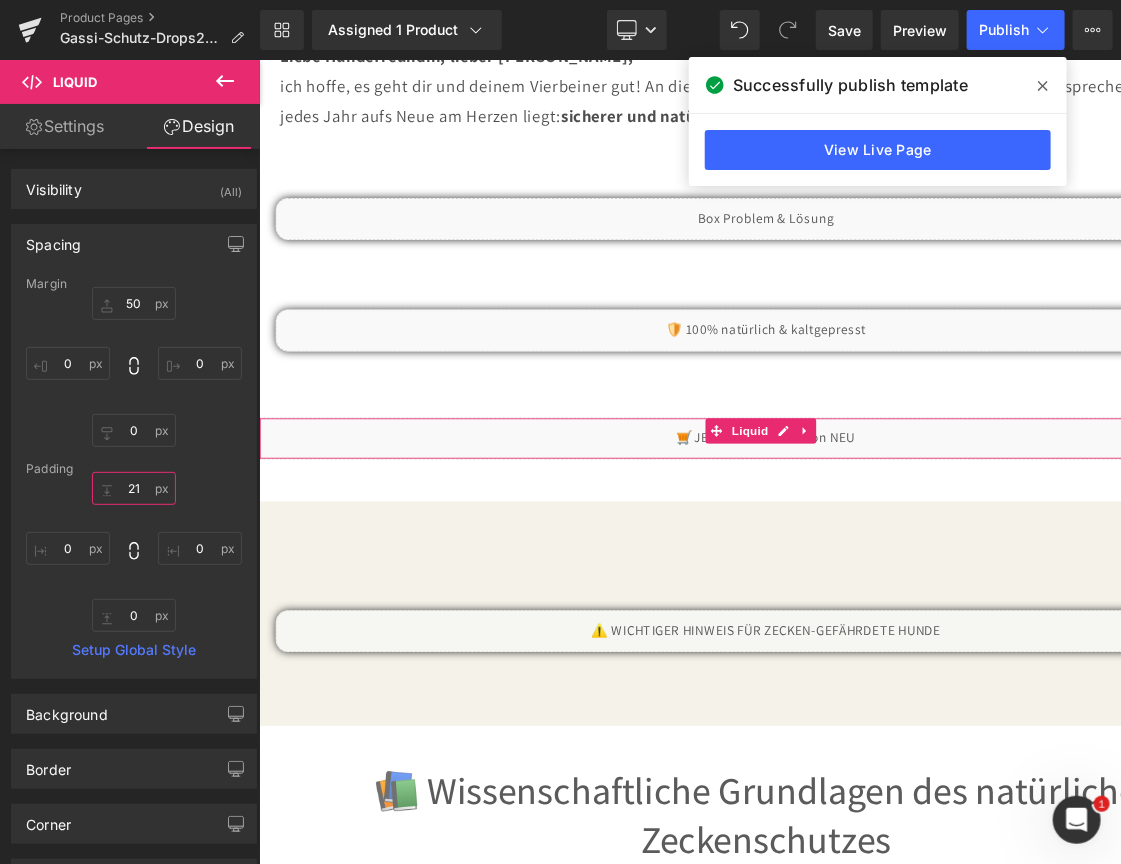 drag, startPoint x: 837, startPoint y: 520, endPoint x: 702, endPoint y: 522, distance: 135.01482 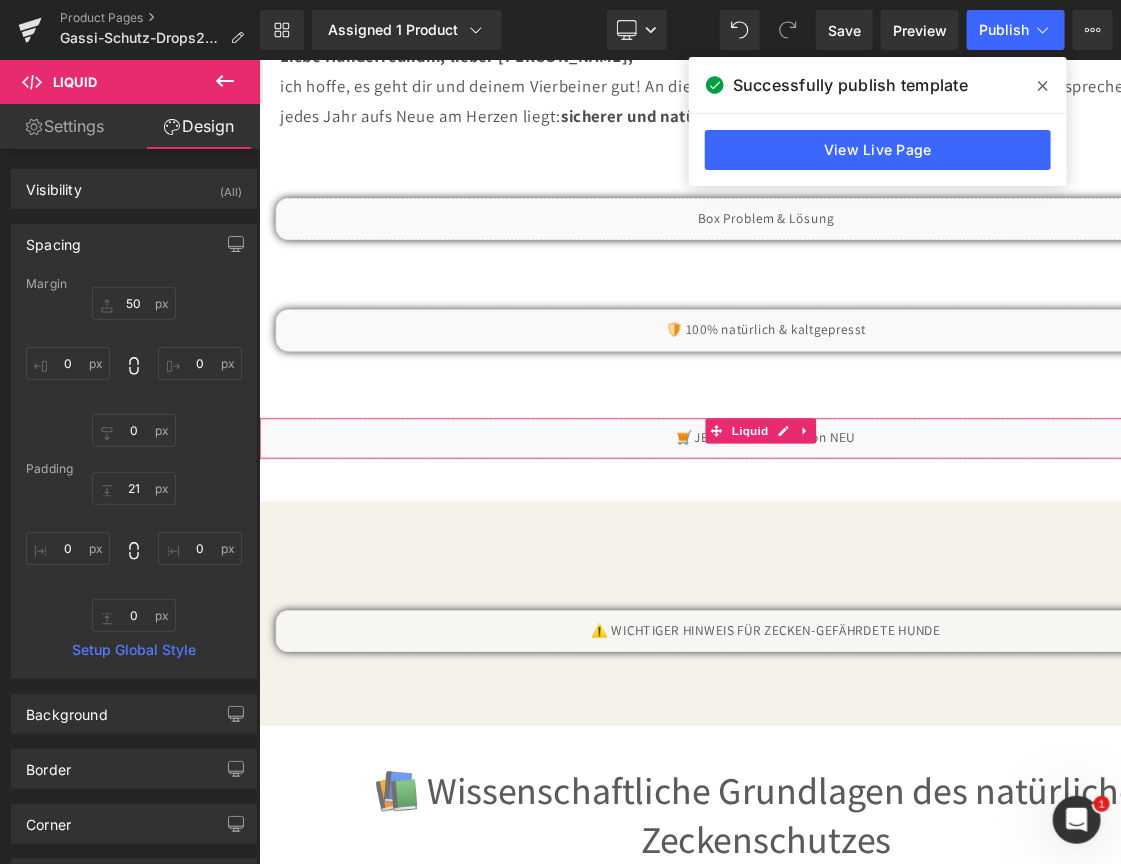 click on "Liquid" at bounding box center [844, 502] 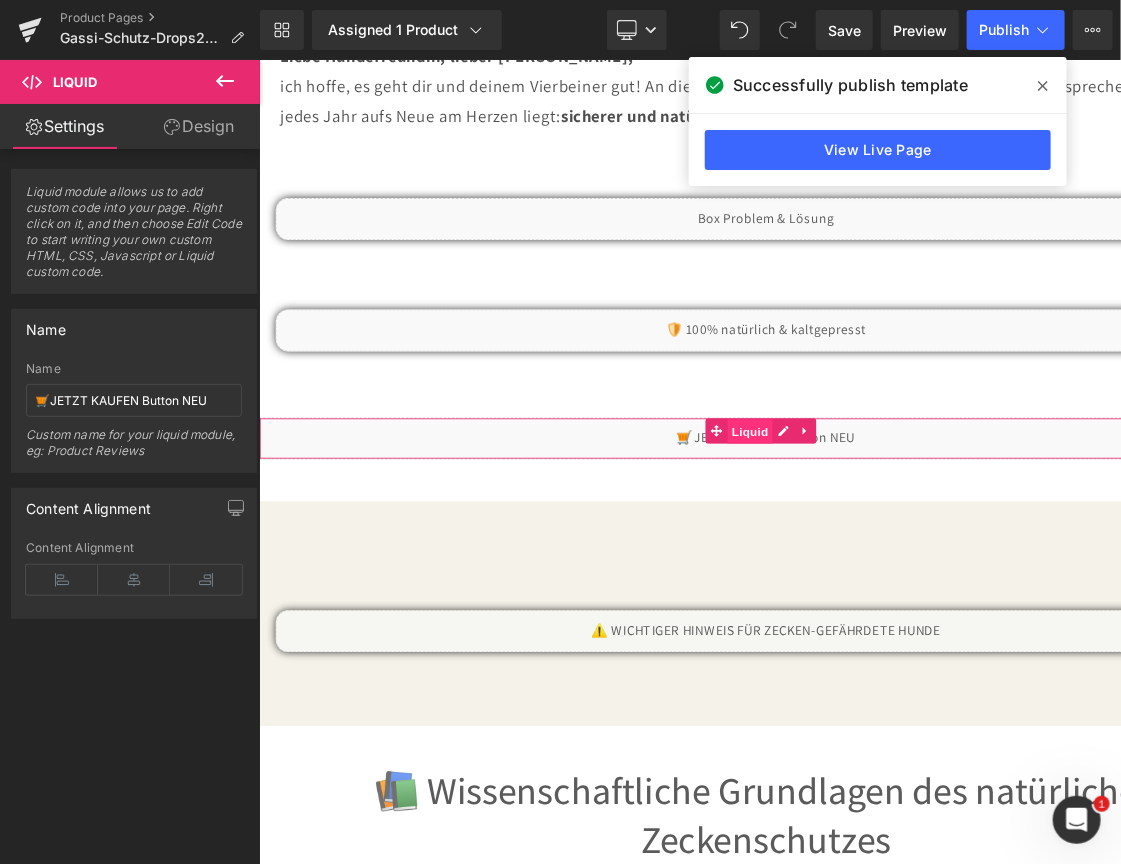click on "Liquid" at bounding box center [844, 503] 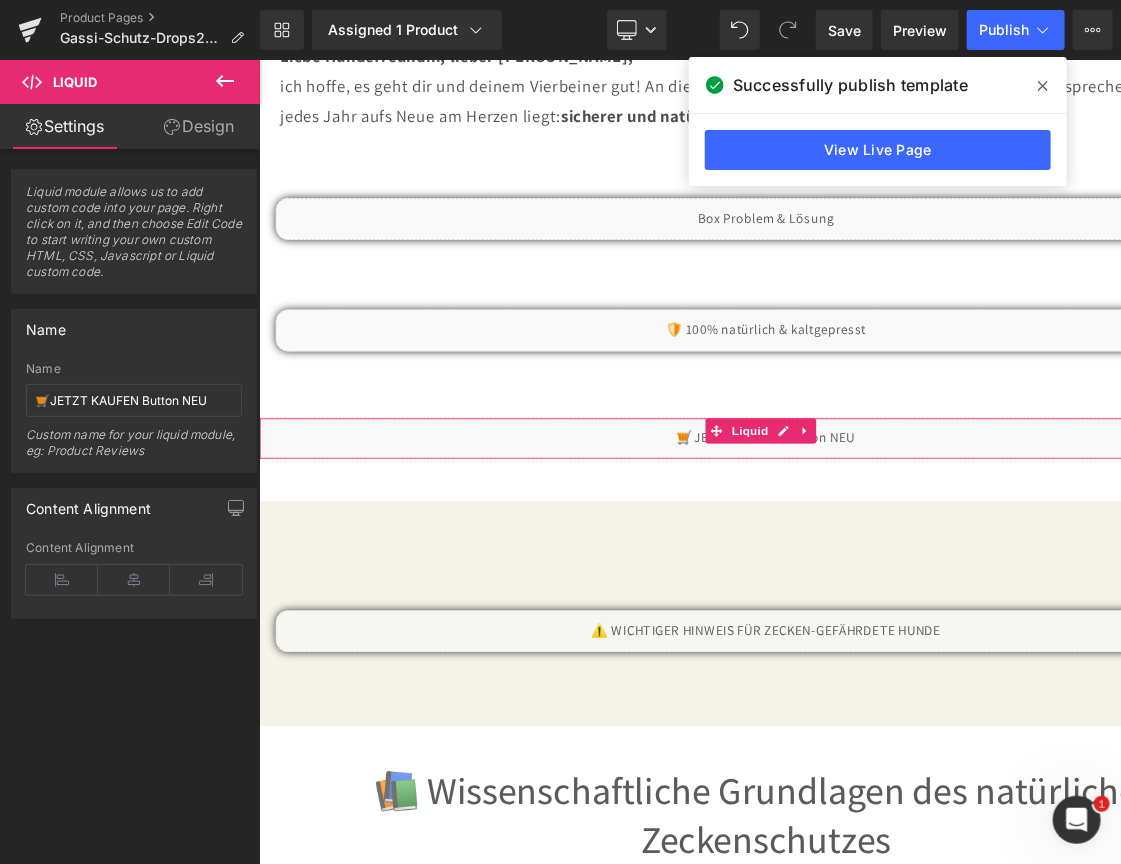 click on "Design" at bounding box center [199, 126] 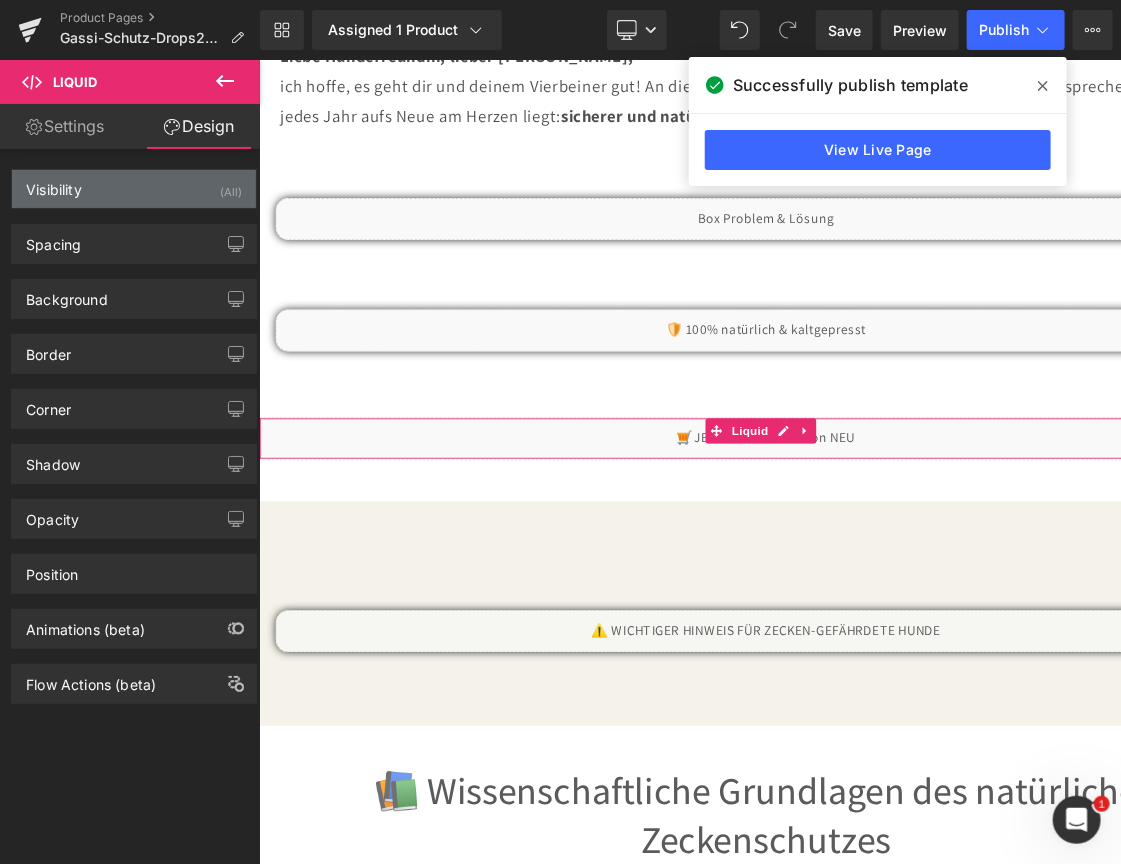 click on "Visibility
(All)" at bounding box center (134, 189) 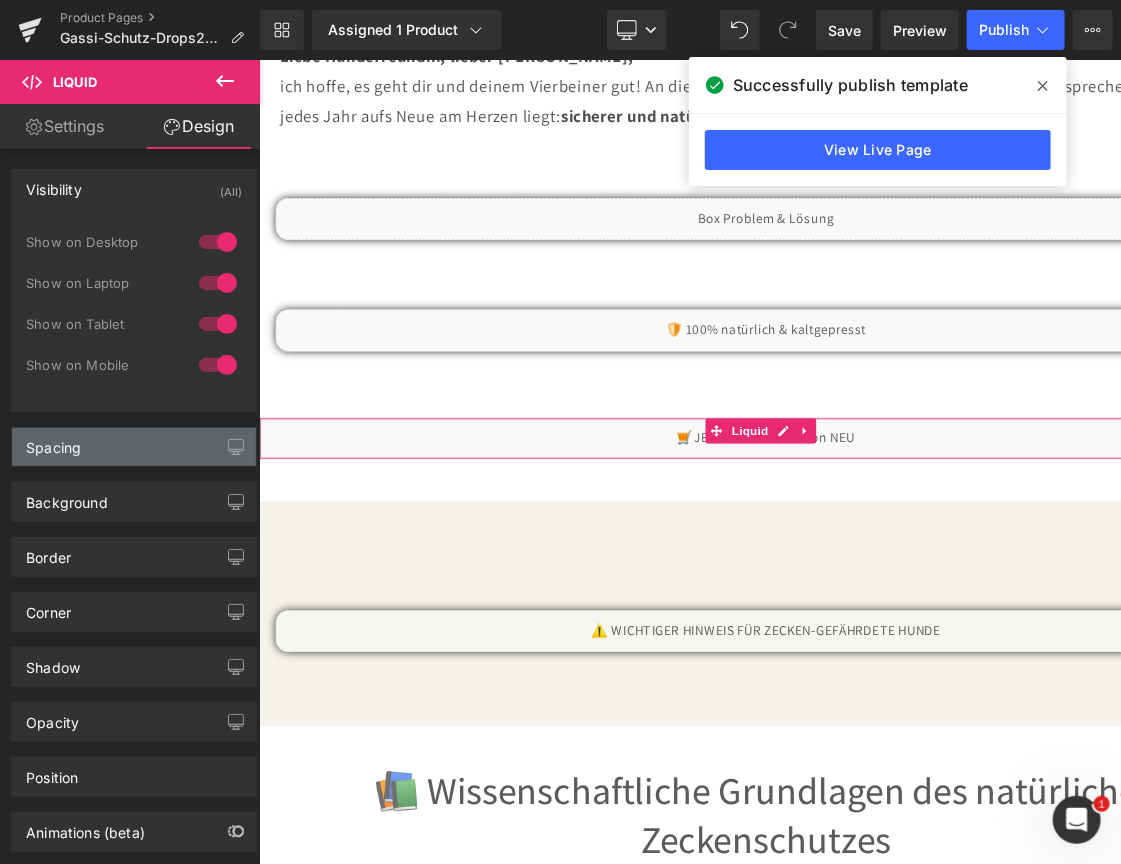 click on "Spacing" at bounding box center (134, 447) 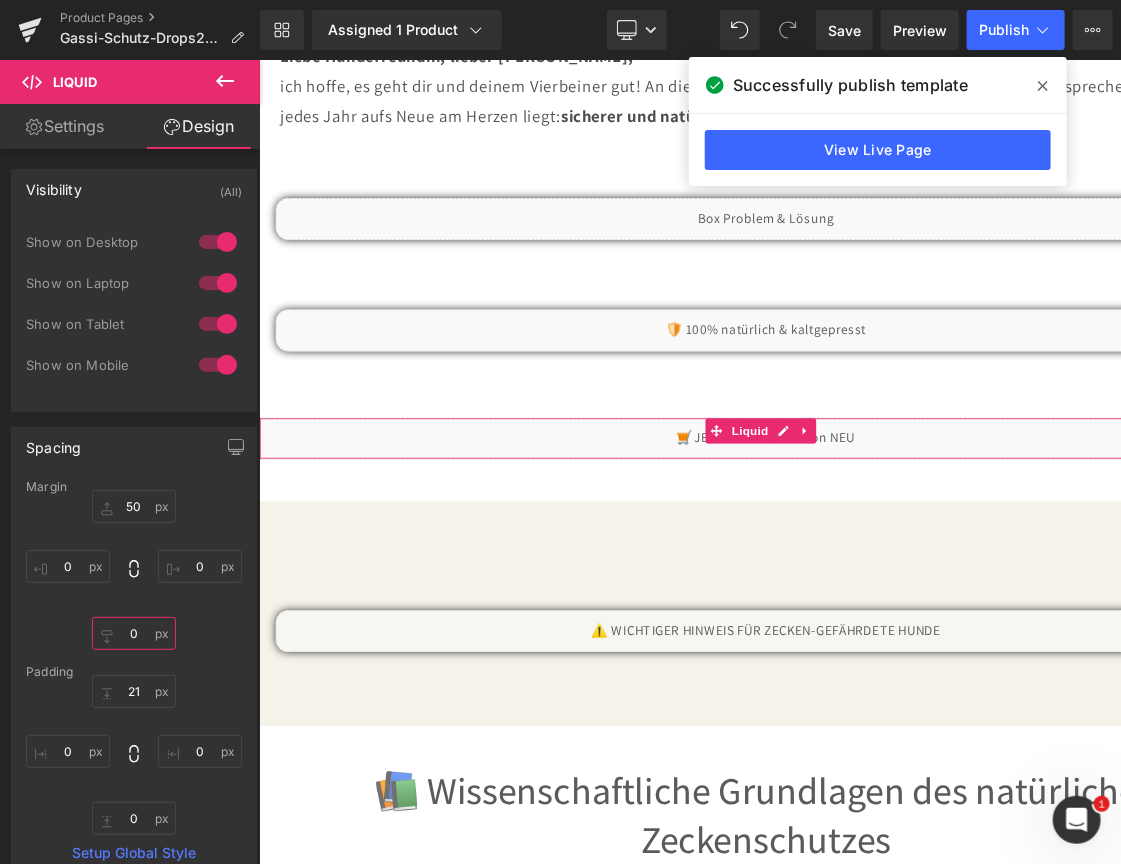 click on "0" at bounding box center [134, 633] 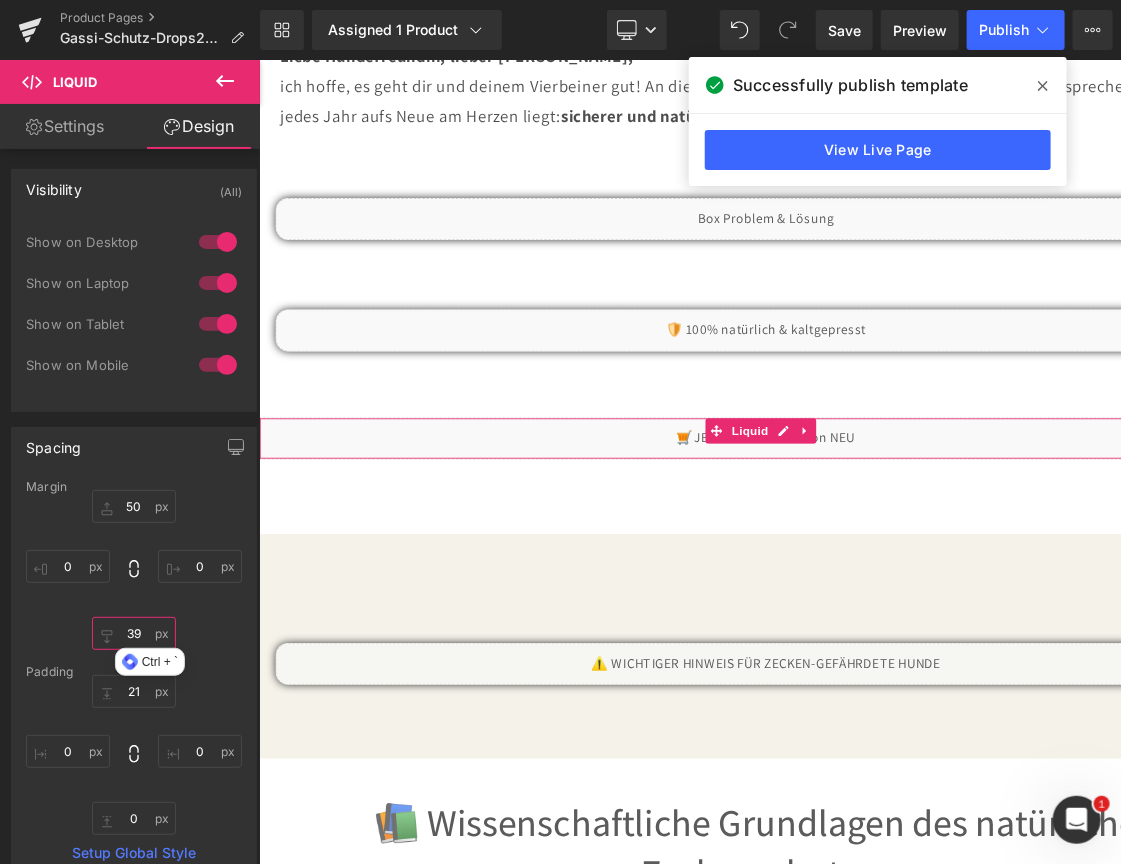 type on "40" 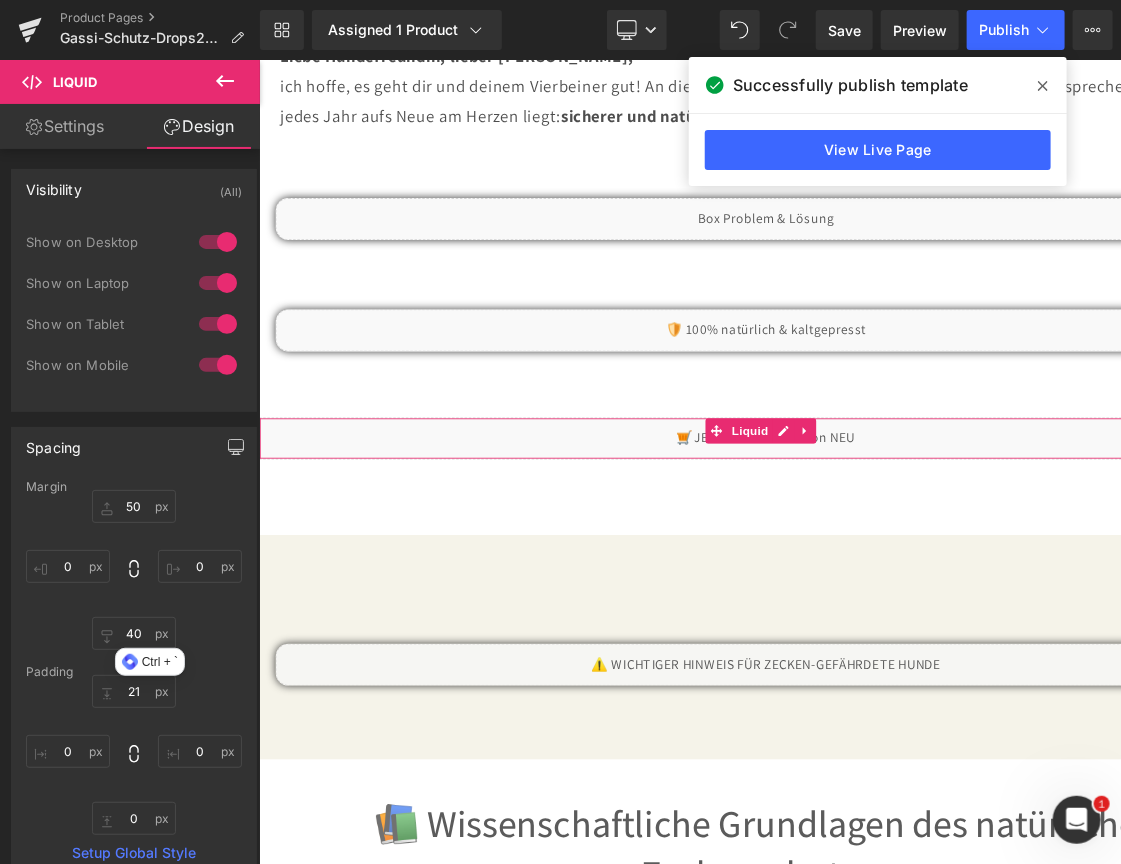 click at bounding box center [236, 447] 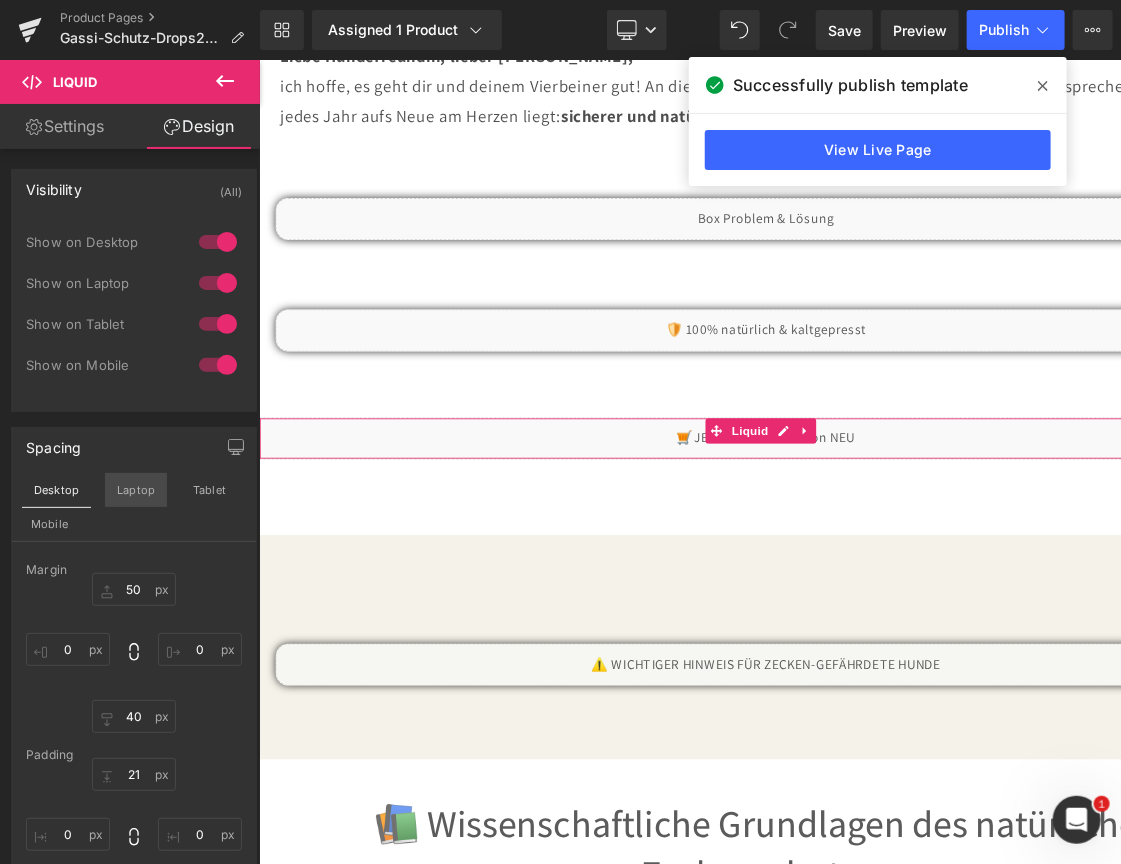 click on "Laptop" at bounding box center (136, 490) 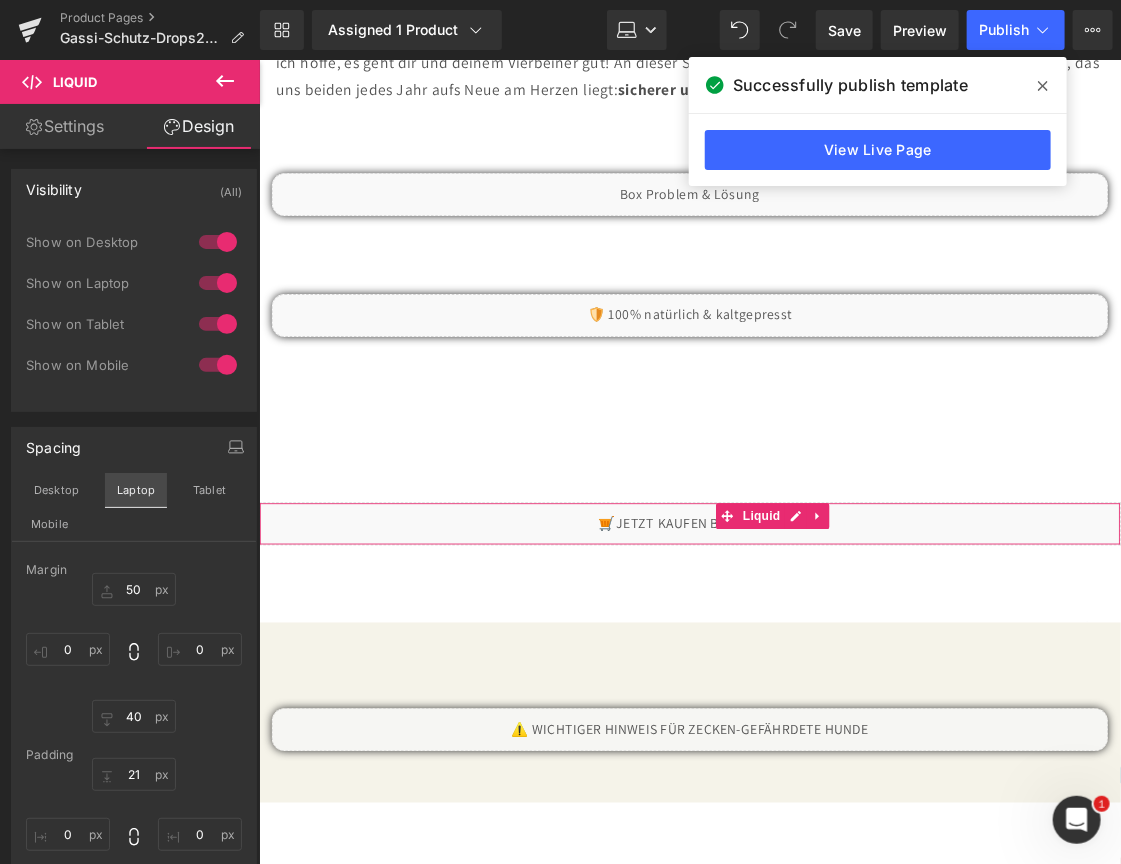 type on "50" 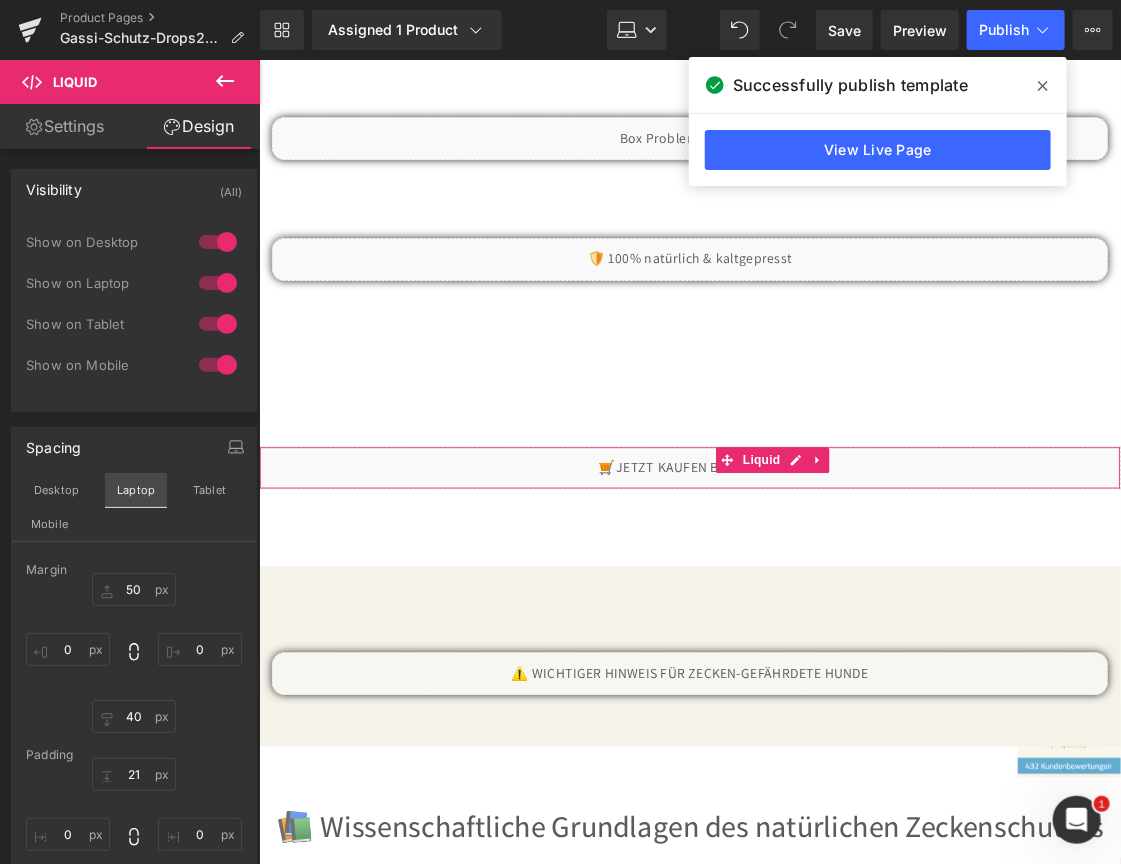 scroll, scrollTop: 3205, scrollLeft: 0, axis: vertical 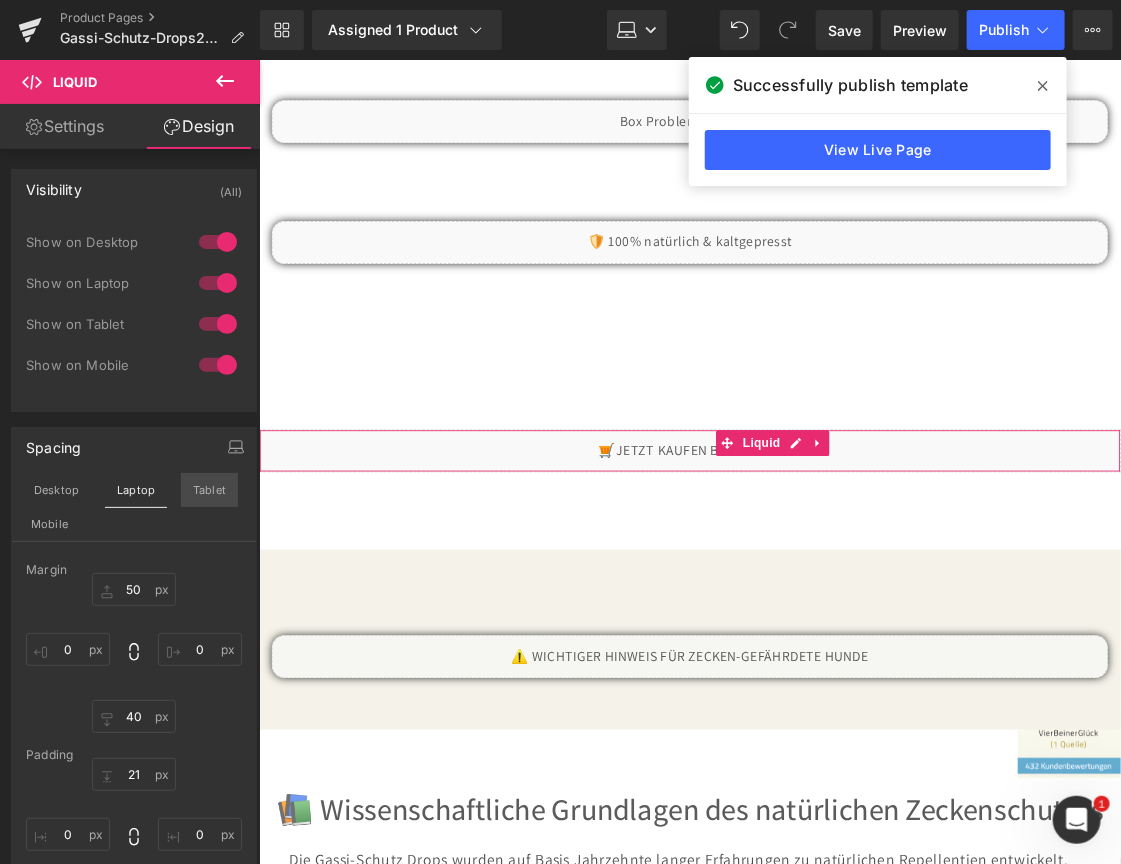click on "Tablet" at bounding box center [209, 490] 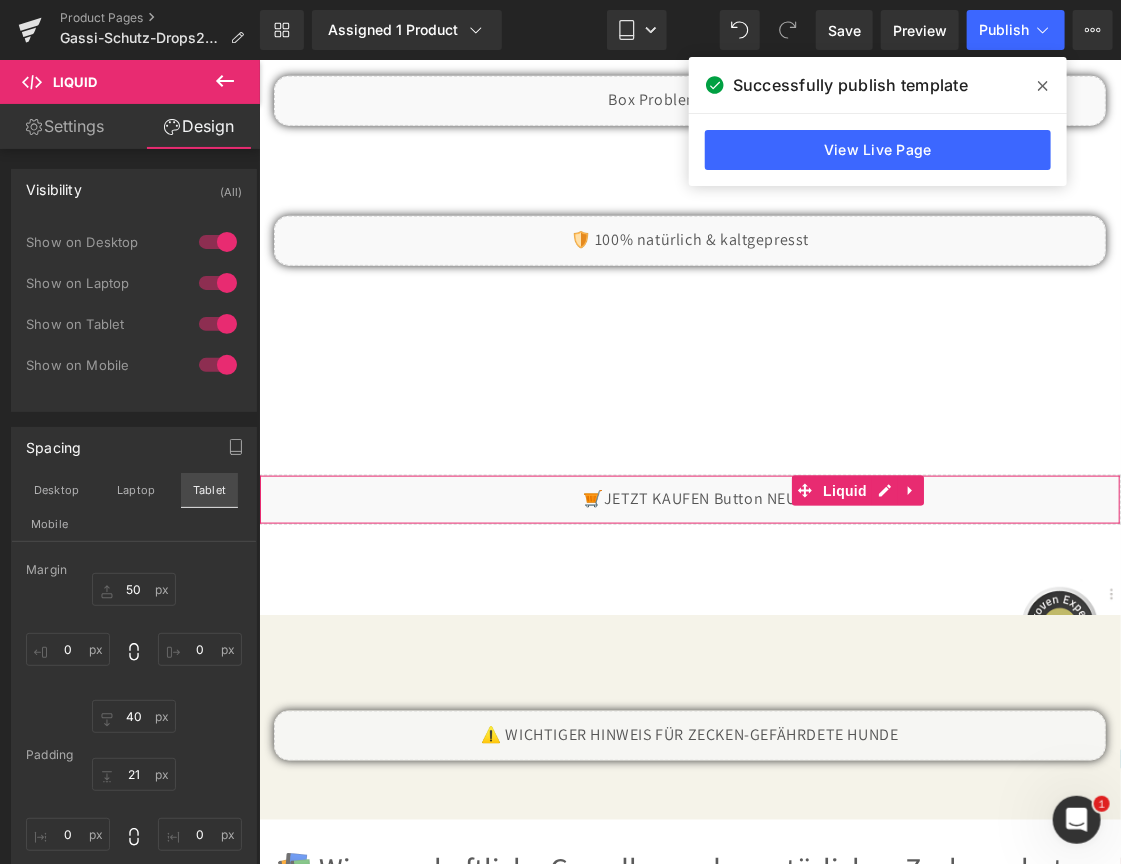 type on "50" 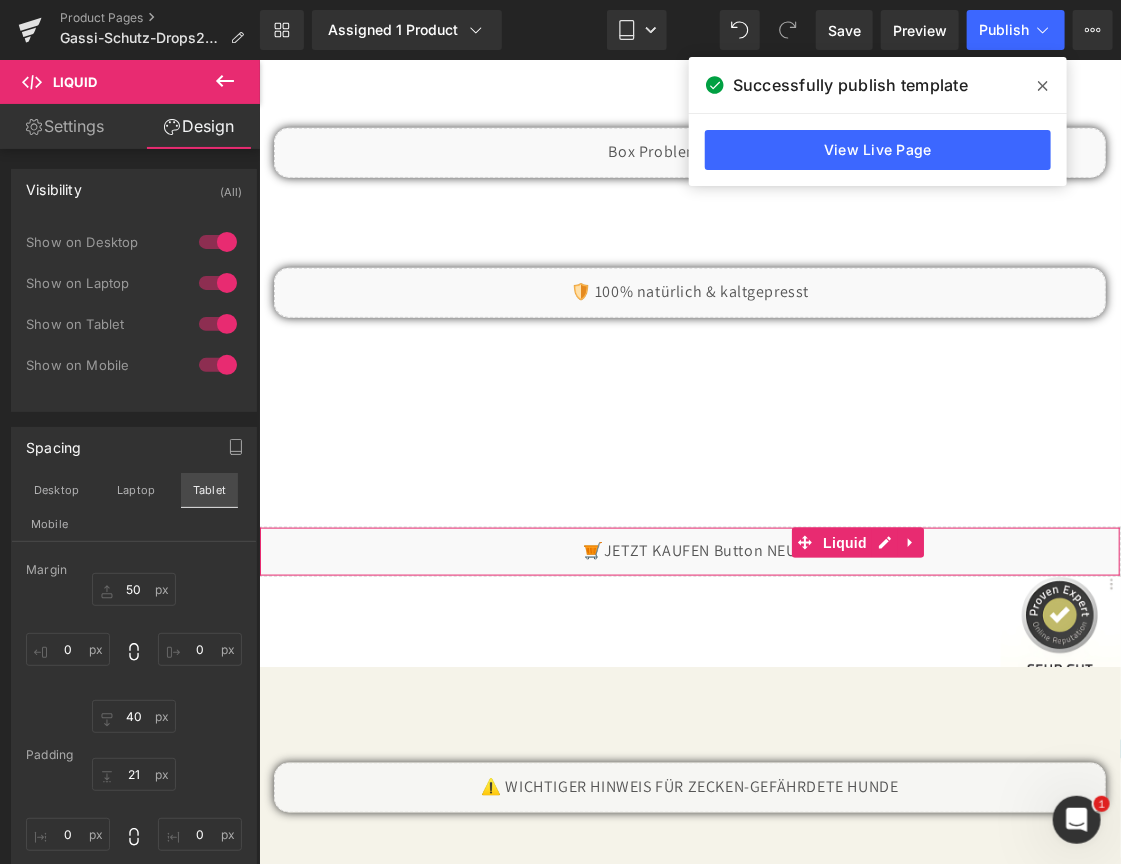 scroll, scrollTop: 3179, scrollLeft: 0, axis: vertical 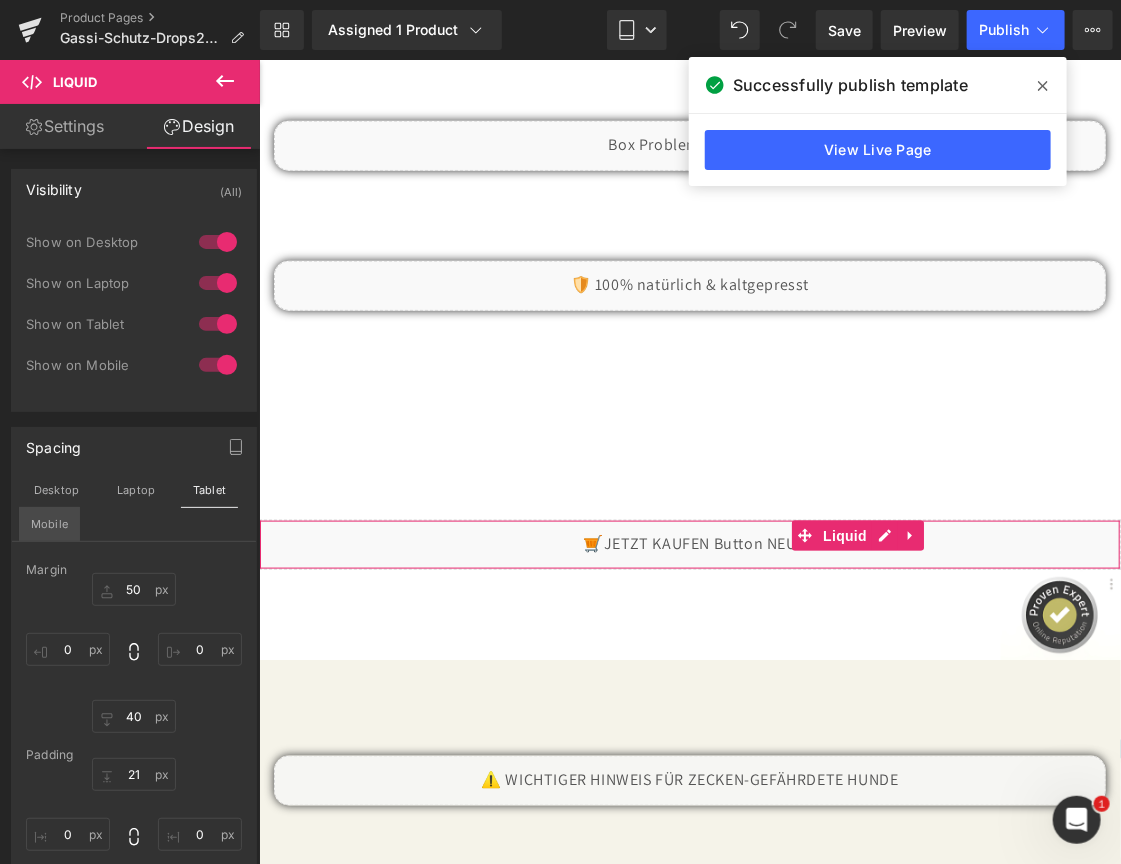 click on "Mobile" at bounding box center (49, 524) 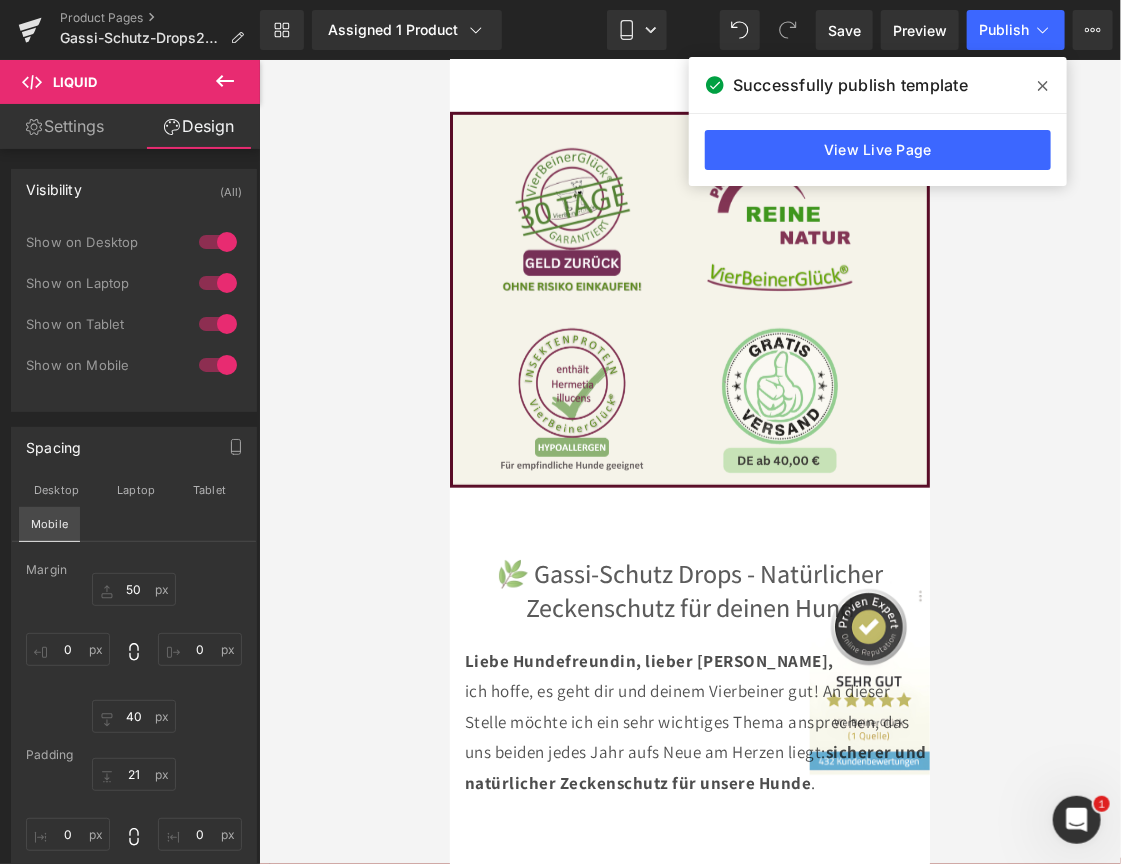 type on "50" 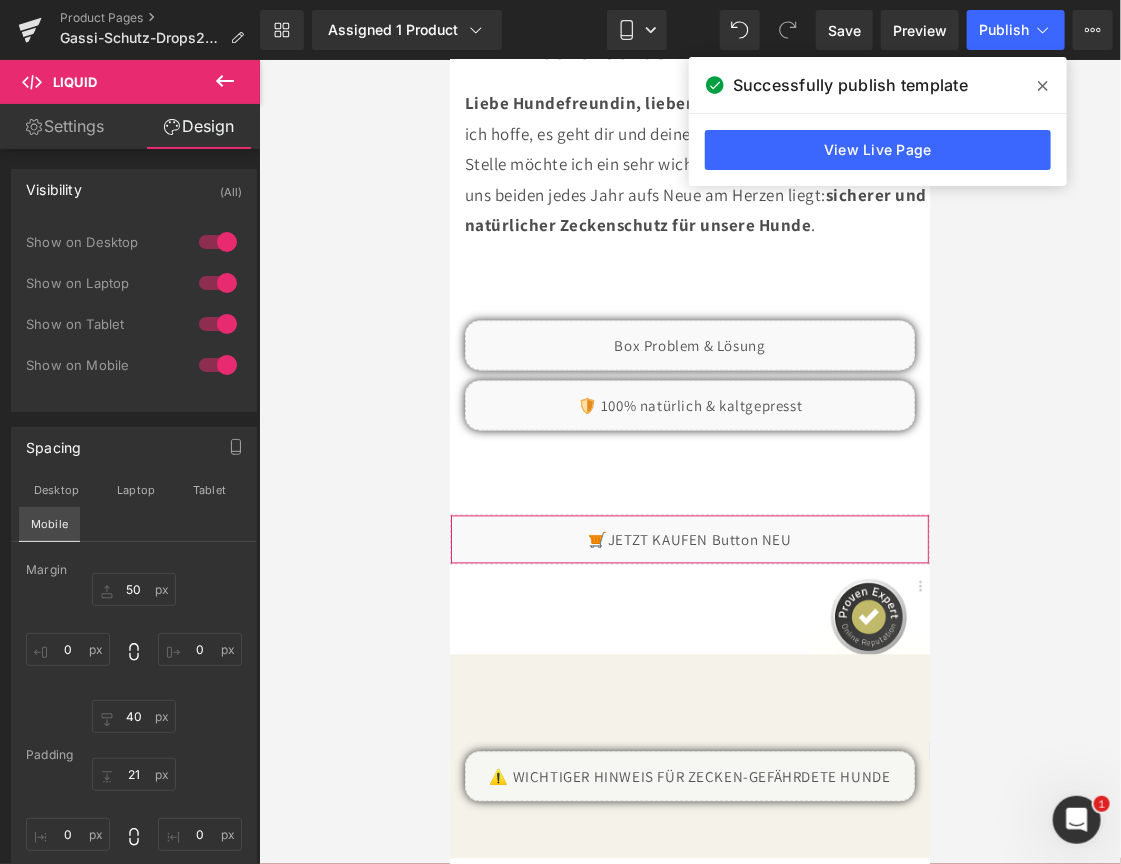 scroll, scrollTop: 3744, scrollLeft: 0, axis: vertical 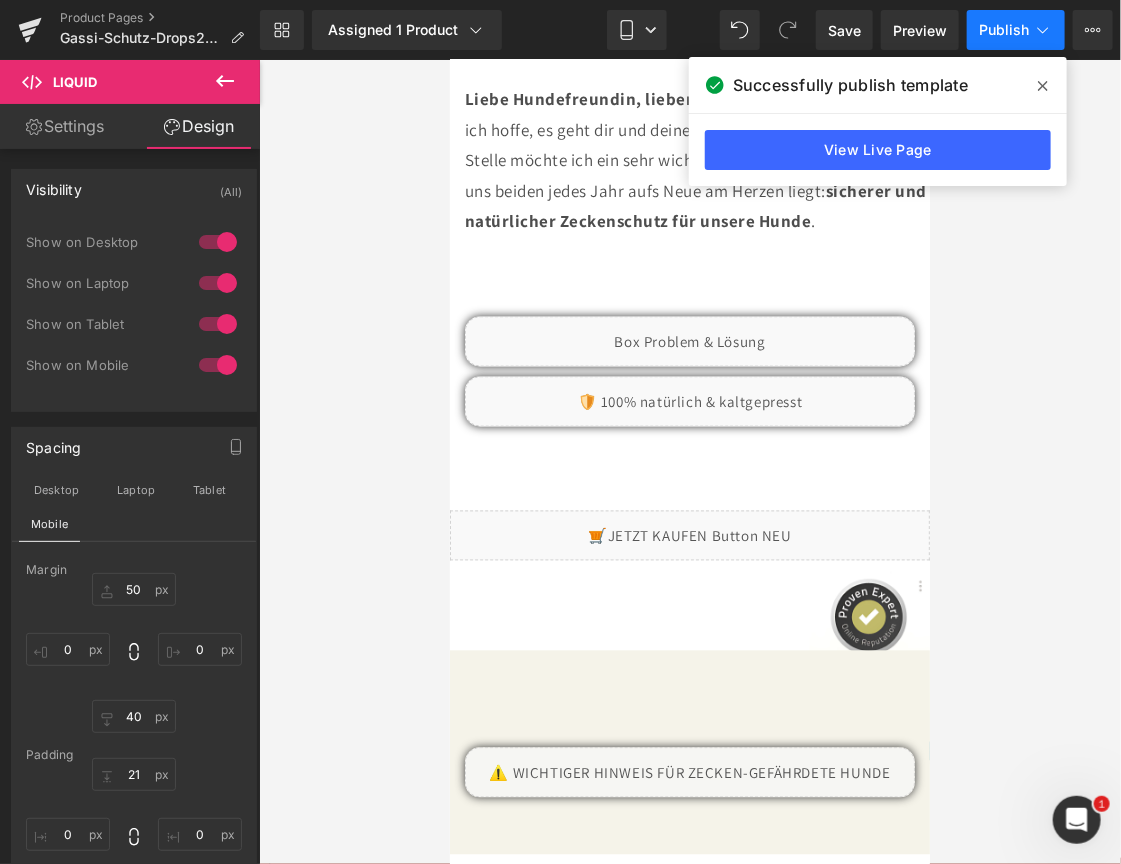click on "Publish" at bounding box center [1016, 30] 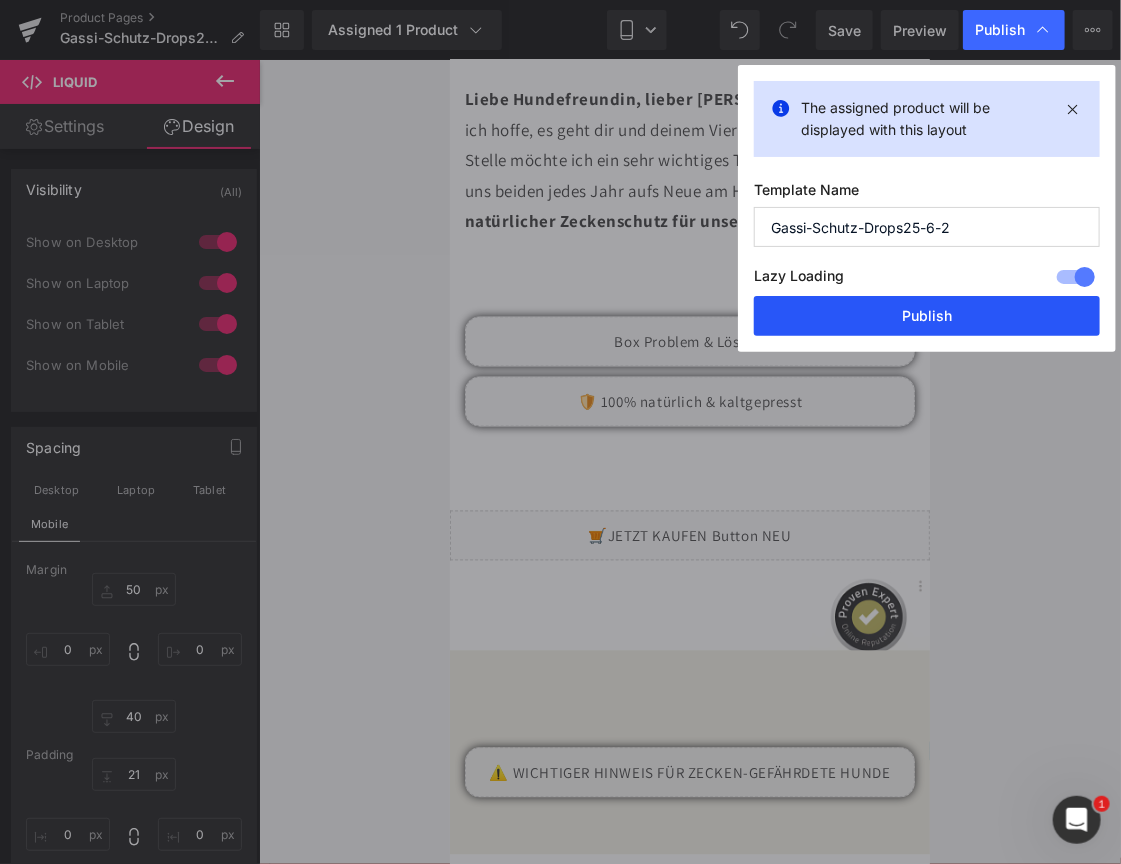 drag, startPoint x: 890, startPoint y: 315, endPoint x: 451, endPoint y: 386, distance: 444.7044 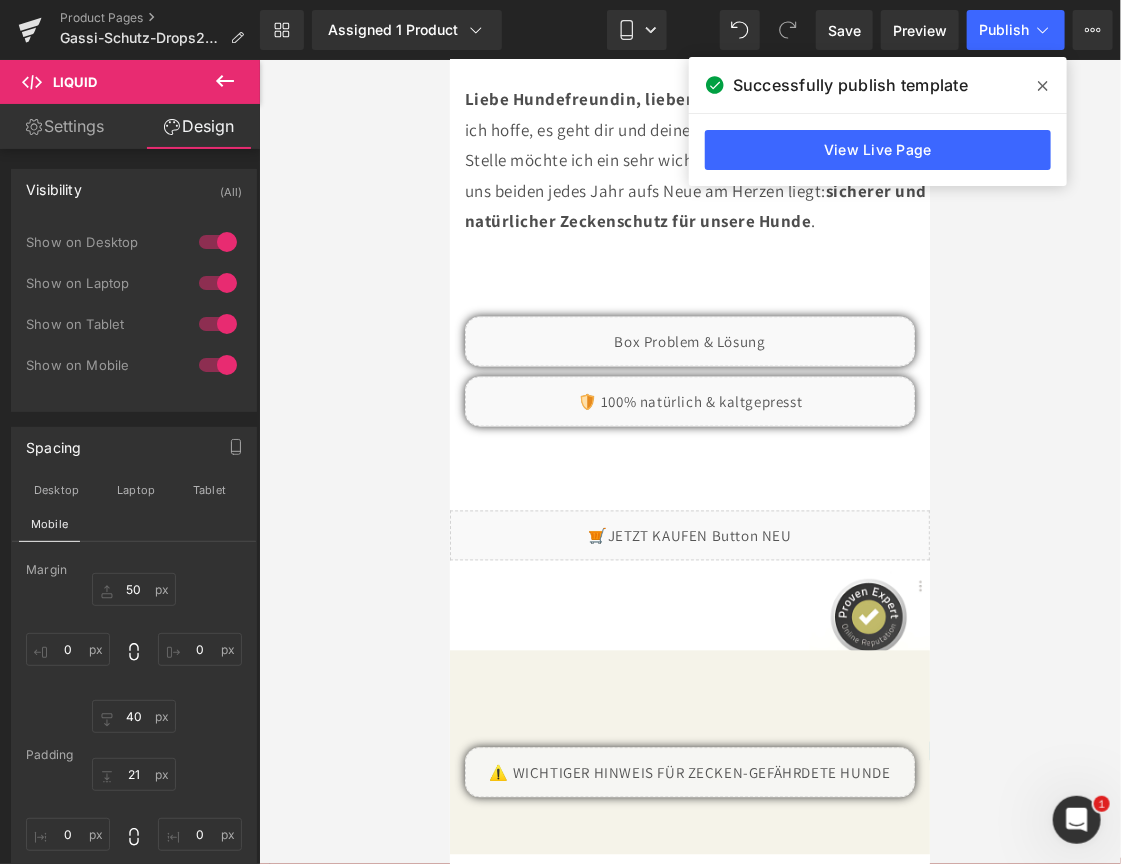 drag, startPoint x: 450, startPoint y: 12, endPoint x: 820, endPoint y: 59, distance: 372.97318 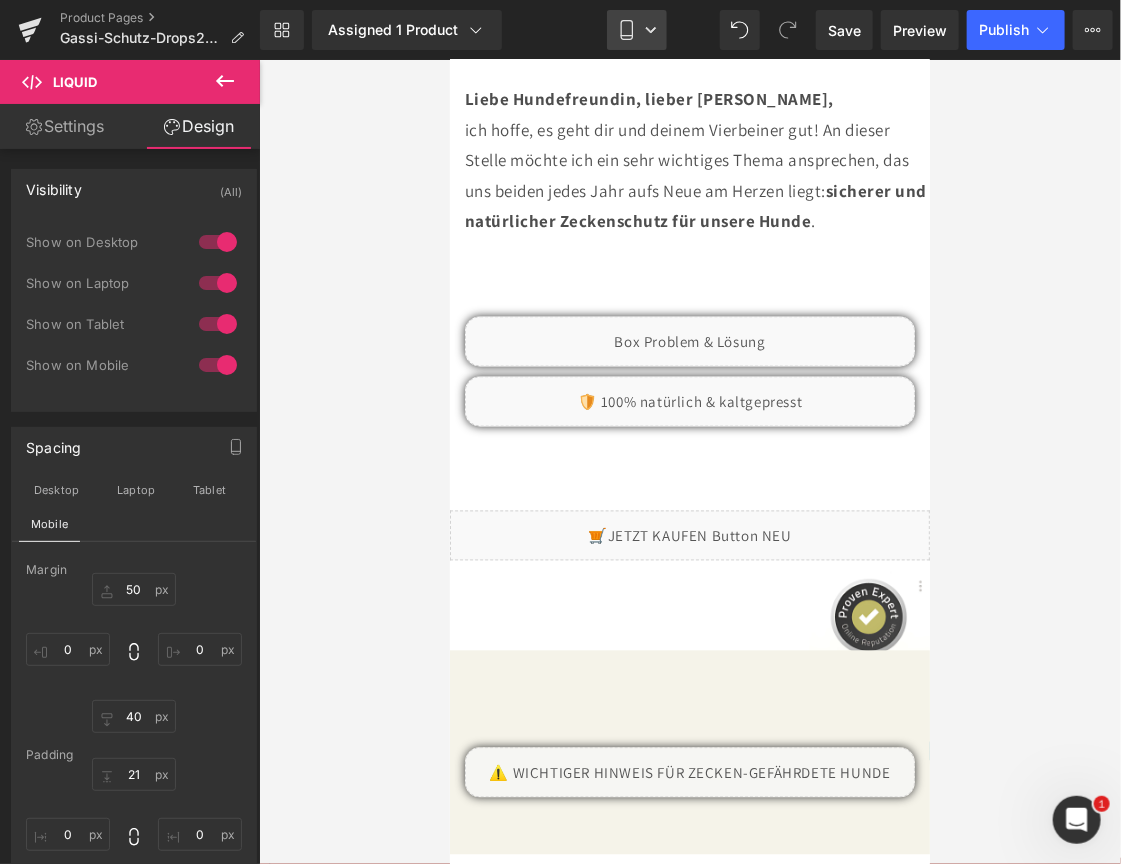 click 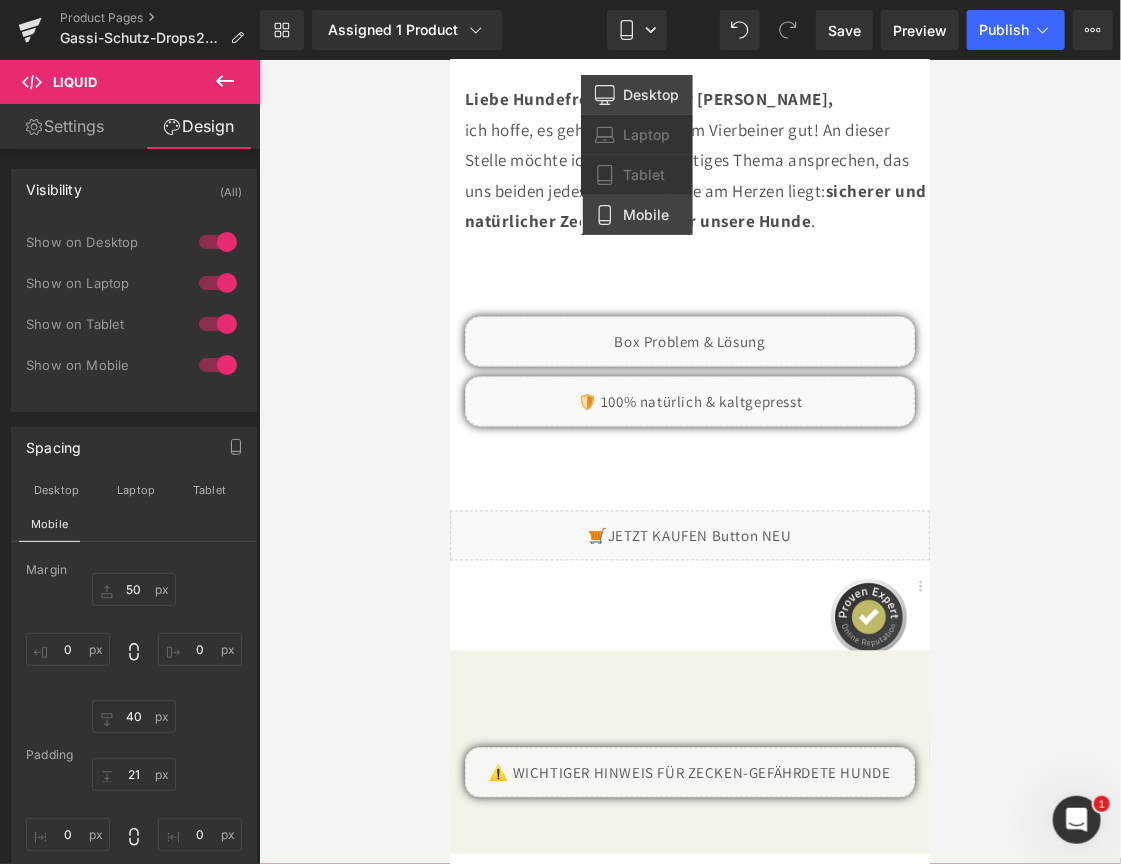 click on "Desktop" at bounding box center (637, 95) 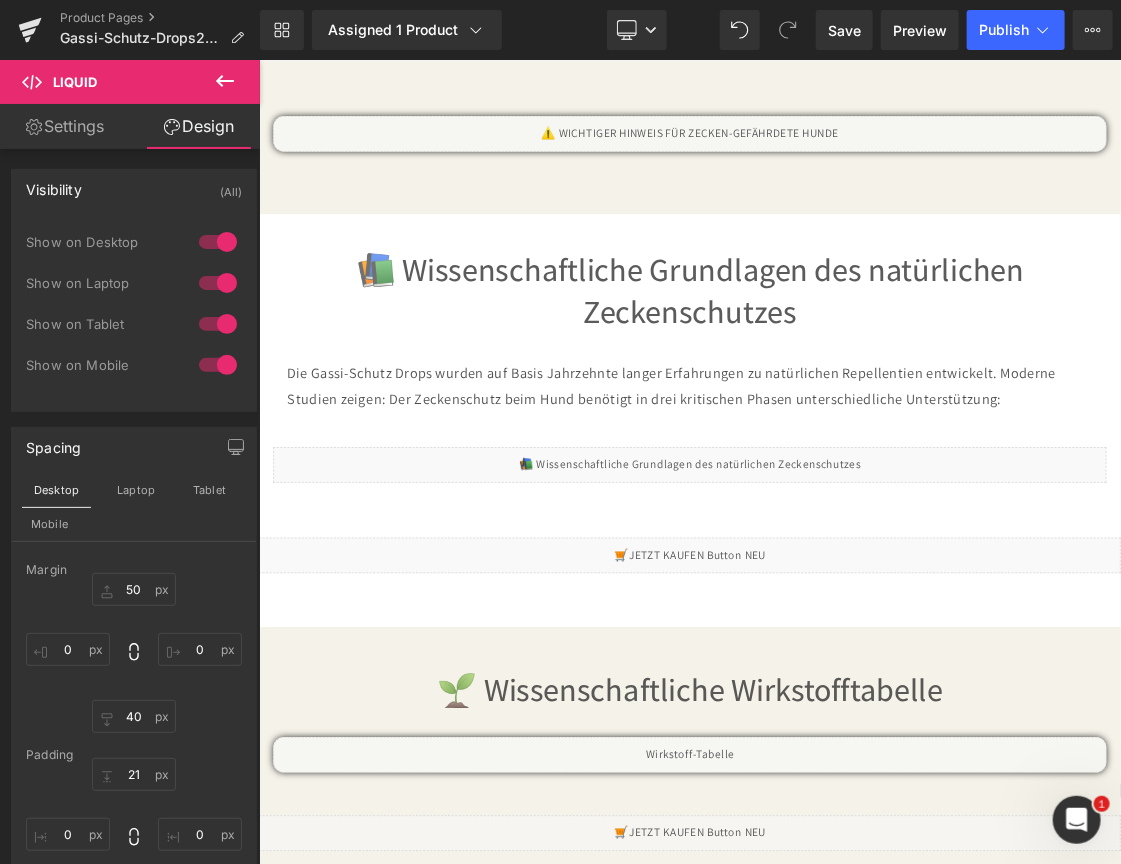 type on "50" 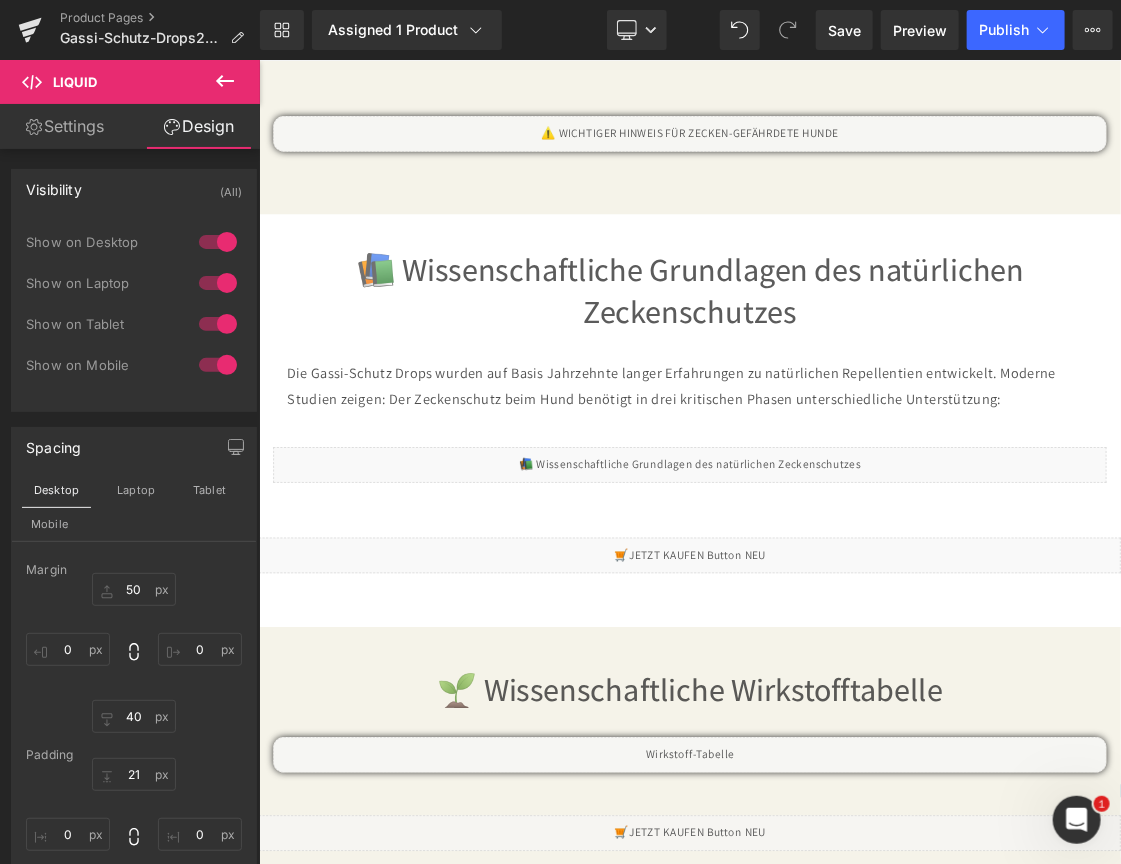 type on "0" 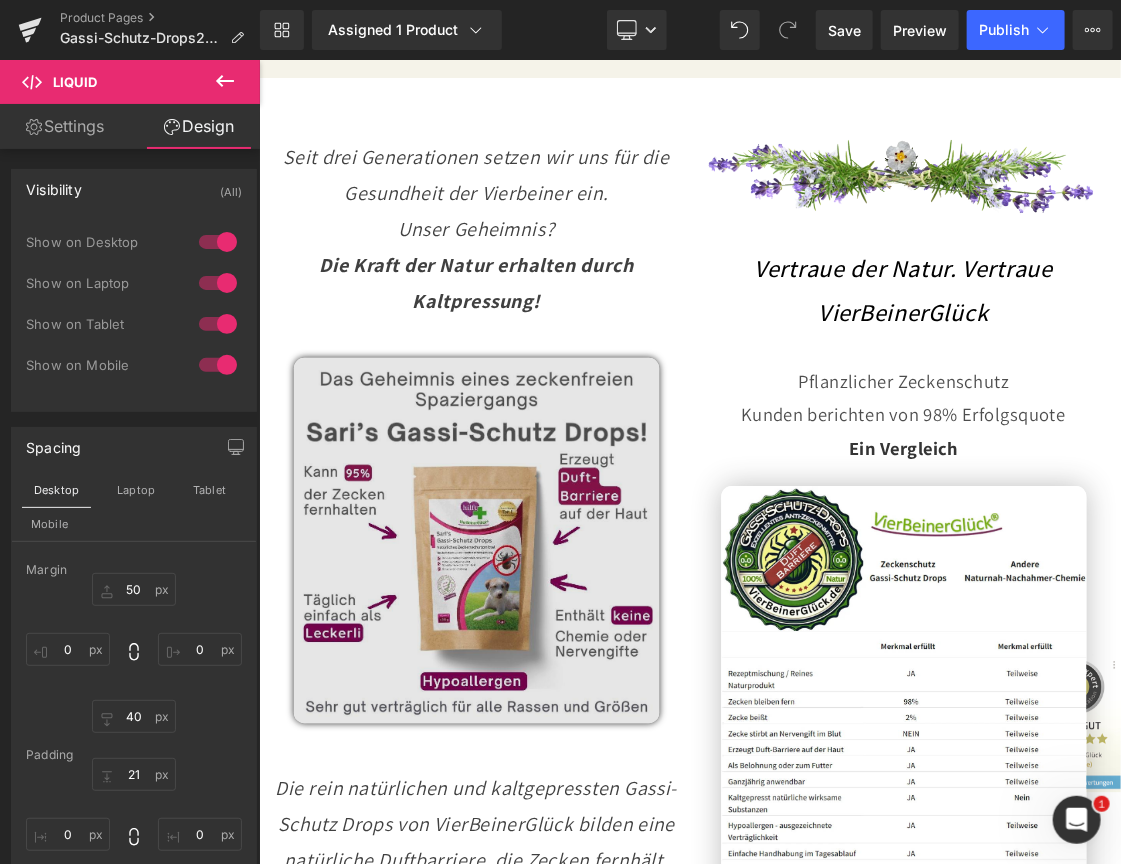 scroll, scrollTop: 9200, scrollLeft: 0, axis: vertical 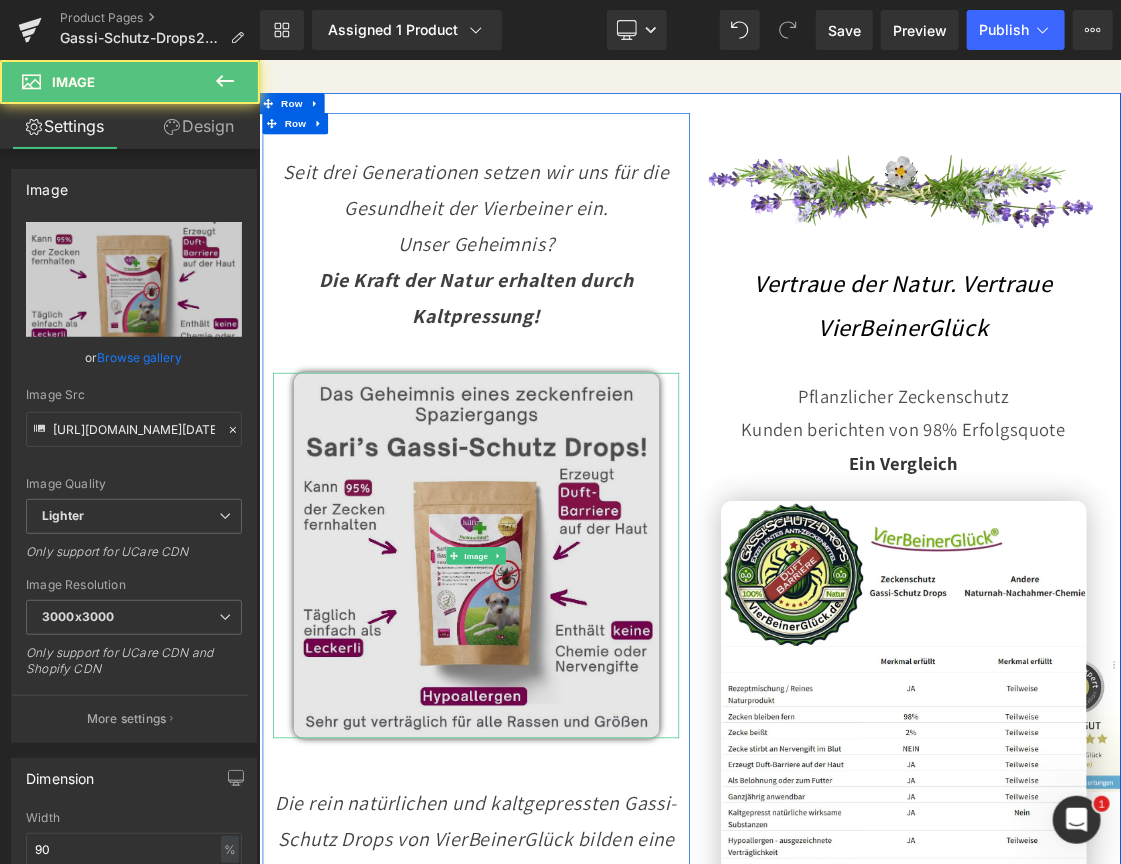 click at bounding box center [563, 755] 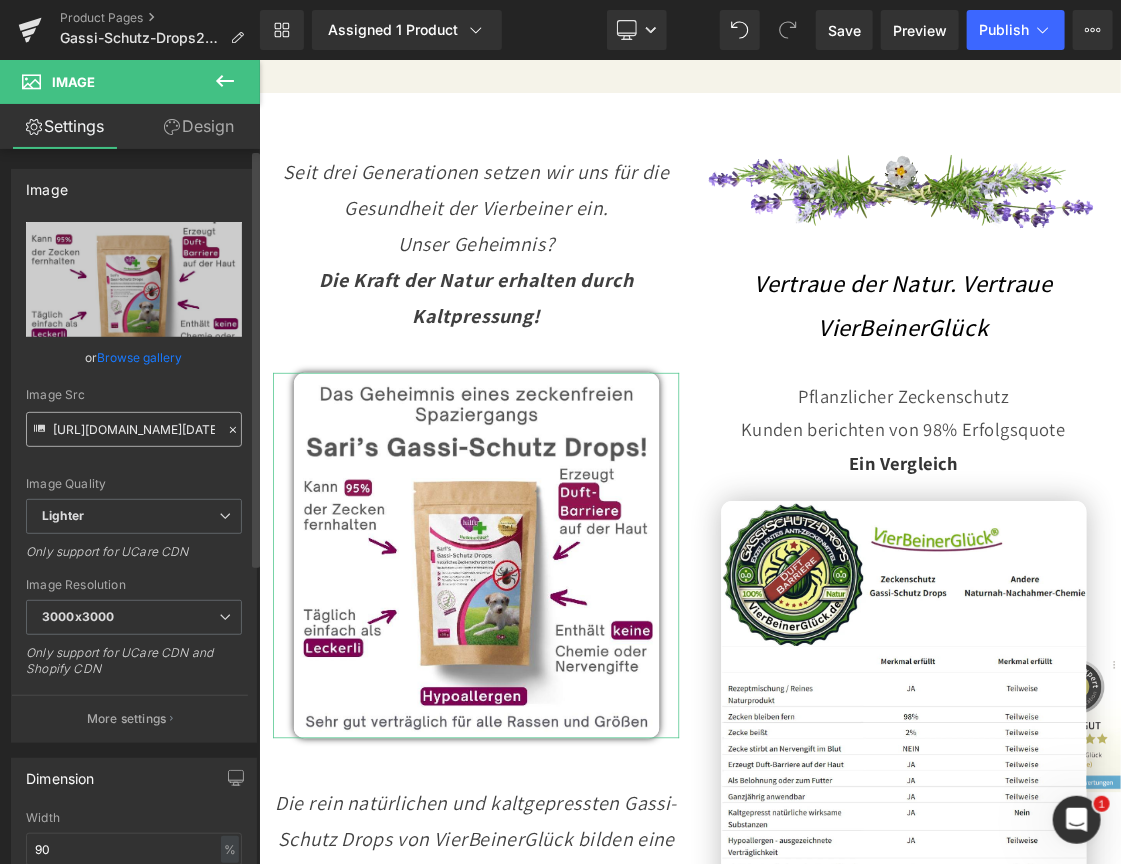 click on "[URL][DOMAIN_NAME][DATE]" at bounding box center (134, 429) 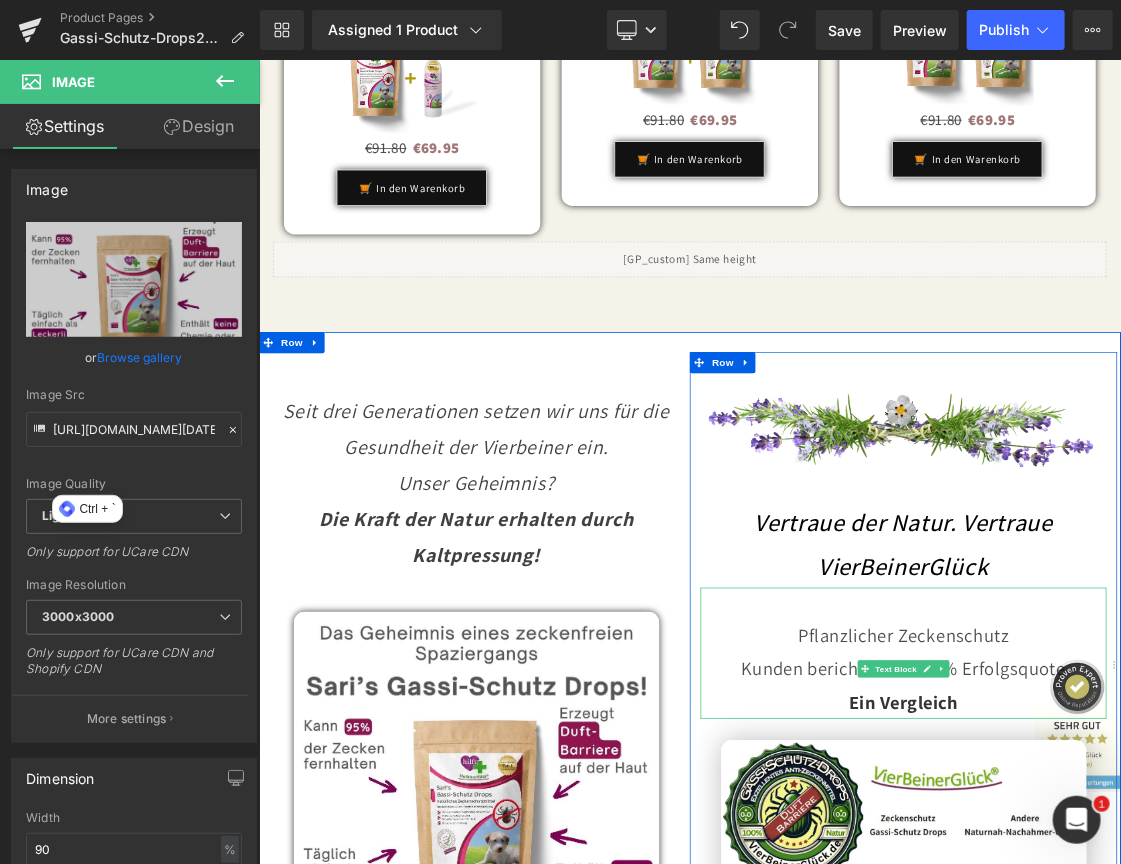 scroll, scrollTop: 8800, scrollLeft: 0, axis: vertical 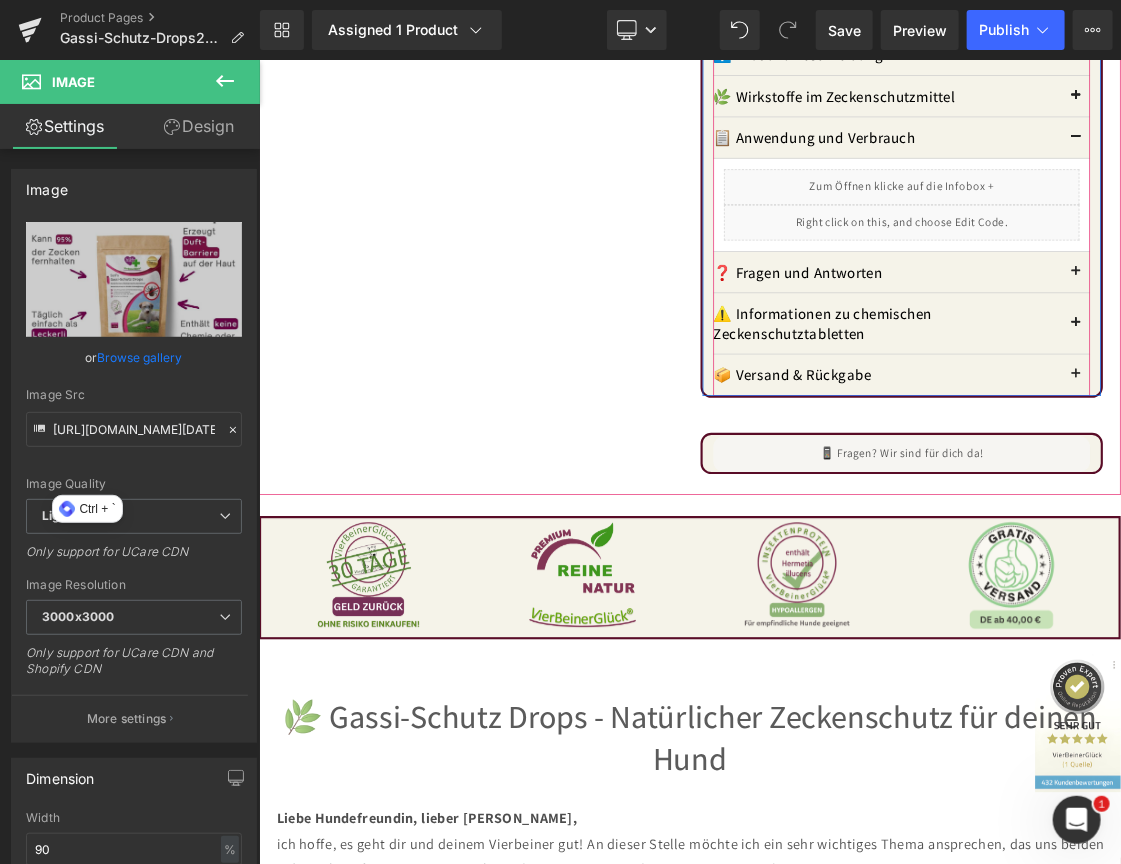 click at bounding box center [1405, 356] 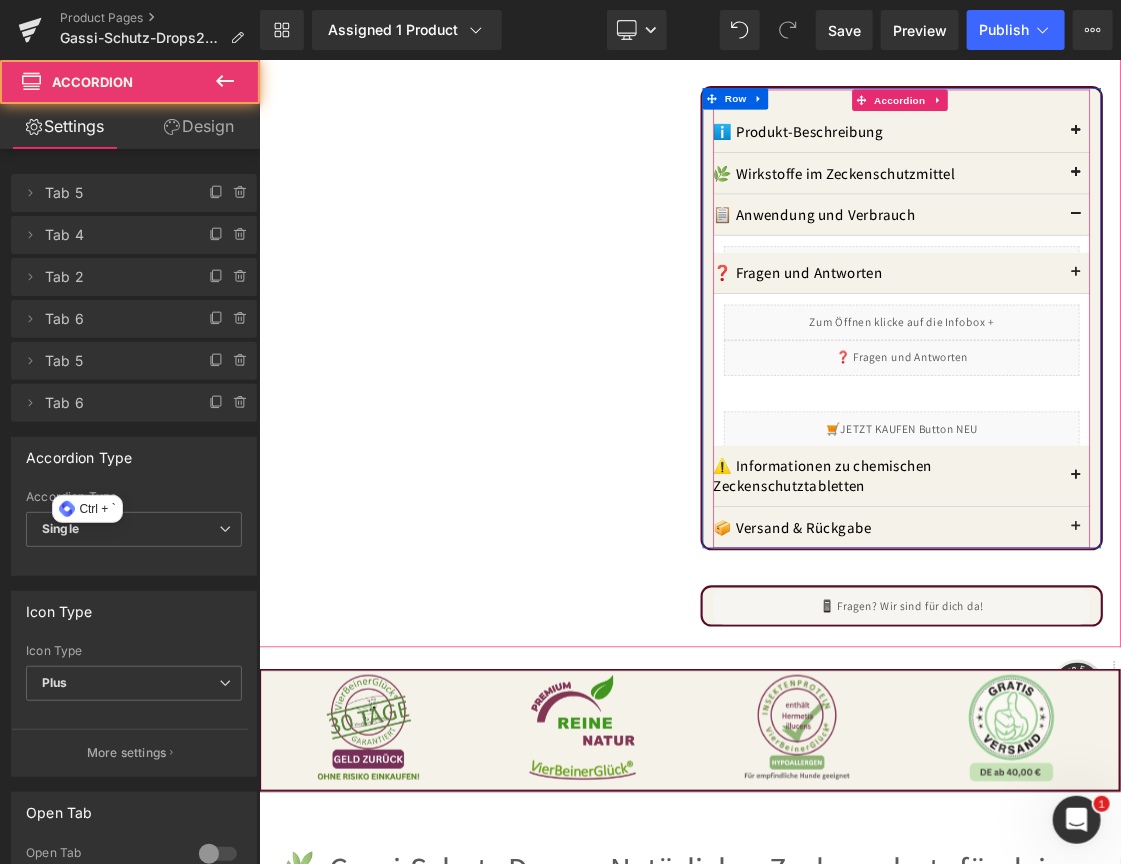 scroll, scrollTop: 1900, scrollLeft: 0, axis: vertical 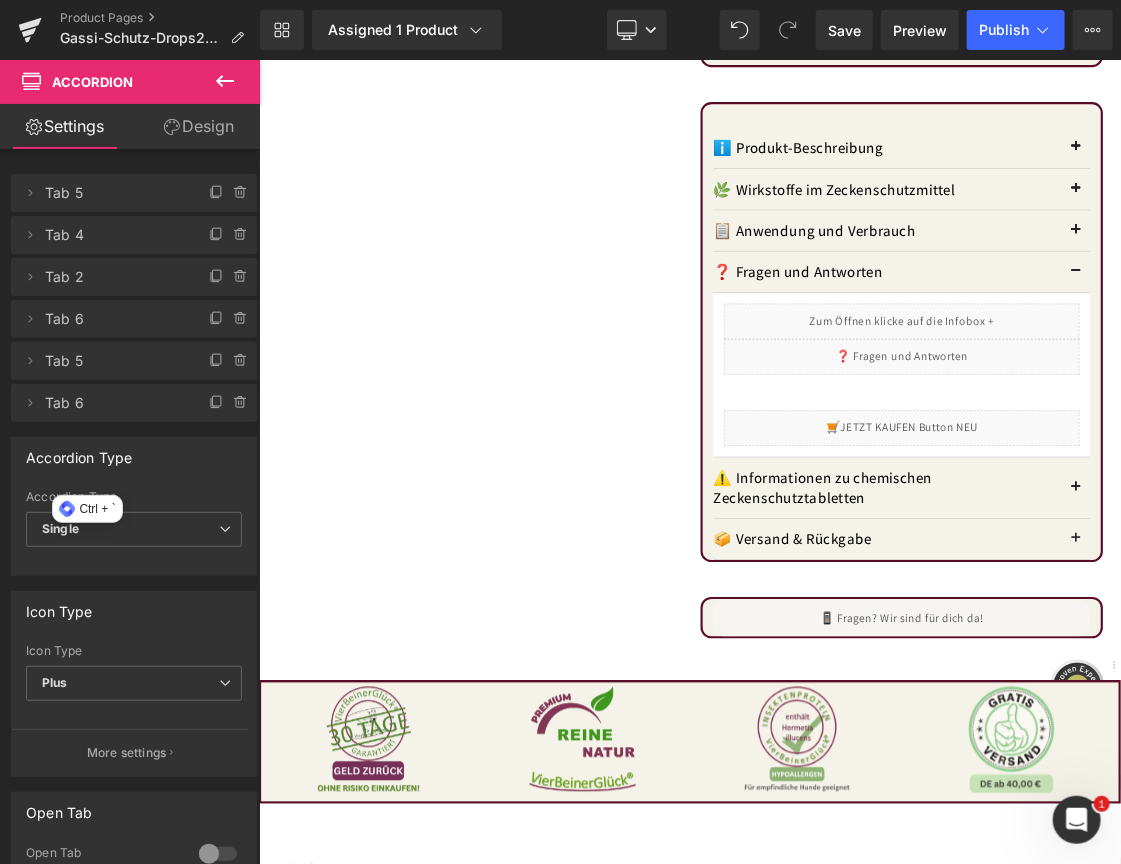 click 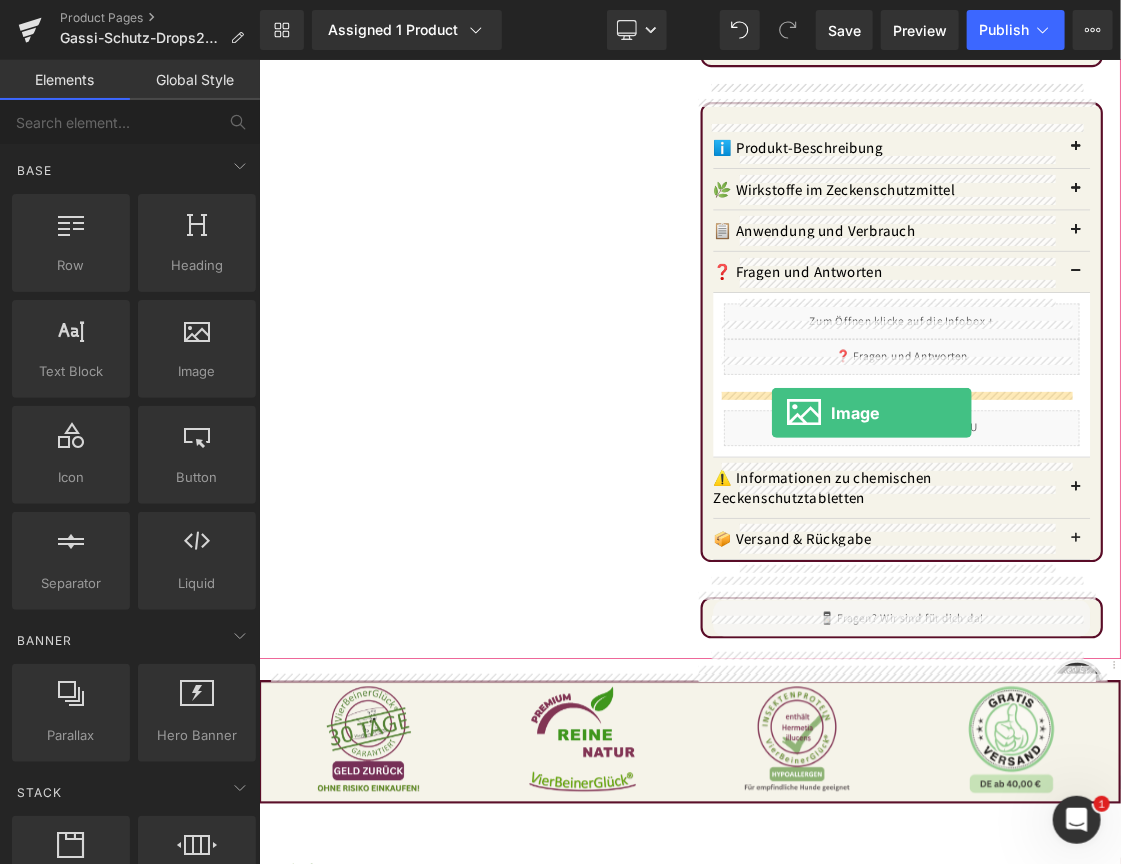 drag, startPoint x: 472, startPoint y: 403, endPoint x: 978, endPoint y: 554, distance: 528.0502 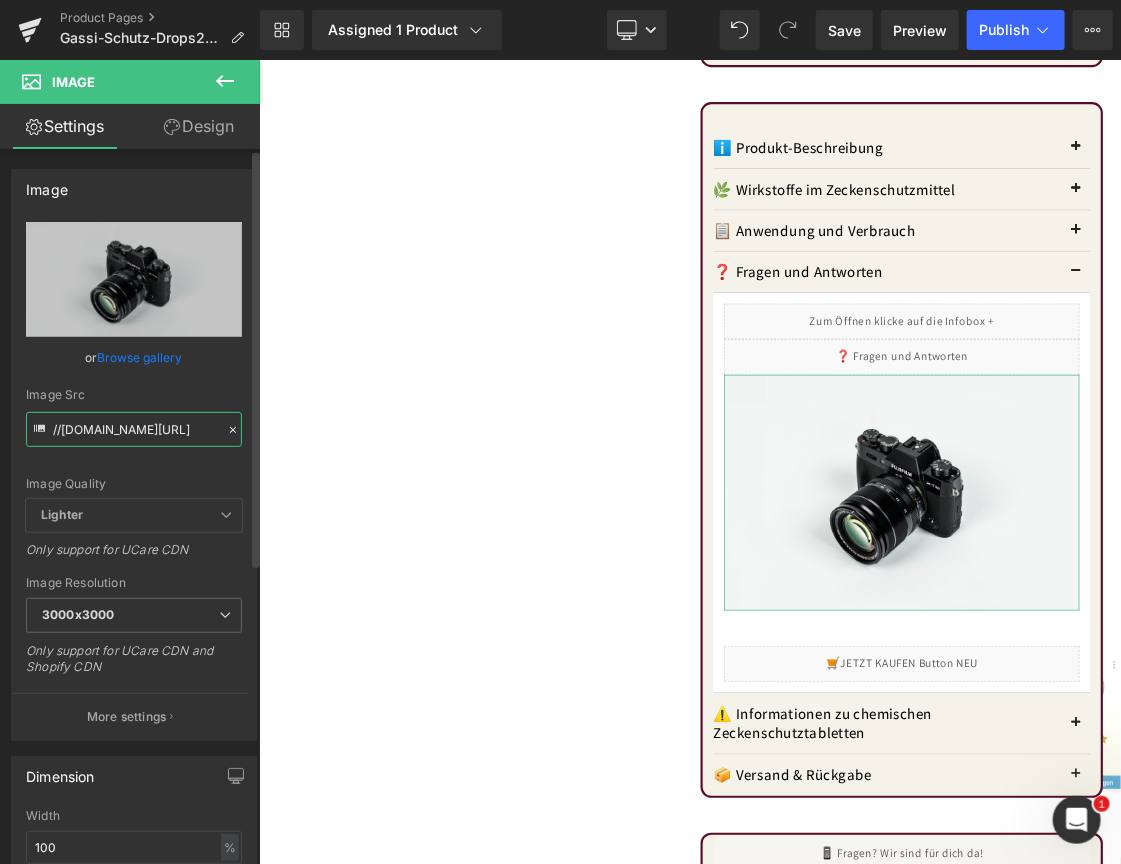 click on "//[DOMAIN_NAME][URL]" at bounding box center [134, 429] 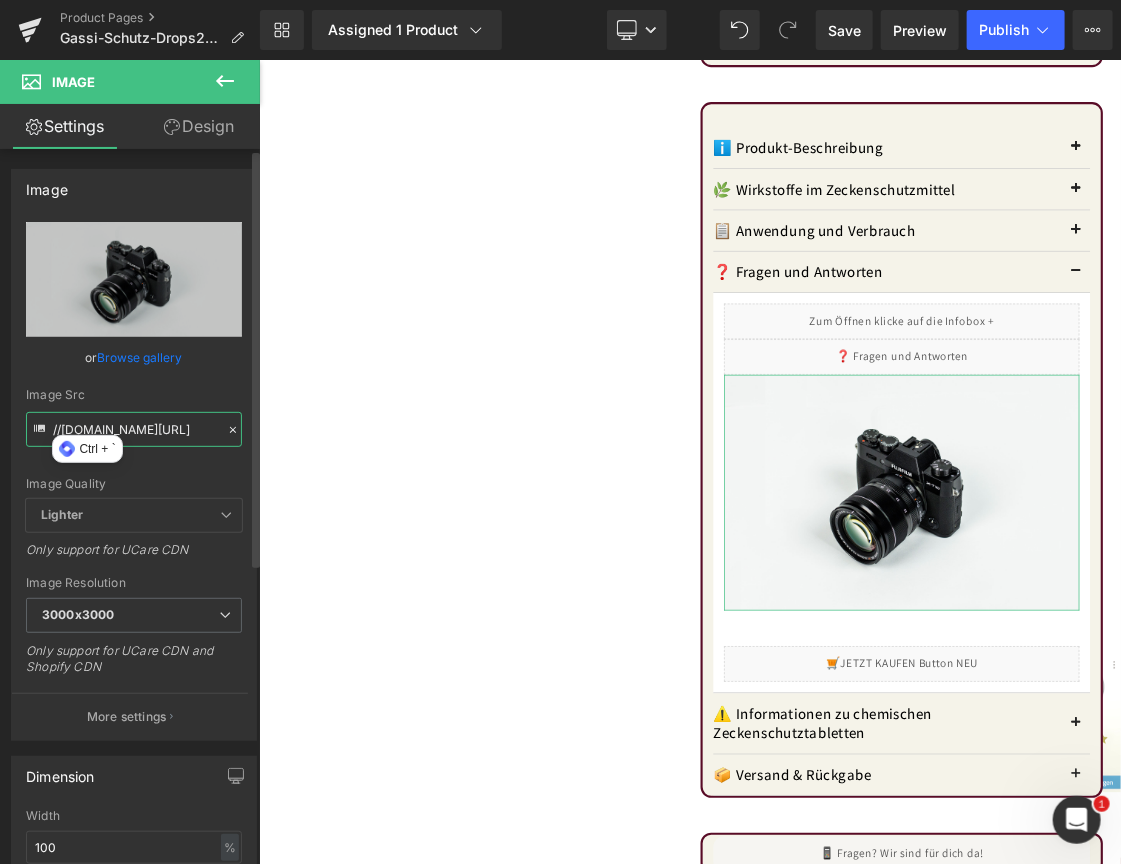 paste on "<style> .gassi-warning-box-dark {   background: linear-gradient(135deg, #590c27 0%, #590c27 75%, #c82f86 100%);   color: white !important;   padding: 20px;   border-radius: 15px;   margin: 20px 0;   box-shadow: 0 4px 8px rgba(89, 12, 39, 0.2); }  .gassi-warning-box-dark h3 {   color: white !important;   font-weight: 600;   font-size: clamp(17px, 2vw, 20px);   margin-top: 0;   margin-bottom: 12px; }  .gassi-warning-box-dark p {   color: white !important;   margin: 0 0 15px 0;   font-size: clamp(17px, 1.8vw, 20px);   line-height: 1.5; }  .gassi-warning-box-dark p:last-child {   margin-bottom: 0; }  .gassi-warning-box-dark strong {   color: white !important;   font-weight: 600; }  .gassi-schutz-immun-button {   display: inline-block !important;   background: #282828 !important;   color: #ffffff !important;   font-weight: 700 !important;   font-size: clamp(18px, 2.2vw, 22px) !important;   padding: 18px 40px !important;   border: 3px solid #ffffff !important;   border-radius: 0 !important;   text-transform: upp..." 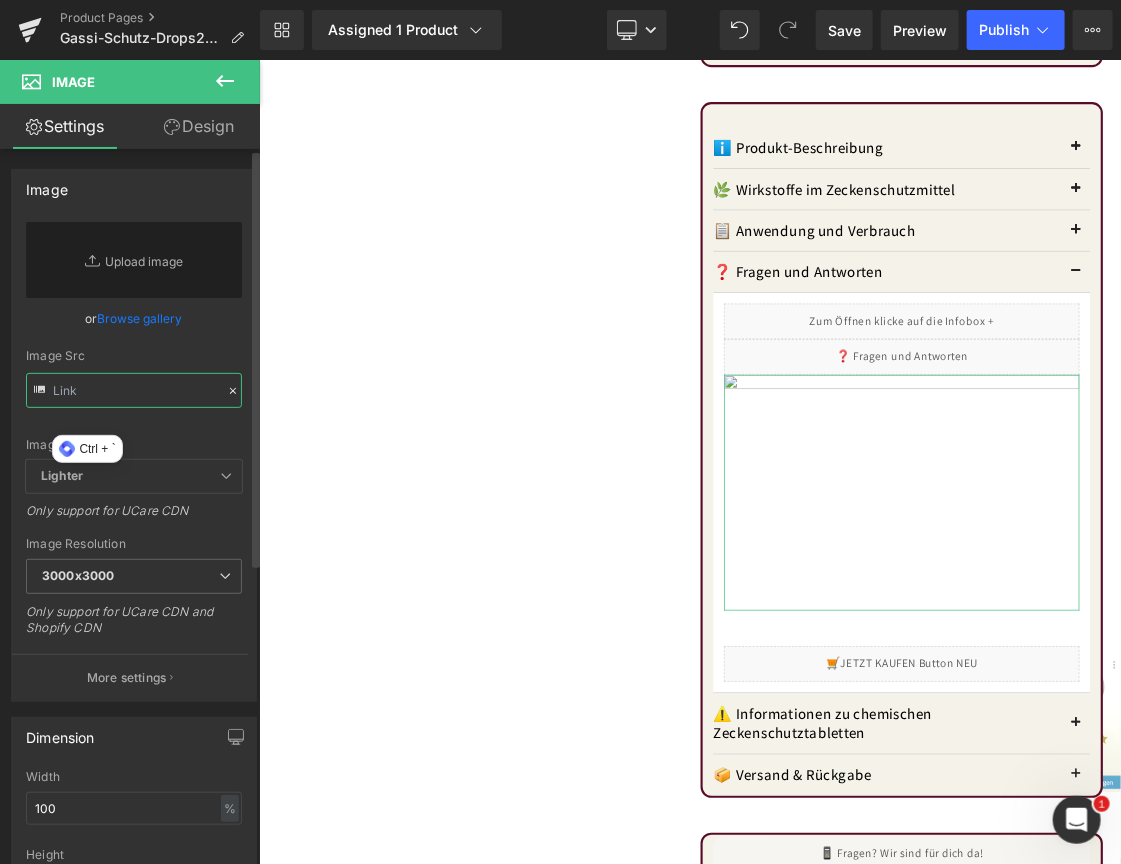 scroll, scrollTop: 0, scrollLeft: 0, axis: both 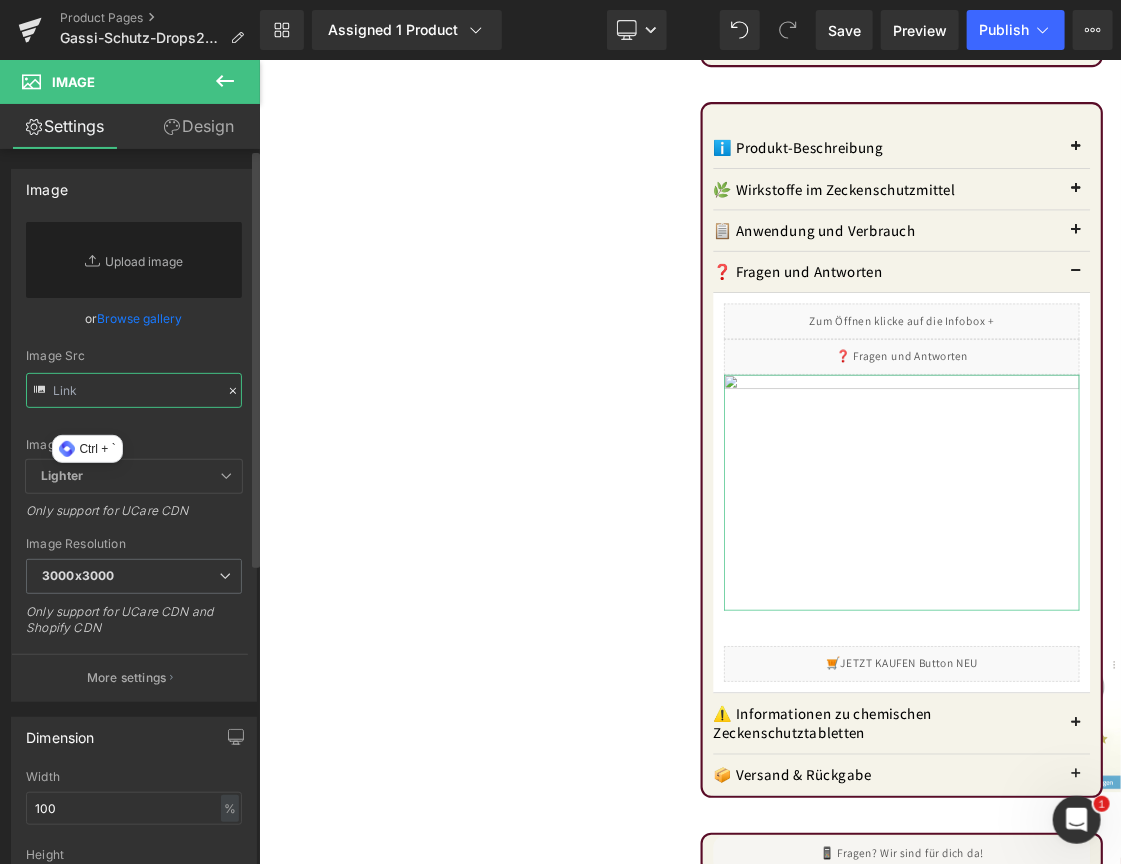 paste on "<style> .gassi-warning-box-dark {   background: linear-gradient(135deg, #590c27 0%, #590c27 75%, #c82f86 100%);   color: white !important;   padding: 20px;   border-radius: 15px;   margin: 20px 0;   box-shadow: 0 4px 8px rgba(89, 12, 39, 0.2); }  .gassi-warning-box-dark h3 {   color: white !important;   font-weight: 600;   font-size: clamp(17px, 2vw, 20px);   margin-top: 0;   margin-bottom: 12px; }  .gassi-warning-box-dark p {   color: white !important;   margin: 0 0 15px 0;   font-size: clamp(17px, 1.8vw, 20px);   line-height: 1.5; }  .gassi-warning-box-dark p:last-child {   margin-bottom: 0; }  .gassi-warning-box-dark strong {   color: white !important;   font-weight: 600; }  .gassi-schutz-immun-button {   display: inline-block !important;   background: #282828 !important;   color: #ffffff !important;   font-weight: 700 !important;   font-size: clamp(18px, 2.2vw, 22px) !important;   padding: 18px 40px !important;   border: 3px solid #ffffff !important;   border-radius: 0 !important;   text-transform: upp..." 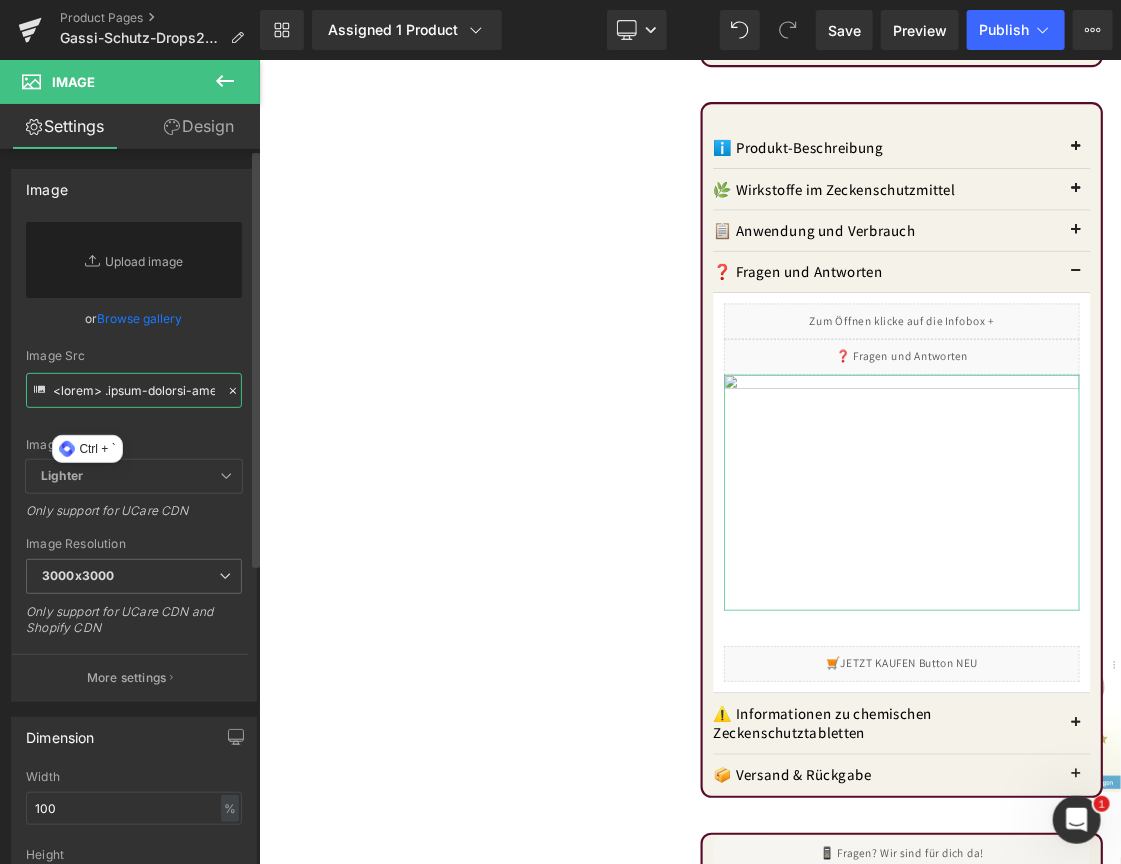 scroll, scrollTop: 0, scrollLeft: 22030, axis: horizontal 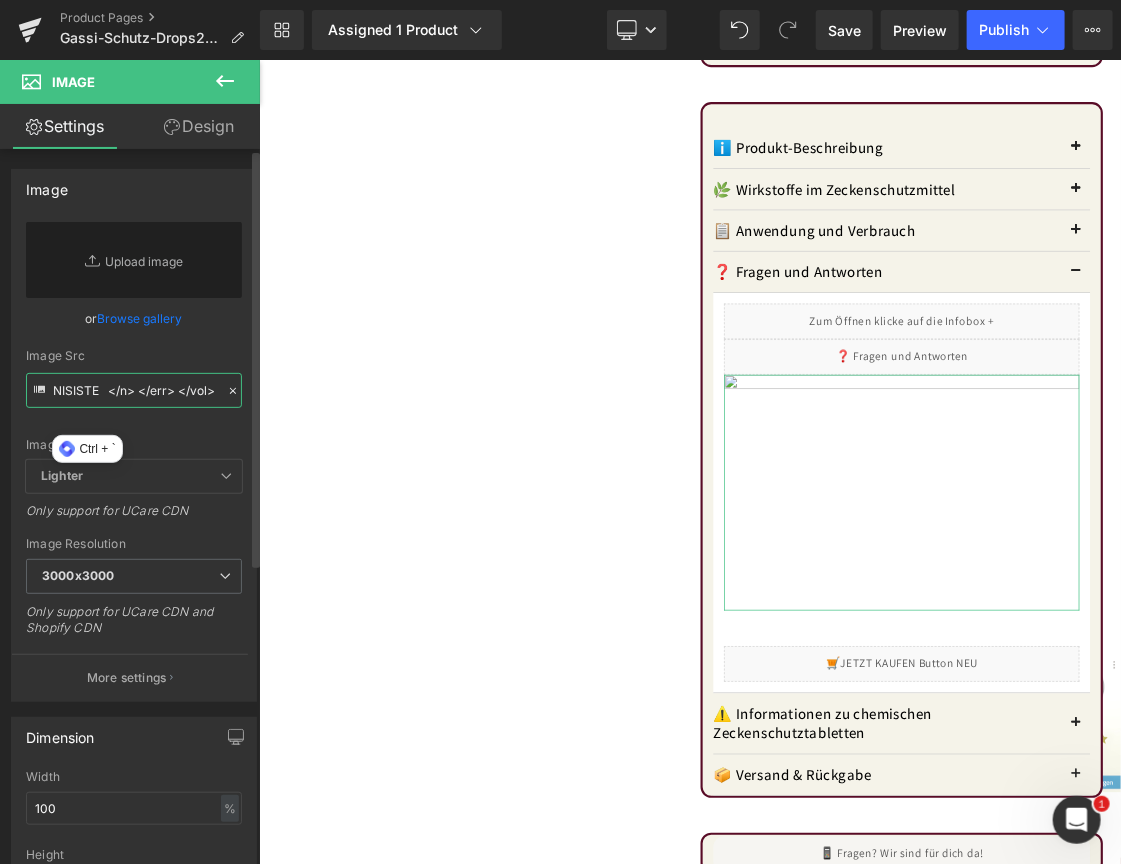 type 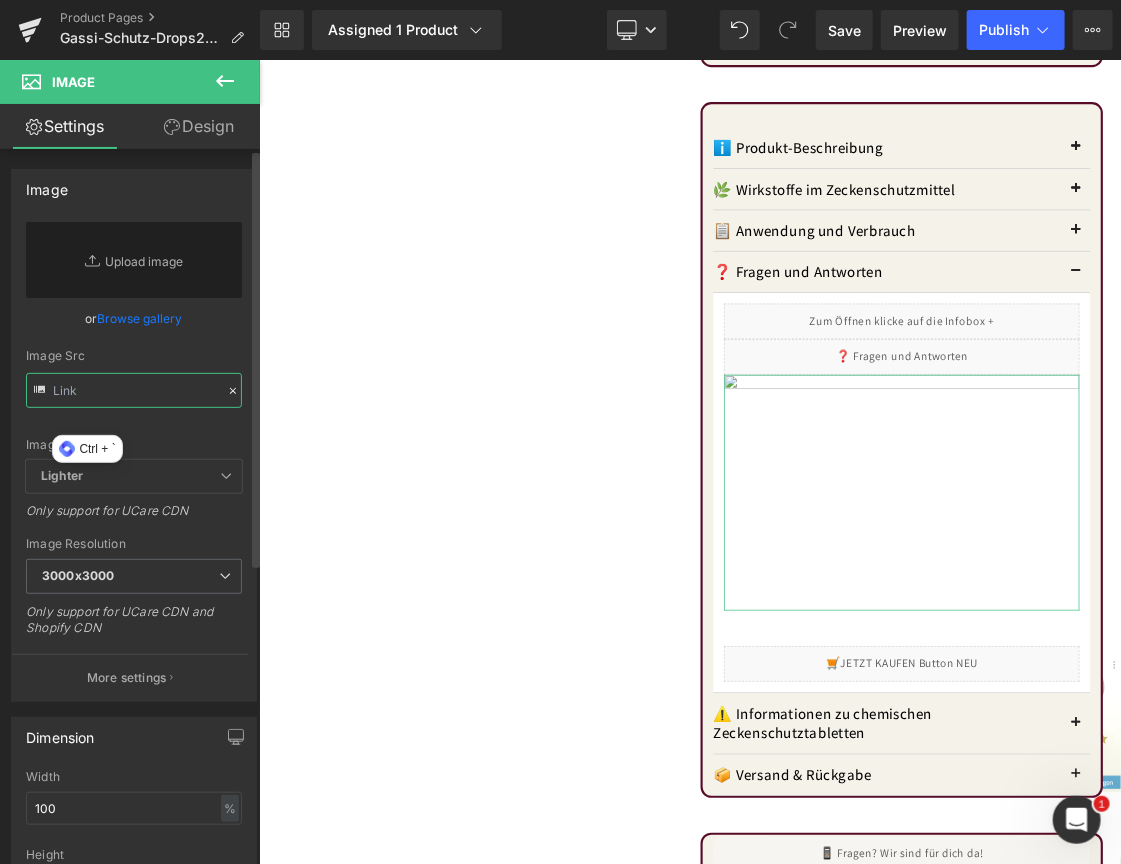 scroll, scrollTop: 0, scrollLeft: 0, axis: both 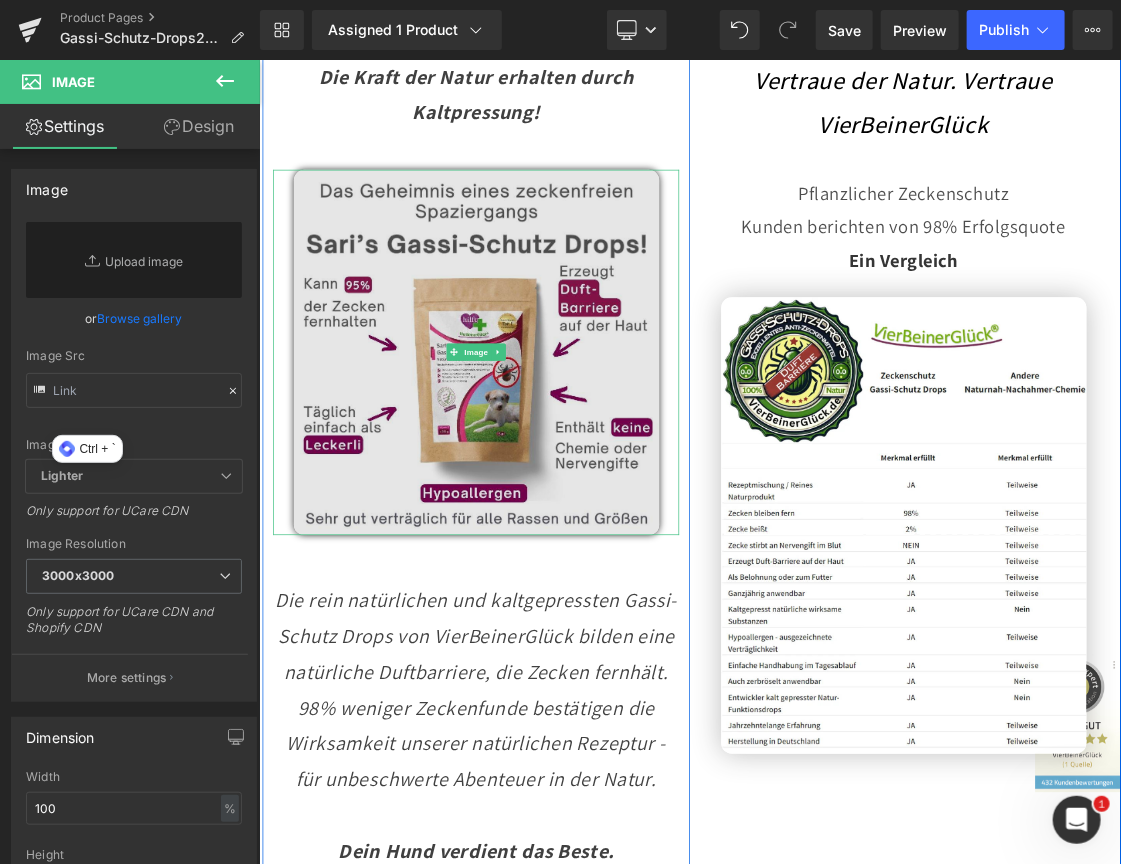 click at bounding box center [563, 469] 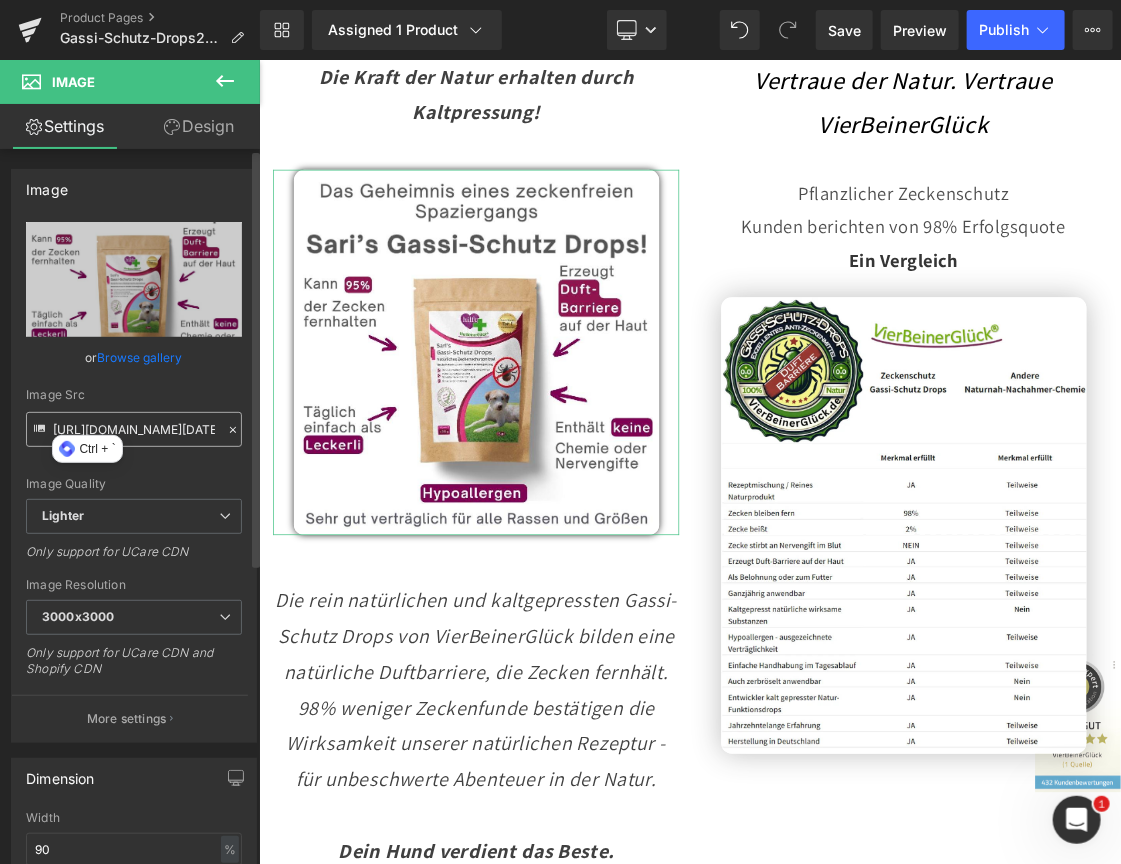 click on "[URL][DOMAIN_NAME][DATE]" at bounding box center (134, 429) 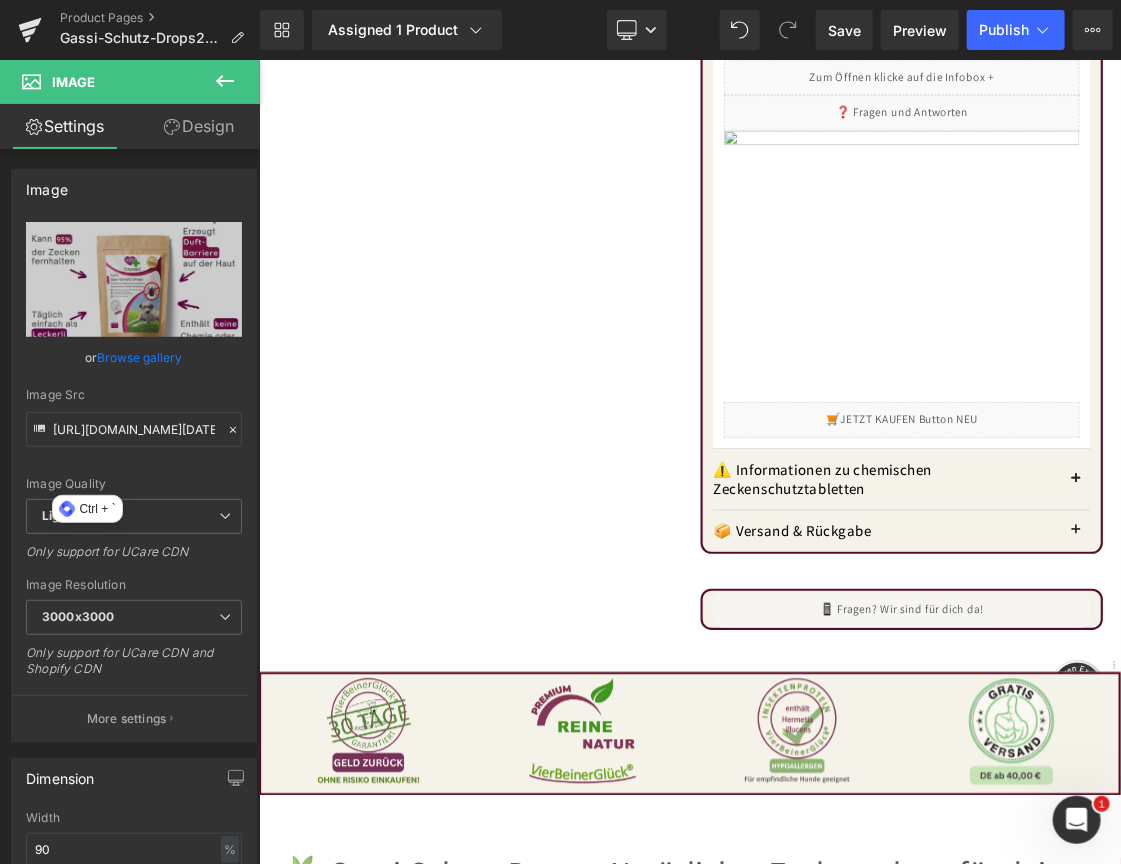 scroll, scrollTop: 2147, scrollLeft: 0, axis: vertical 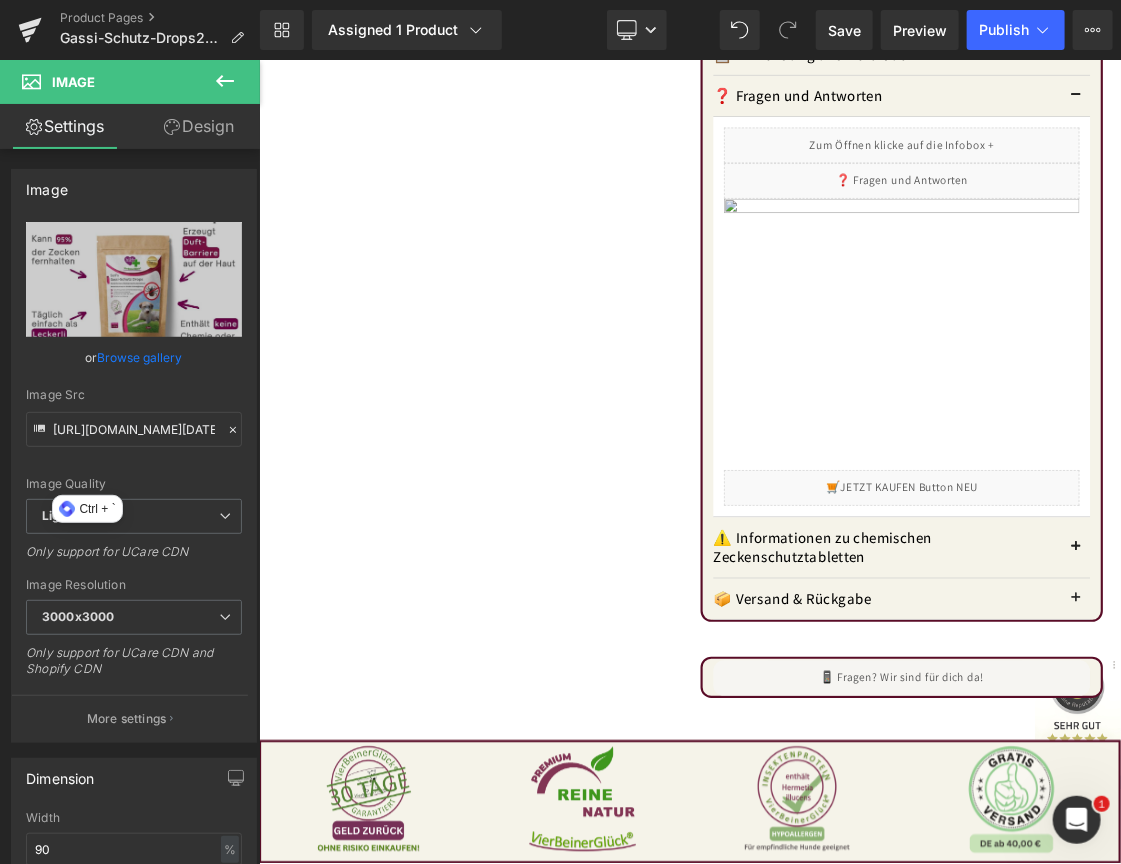 click at bounding box center [1160, 419] 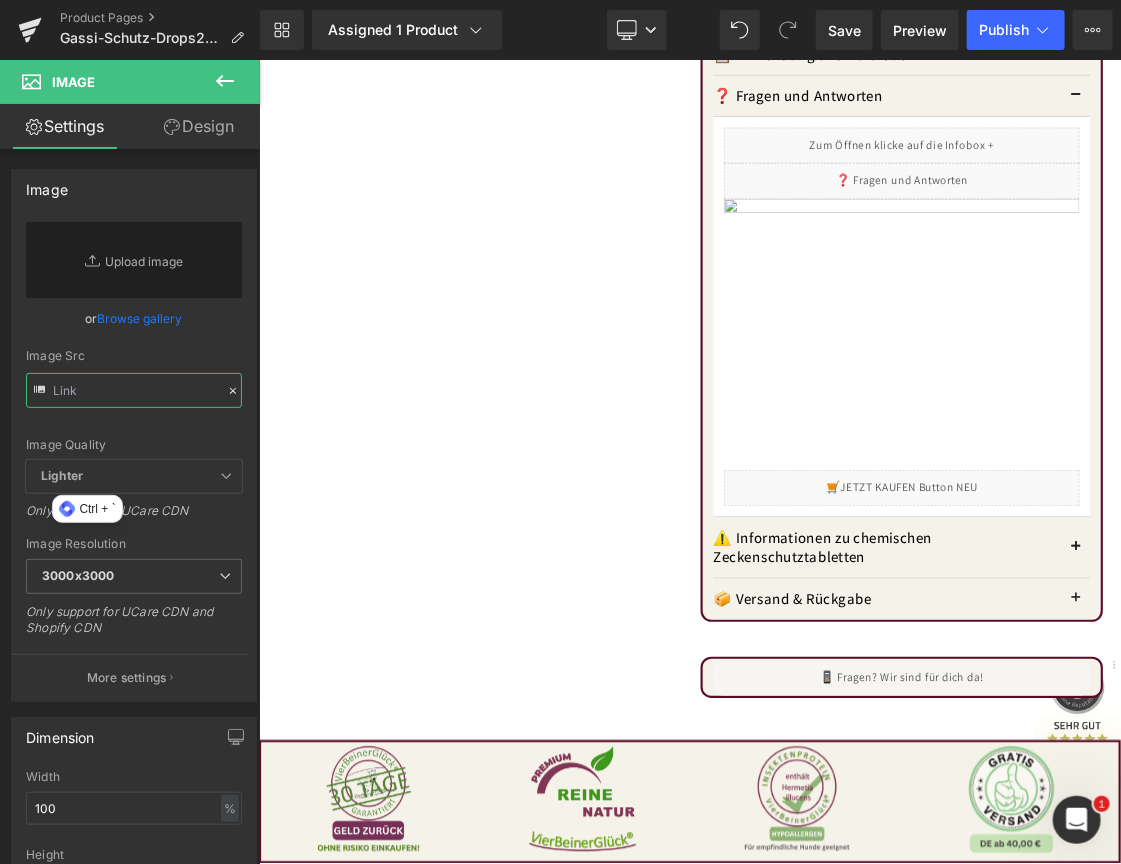drag, startPoint x: 139, startPoint y: 387, endPoint x: -48, endPoint y: 390, distance: 187.02406 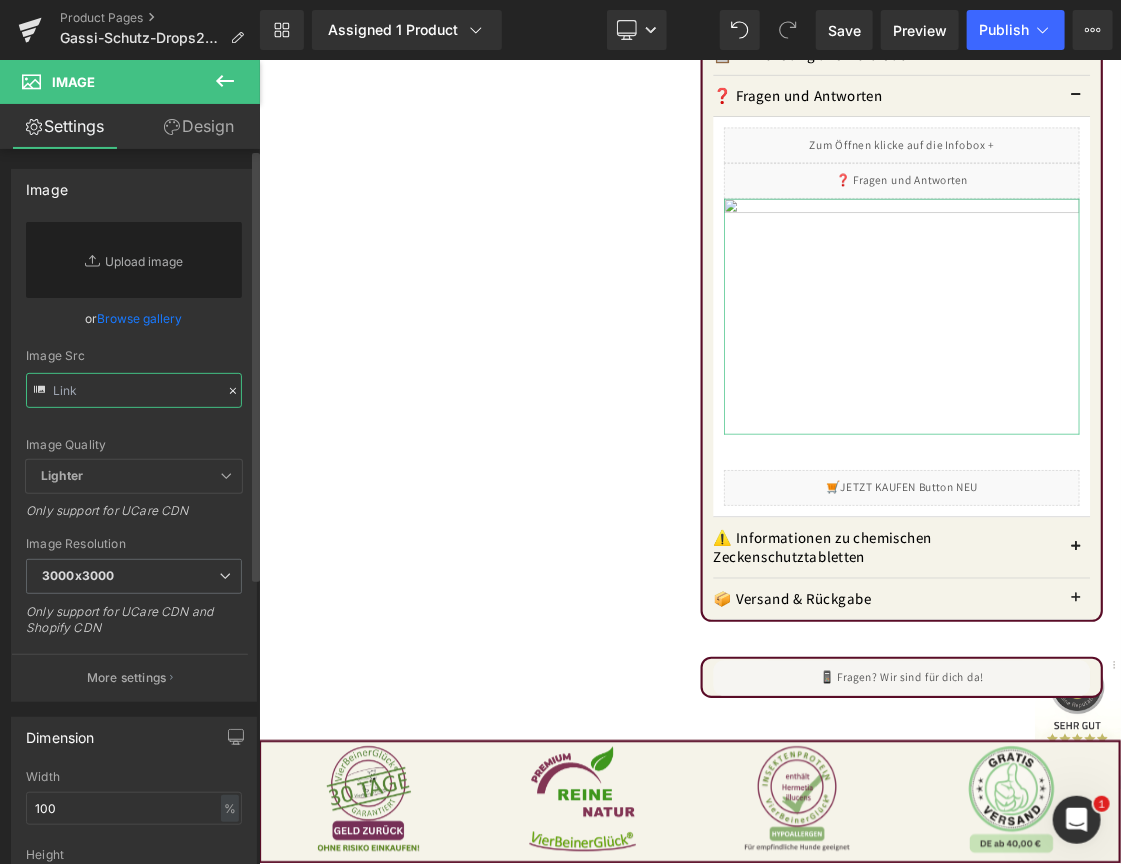 click at bounding box center [134, 390] 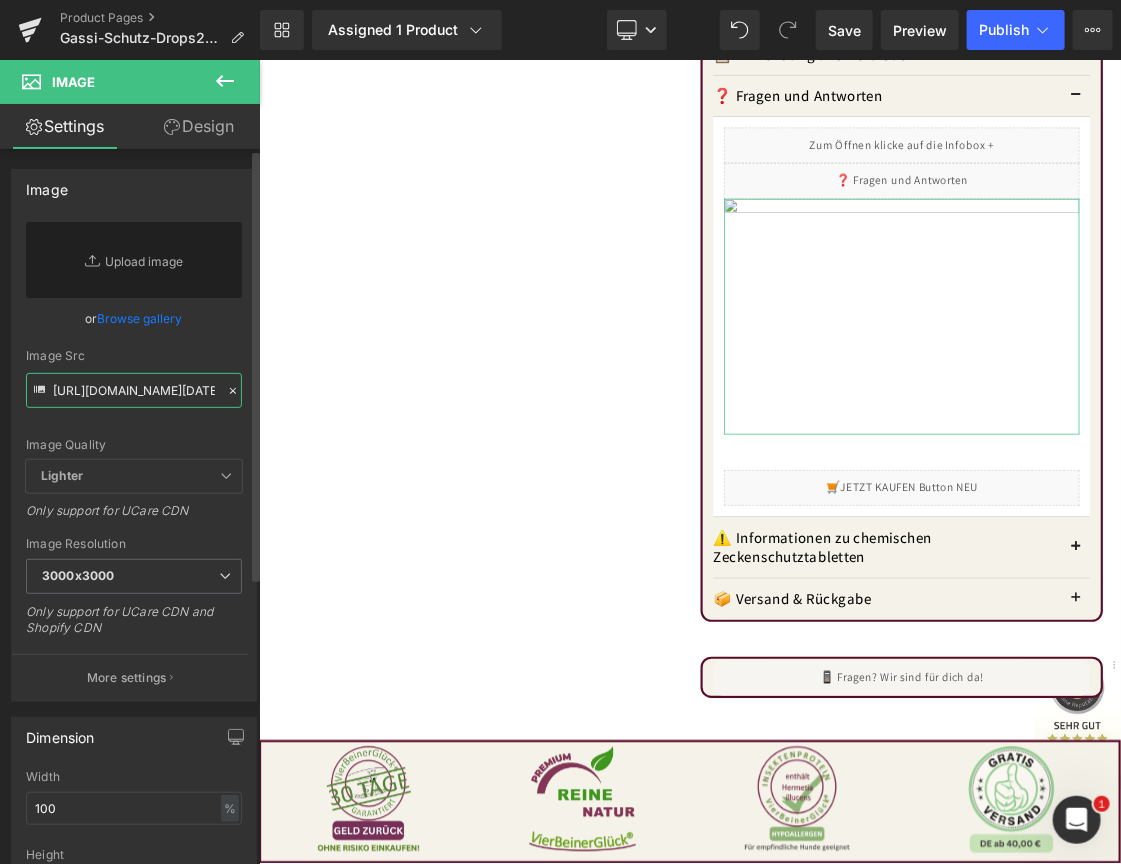 scroll, scrollTop: 0, scrollLeft: 805, axis: horizontal 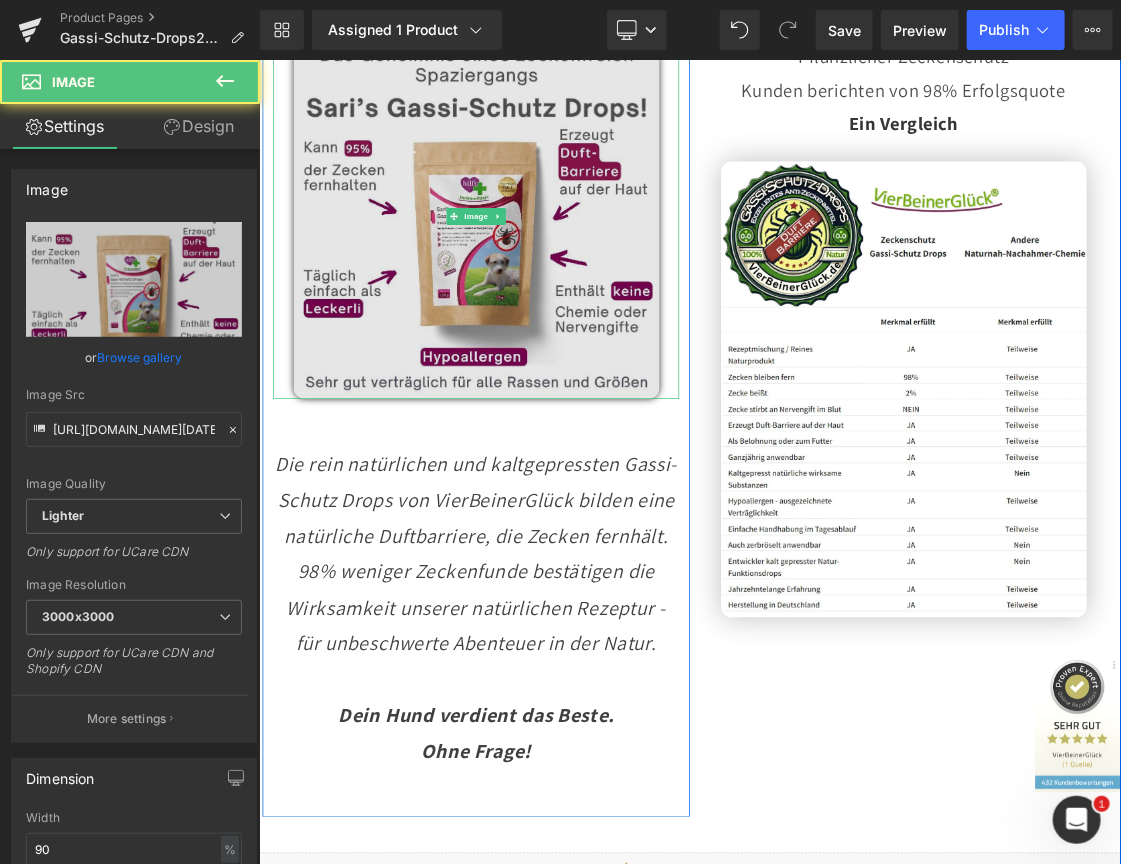 click at bounding box center [563, 278] 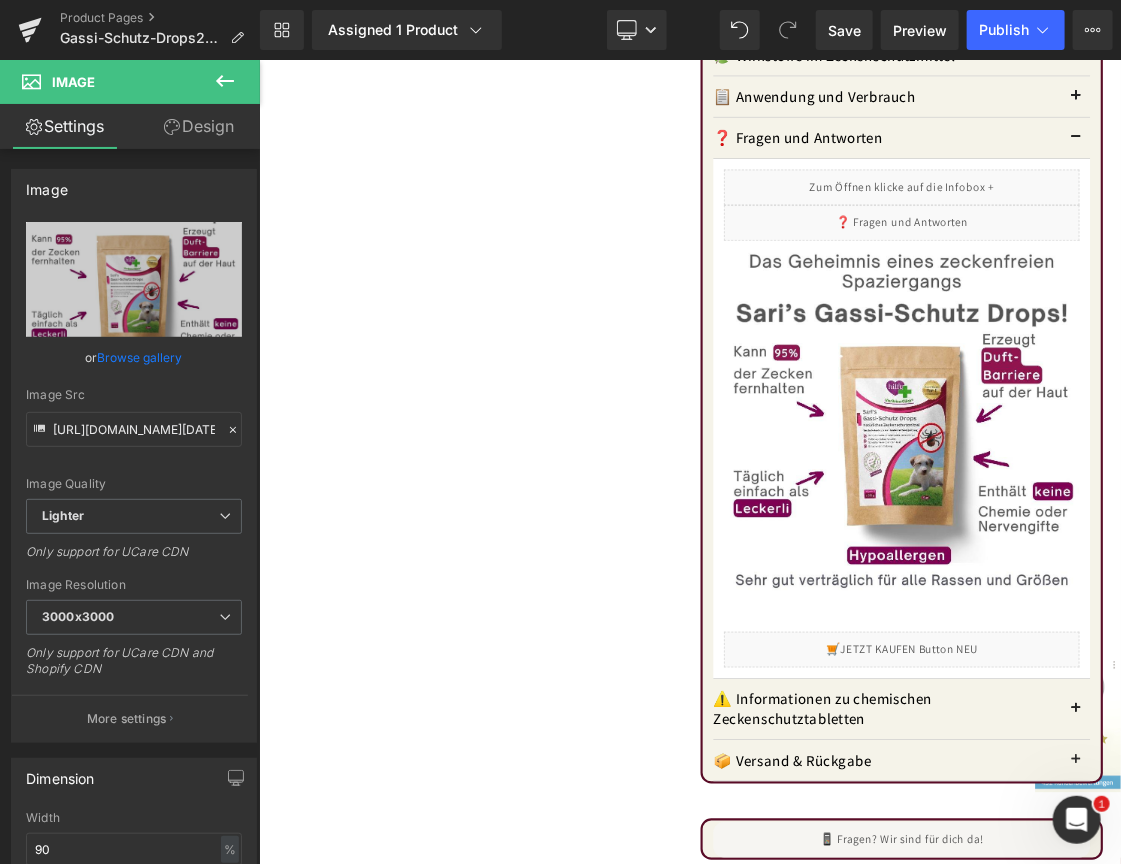 scroll, scrollTop: 1892, scrollLeft: 0, axis: vertical 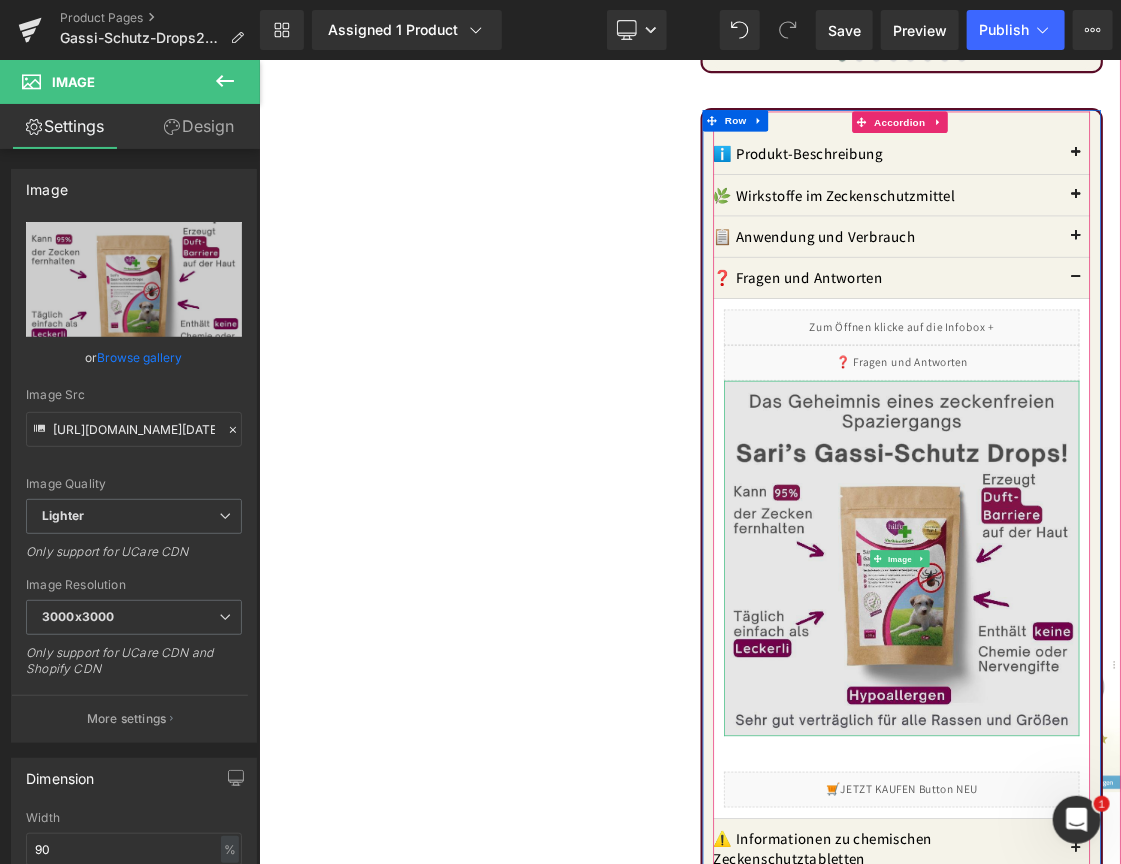 click at bounding box center (1160, 758) 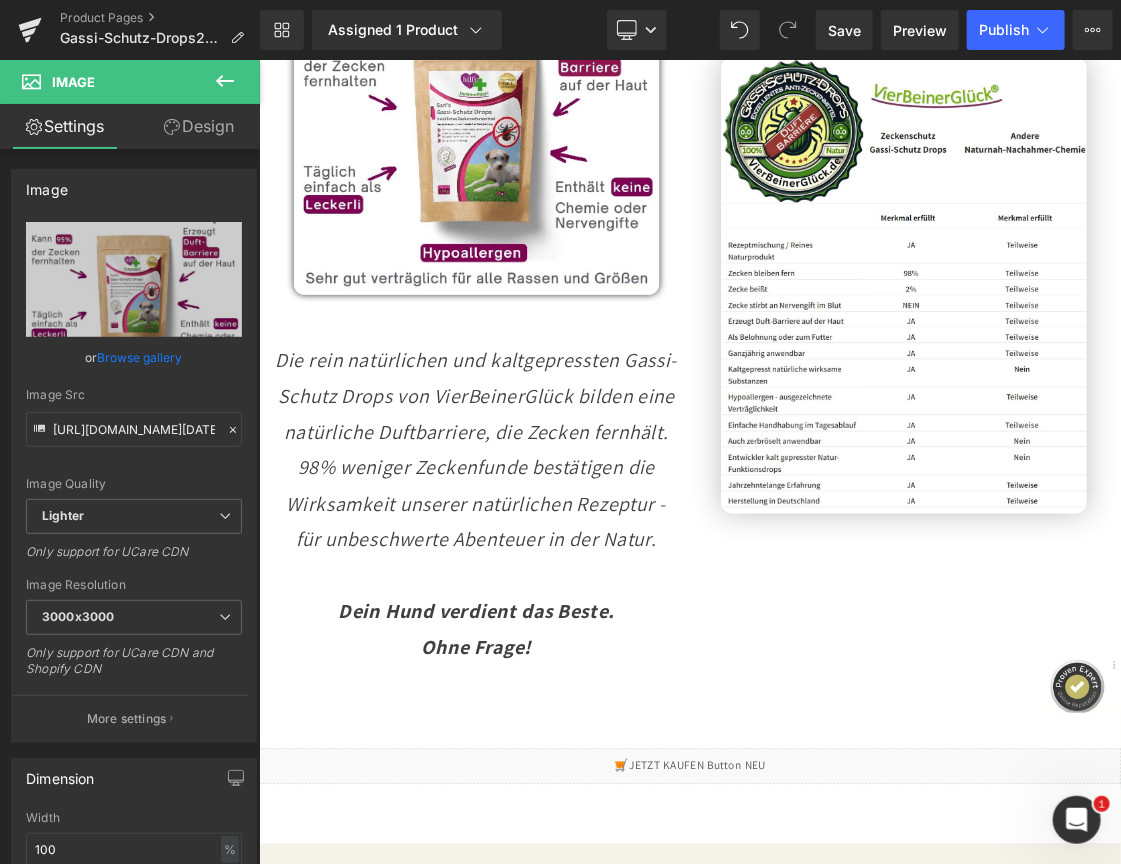 scroll, scrollTop: 10227, scrollLeft: 0, axis: vertical 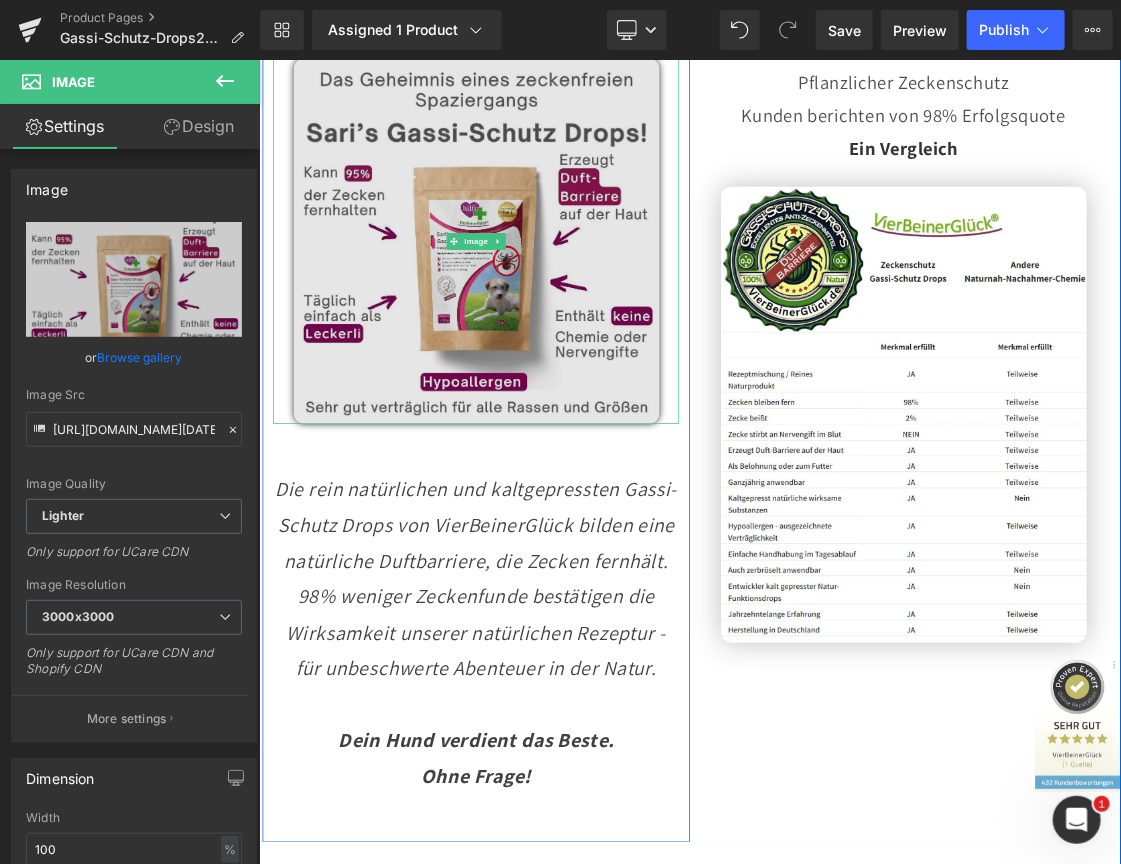 click at bounding box center [563, 313] 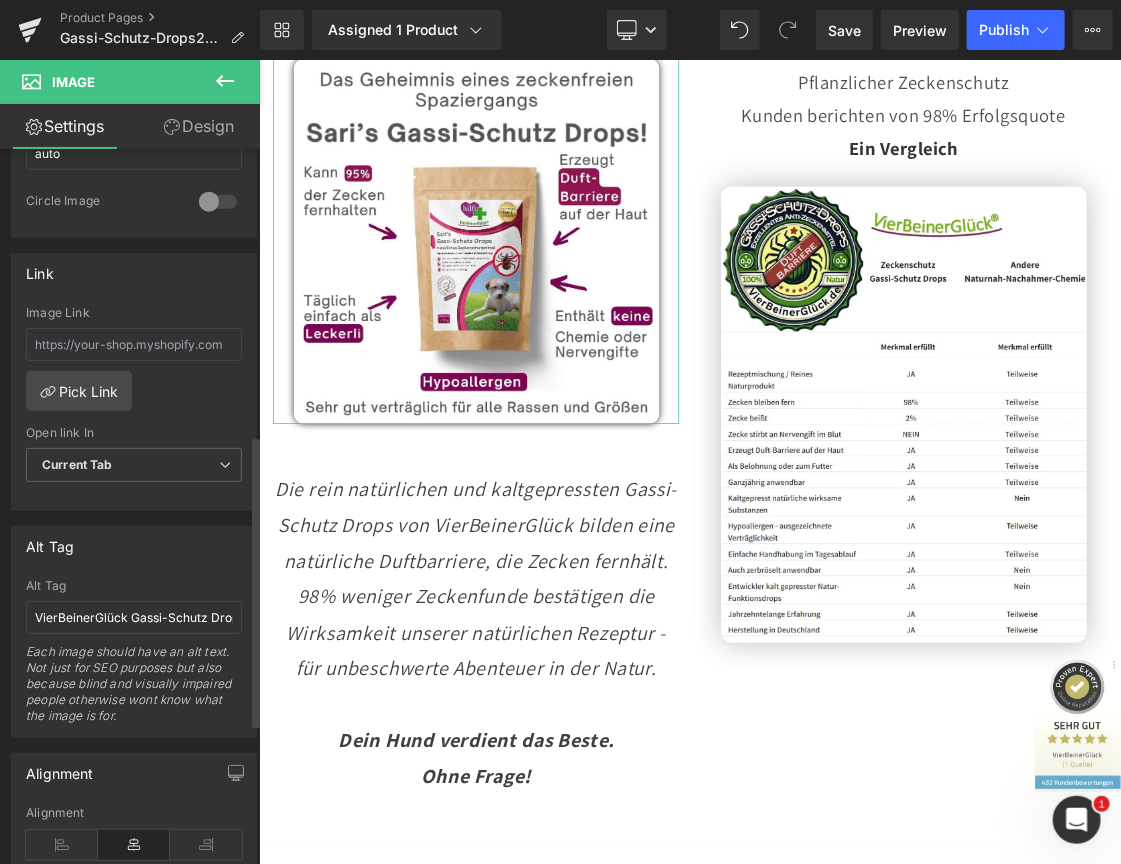 scroll, scrollTop: 800, scrollLeft: 0, axis: vertical 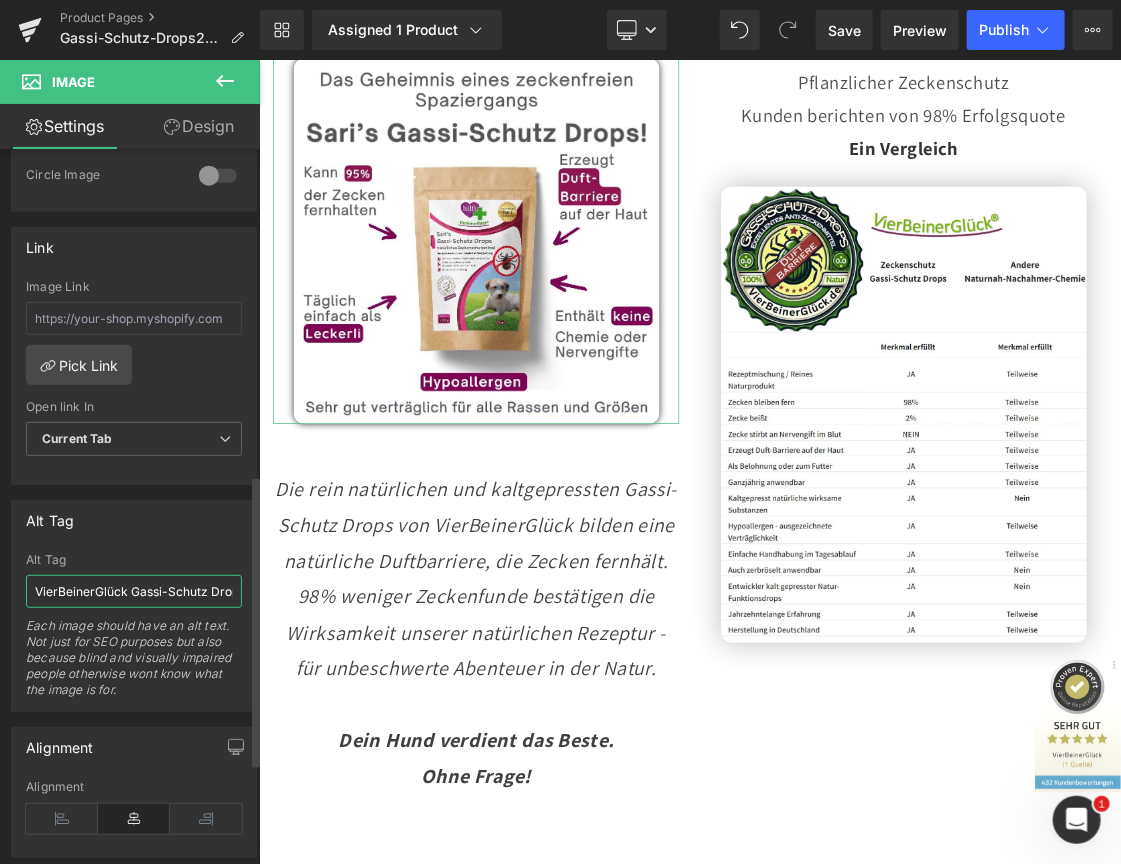 click on "VierBeinerGlück Gassi-Schutz Drops: Das Geheimnis eines zeckenfreien Spaziergang" at bounding box center [134, 591] 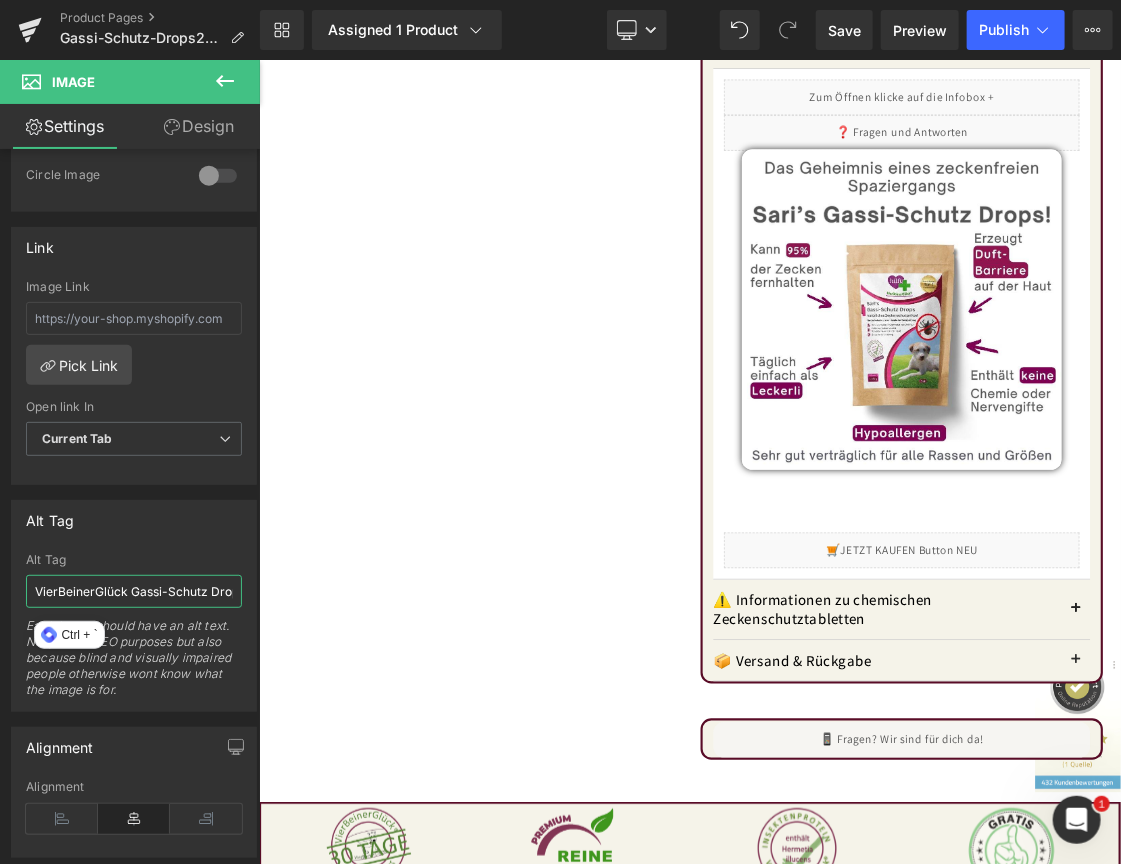 scroll, scrollTop: 2270, scrollLeft: 0, axis: vertical 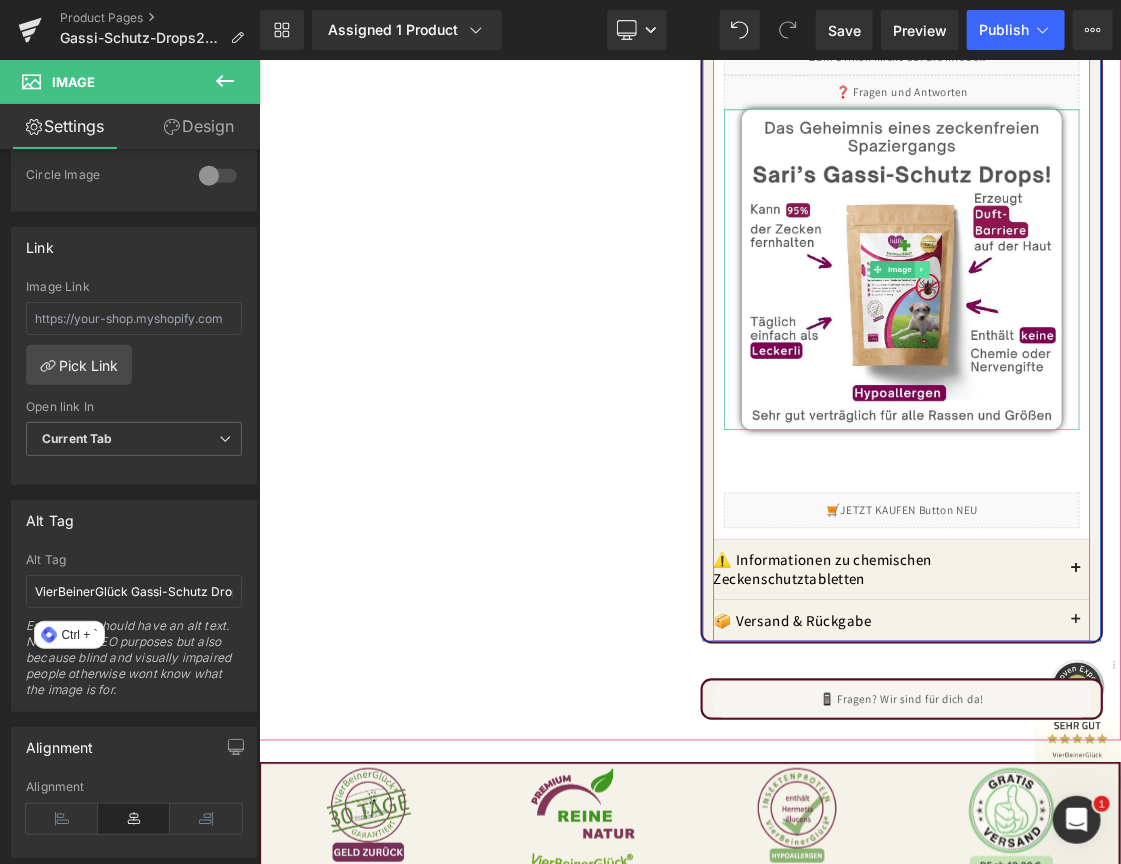 click 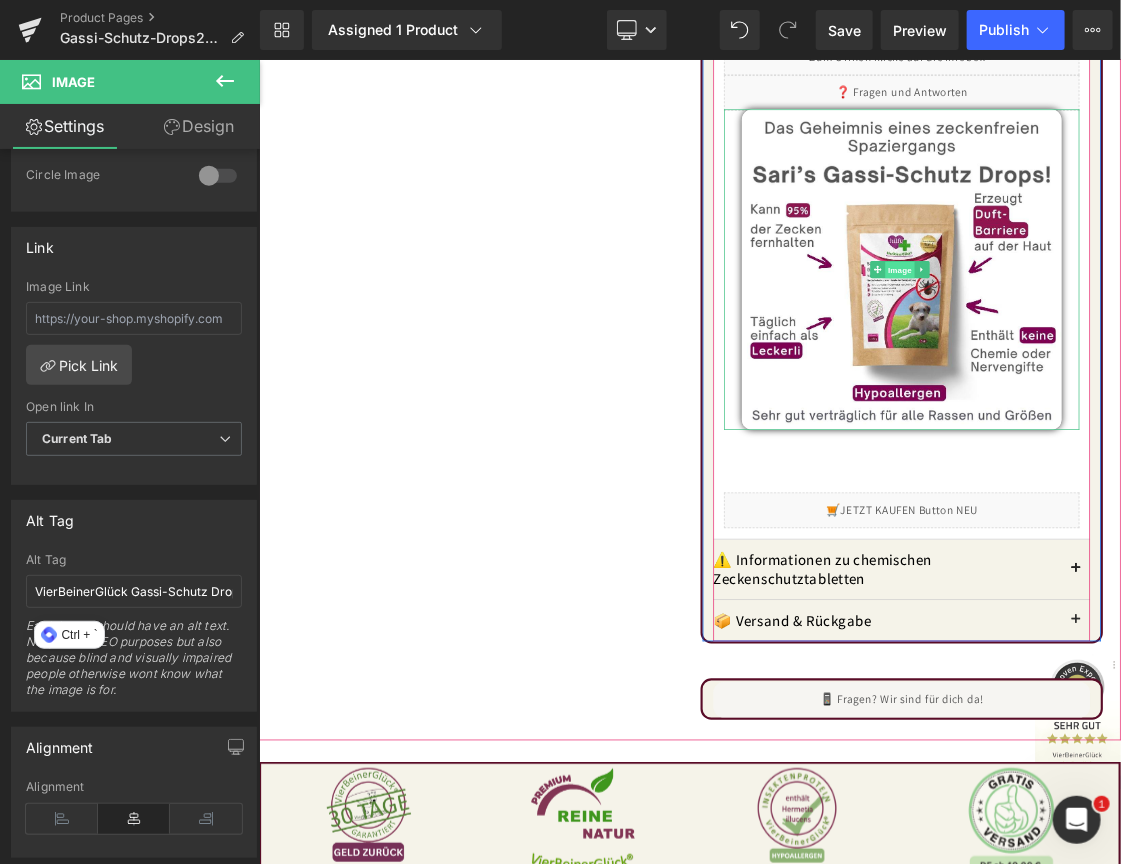 click on "Image" at bounding box center [1160, 353] 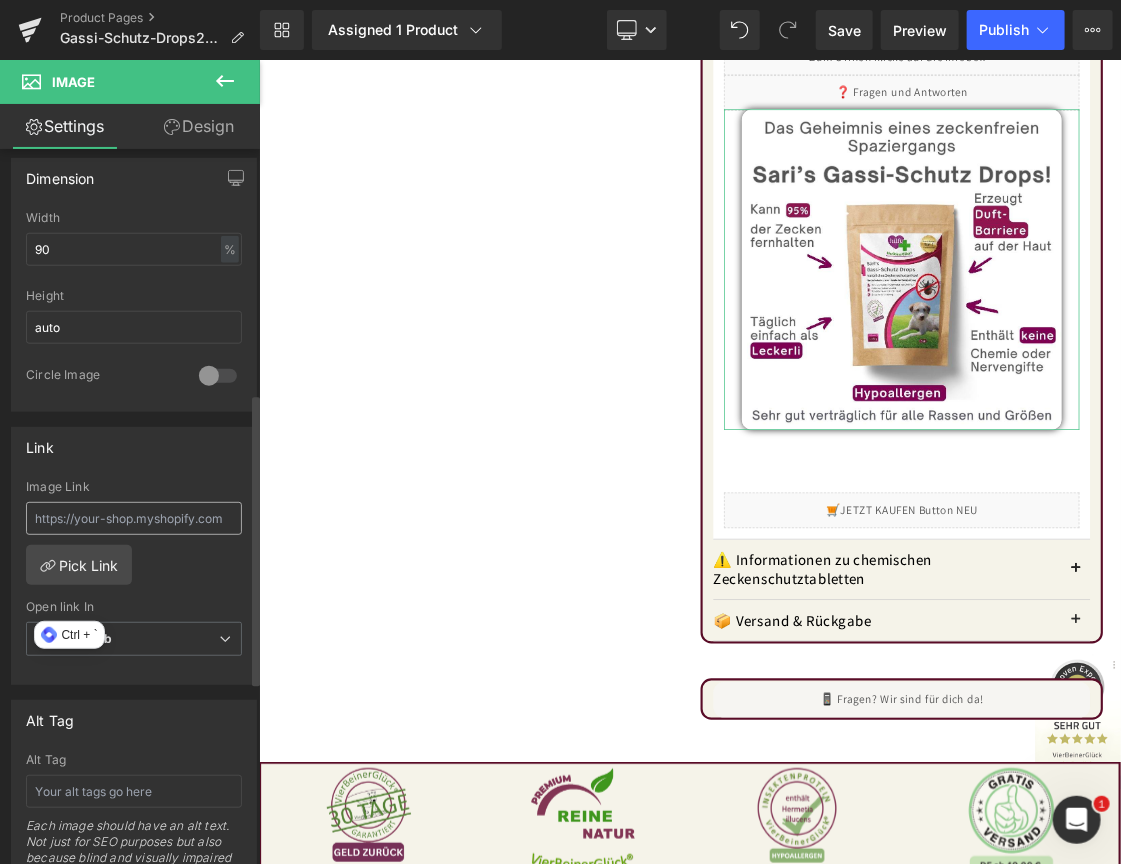 scroll, scrollTop: 800, scrollLeft: 0, axis: vertical 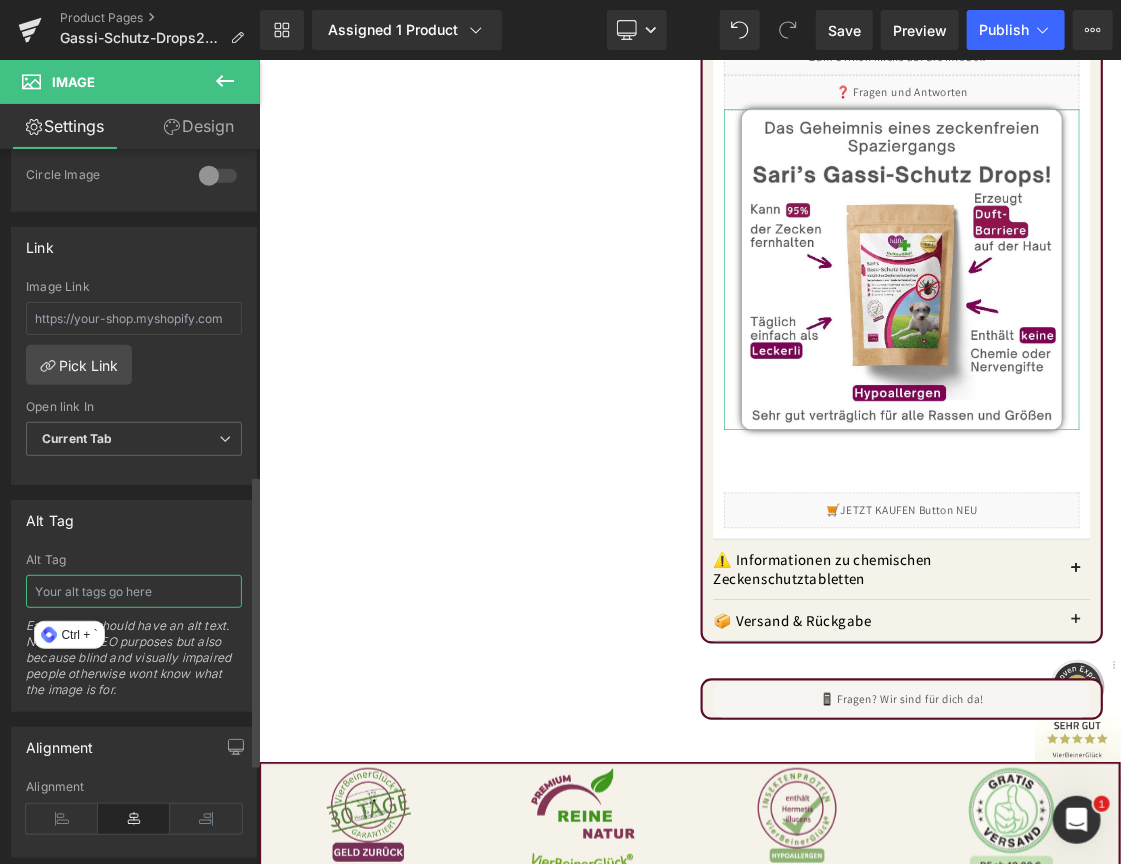 click at bounding box center (134, 591) 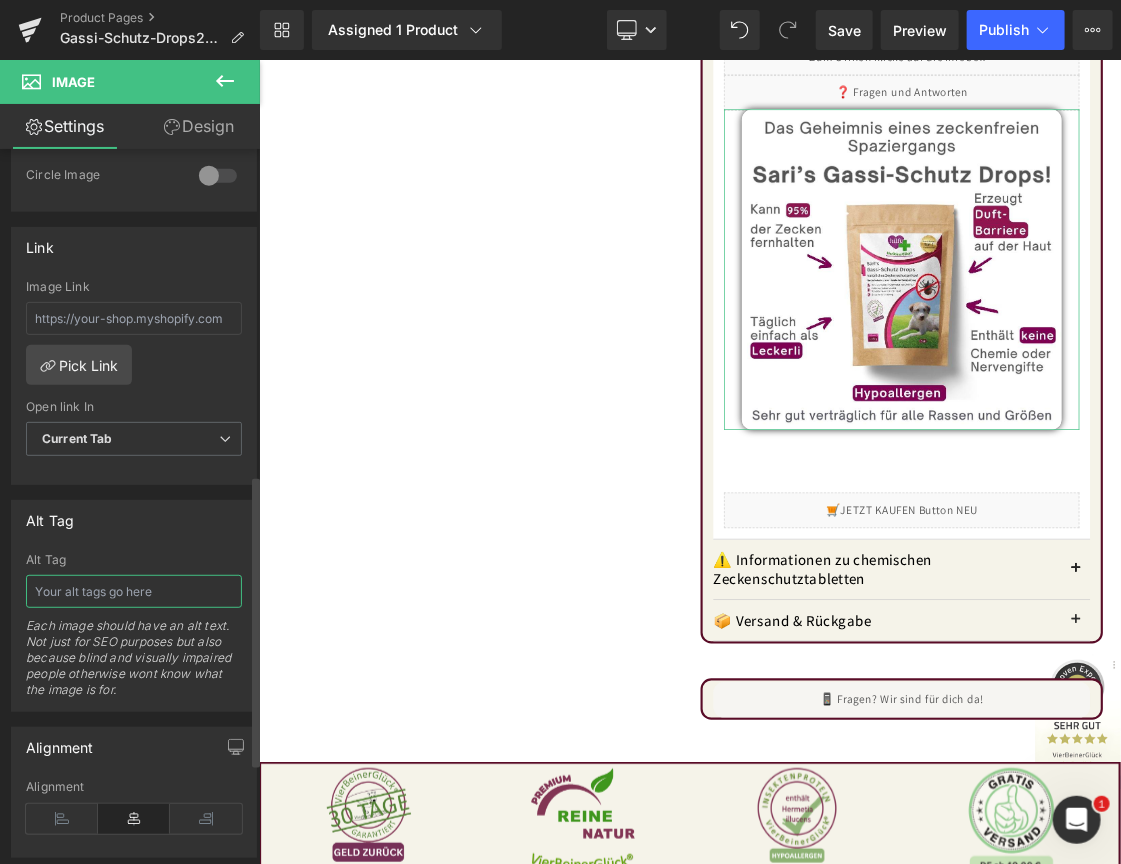 paste on "VierBeinerGlück Gassi-Schutz Drops: Das Geheimnis eines zeckenfreien Spaziergang" 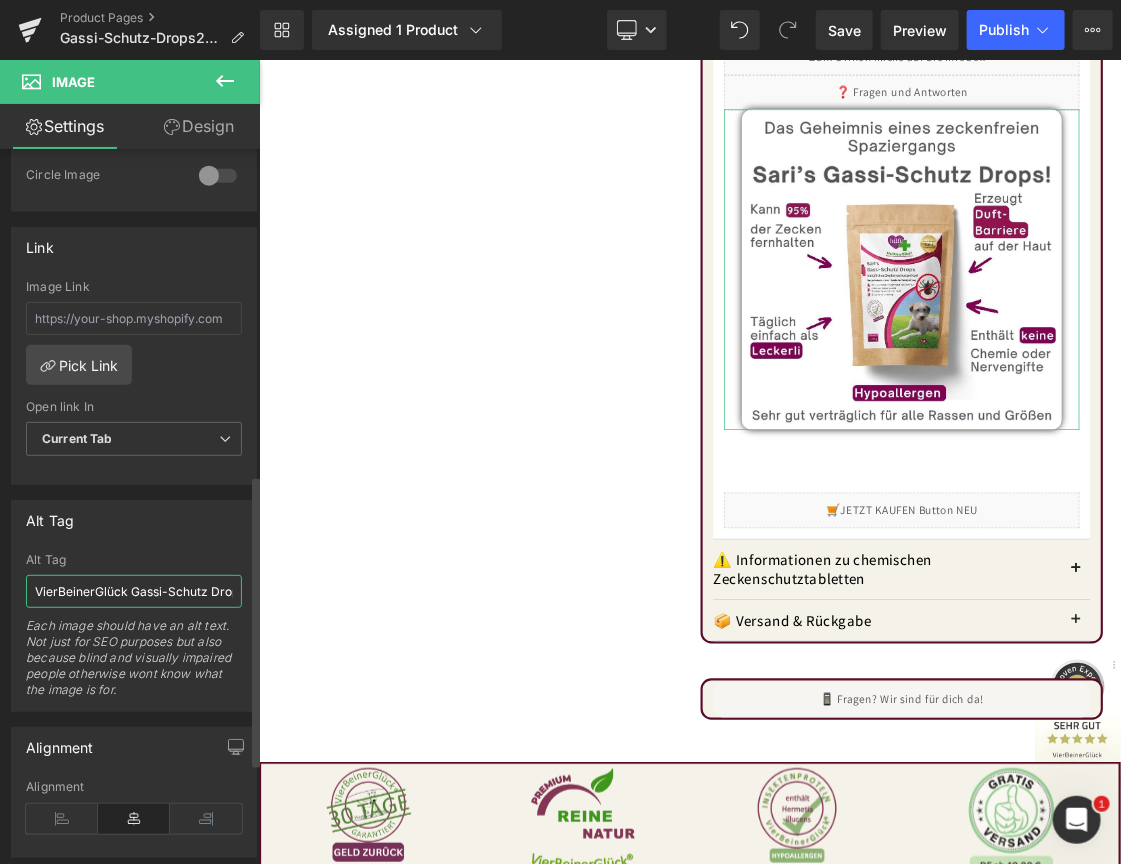 scroll, scrollTop: 0, scrollLeft: 293, axis: horizontal 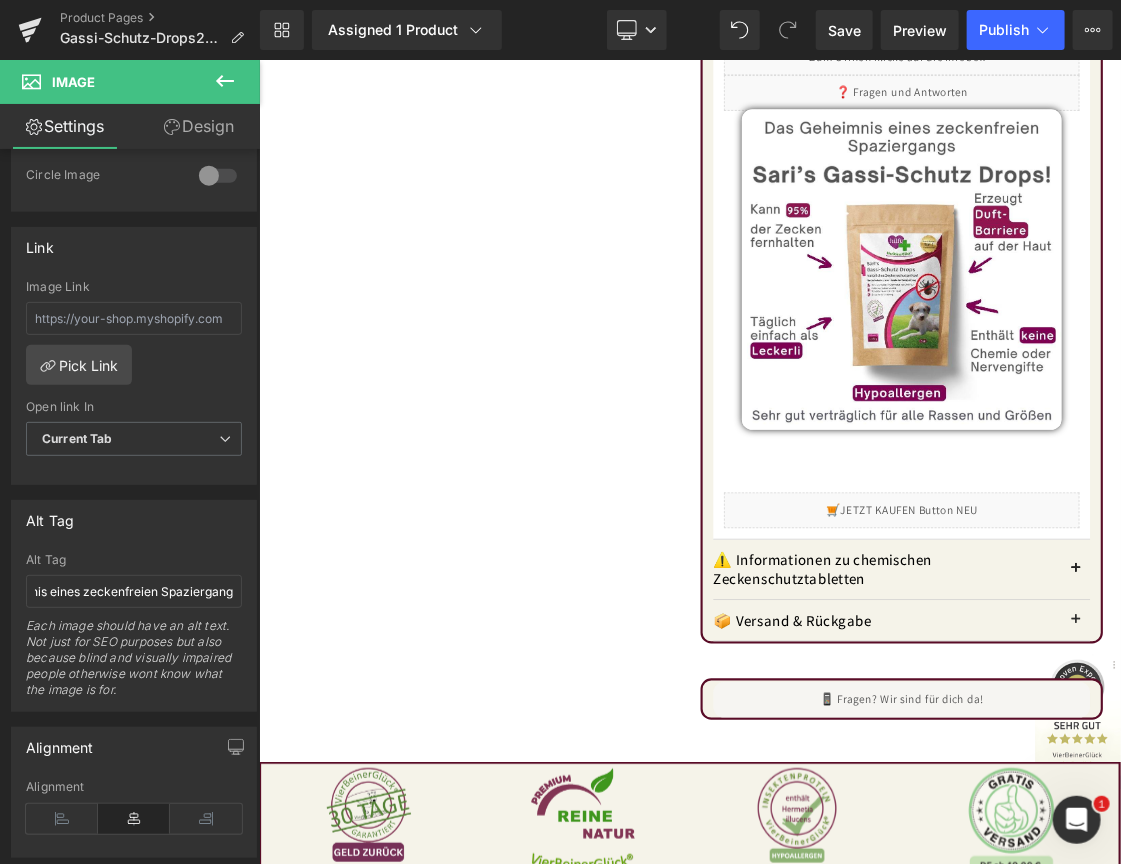 click on "[DOMAIN_NAME] Reviews  - Star Badge [DOMAIN_NAME] Reviews
SARI'S GASSI-SCHUTZ DROPS
(P) Title Liquid
100 % Natur
(P) Image" at bounding box center [863, -390] 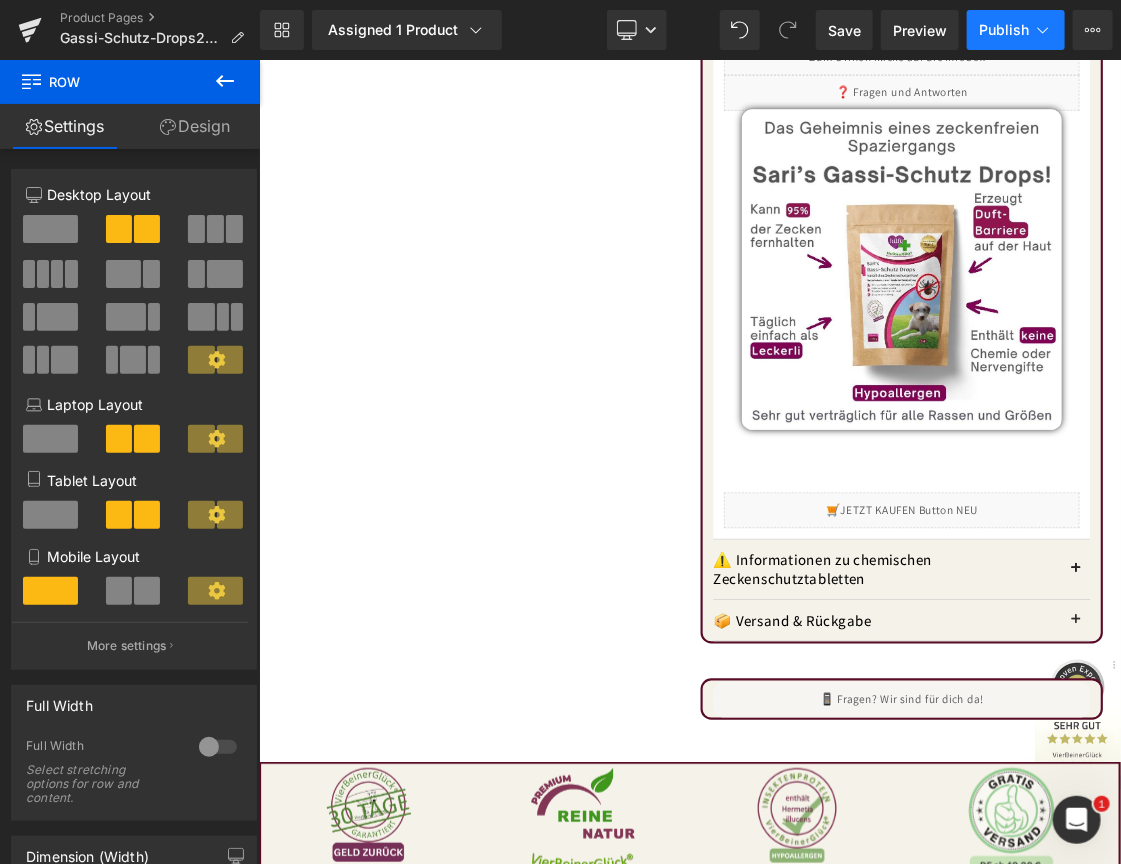 click on "Publish" at bounding box center (1004, 30) 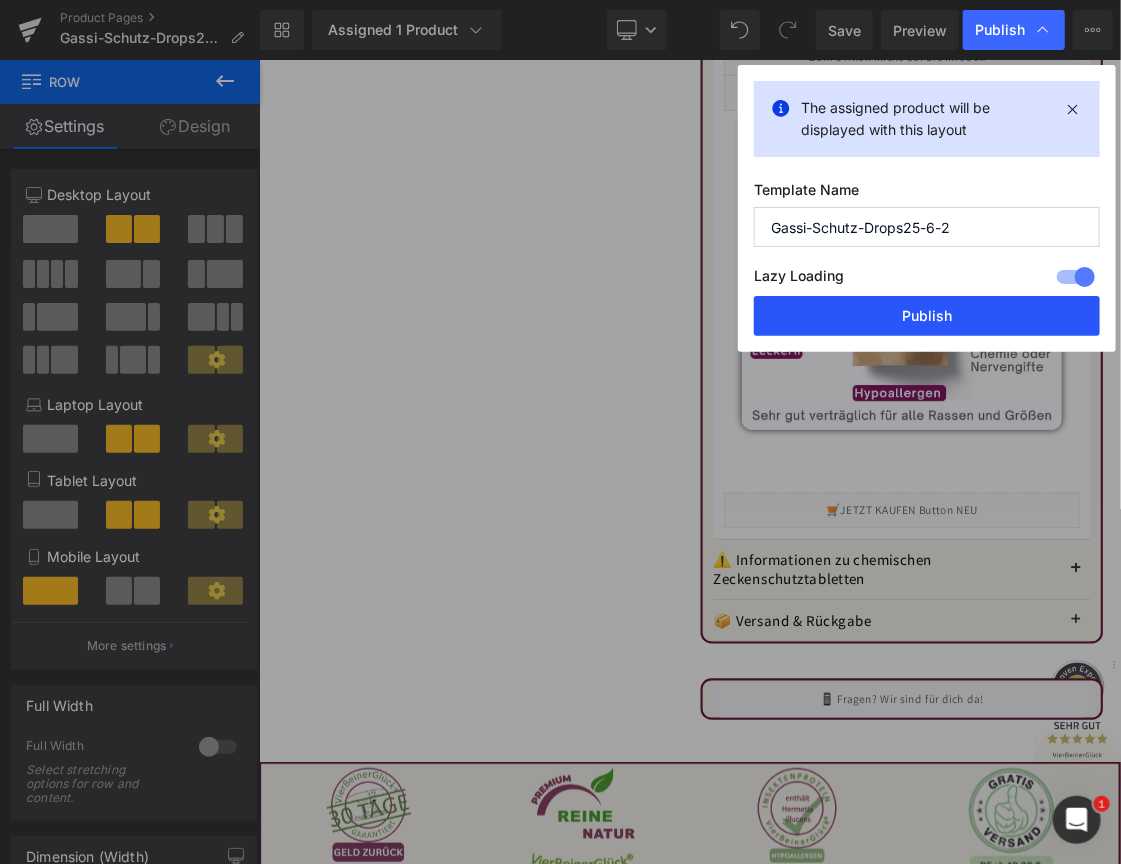drag, startPoint x: 932, startPoint y: 309, endPoint x: 342, endPoint y: 449, distance: 606.3827 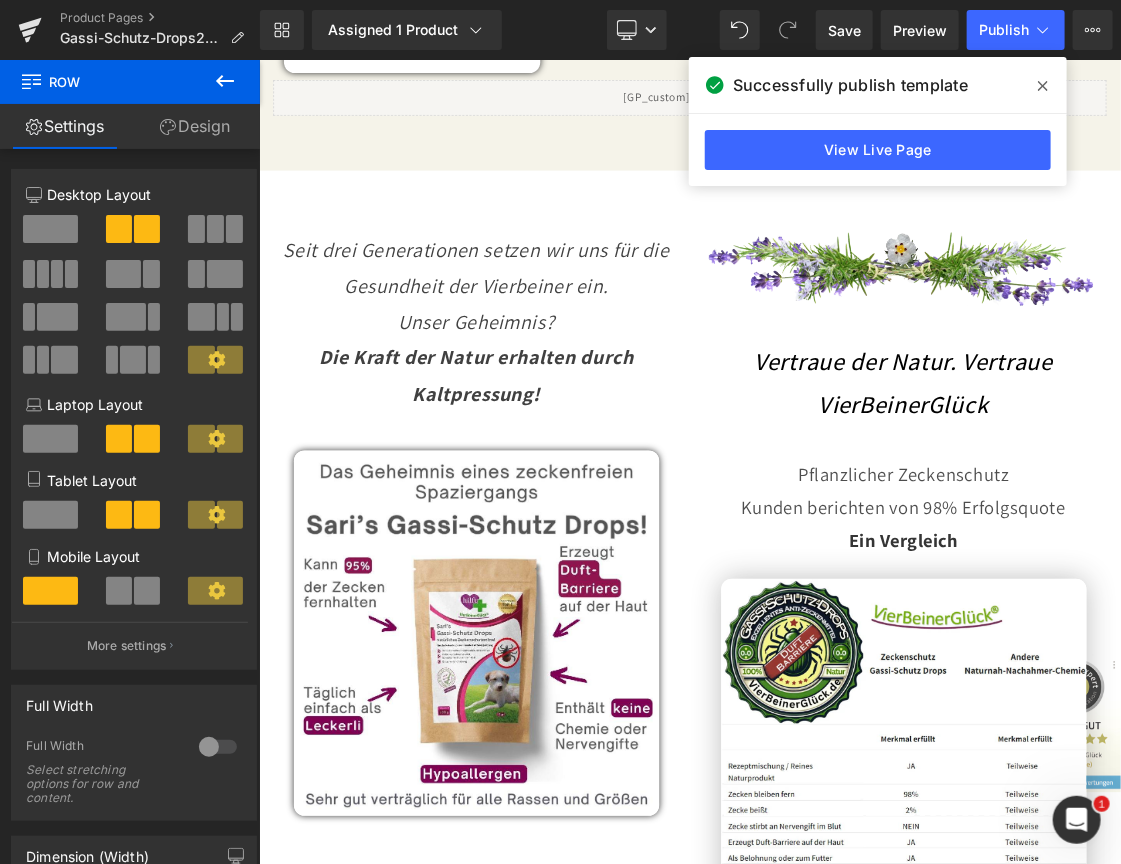 scroll, scrollTop: 9670, scrollLeft: 0, axis: vertical 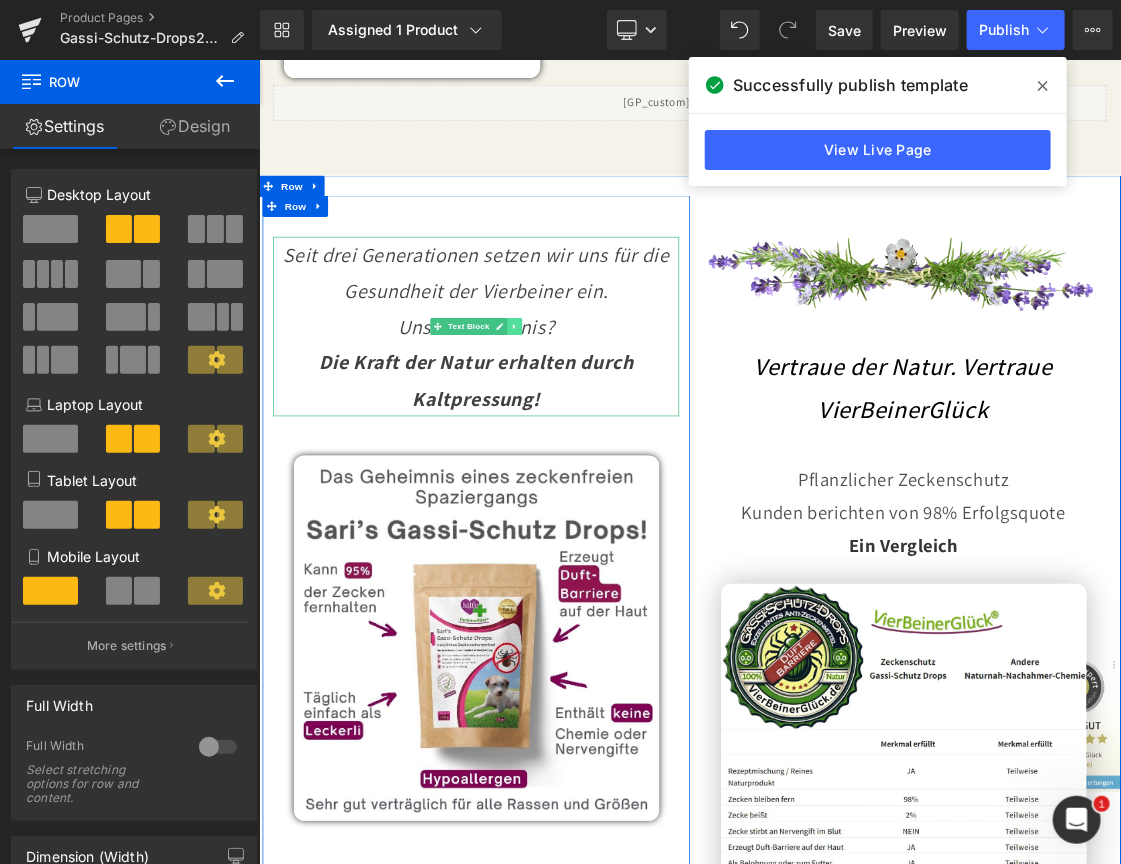click at bounding box center (617, 433) 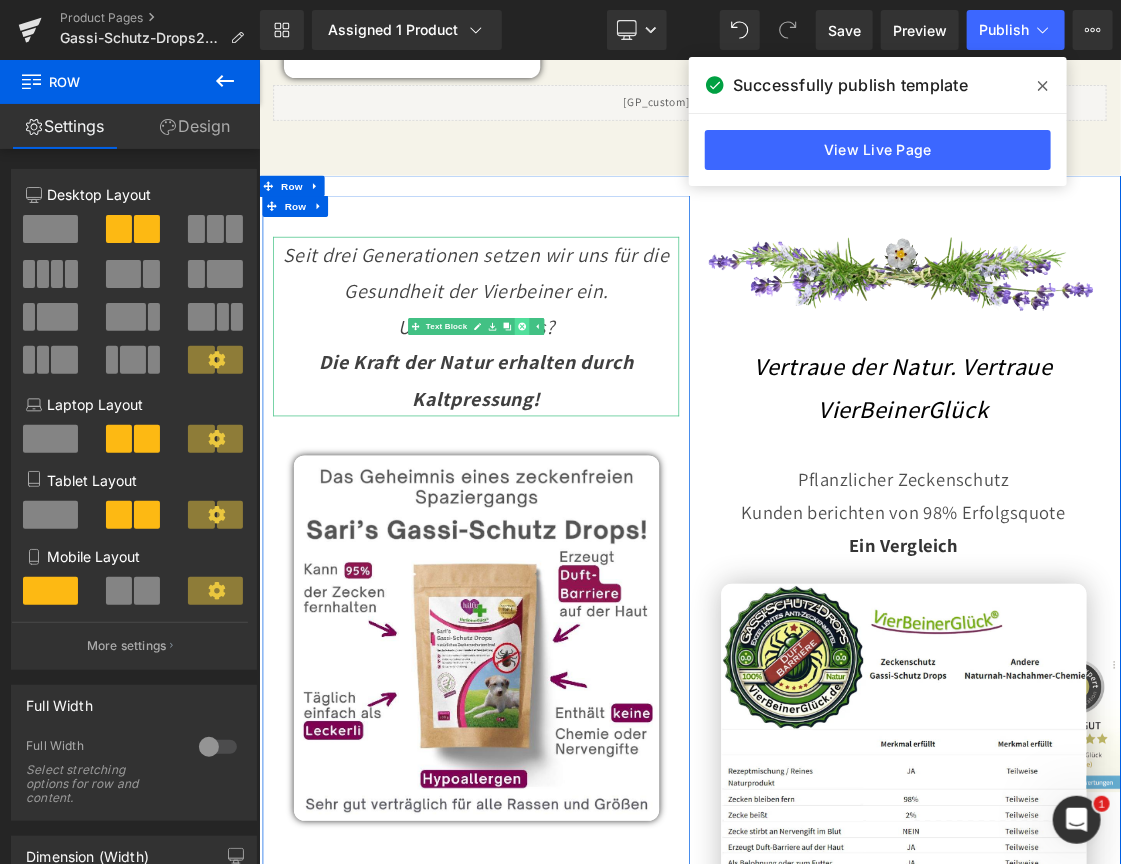 click at bounding box center (627, 433) 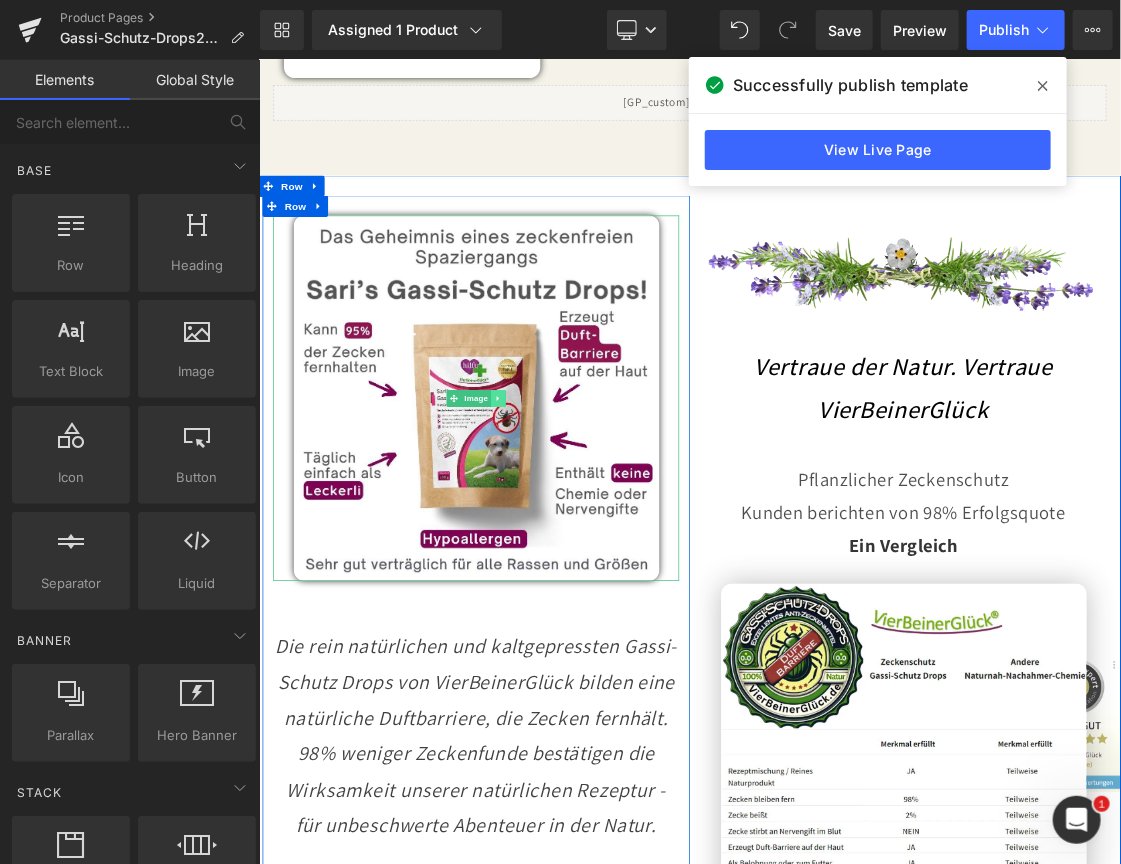 click at bounding box center (594, 534) 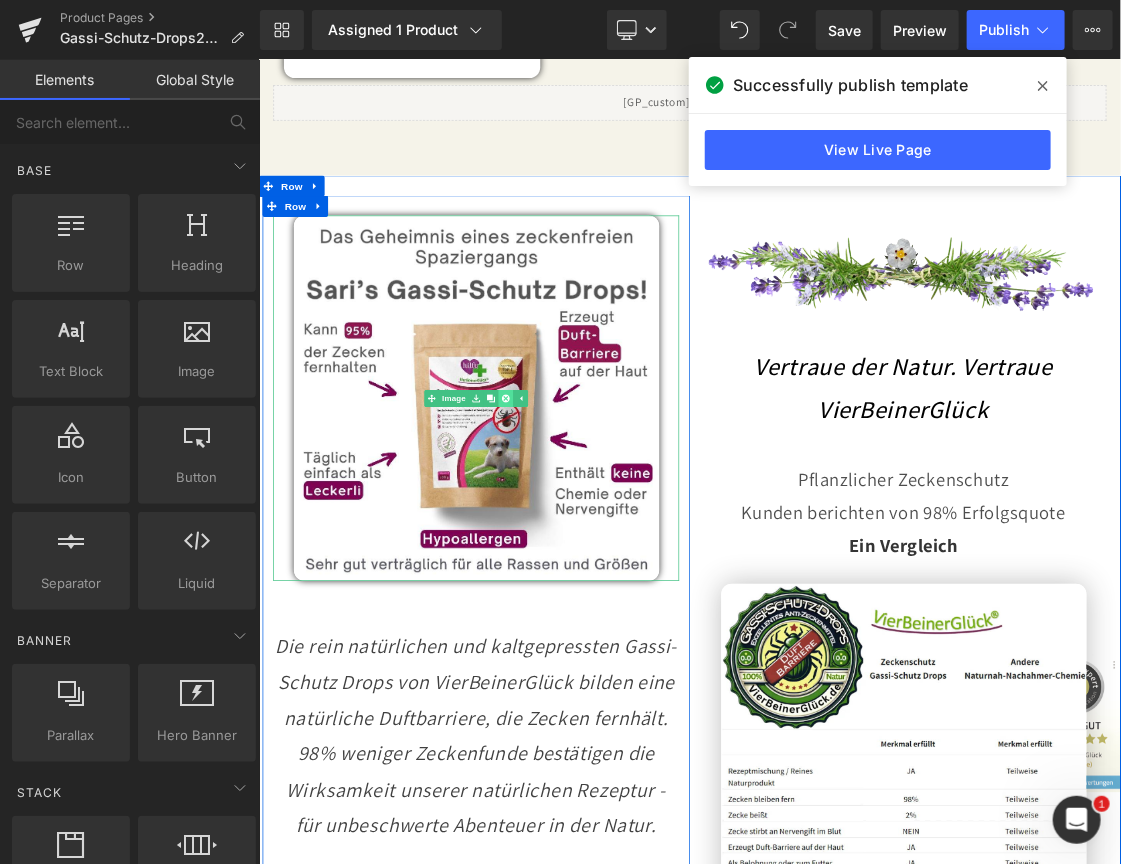 click 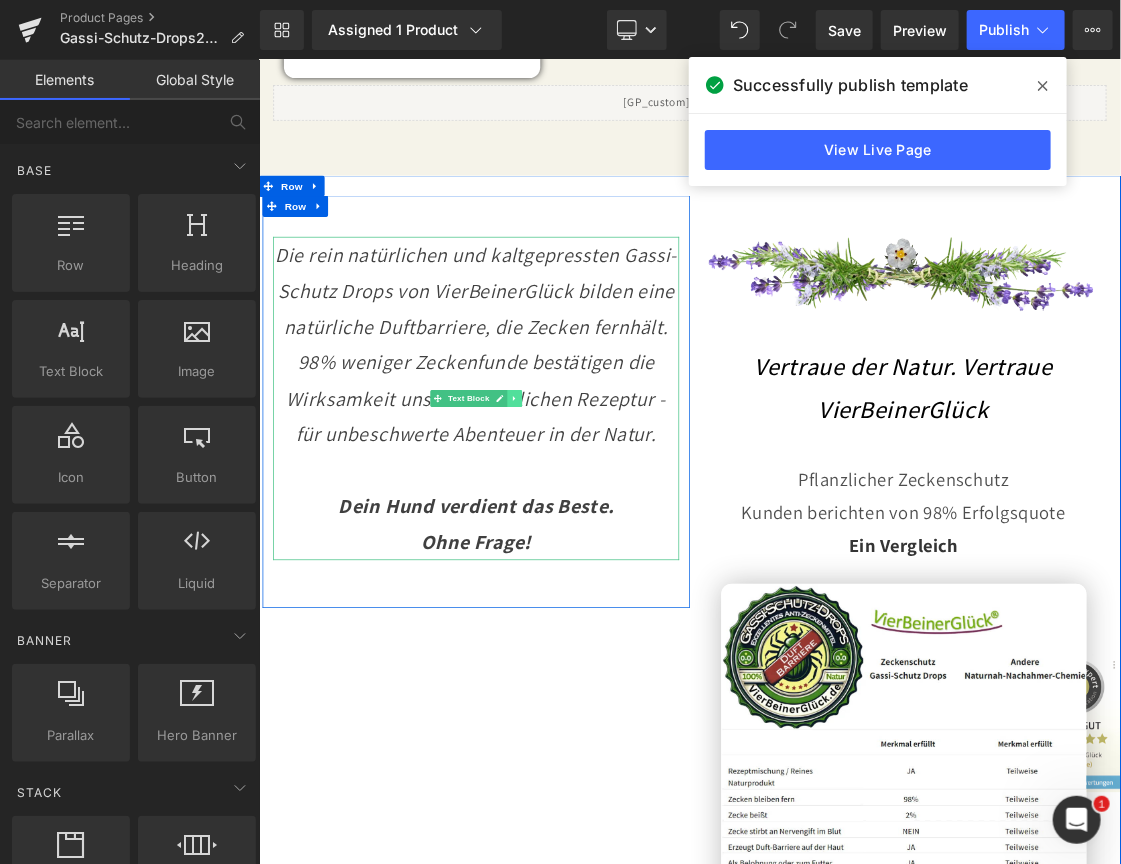 click at bounding box center [617, 534] 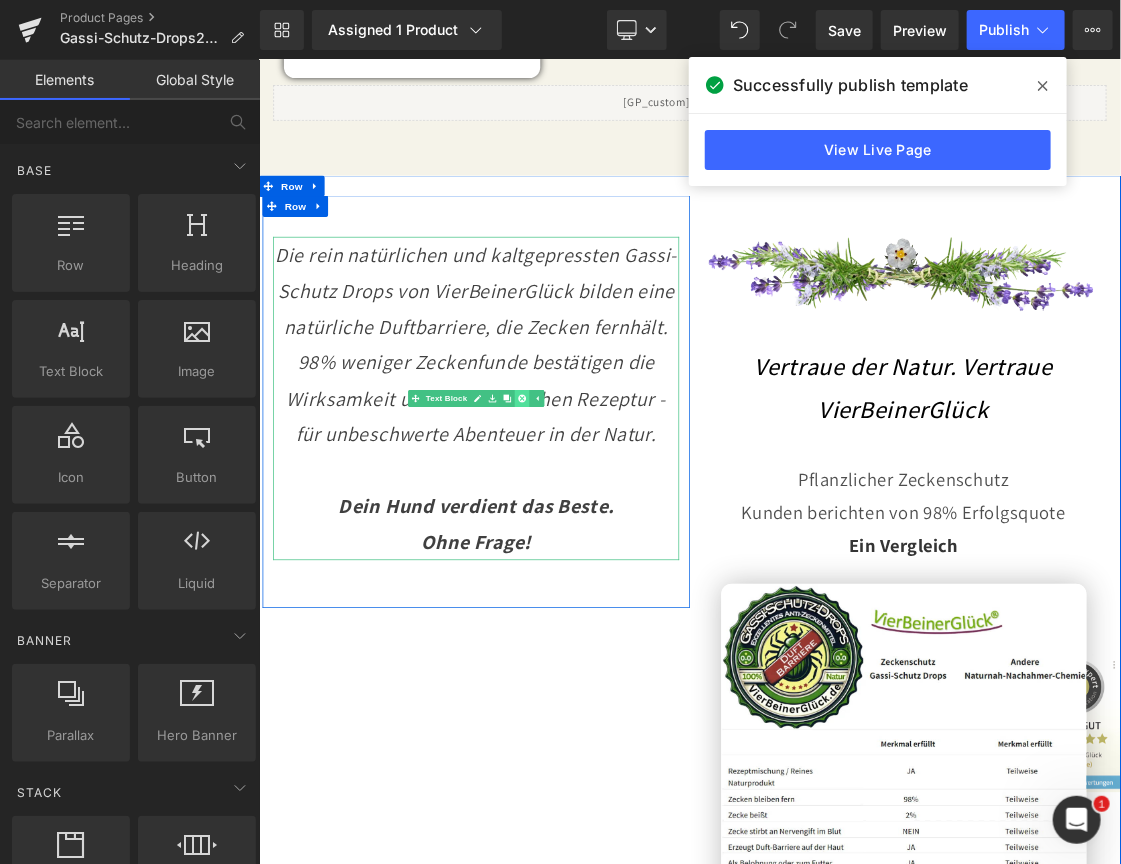 click 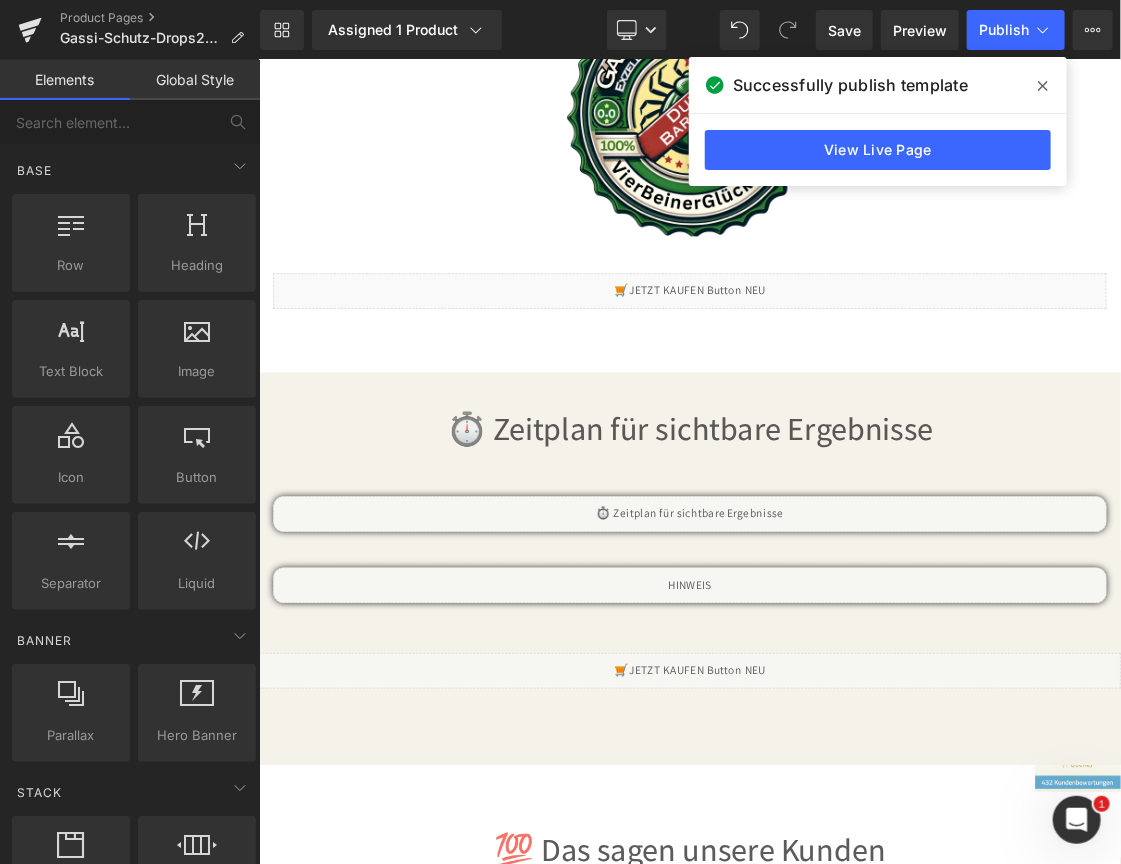 scroll, scrollTop: 6770, scrollLeft: 0, axis: vertical 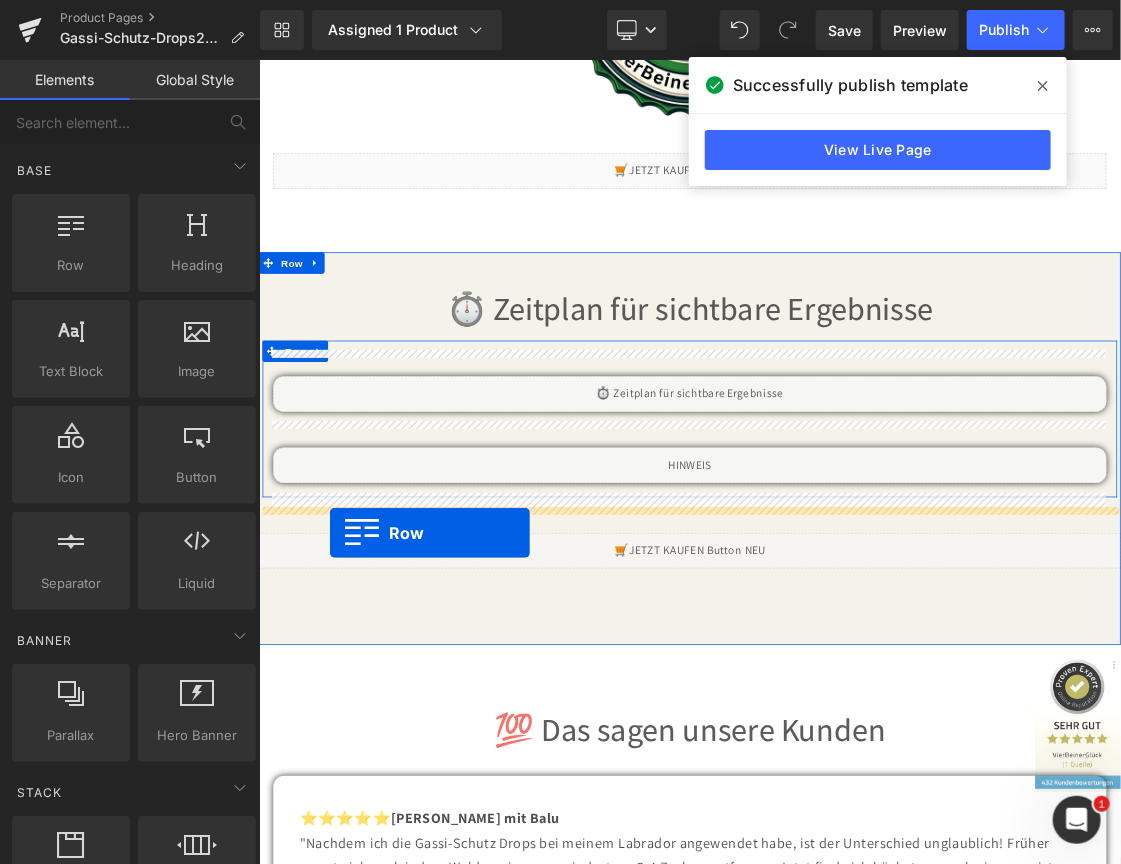 drag, startPoint x: 331, startPoint y: 325, endPoint x: 357, endPoint y: 722, distance: 397.85046 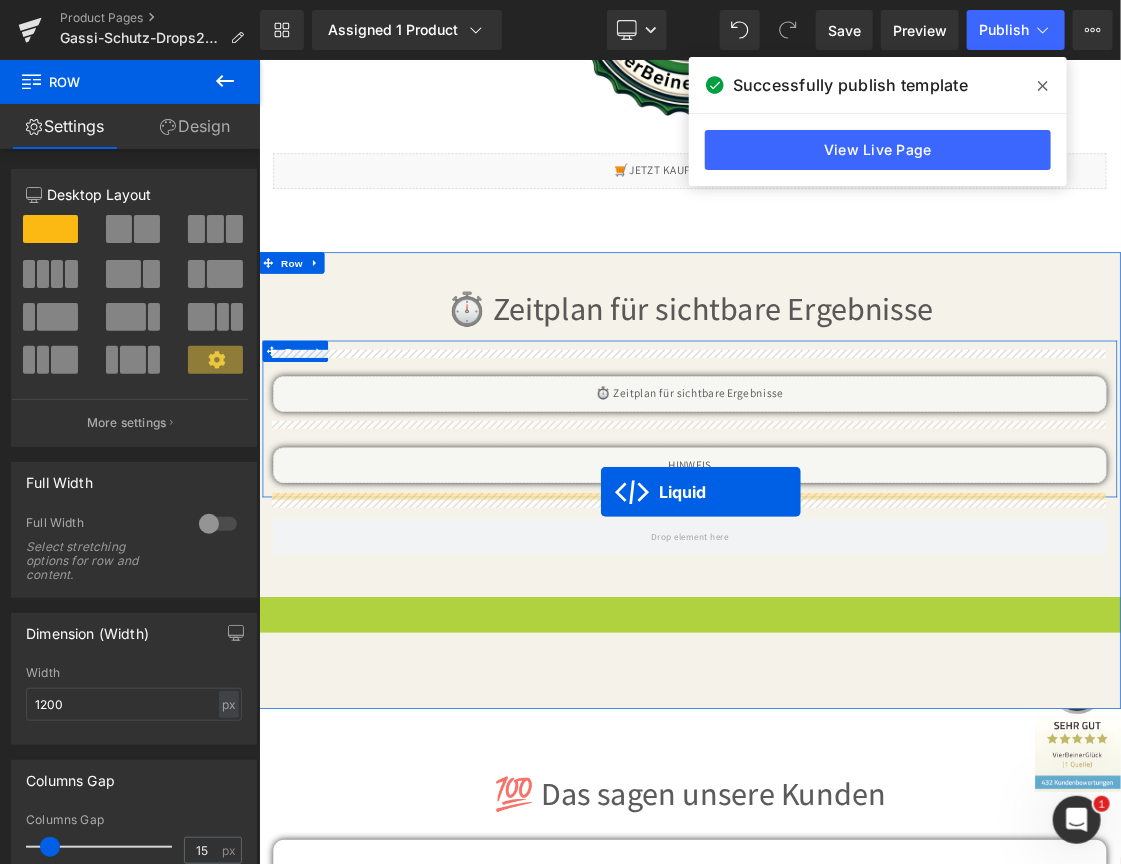 drag, startPoint x: 791, startPoint y: 834, endPoint x: 737, endPoint y: 666, distance: 176.4653 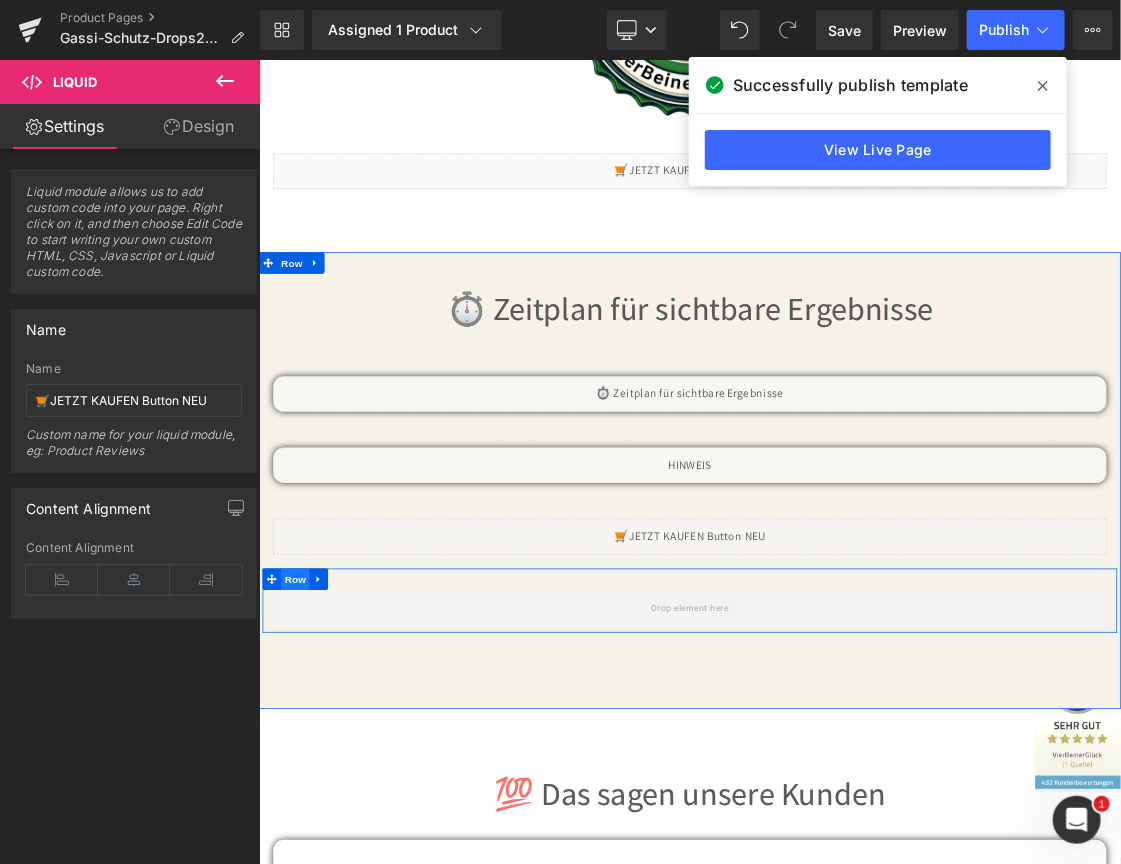 click on "Row" at bounding box center [309, 788] 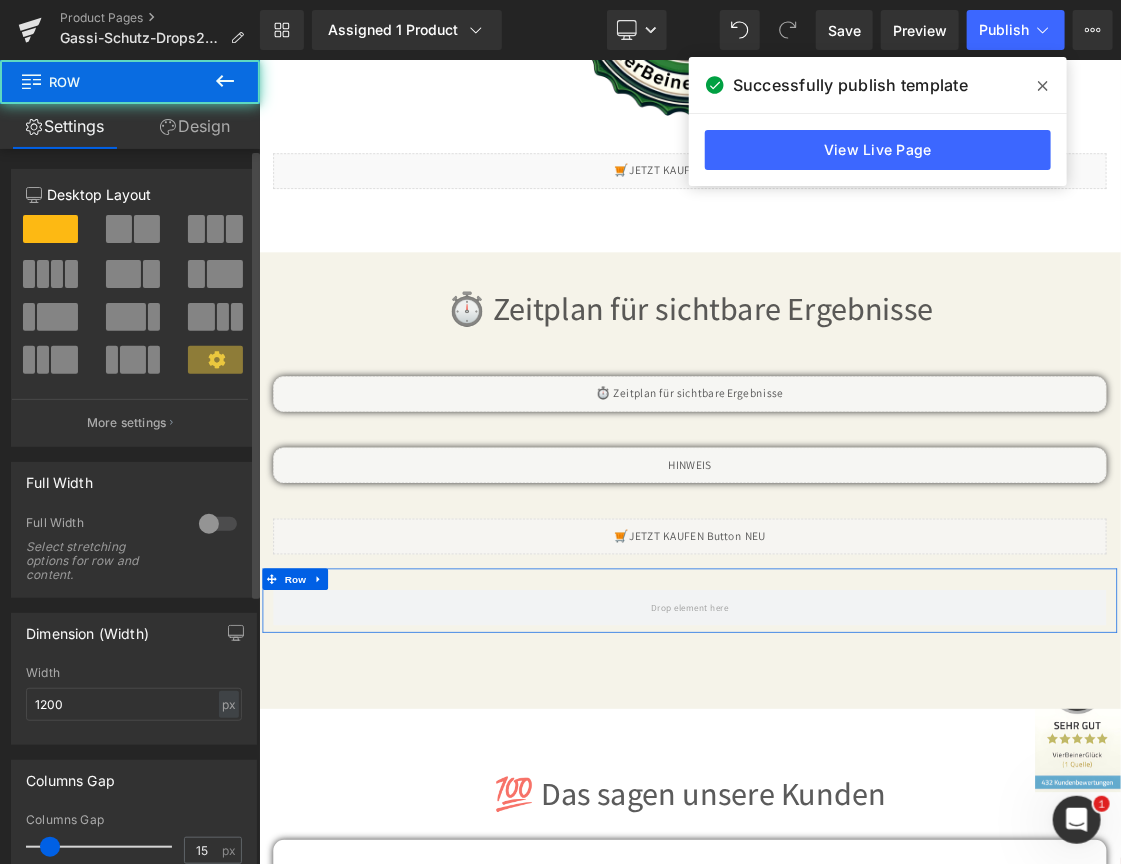 click at bounding box center (147, 229) 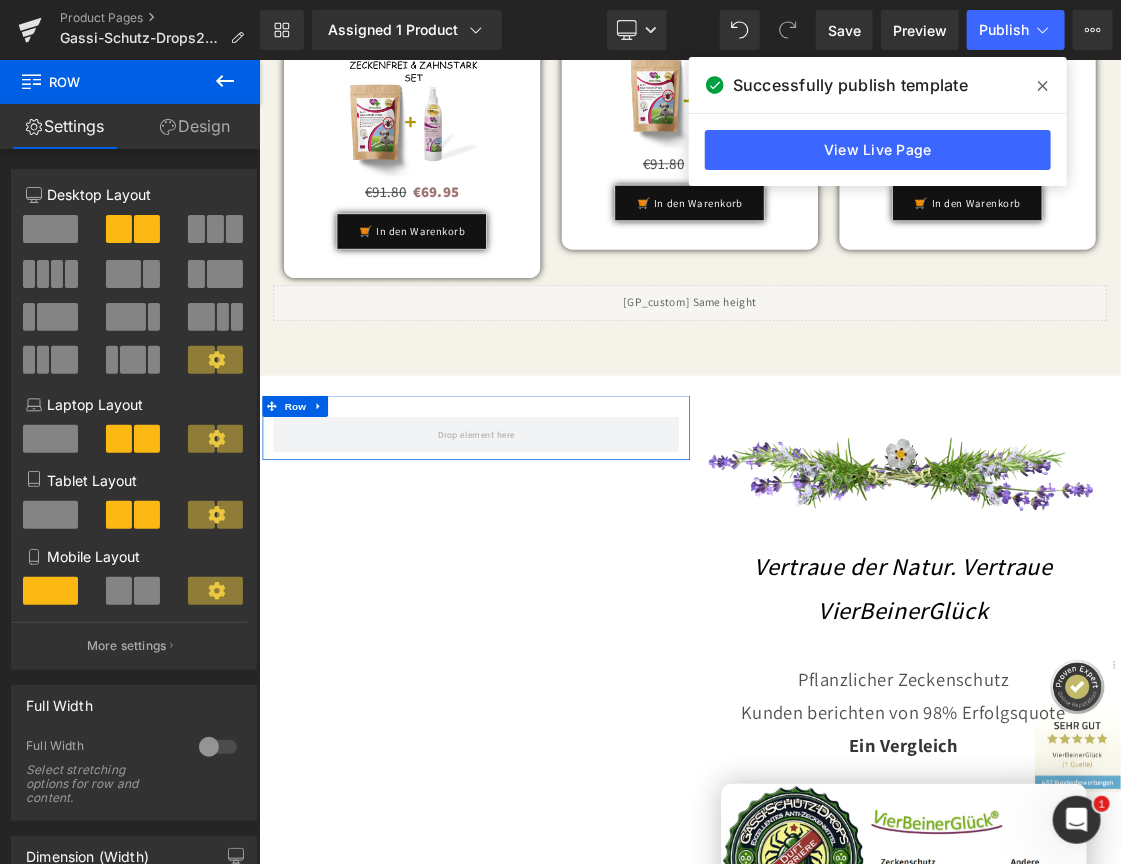 scroll, scrollTop: 9570, scrollLeft: 0, axis: vertical 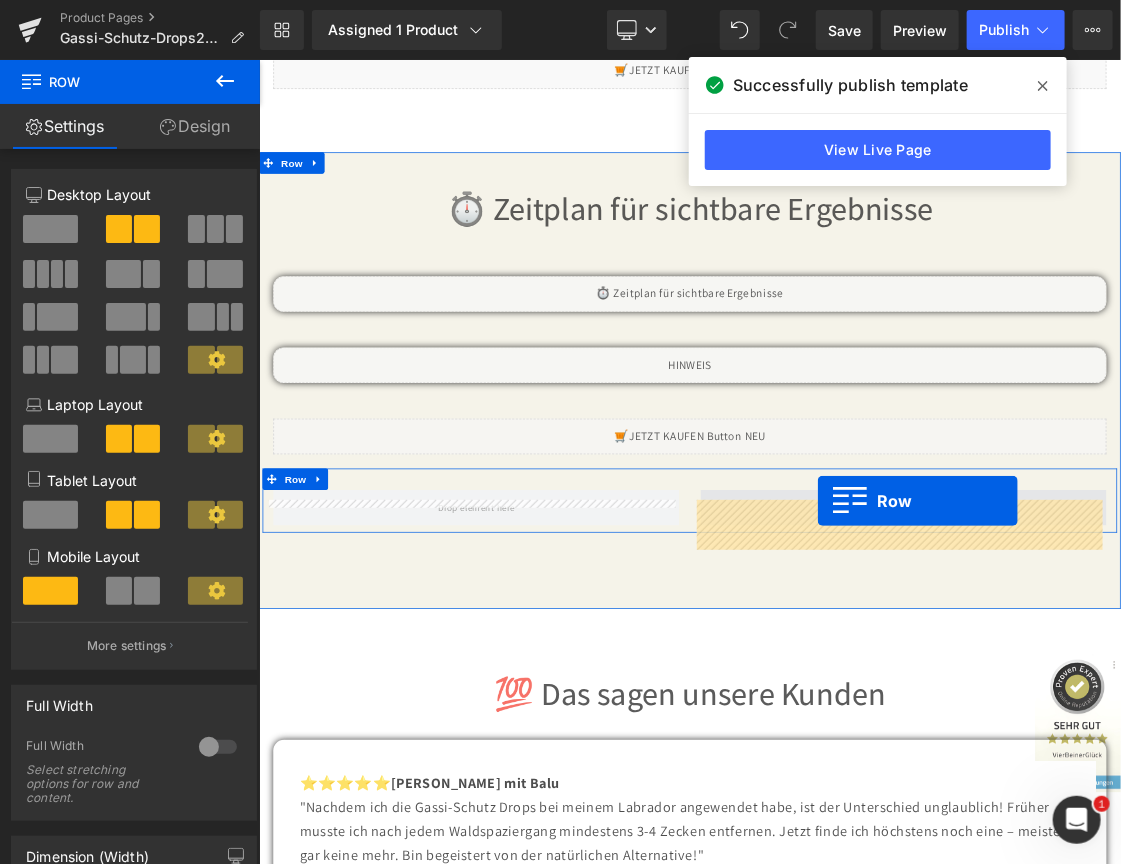 drag, startPoint x: 861, startPoint y: 467, endPoint x: 1042, endPoint y: 679, distance: 278.75616 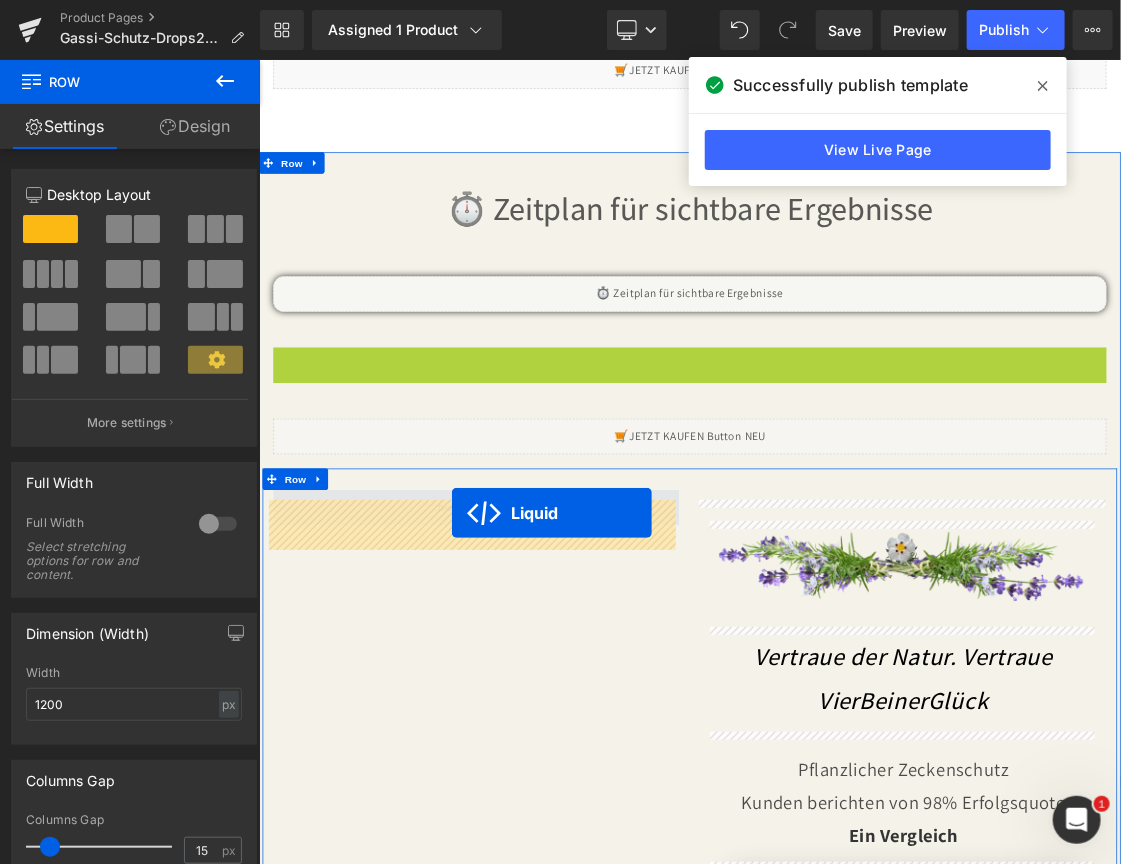 drag, startPoint x: 803, startPoint y: 486, endPoint x: 528, endPoint y: 694, distance: 344.80286 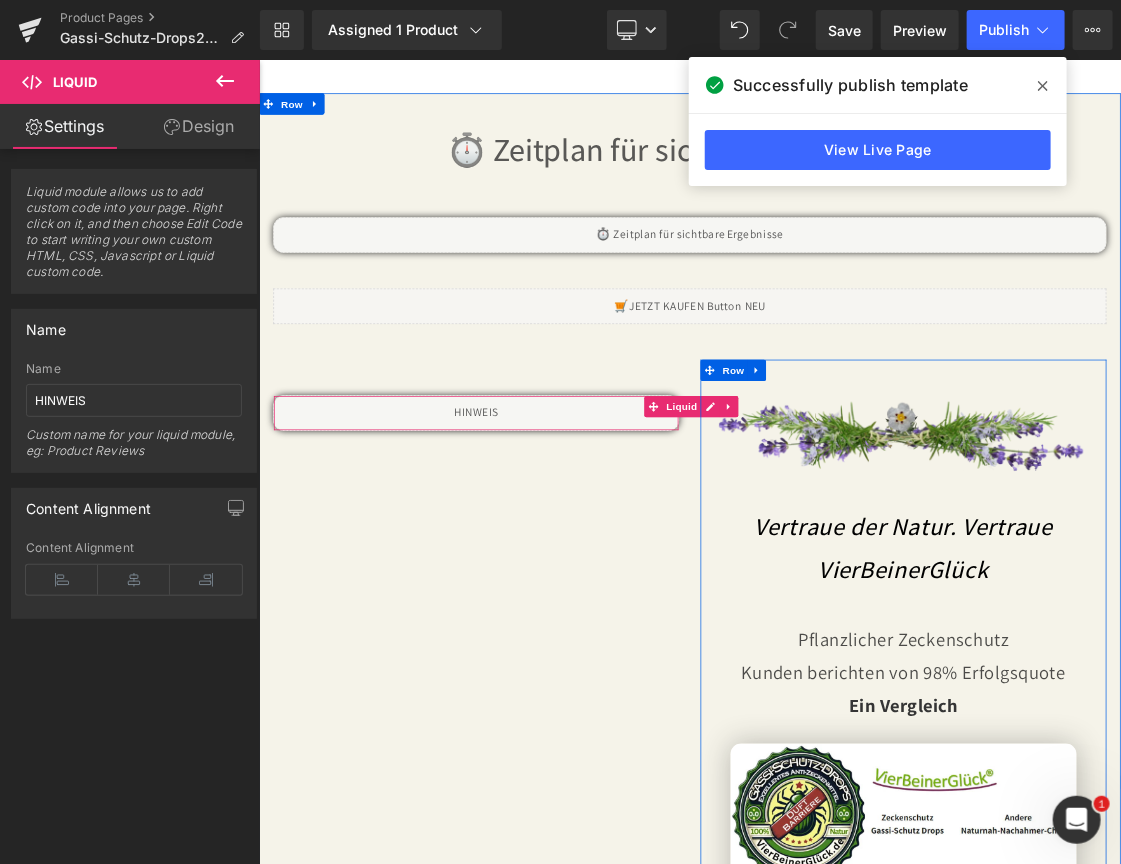 scroll, scrollTop: 6910, scrollLeft: 0, axis: vertical 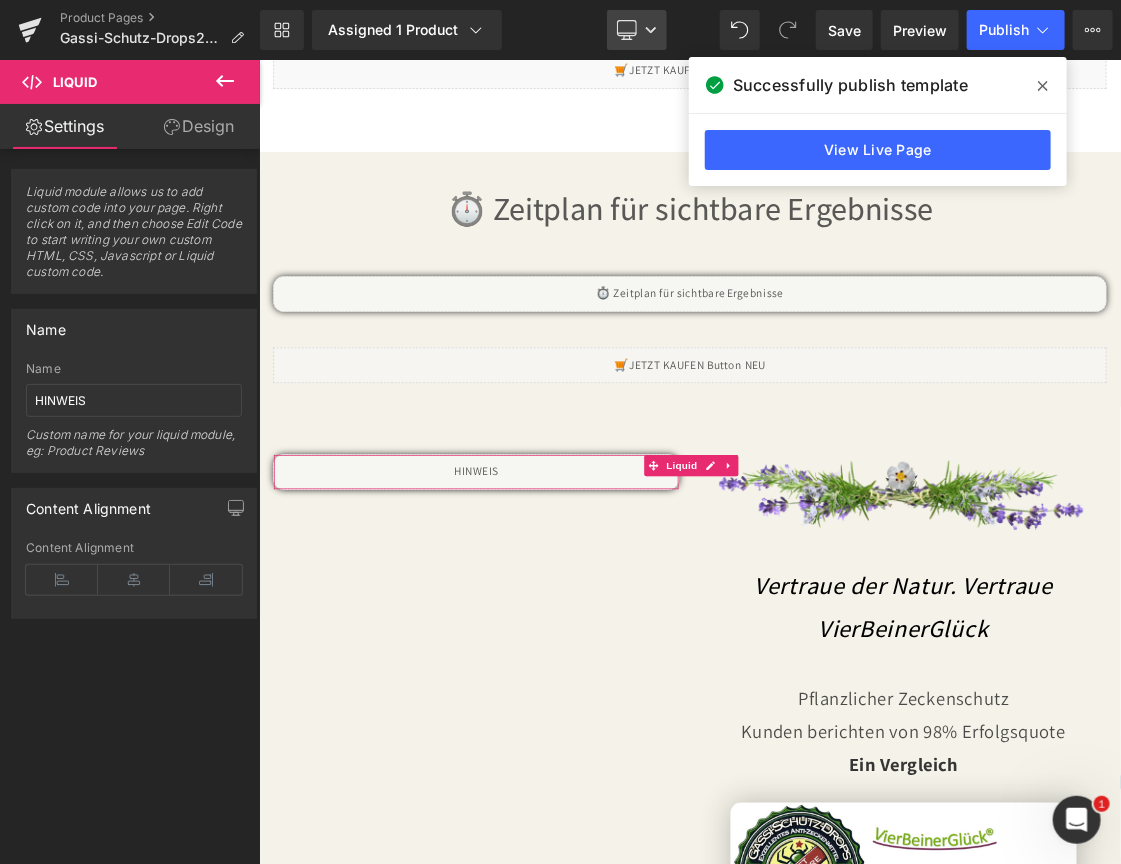 click 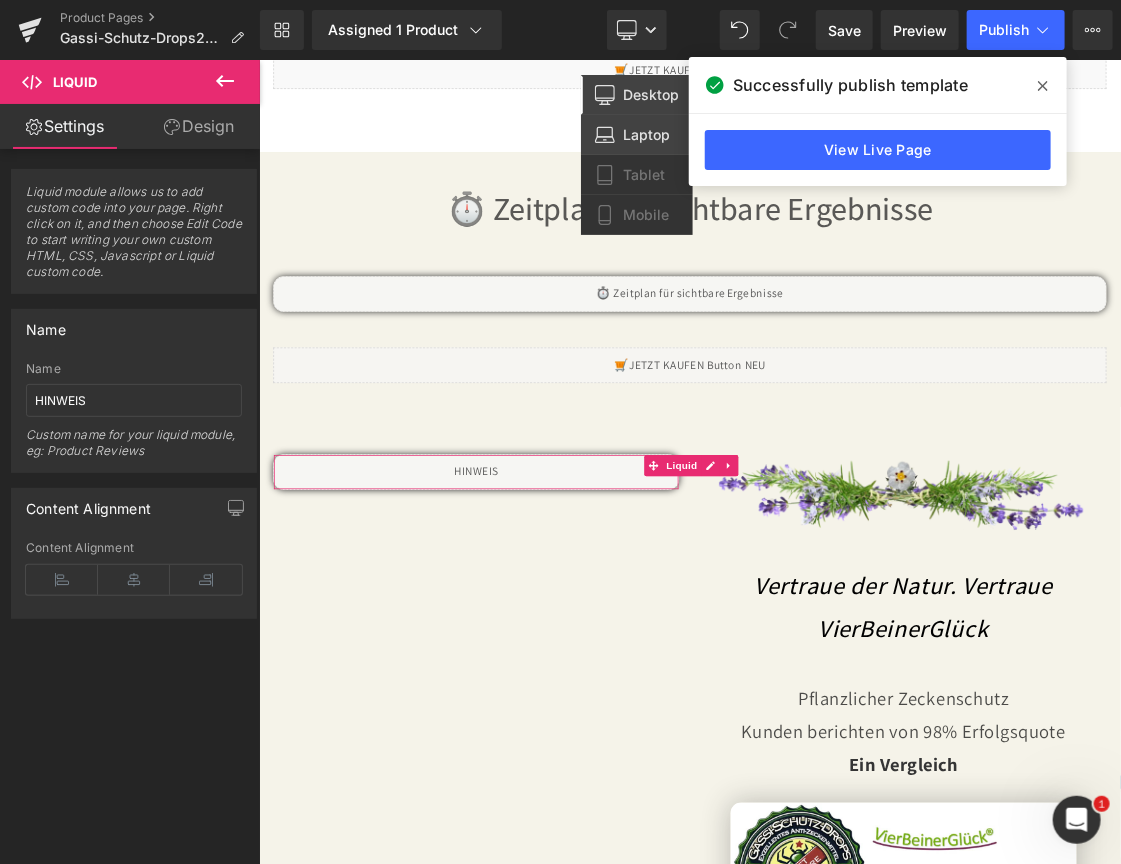 click on "Laptop" at bounding box center (637, 135) 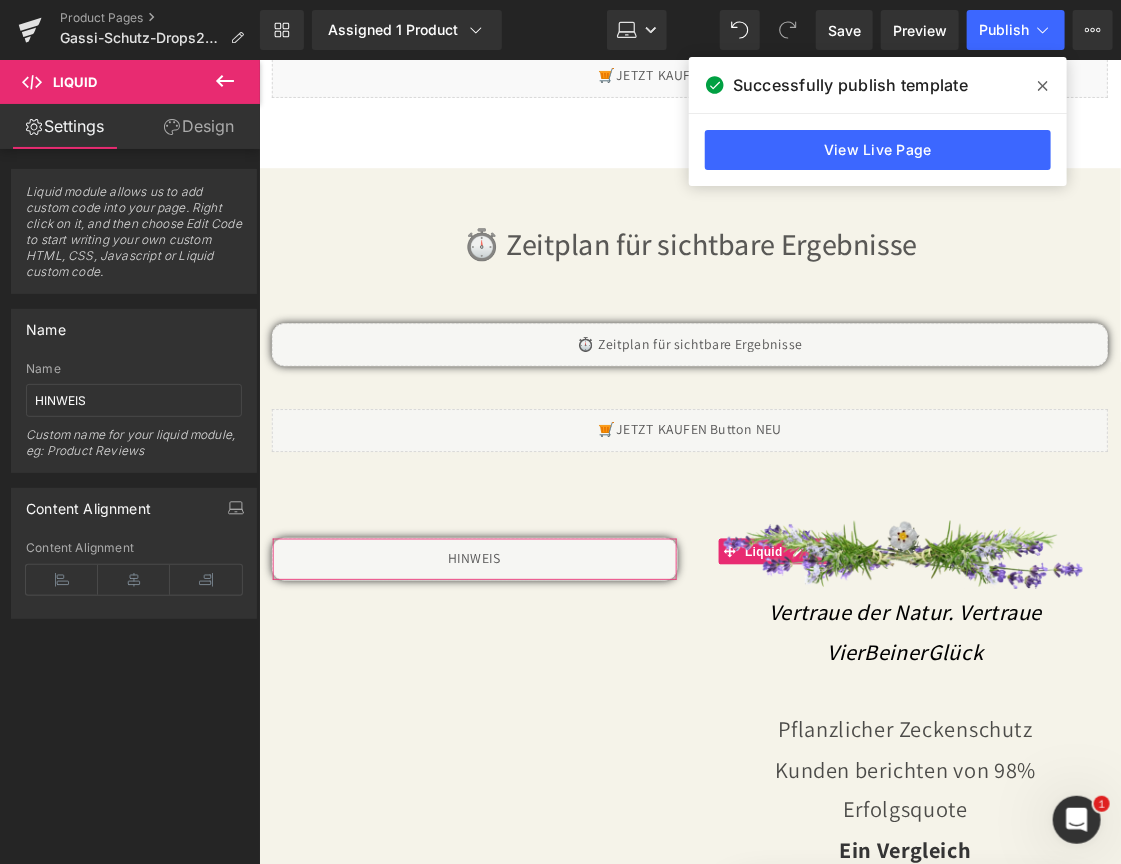 scroll, scrollTop: 6681, scrollLeft: 0, axis: vertical 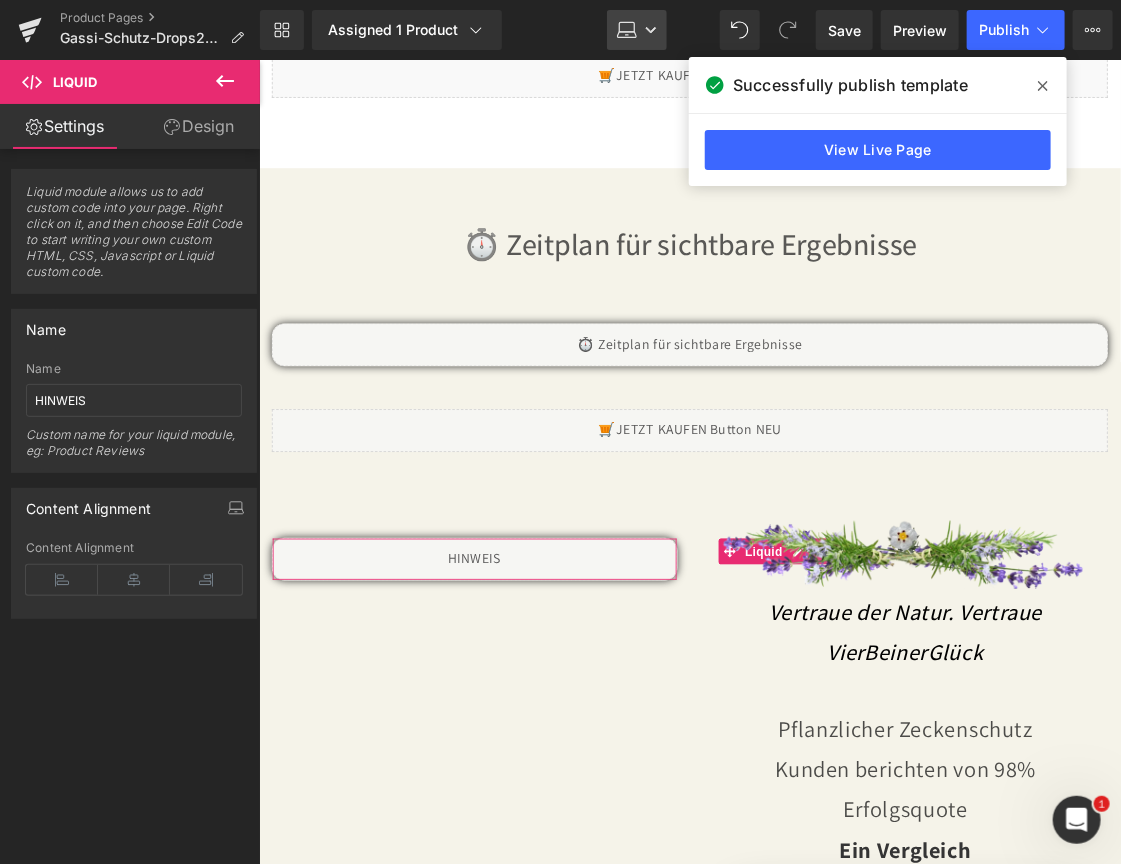 click 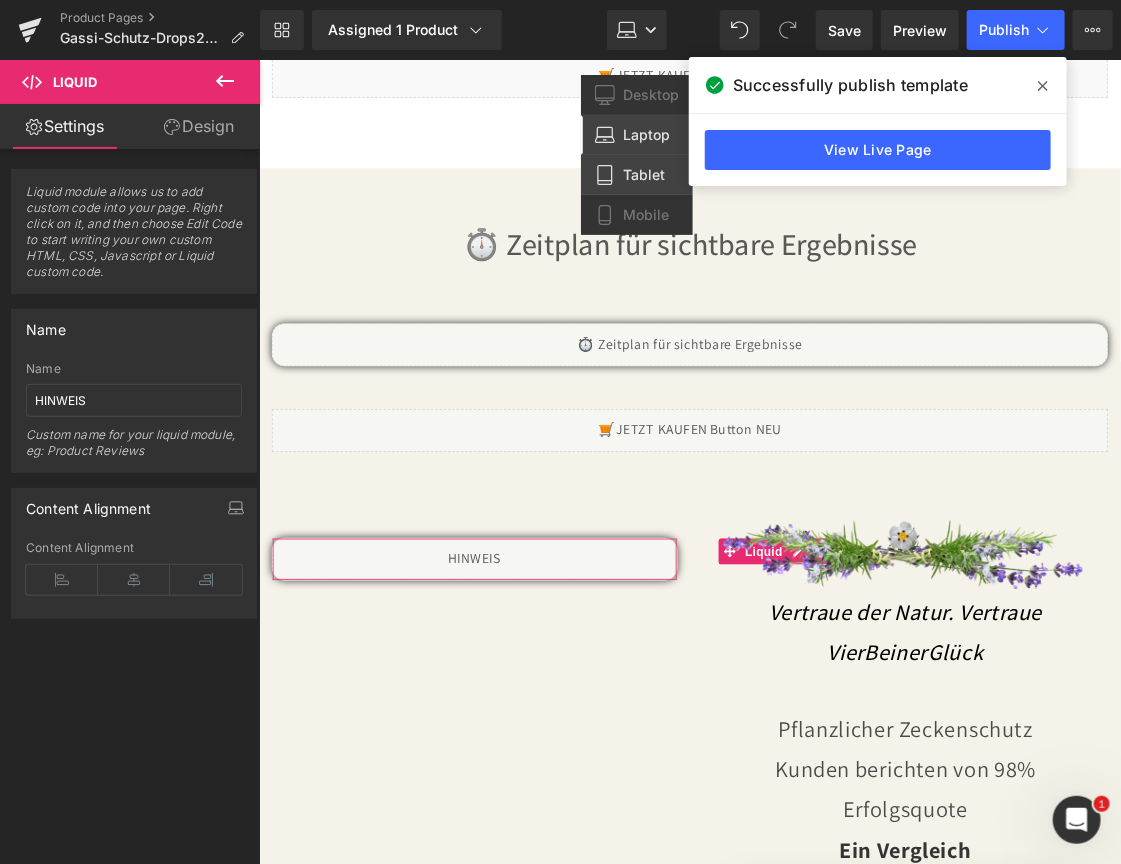 click on "Tablet" at bounding box center (644, 175) 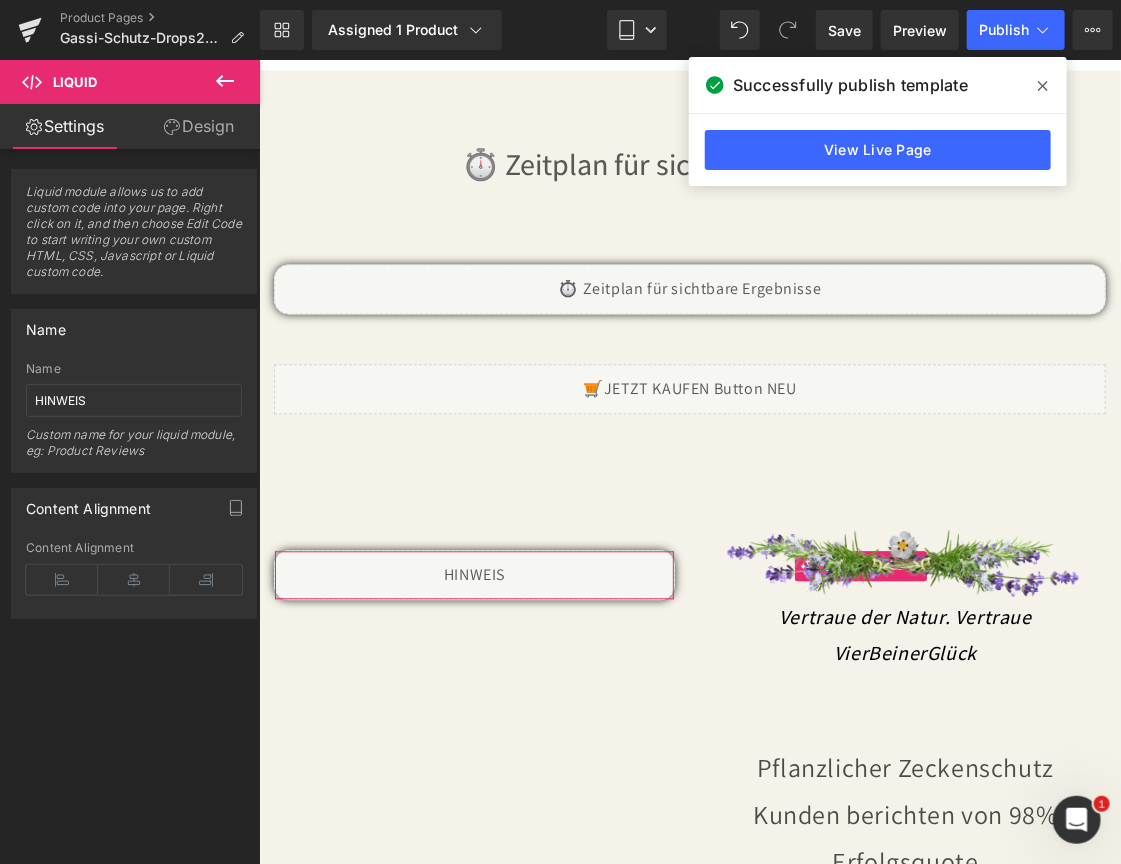 scroll, scrollTop: 6582, scrollLeft: 0, axis: vertical 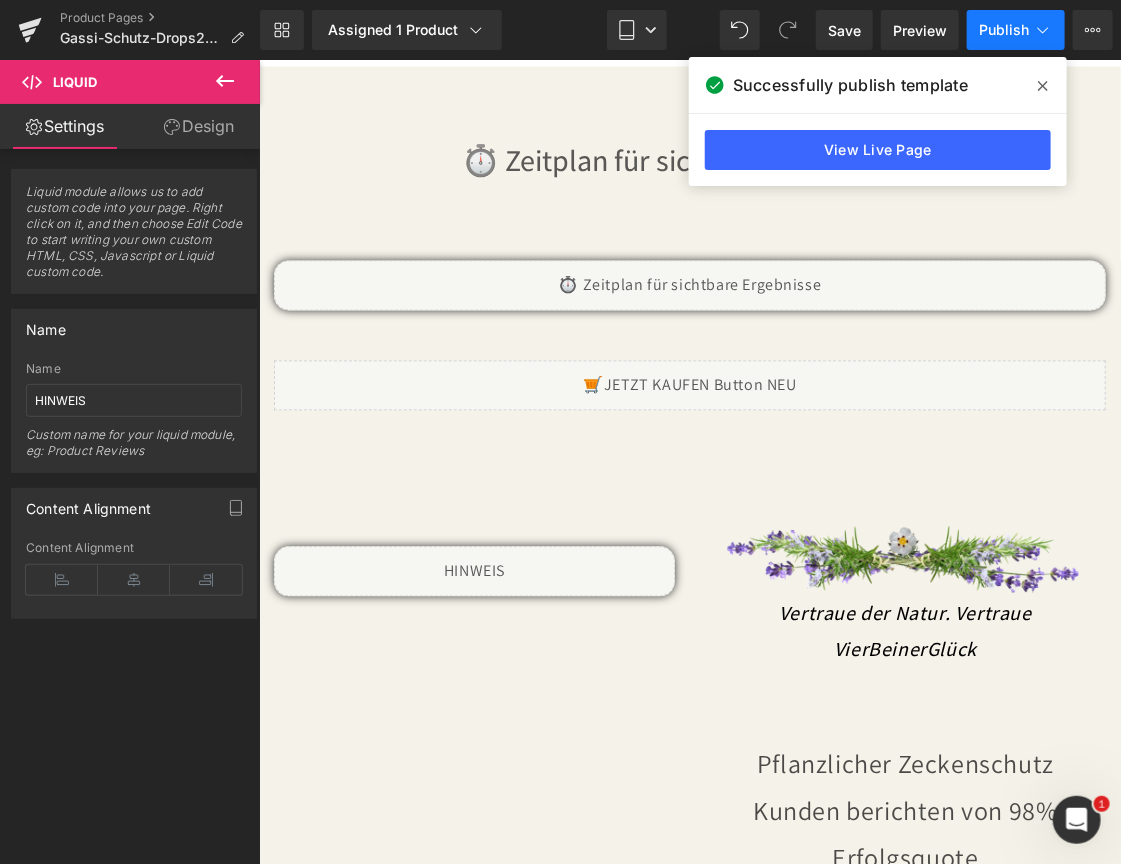 click on "Publish" at bounding box center (1004, 30) 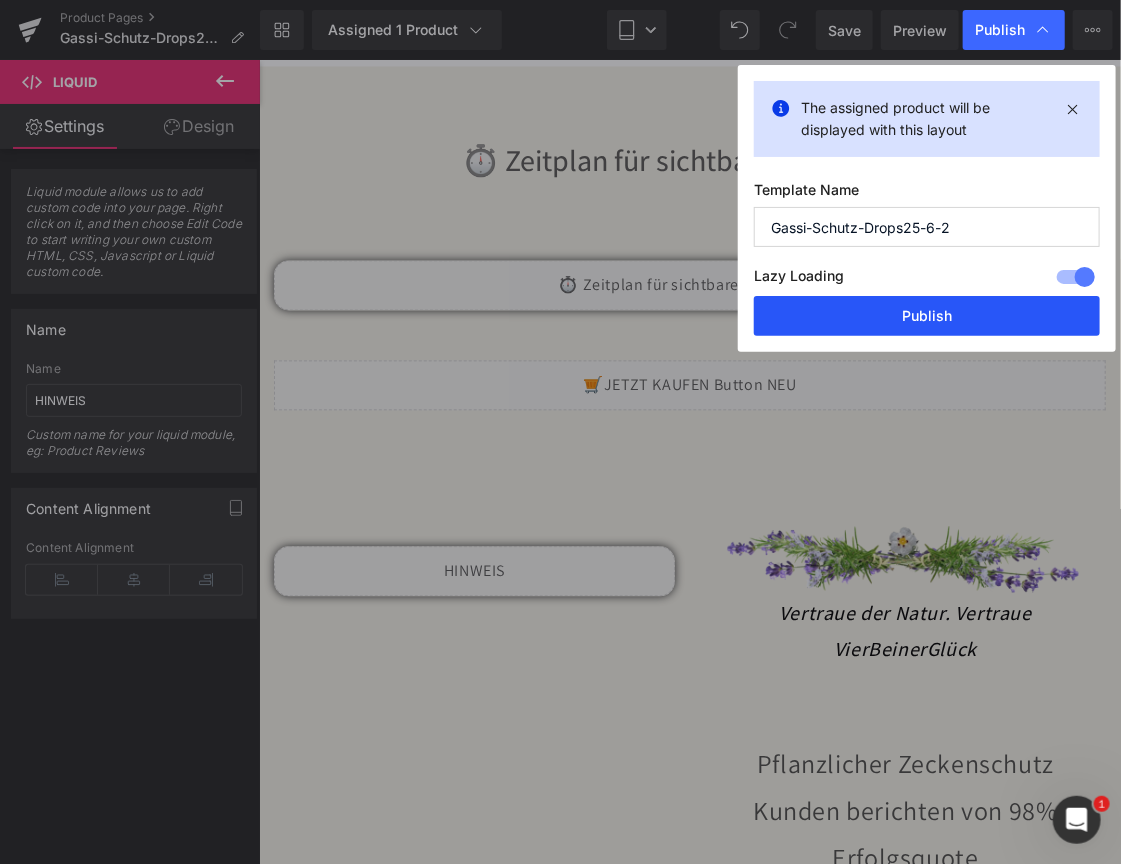 click on "Publish" at bounding box center [927, 316] 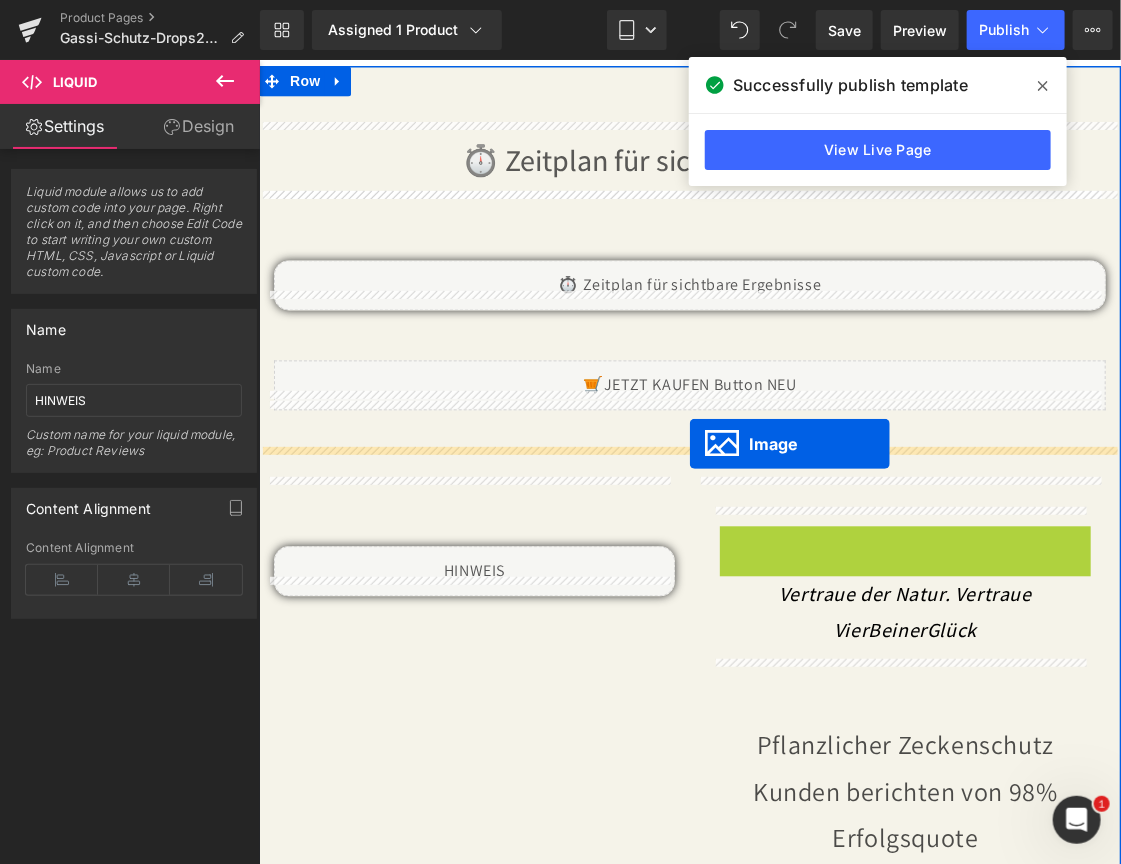 drag, startPoint x: 870, startPoint y: 540, endPoint x: 689, endPoint y: 443, distance: 205.35335 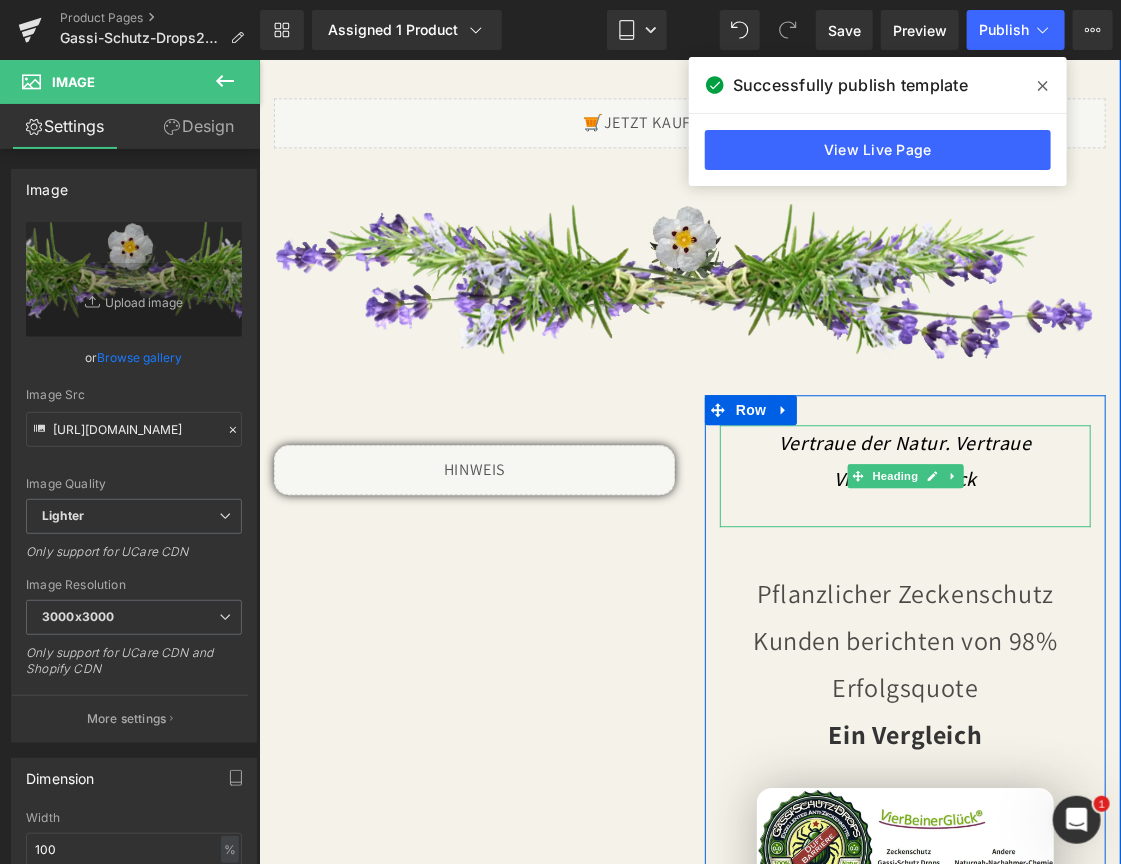 scroll, scrollTop: 6882, scrollLeft: 0, axis: vertical 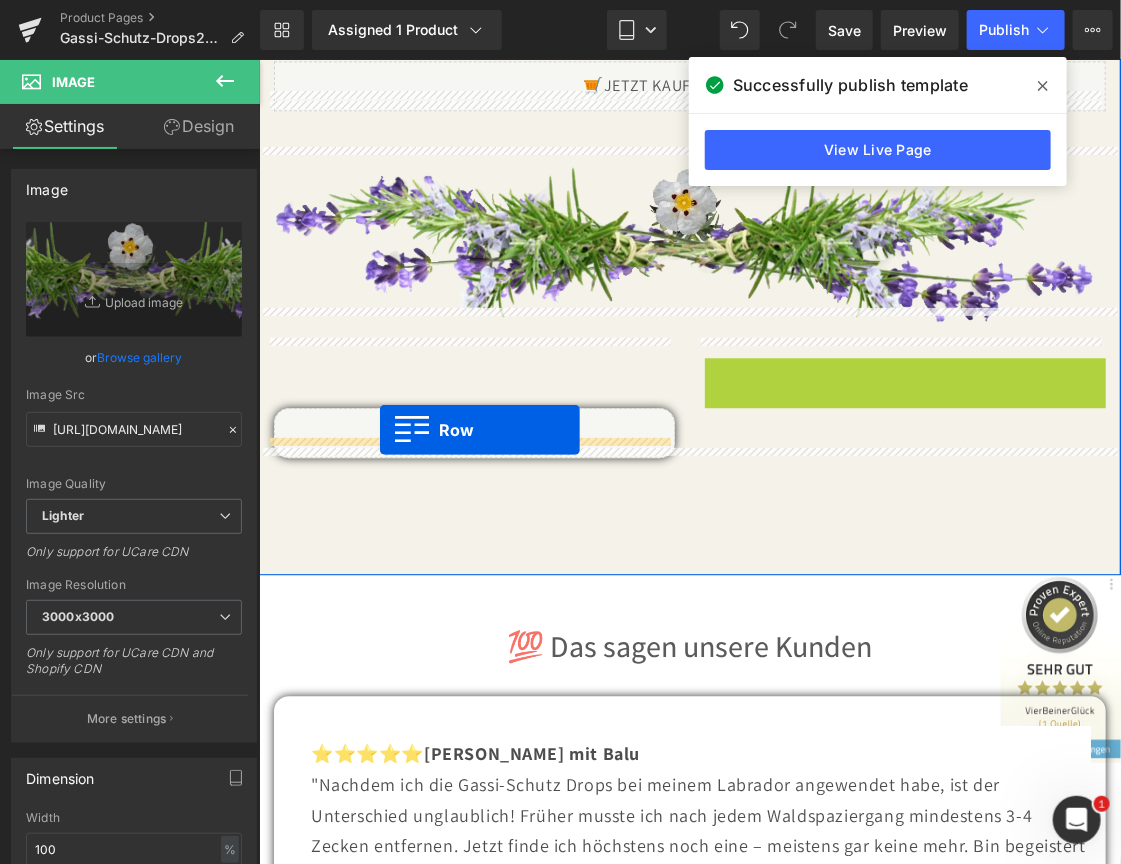 drag, startPoint x: 717, startPoint y: 358, endPoint x: 379, endPoint y: 429, distance: 345.37662 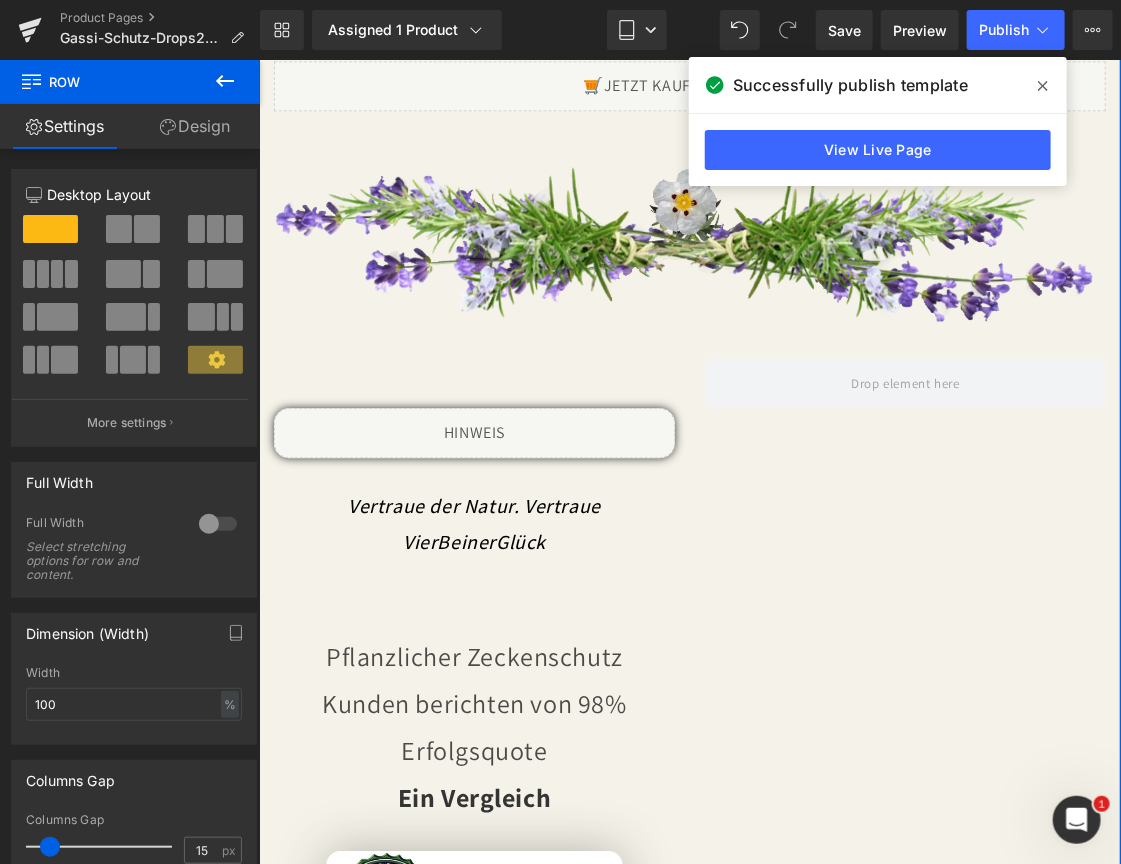 click on "Liquid" at bounding box center (473, 432) 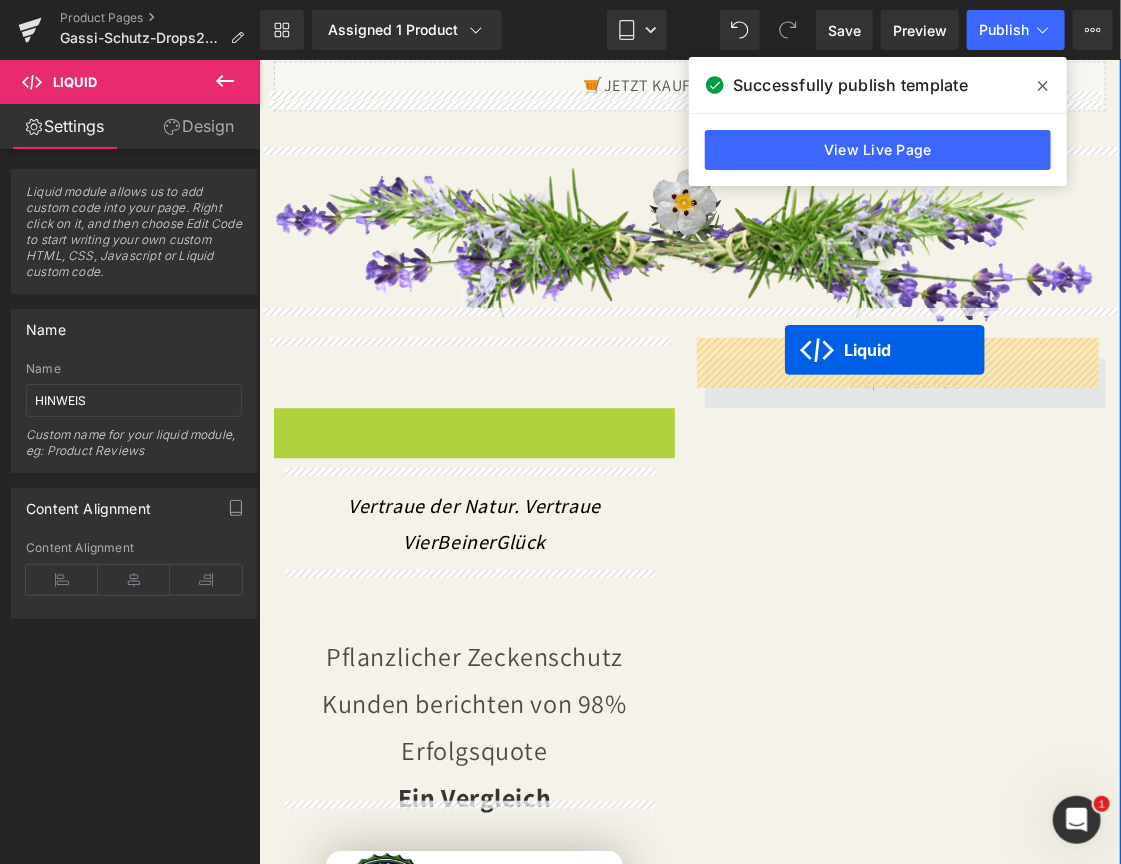 drag, startPoint x: 409, startPoint y: 406, endPoint x: 784, endPoint y: 349, distance: 379.30725 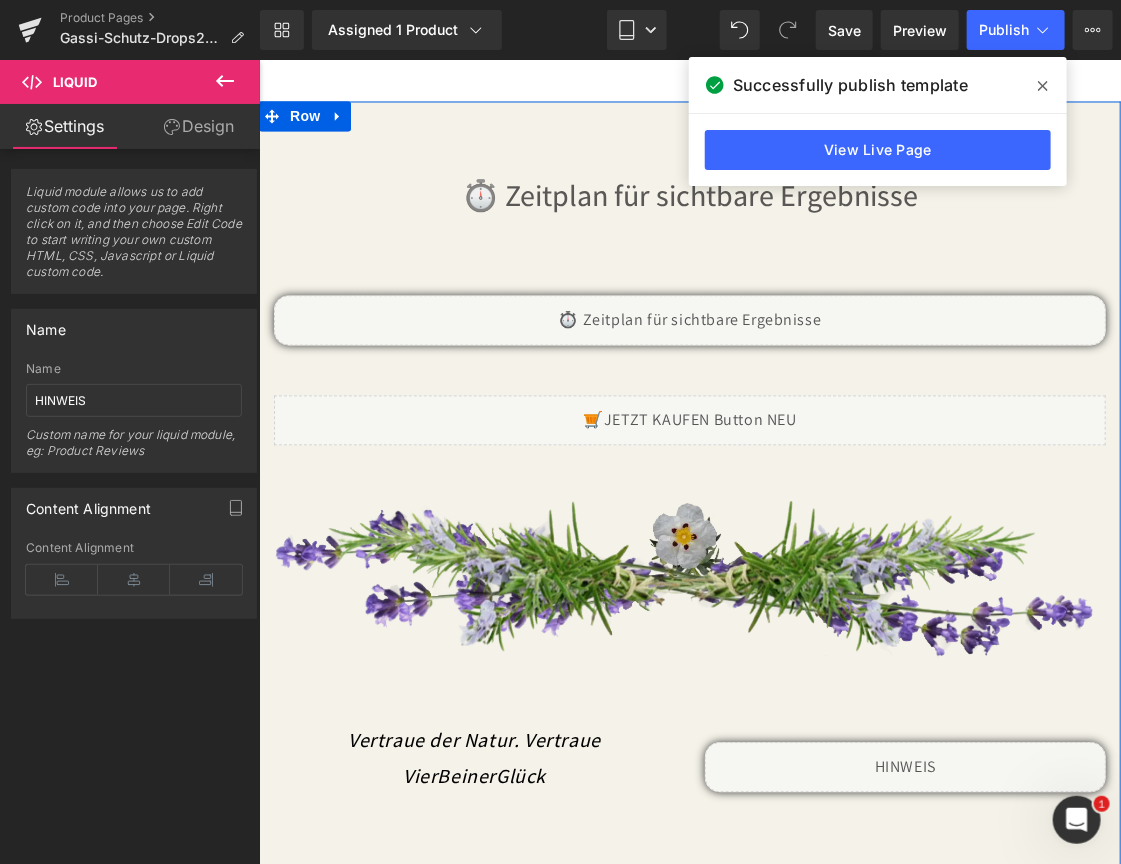 scroll, scrollTop: 6582, scrollLeft: 0, axis: vertical 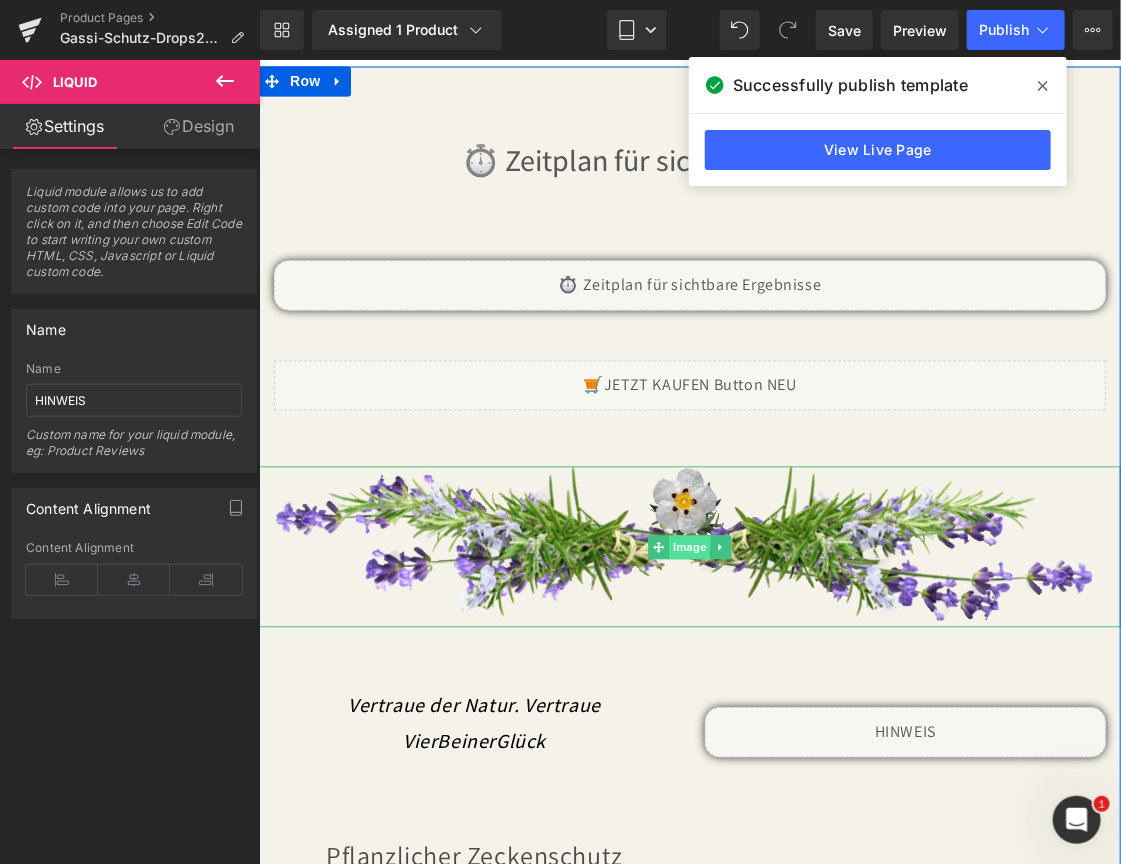 click on "Image" at bounding box center [689, 547] 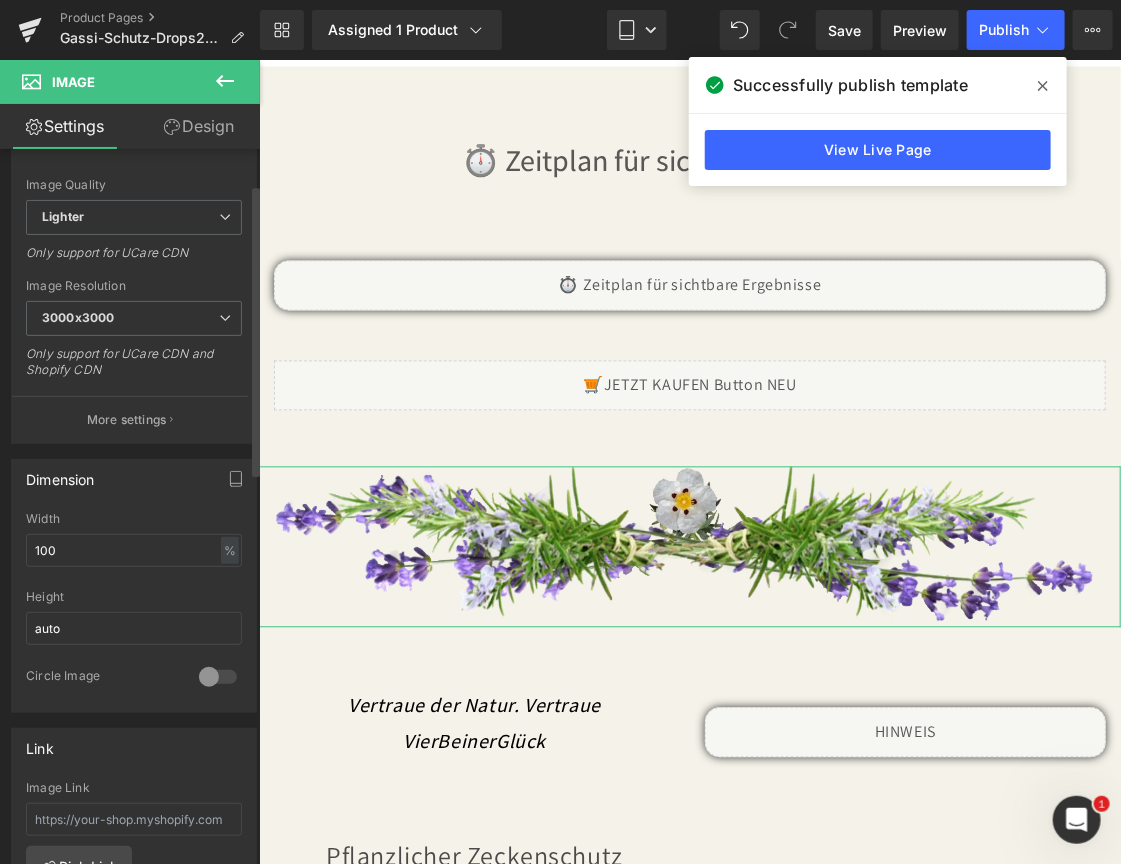 scroll, scrollTop: 300, scrollLeft: 0, axis: vertical 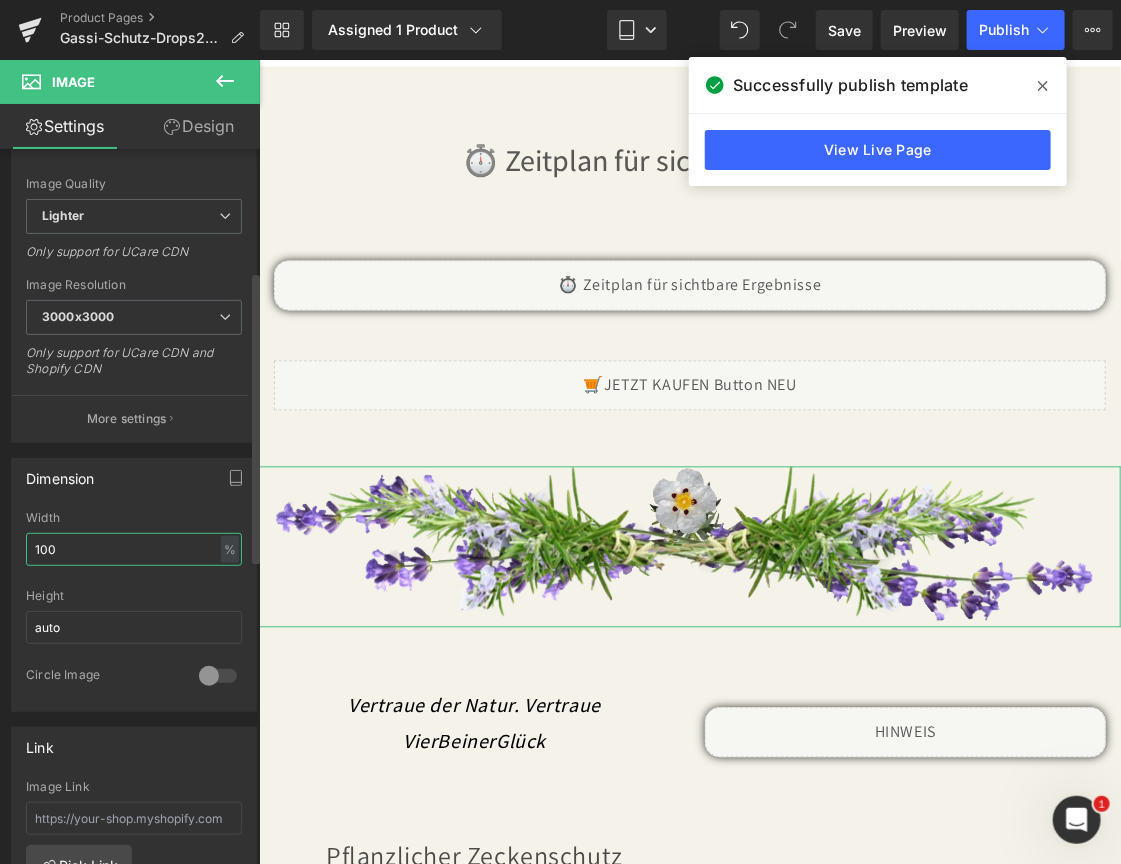 drag, startPoint x: 79, startPoint y: 549, endPoint x: 10, endPoint y: 551, distance: 69.02898 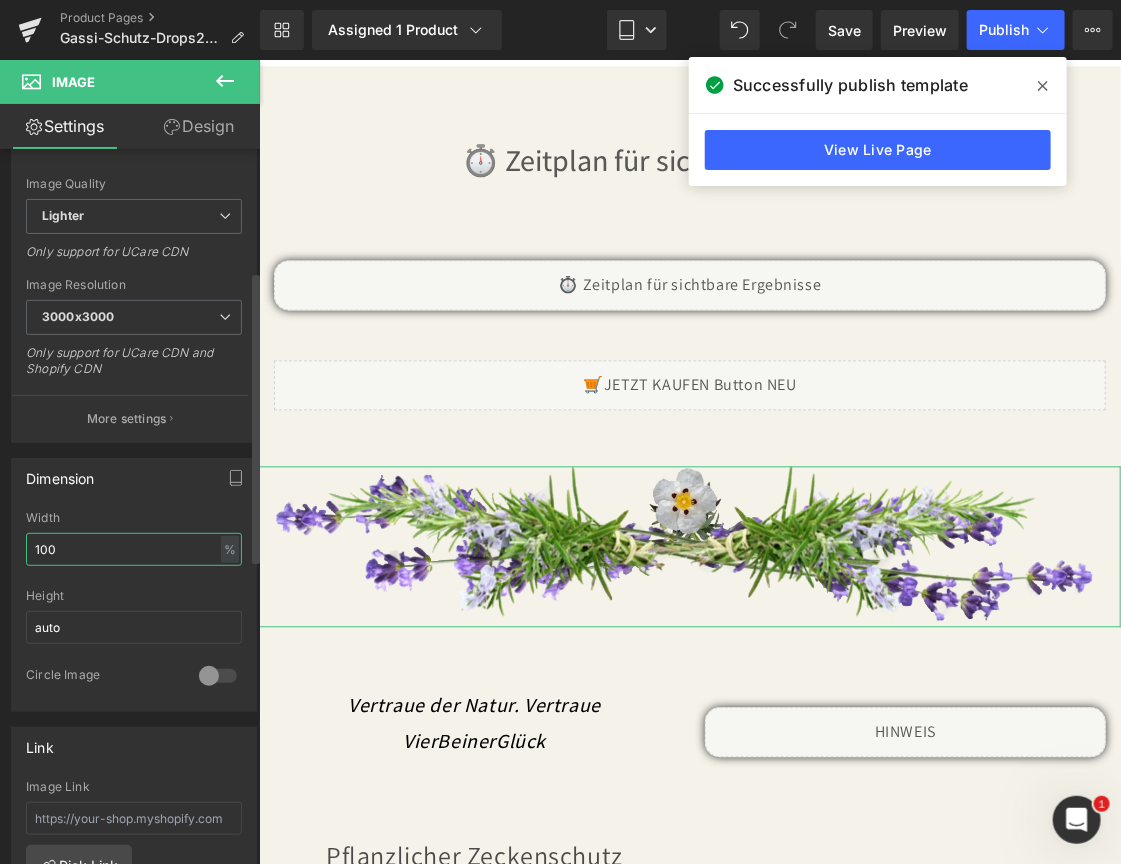 click on "Dimension 100% Width 100 % % px auto Height auto 0 Circle Image" at bounding box center [134, 585] 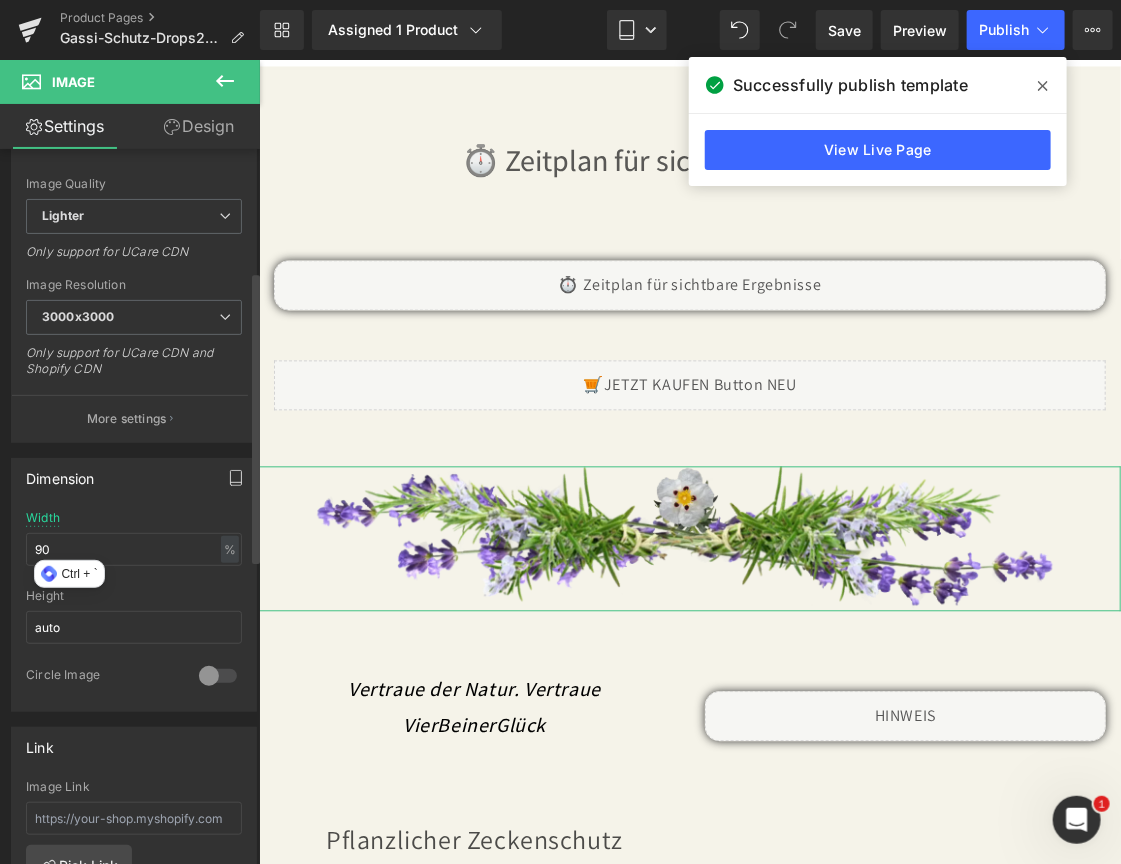 click at bounding box center [236, 478] 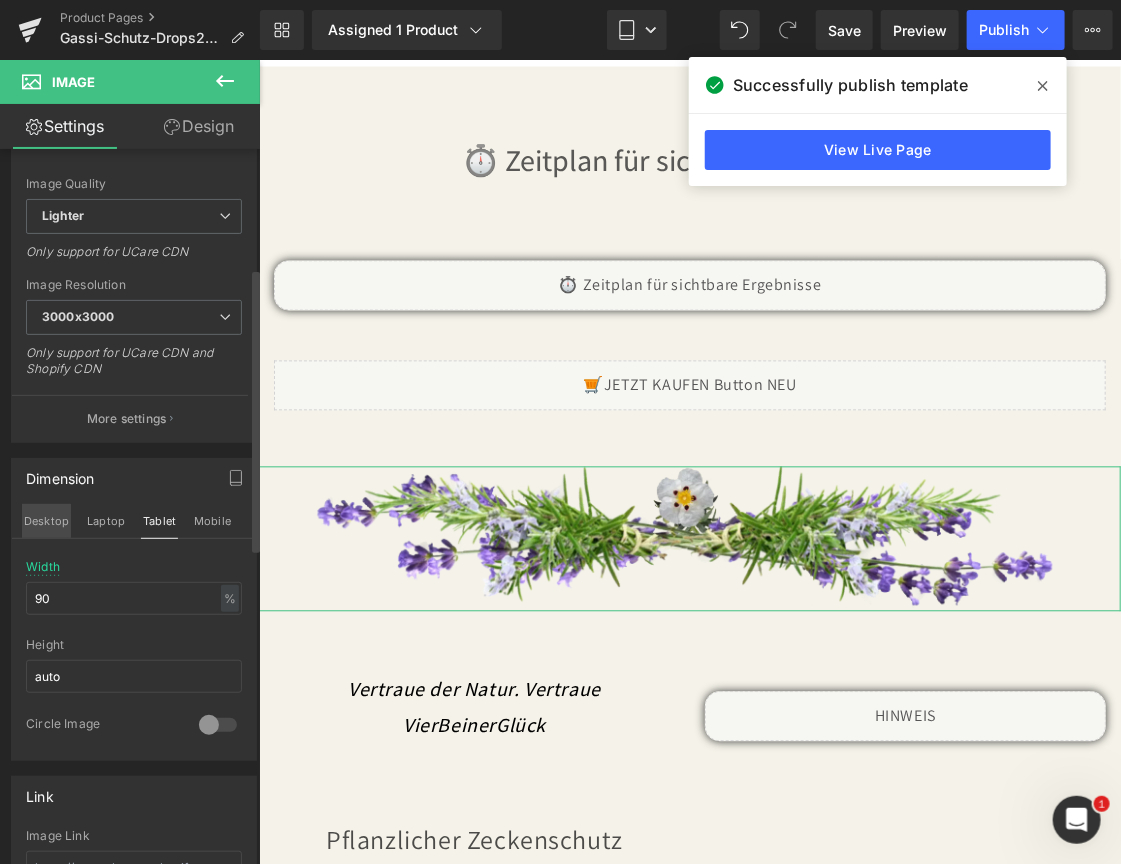 click on "Desktop" at bounding box center (46, 521) 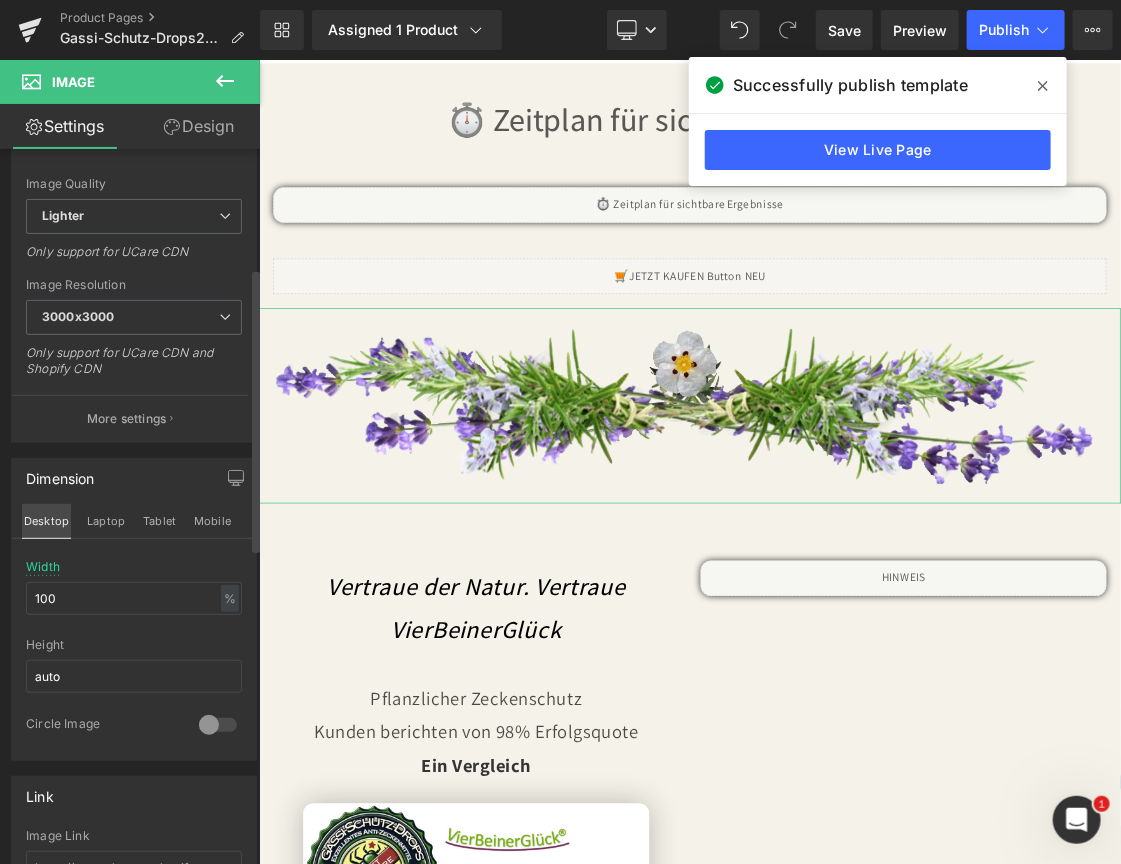 scroll, scrollTop: 7012, scrollLeft: 0, axis: vertical 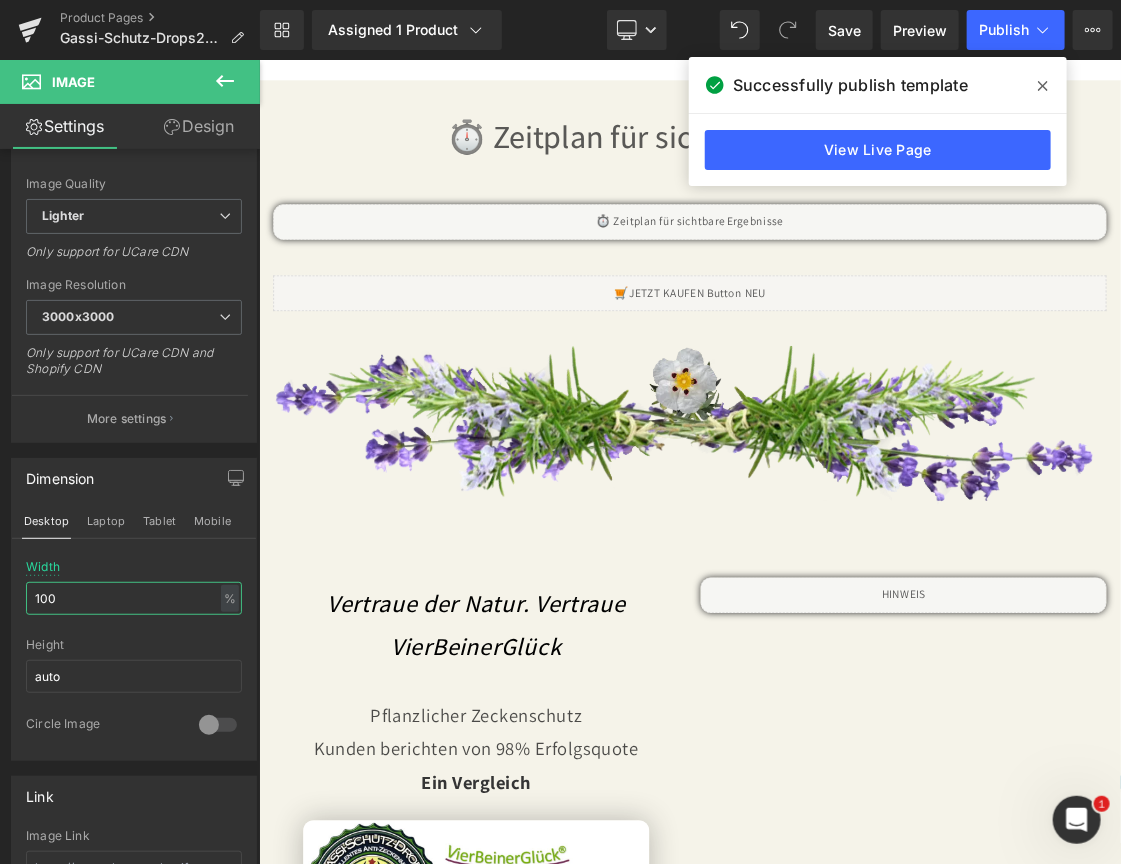 drag, startPoint x: 64, startPoint y: 592, endPoint x: -60, endPoint y: 606, distance: 124.78782 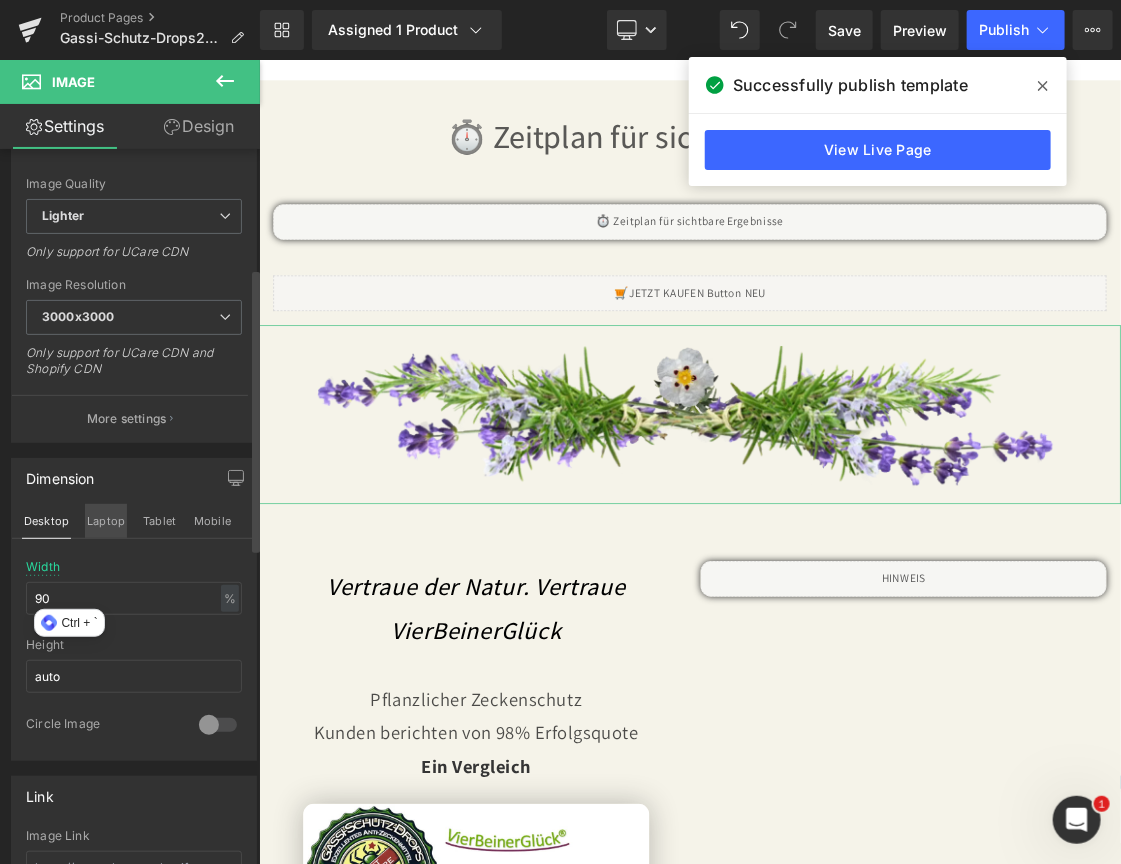 click on "Laptop" at bounding box center [106, 521] 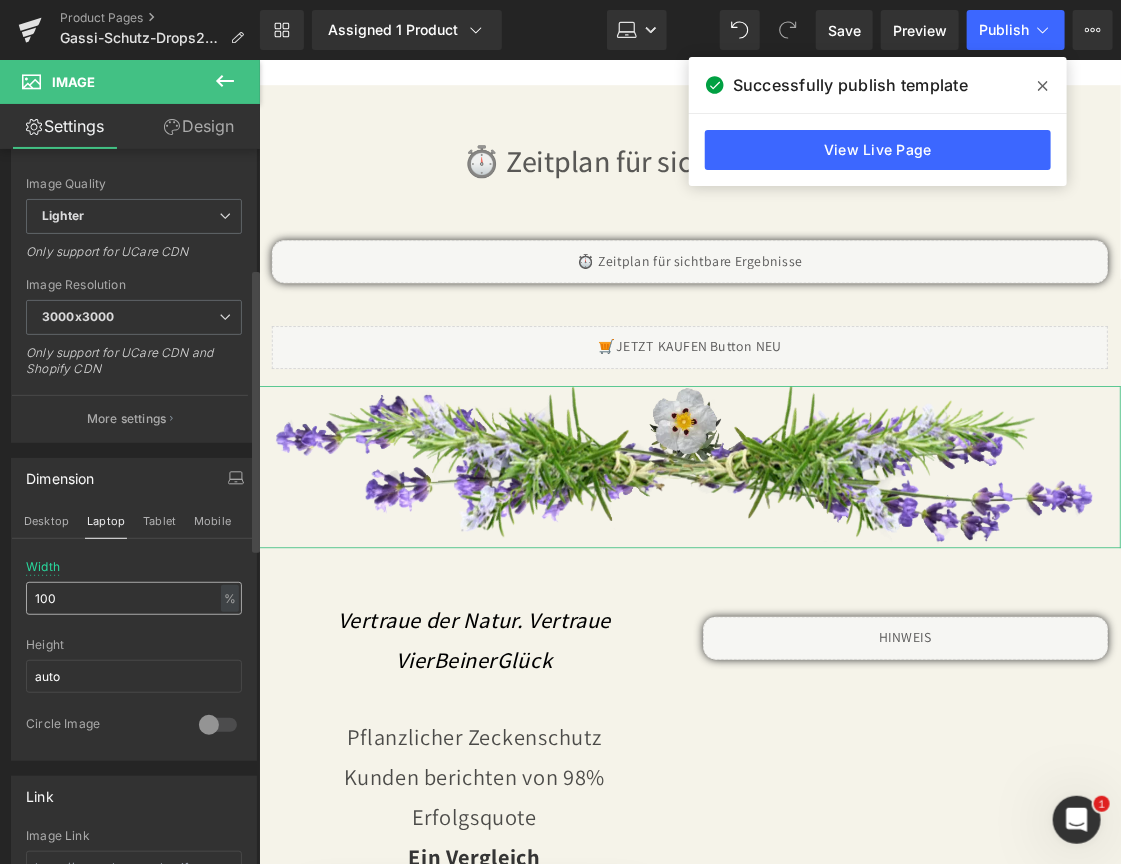 scroll, scrollTop: 6777, scrollLeft: 0, axis: vertical 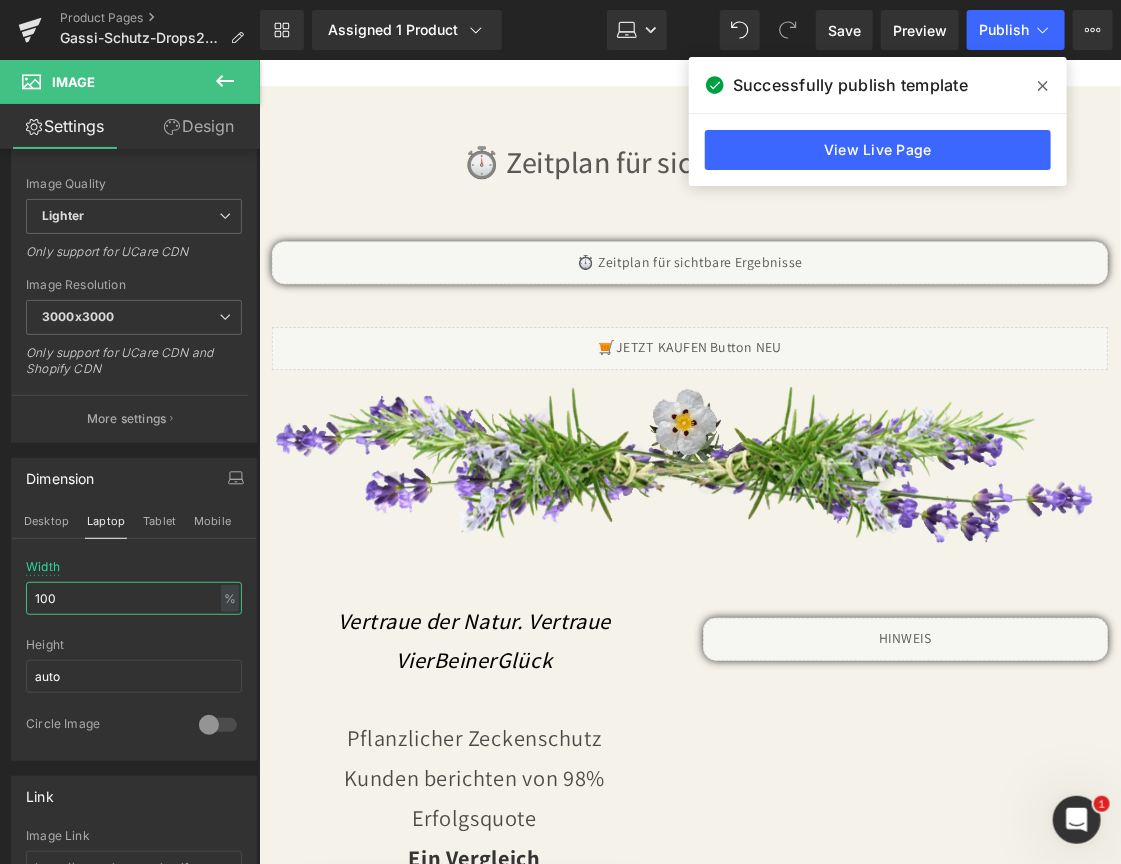 drag, startPoint x: 15, startPoint y: 618, endPoint x: -71, endPoint y: 636, distance: 87.86353 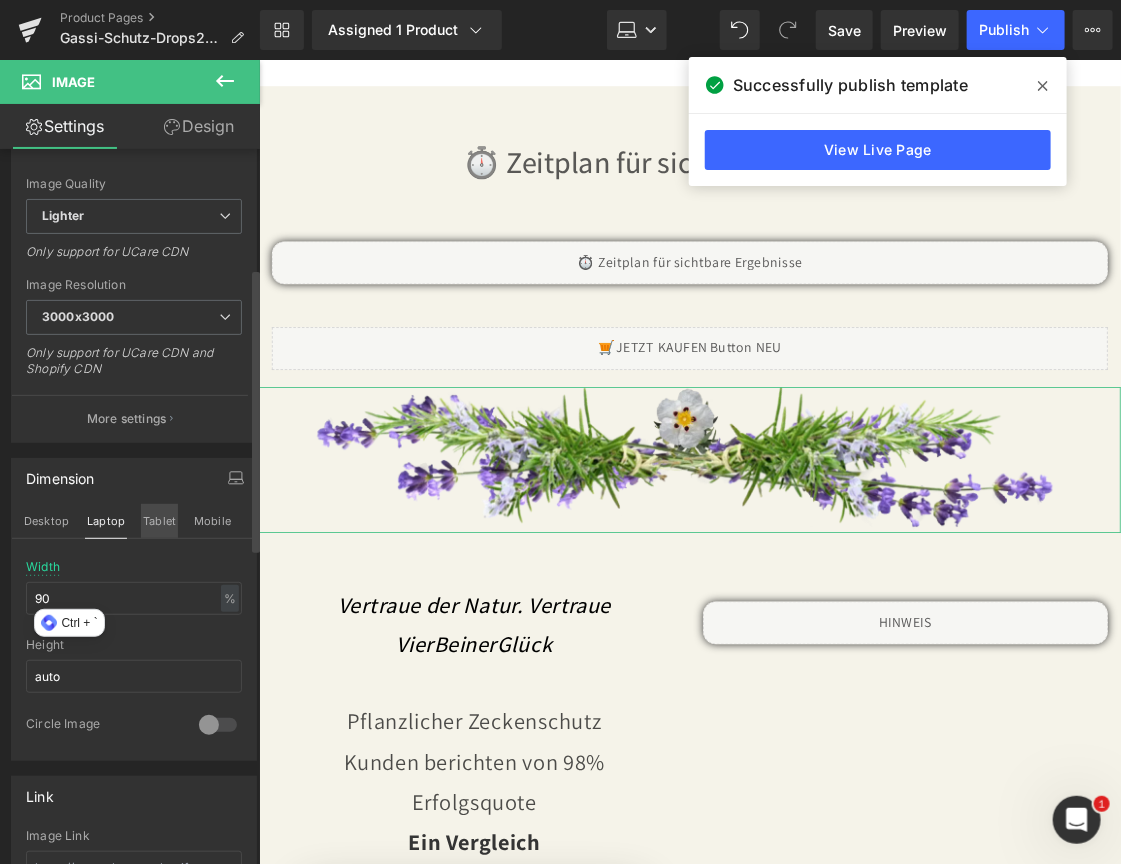 click on "Tablet" at bounding box center (159, 521) 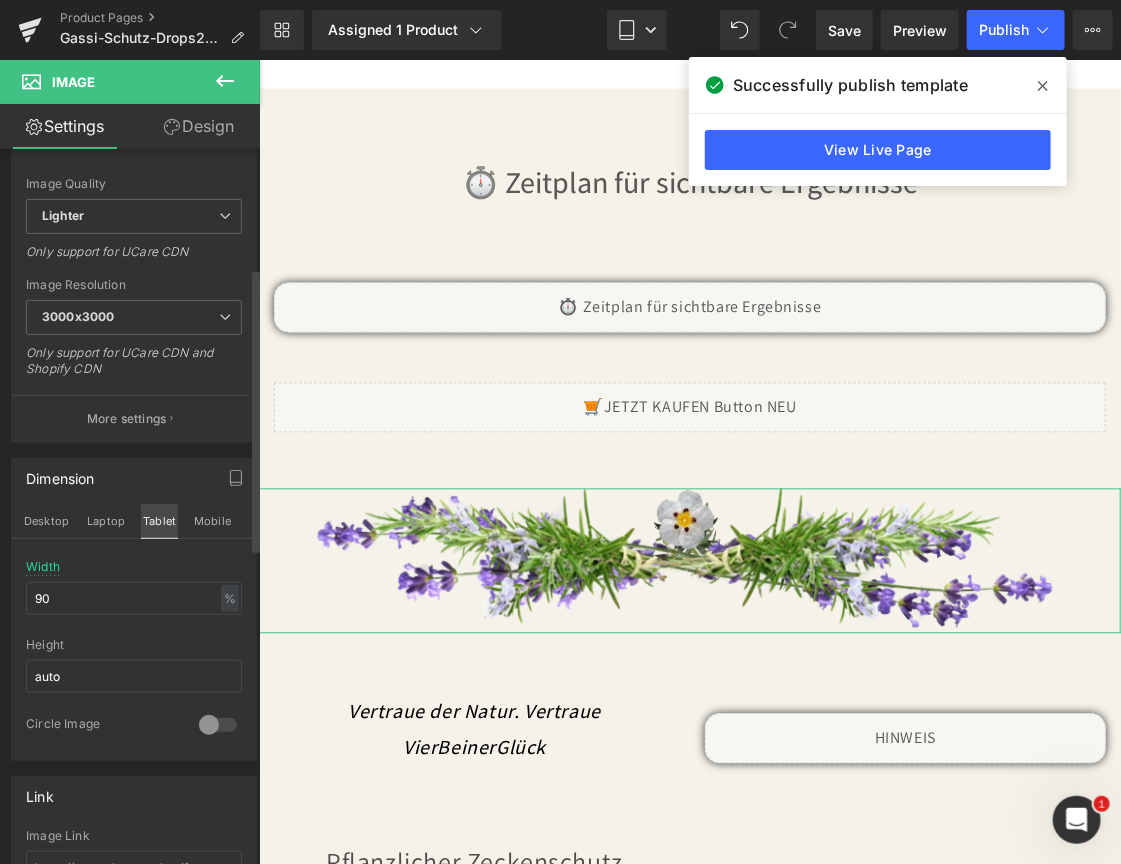 scroll, scrollTop: 6579, scrollLeft: 0, axis: vertical 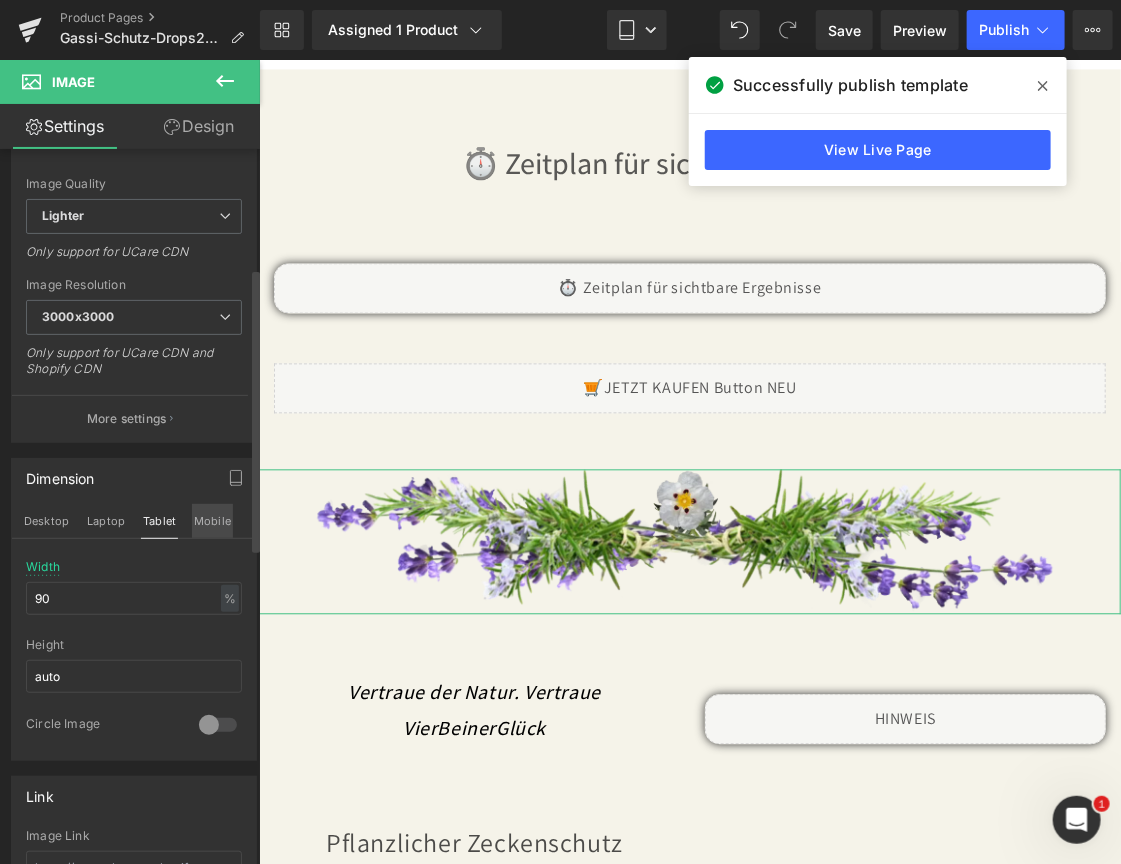 click on "Mobile" at bounding box center [212, 521] 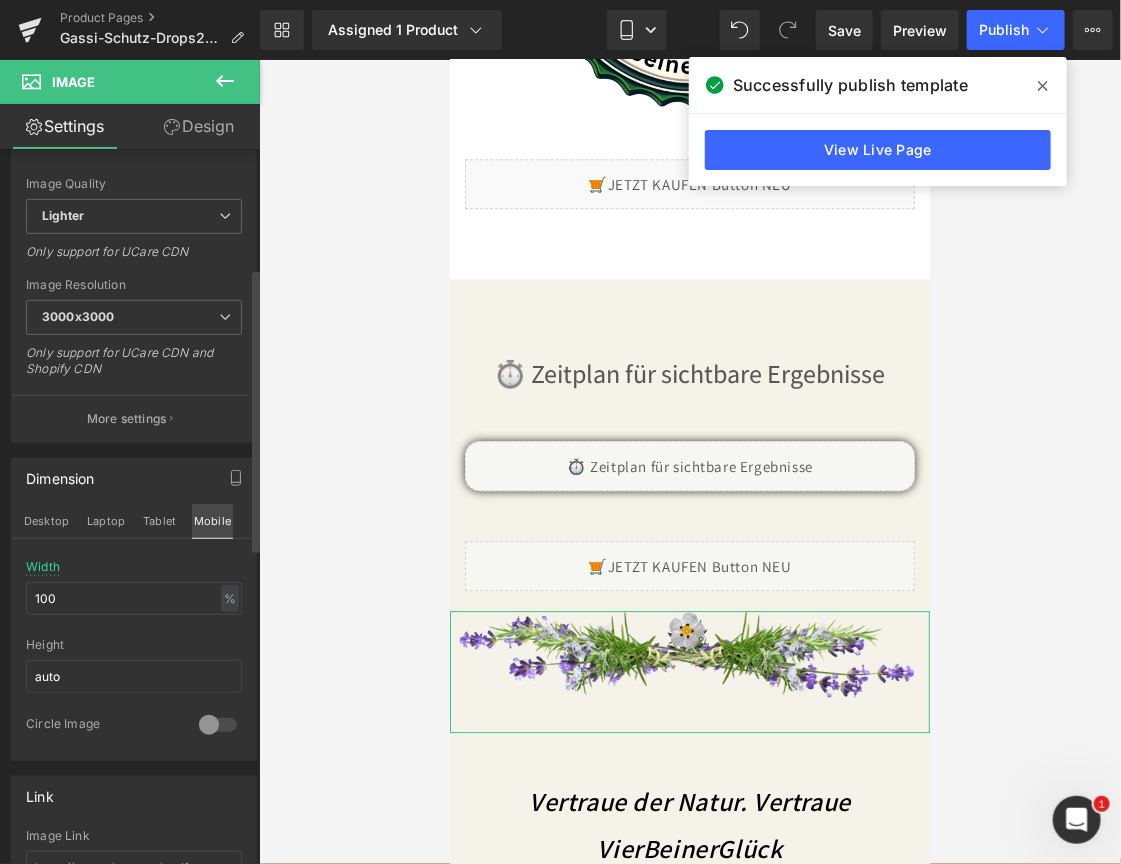 scroll, scrollTop: 6955, scrollLeft: 0, axis: vertical 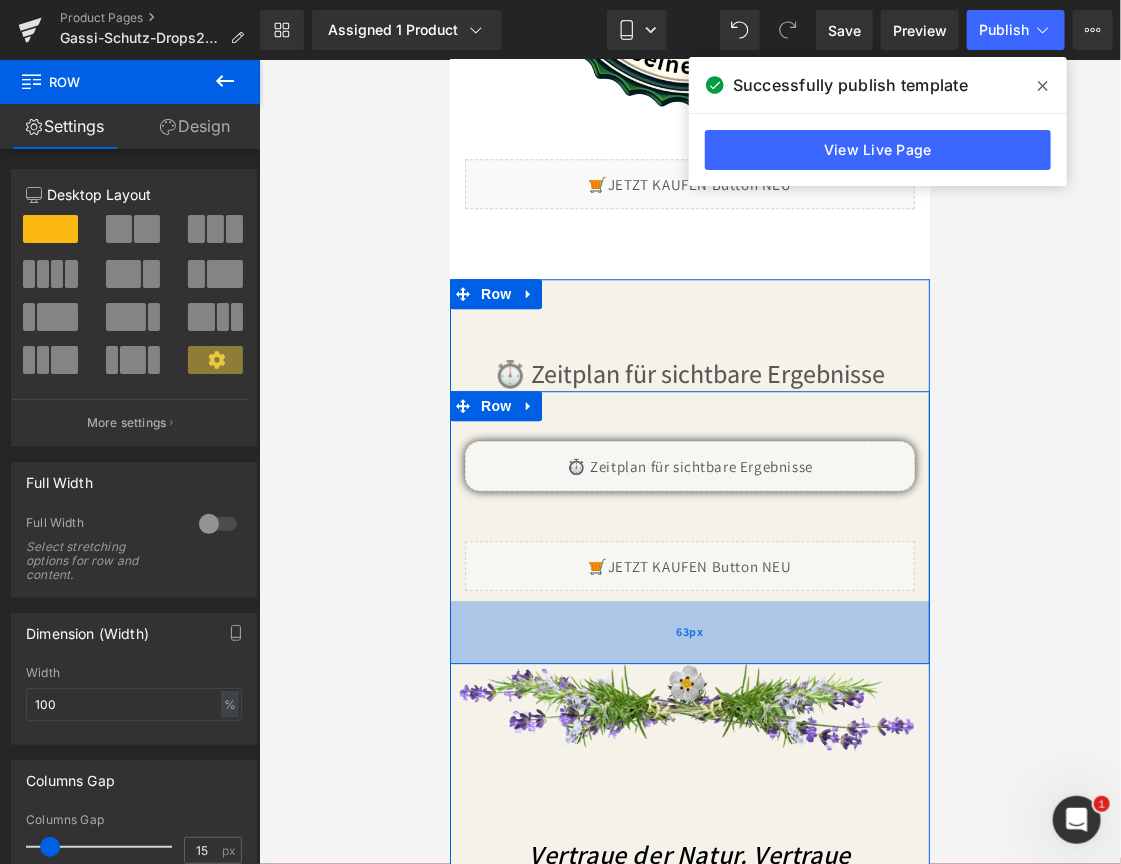 drag, startPoint x: 738, startPoint y: 585, endPoint x: 738, endPoint y: 638, distance: 53 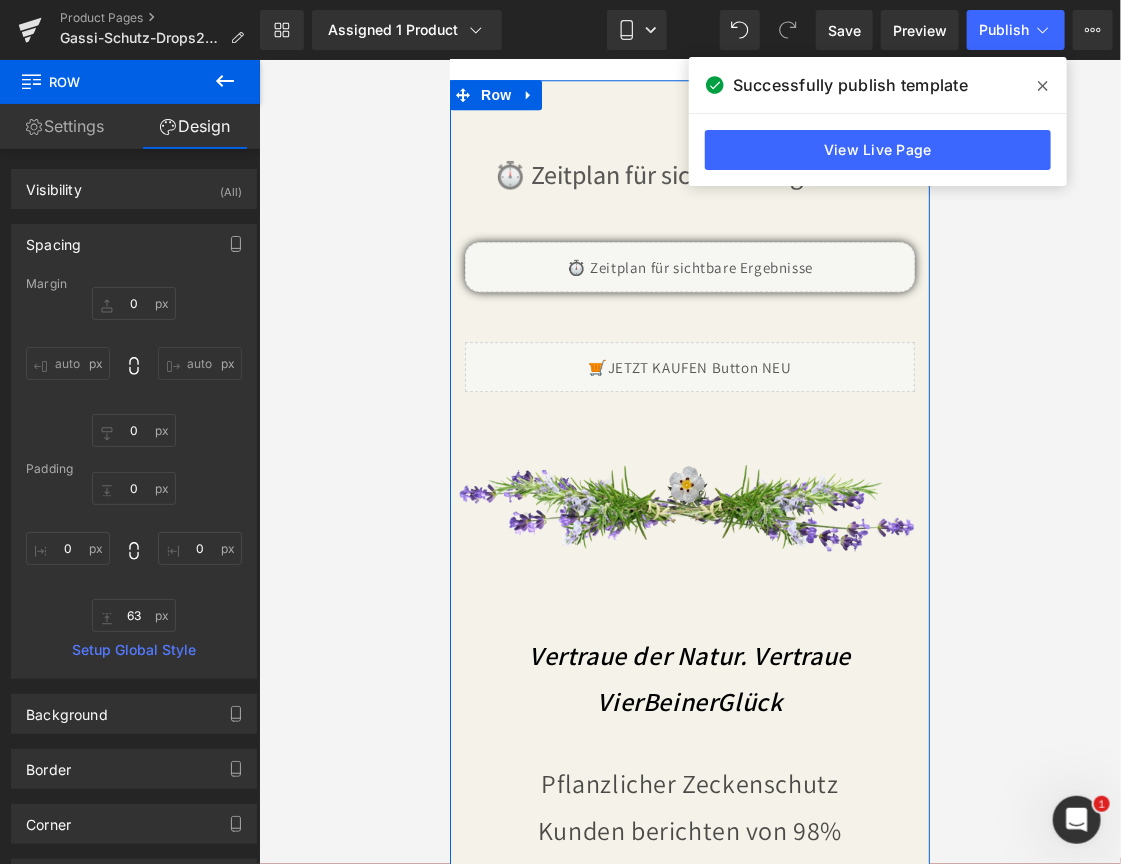scroll, scrollTop: 7155, scrollLeft: 0, axis: vertical 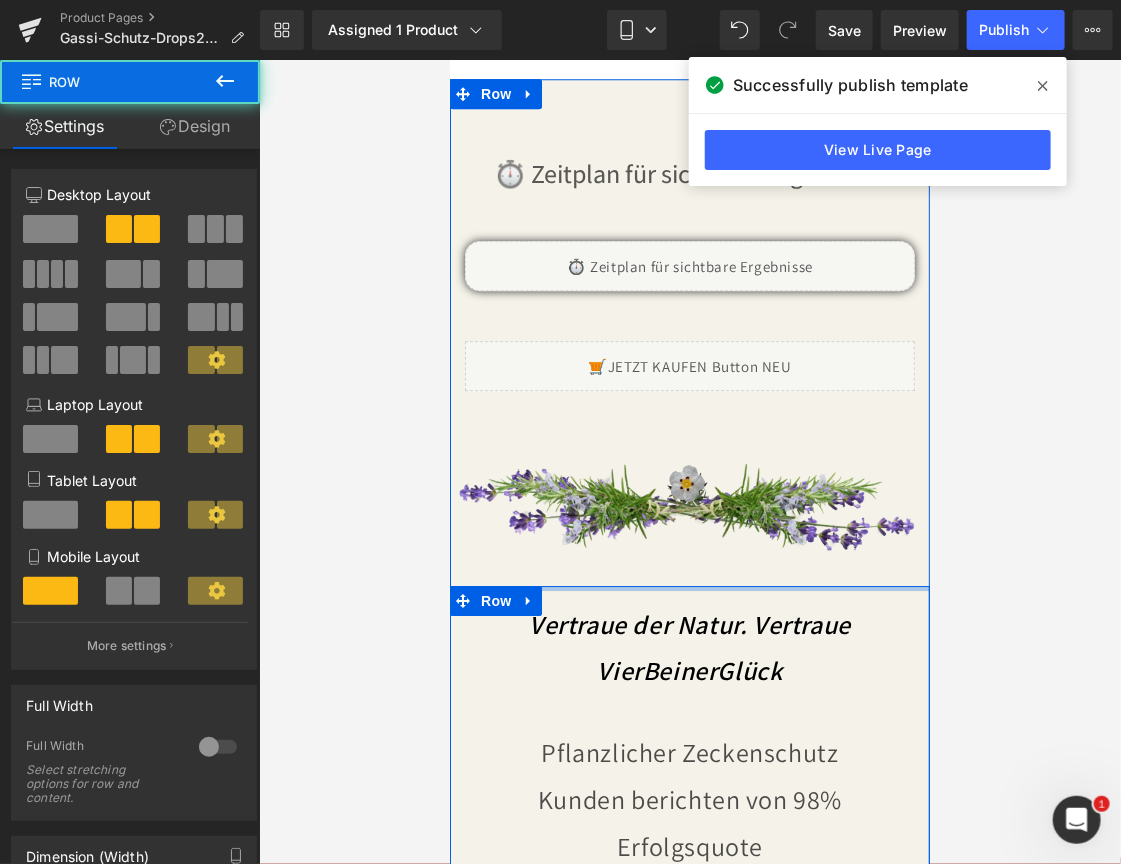 drag, startPoint x: 729, startPoint y: 592, endPoint x: 729, endPoint y: 555, distance: 37 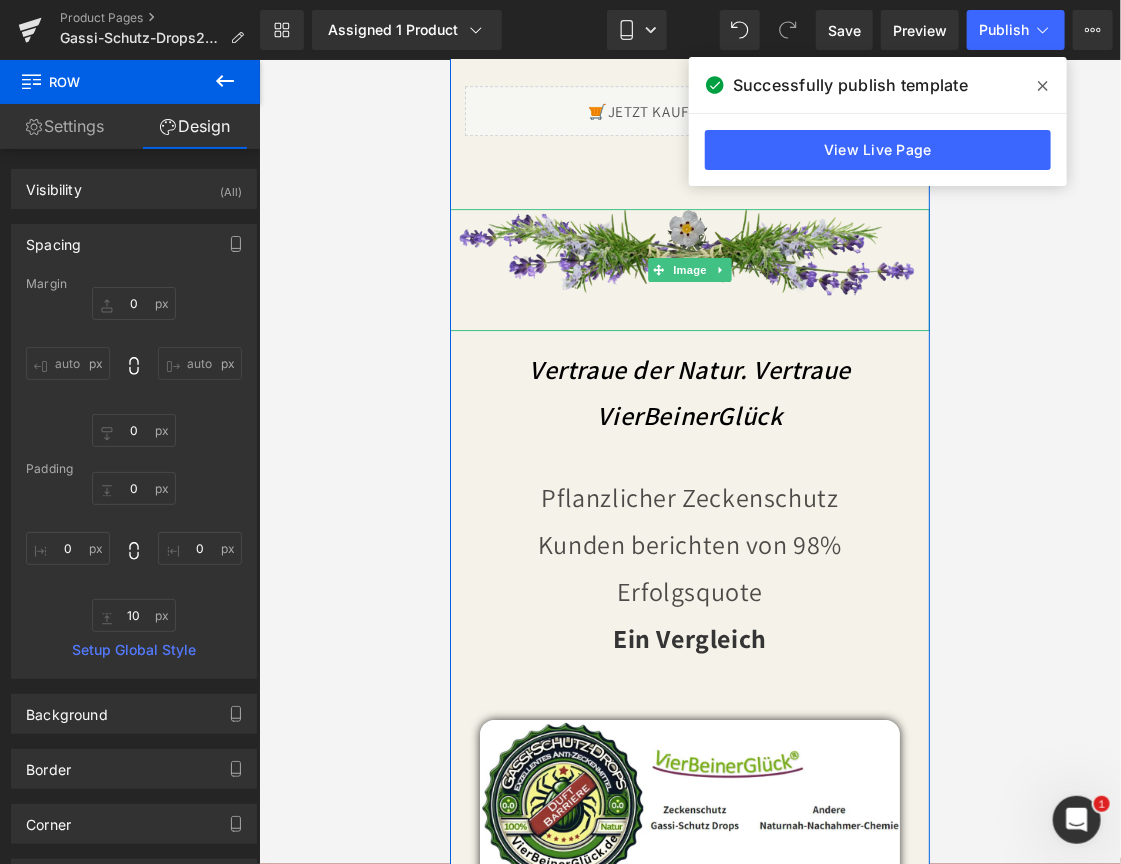 scroll, scrollTop: 7455, scrollLeft: 0, axis: vertical 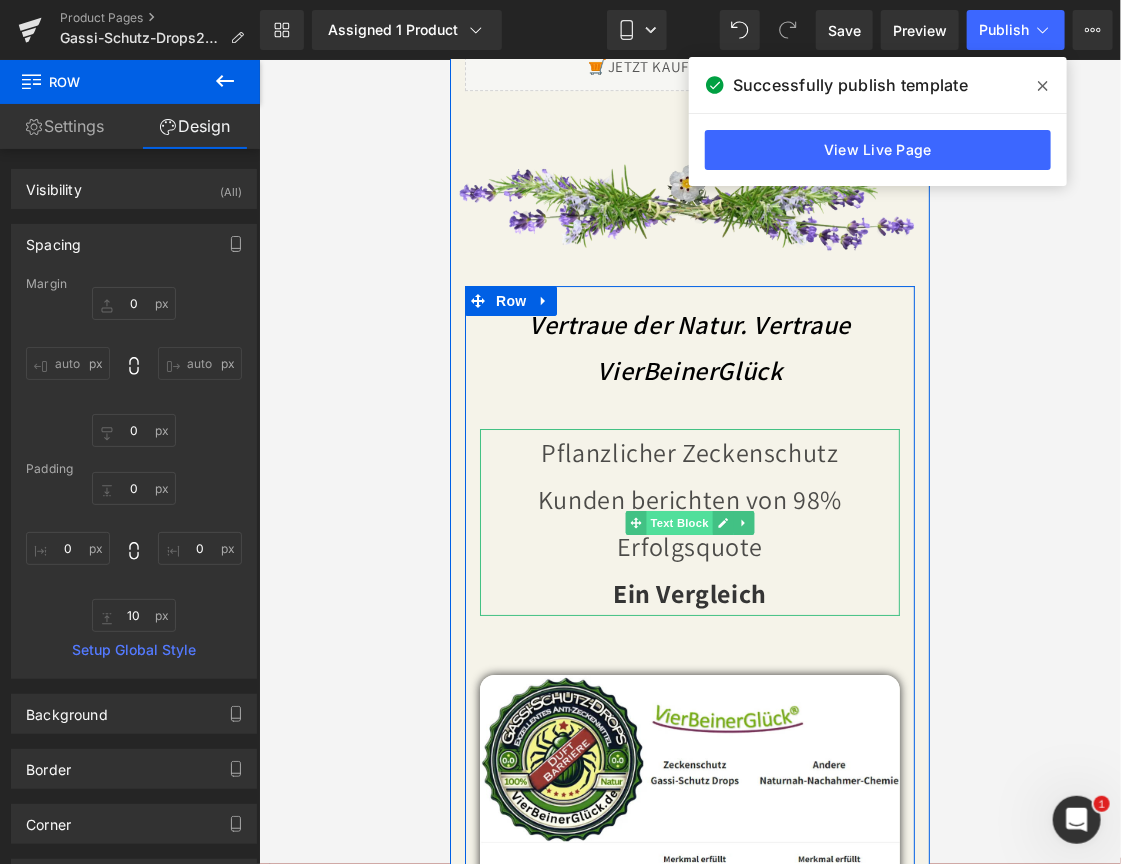 click on "Text Block" at bounding box center [678, 522] 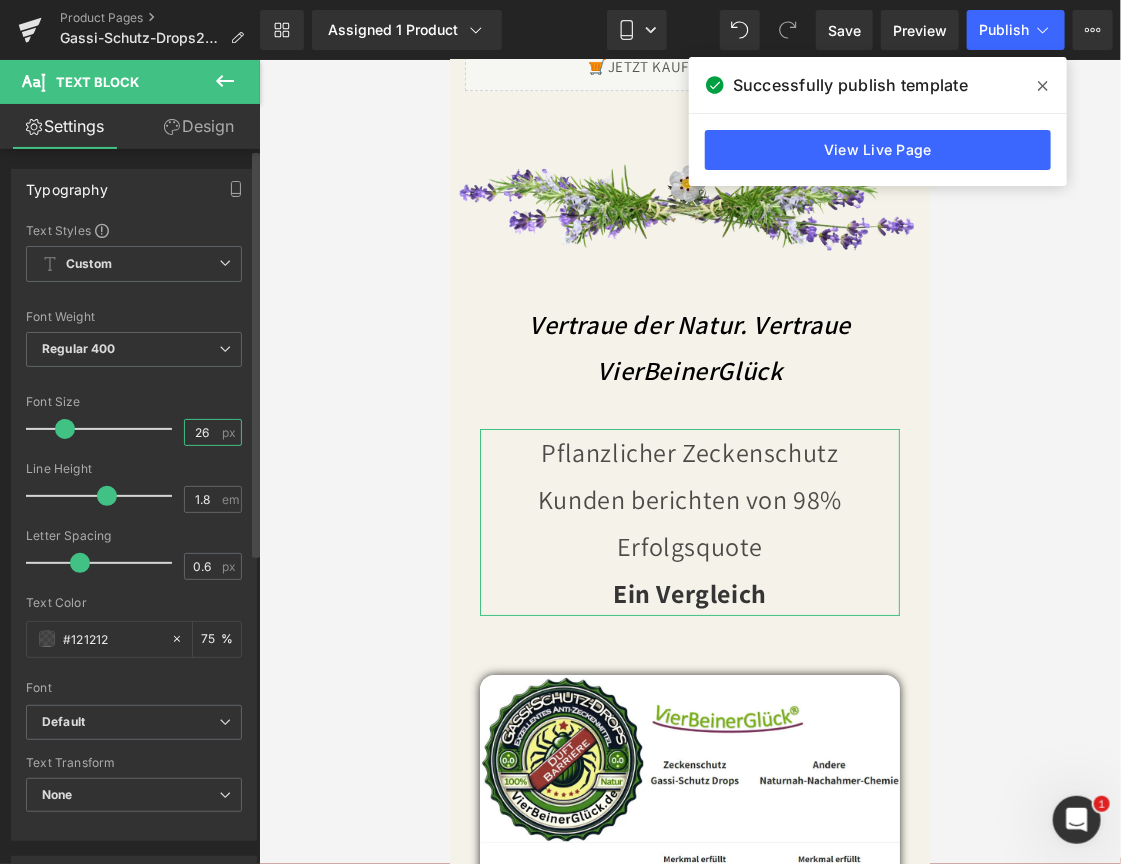click on "26" at bounding box center (202, 432) 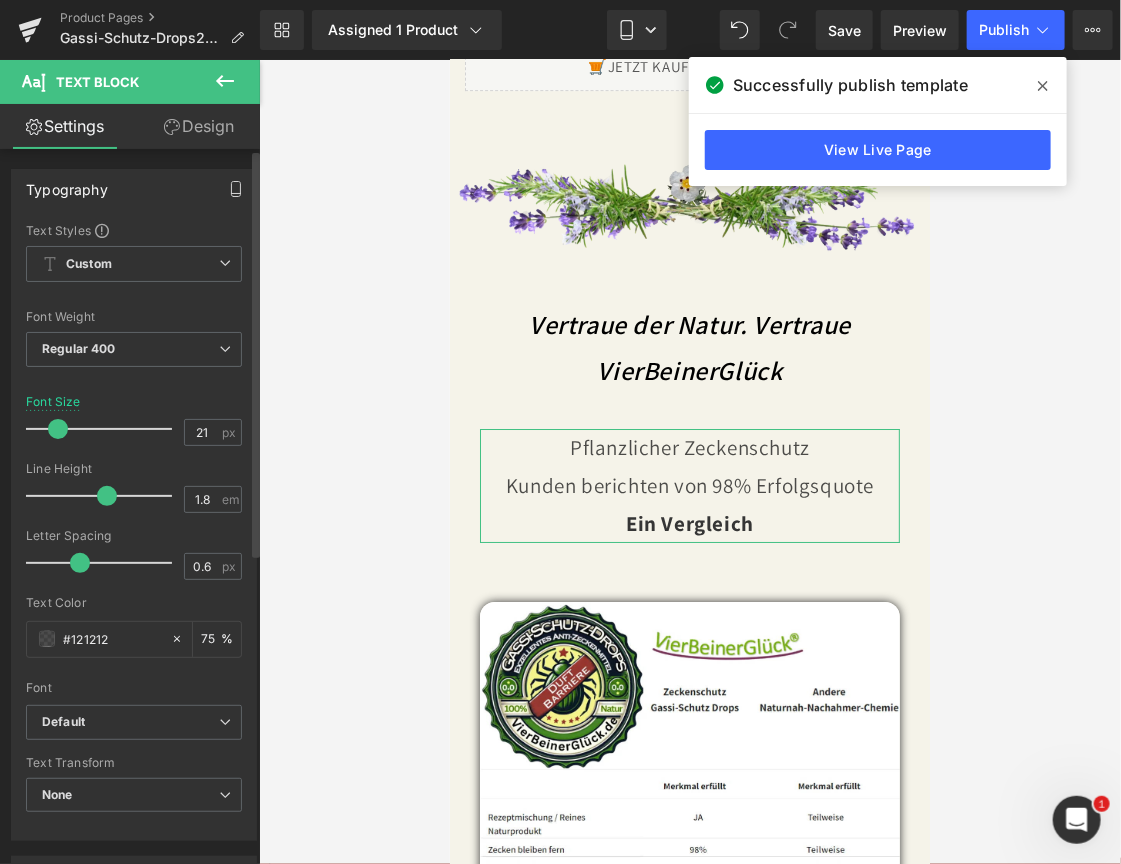 click at bounding box center (236, 189) 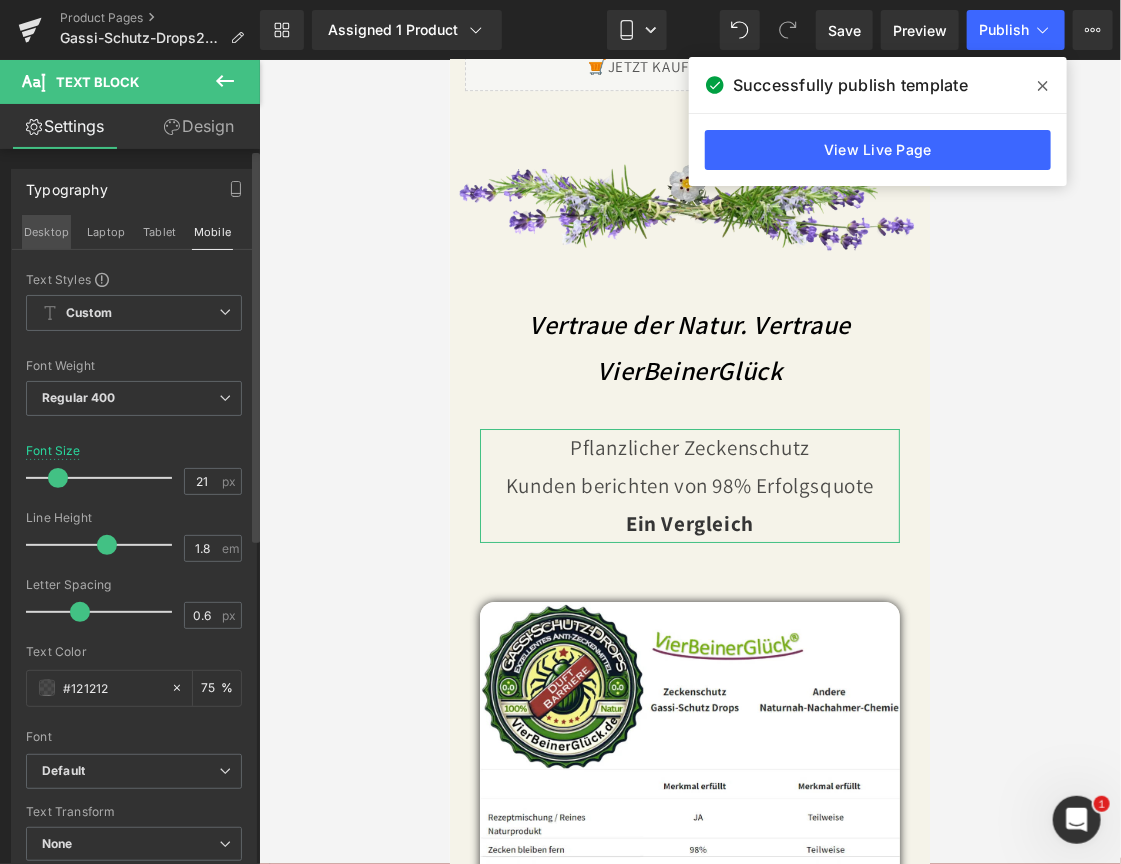 click on "Desktop" at bounding box center (46, 232) 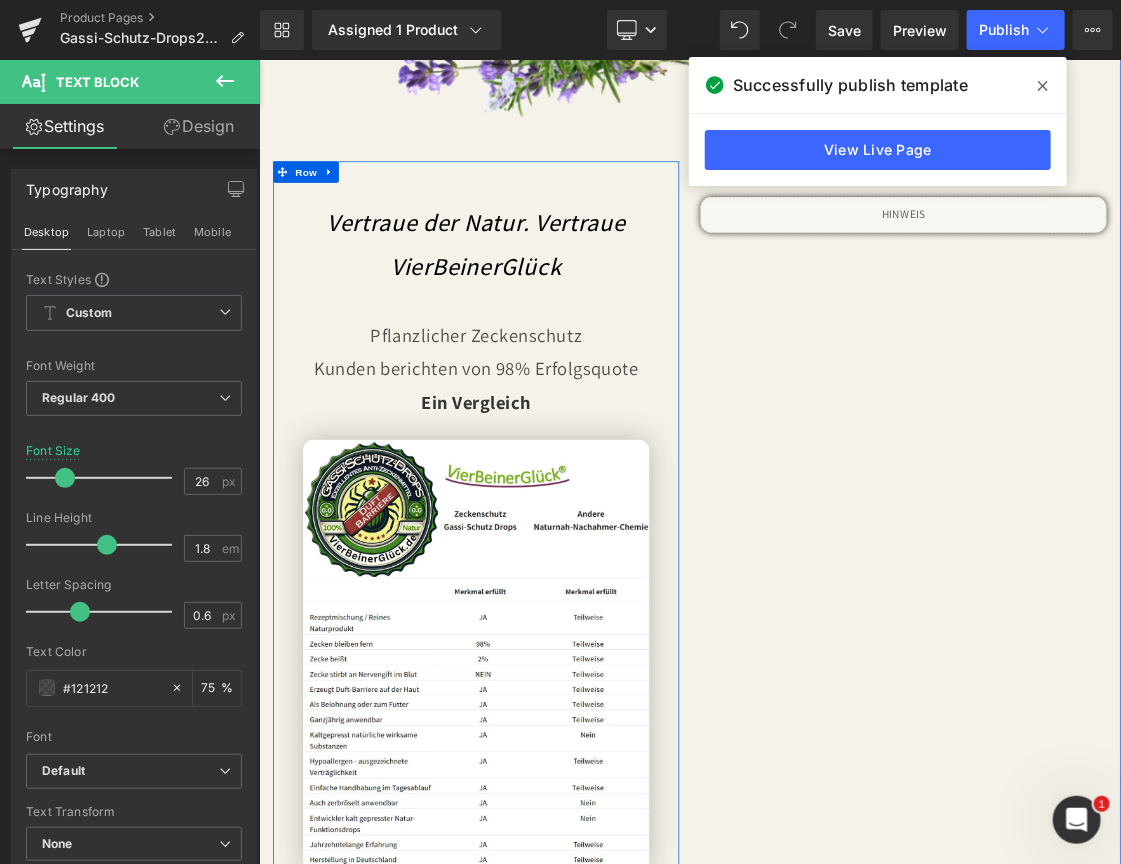scroll, scrollTop: 7522, scrollLeft: 0, axis: vertical 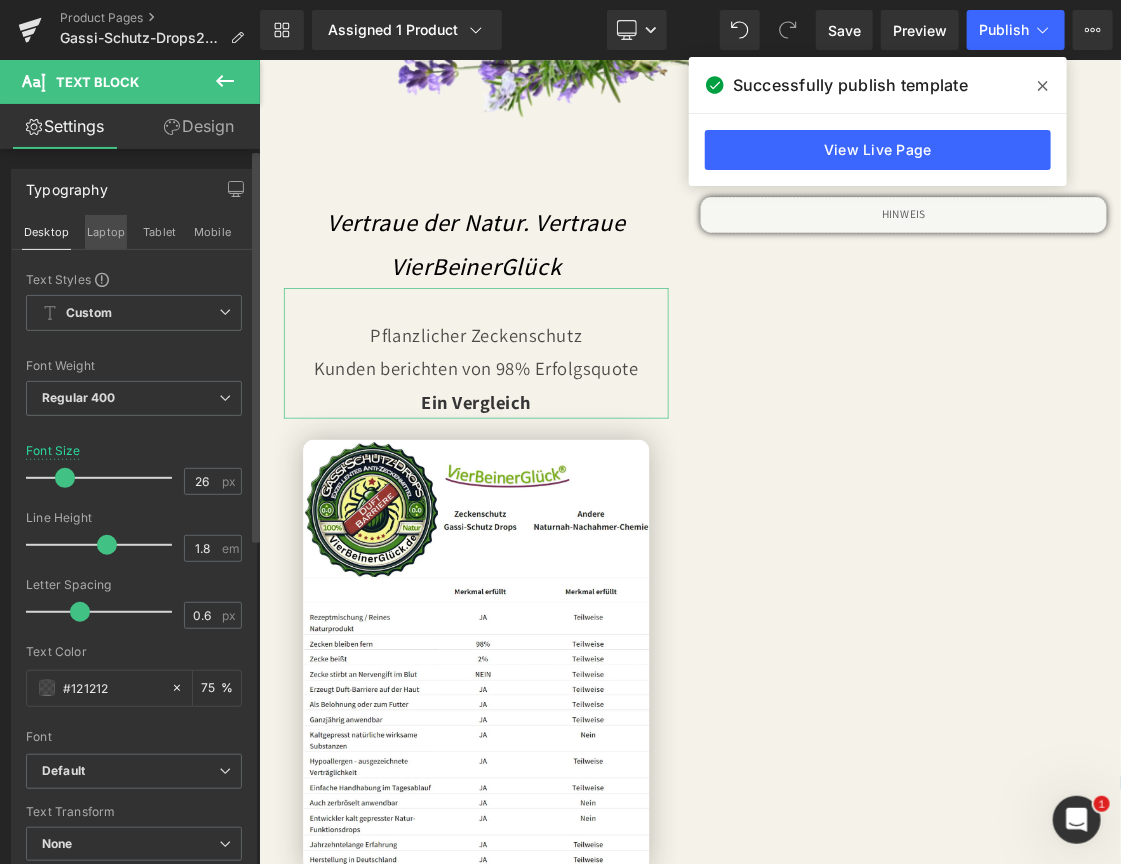 click on "Laptop" at bounding box center [106, 232] 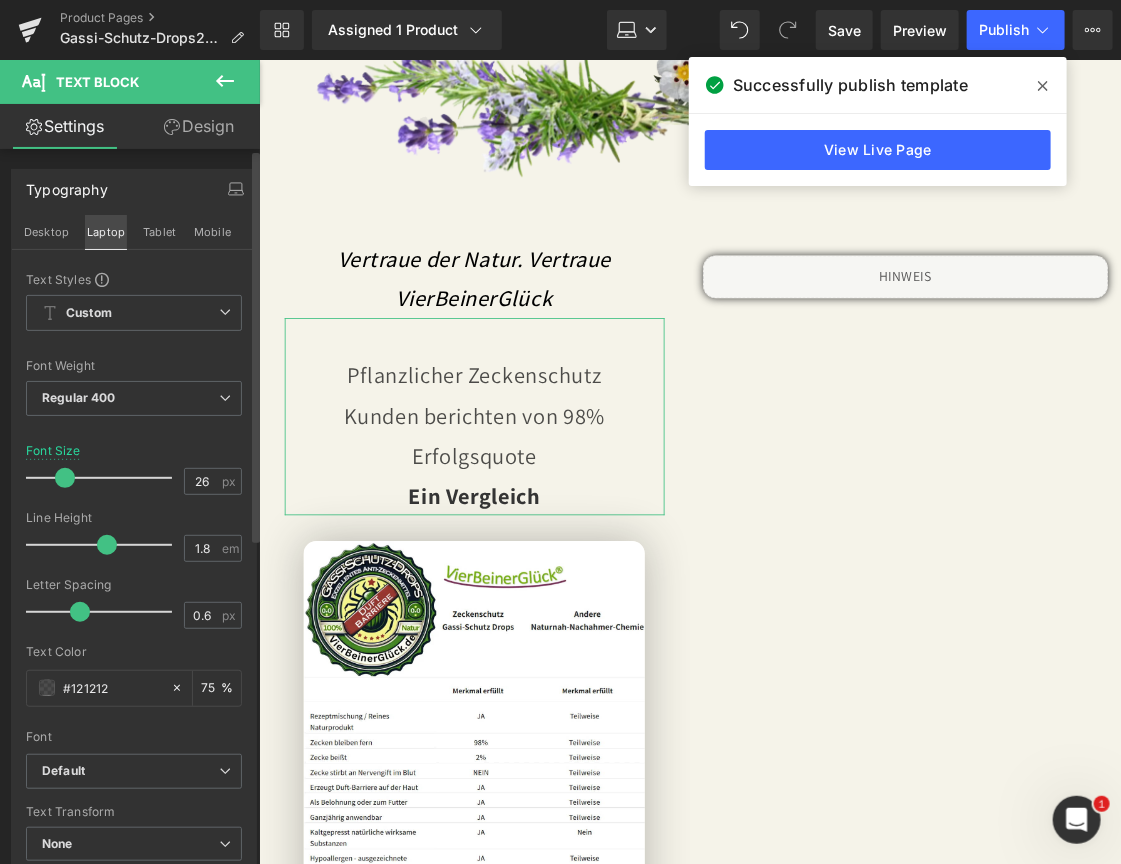 scroll, scrollTop: 7201, scrollLeft: 0, axis: vertical 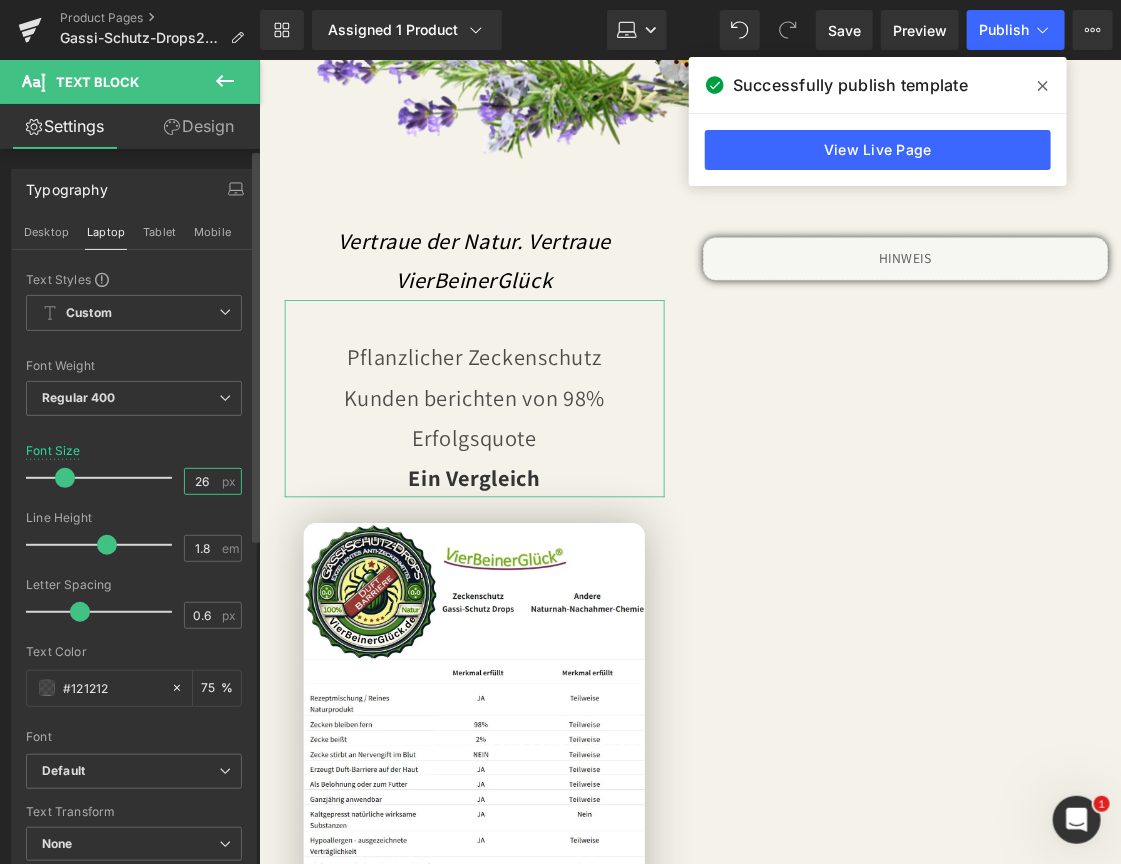 click on "26" at bounding box center (202, 481) 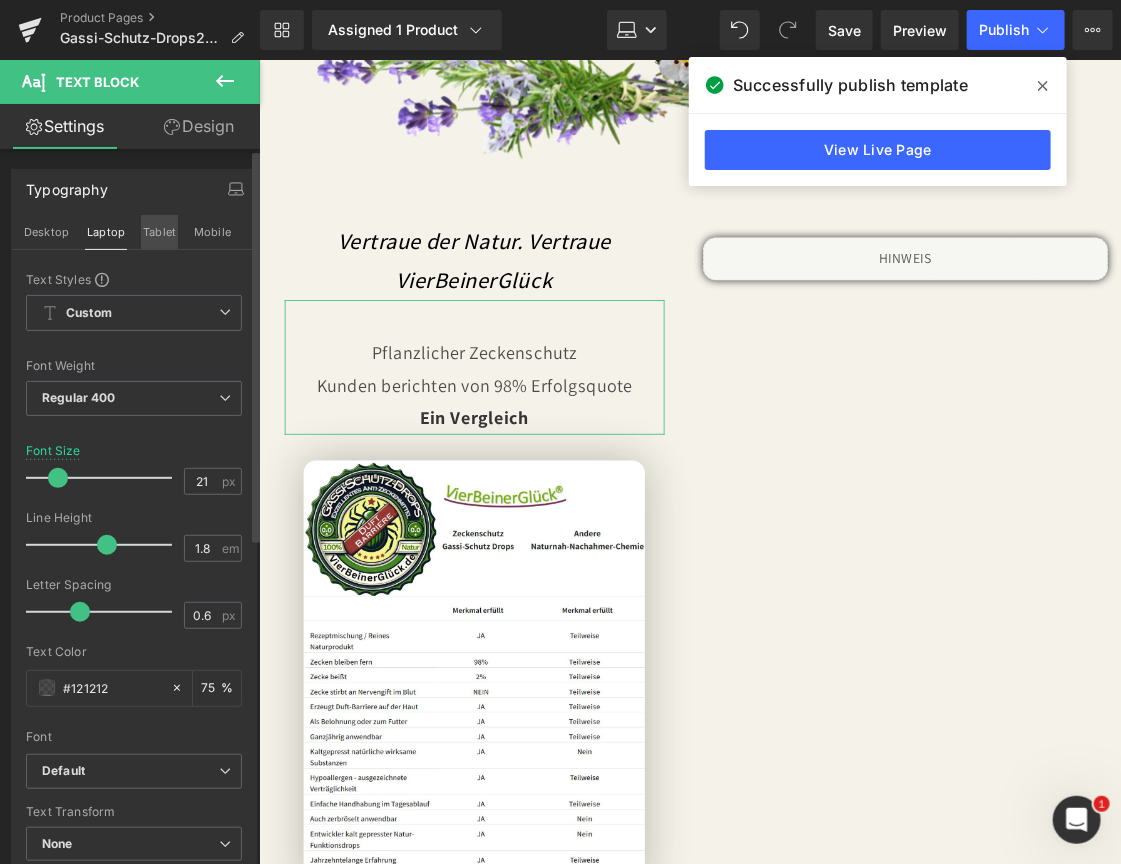 click on "Tablet" at bounding box center [159, 232] 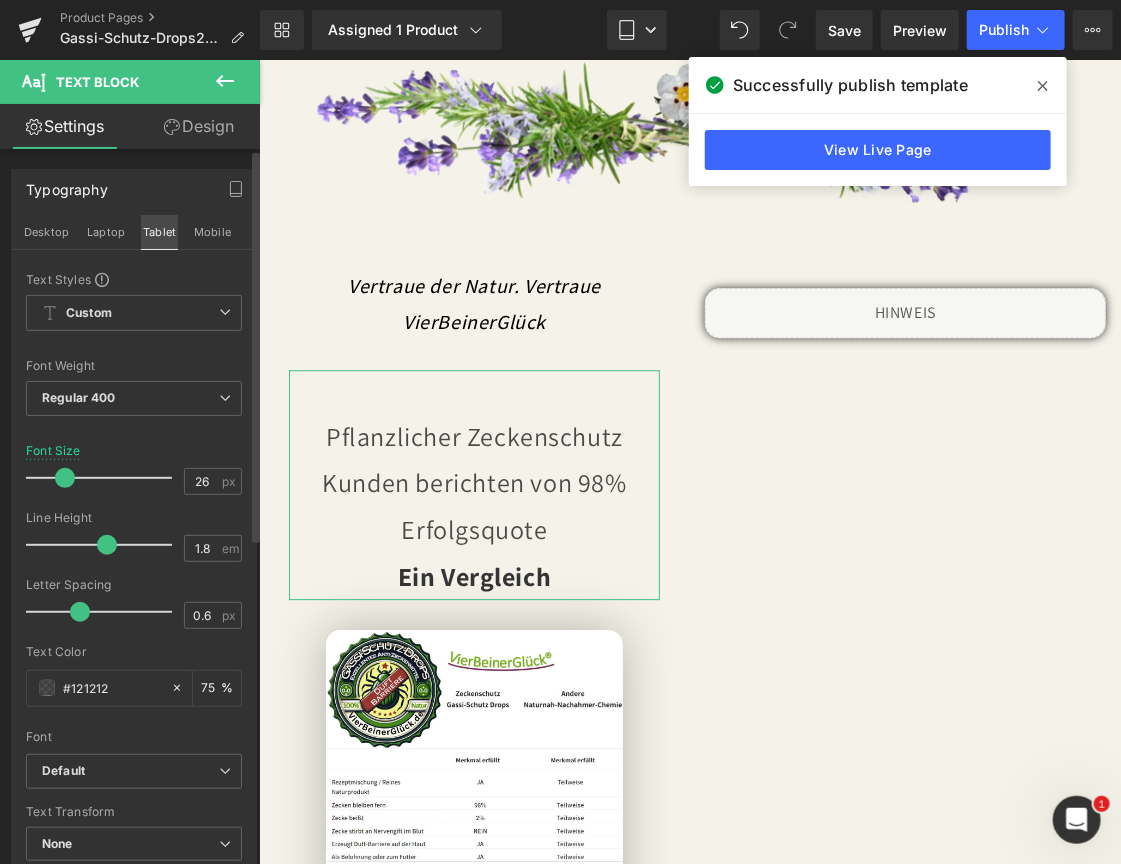 scroll, scrollTop: 6986, scrollLeft: 0, axis: vertical 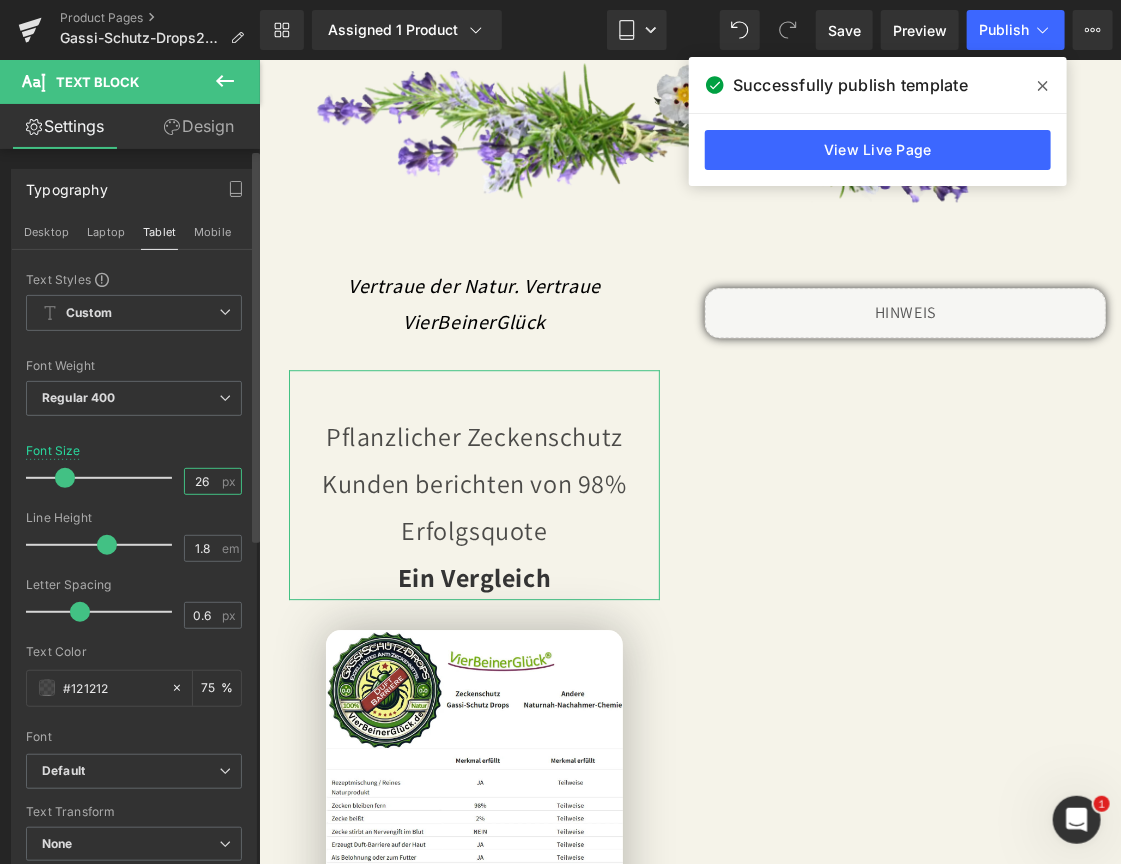 click on "26" at bounding box center (202, 481) 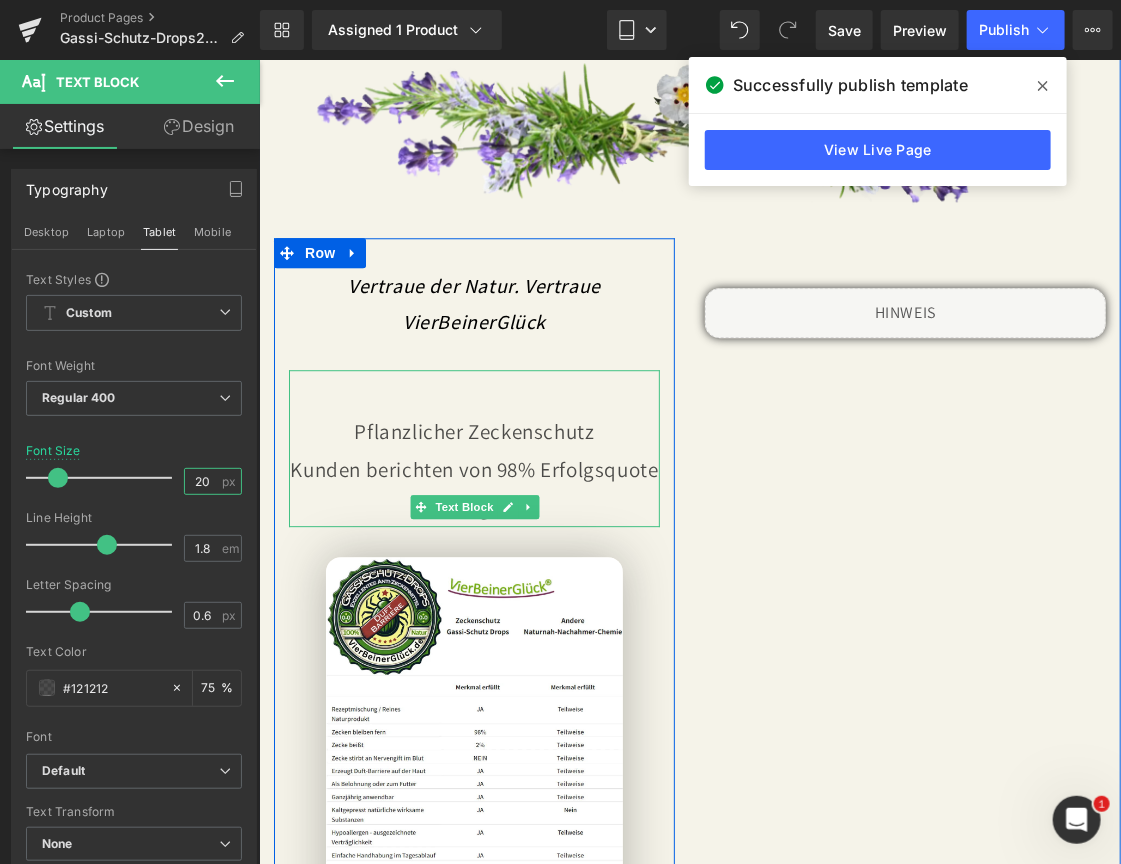 type on "19" 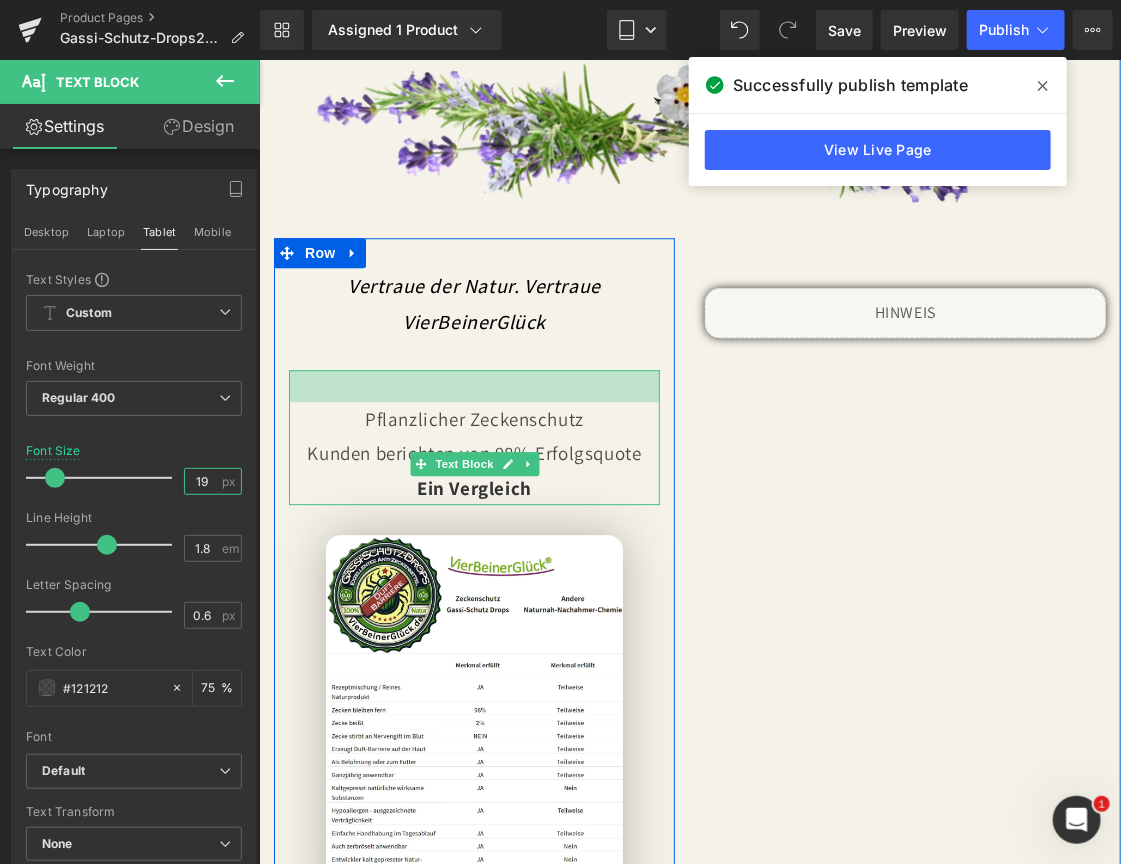 drag, startPoint x: 492, startPoint y: 349, endPoint x: 492, endPoint y: 338, distance: 11 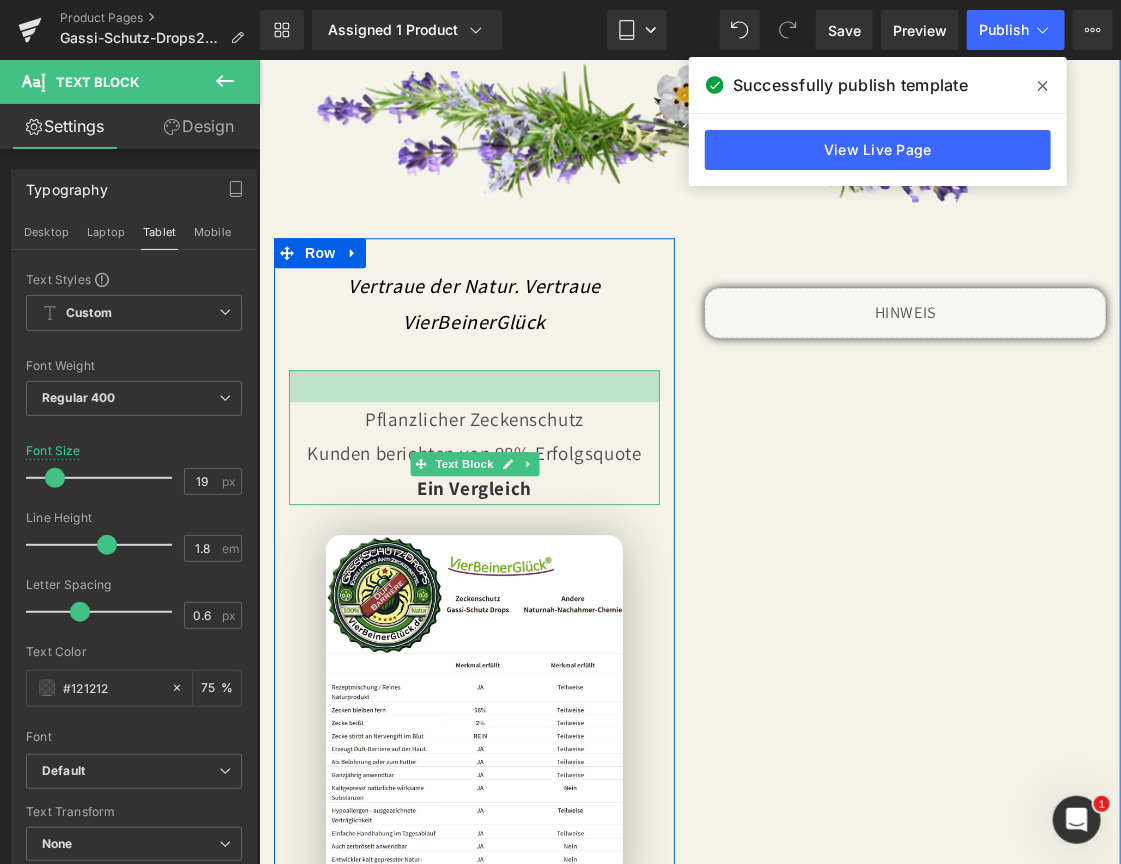 click on "Vertraue der Natur. Vertraue VierBeinerGlück Heading         Pflanzlicher Zeckenschutz  Kunden berichten von 98% Erfolgsquote  Ein Vergleich Text Block   32px       Image" at bounding box center (473, 585) 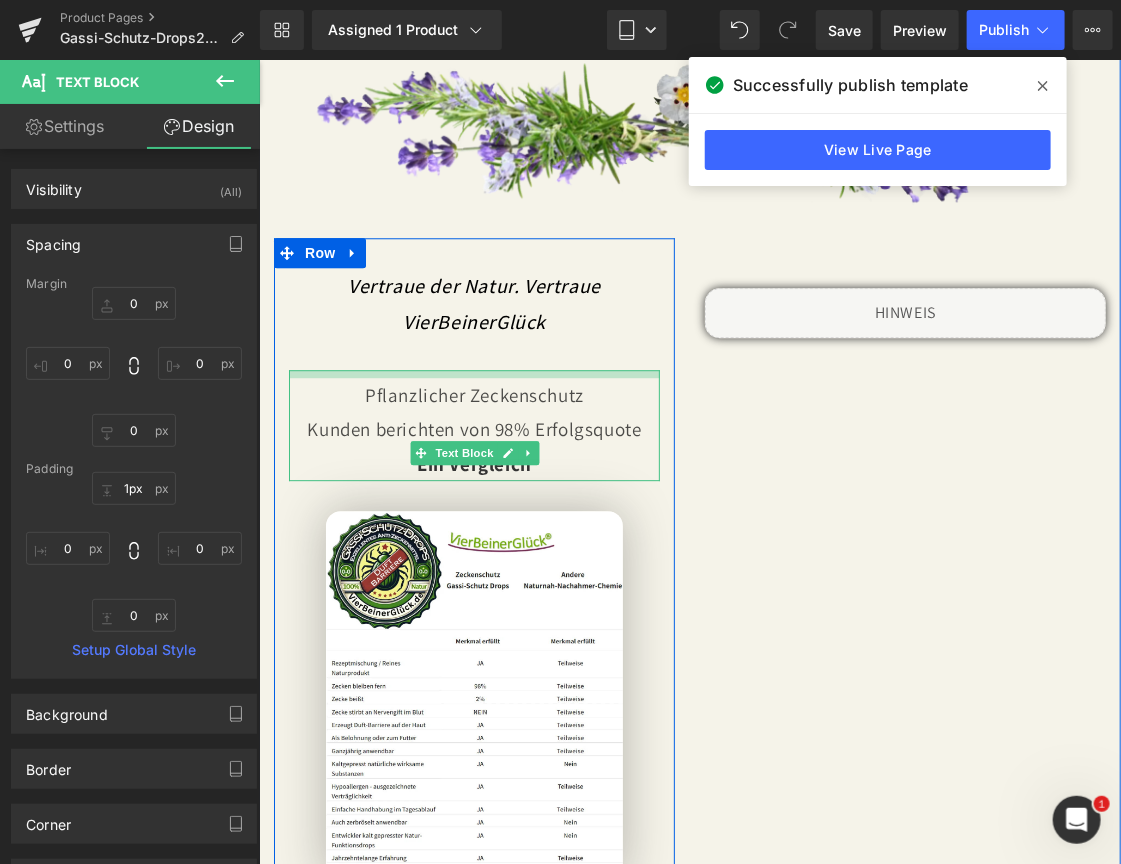 type on "0px" 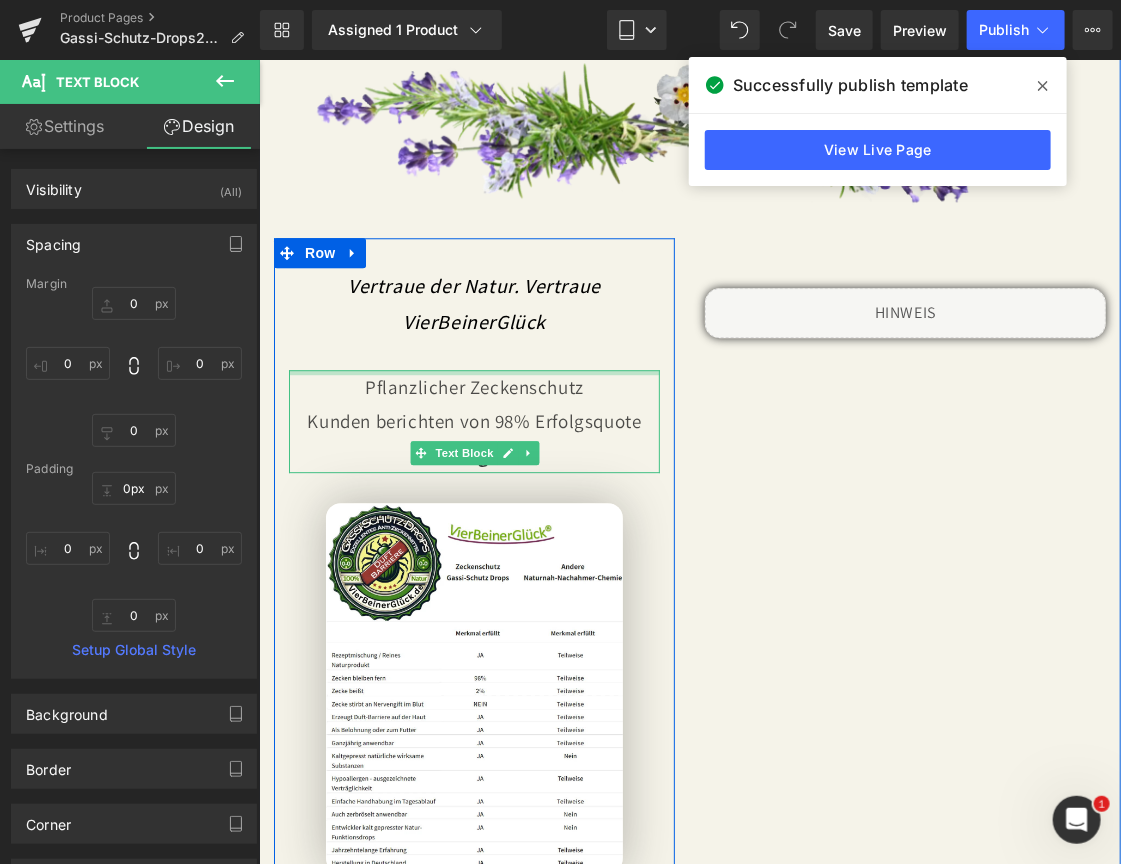 drag, startPoint x: 484, startPoint y: 373, endPoint x: 484, endPoint y: 332, distance: 41 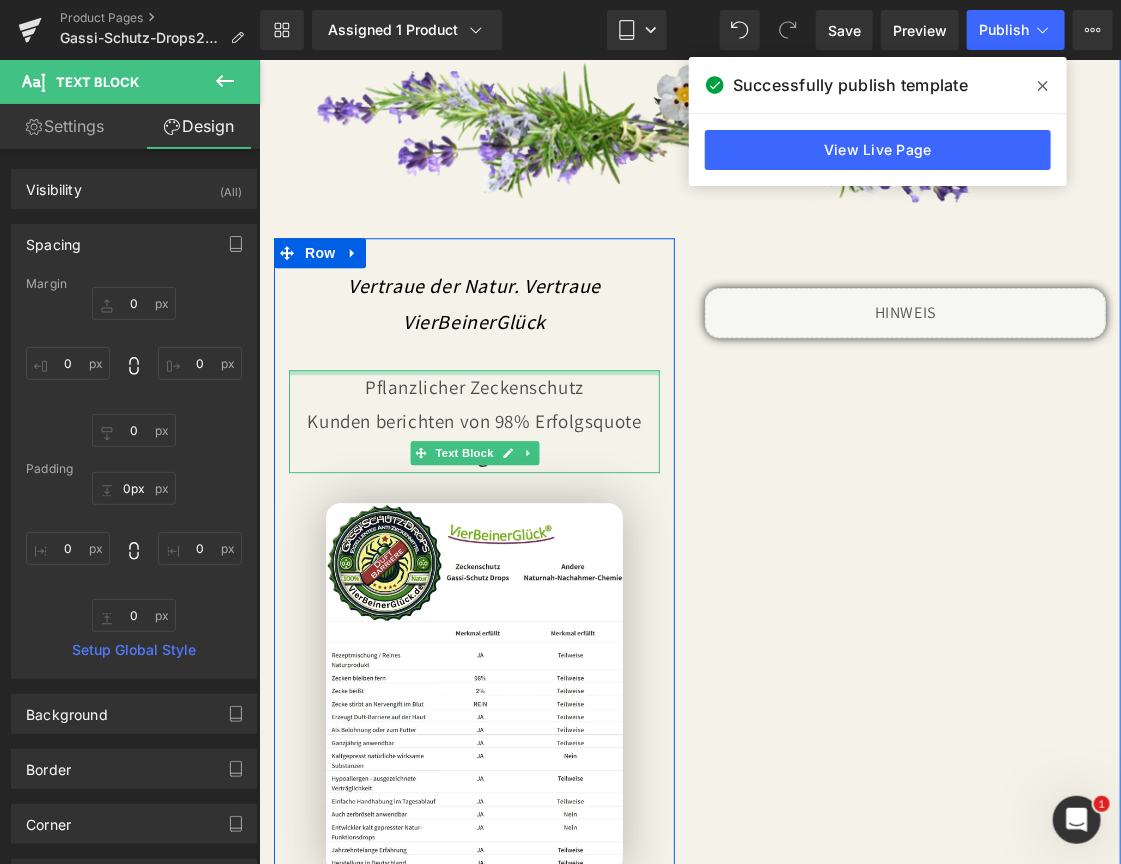 click on "Vertraue der Natur. Vertraue VierBeinerGlück Heading         Pflanzlicher Zeckenschutz  Kunden berichten von 98% Erfolgsquote  Ein Vergleich Text Block         Image" at bounding box center [473, 569] 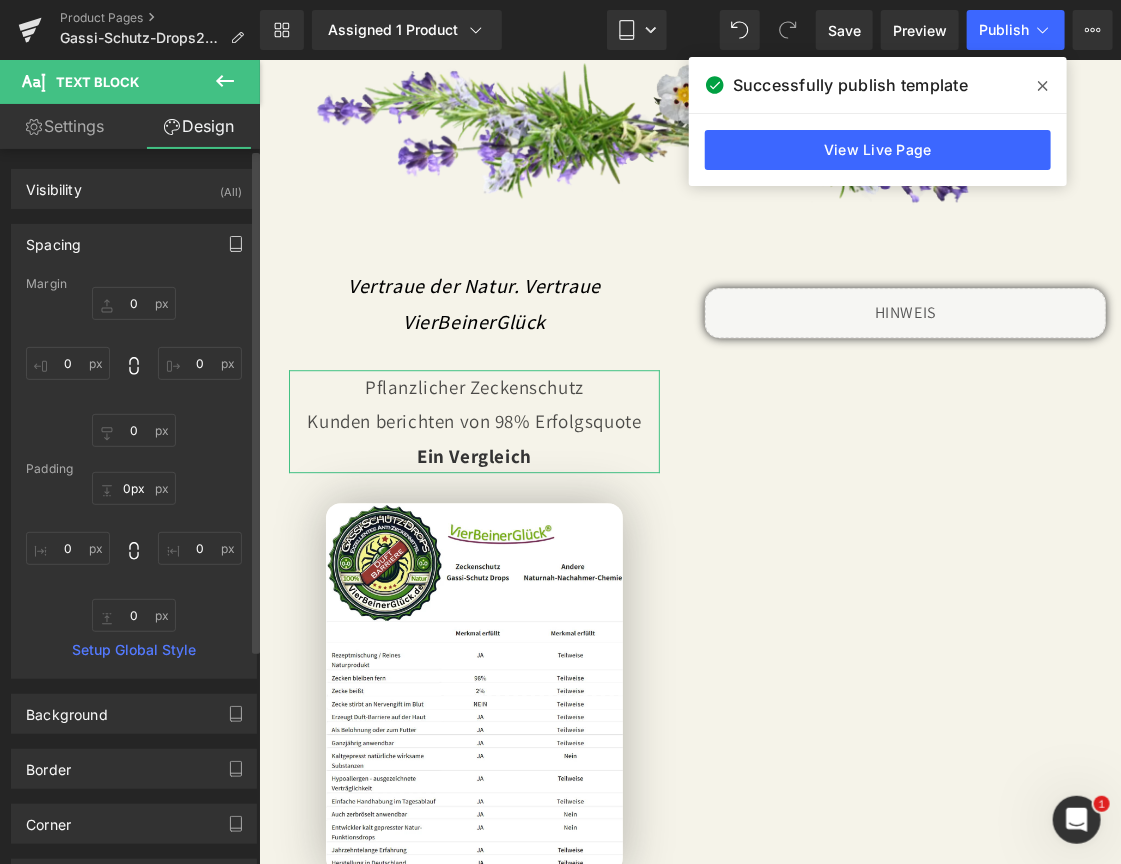 click 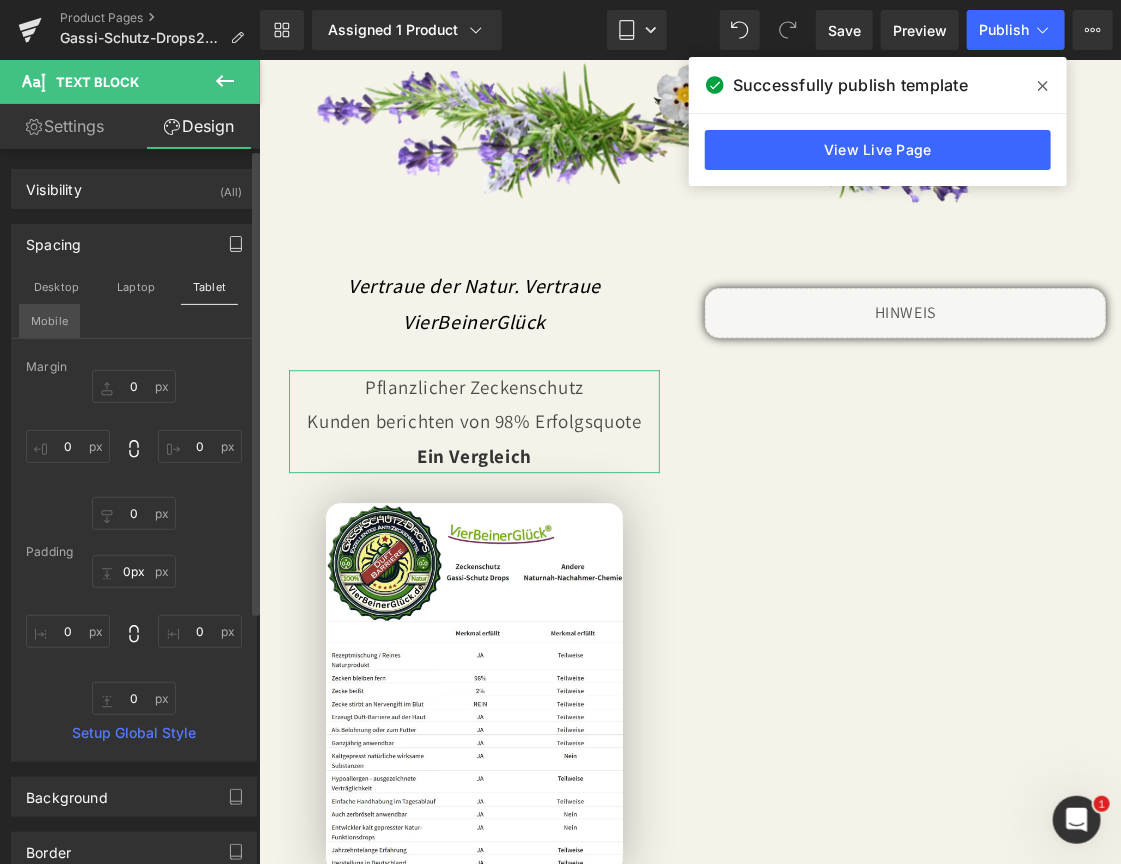 click on "Mobile" at bounding box center (49, 321) 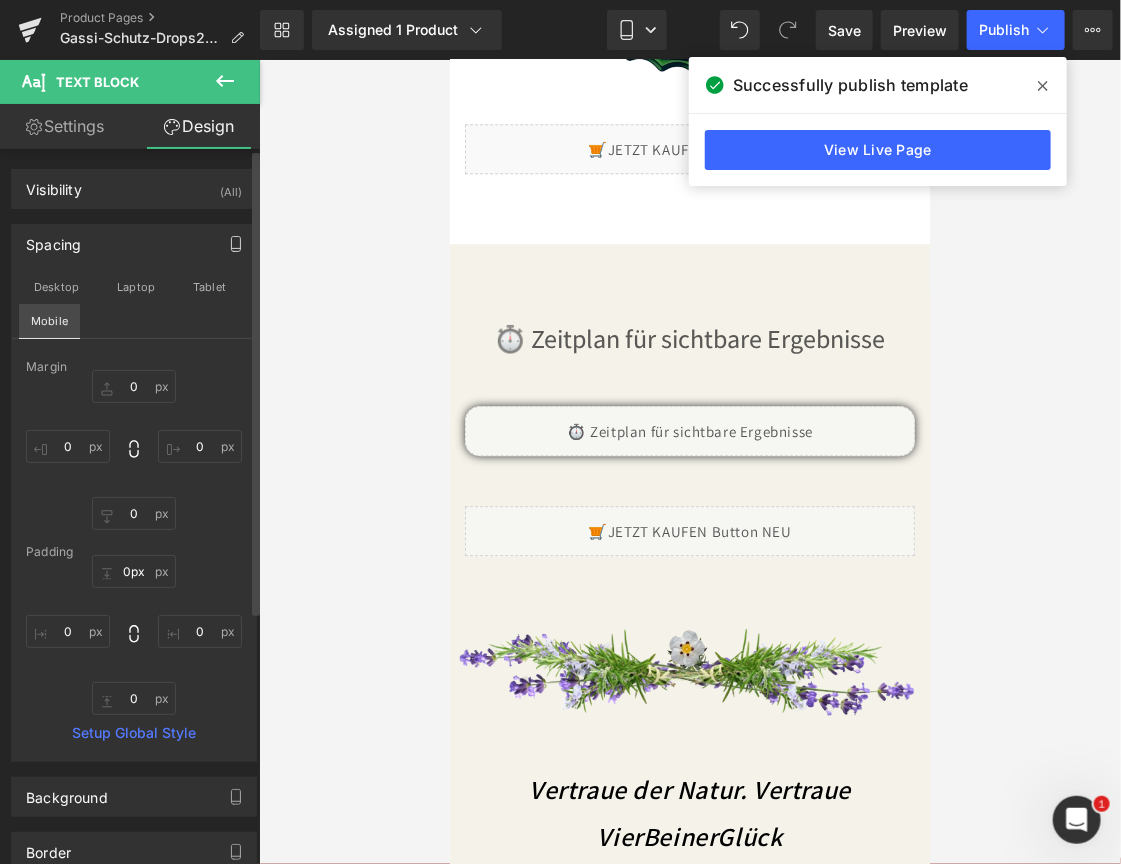 type on "0" 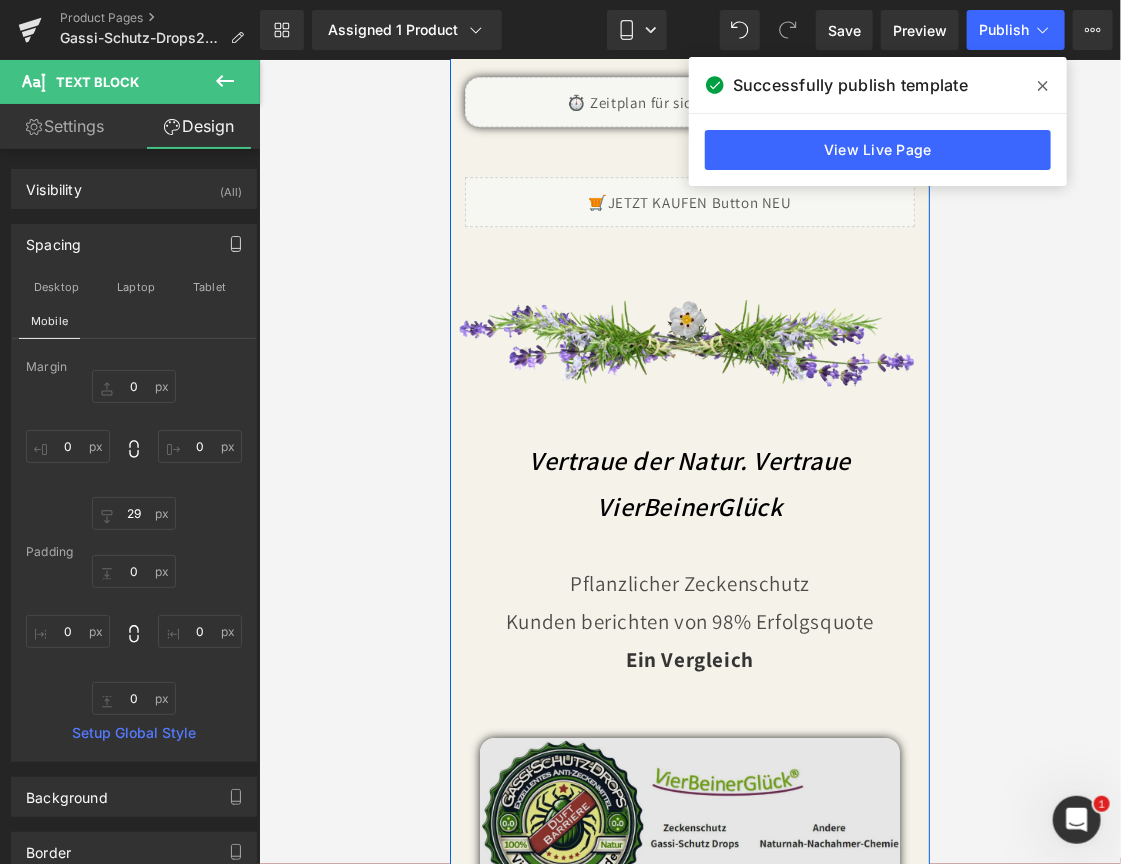 scroll, scrollTop: 7275, scrollLeft: 0, axis: vertical 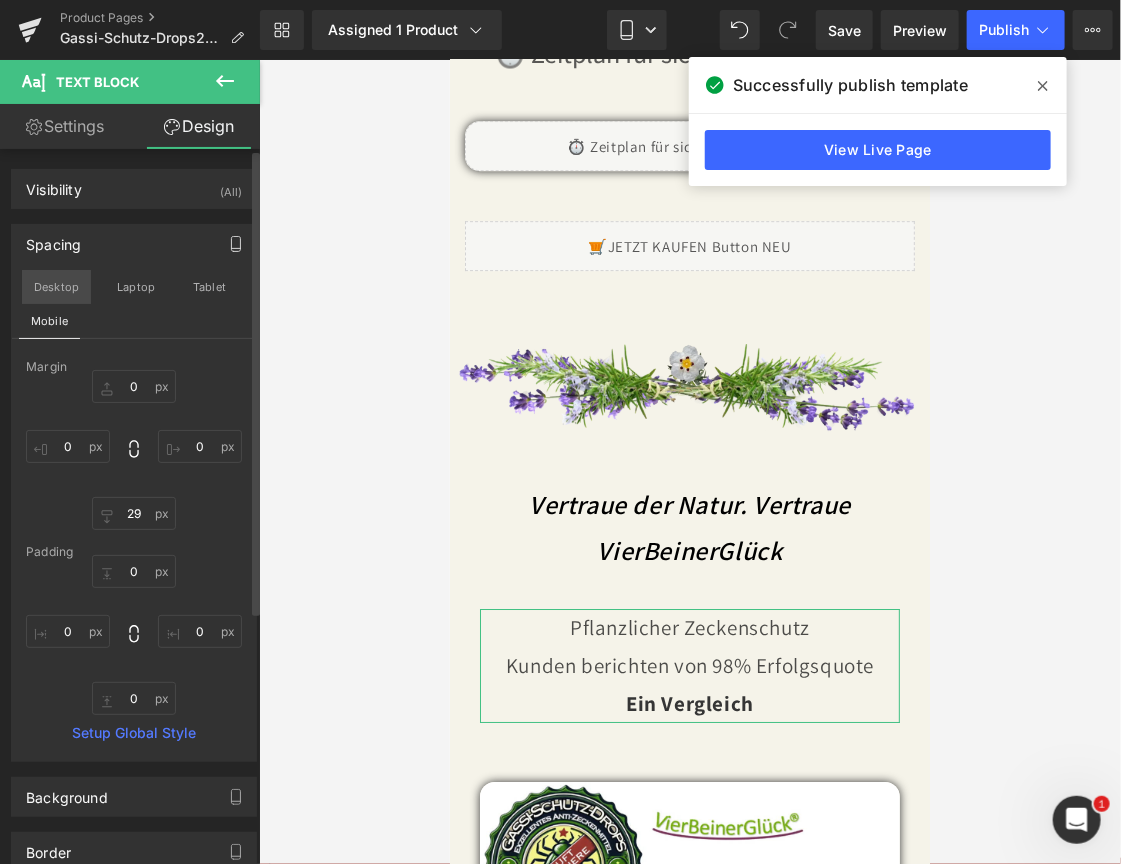click on "Desktop" at bounding box center (56, 287) 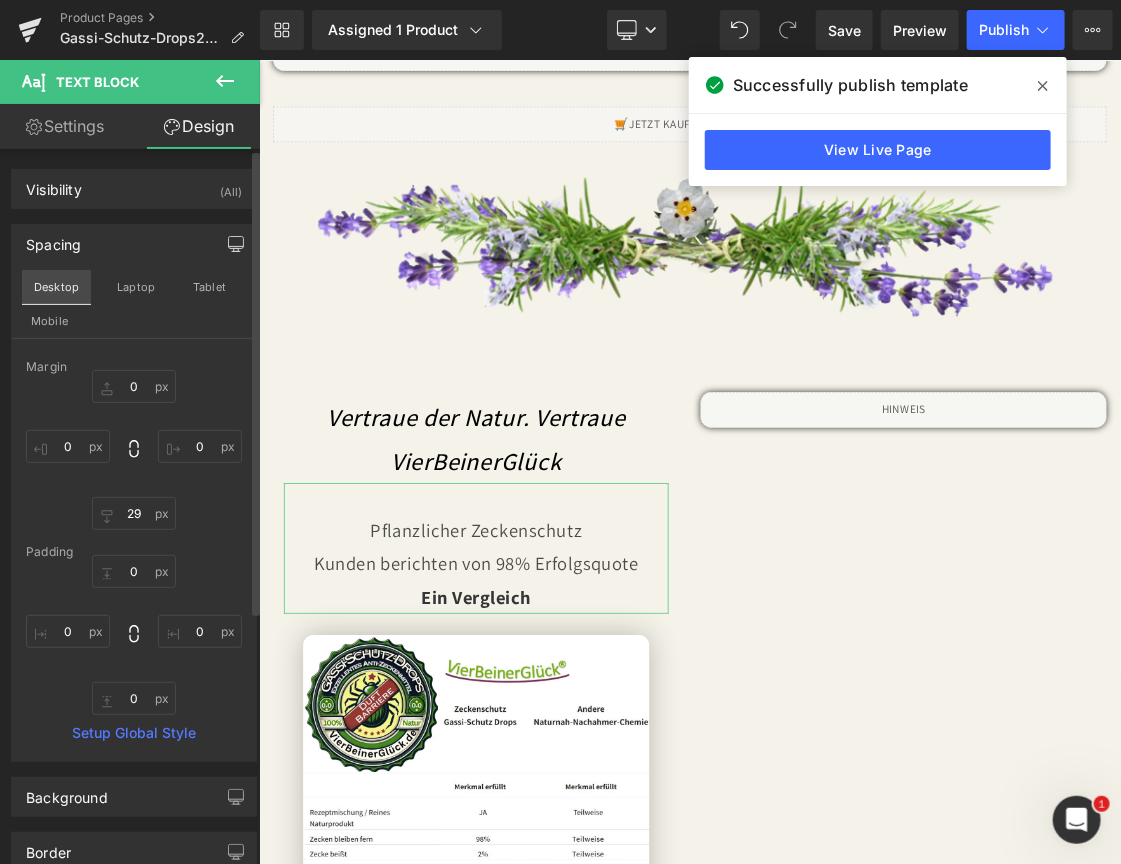 type on "0" 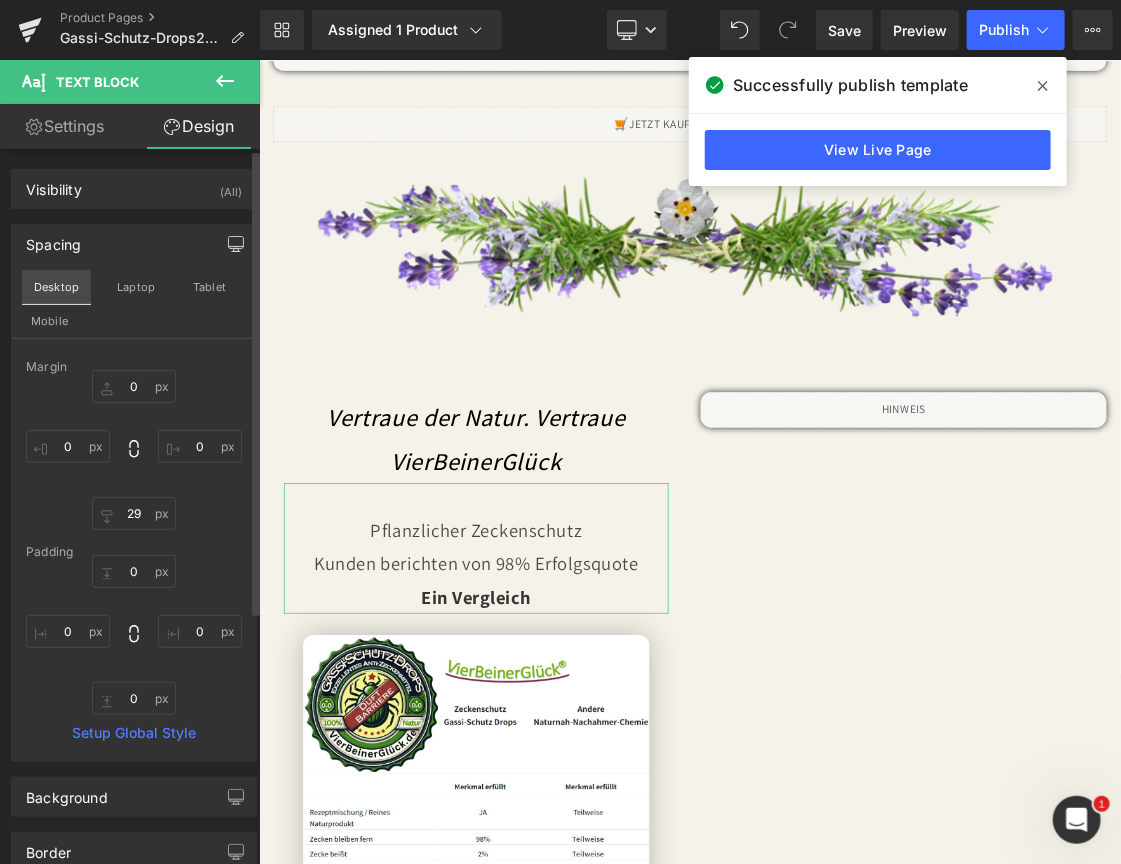 type on "0" 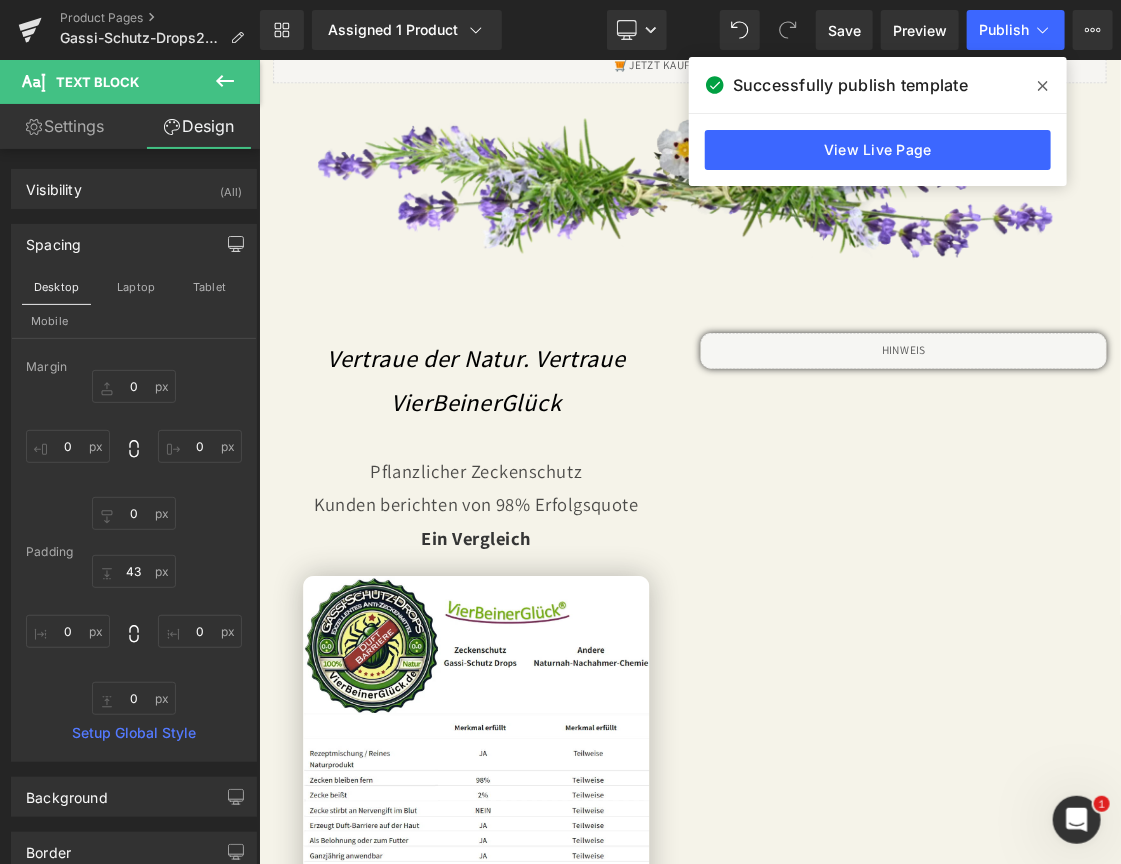 scroll, scrollTop: 7331, scrollLeft: 0, axis: vertical 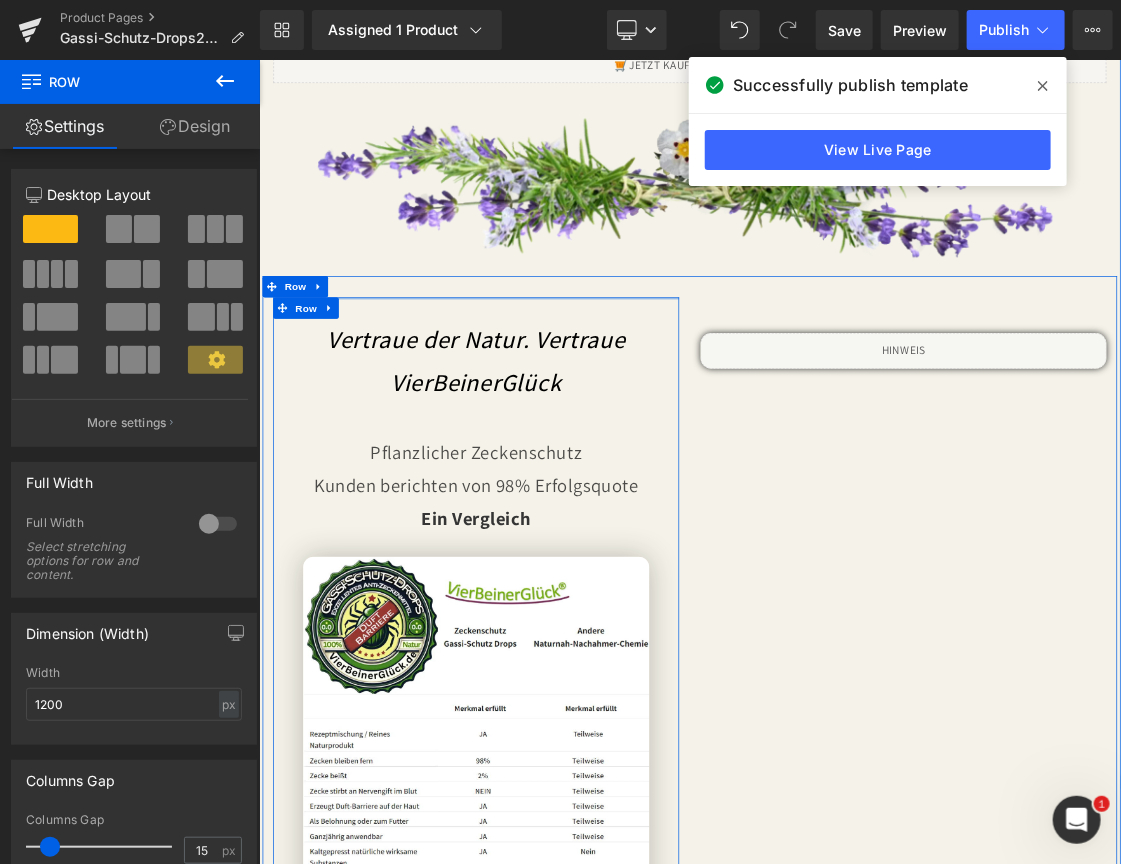 drag, startPoint x: 769, startPoint y: 418, endPoint x: 769, endPoint y: 391, distance: 27 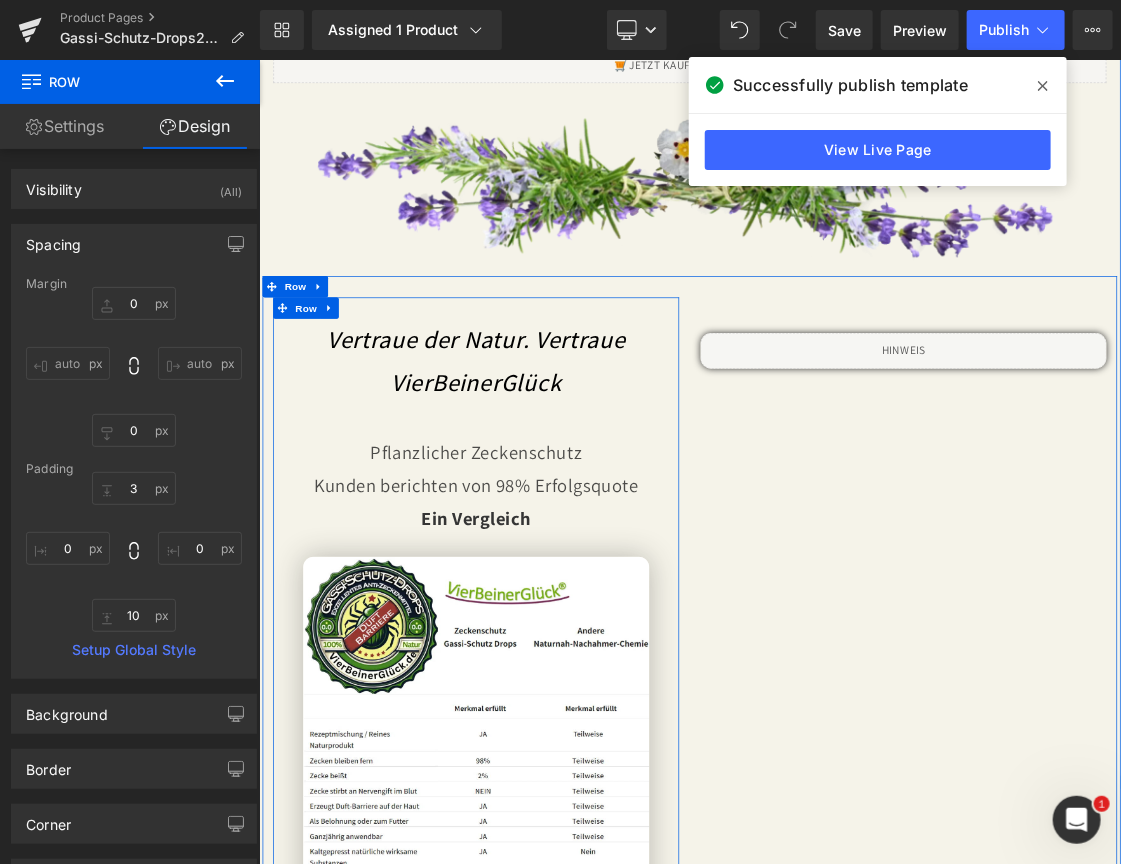 click on "Vertraue der Natur. Vertraue VierBeinerGlück Heading         Pflanzlicher Zeckenschutz  Kunden berichten von 98% Erfolgsquote  Ein Vergleich Text Block         Image         Row         Liquid
Row" at bounding box center (863, 873) 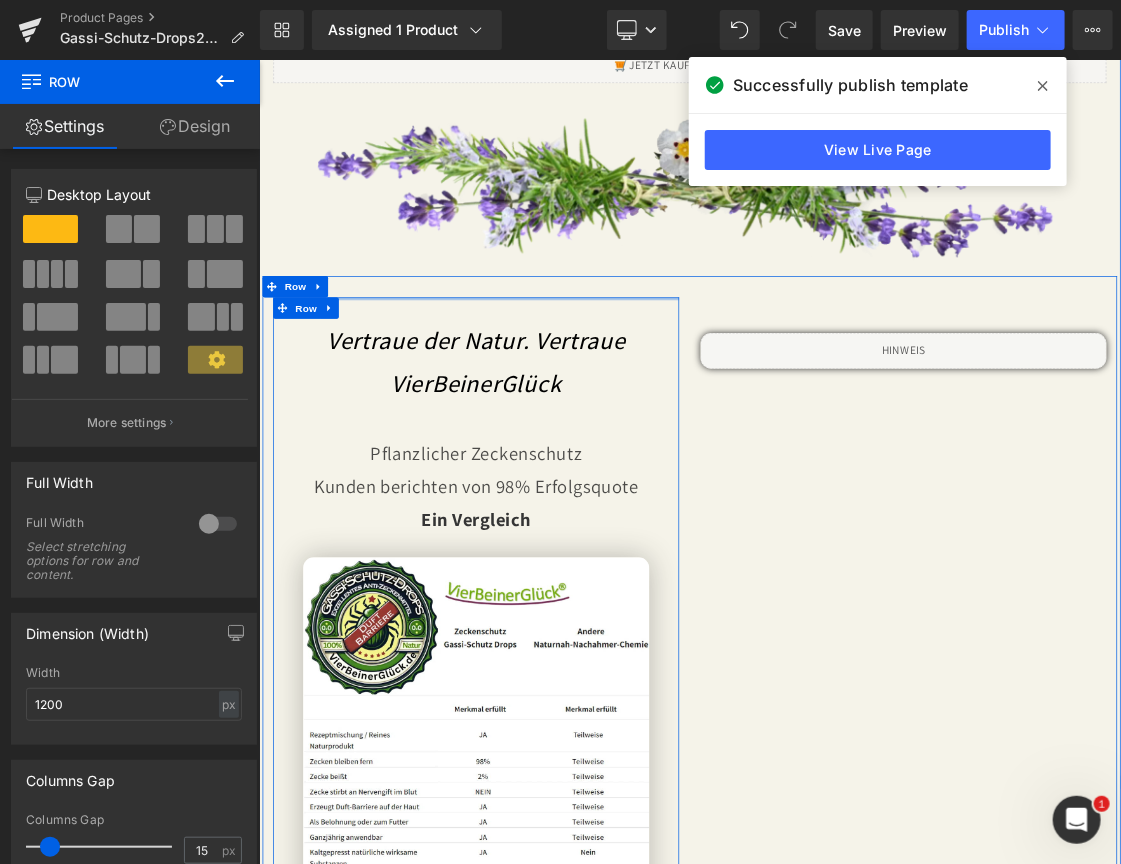 click at bounding box center (563, 395) 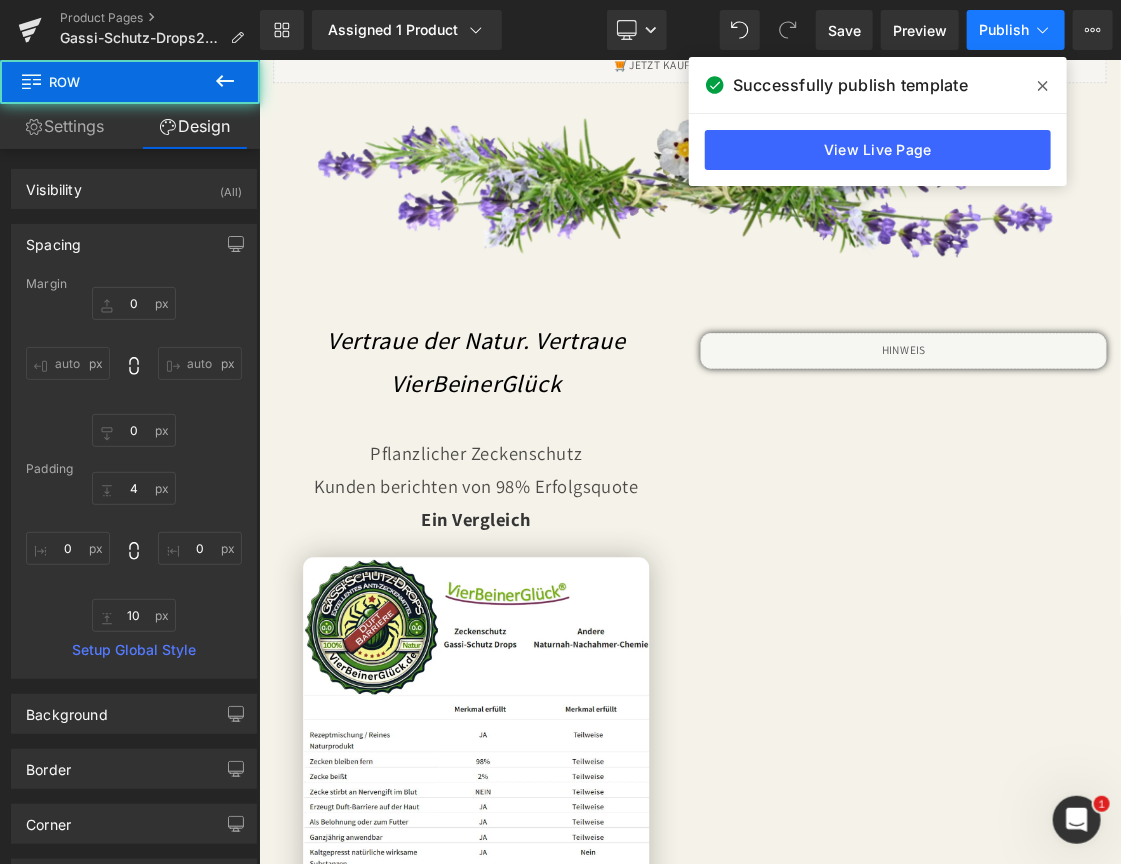 type on "0" 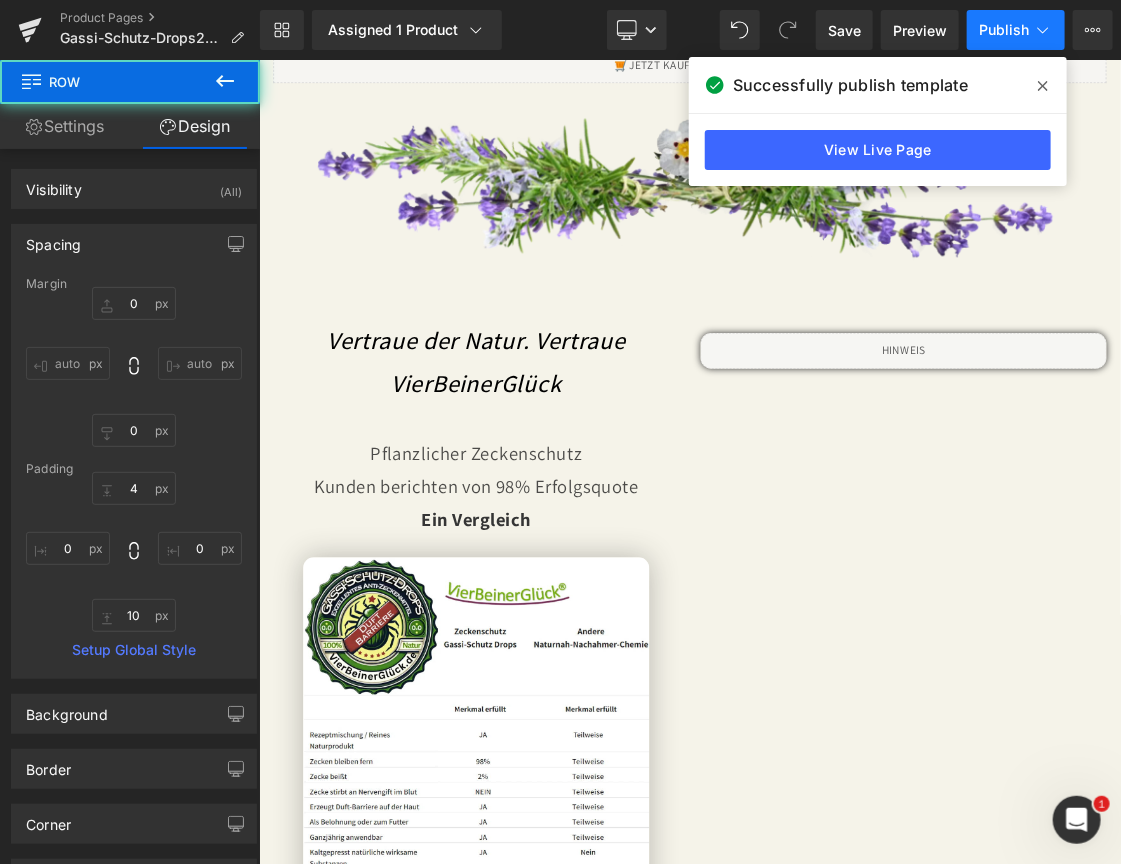 type on "0" 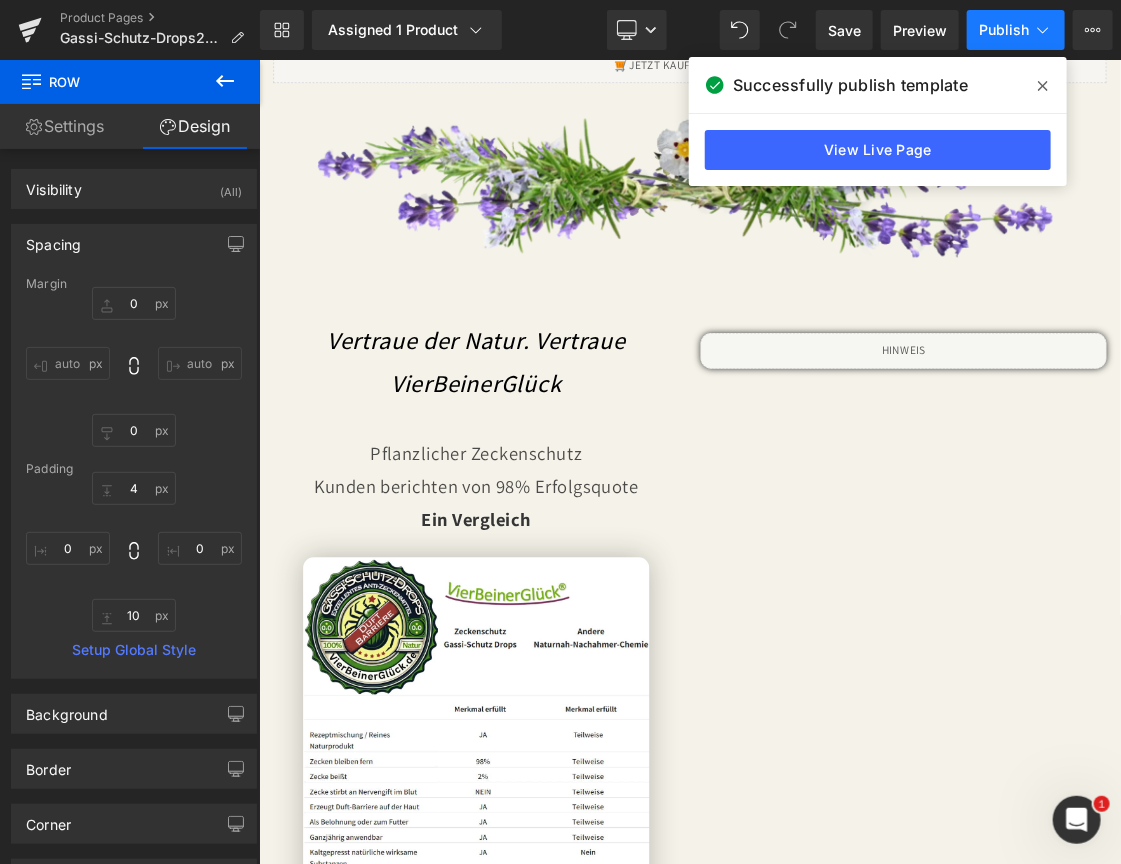 click on "Publish" at bounding box center [1004, 30] 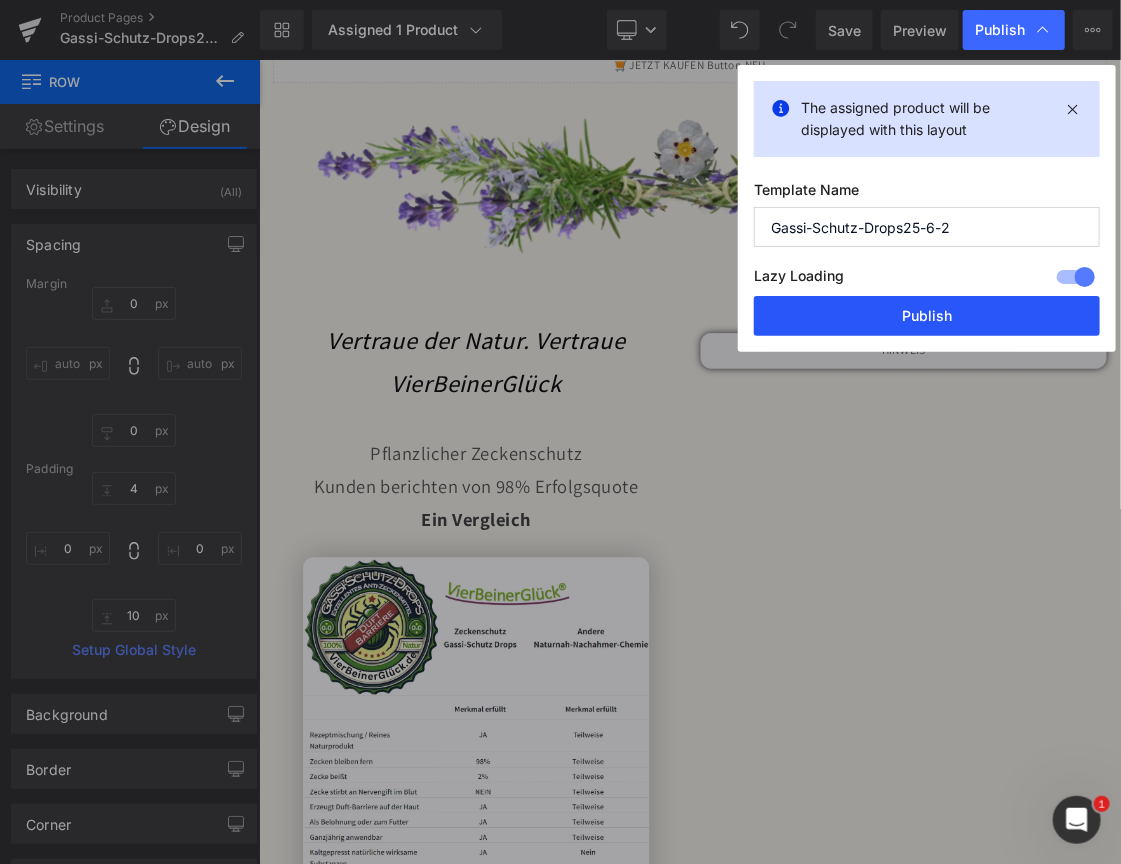 drag, startPoint x: 885, startPoint y: 319, endPoint x: 877, endPoint y: 364, distance: 45.705578 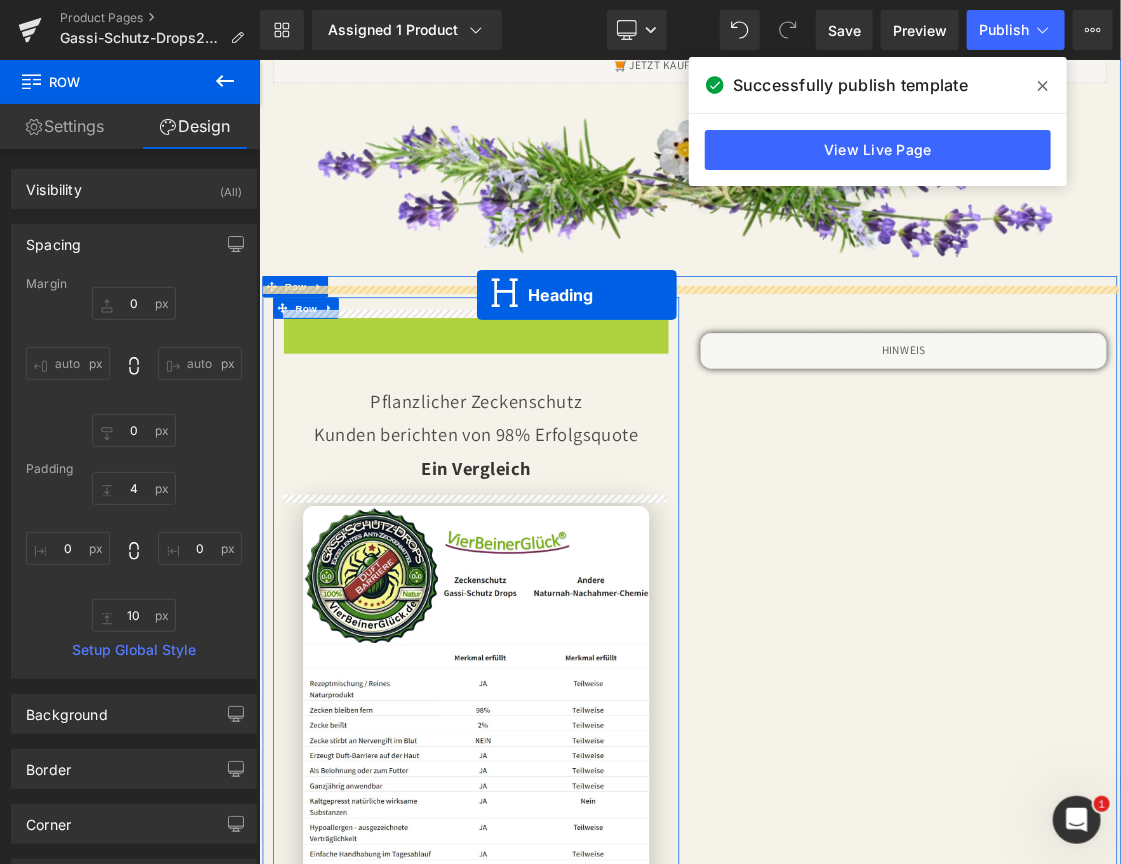 drag, startPoint x: 504, startPoint y: 490, endPoint x: 564, endPoint y: 389, distance: 117.47766 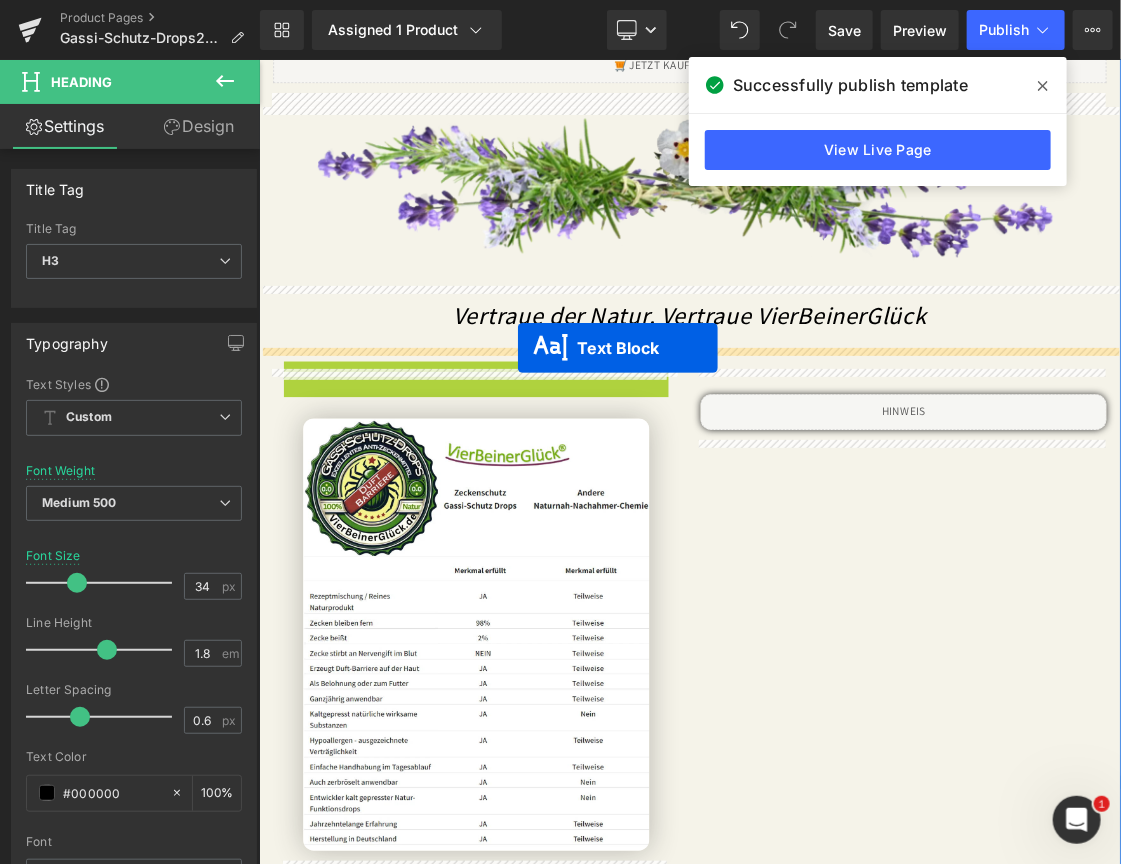 drag, startPoint x: 499, startPoint y: 617, endPoint x: 621, endPoint y: 462, distance: 197.25365 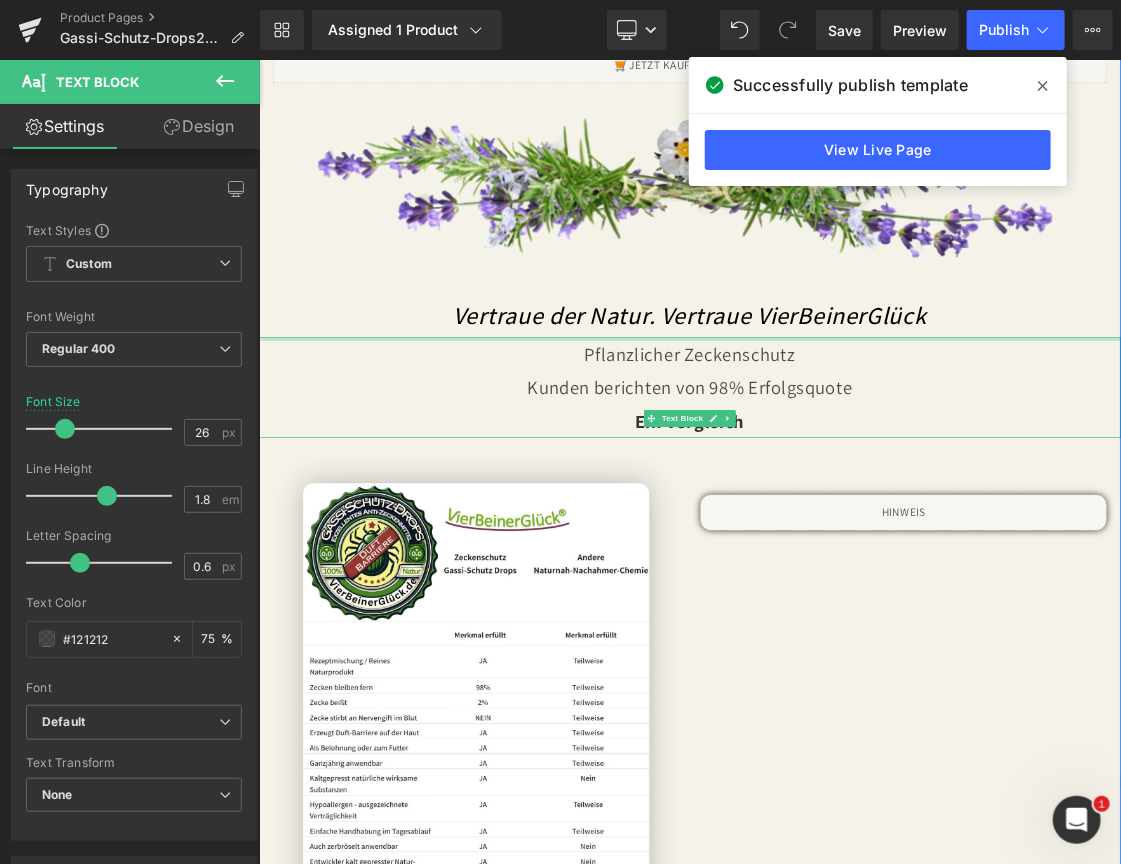 drag, startPoint x: 797, startPoint y: 467, endPoint x: 801, endPoint y: 418, distance: 49.162994 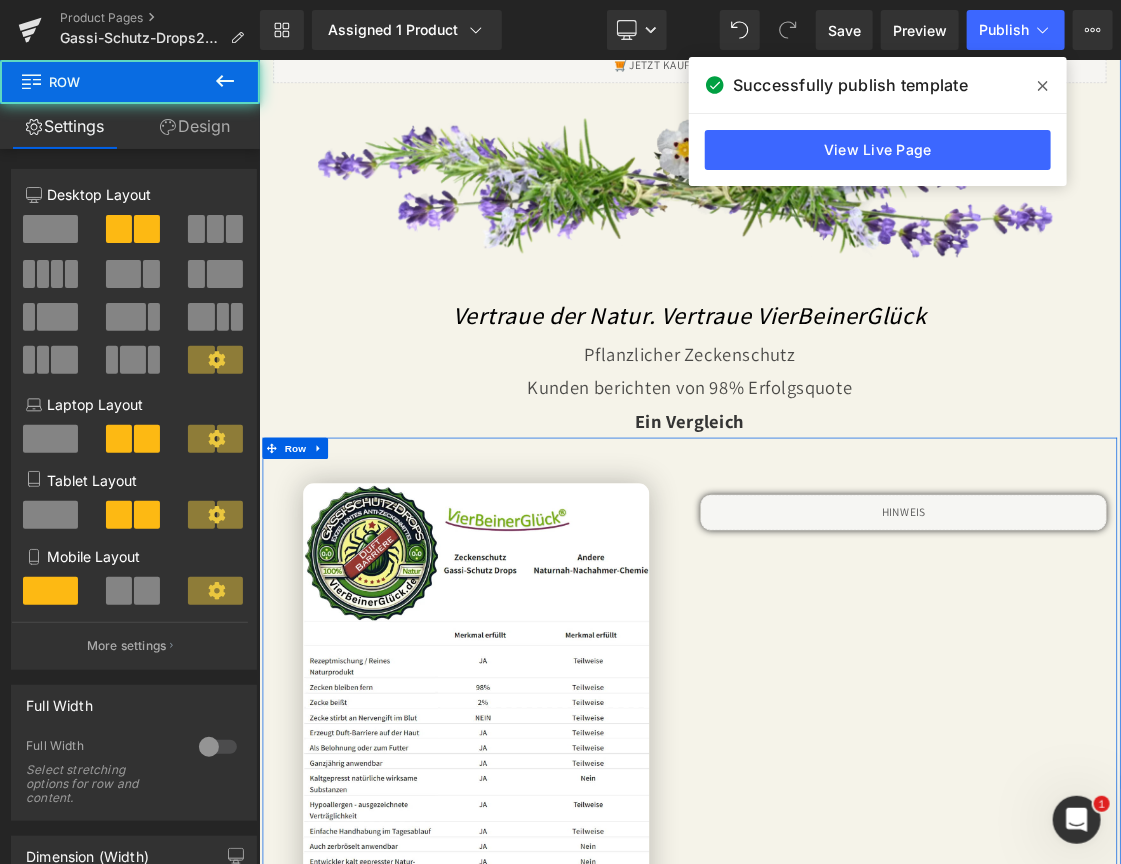 click on "Image         Row         Liquid
Row" at bounding box center [863, 935] 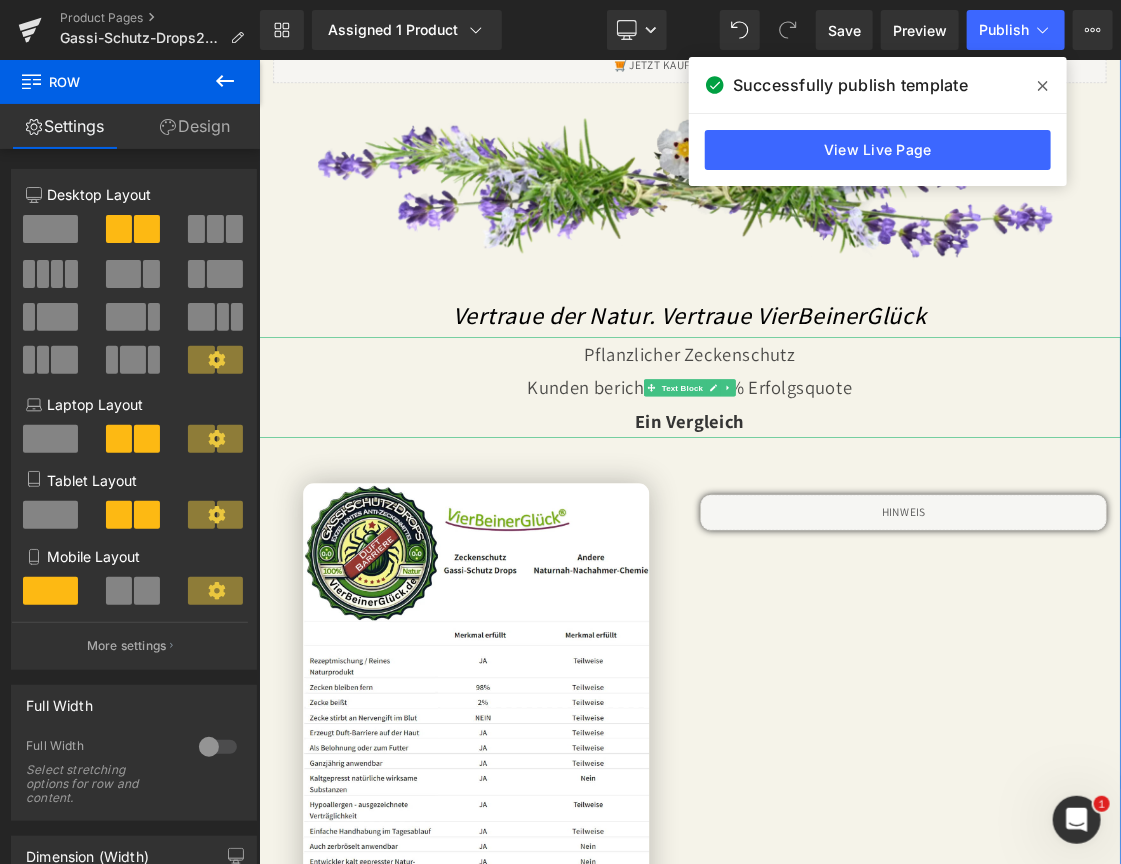 click on "Ein Vergleich" at bounding box center [863, 566] 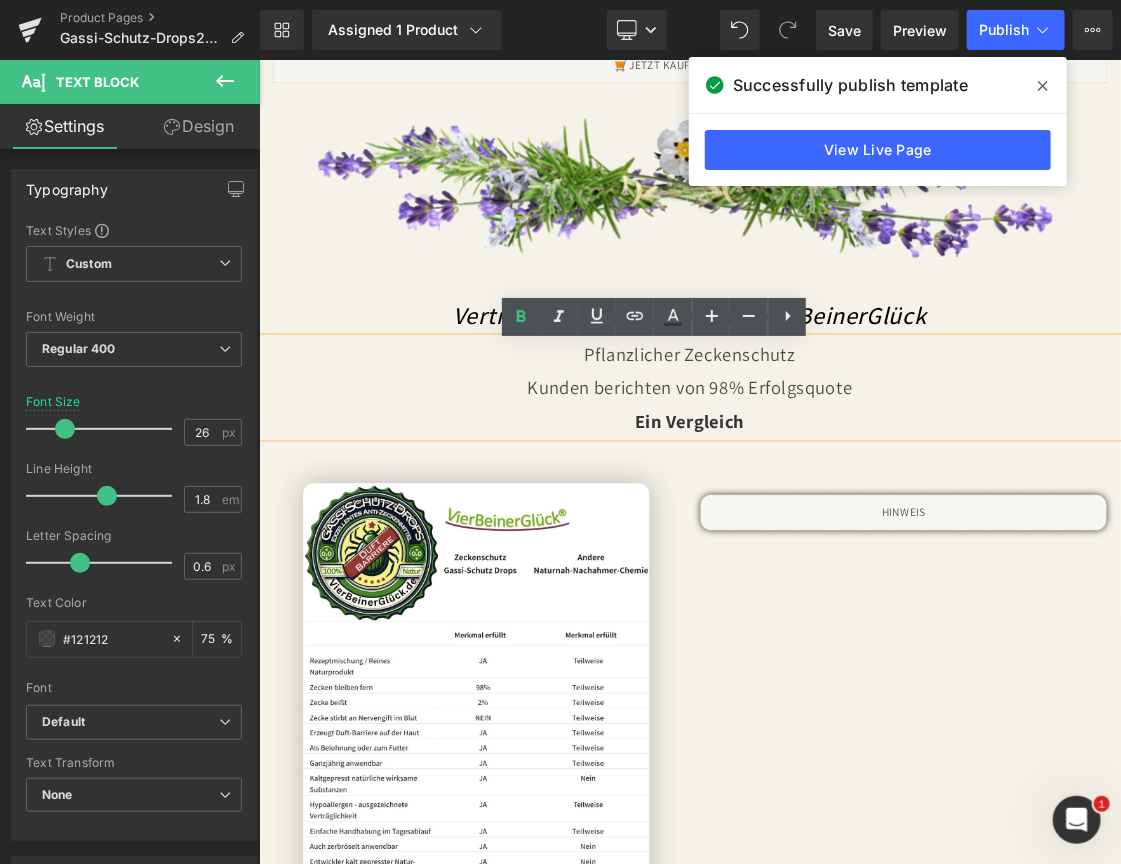 click at bounding box center [258, 59] 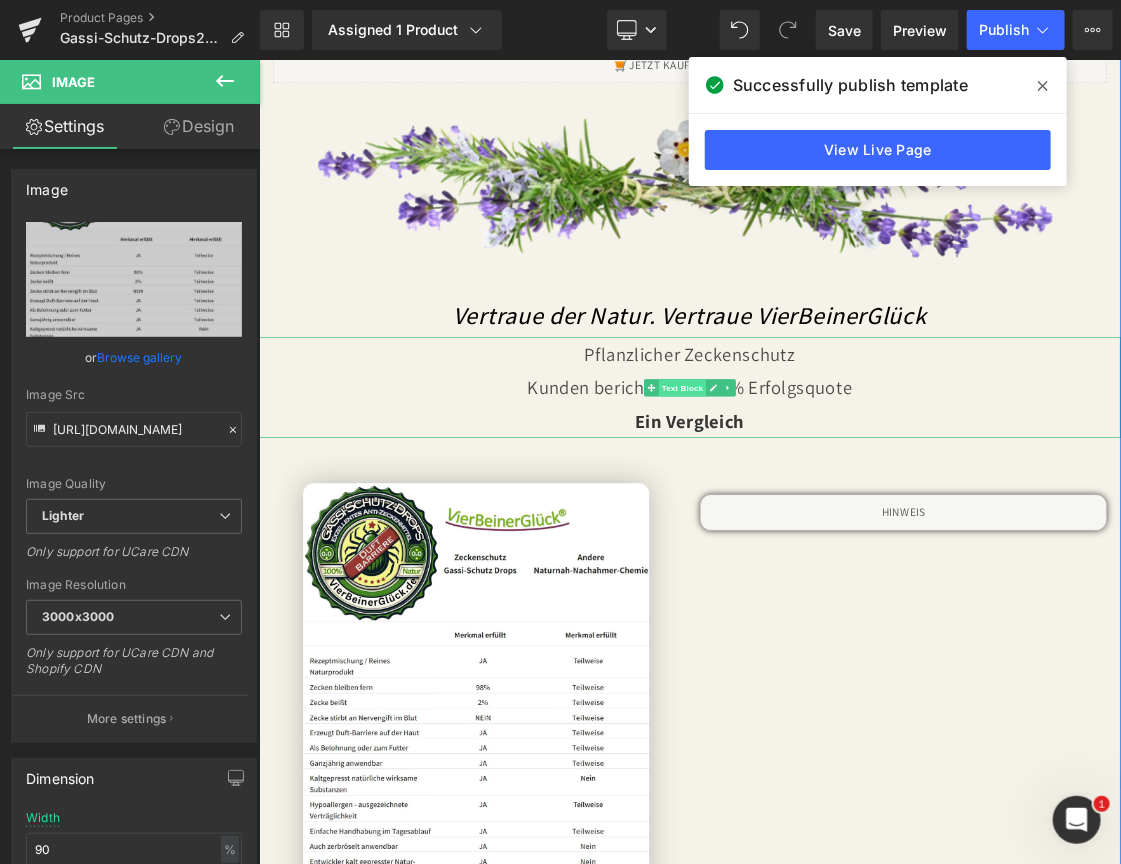 click on "Text Block" at bounding box center [852, 520] 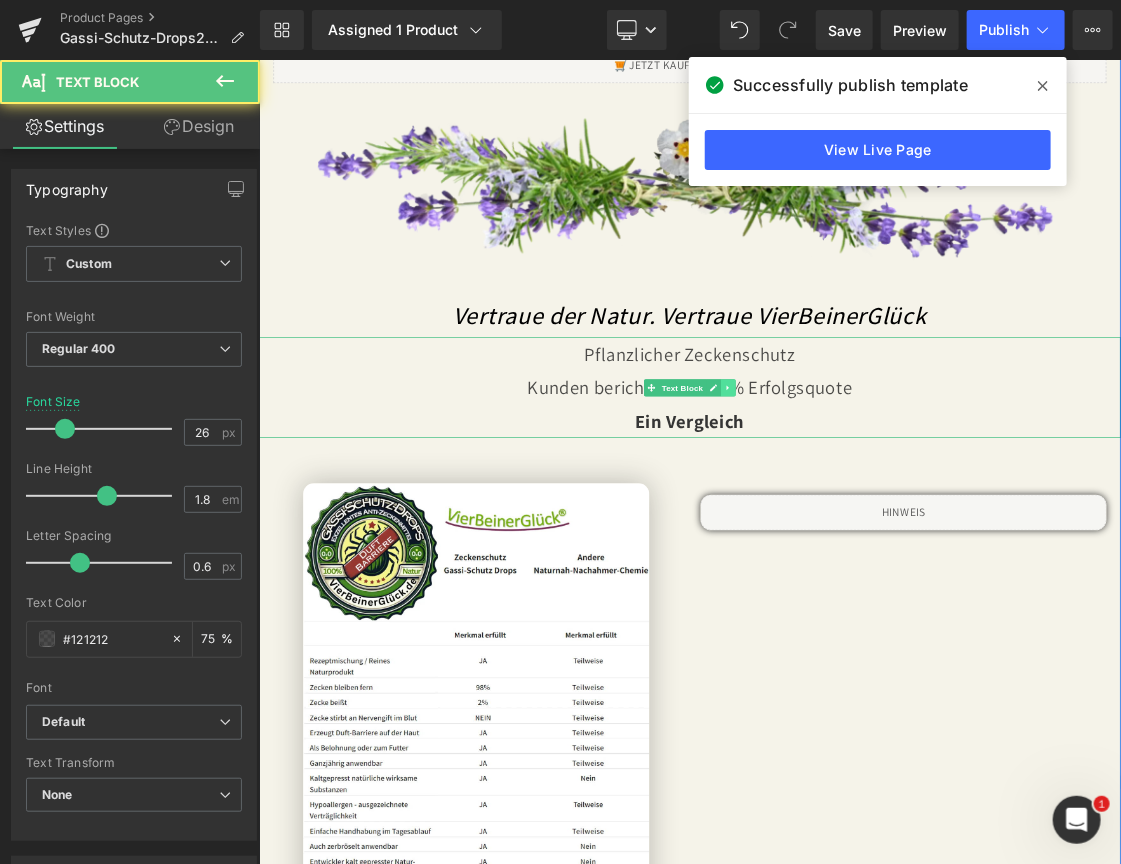 click 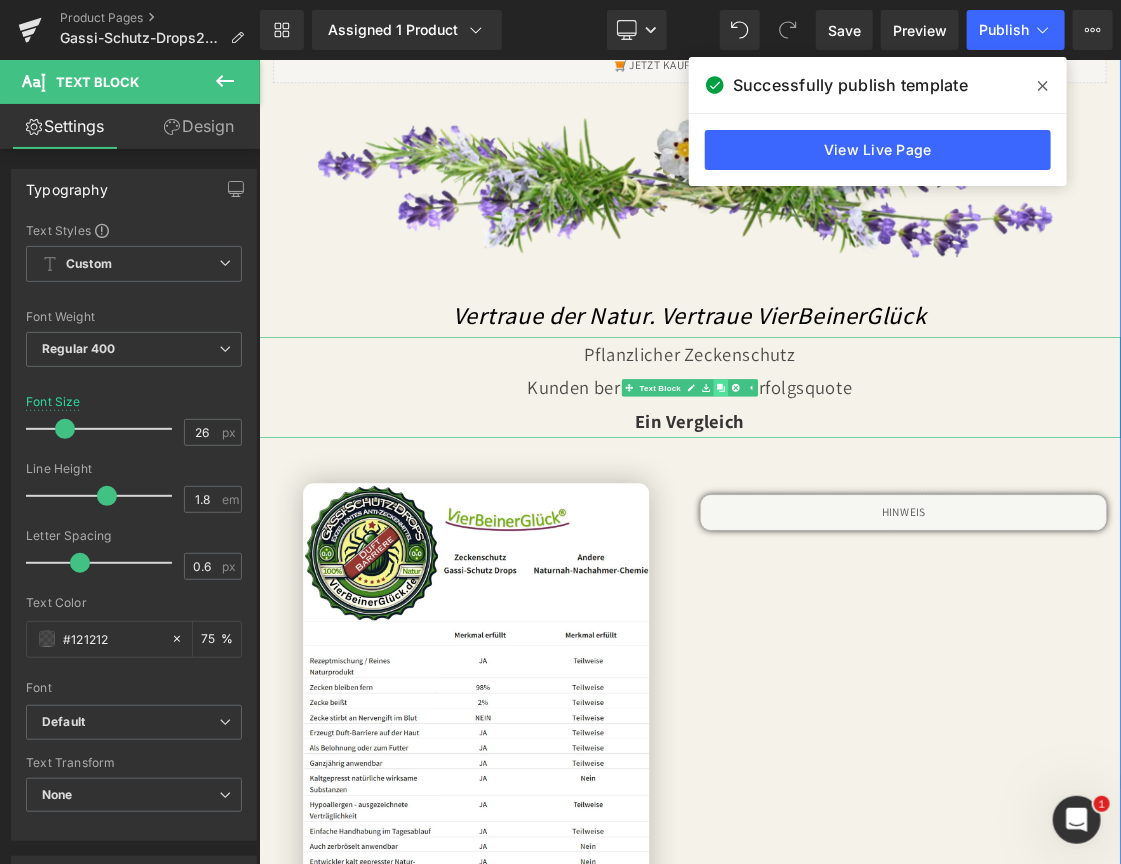 click at bounding box center (906, 520) 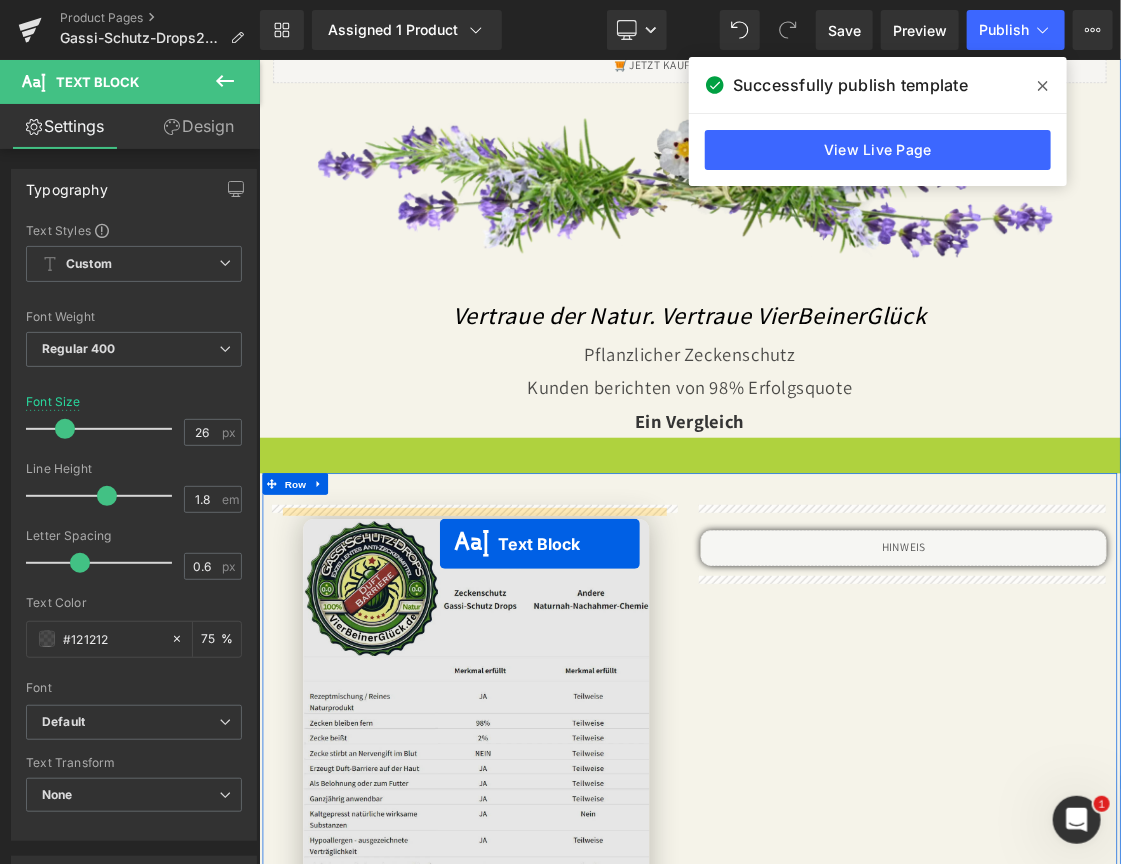 drag, startPoint x: 795, startPoint y: 669, endPoint x: 511, endPoint y: 739, distance: 292.49957 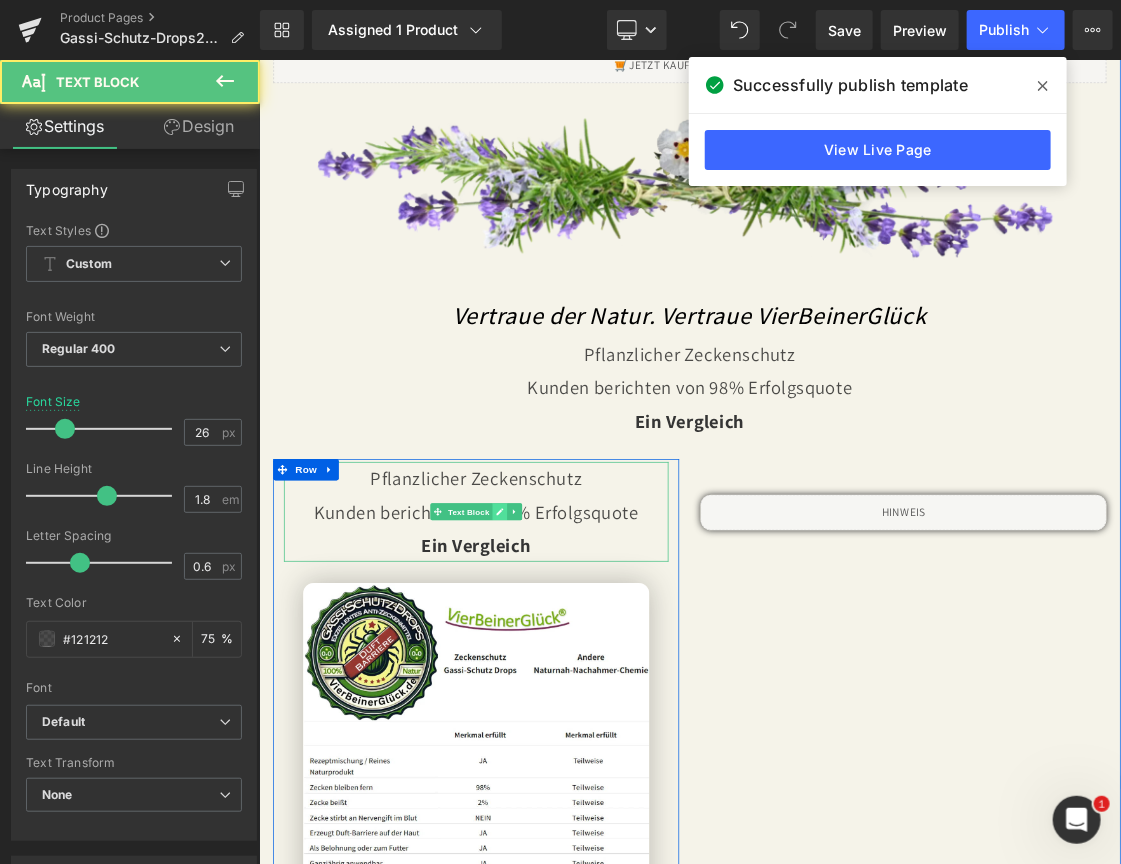click 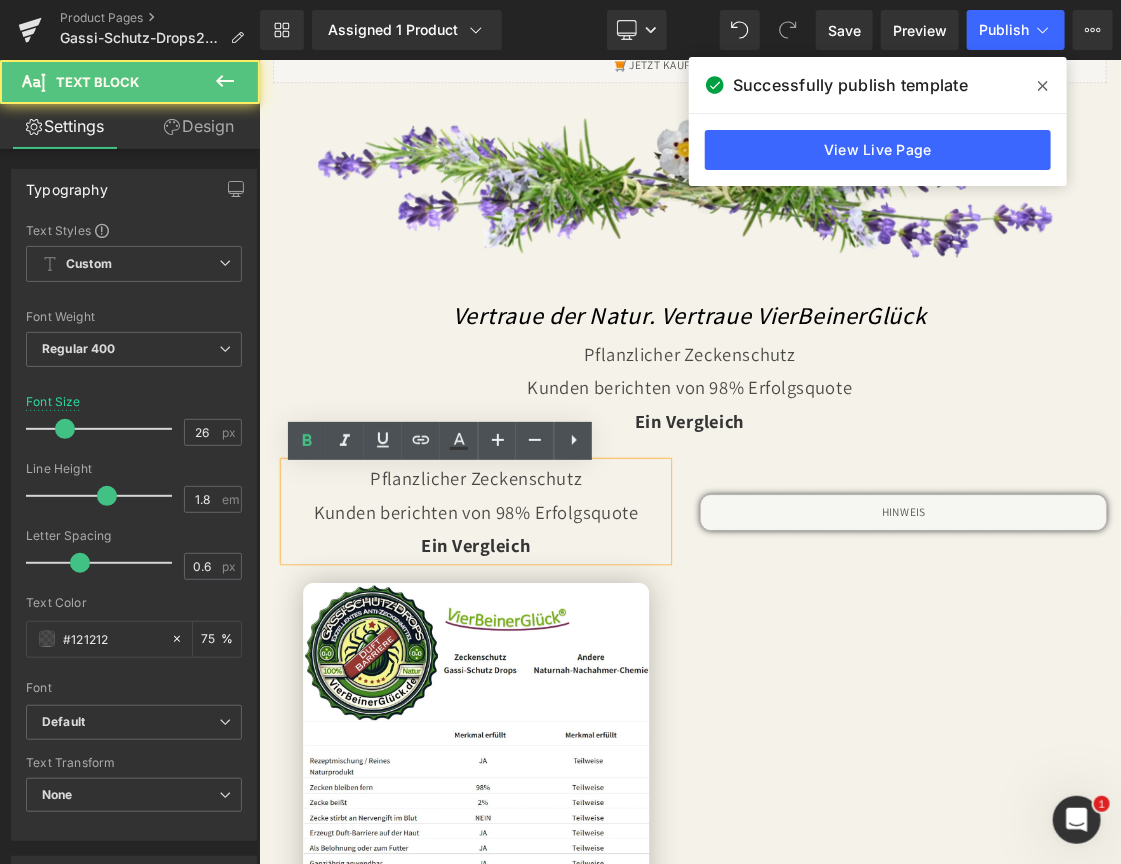 drag, startPoint x: 802, startPoint y: 717, endPoint x: 316, endPoint y: 662, distance: 489.10223 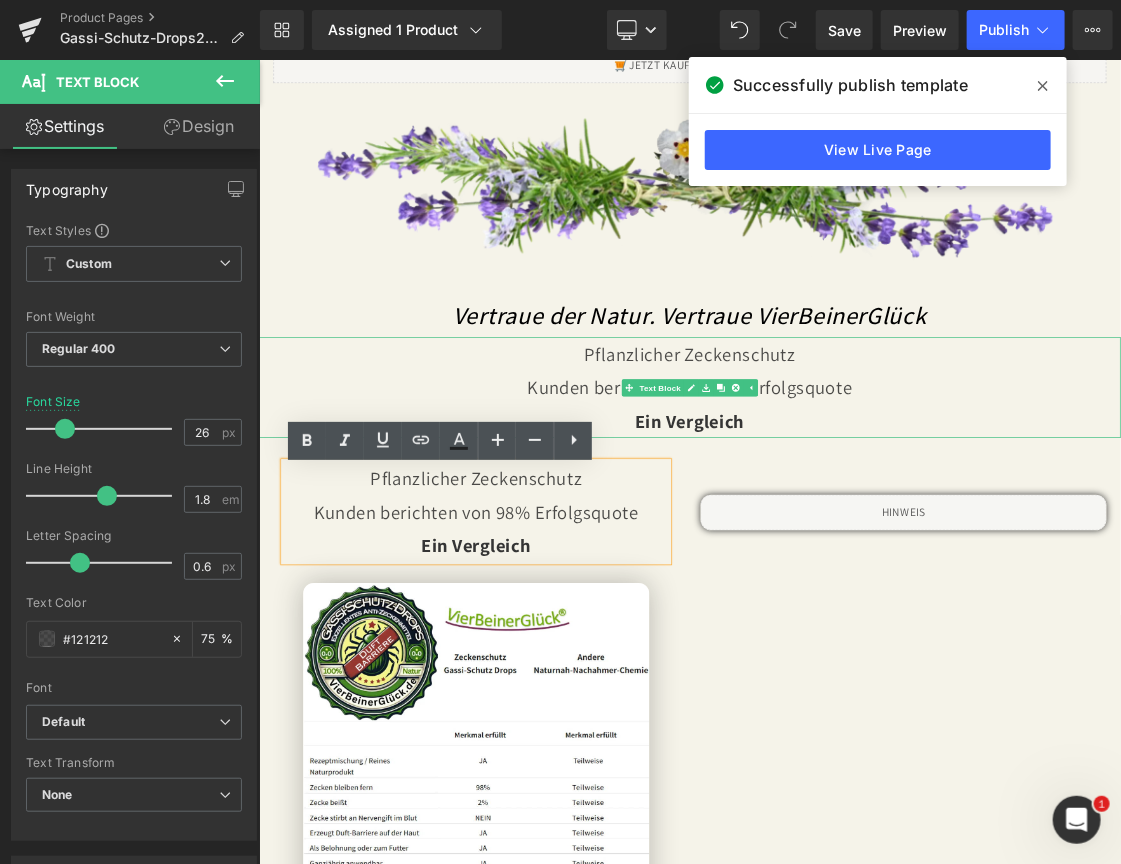 type 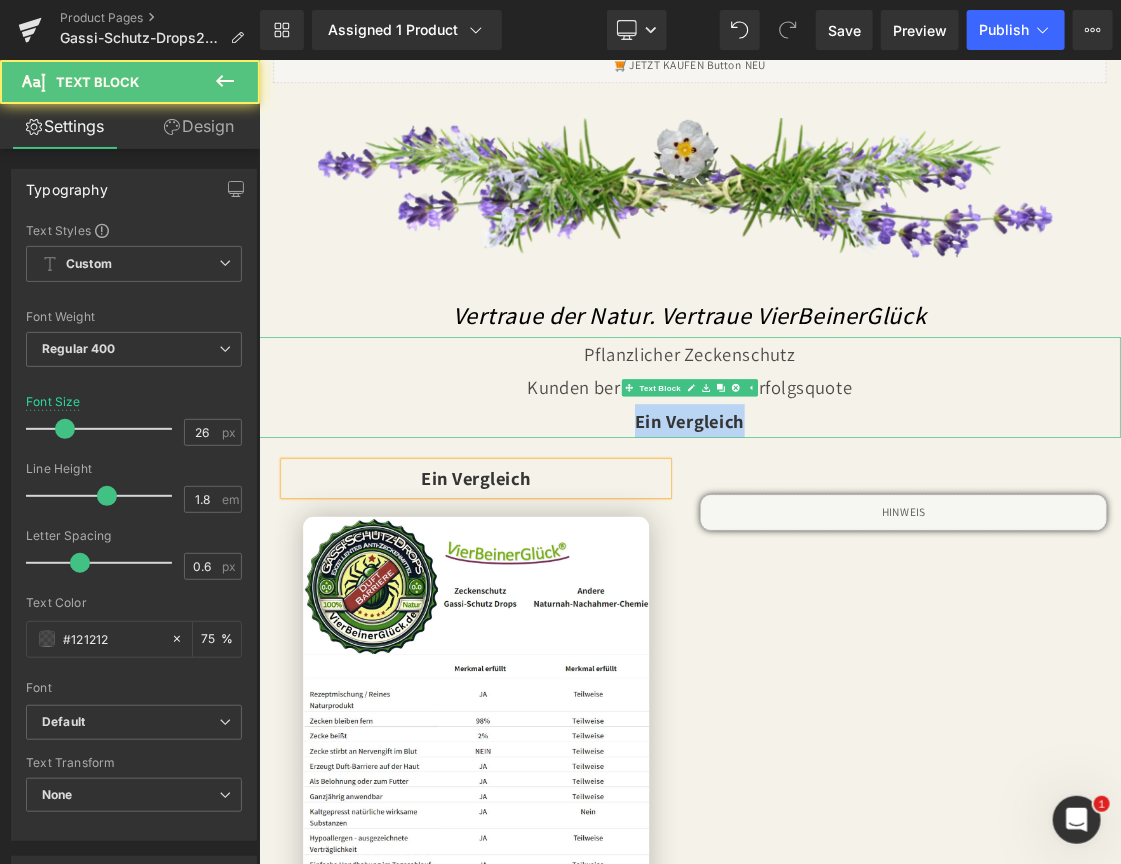 drag, startPoint x: 948, startPoint y: 568, endPoint x: 776, endPoint y: 598, distance: 174.59668 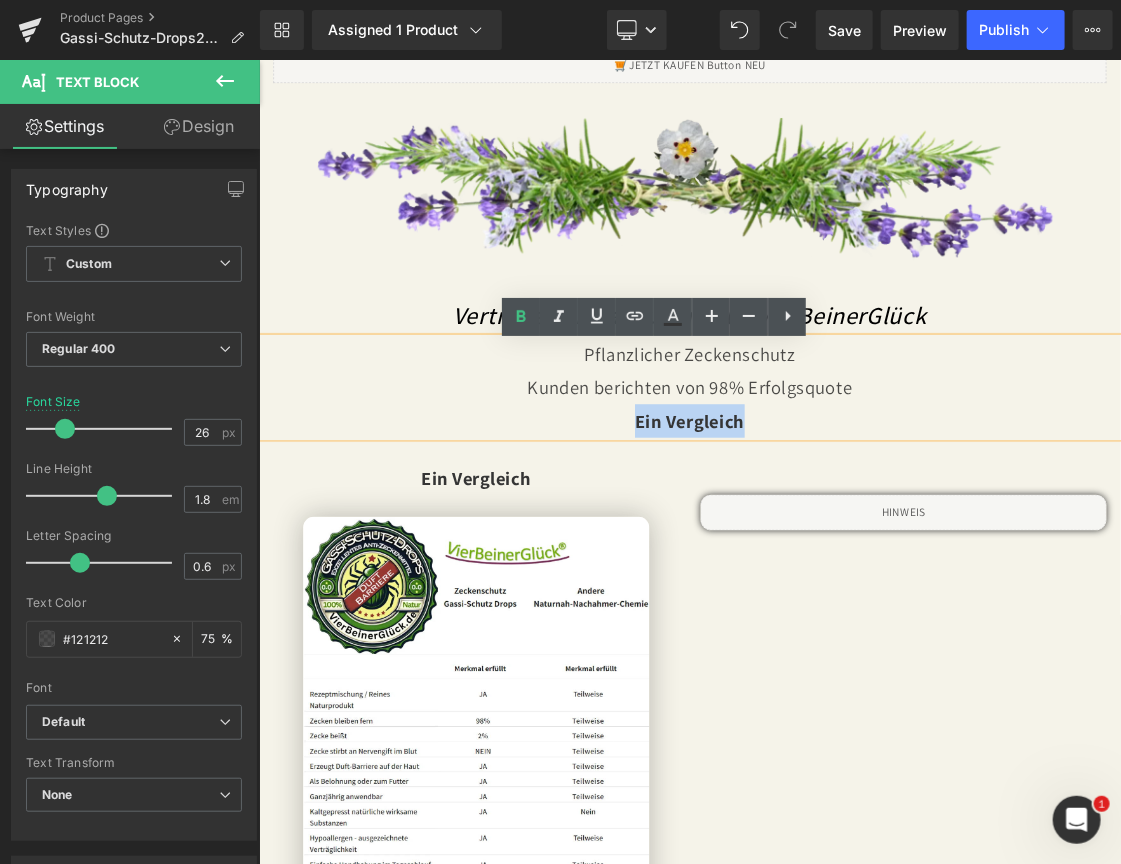 type 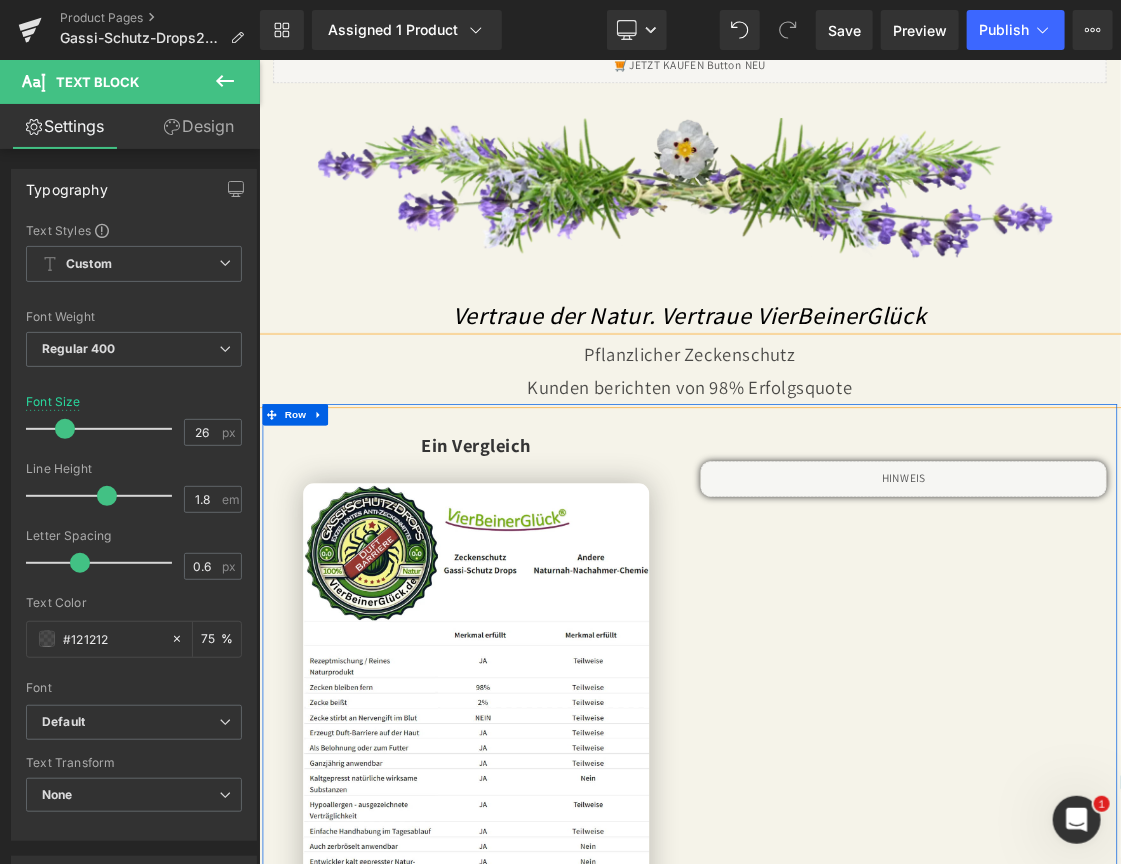 click on "Ein Vergleich Text Block         Image         Row         Liquid
Row" at bounding box center [863, 911] 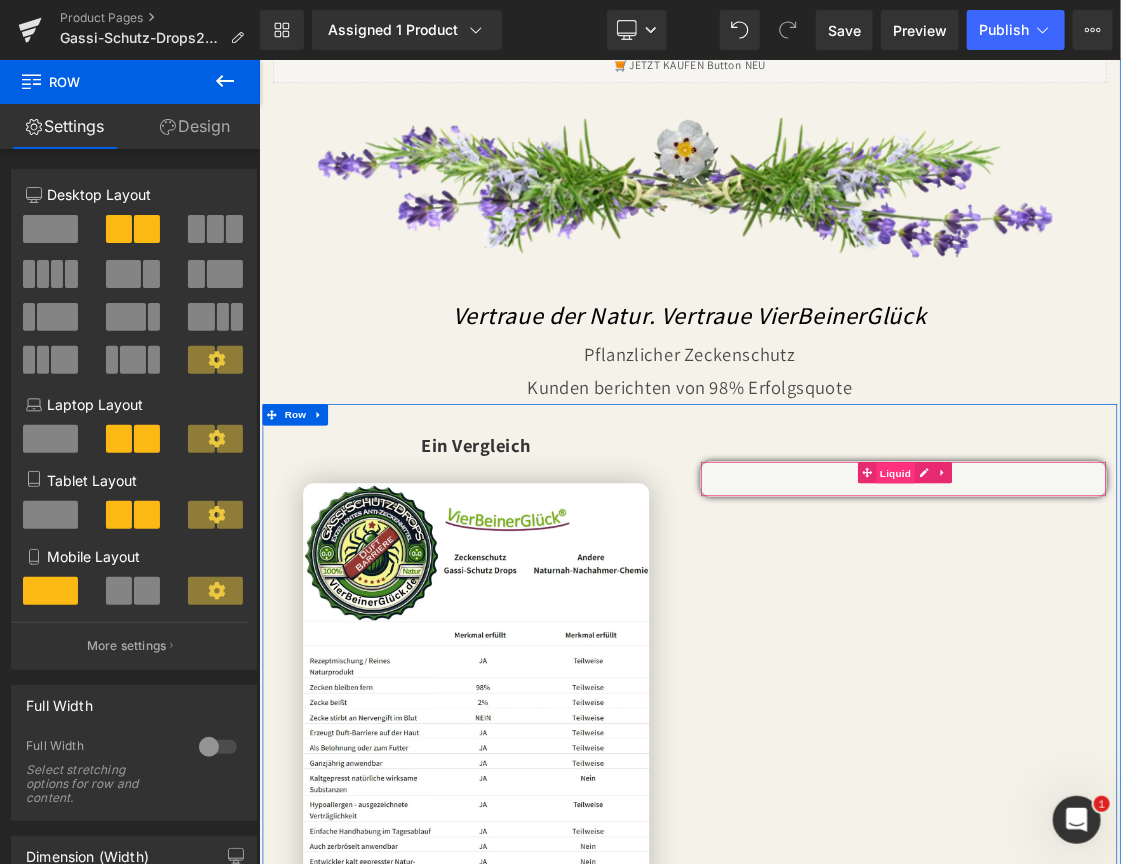 click on "Liquid" at bounding box center [1152, 640] 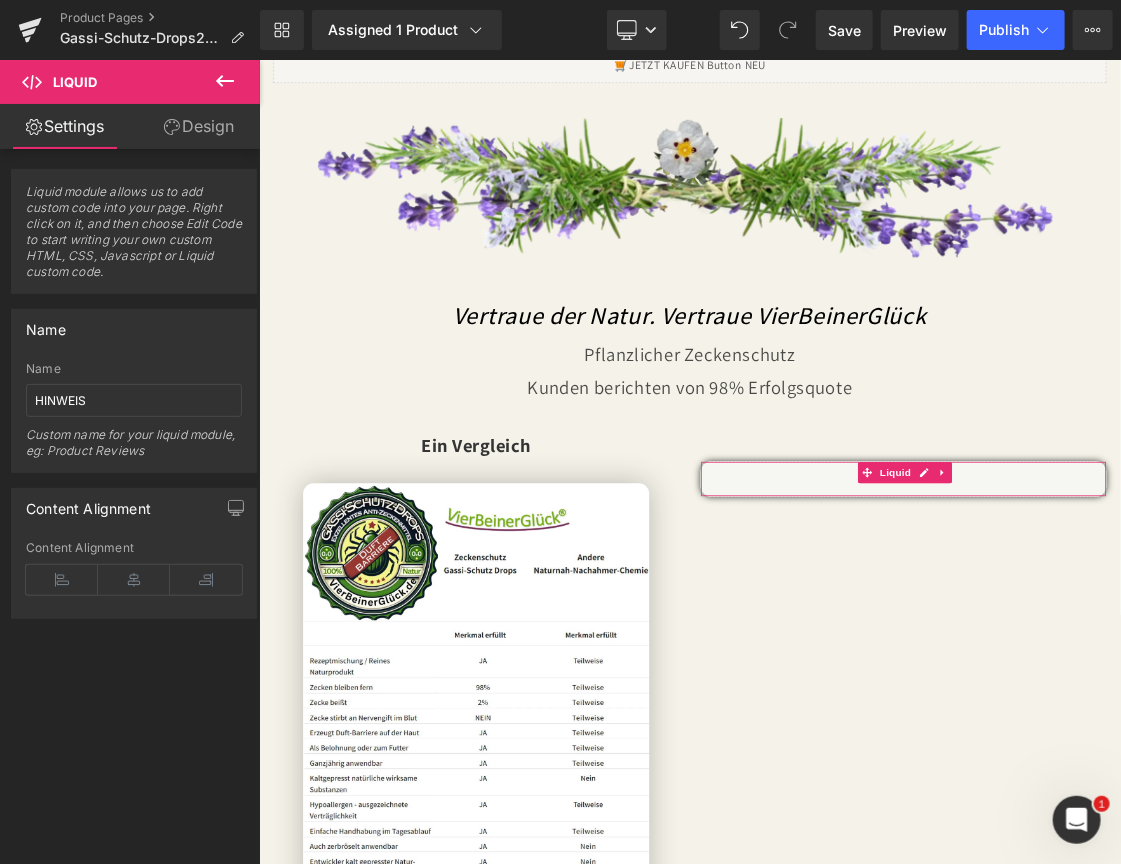 click on "Design" at bounding box center (199, 126) 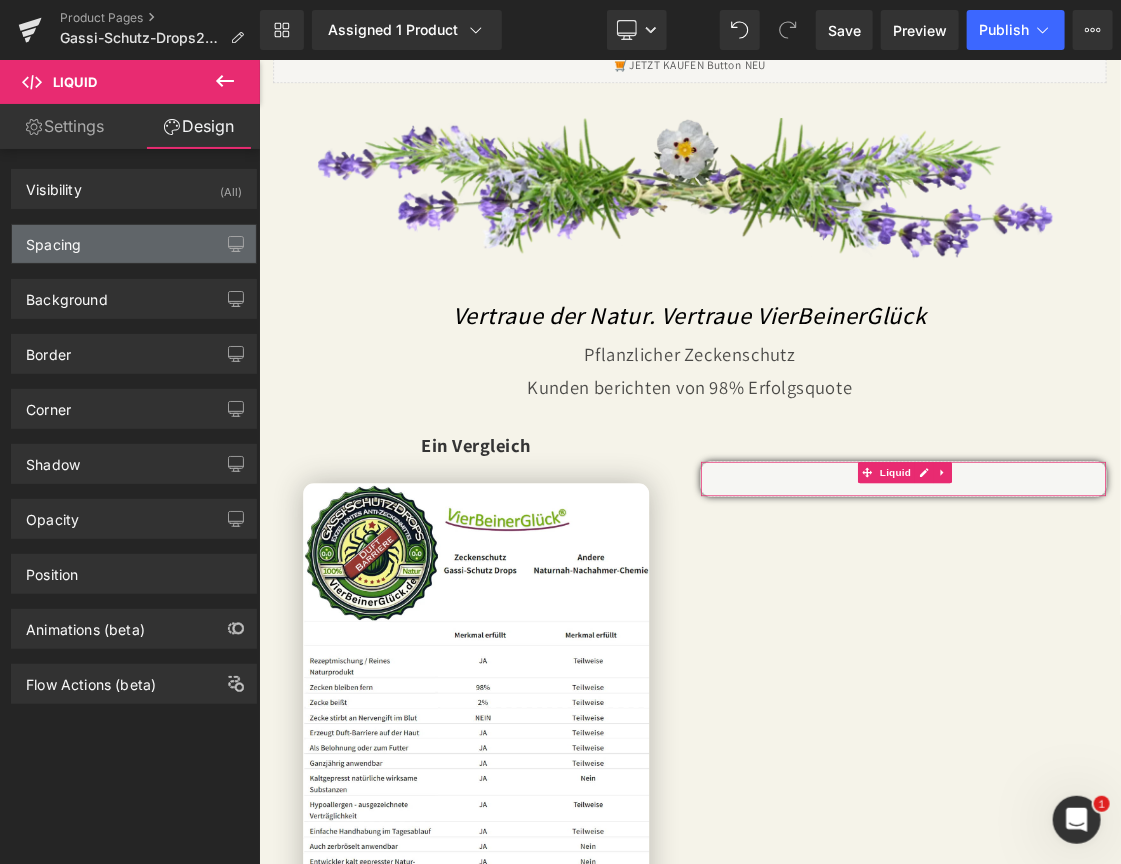 type on "50" 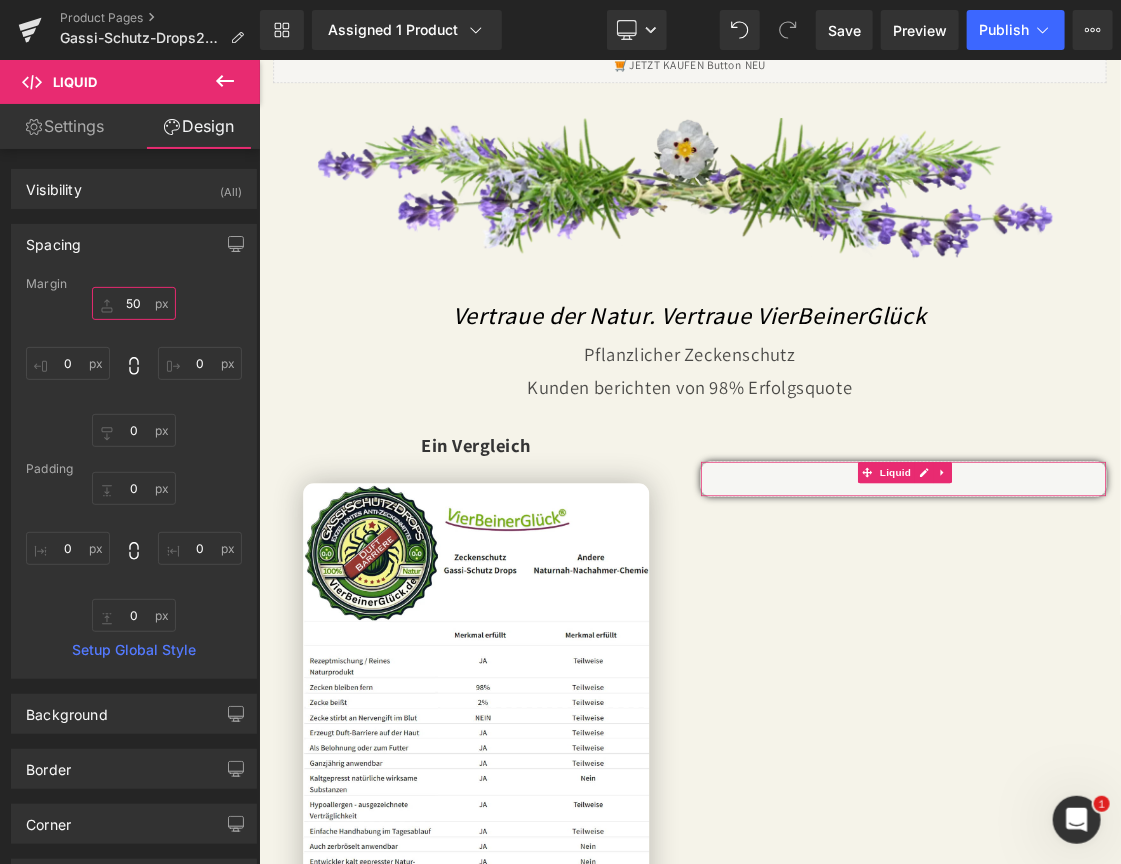 click on "50" at bounding box center (134, 303) 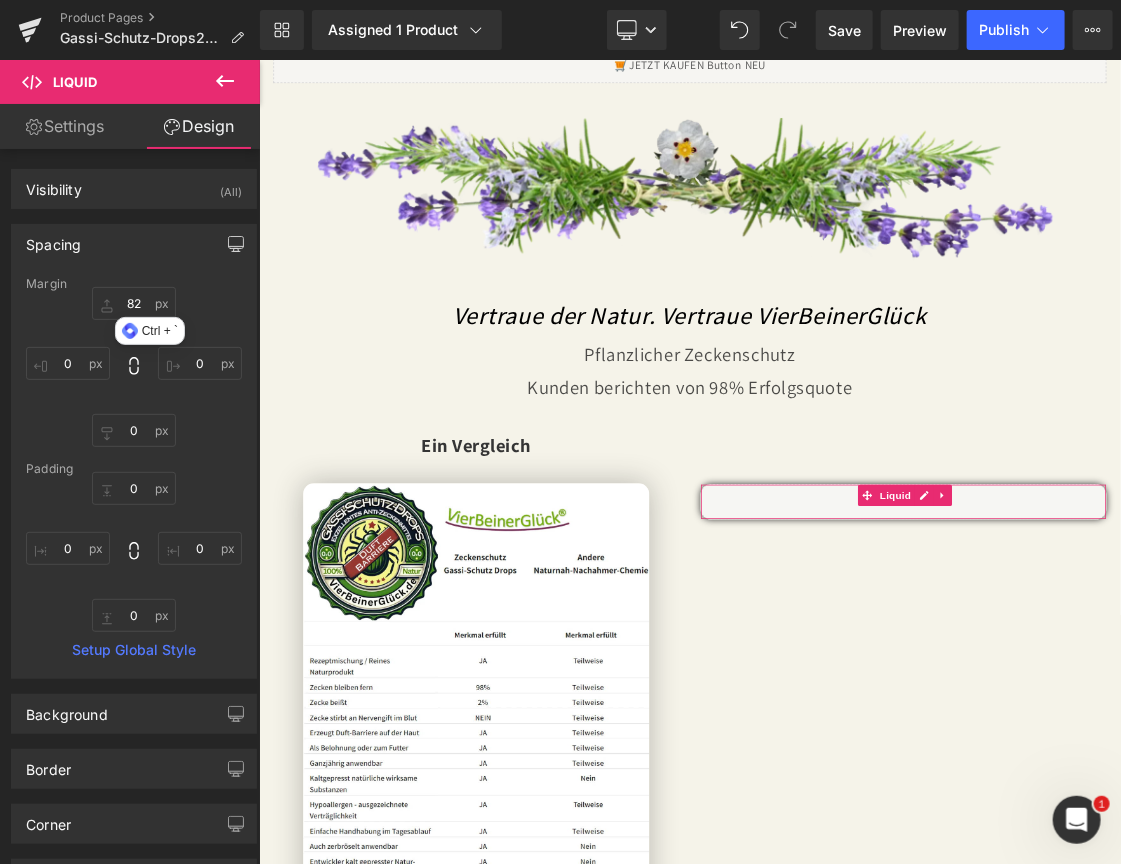 click at bounding box center [236, 244] 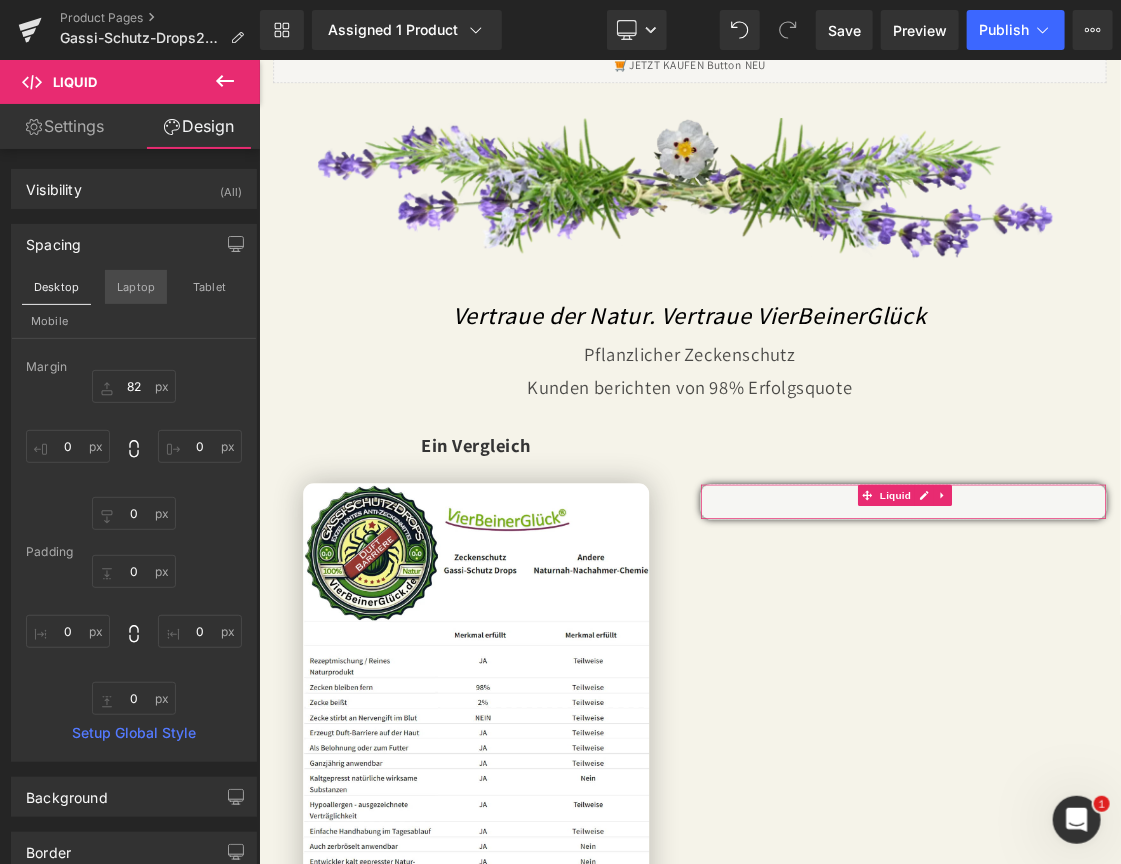click on "Laptop" at bounding box center (136, 287) 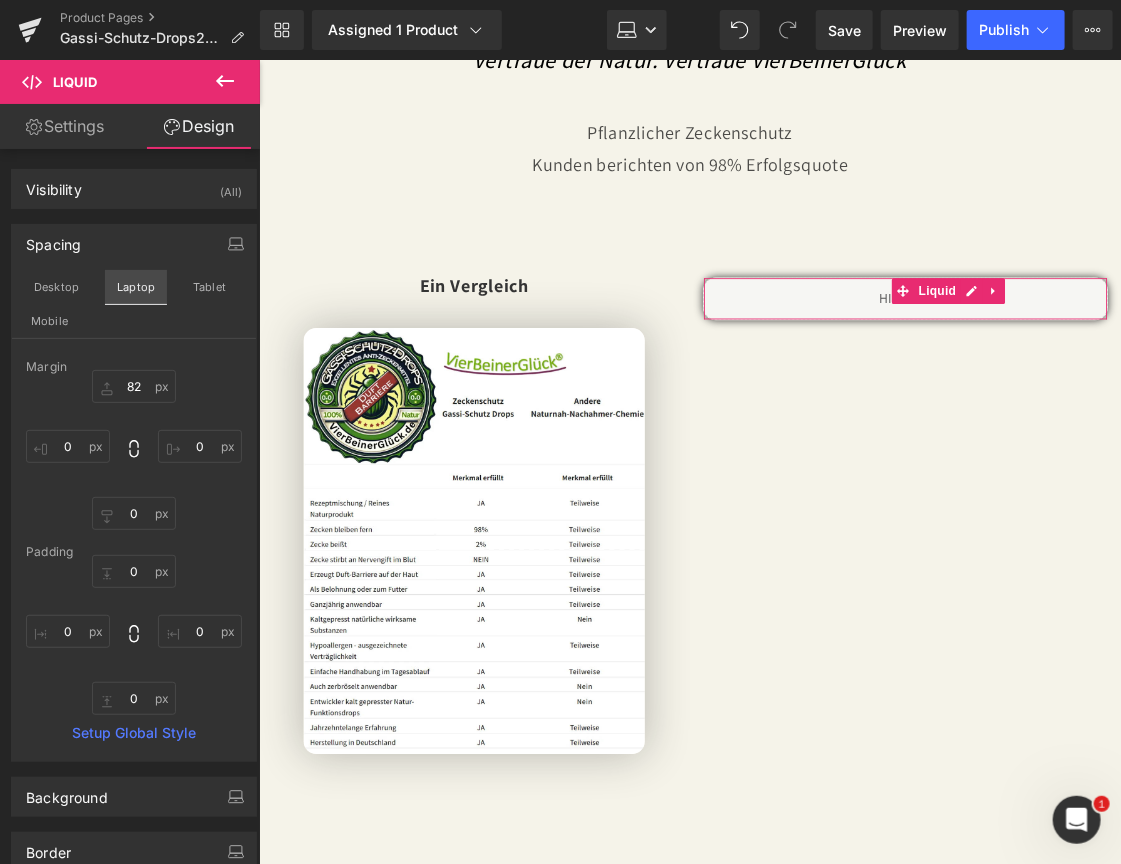 type on "82" 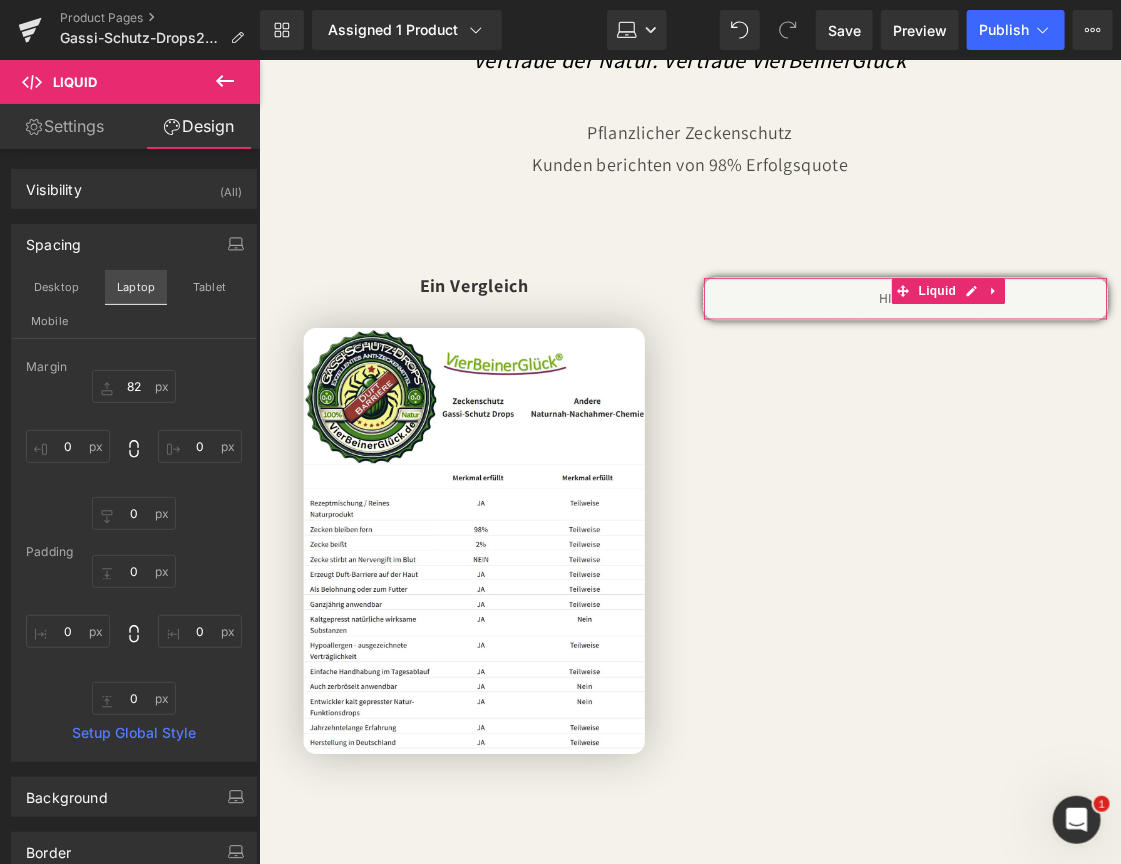 type on "0" 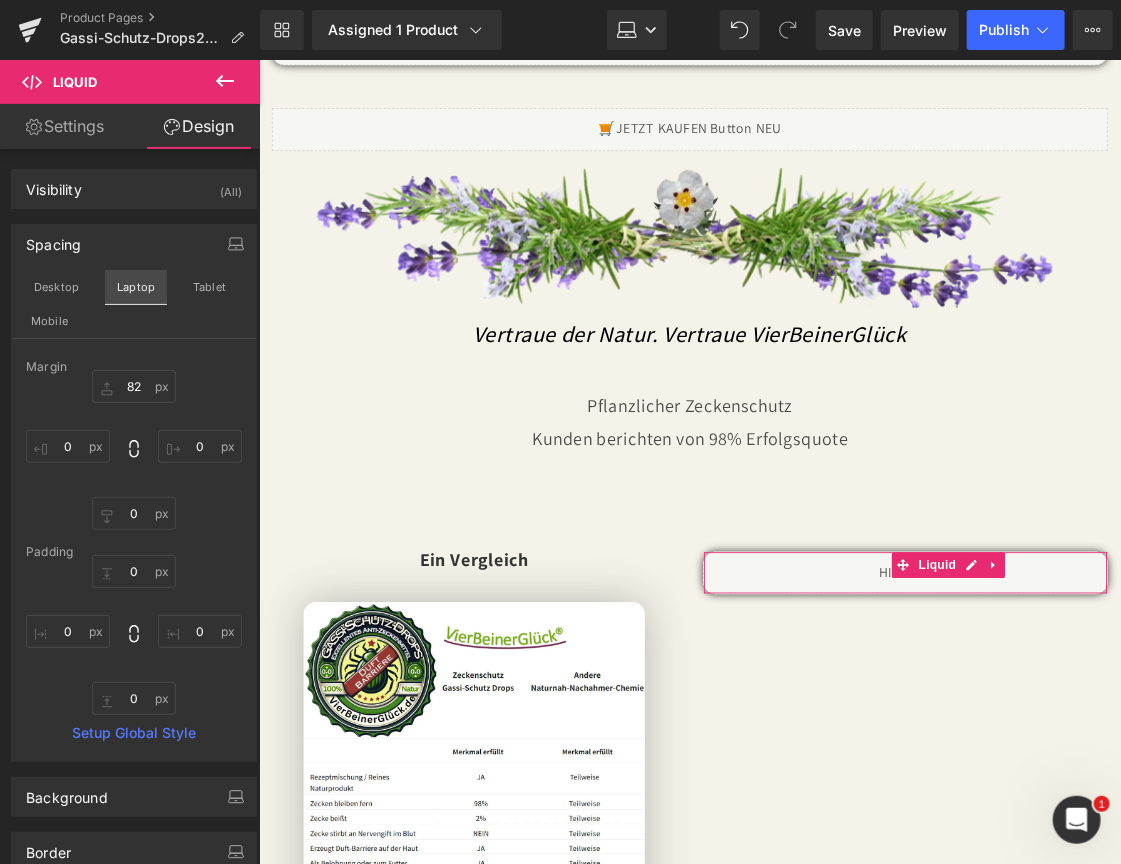 scroll, scrollTop: 7052, scrollLeft: 0, axis: vertical 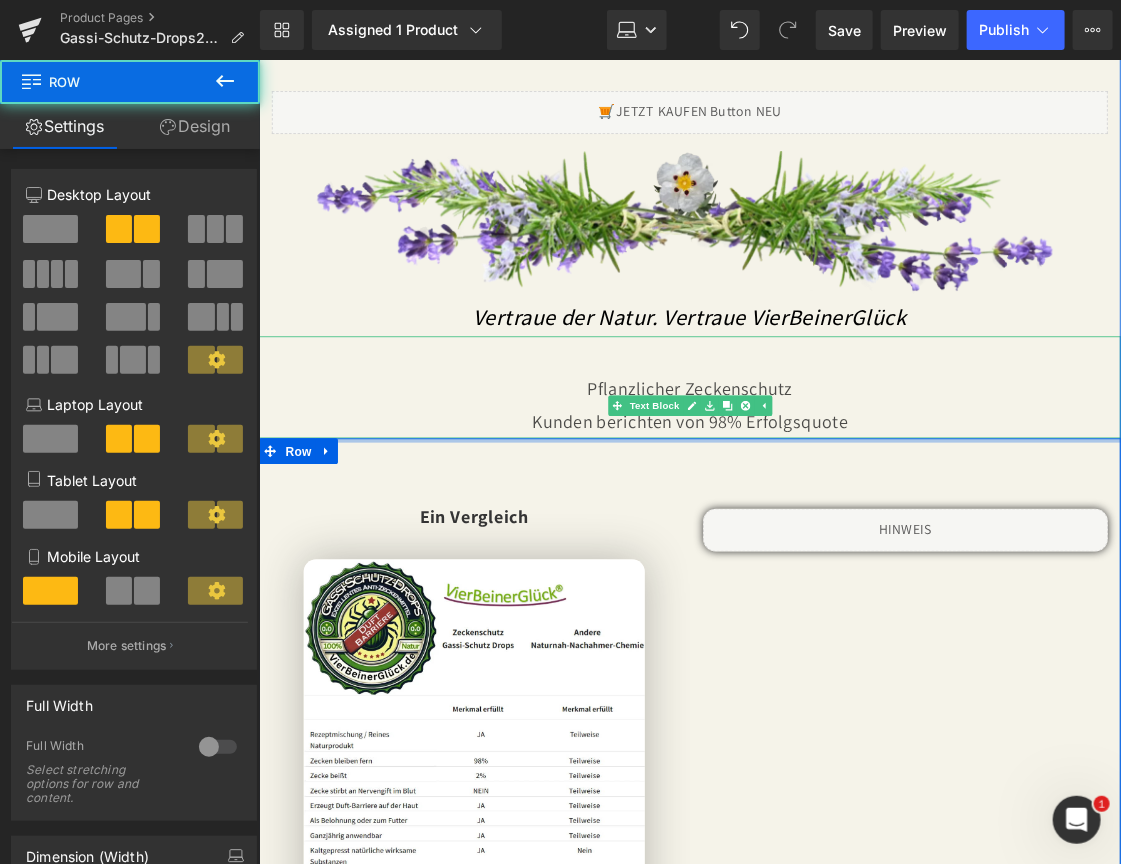 drag, startPoint x: 881, startPoint y: 512, endPoint x: 875, endPoint y: 454, distance: 58.30952 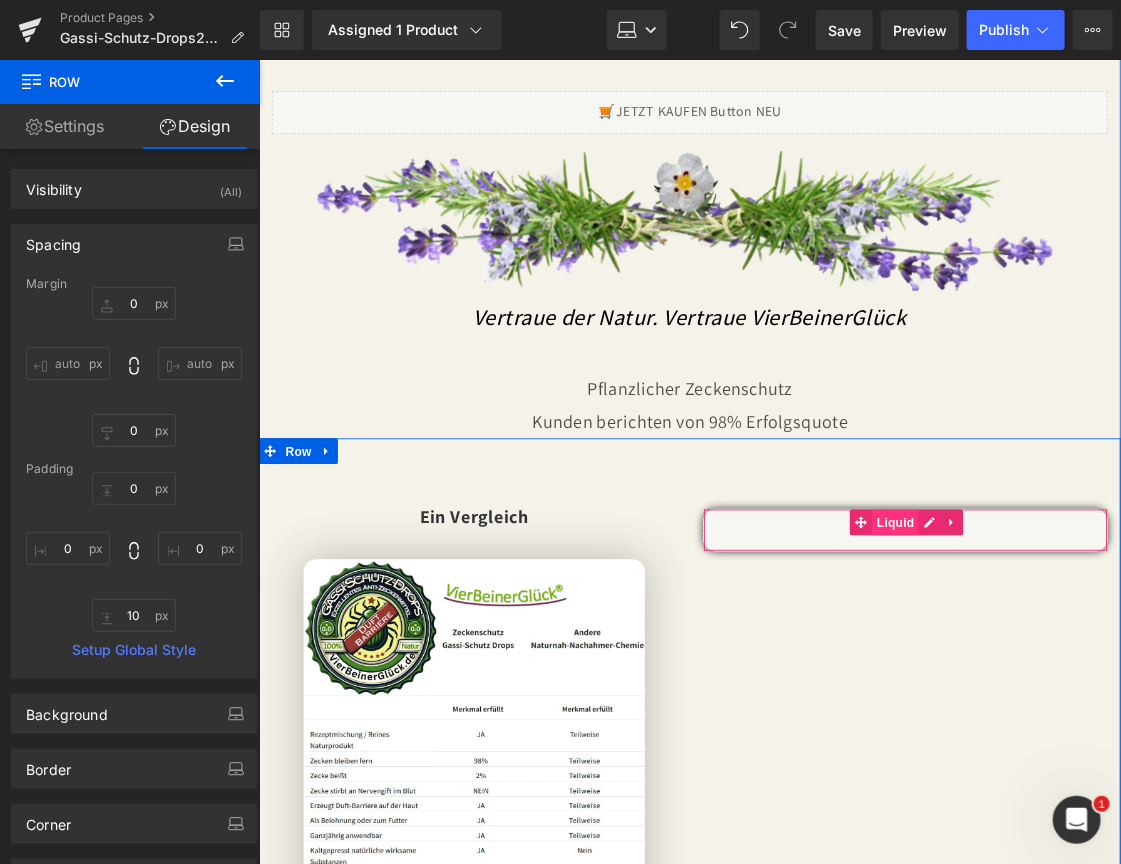 click on "Liquid" at bounding box center (1001, 598) 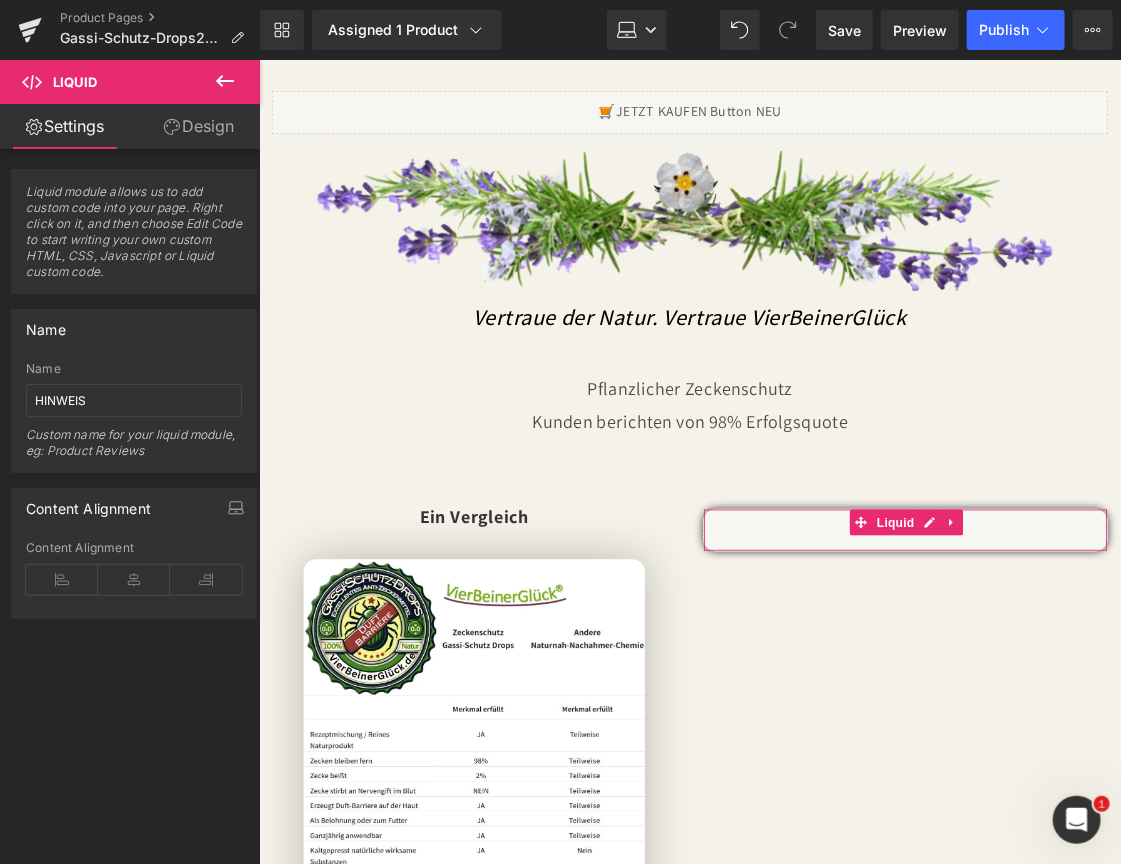 click on "Design" at bounding box center [199, 126] 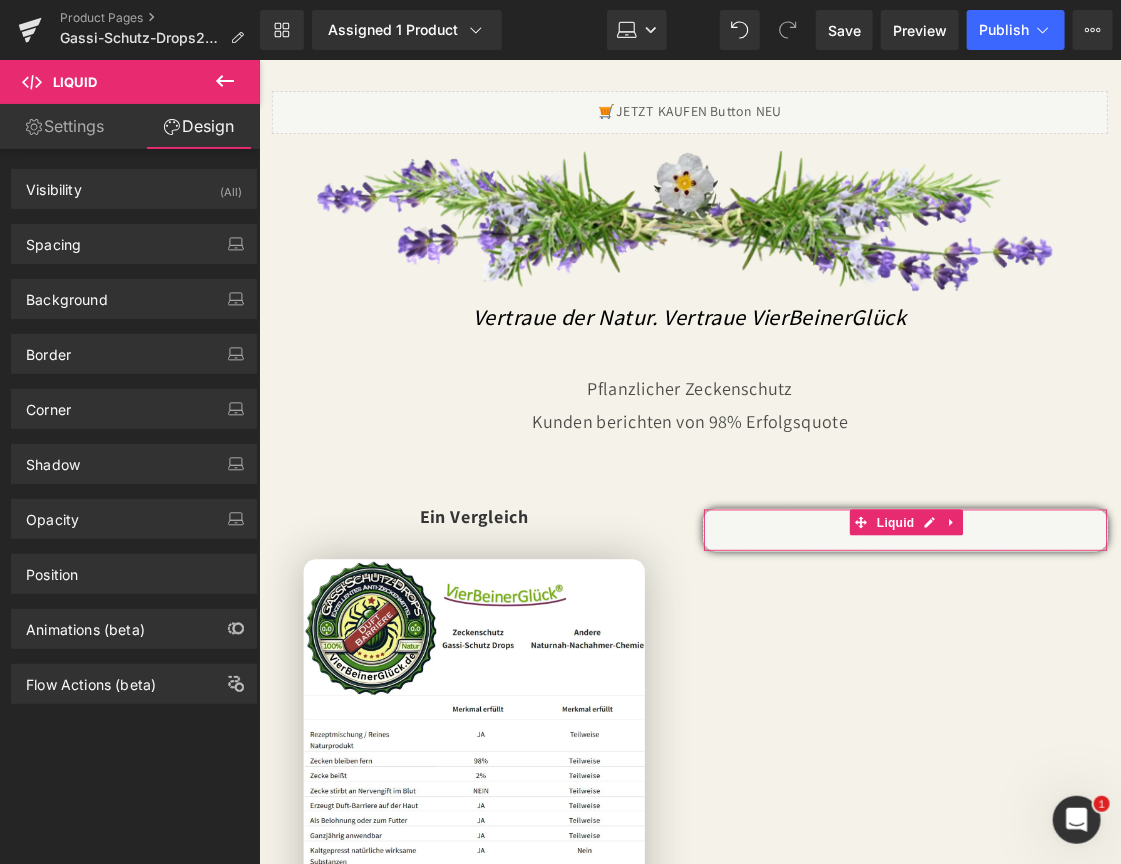 type on "82" 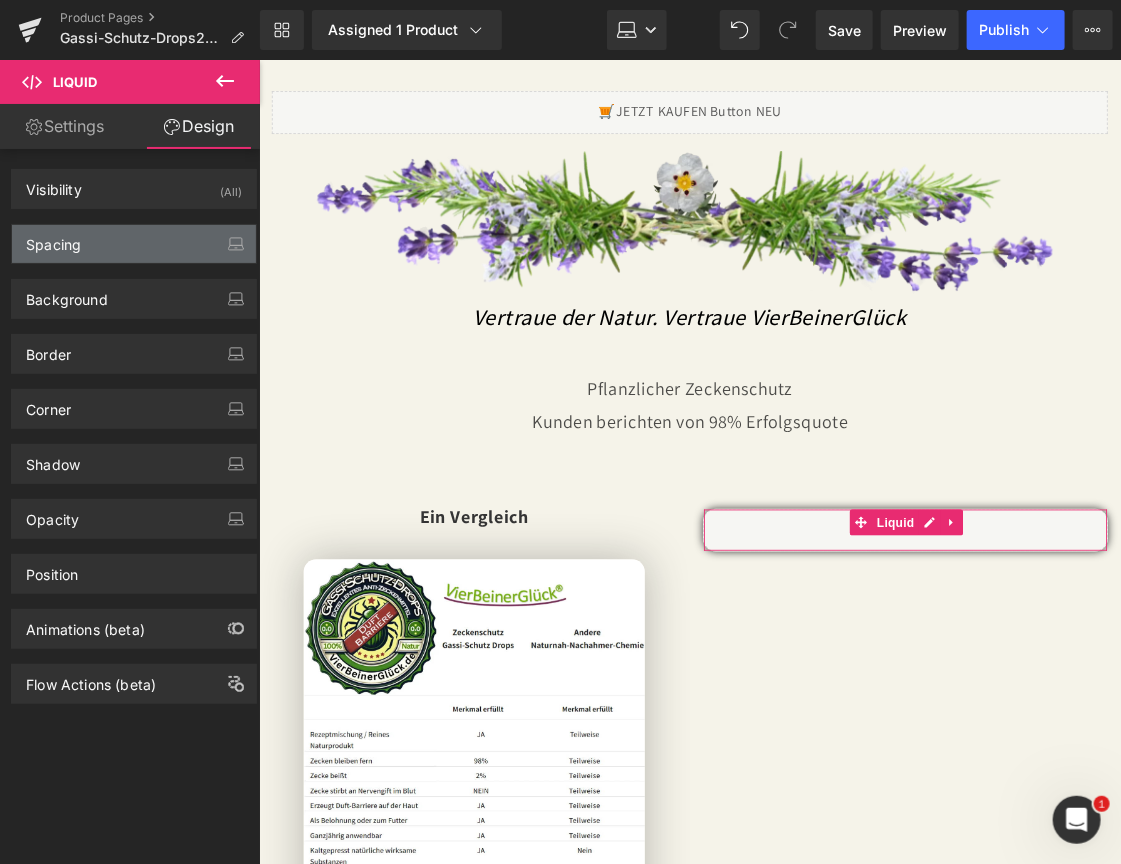 click on "Spacing" at bounding box center [134, 244] 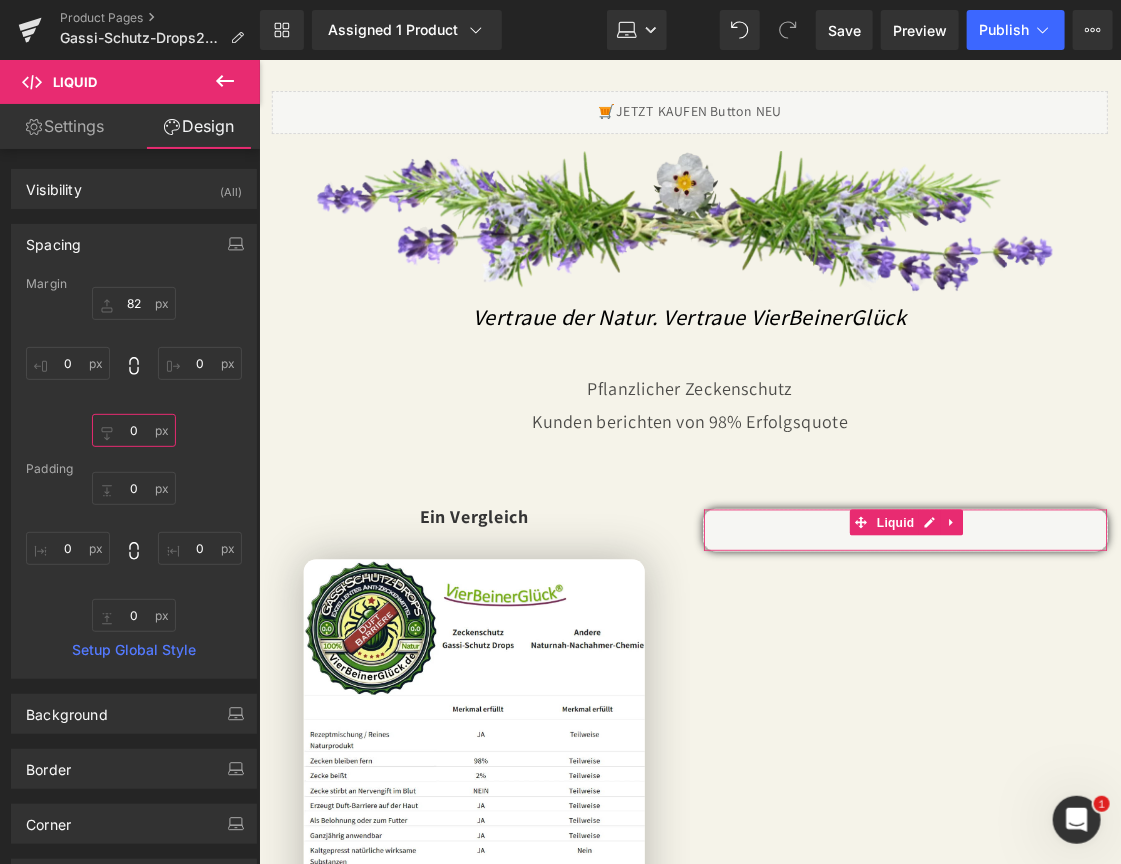 click on "0" at bounding box center (134, 430) 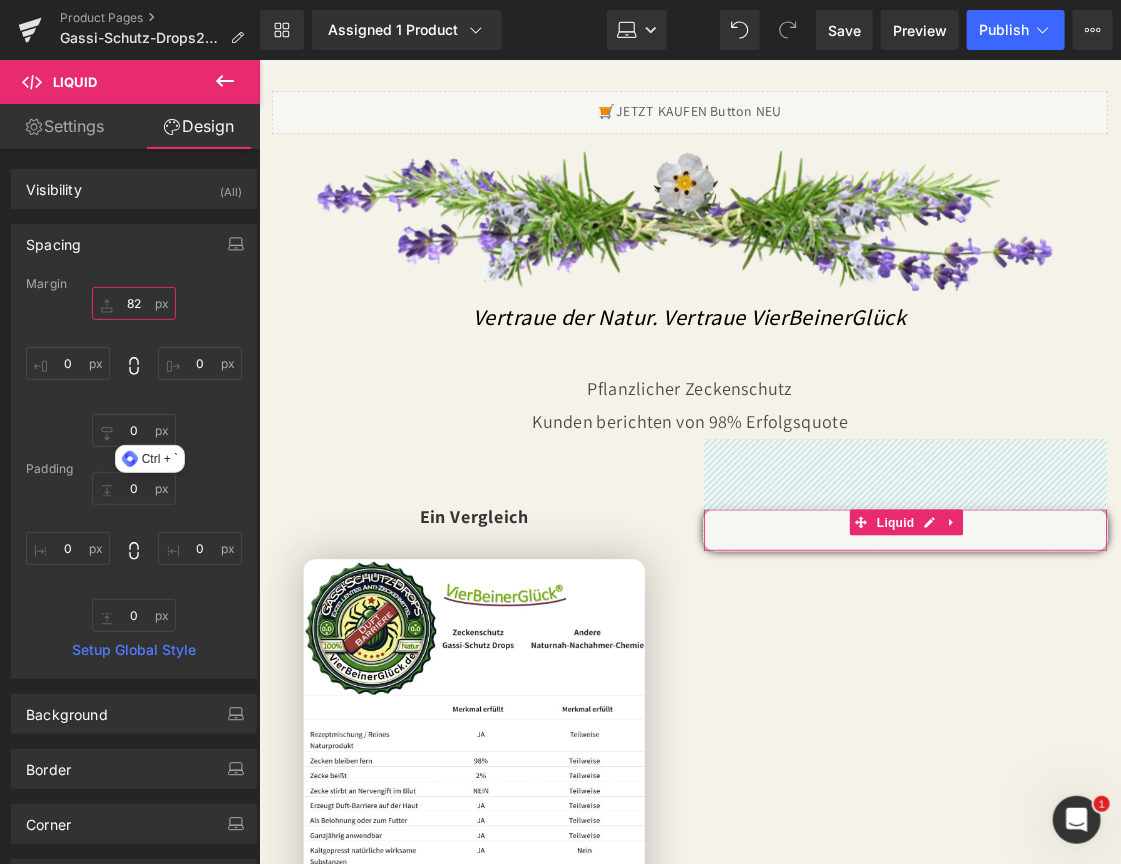 click on "82" at bounding box center [134, 303] 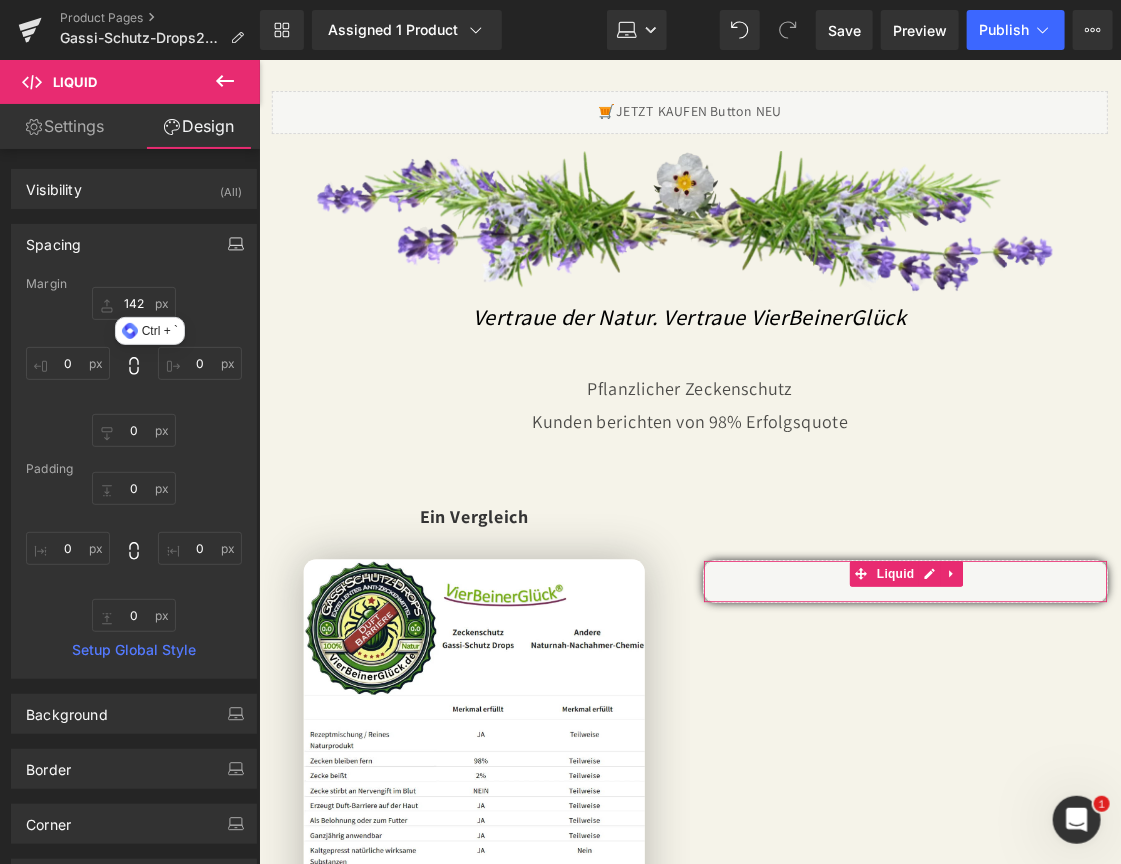 click 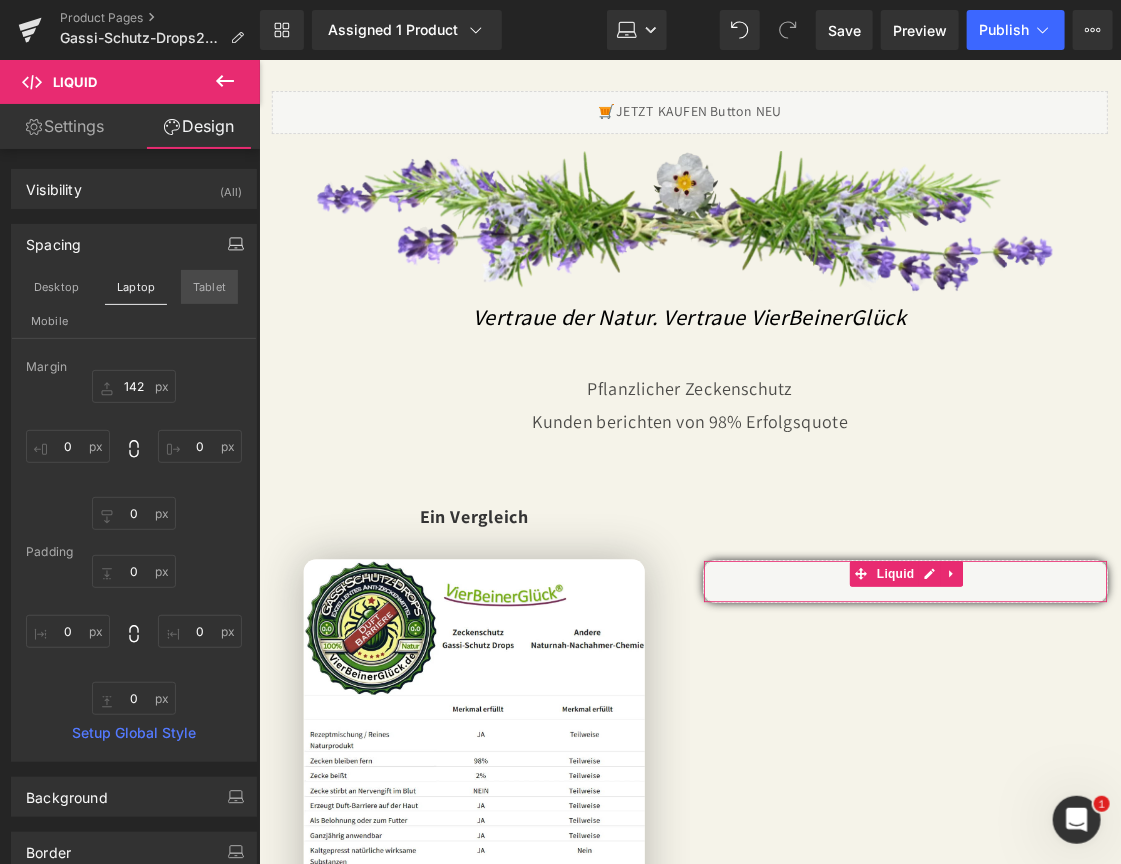 click on "Tablet" at bounding box center (209, 287) 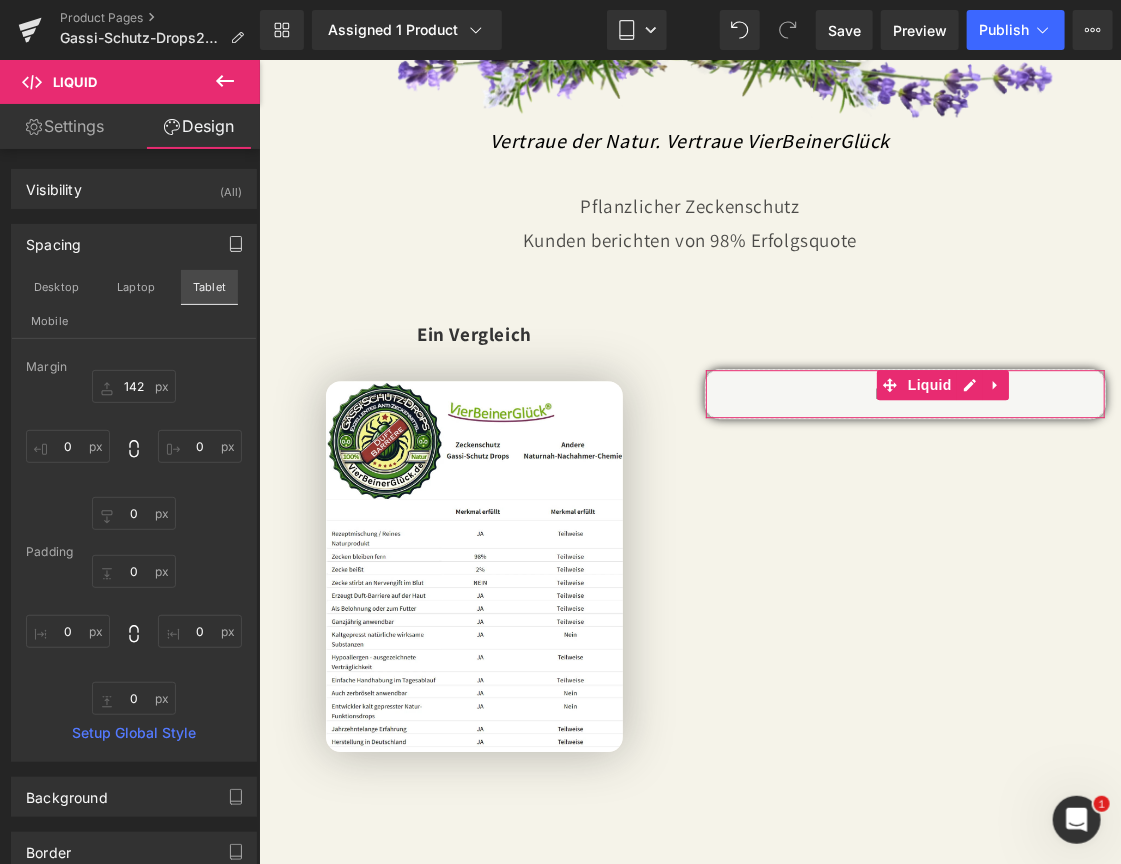 type on "82" 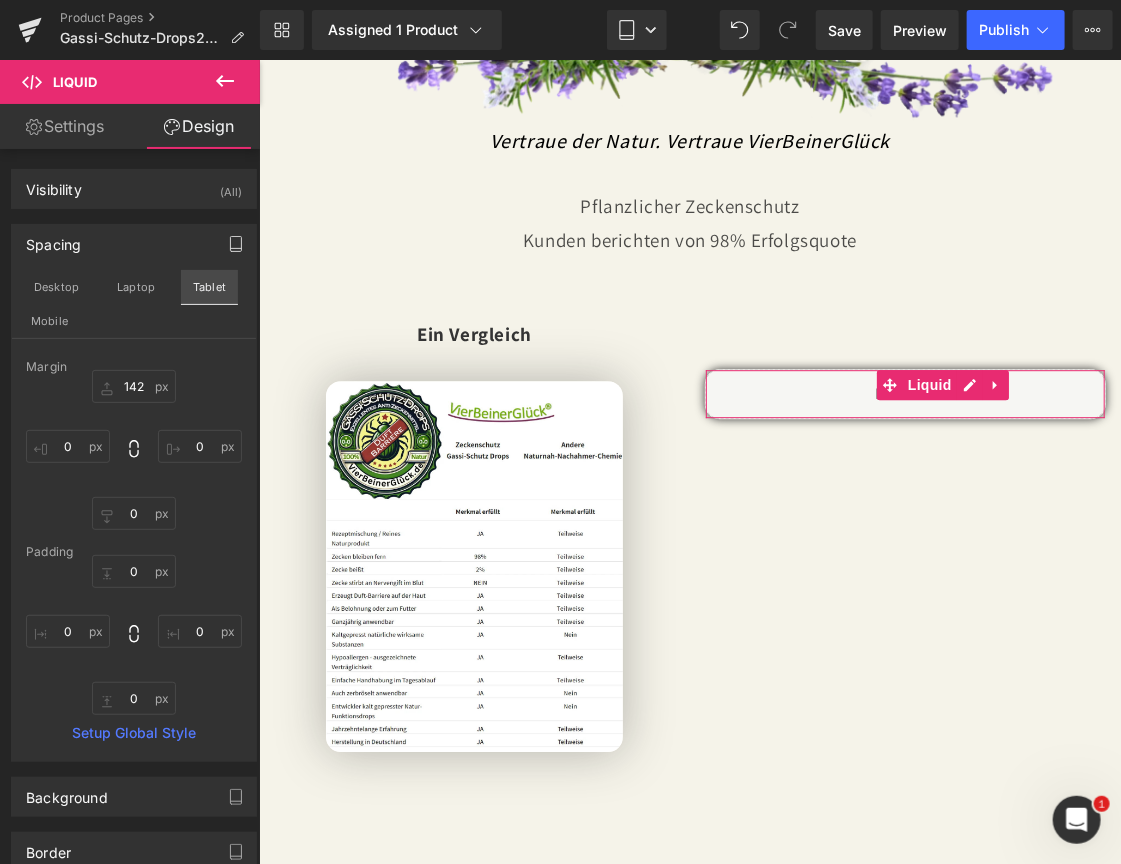 type on "0" 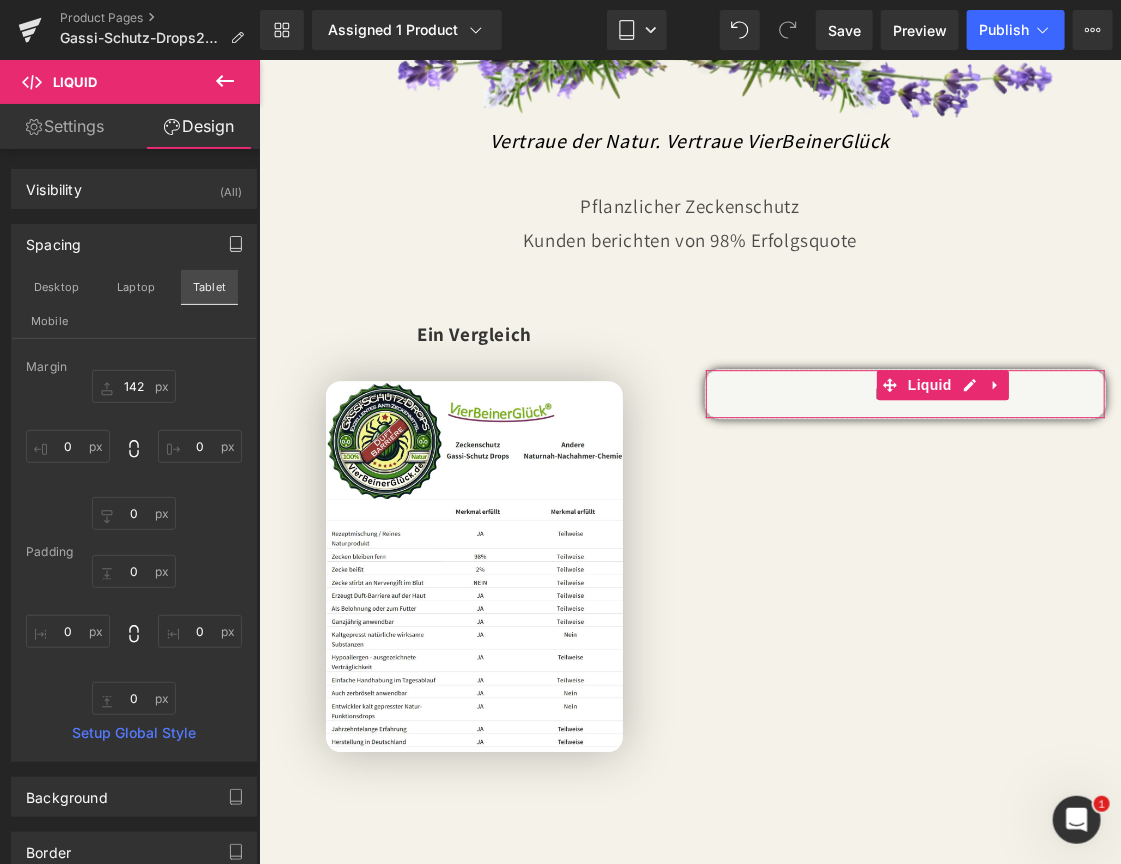 type on "0" 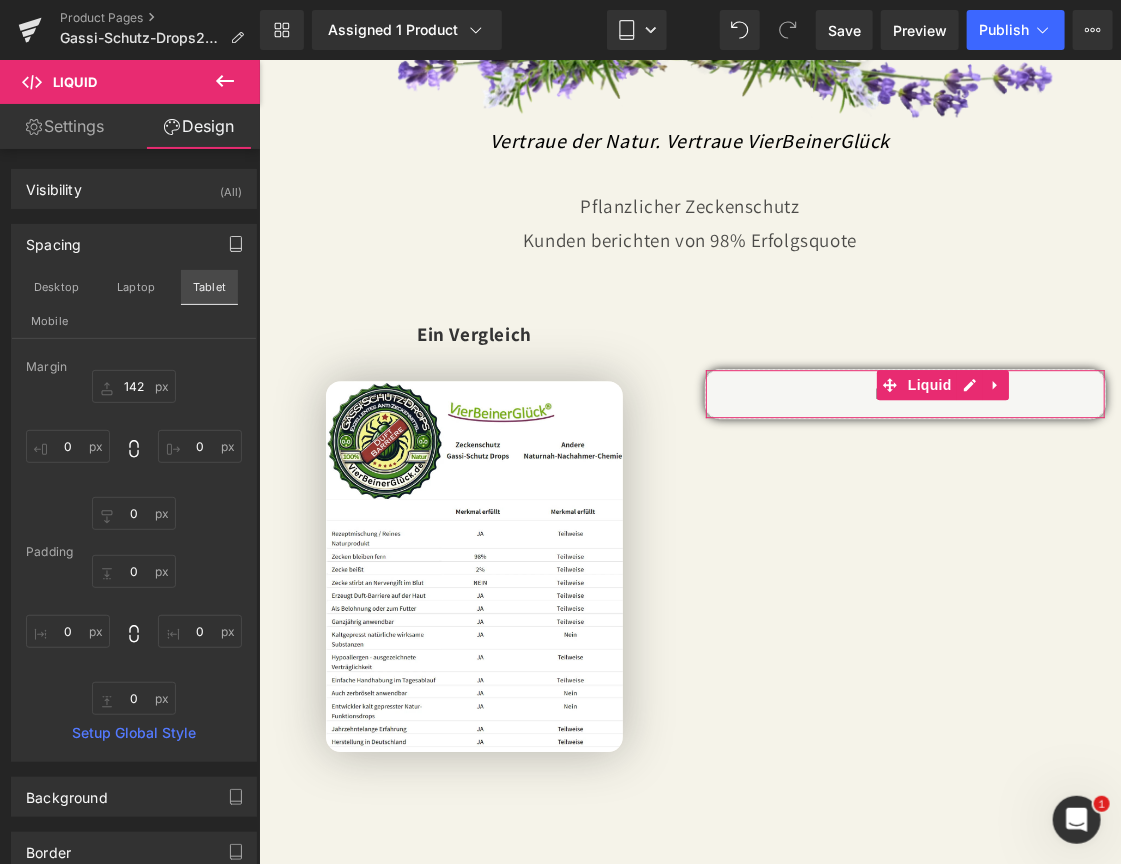 type on "0" 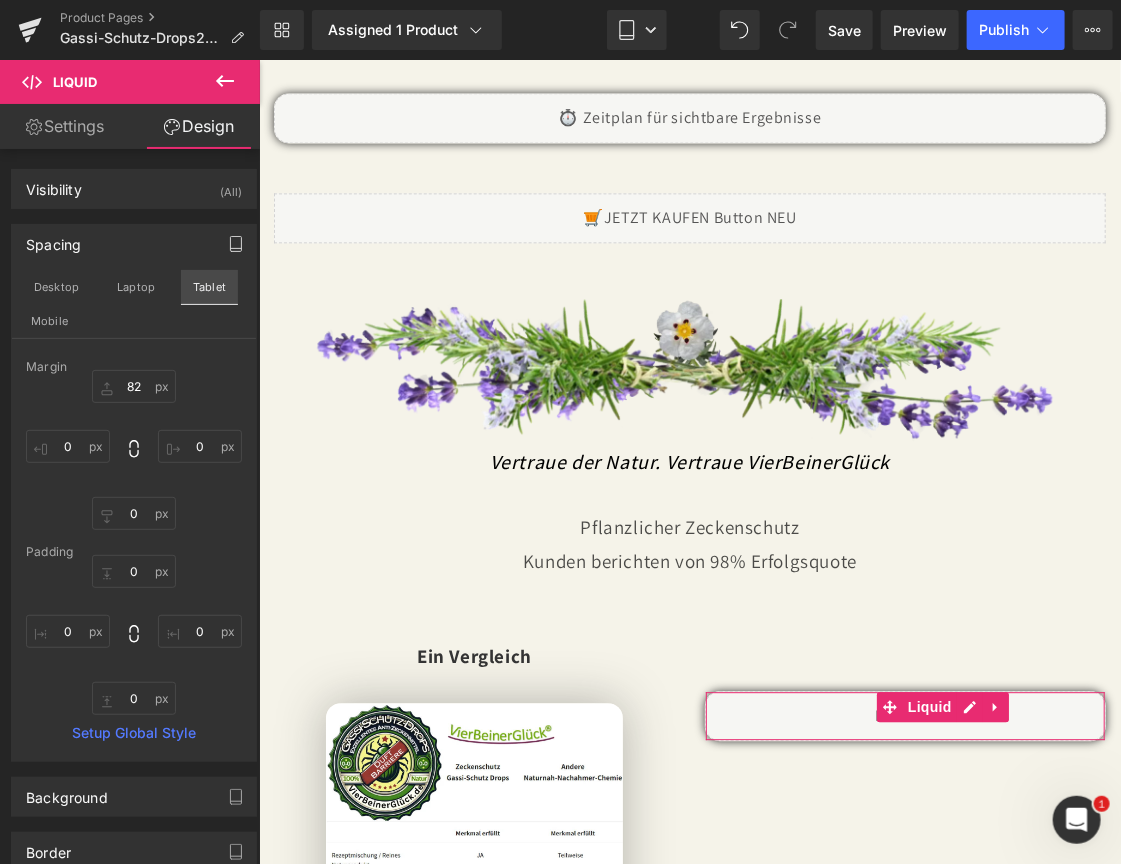 scroll, scrollTop: 6769, scrollLeft: 0, axis: vertical 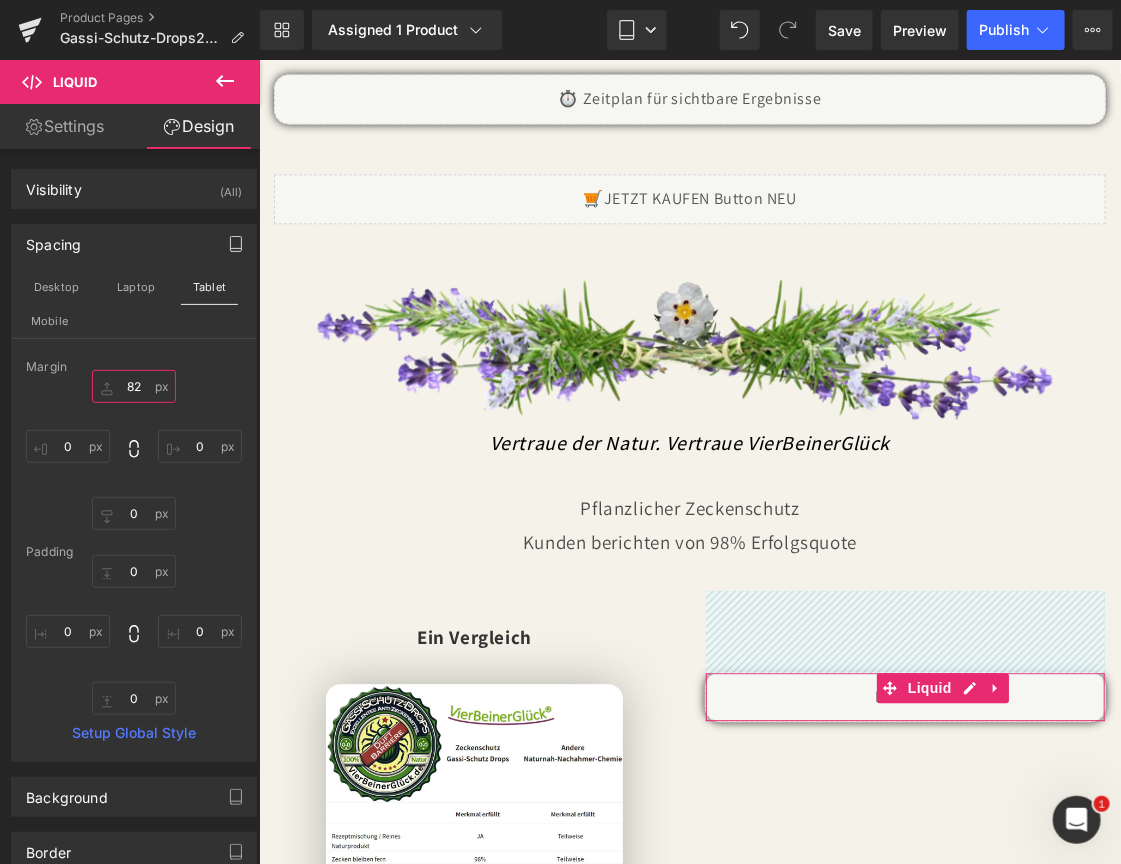 click on "82" at bounding box center (134, 386) 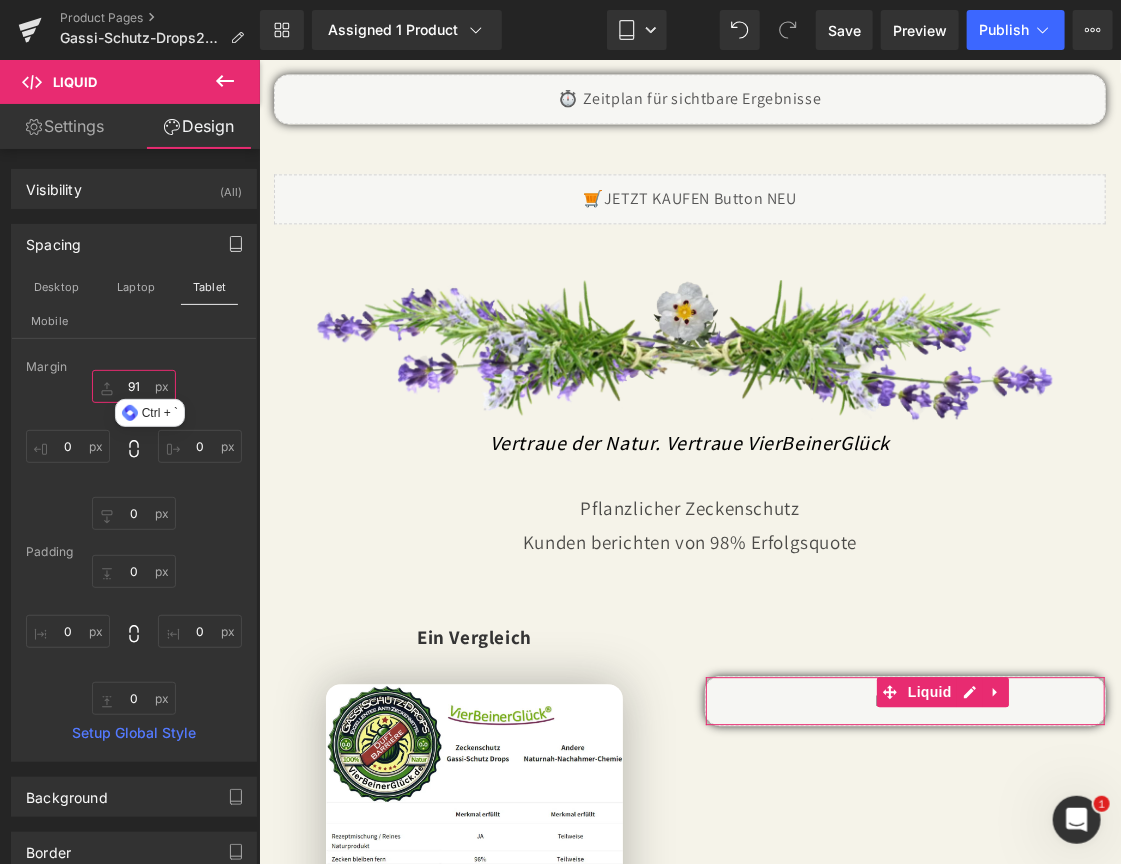 type on "92" 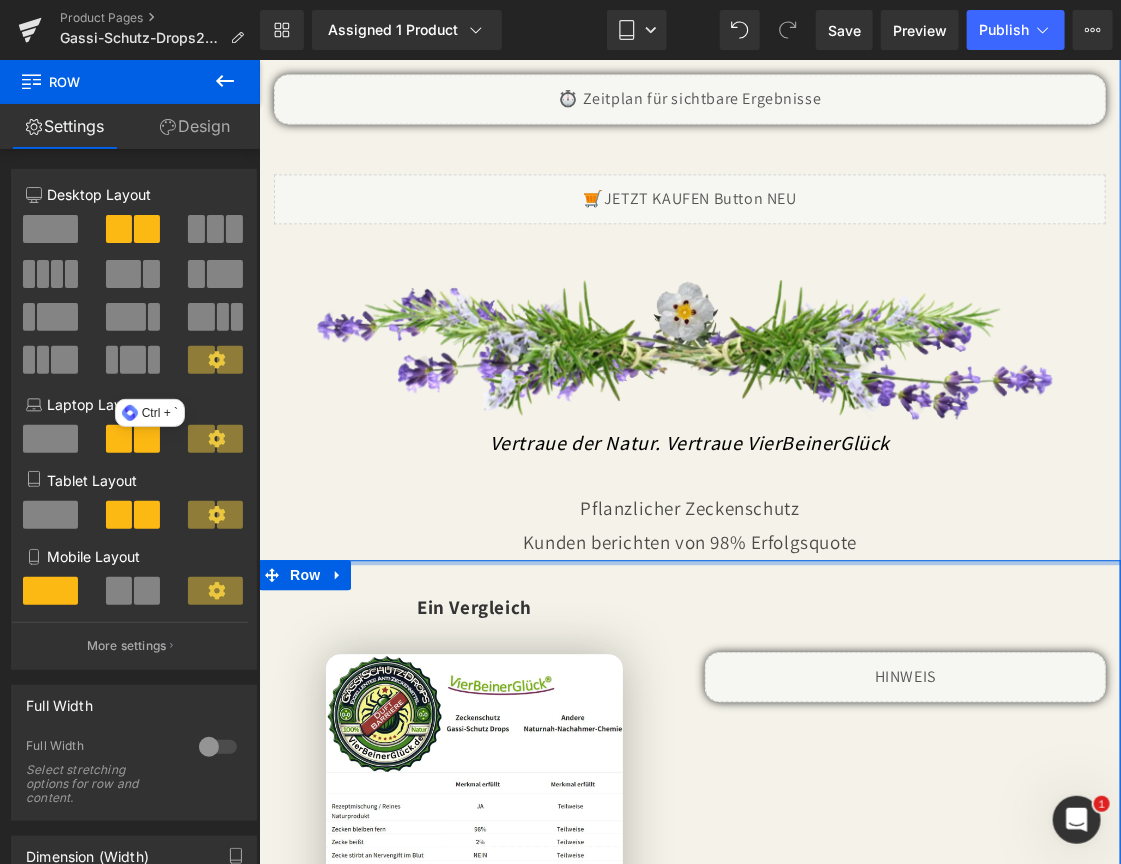 drag, startPoint x: 412, startPoint y: 549, endPoint x: 413, endPoint y: 506, distance: 43.011627 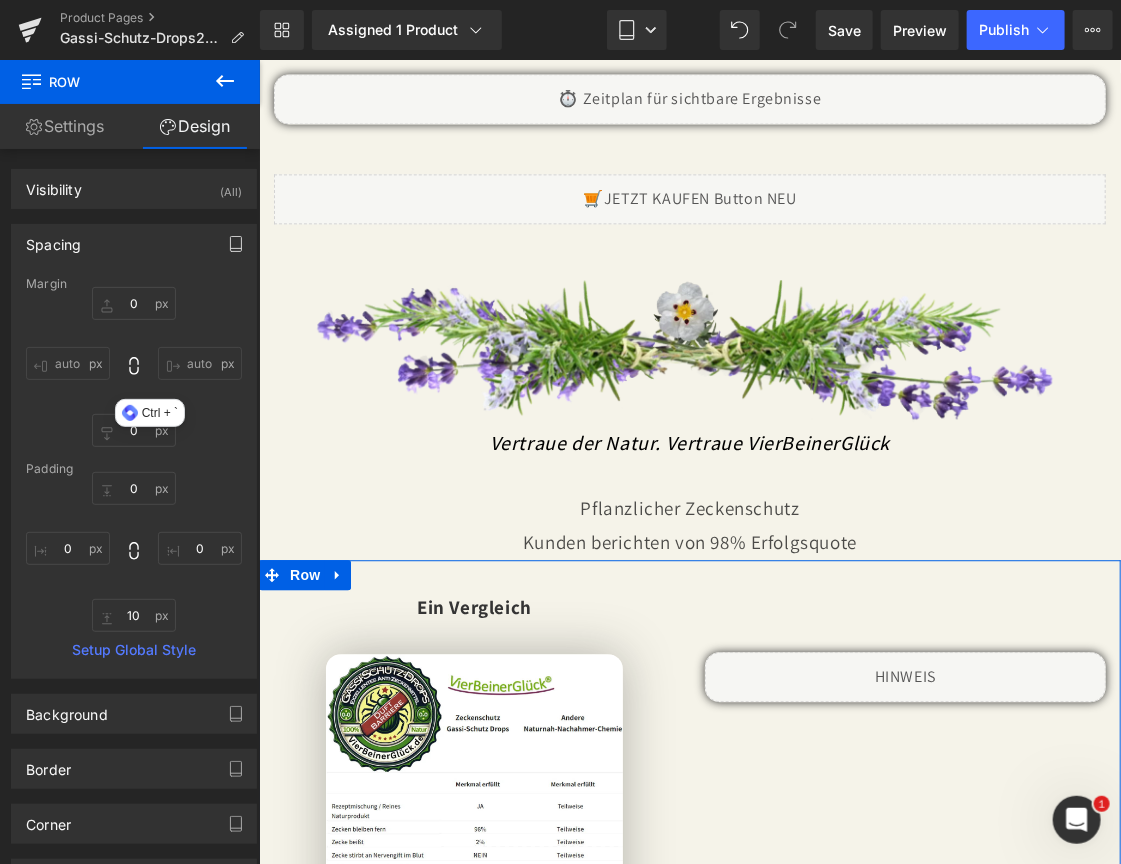 click 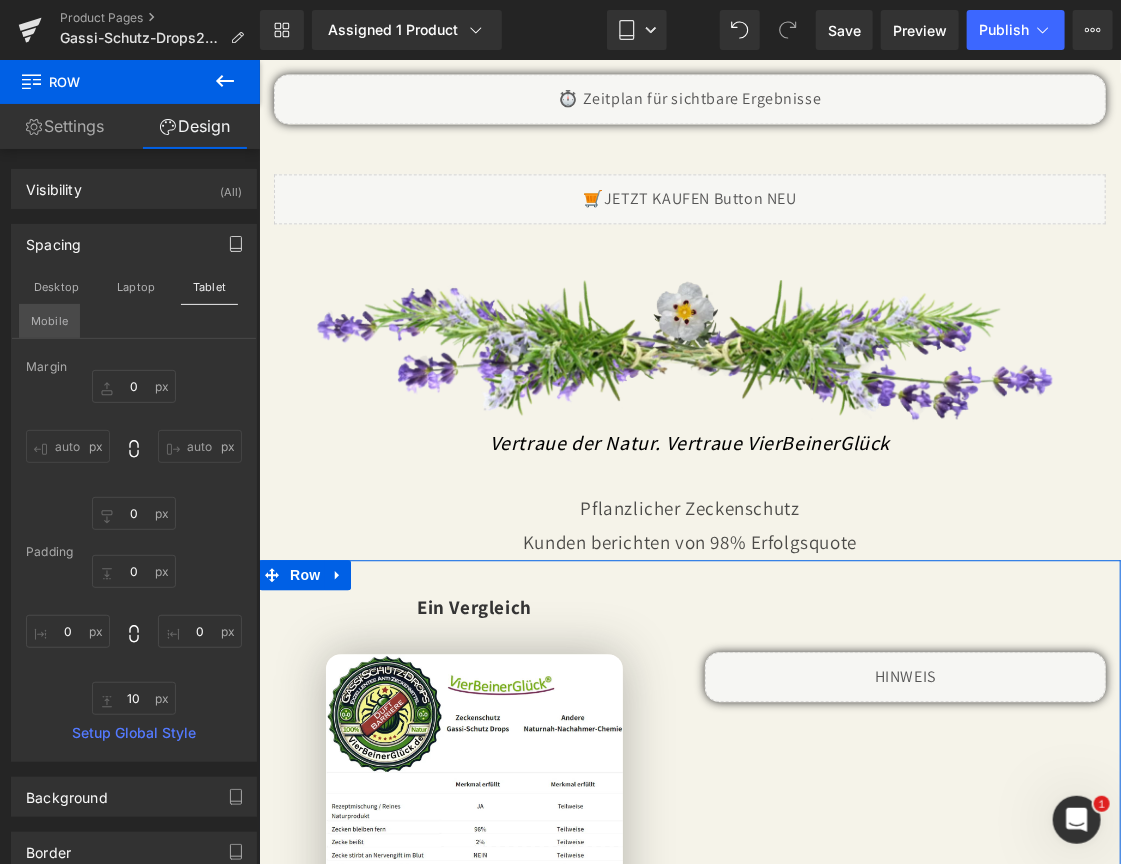 click on "Mobile" at bounding box center [49, 321] 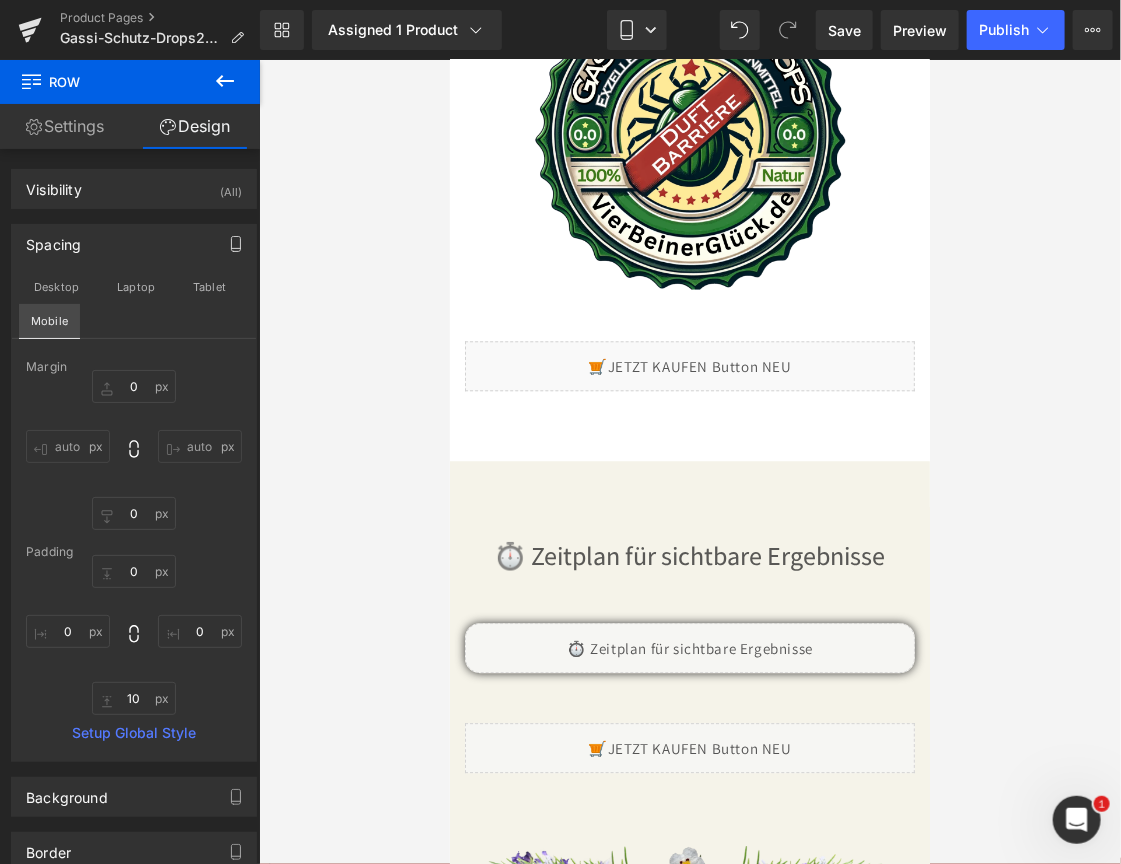 type on "0" 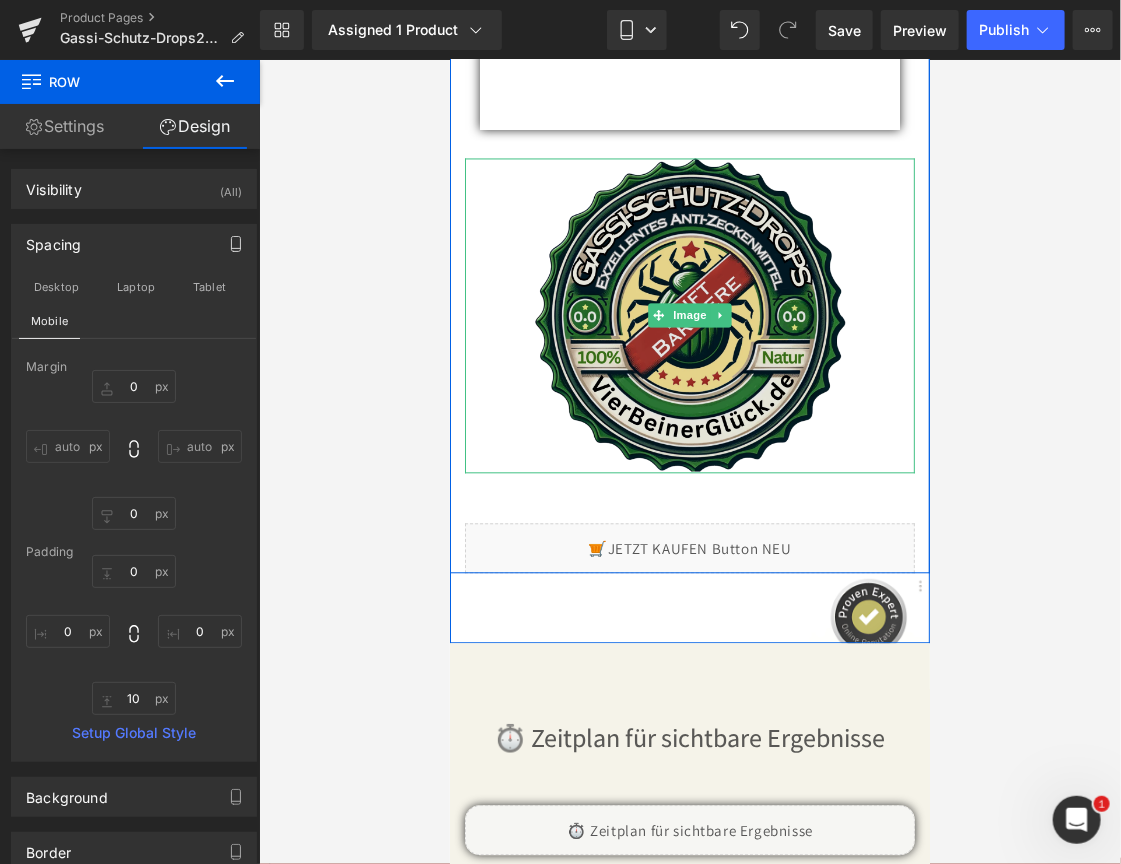scroll, scrollTop: 6490, scrollLeft: 0, axis: vertical 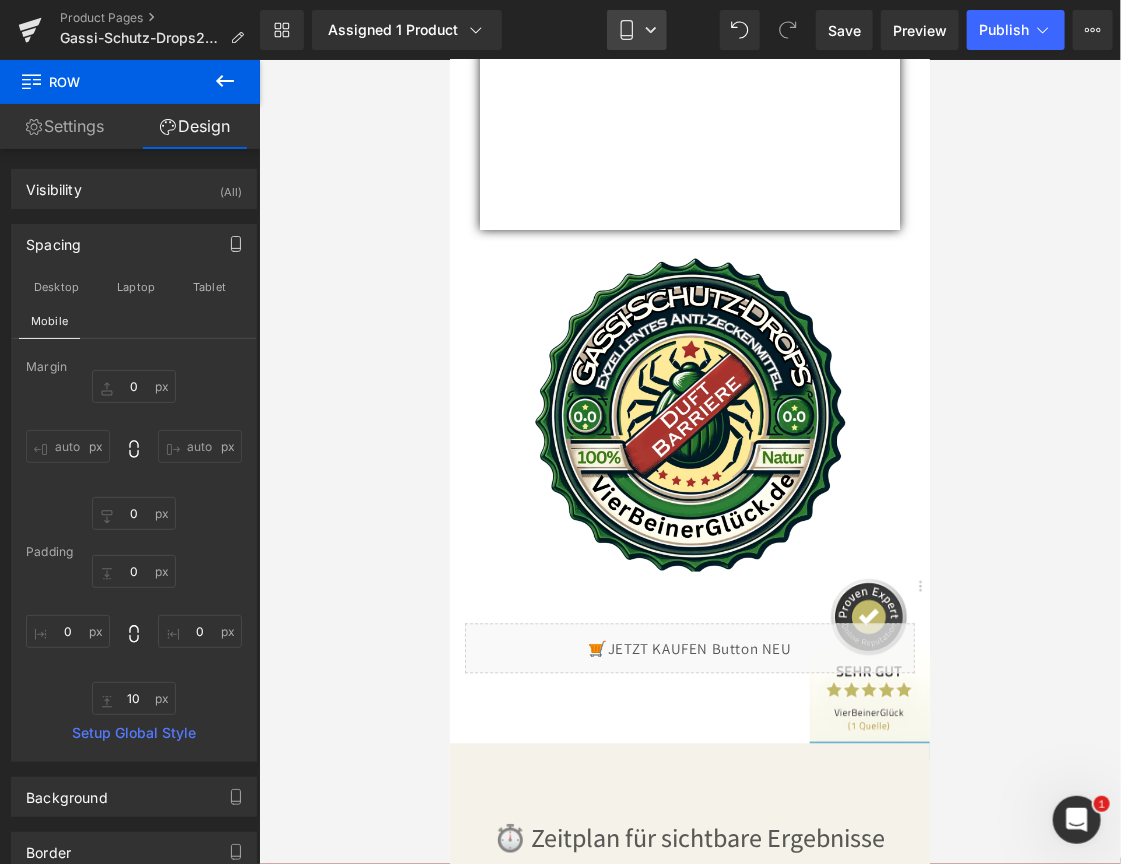 click 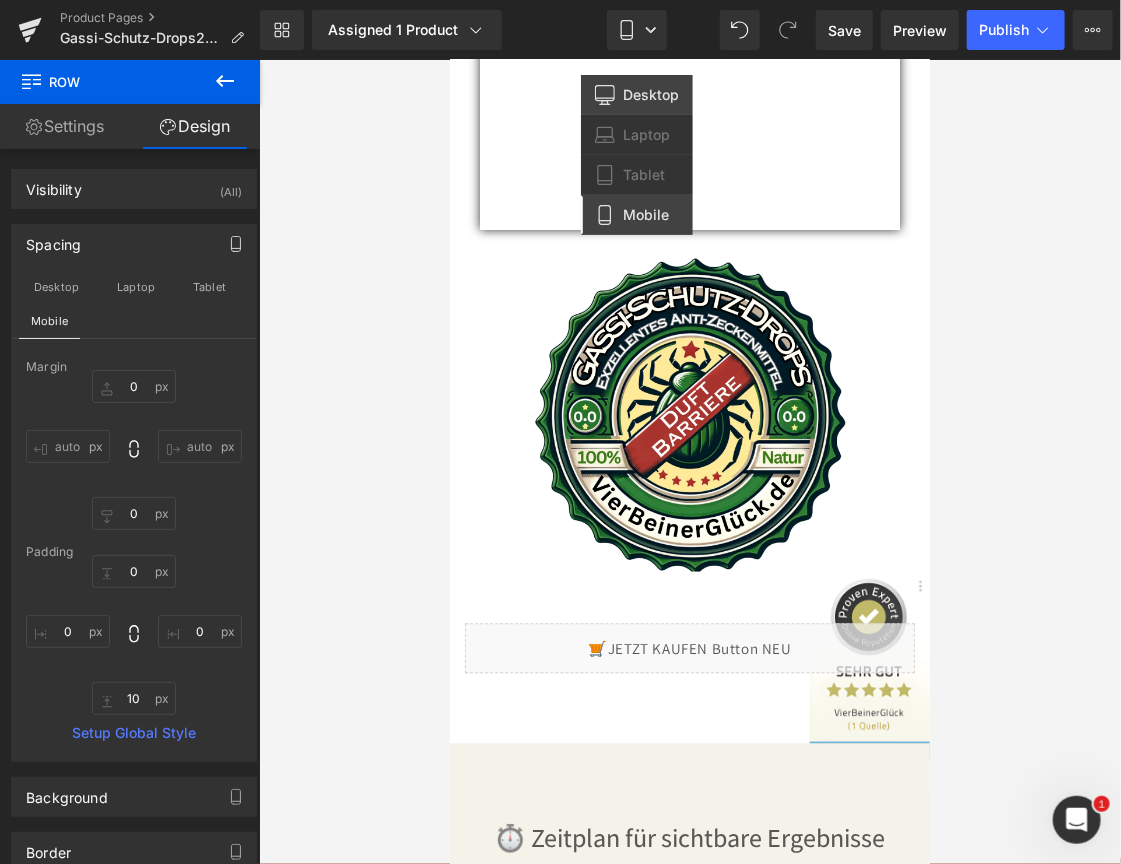 click on "Desktop" at bounding box center [637, 95] 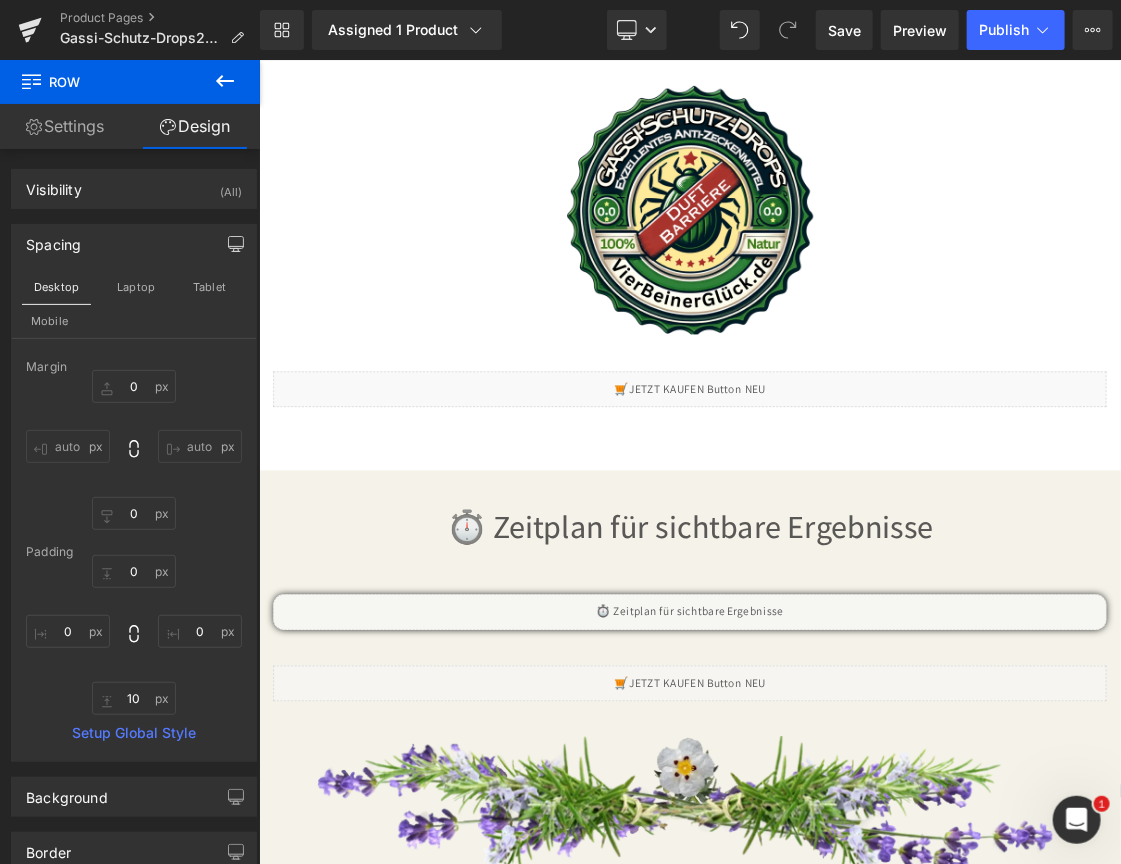 type on "0" 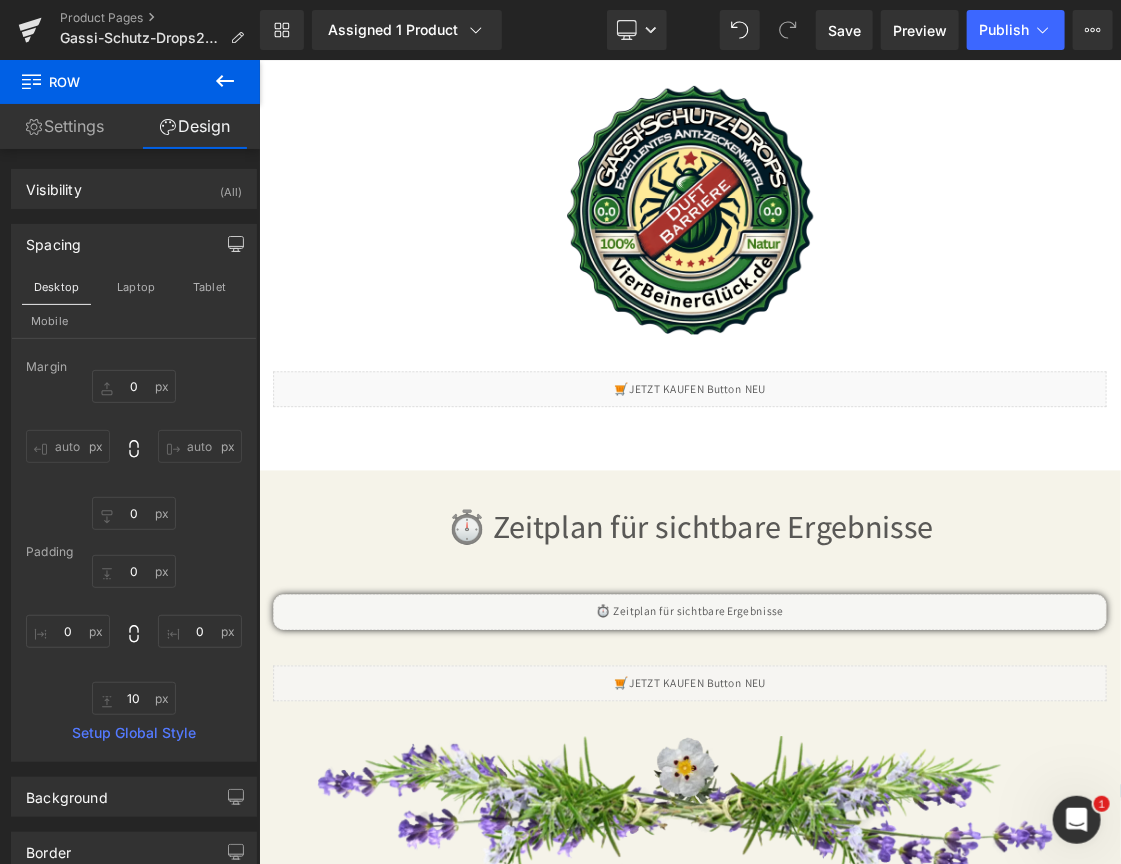 type on "0" 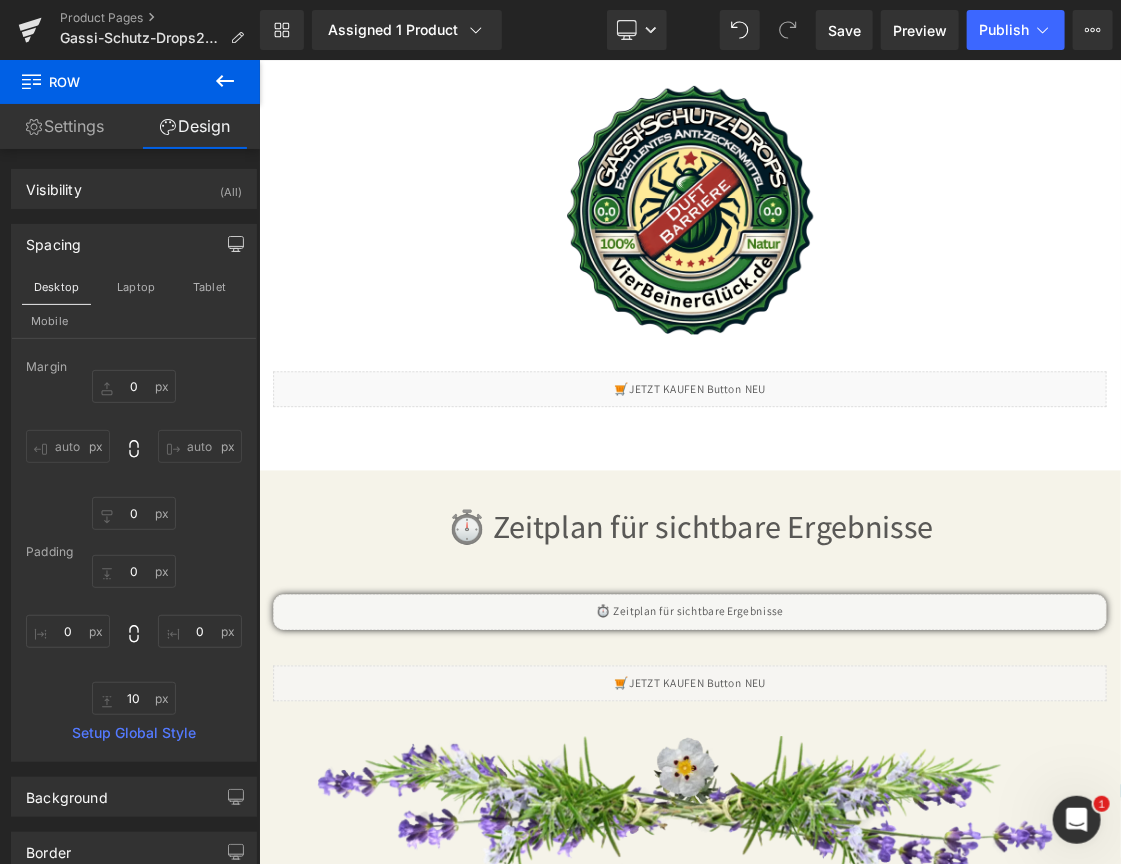 type on "0" 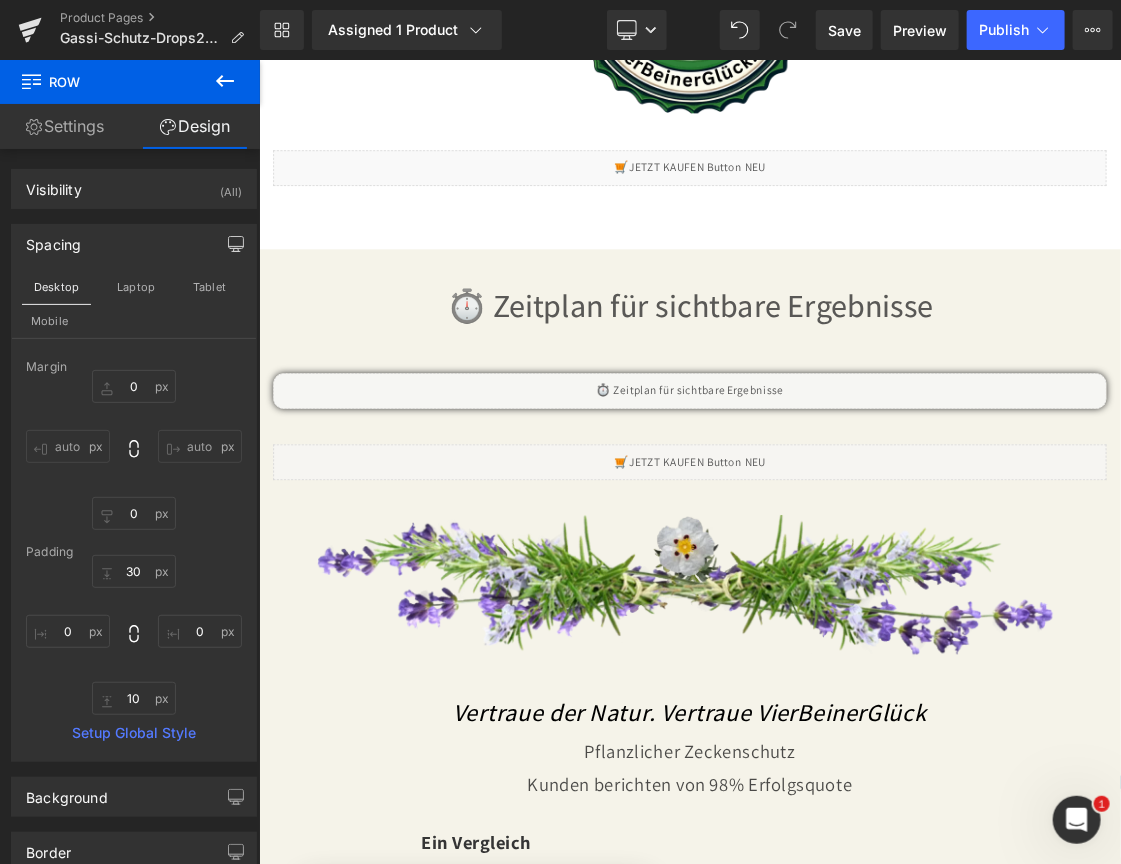 scroll, scrollTop: 6730, scrollLeft: 0, axis: vertical 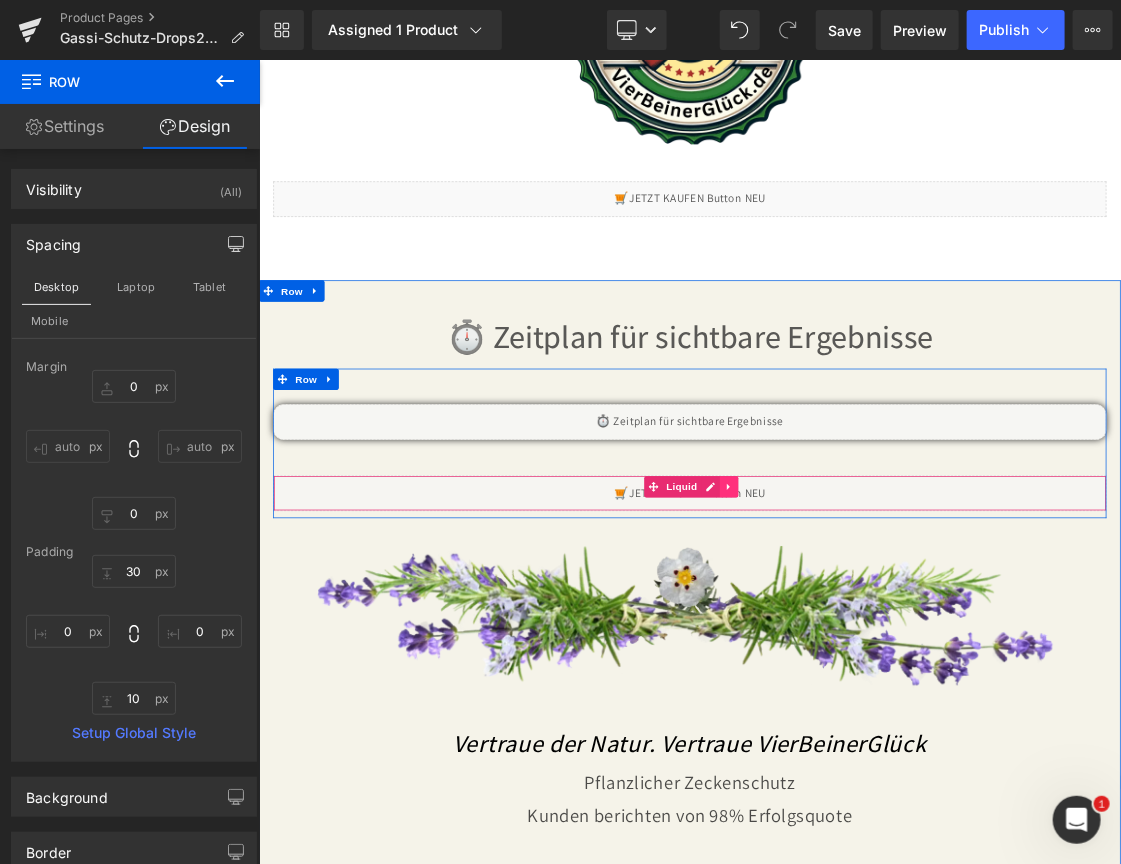 click 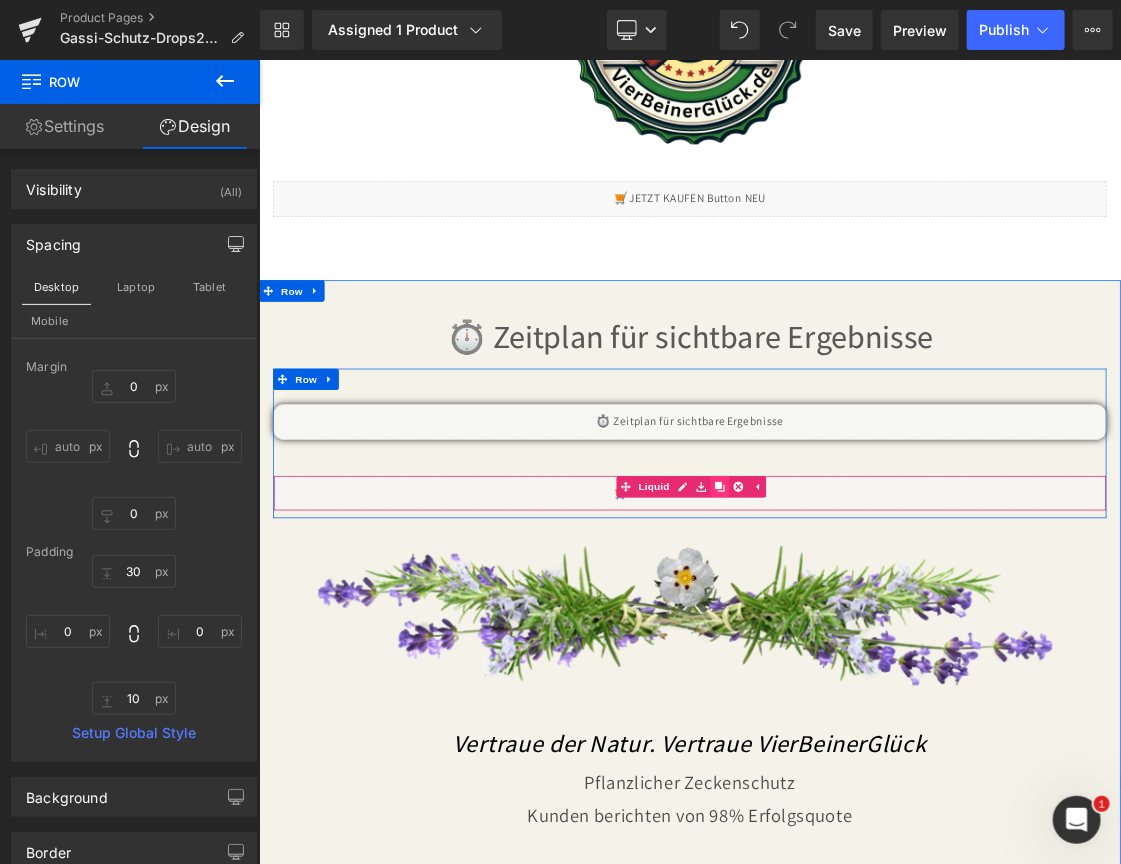 click 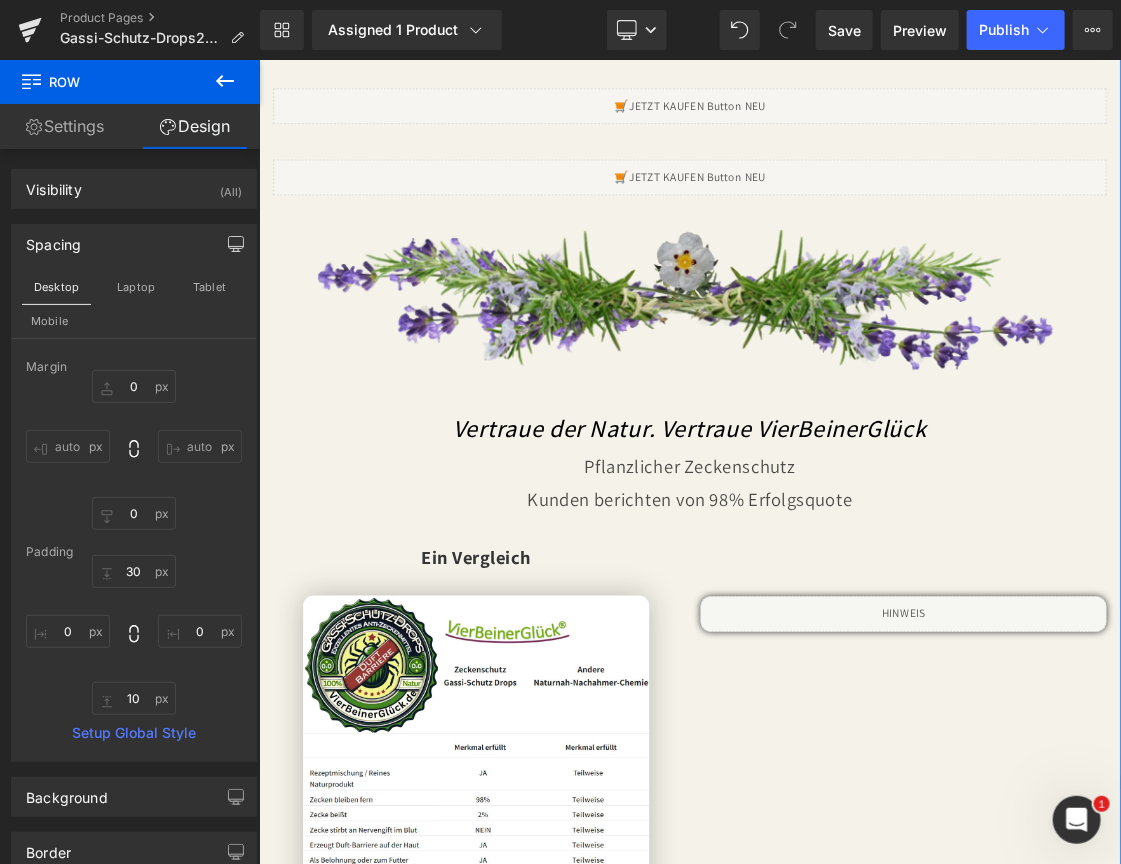 scroll, scrollTop: 7348, scrollLeft: 0, axis: vertical 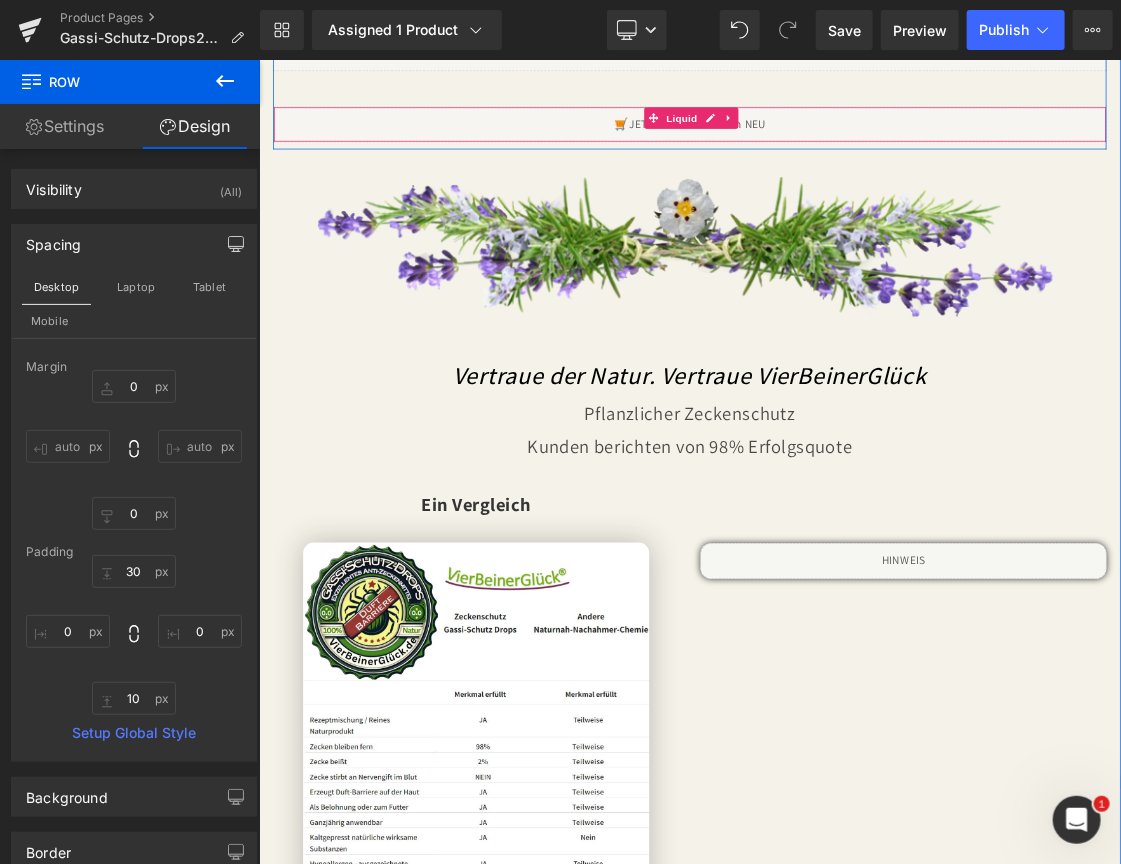 click on "Liquid" at bounding box center (863, 150) 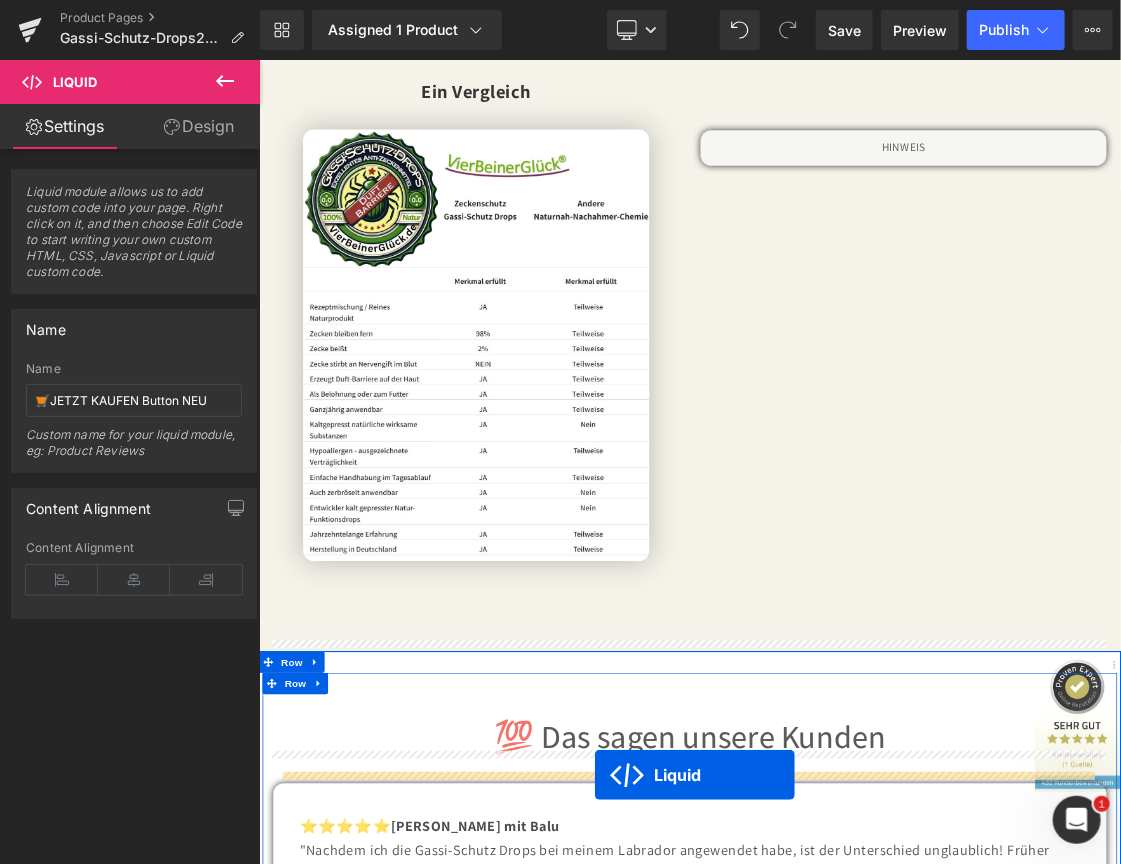 scroll, scrollTop: 7988, scrollLeft: 0, axis: vertical 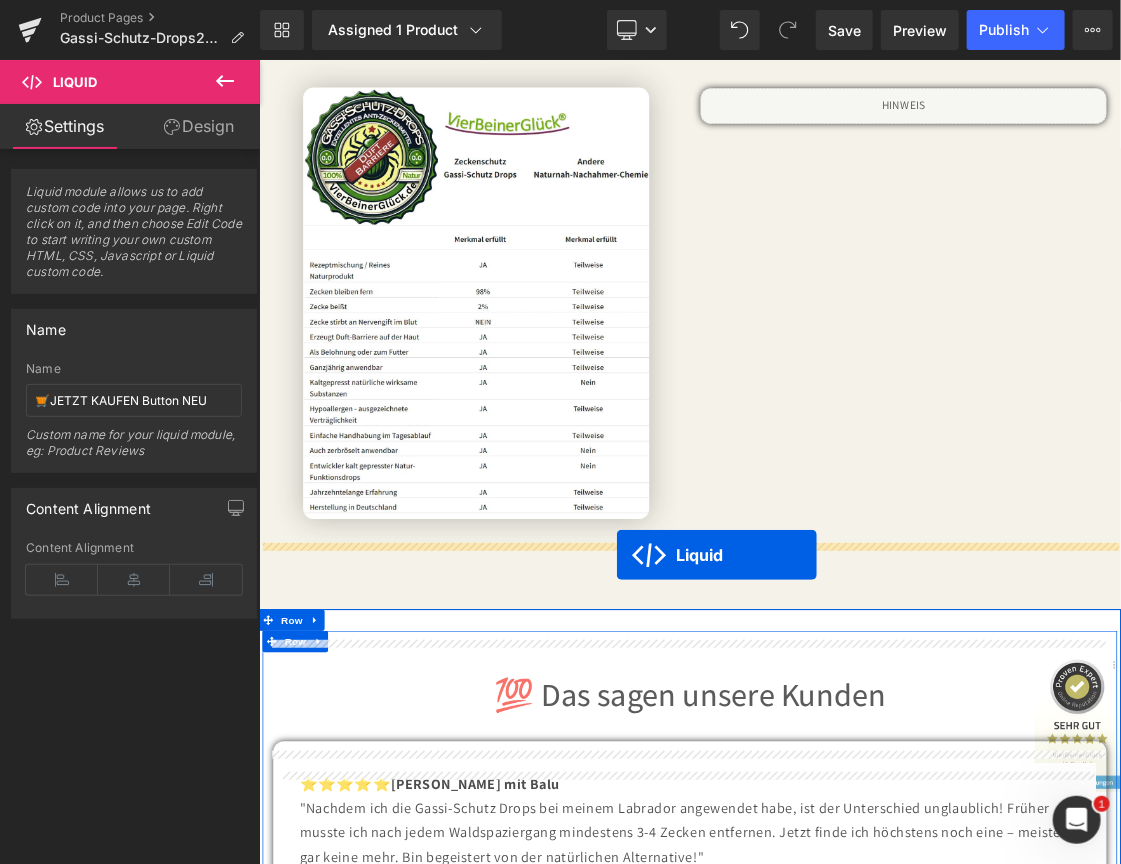 drag, startPoint x: 798, startPoint y: 159, endPoint x: 760, endPoint y: 754, distance: 596.2122 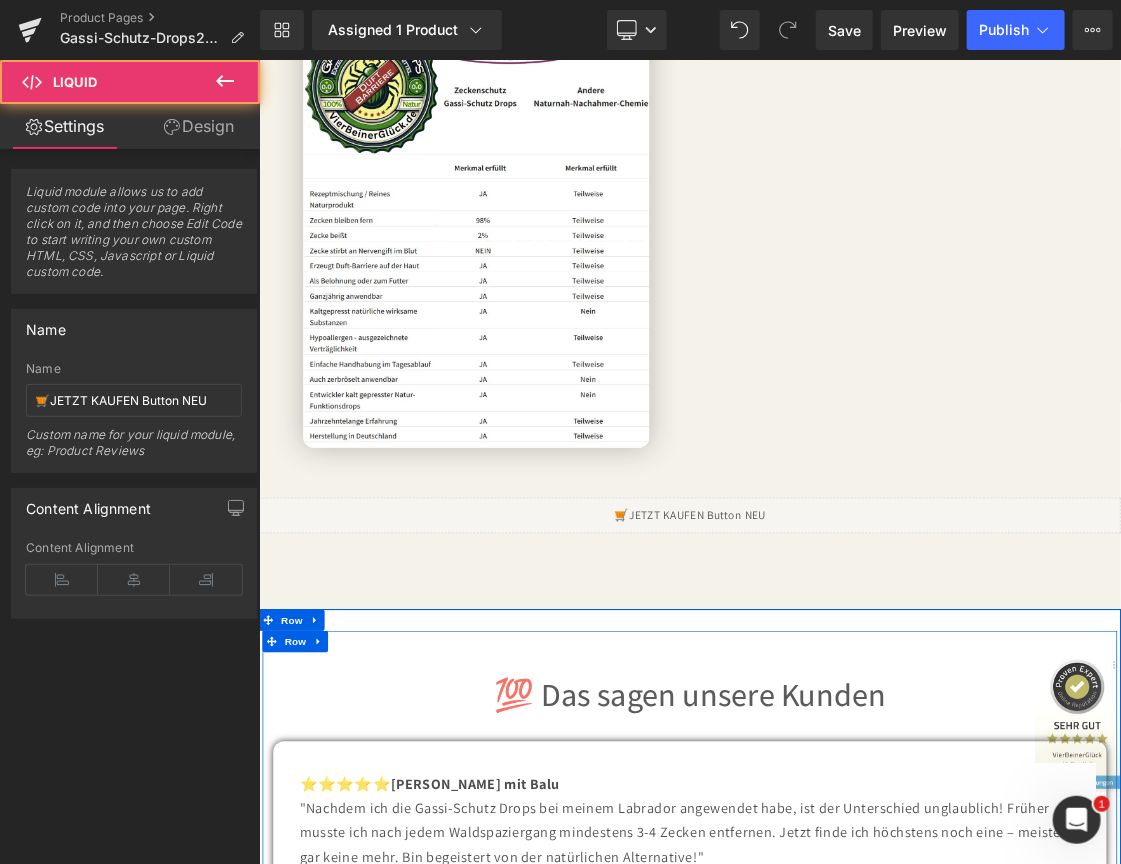 scroll, scrollTop: 7888, scrollLeft: 0, axis: vertical 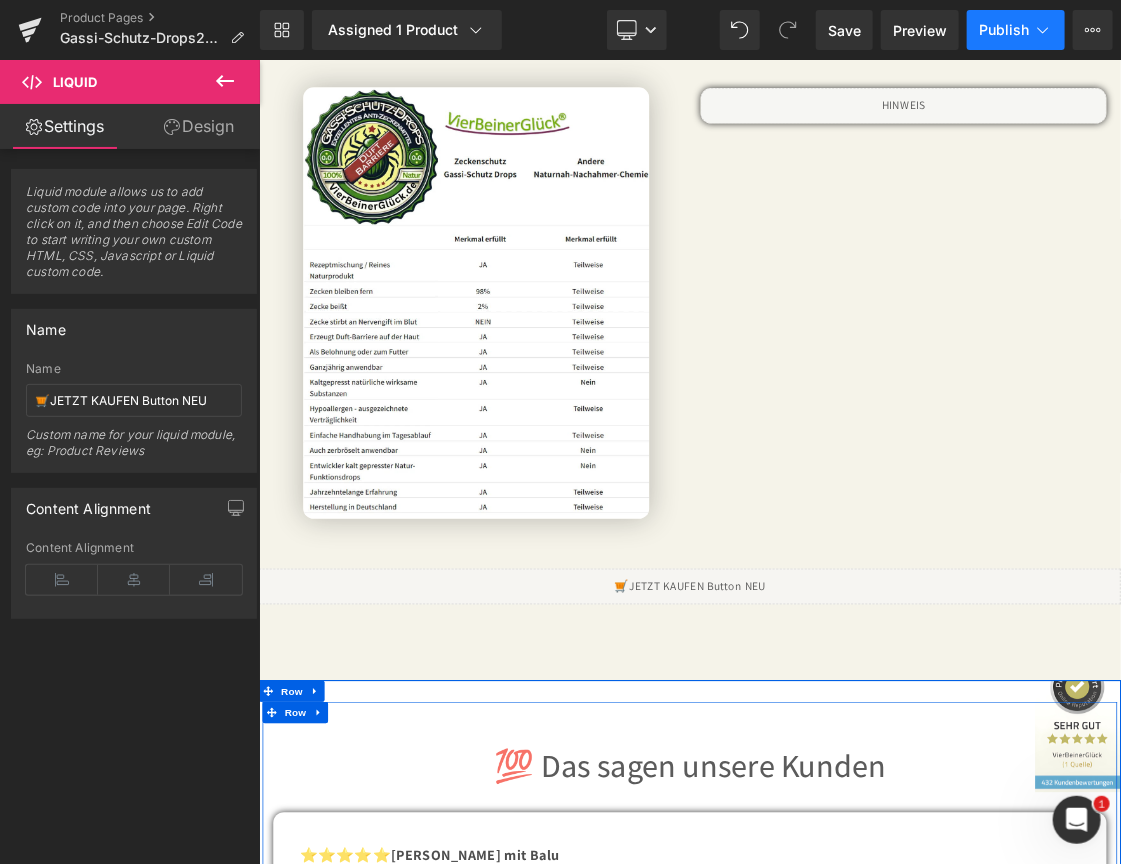 click on "Publish" at bounding box center [1004, 30] 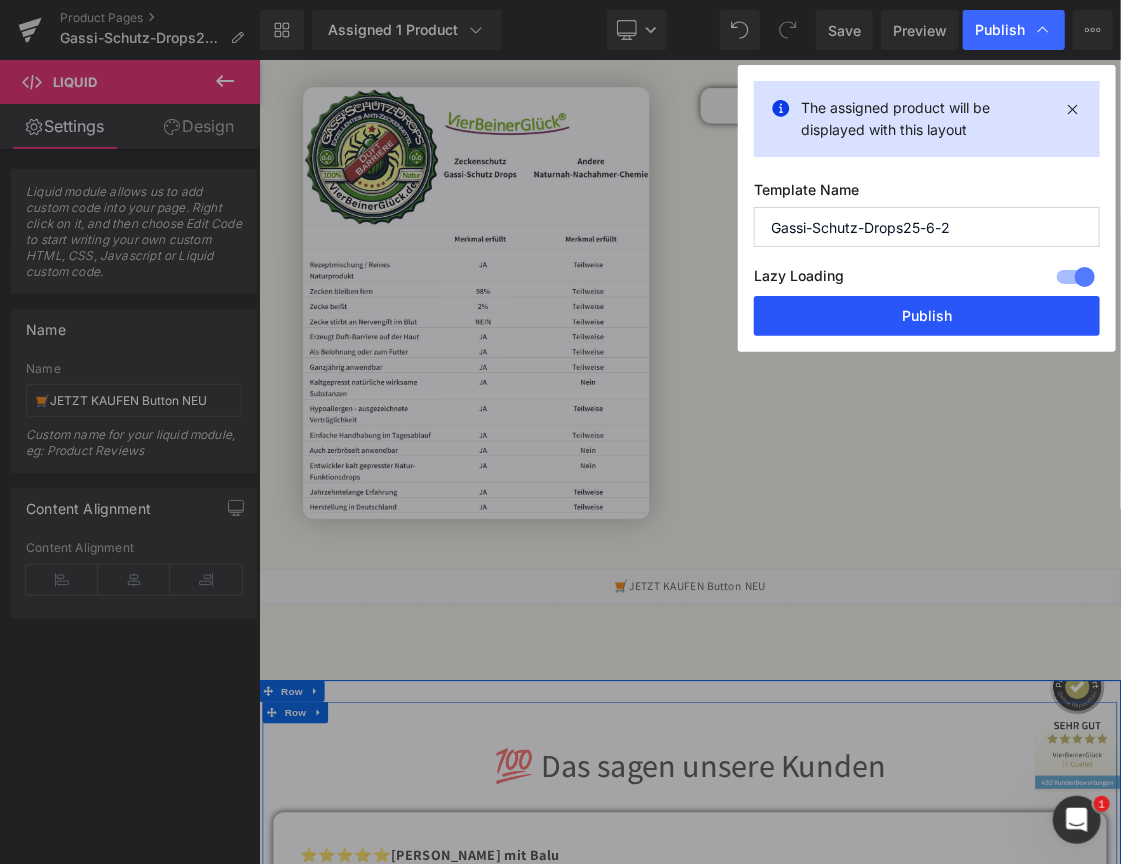 drag, startPoint x: 874, startPoint y: 312, endPoint x: 777, endPoint y: 411, distance: 138.60014 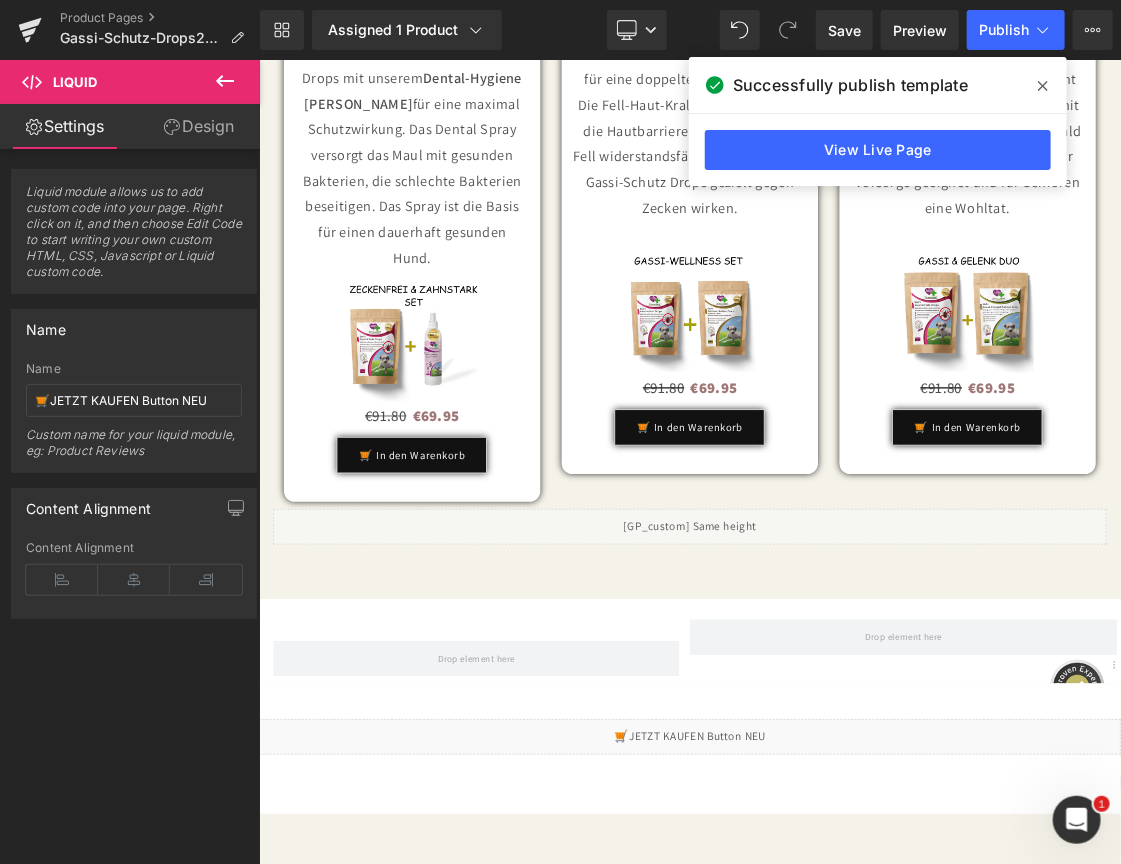 scroll, scrollTop: 10288, scrollLeft: 0, axis: vertical 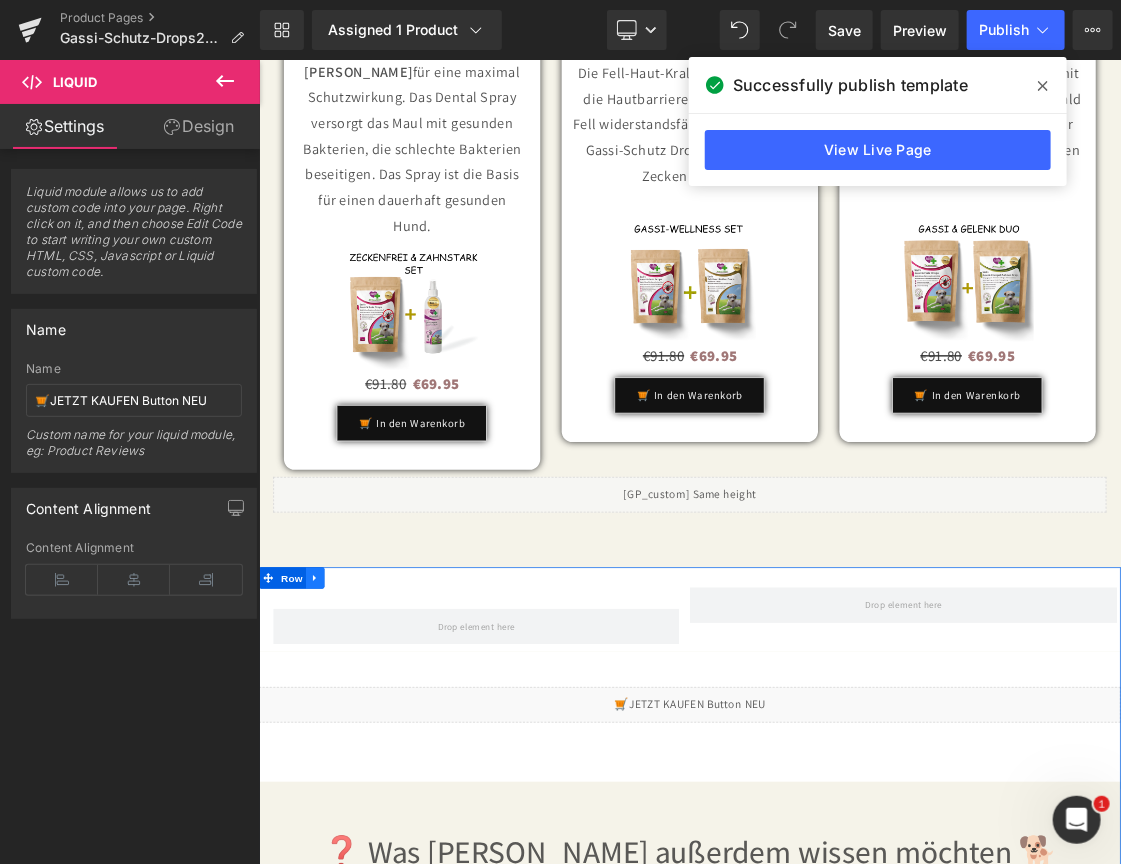 click 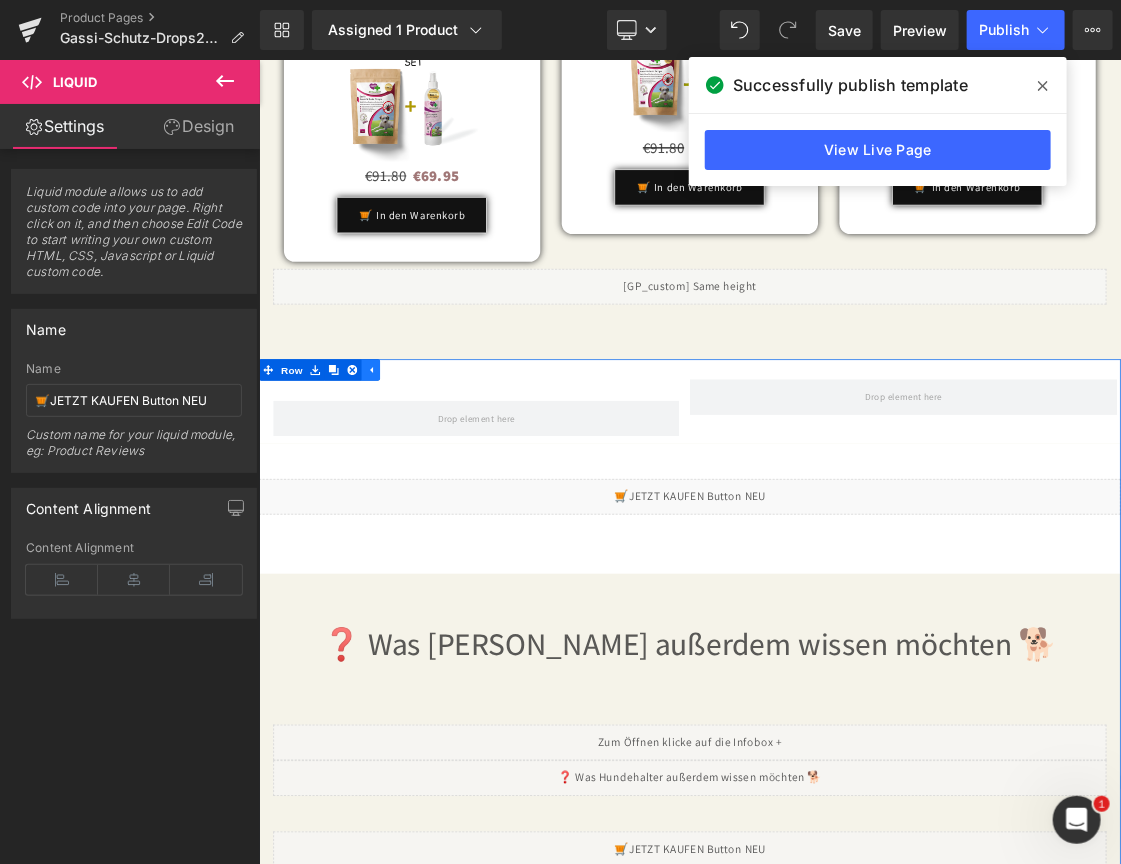 scroll, scrollTop: 10588, scrollLeft: 0, axis: vertical 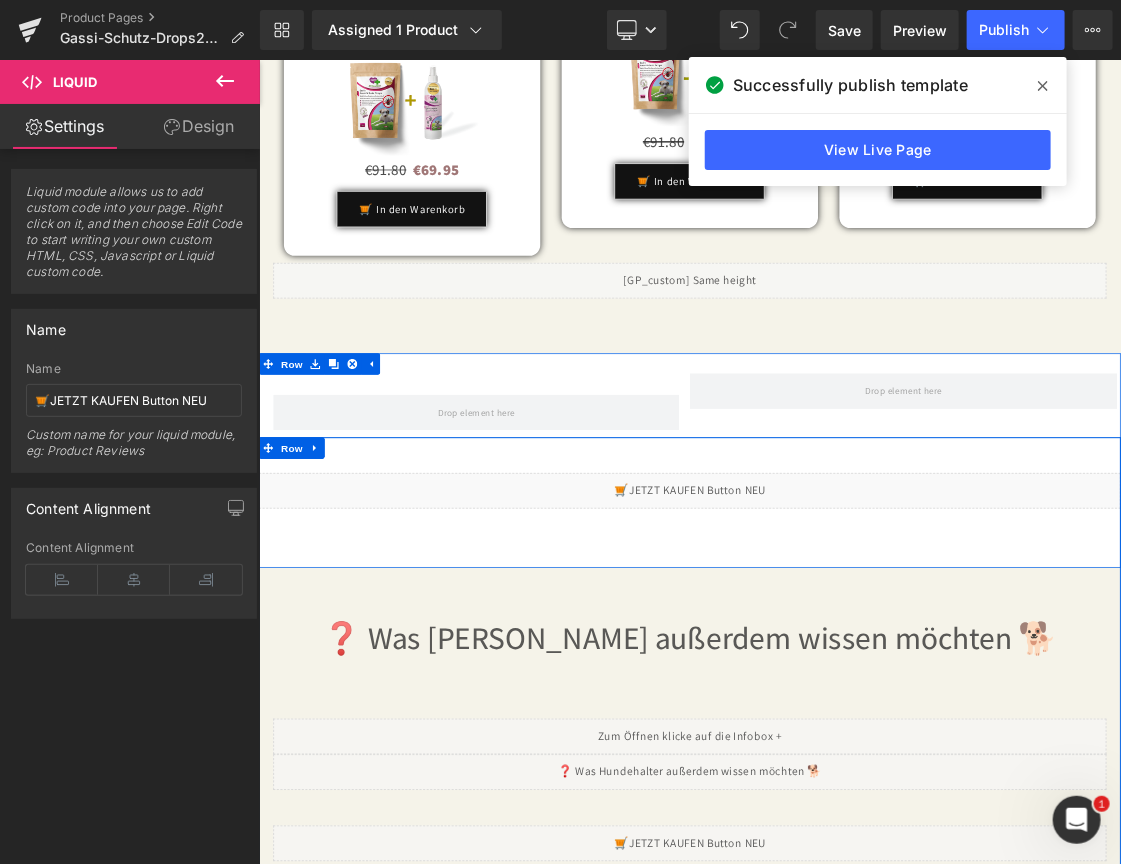 click on "Liquid         Row" at bounding box center [863, 680] 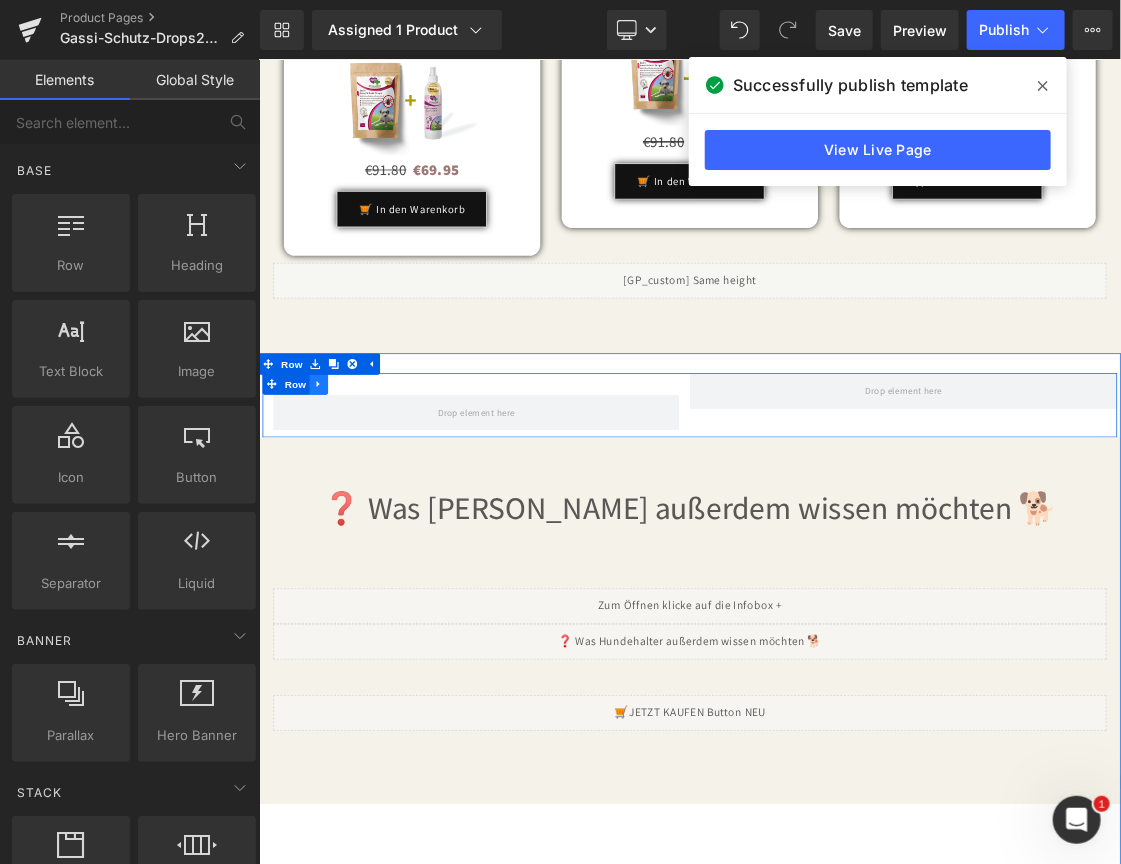click at bounding box center [342, 514] 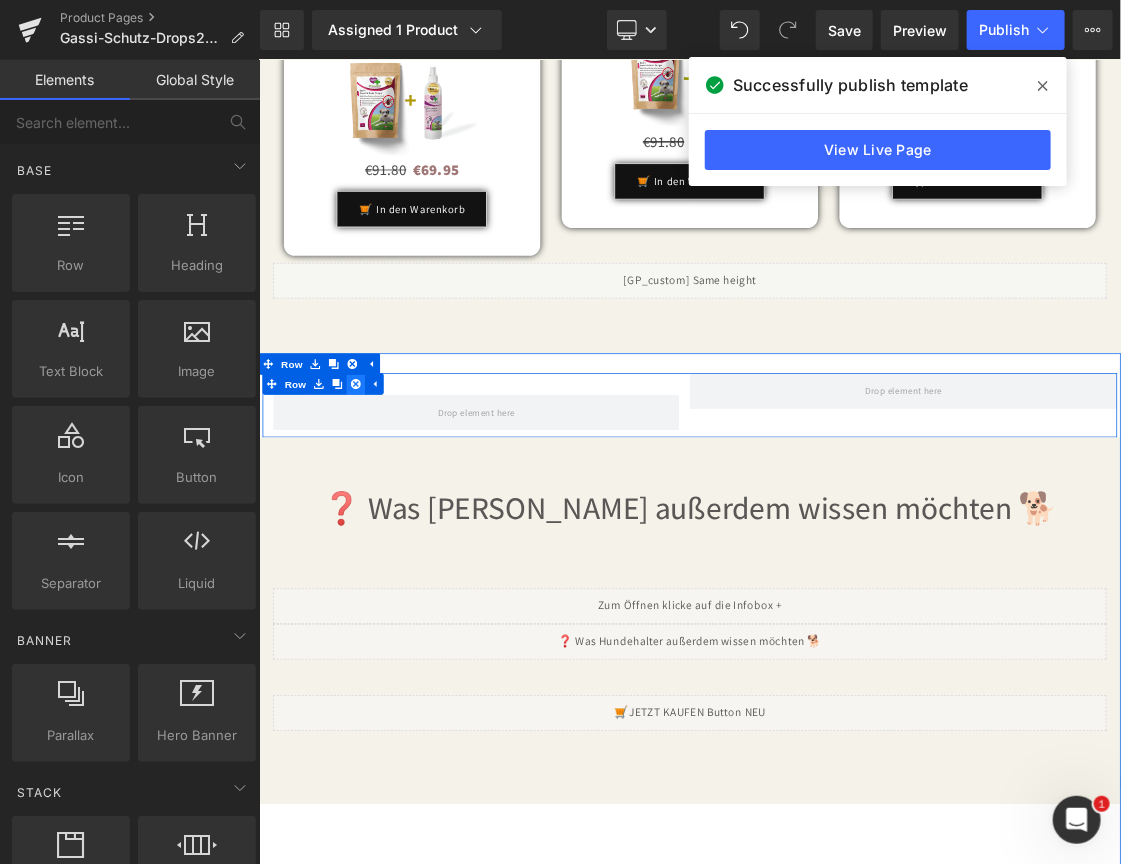 click 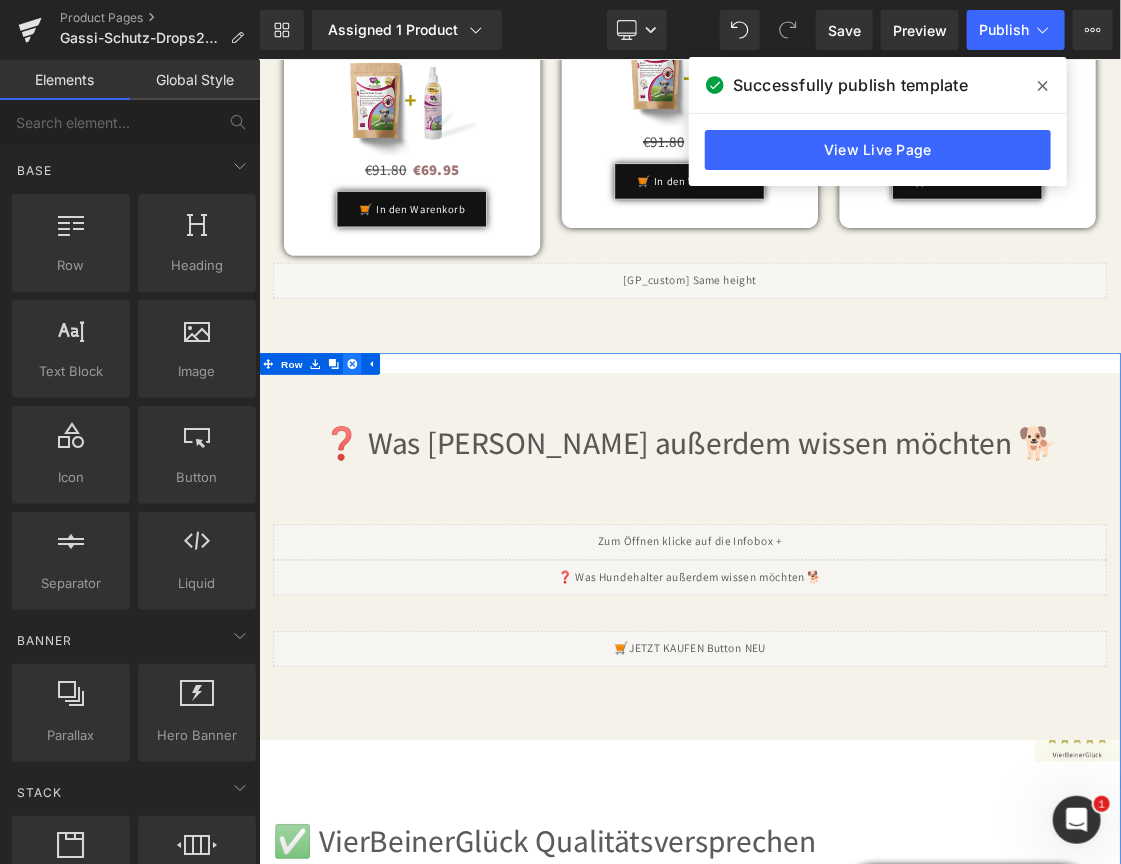 click 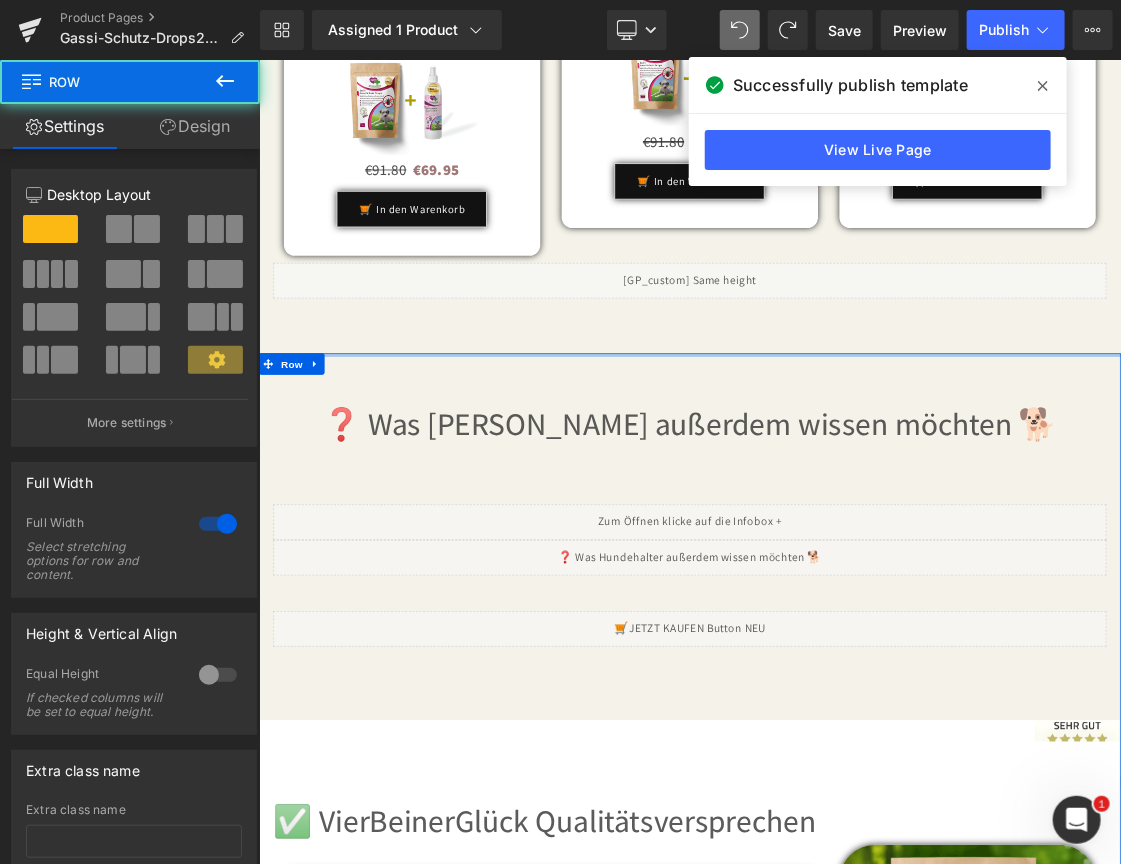 drag, startPoint x: 609, startPoint y: 485, endPoint x: 613, endPoint y: 431, distance: 54.147945 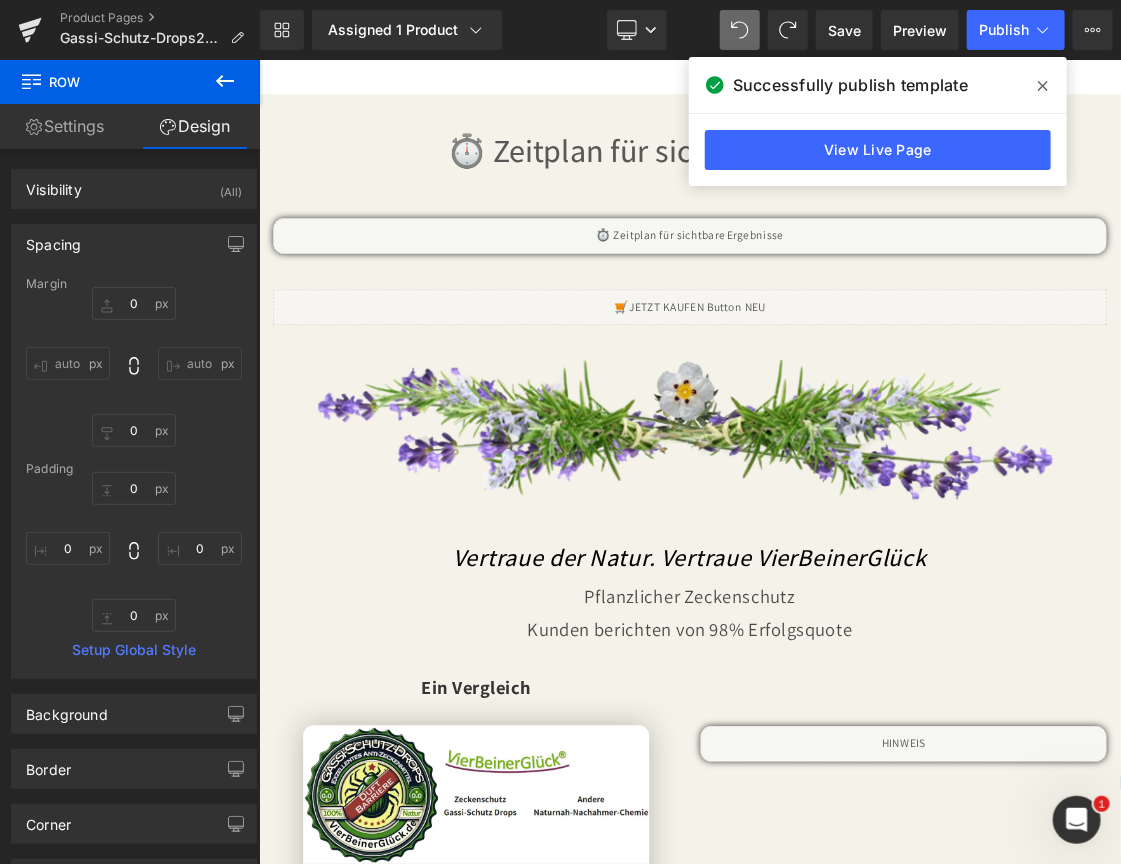 scroll, scrollTop: 6988, scrollLeft: 0, axis: vertical 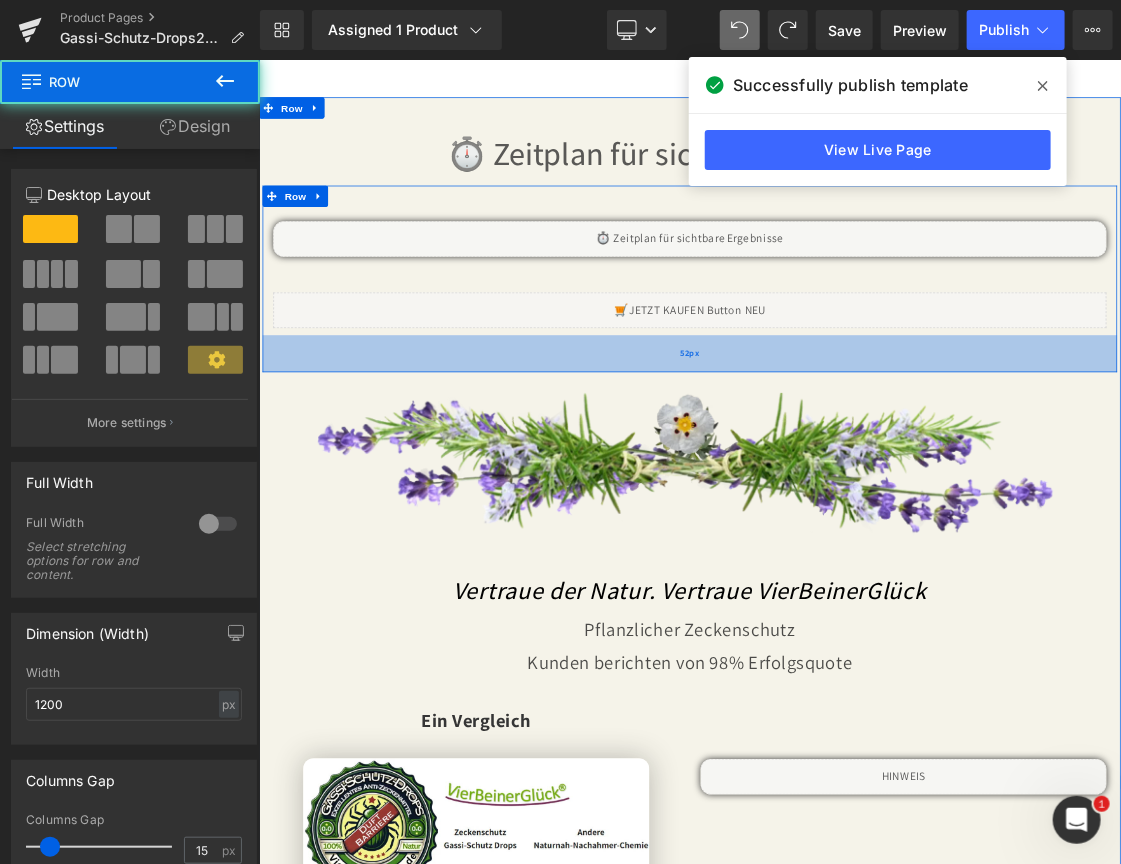 drag, startPoint x: 578, startPoint y: 460, endPoint x: 575, endPoint y: 502, distance: 42.107006 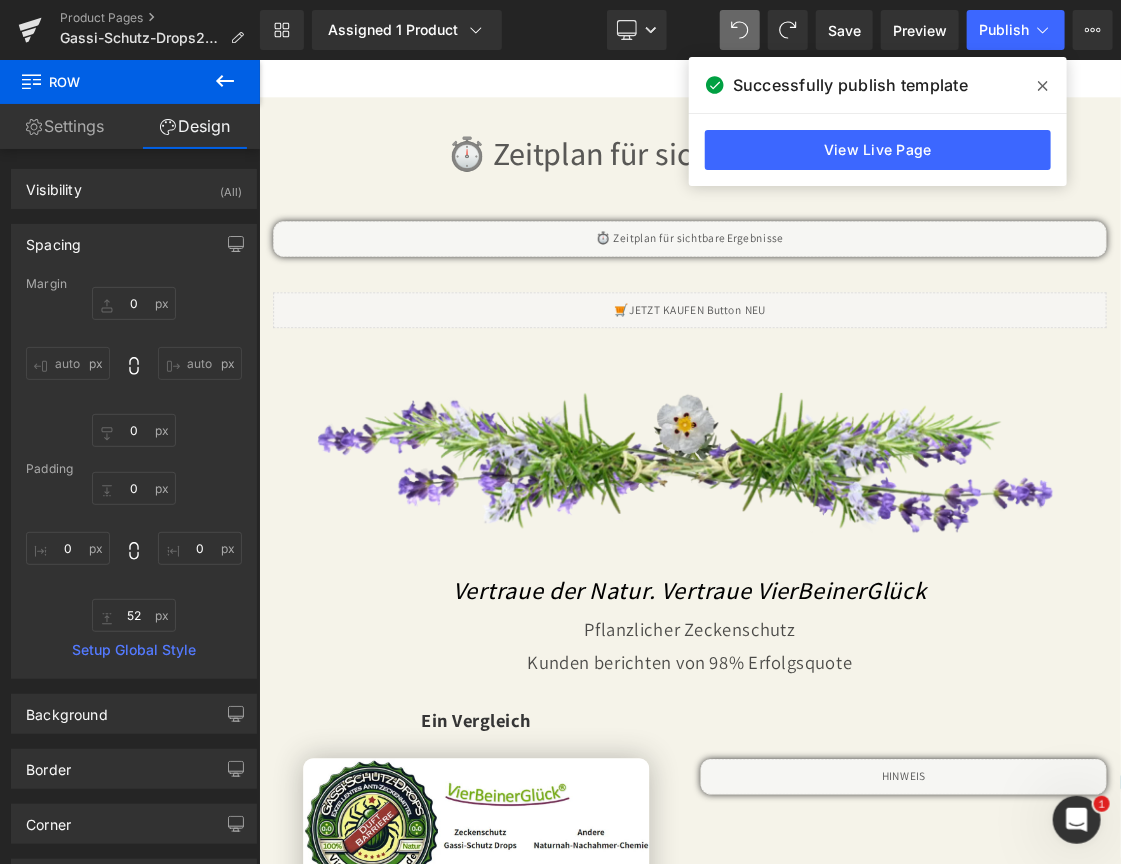 click 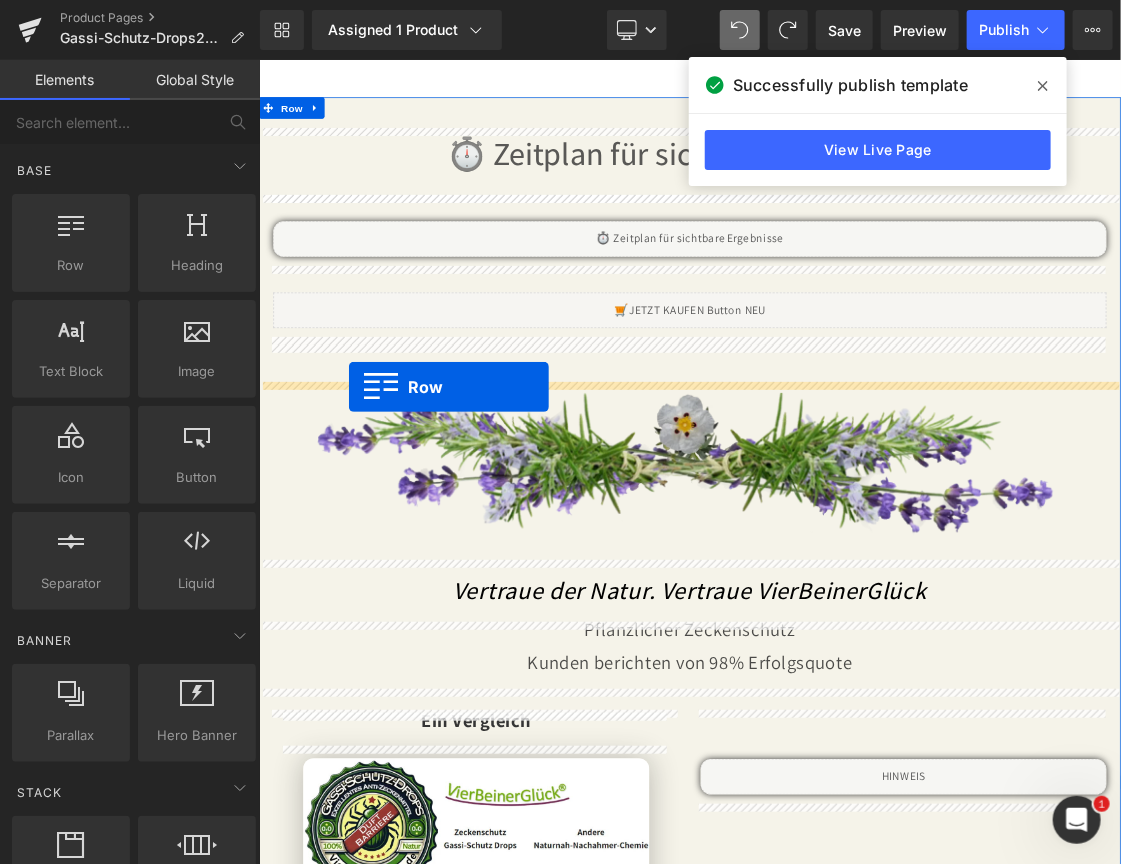 drag, startPoint x: 300, startPoint y: 312, endPoint x: 384, endPoint y: 517, distance: 221.54233 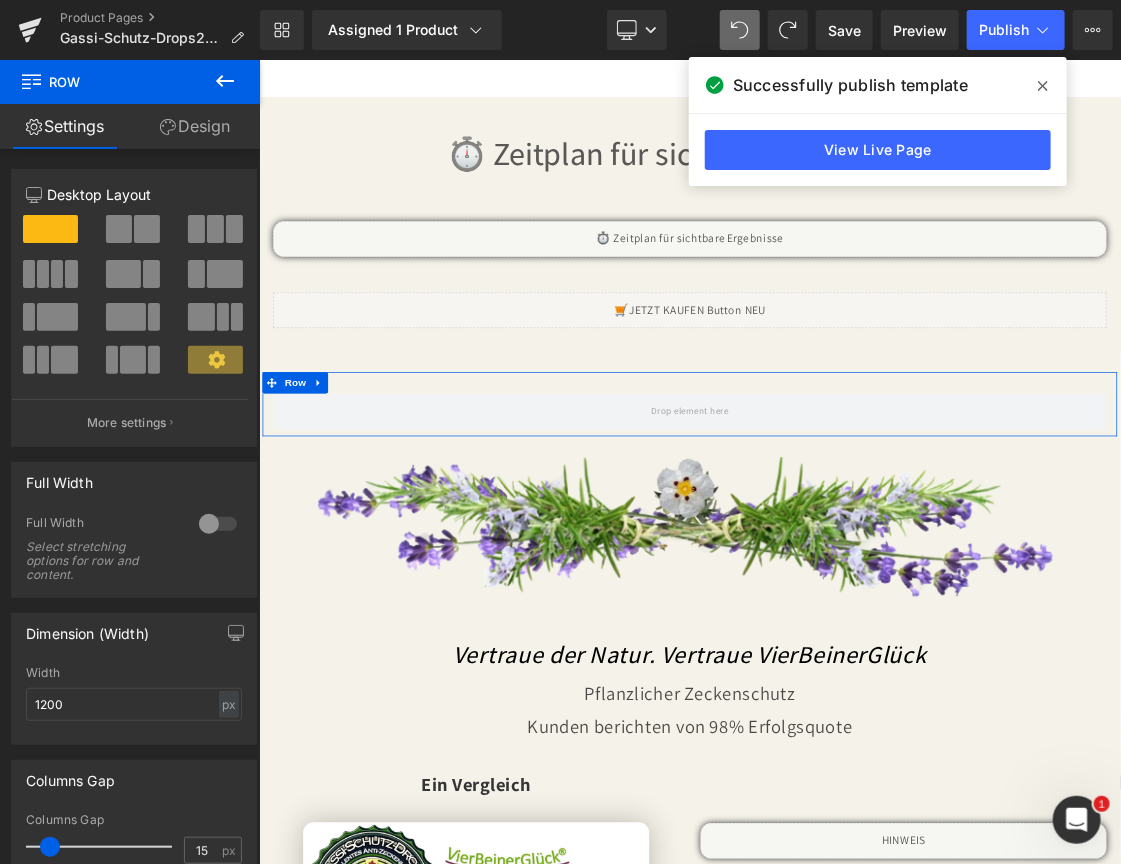 click at bounding box center [218, 524] 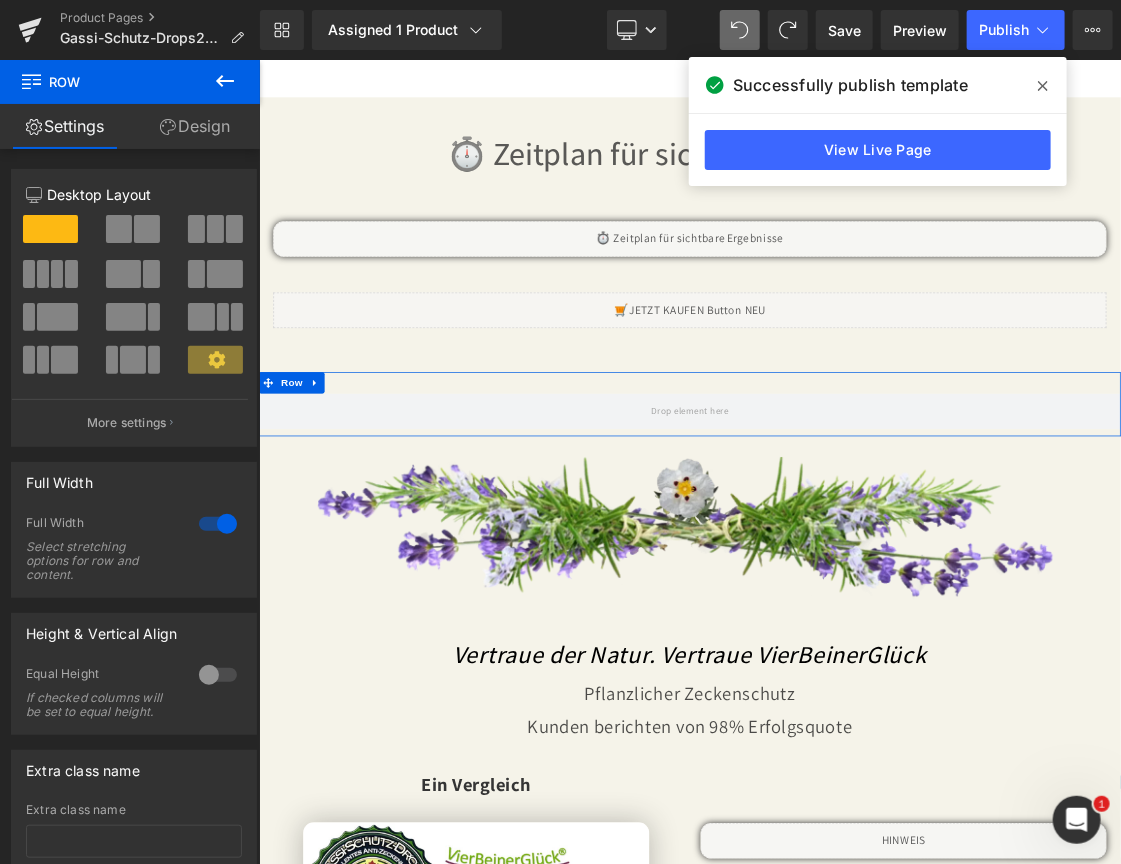 click on "Design" at bounding box center (195, 126) 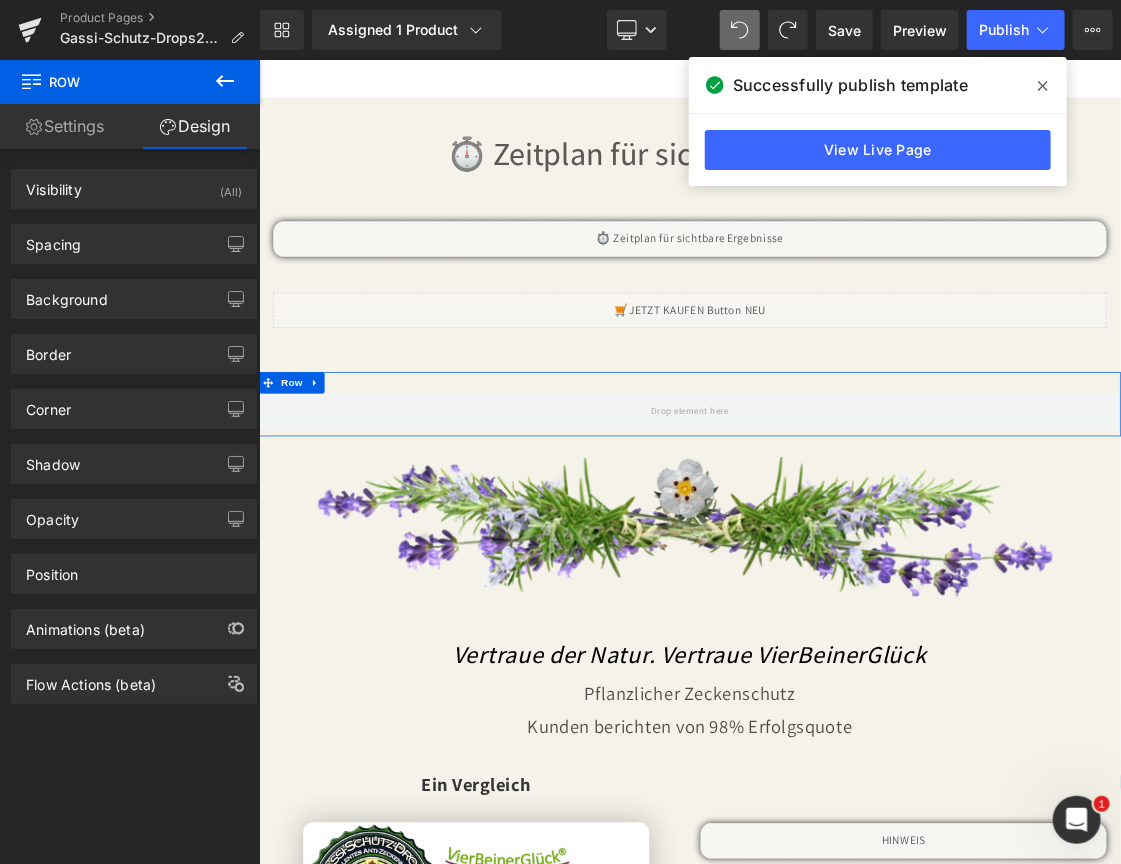 type on "transparent" 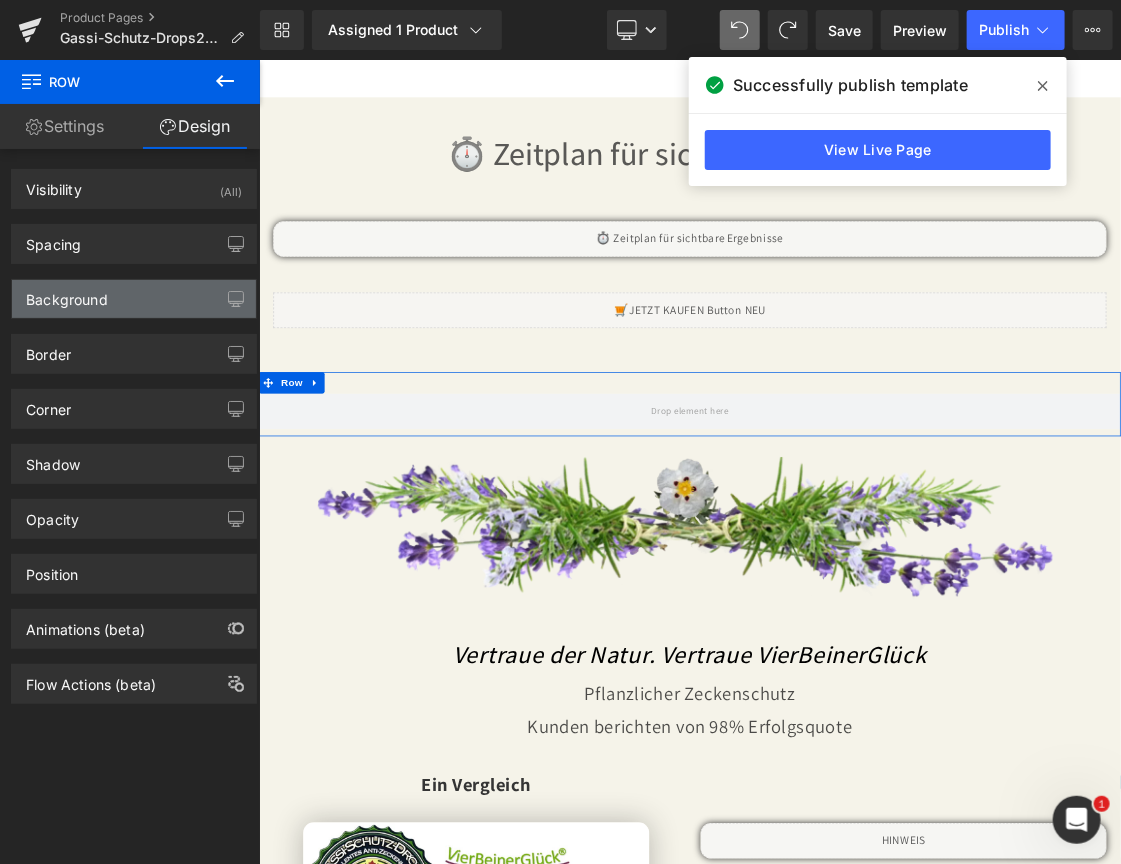 click on "Background" at bounding box center (67, 294) 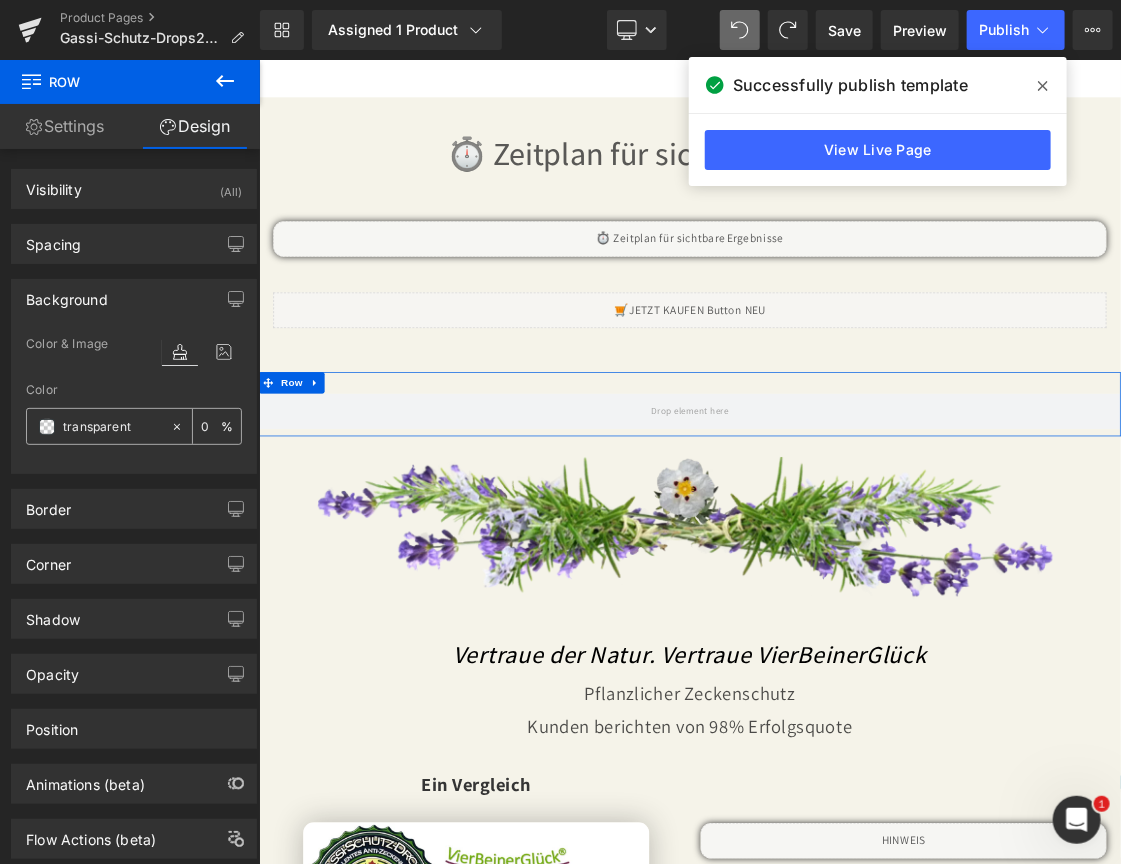 click at bounding box center [47, 427] 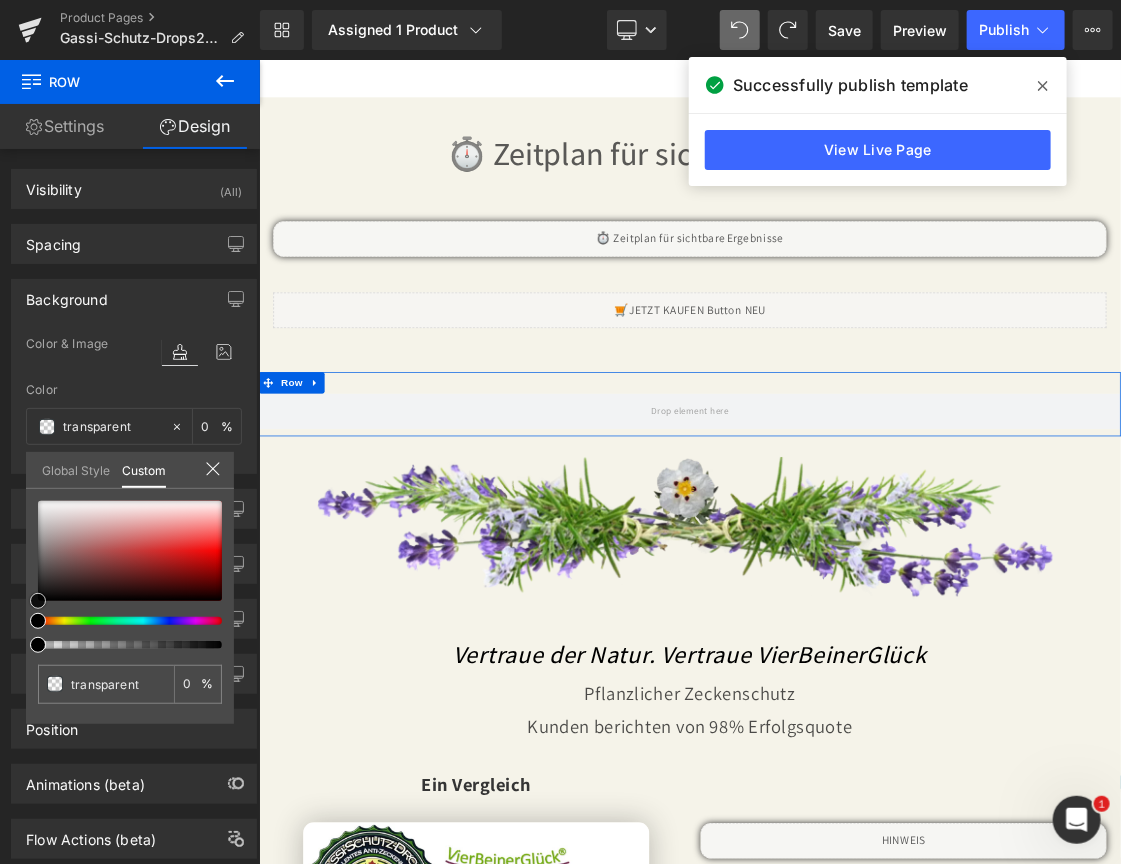 type on "#020202" 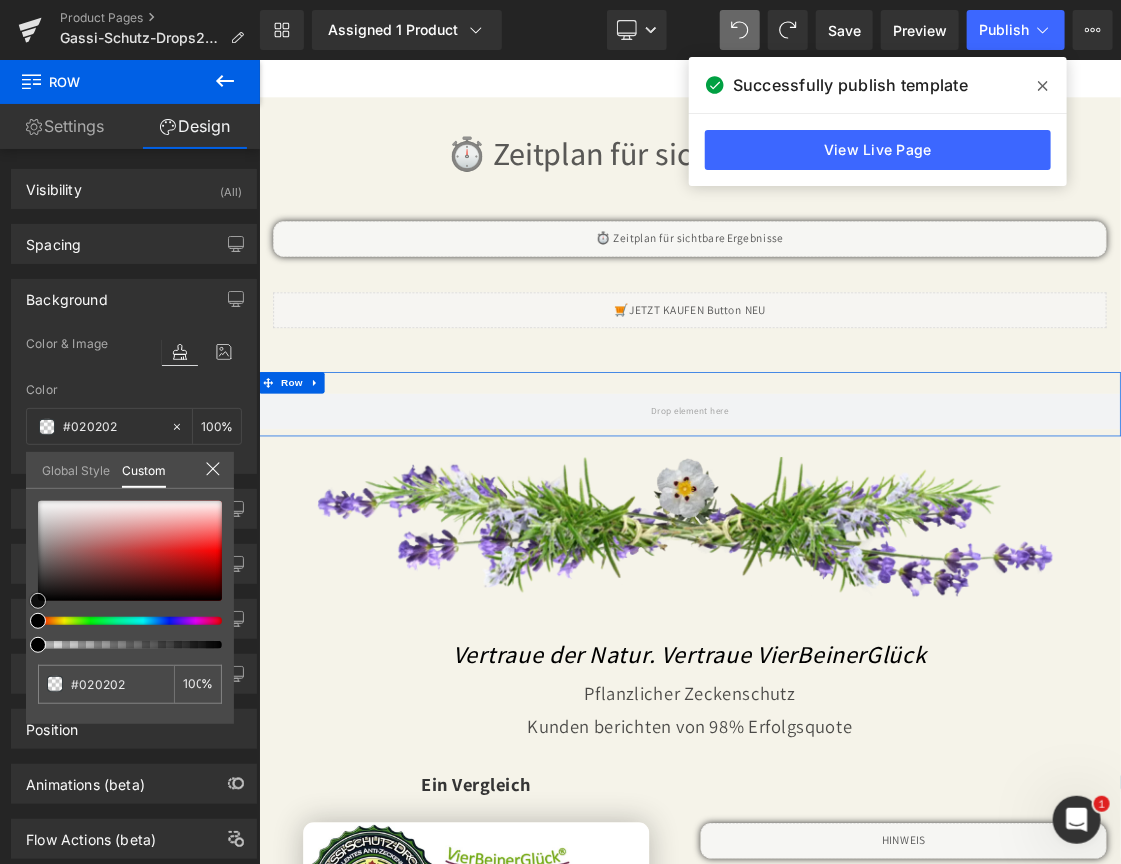 type on "#191919" 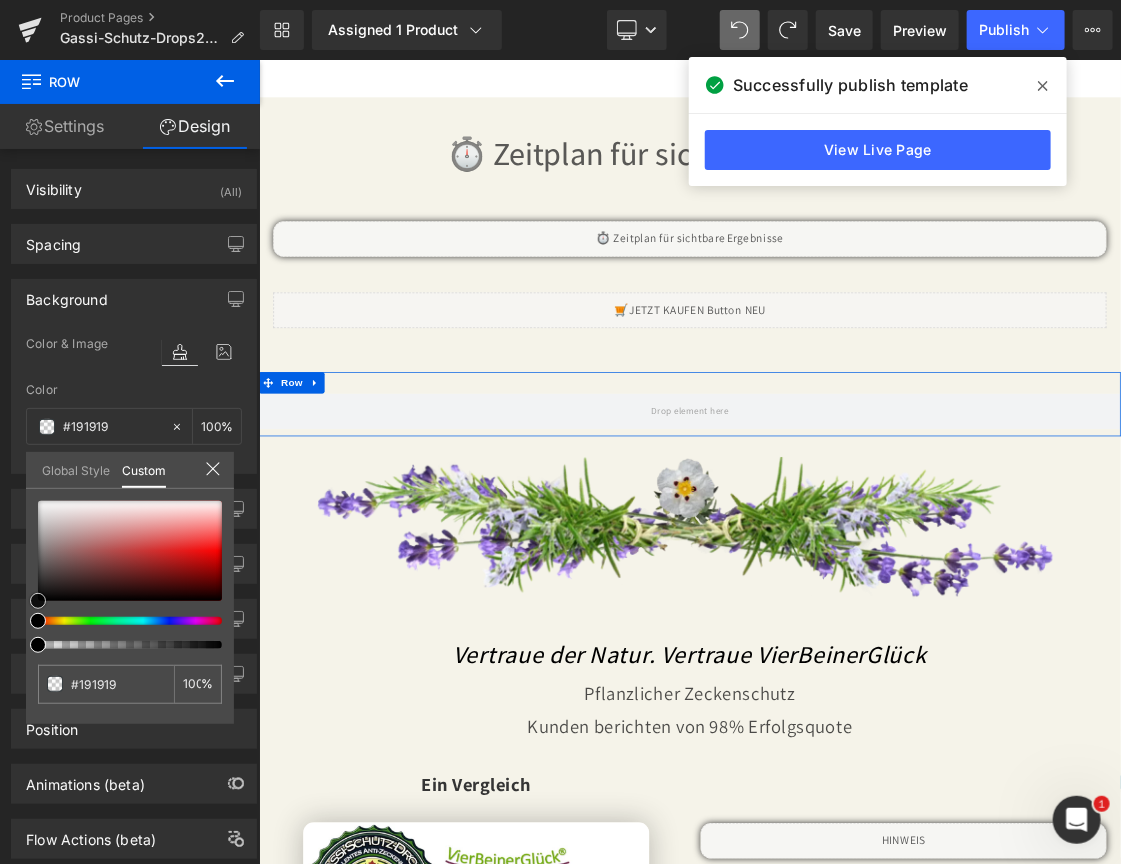 type on "#424242" 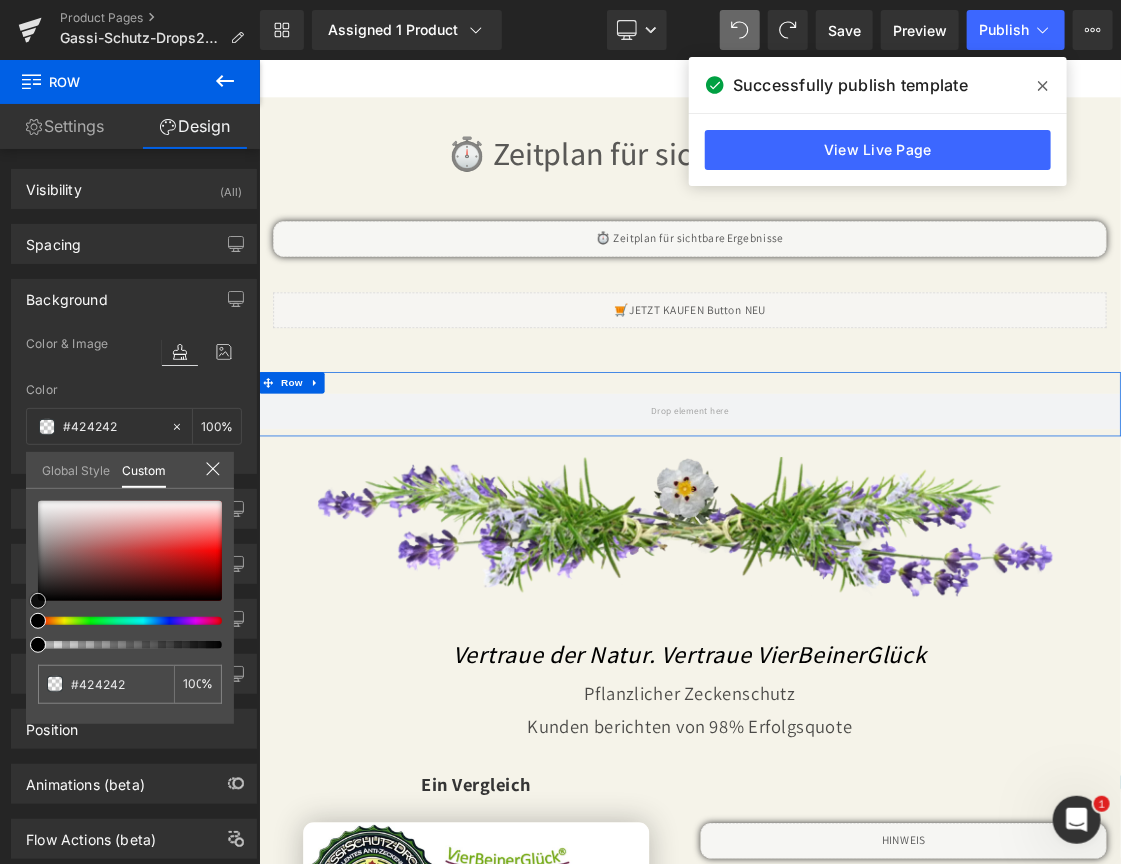 type on "#707070" 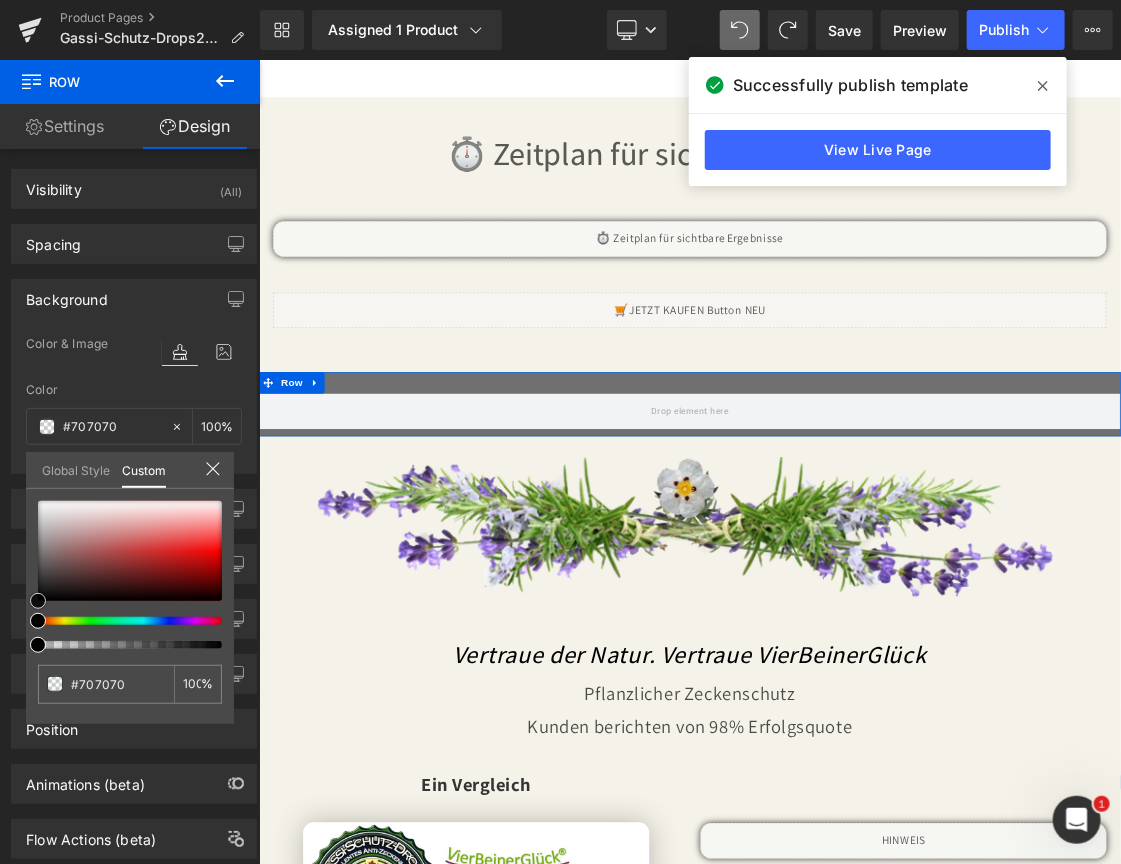 type on "#8e8e8e" 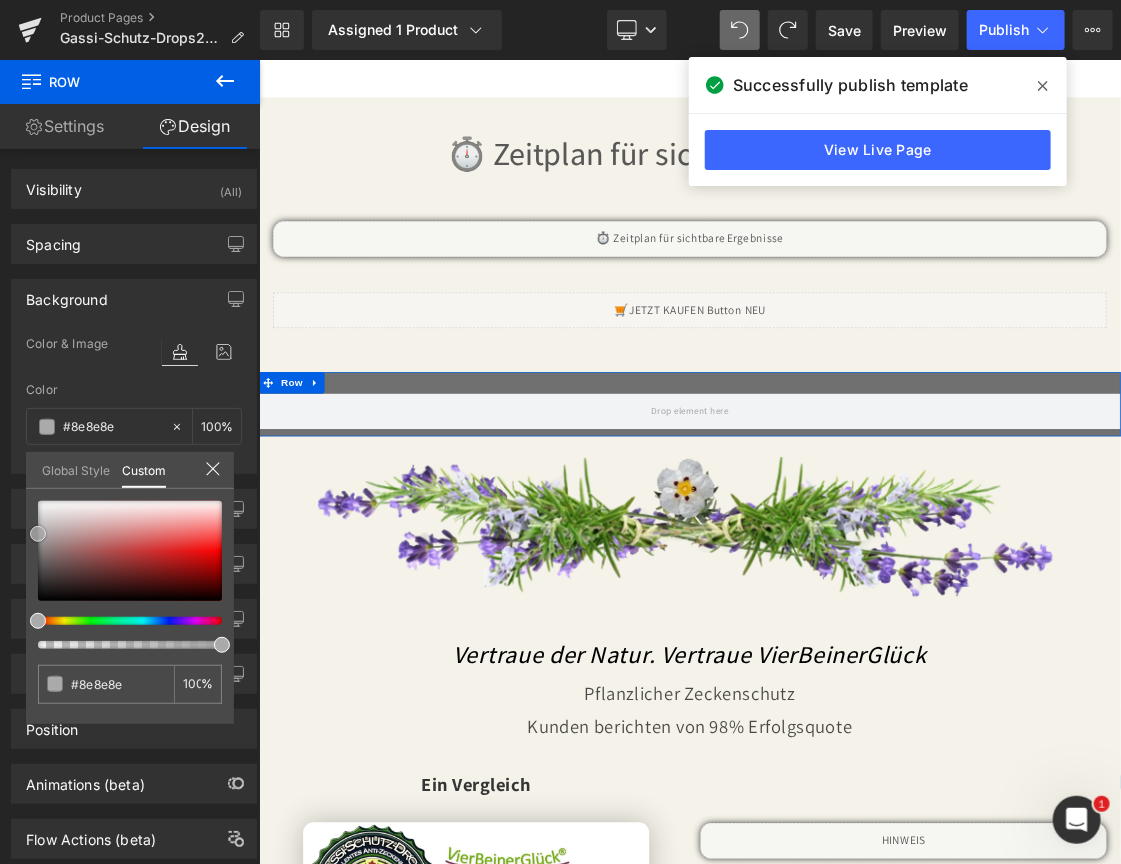 type on "#a5a5a5" 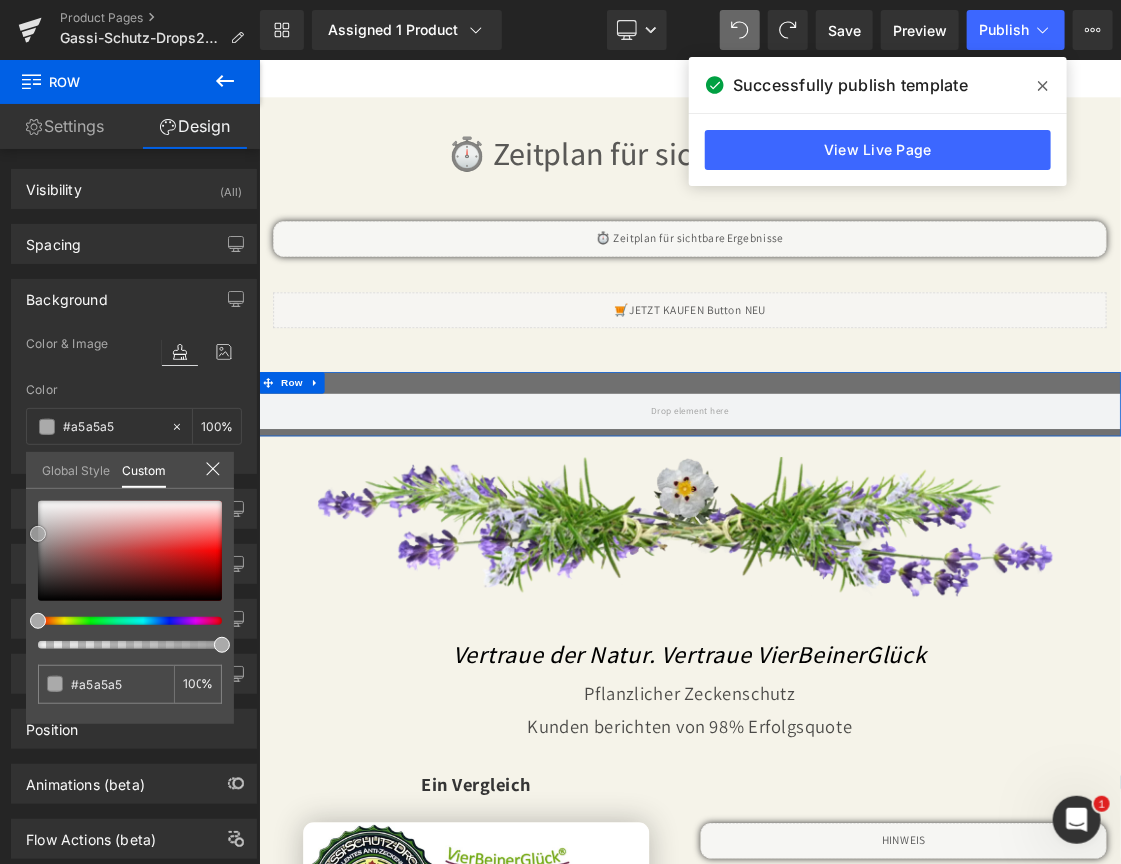 type on "#b5b5b5" 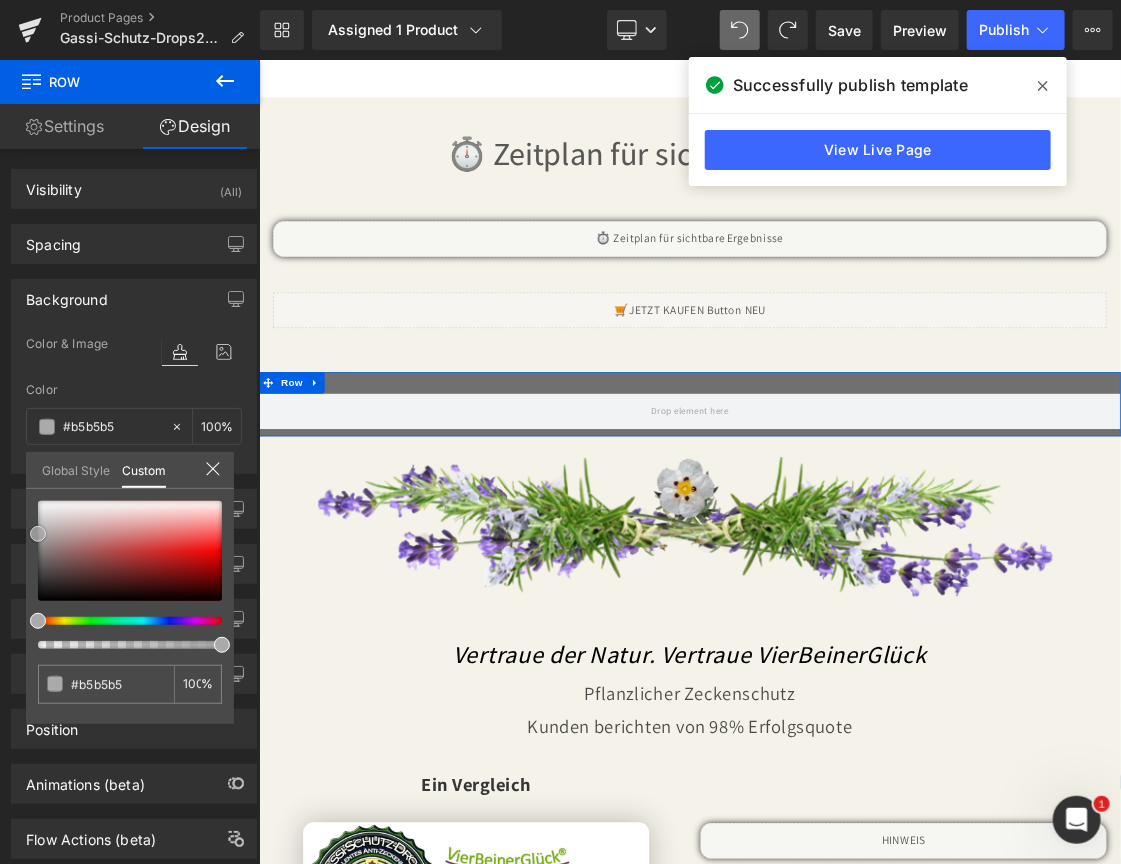 type on "#d1d1d1" 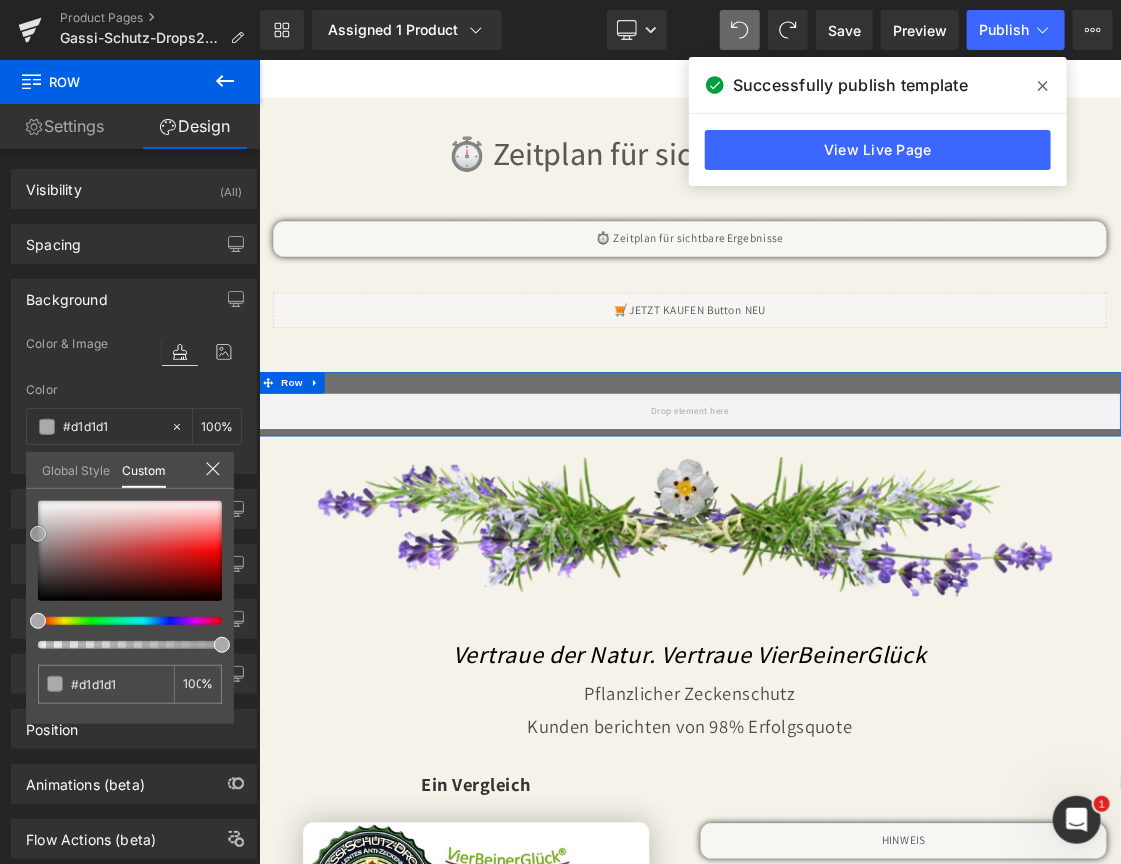 type on "#dddddd" 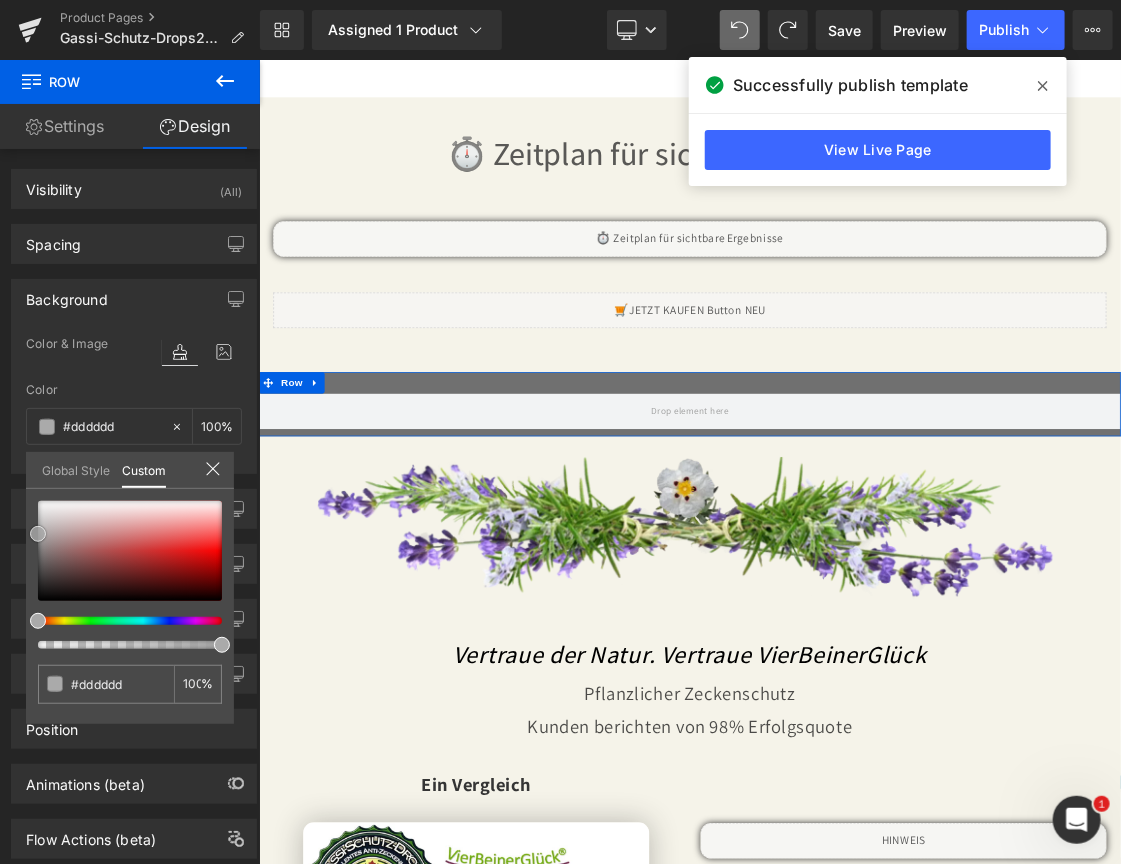 type on "#f2f2f2" 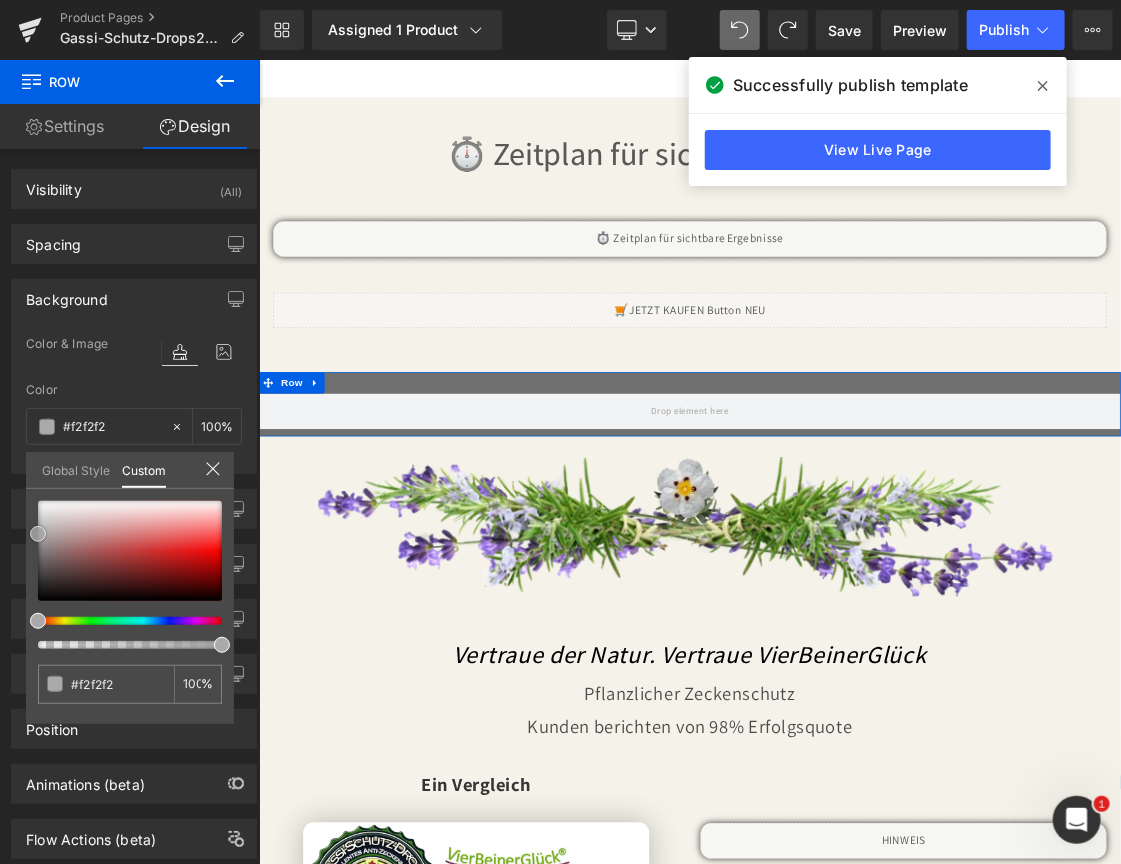 type on "#fcfcfc" 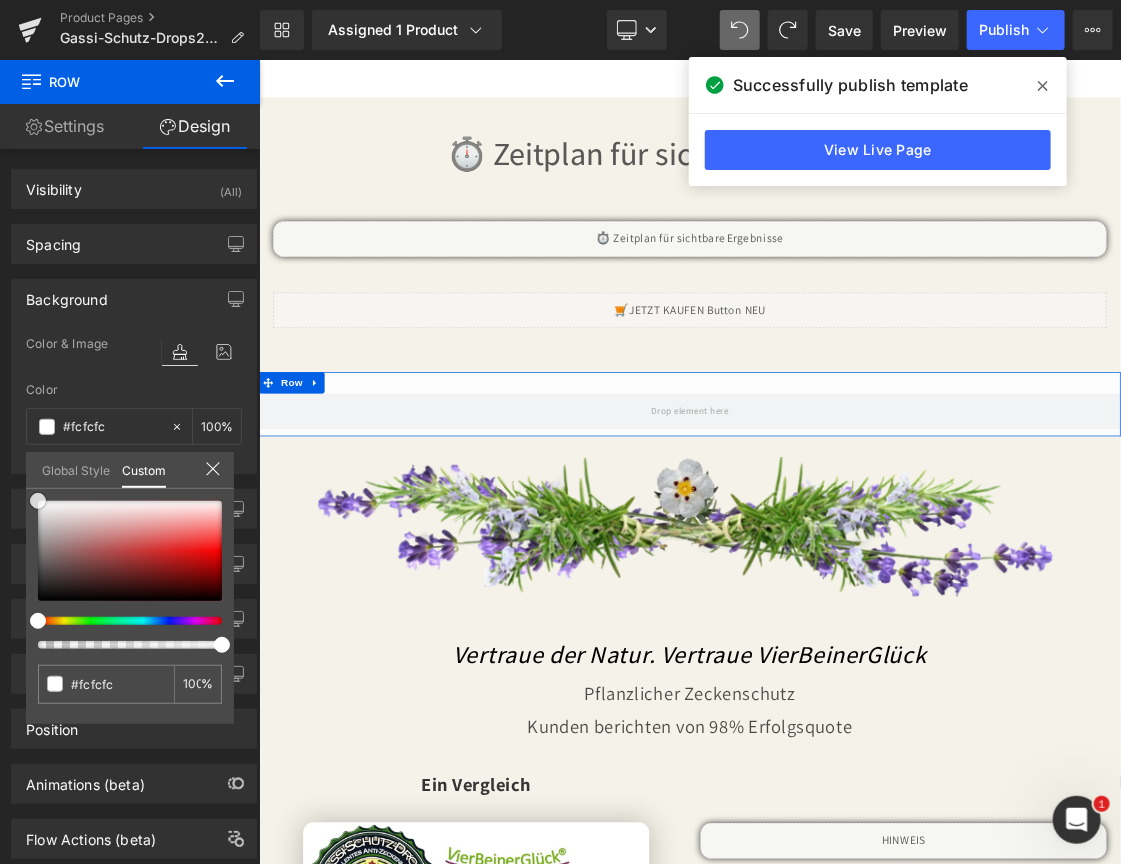 type on "#ffffff" 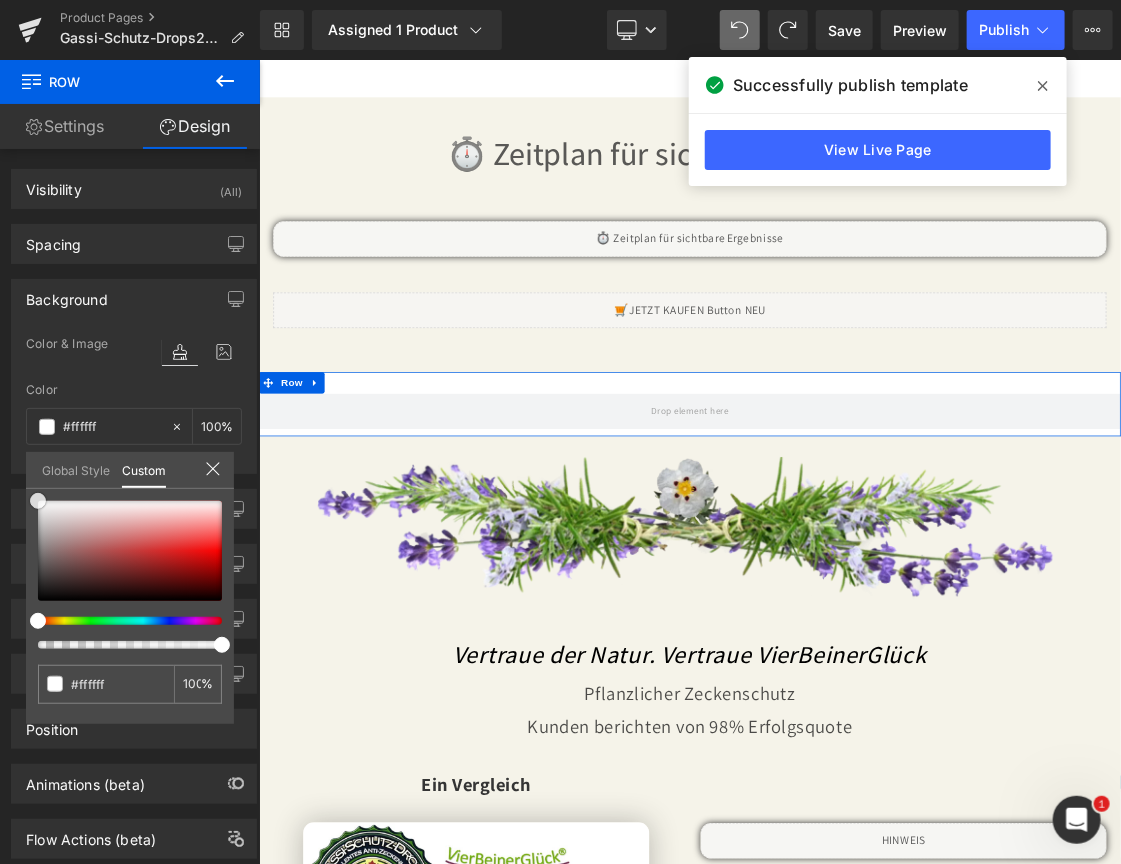 drag, startPoint x: 37, startPoint y: 601, endPoint x: 14, endPoint y: 488, distance: 115.316956 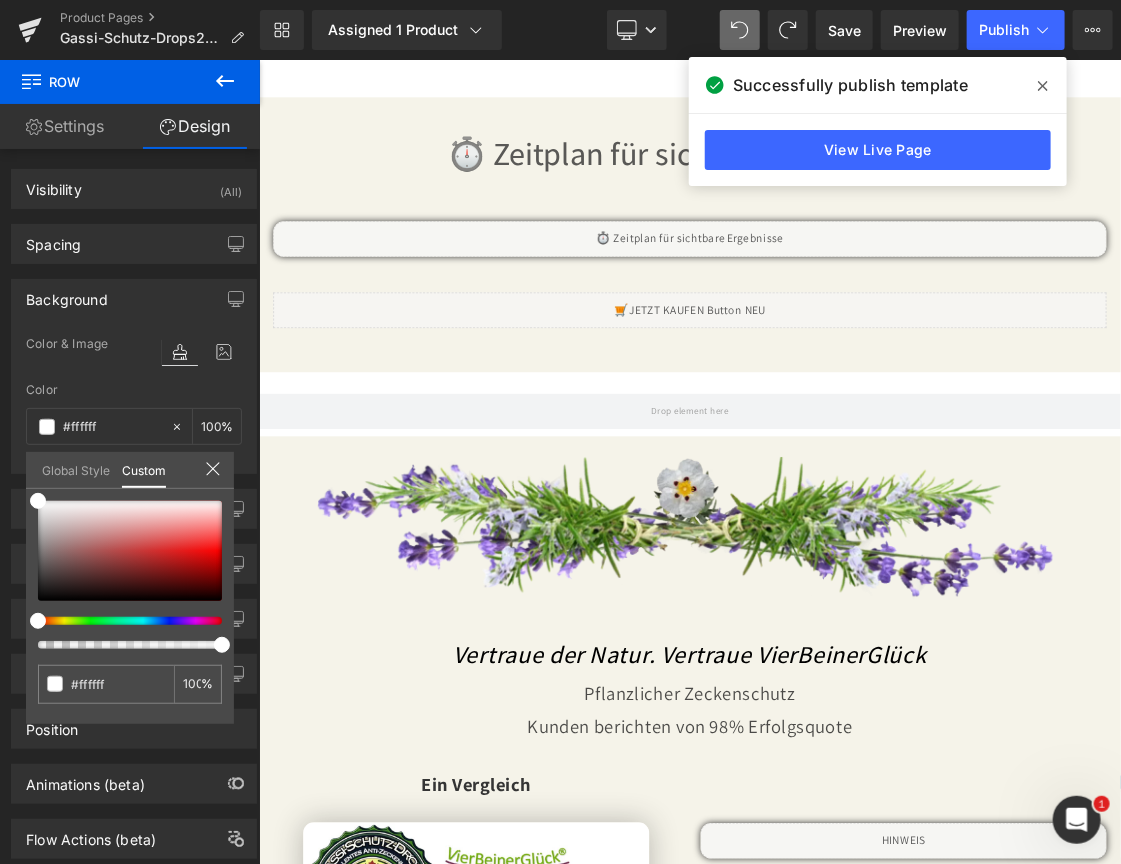 click on "□
Direkt zum Inhalt
Registriere dich hier und empfehle VierBeinerGlück weiter
STARTSEITE
ÜBER UNS
DROPS & SPRAY
SETs
eBook" at bounding box center (863, 497) 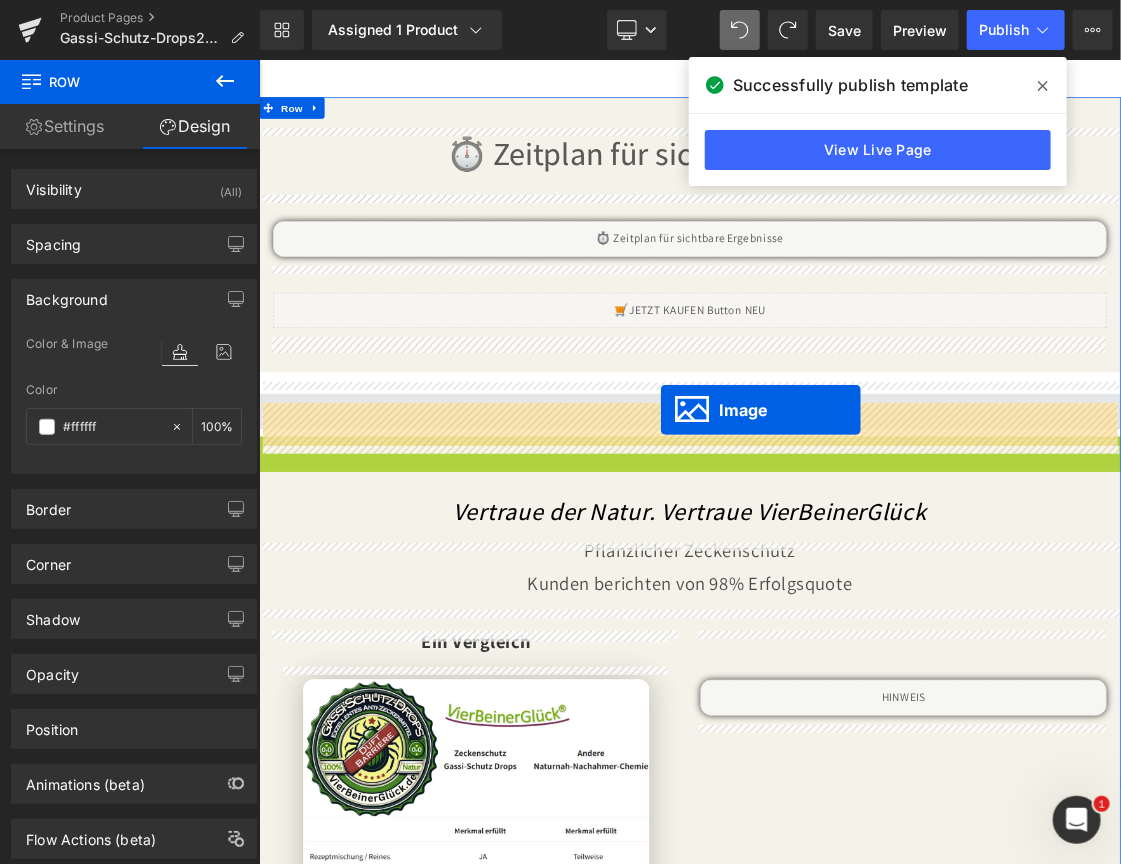 drag, startPoint x: 825, startPoint y: 721, endPoint x: 821, endPoint y: 550, distance: 171.04678 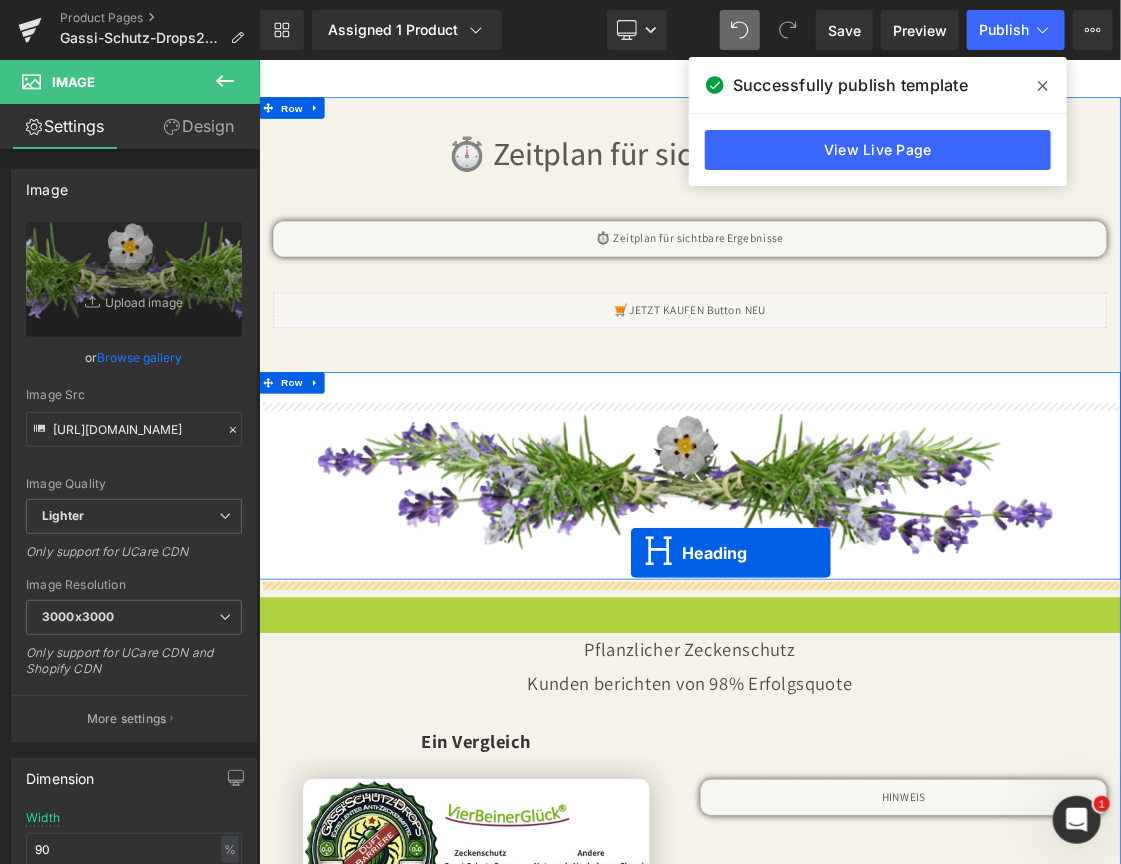 drag, startPoint x: 810, startPoint y: 851, endPoint x: 780, endPoint y: 750, distance: 105.36128 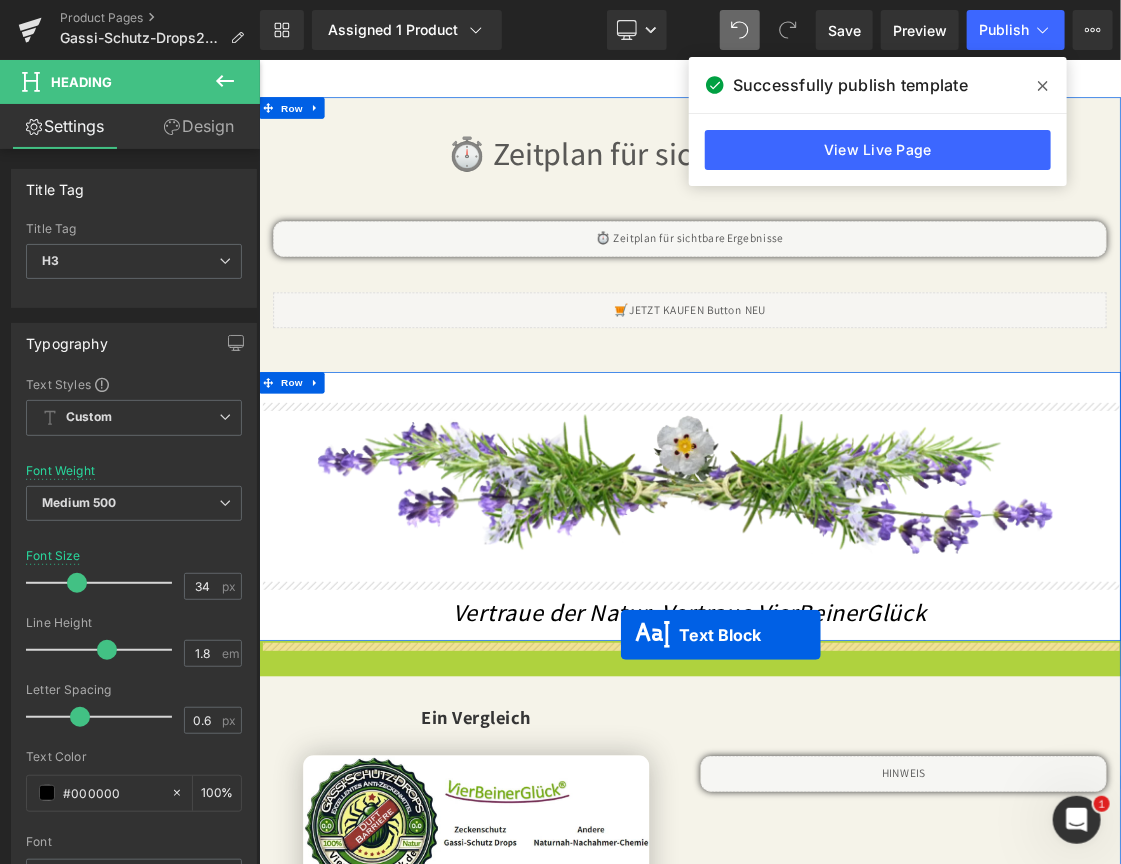 drag, startPoint x: 769, startPoint y: 929, endPoint x: 765, endPoint y: 866, distance: 63.126858 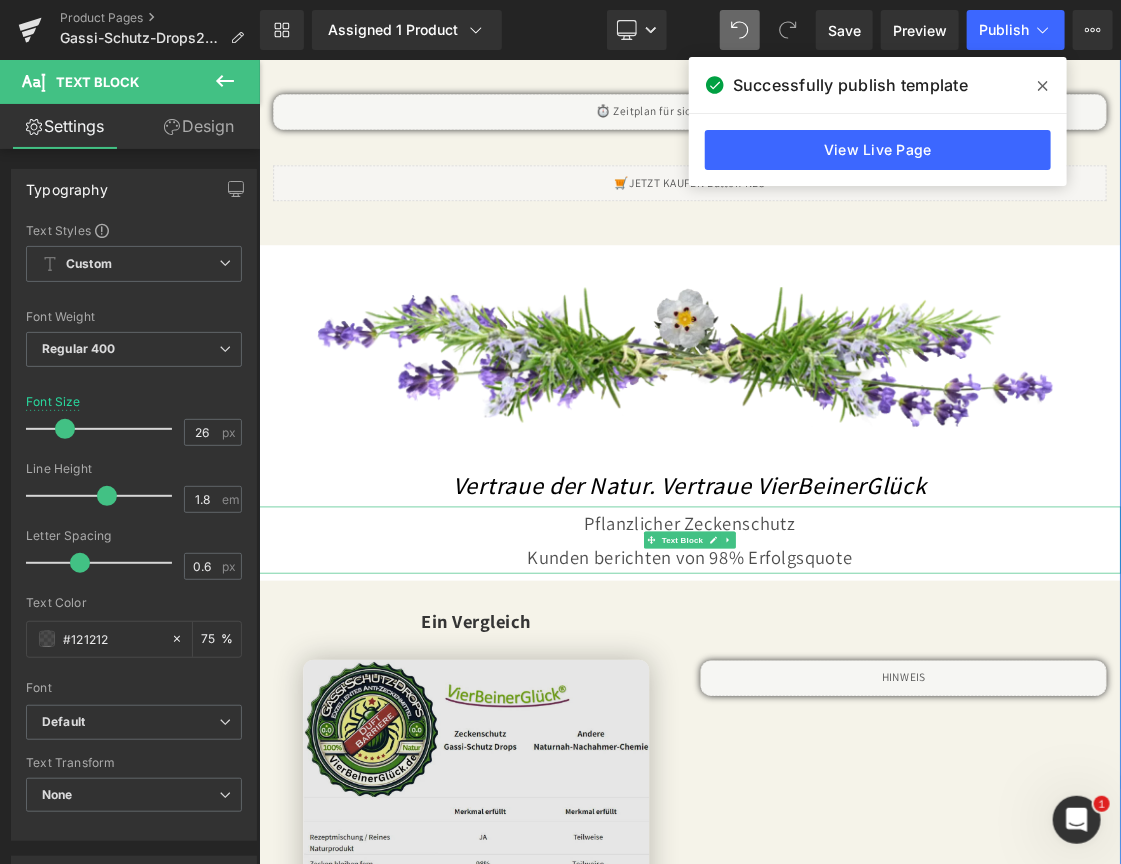 scroll, scrollTop: 7288, scrollLeft: 0, axis: vertical 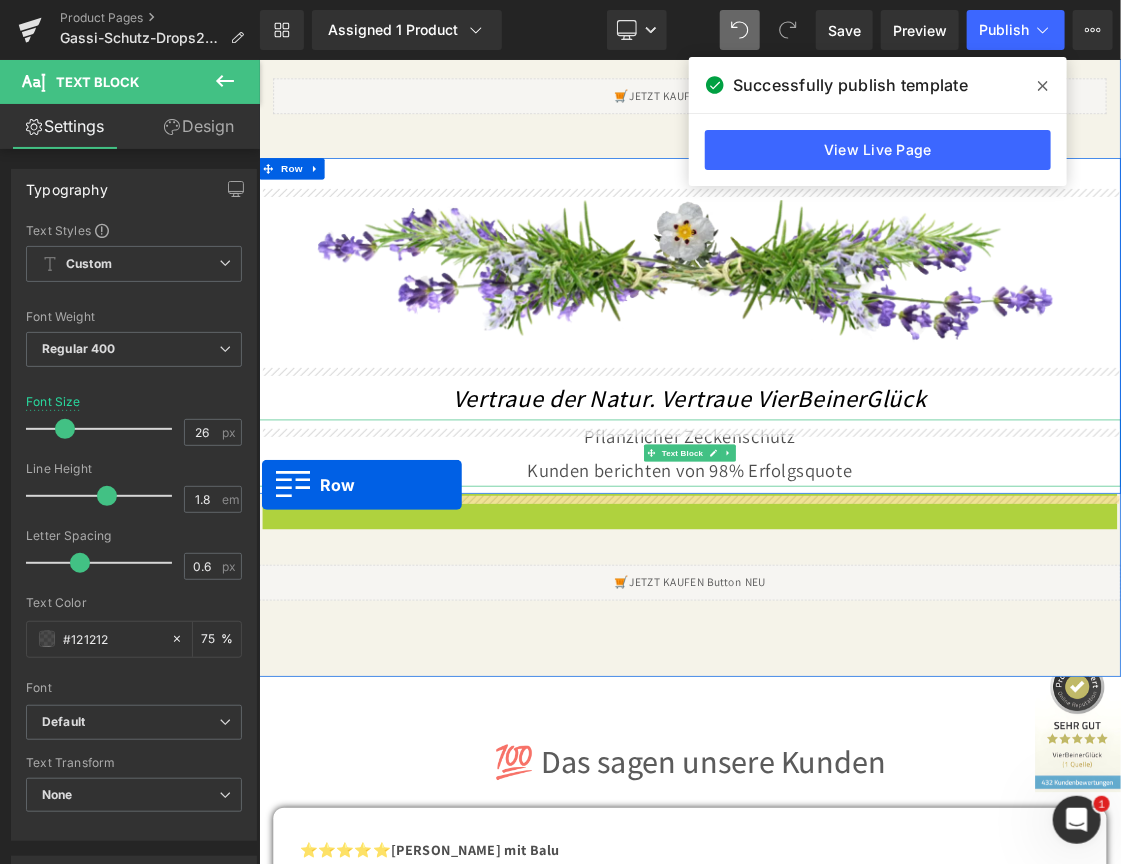 drag, startPoint x: 259, startPoint y: 705, endPoint x: 261, endPoint y: 656, distance: 49.0408 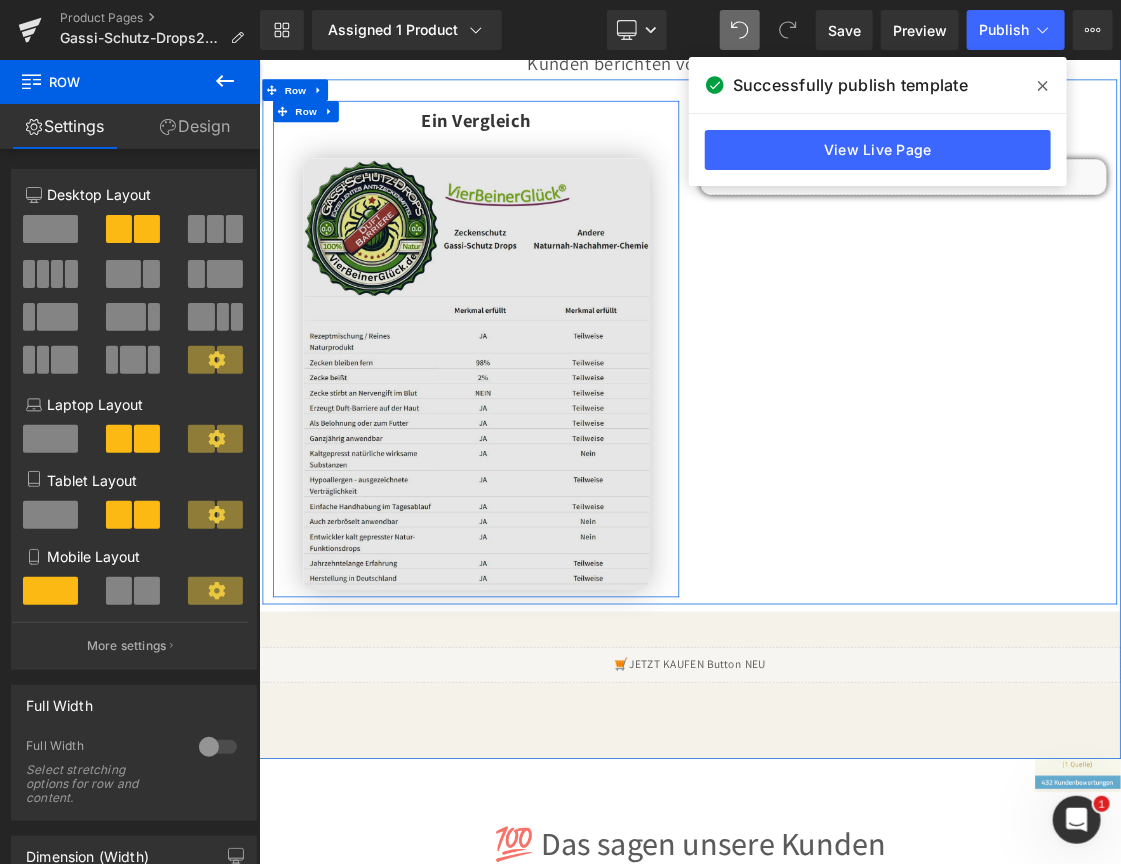 scroll, scrollTop: 7888, scrollLeft: 0, axis: vertical 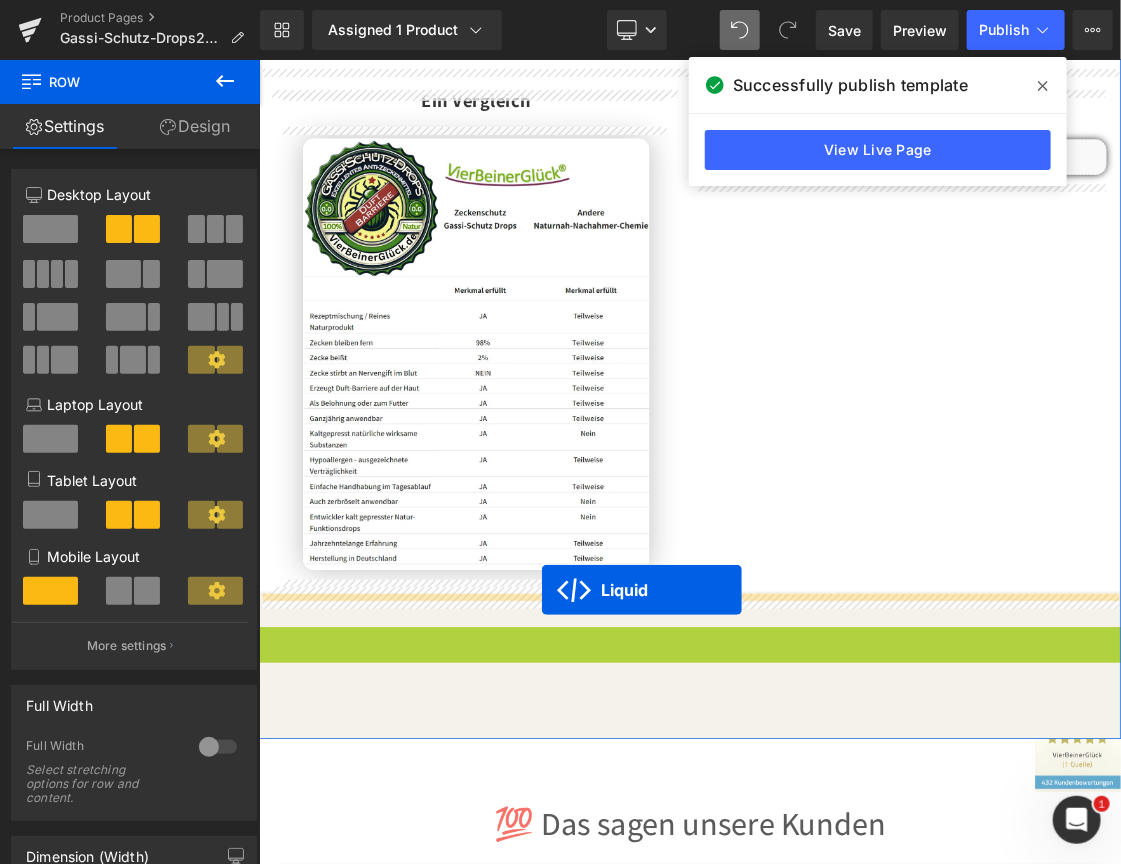 drag, startPoint x: 802, startPoint y: 881, endPoint x: 655, endPoint y: 803, distance: 166.41214 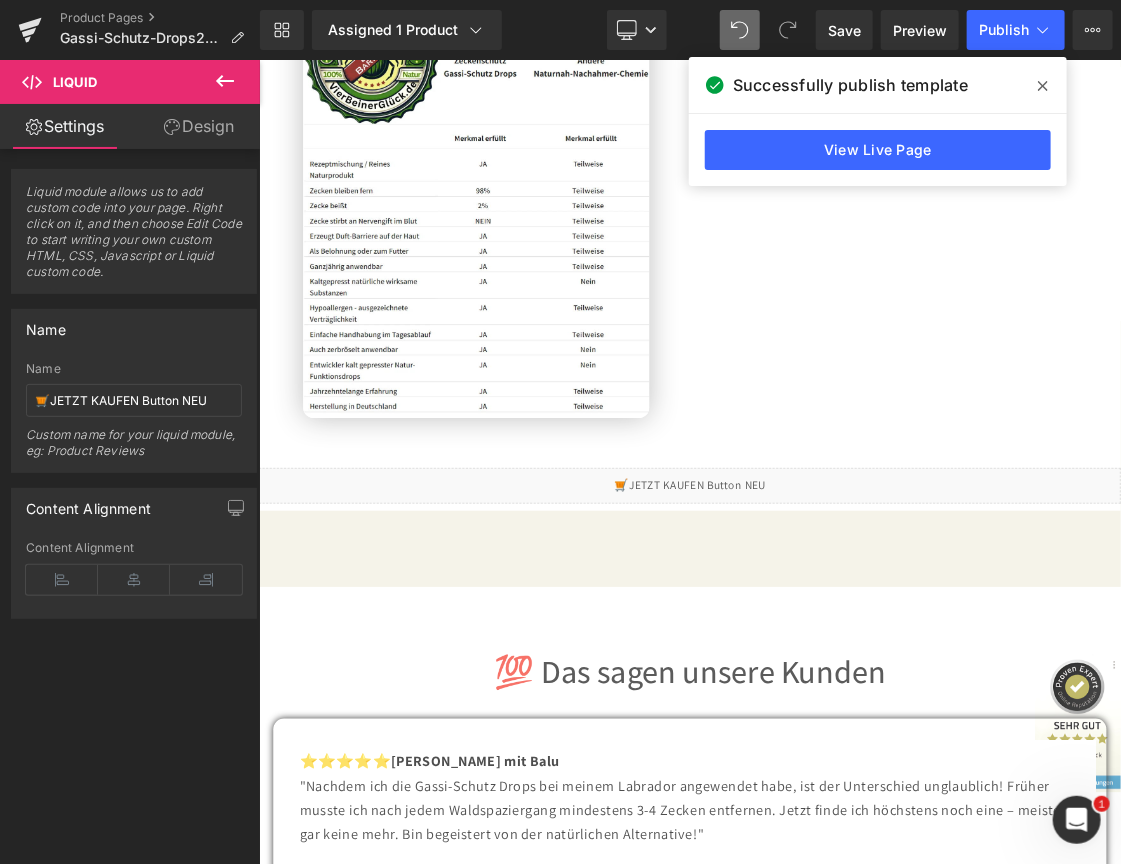 scroll, scrollTop: 8188, scrollLeft: 0, axis: vertical 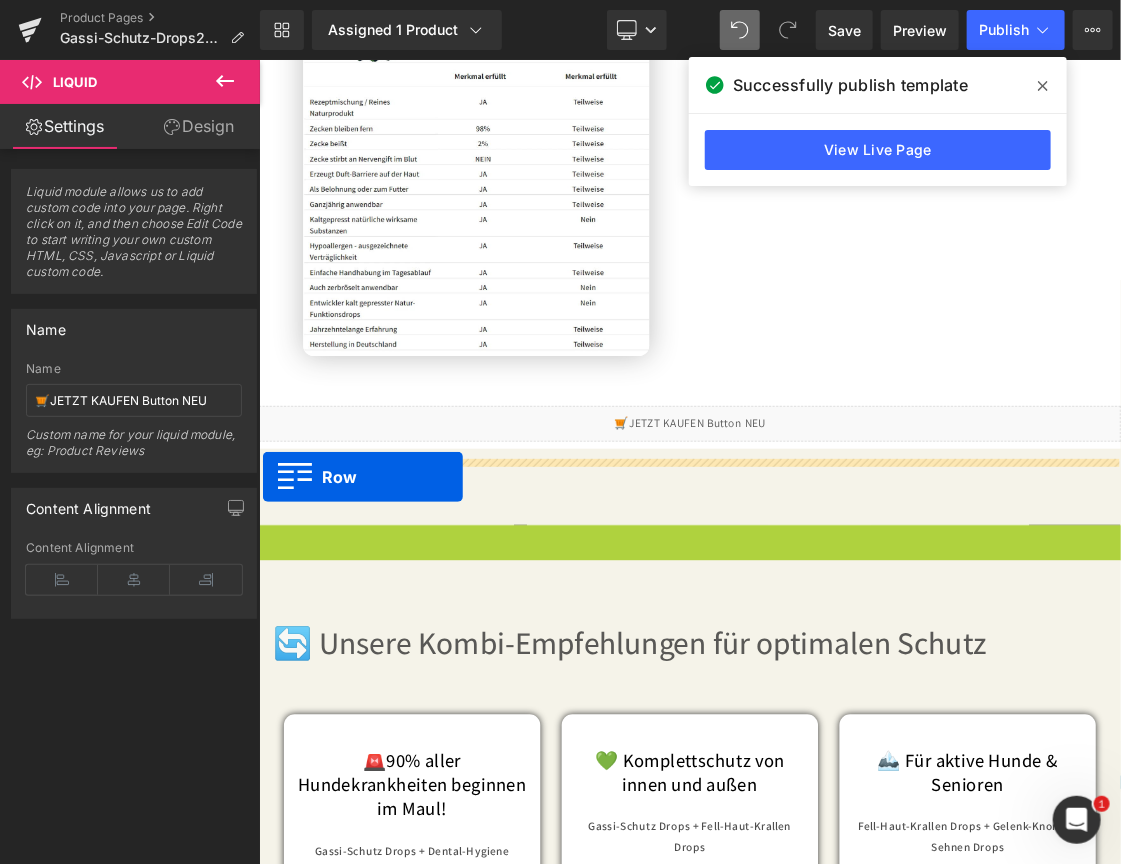 drag, startPoint x: 261, startPoint y: 735, endPoint x: 263, endPoint y: 645, distance: 90.02222 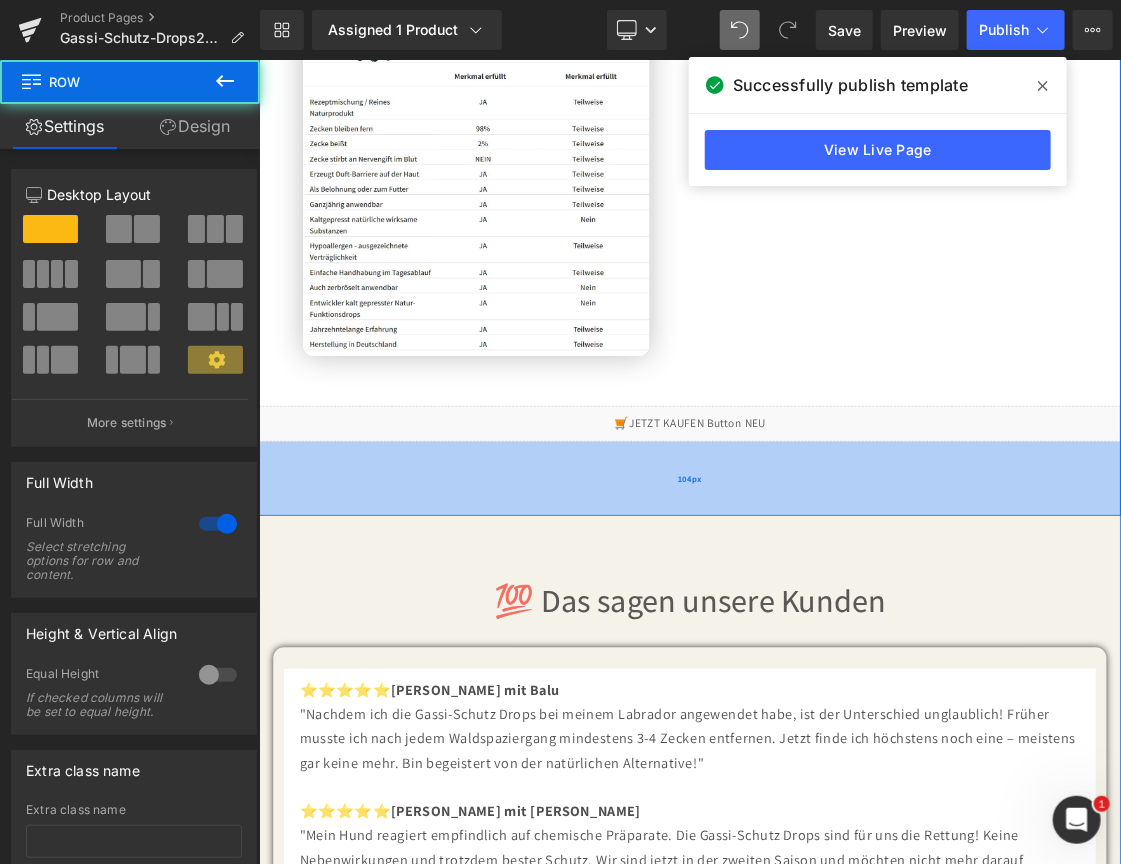 drag, startPoint x: 964, startPoint y: 614, endPoint x: 964, endPoint y: 708, distance: 94 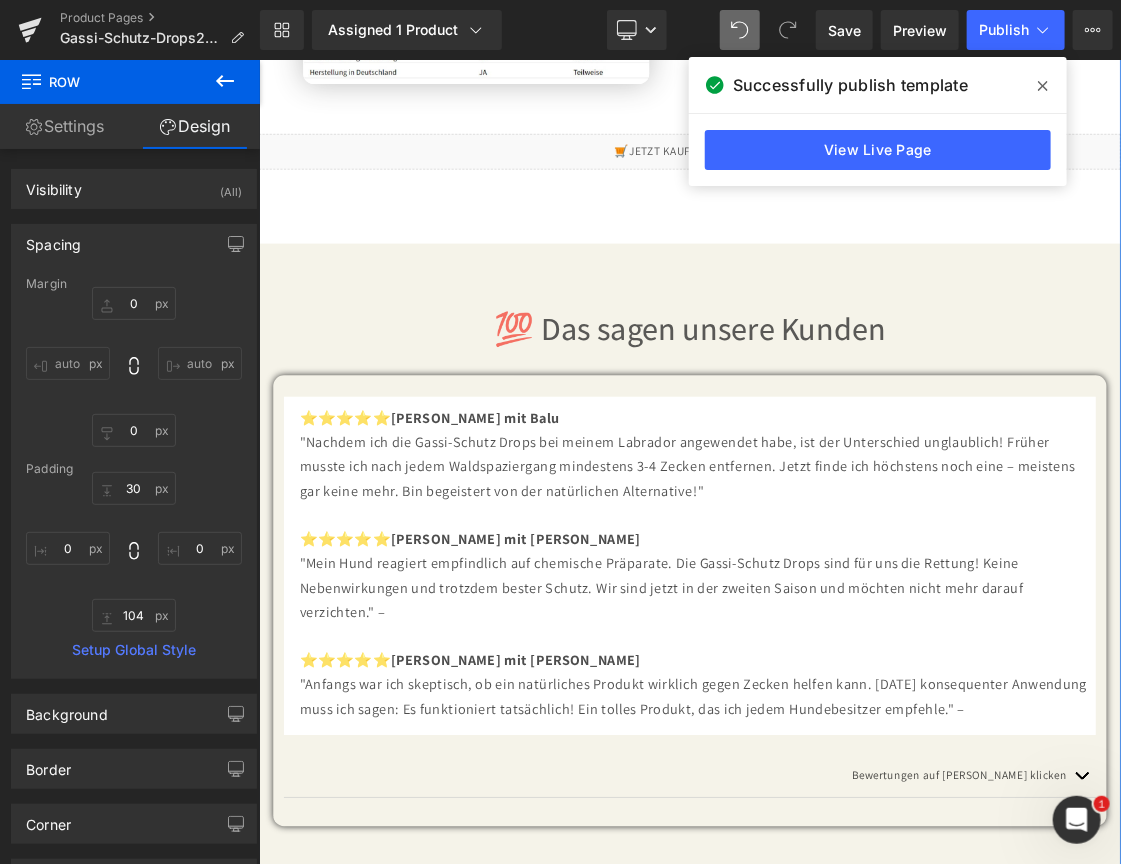 scroll, scrollTop: 8588, scrollLeft: 0, axis: vertical 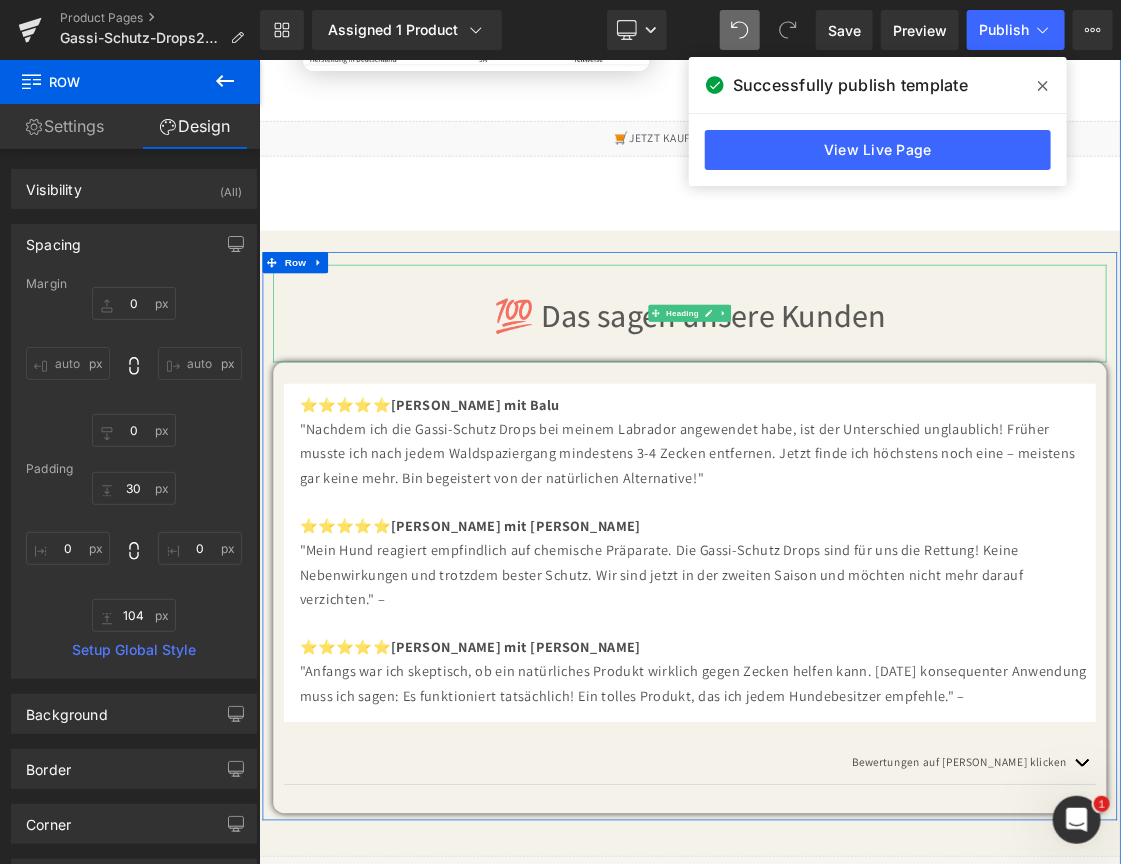 click on "💯 Das sagen unsere Kunden" at bounding box center [863, 415] 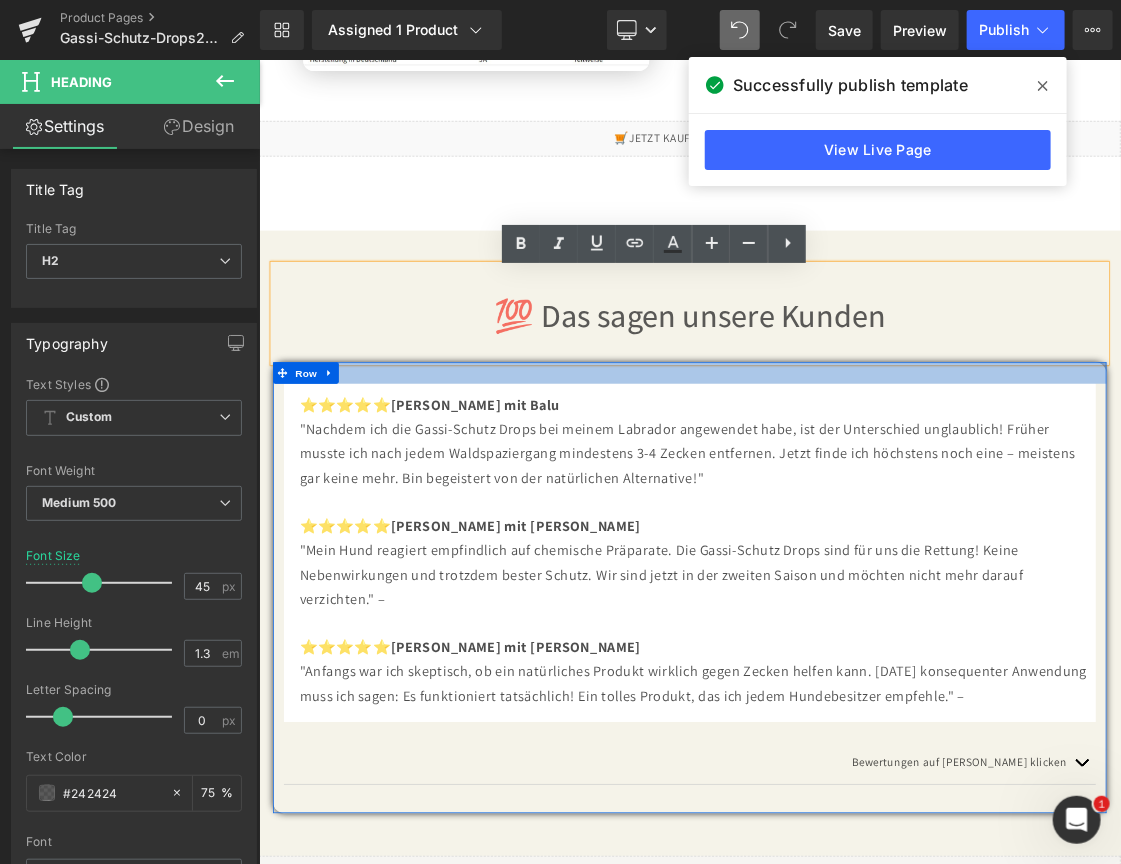 click at bounding box center (863, 499) 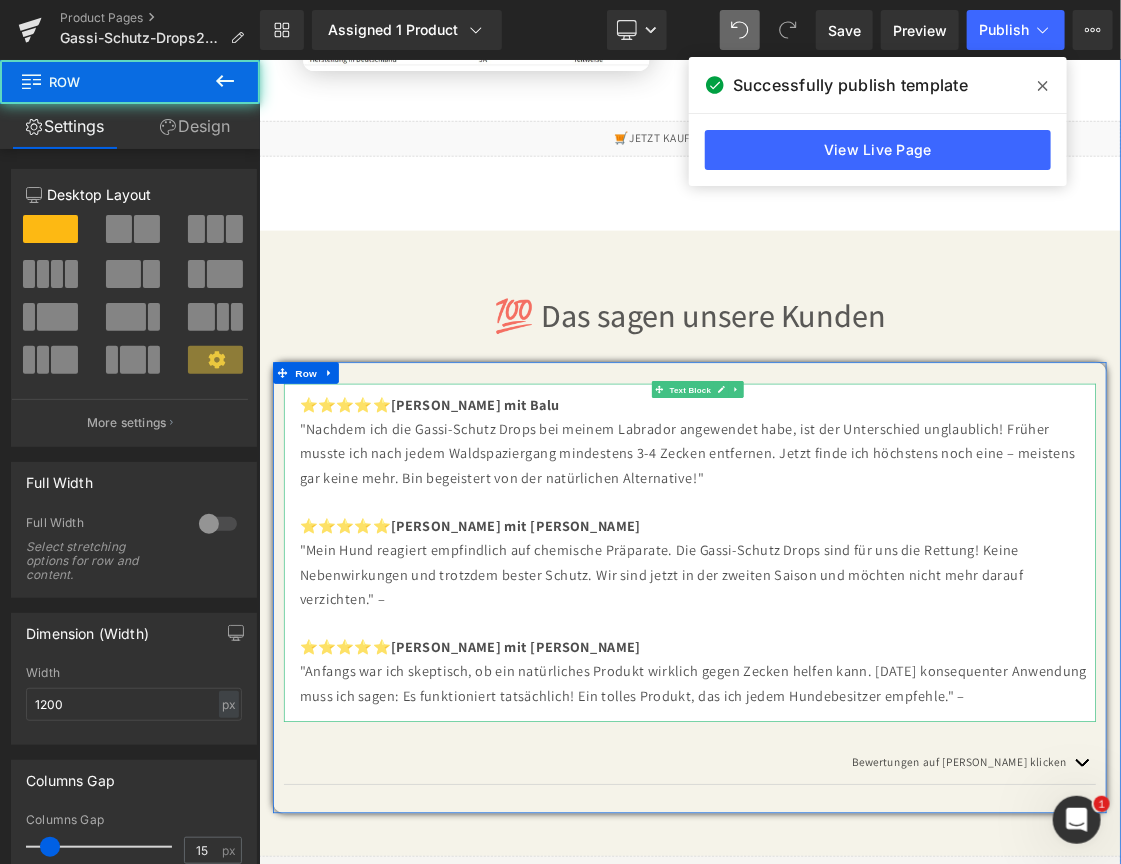 click on "Text Block" at bounding box center (863, 523) 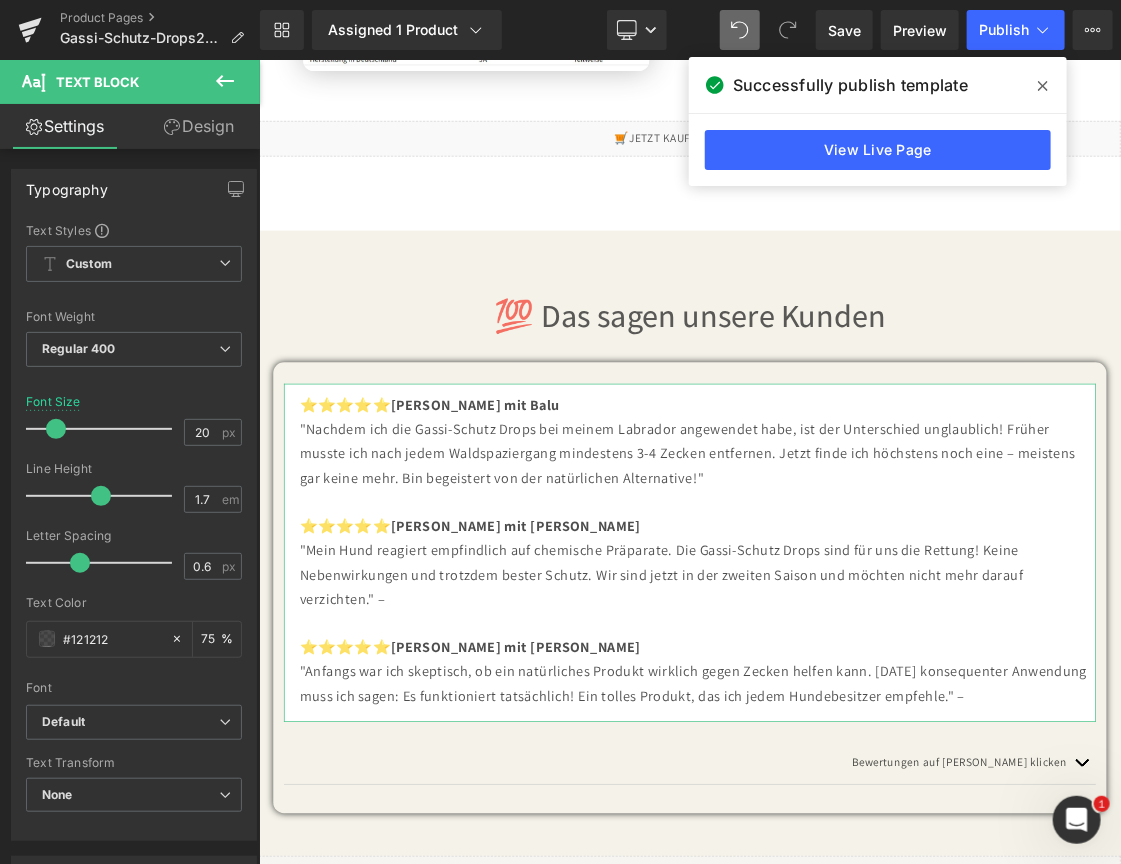 click on "Design" at bounding box center (199, 126) 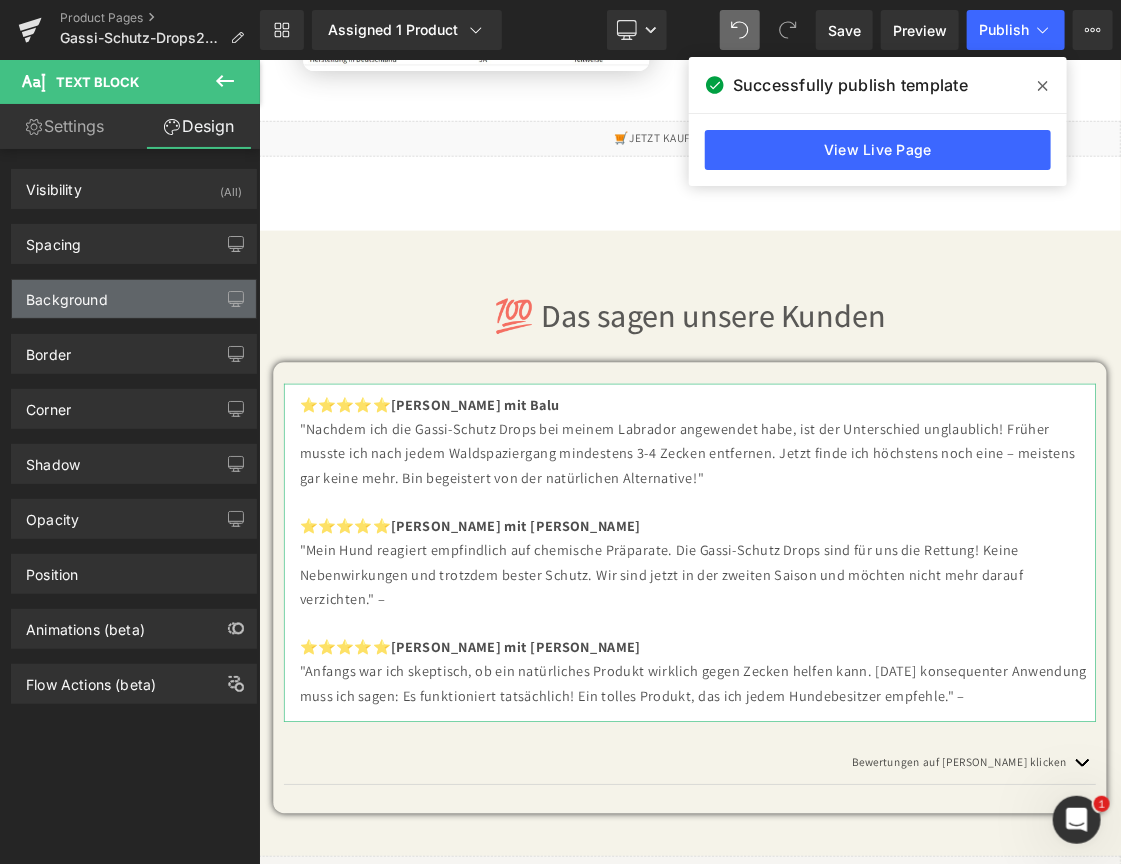 type on "#ffffff" 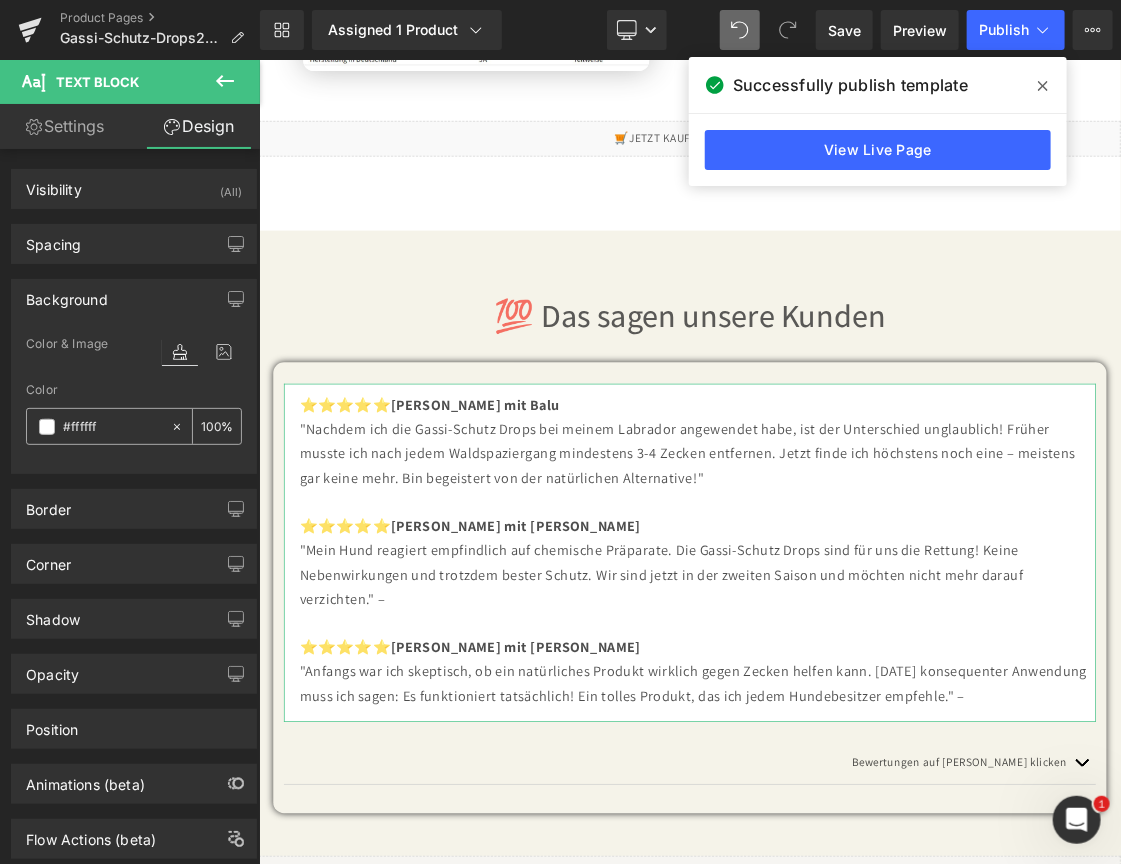 click 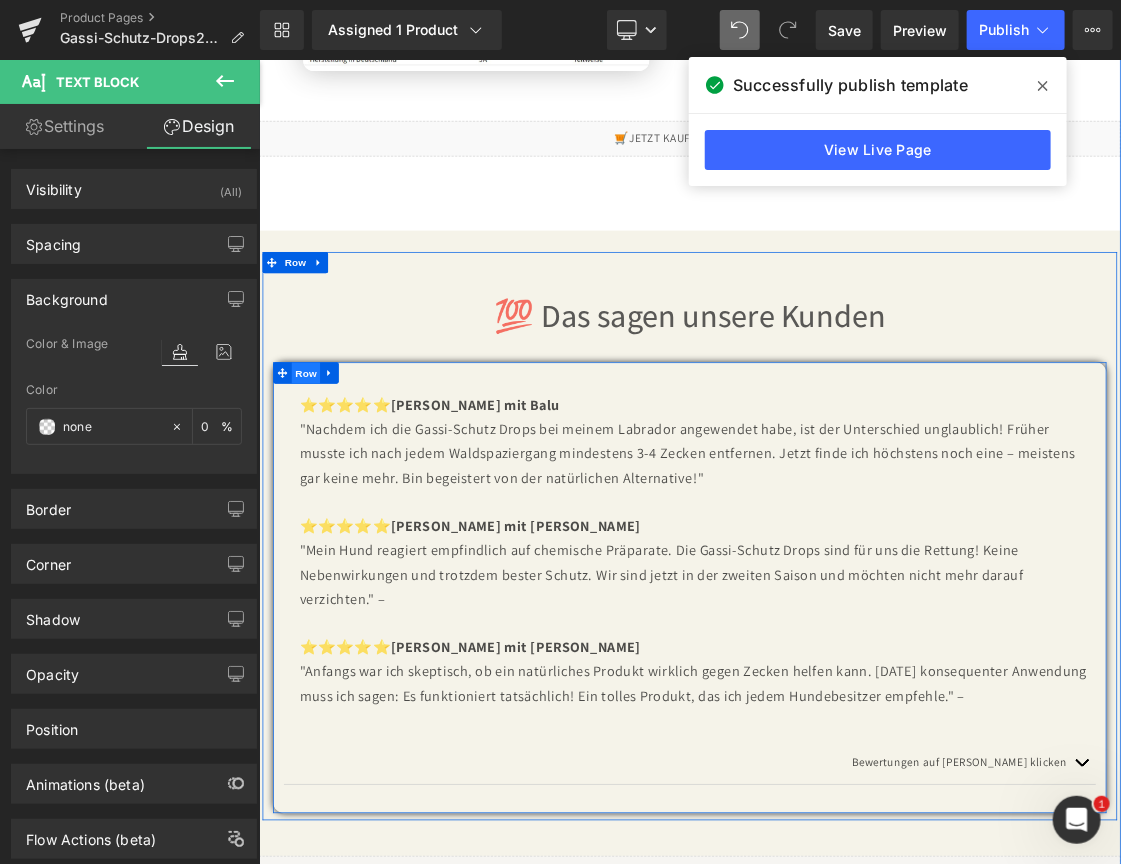 click on "Row" at bounding box center (324, 499) 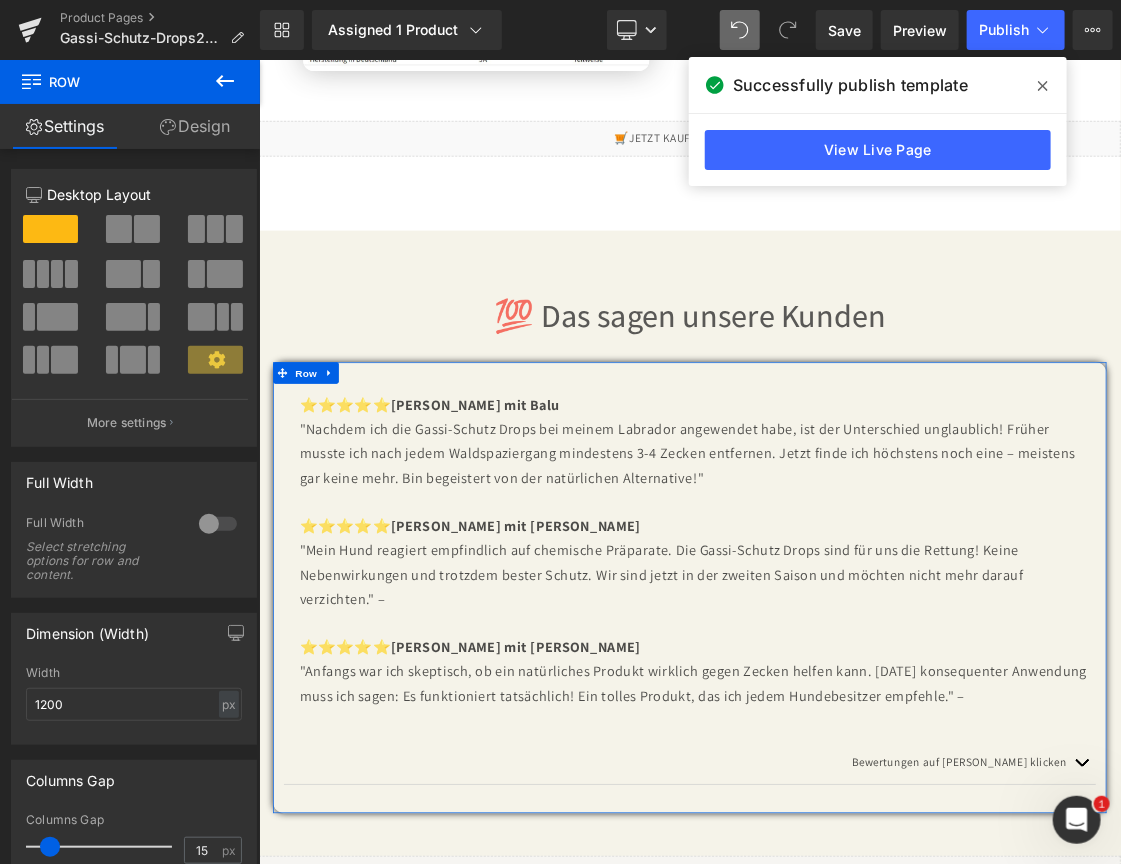 click on "Design" at bounding box center (195, 126) 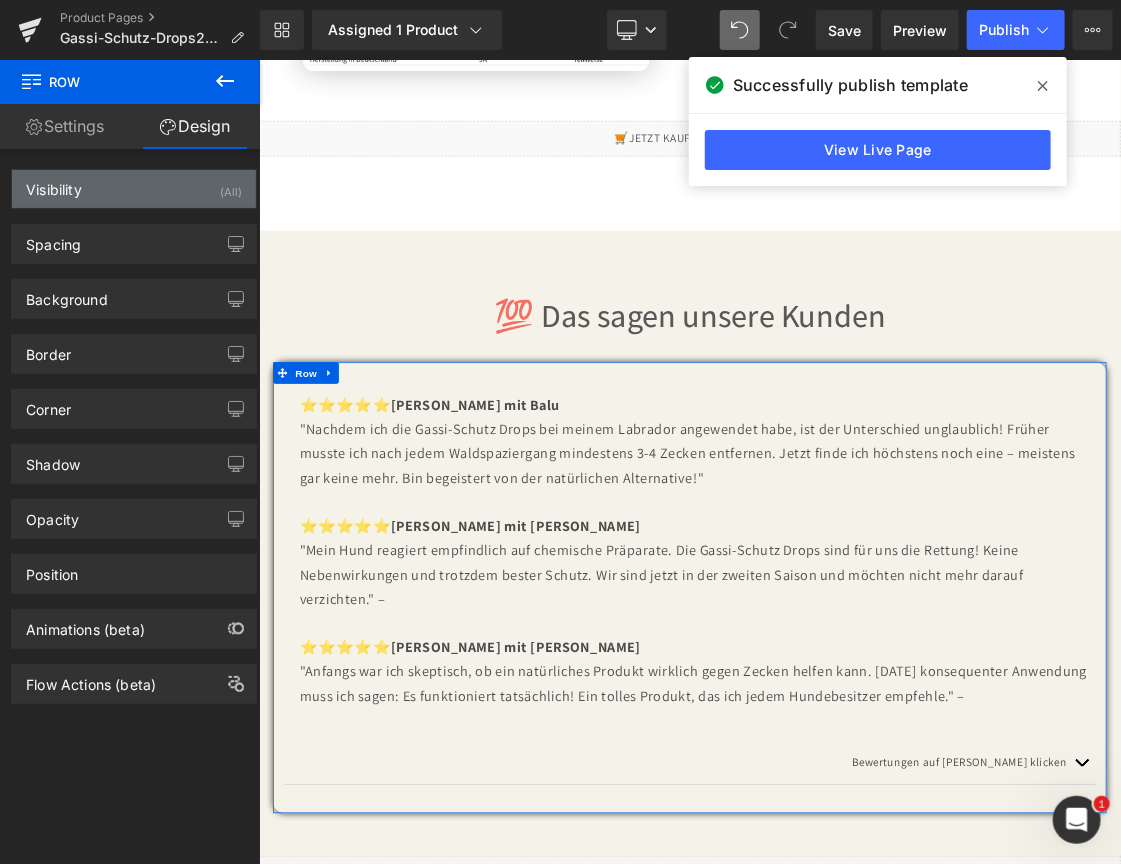 type on "transparent" 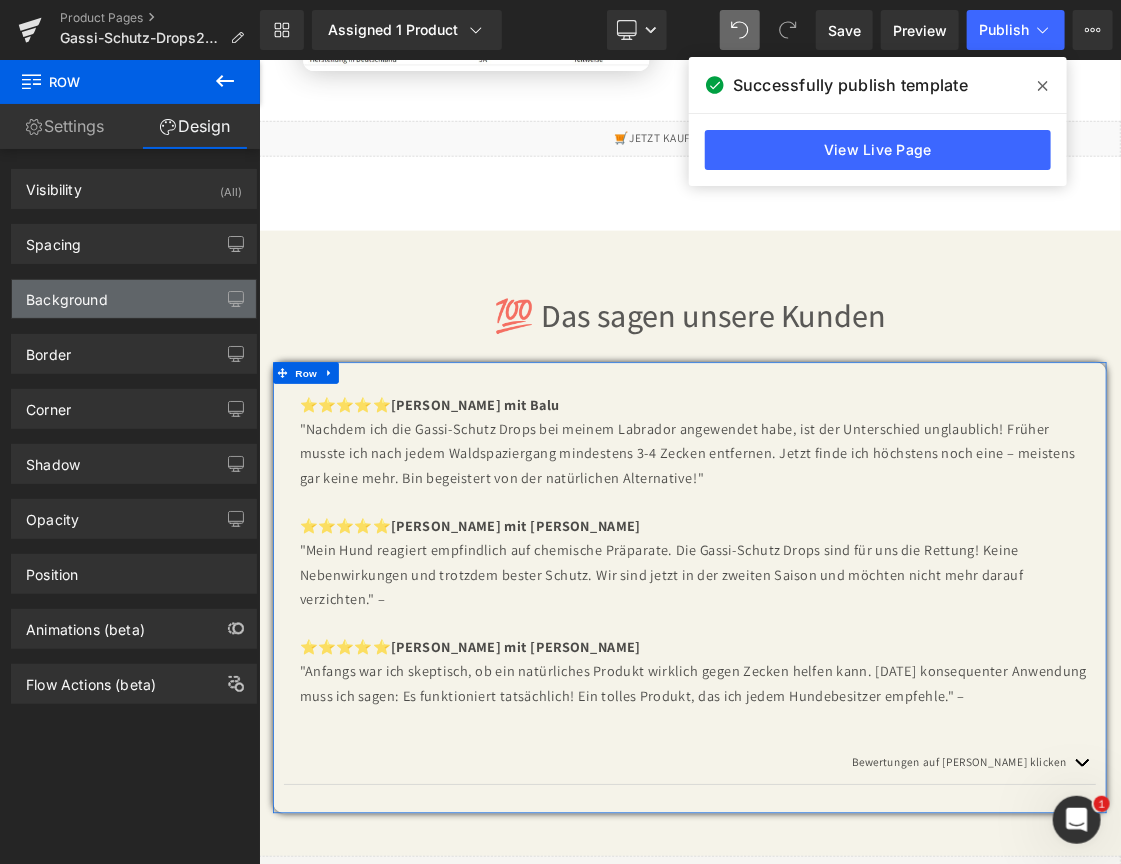 click on "Background" at bounding box center [67, 294] 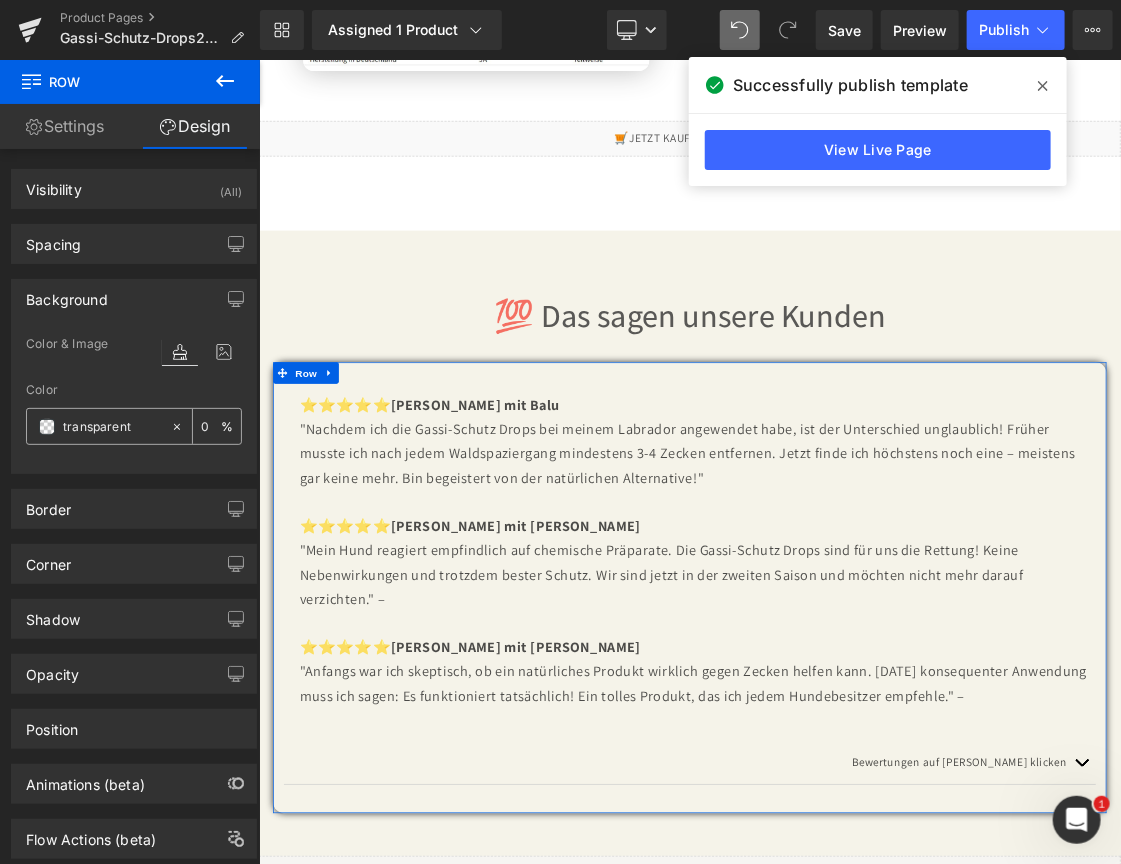 click at bounding box center [47, 427] 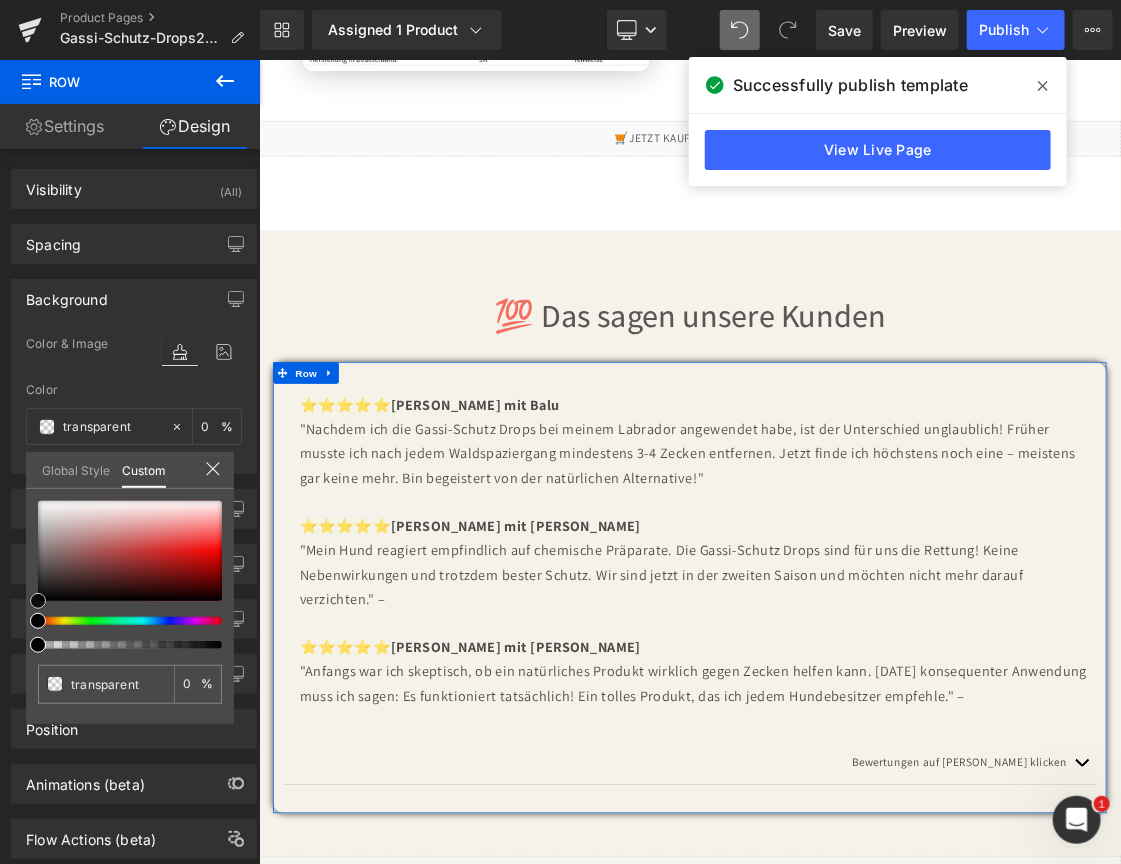 type on "#000000" 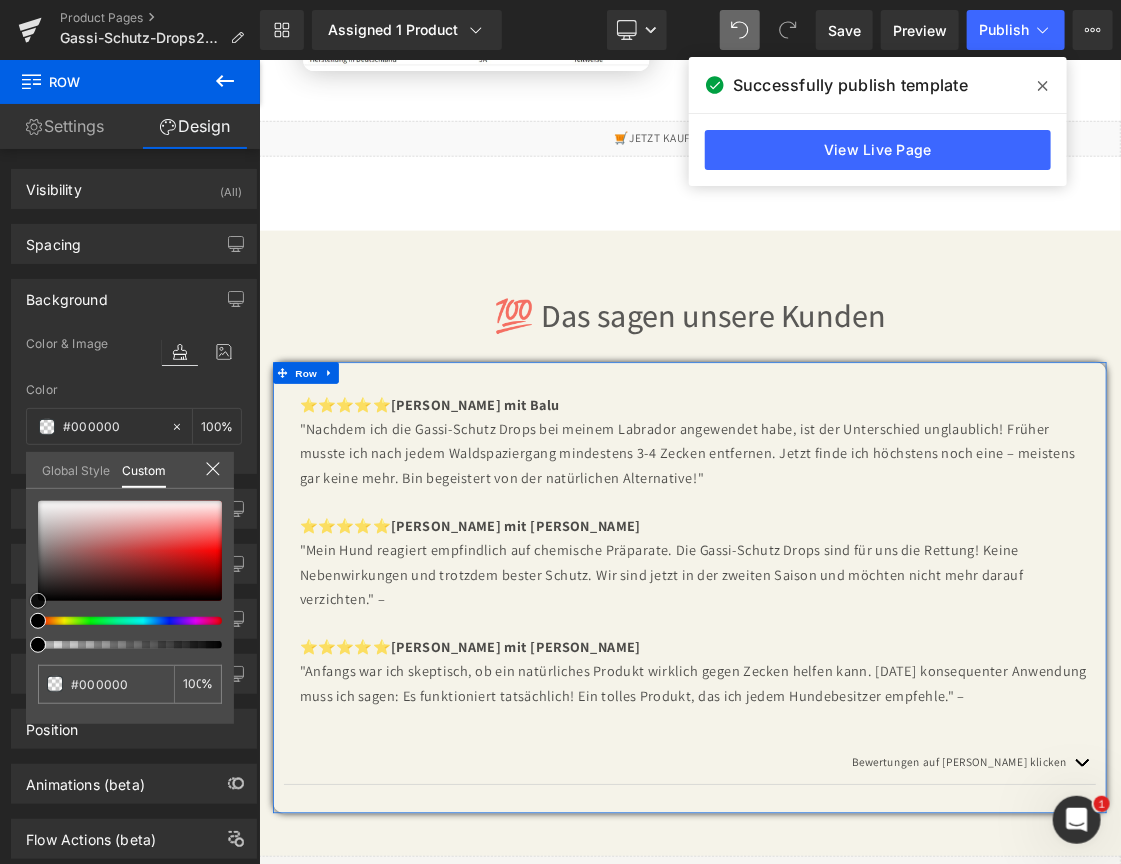 type on "#1e1e1e" 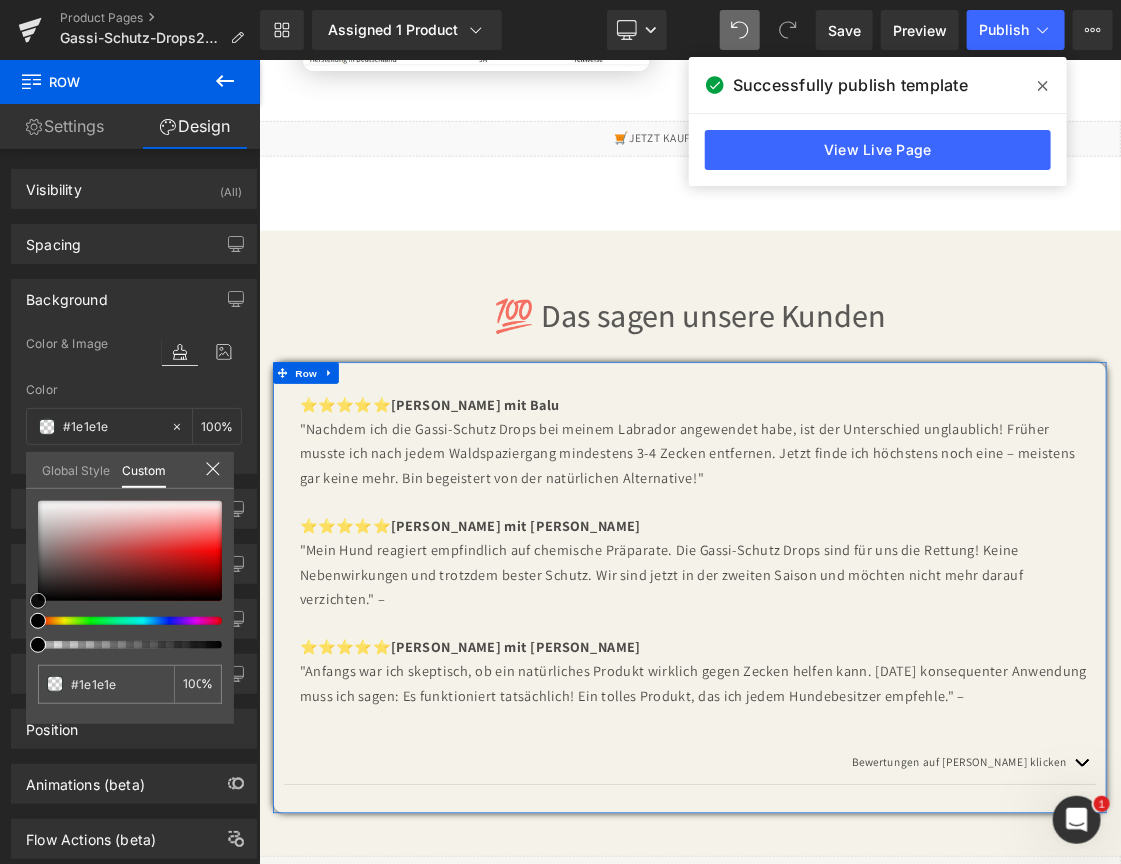 type on "#5e5e5e" 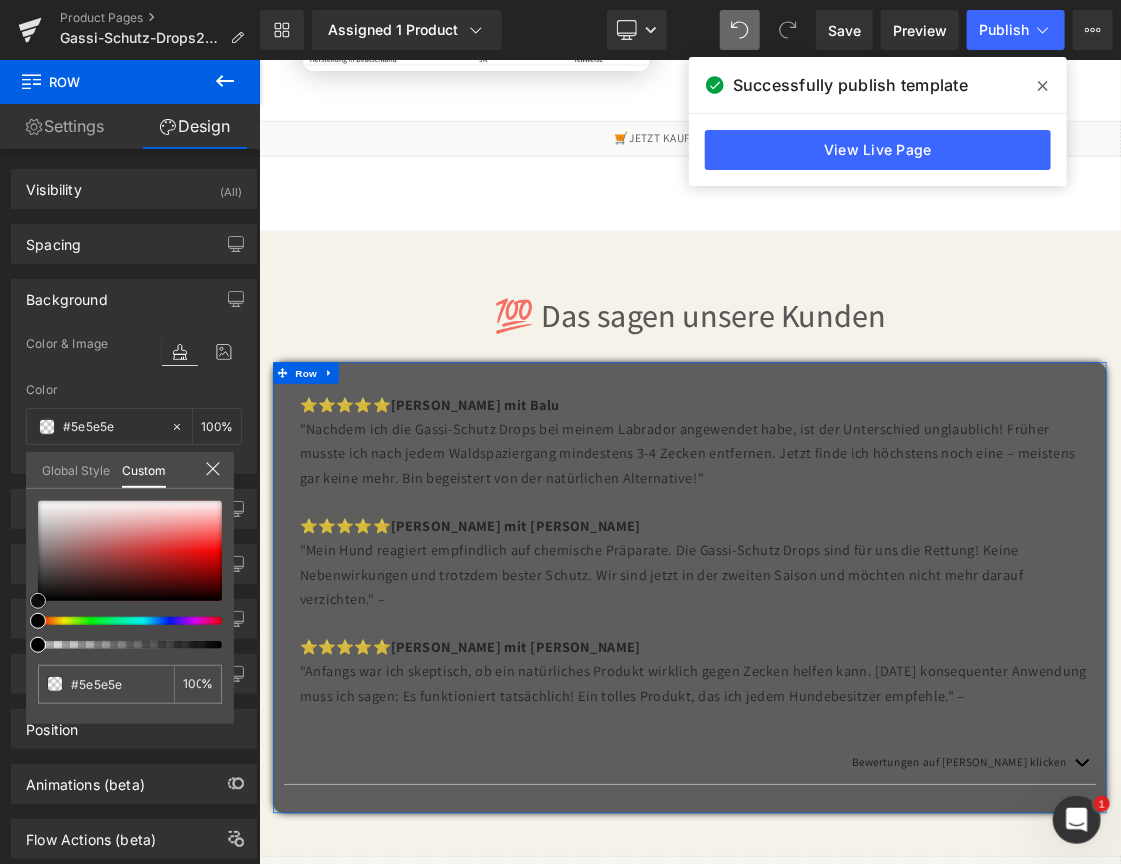 type on "#8e8e8e" 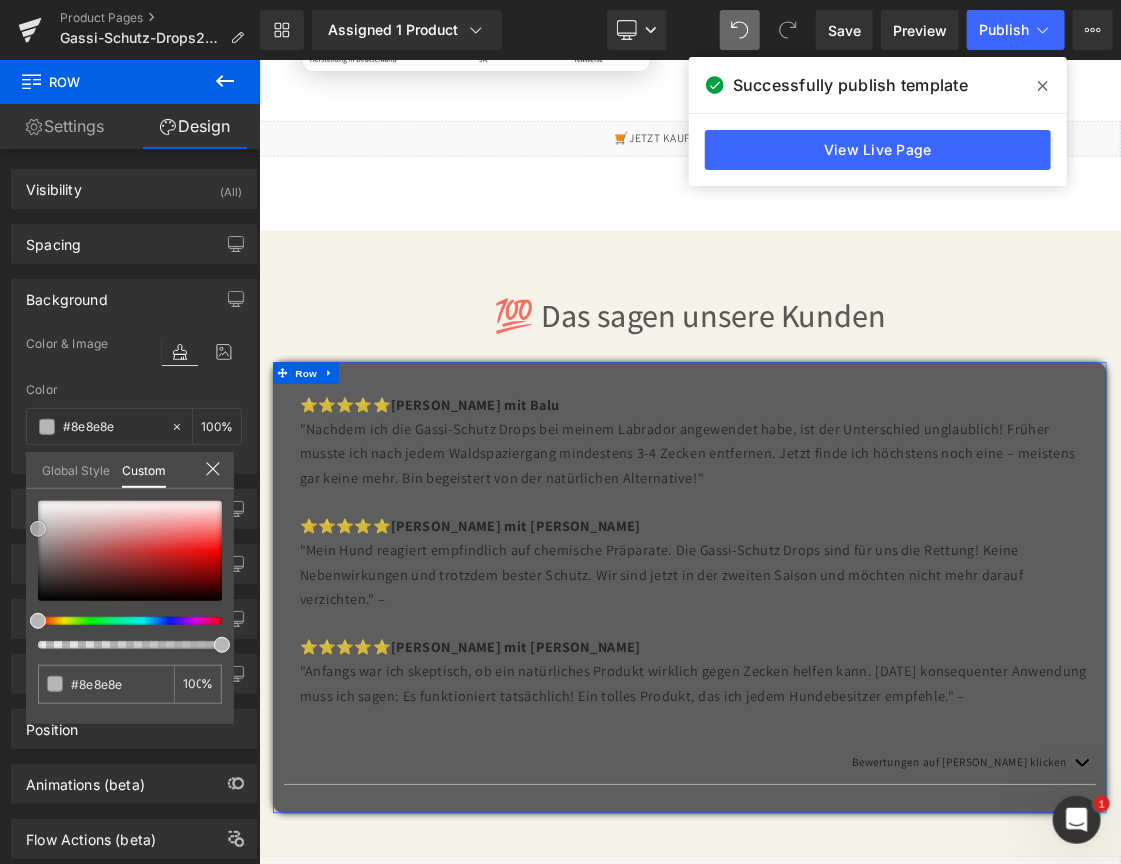 type on "#afafaf" 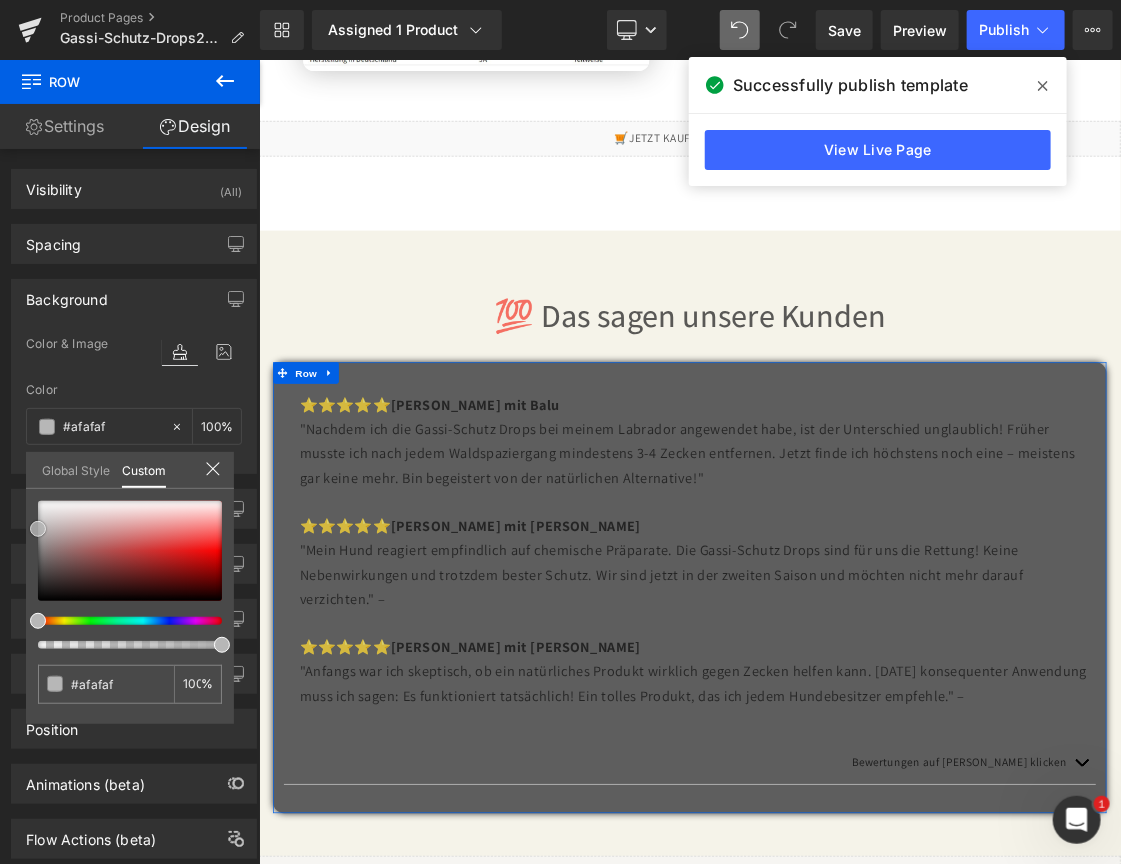 type on "#c4c4c4" 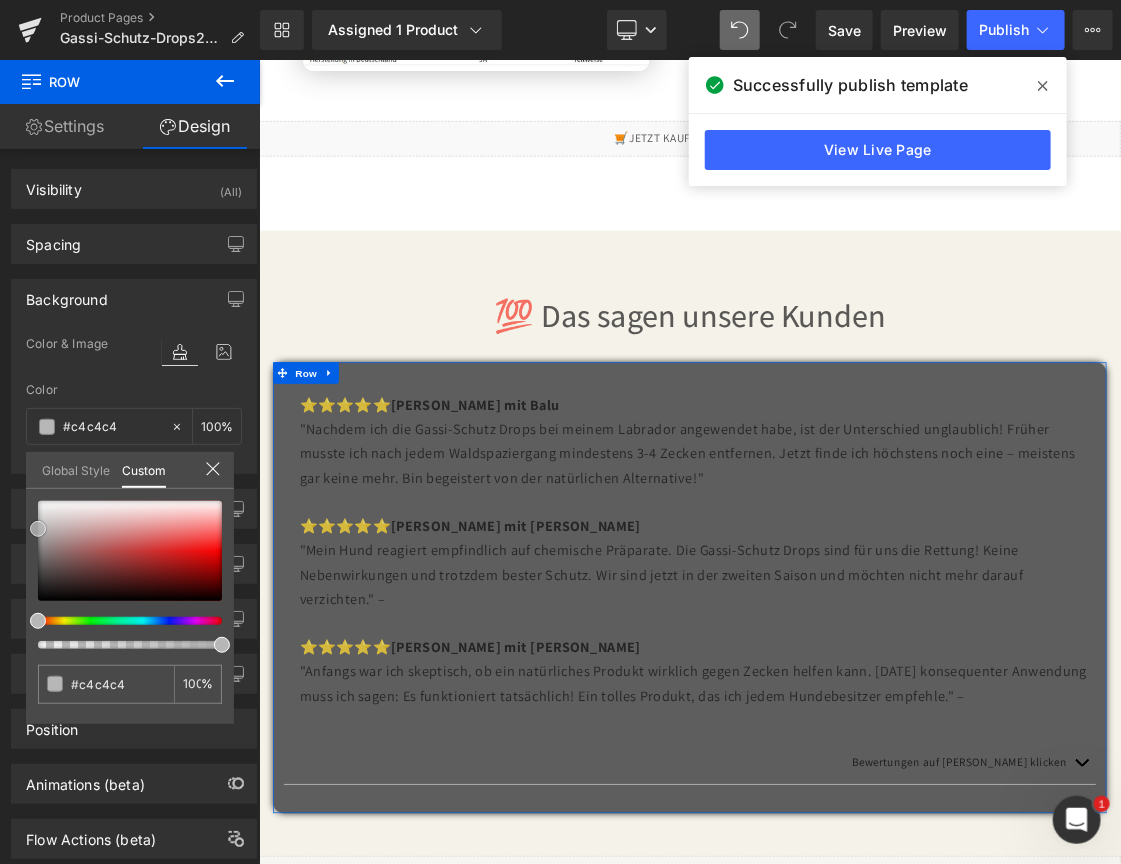 type on "#e0e0e0" 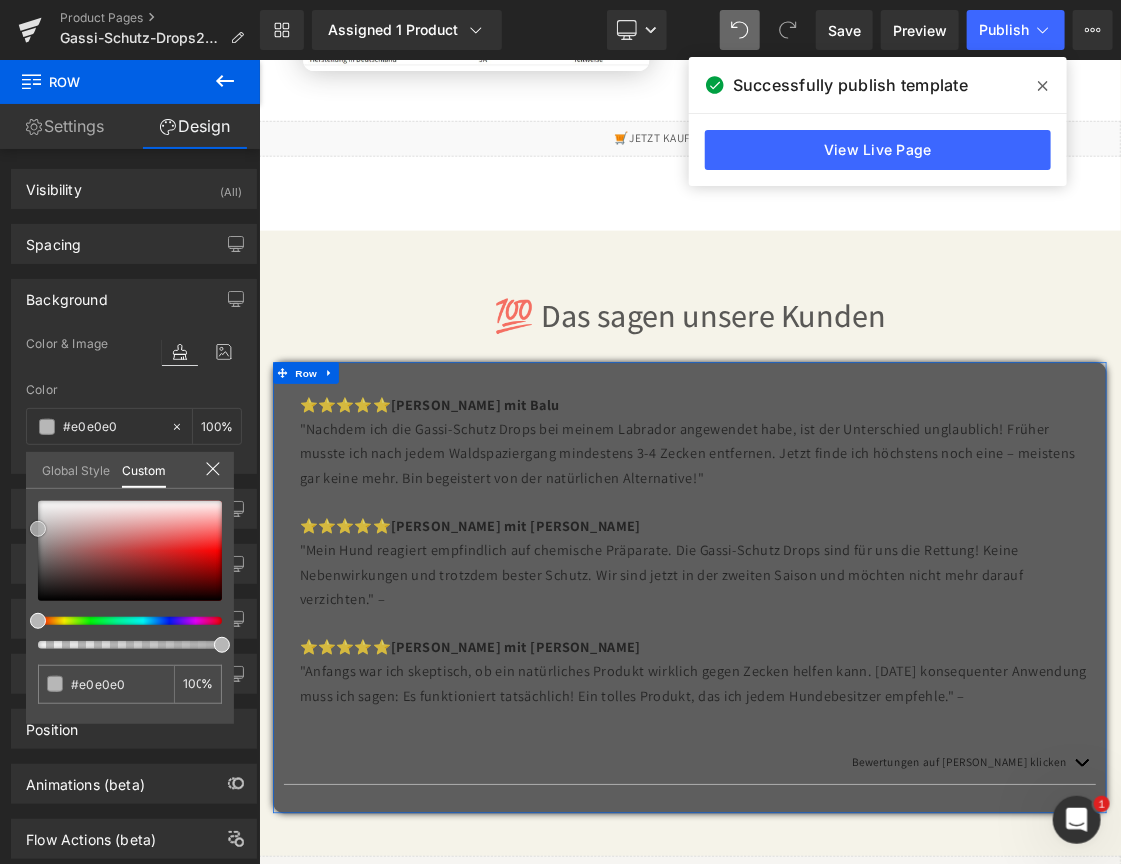 type on "#ffffff" 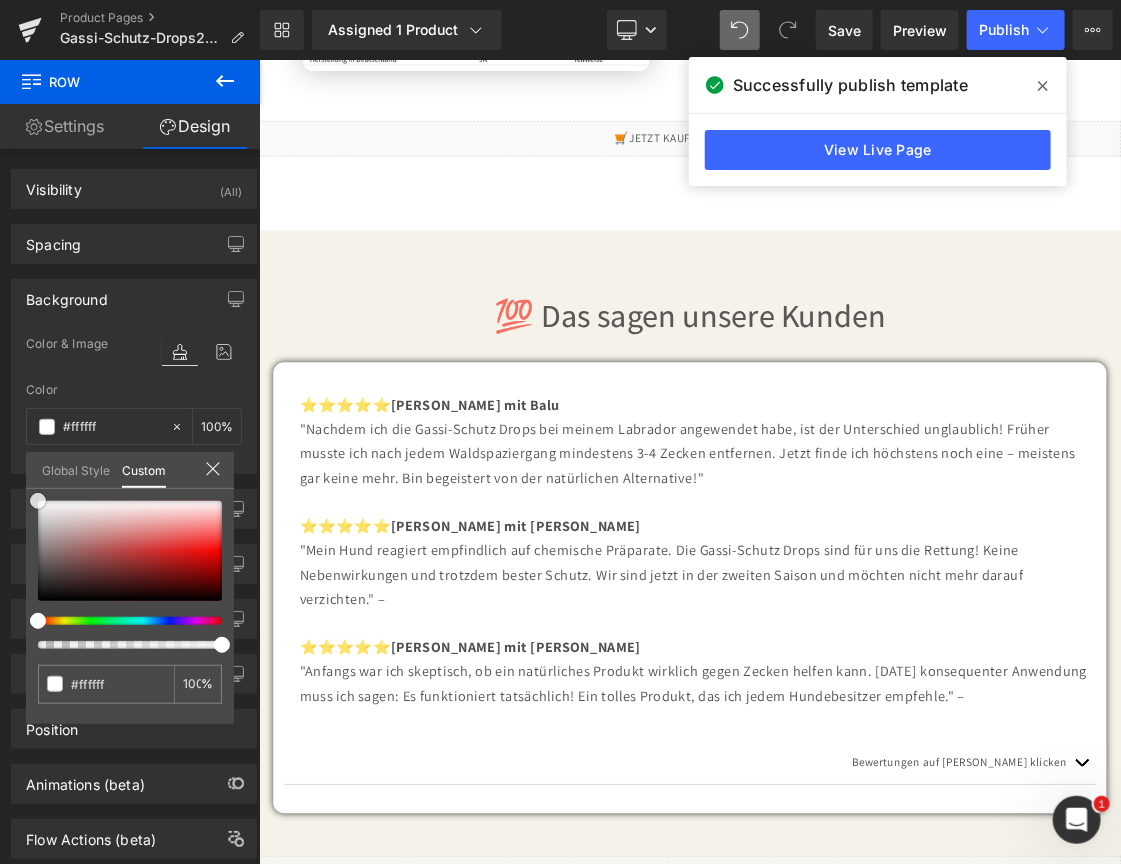 drag, startPoint x: 35, startPoint y: 598, endPoint x: -7, endPoint y: 464, distance: 140.42792 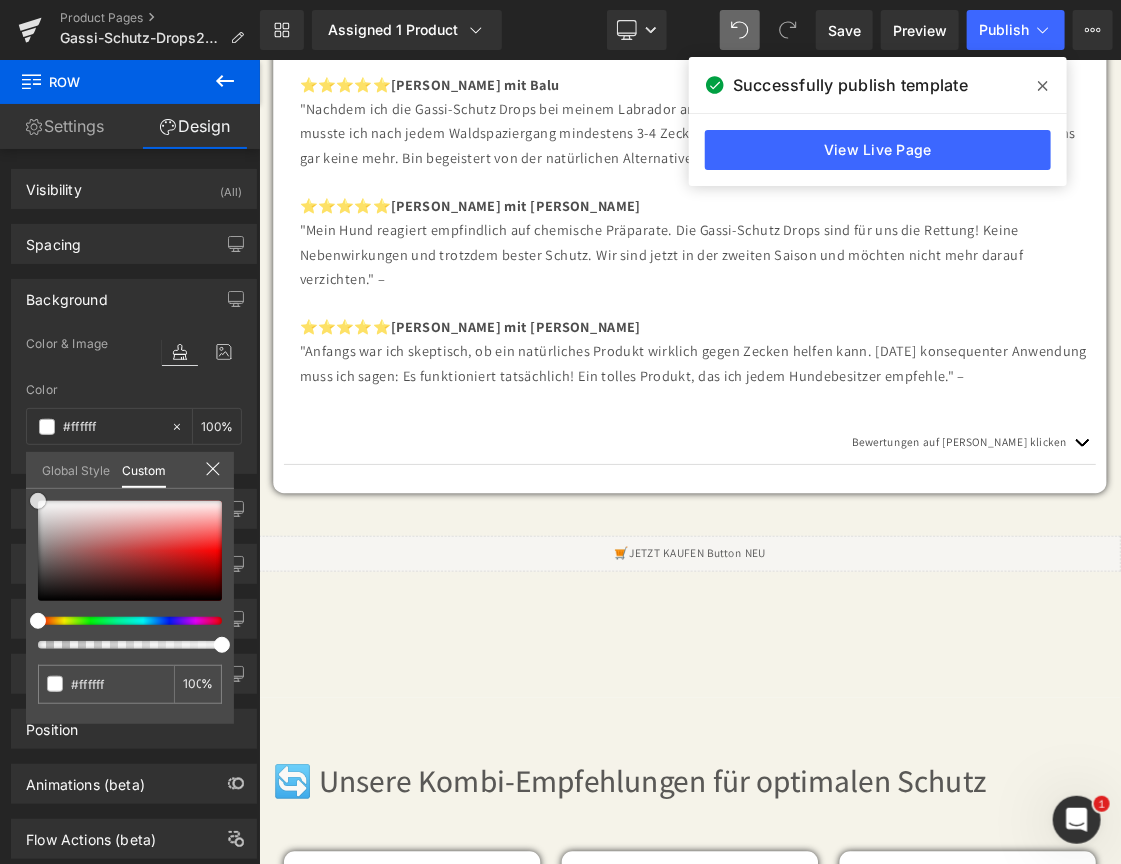 scroll, scrollTop: 9088, scrollLeft: 0, axis: vertical 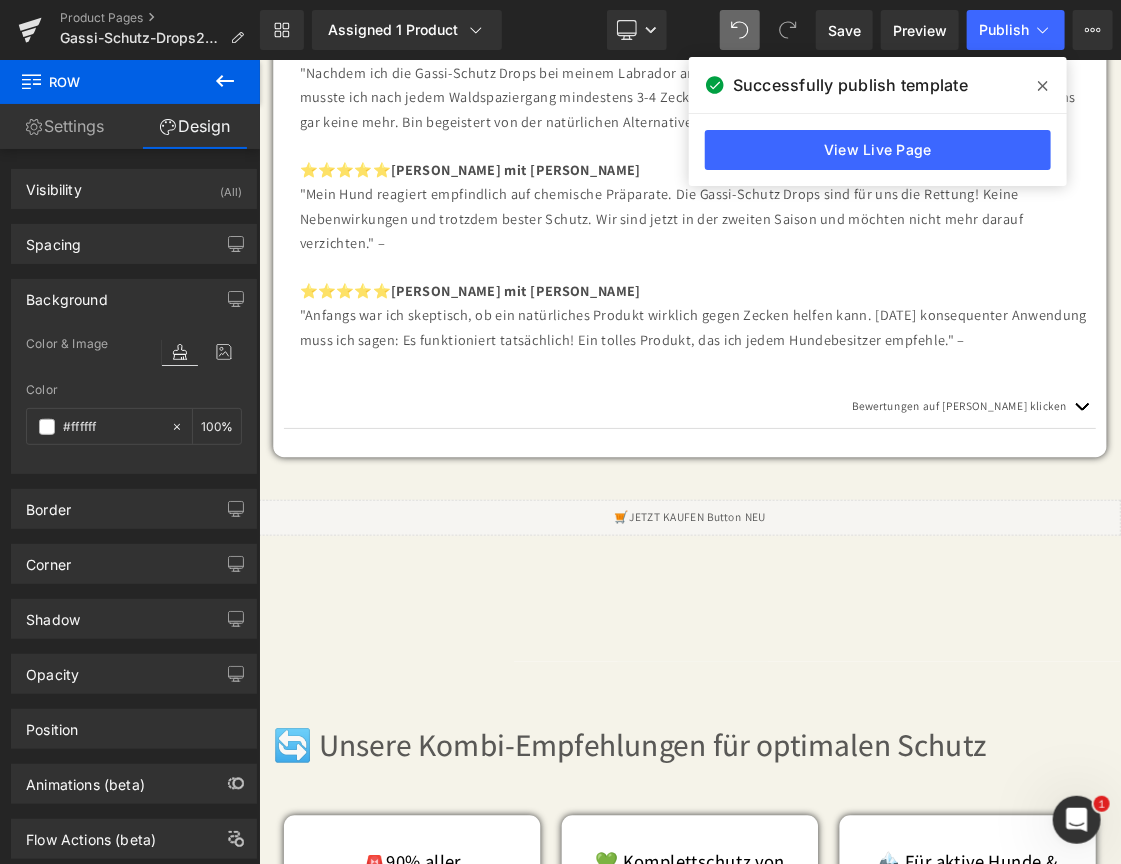 click on "□
Direkt zum Inhalt
Registriere dich hier und empfehle VierBeinerGlück weiter
STARTSEITE
ÜBER UNS
DROPS & SPRAY
SETs
eBook" at bounding box center (863, -1581) 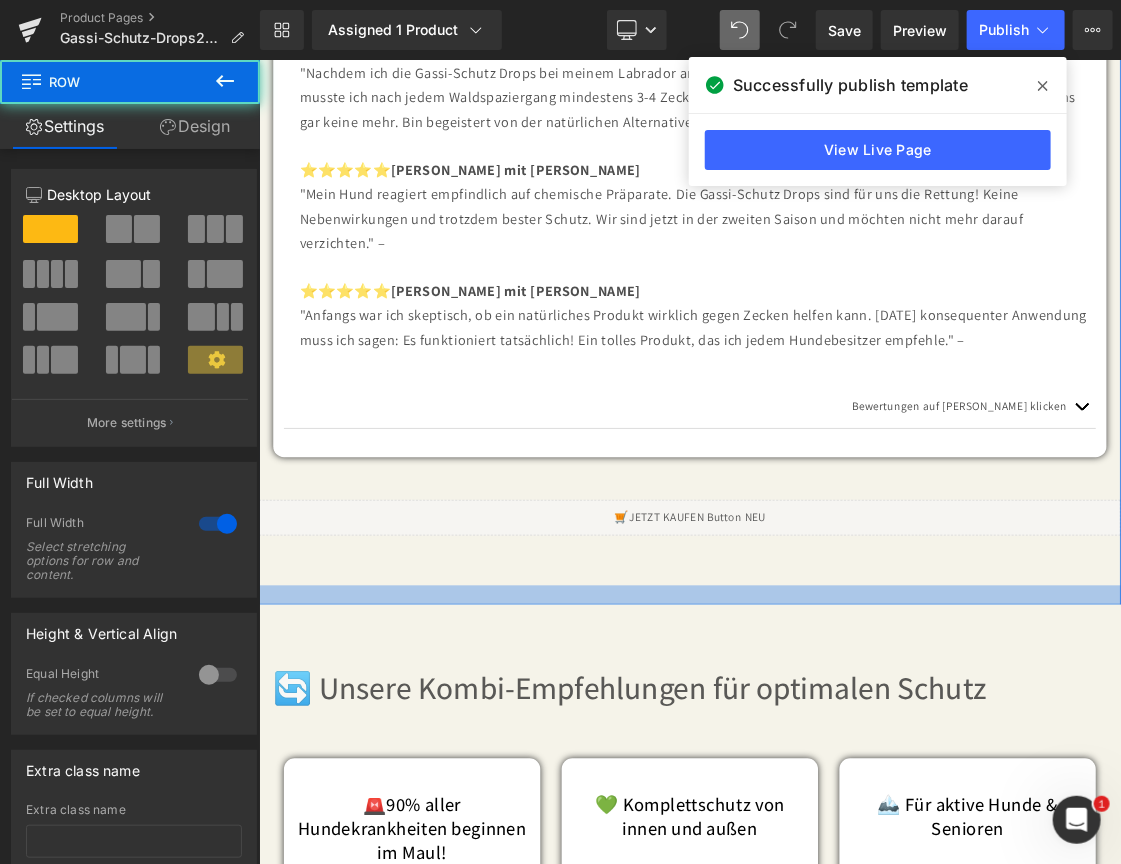 drag, startPoint x: 545, startPoint y: 686, endPoint x: 297, endPoint y: 768, distance: 261.2049 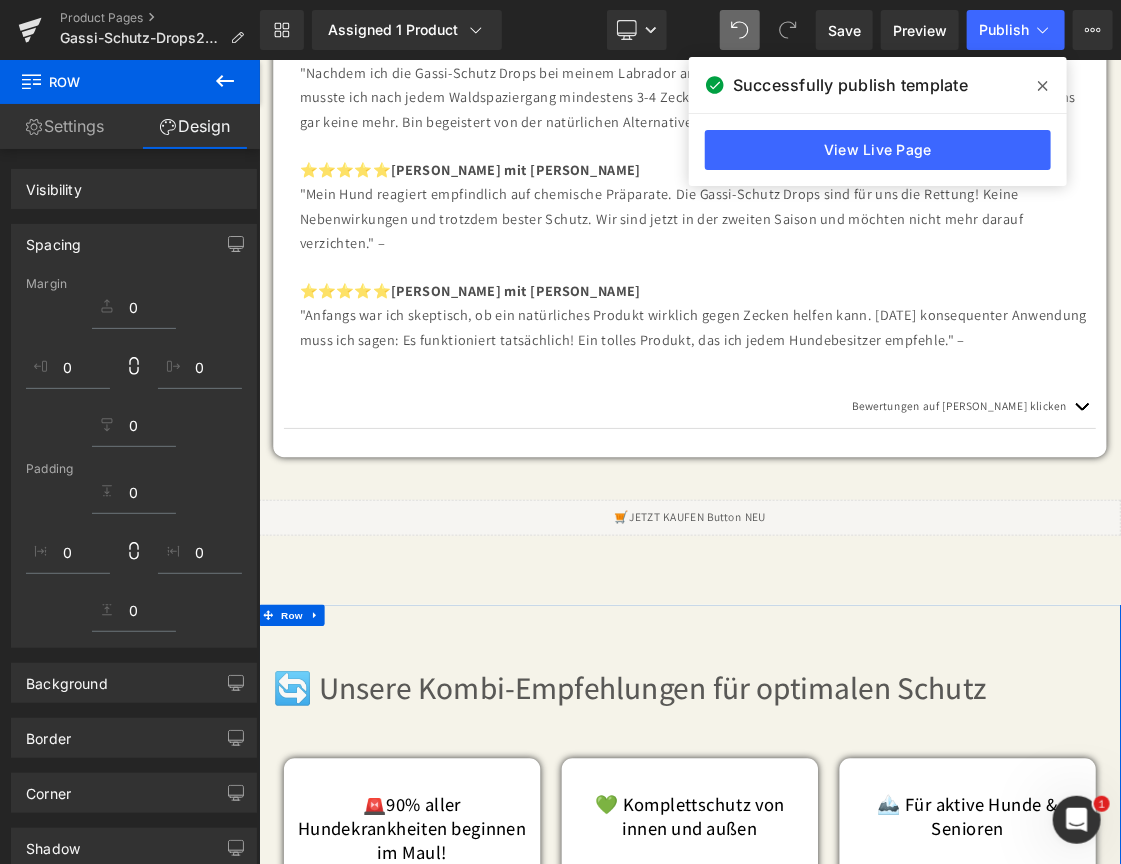click on "🔄 Unsere Kombi-Empfehlungen für optimalen Schutz Heading         Row         🚨90% aller Hundekrankheiten beginnen im Maul! Heading         Gassi-Schutz Drops + Dental-Hygiene Zahnstein -Spray Text Block
Kombiniere die Gassi-Schutz Drops mit unserem
Dental-Hygiene Zahnstein Spray   für eine maximal Schutzwirkung. Das Dental Spray versorgt das Maul mit gesunden Bakterien, die schlechte Bakterien beseitigen. Das Spray ist die Basis für einen dauerhaft gesunden Hund. Text Block
Sale Off
(P) Image
€91.80
€69.95" at bounding box center (863, 1446) 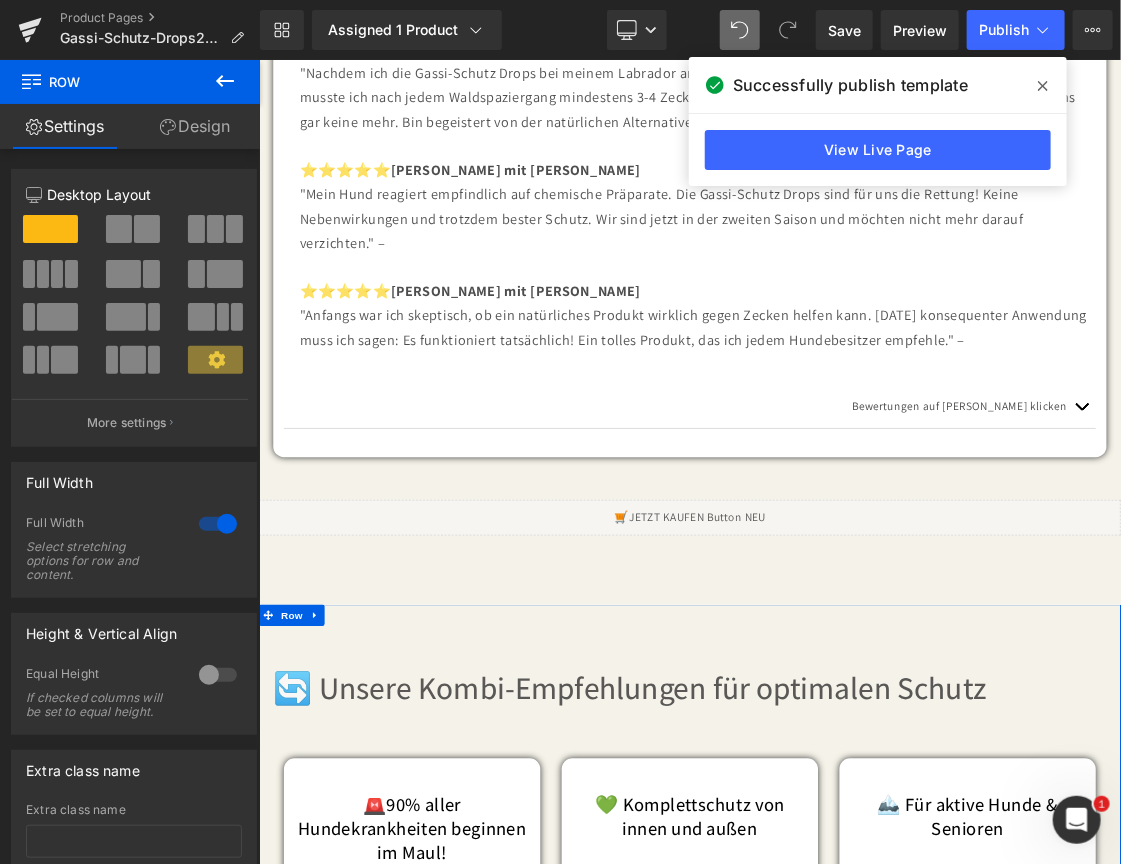 click on "Row" at bounding box center [304, 840] 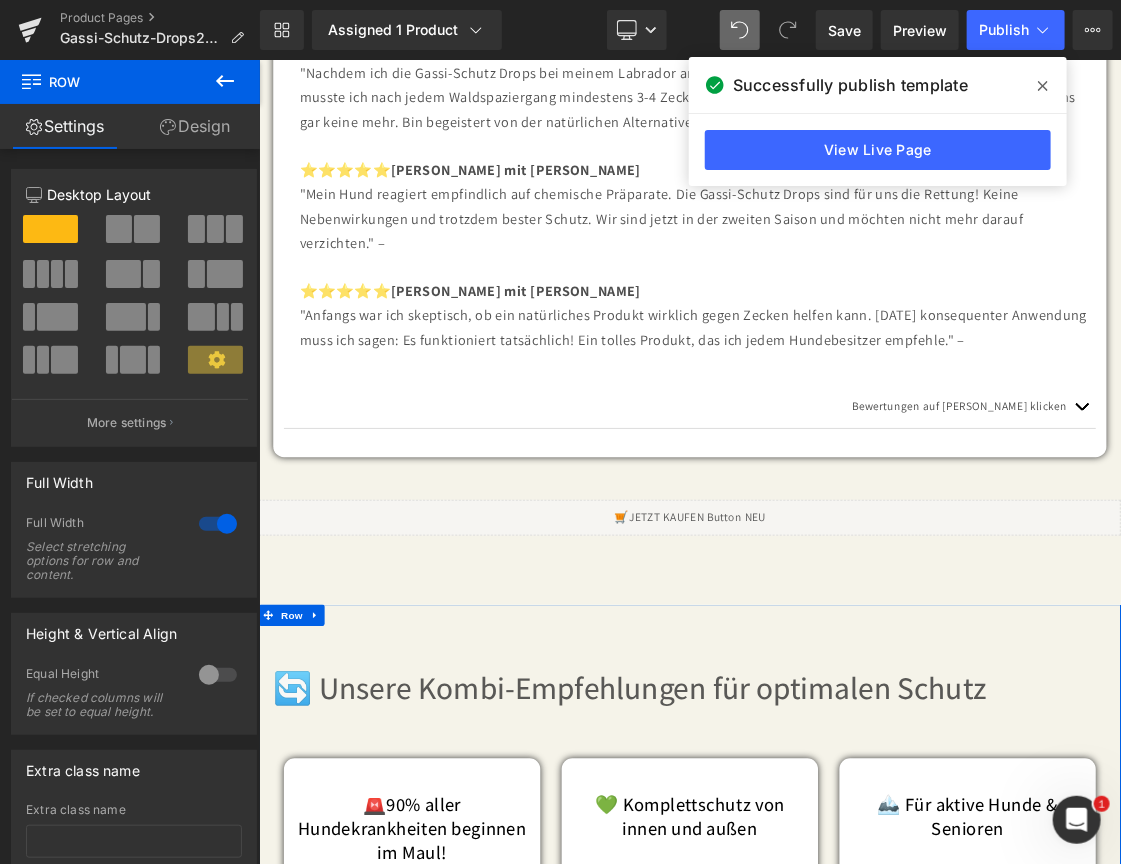 click on "Design" at bounding box center (195, 126) 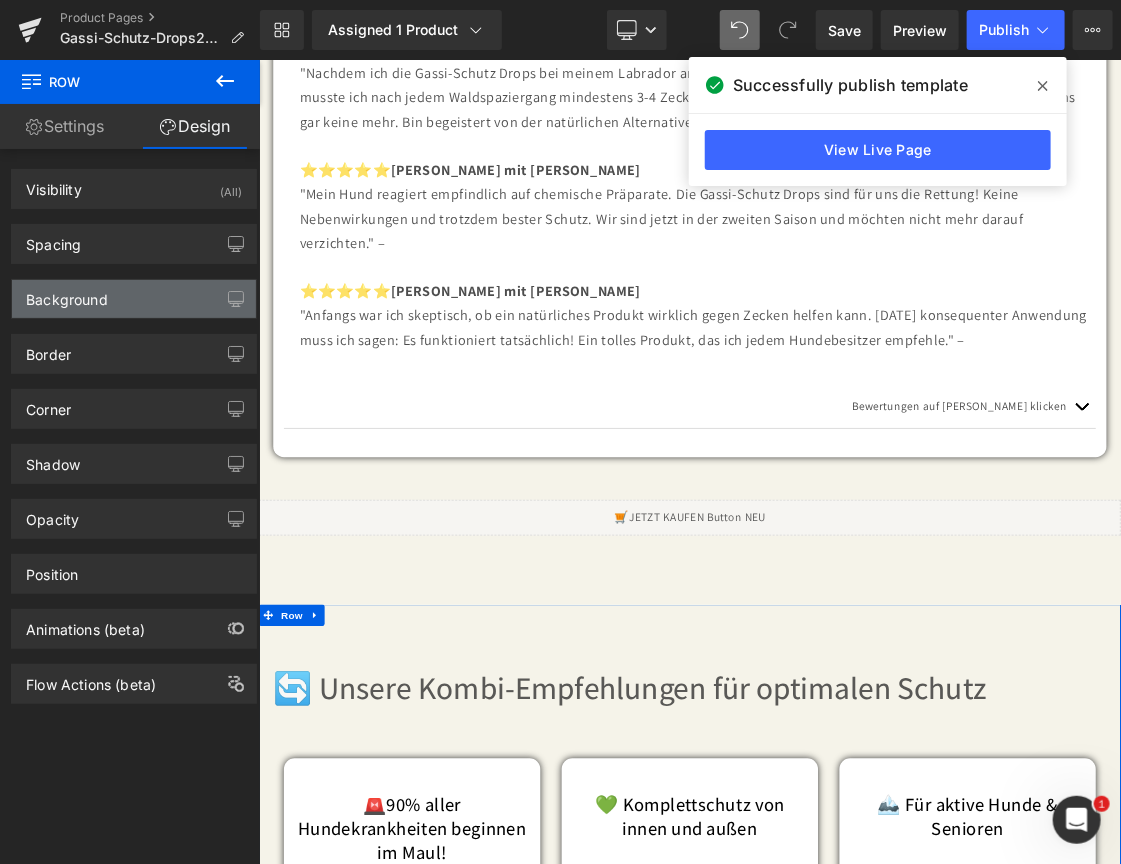 click on "Background" at bounding box center [134, 299] 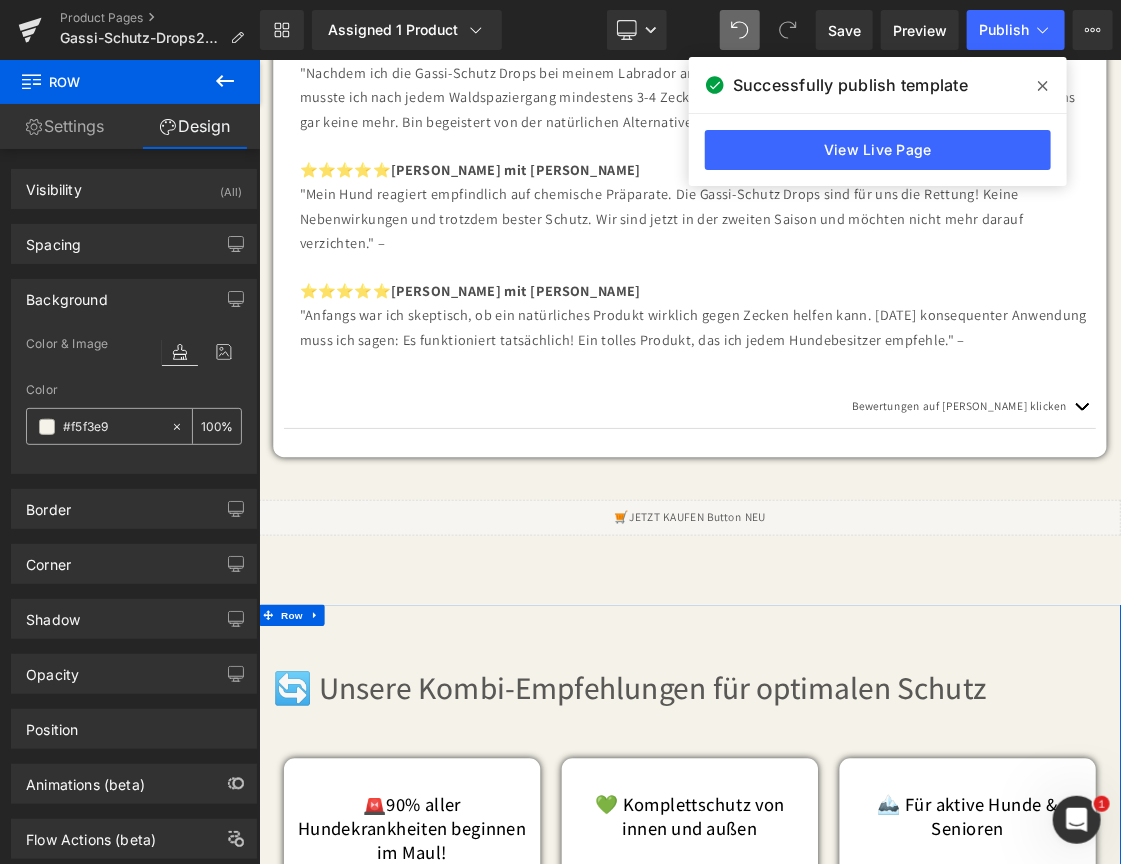 click on "#f5f3e9" at bounding box center (98, 426) 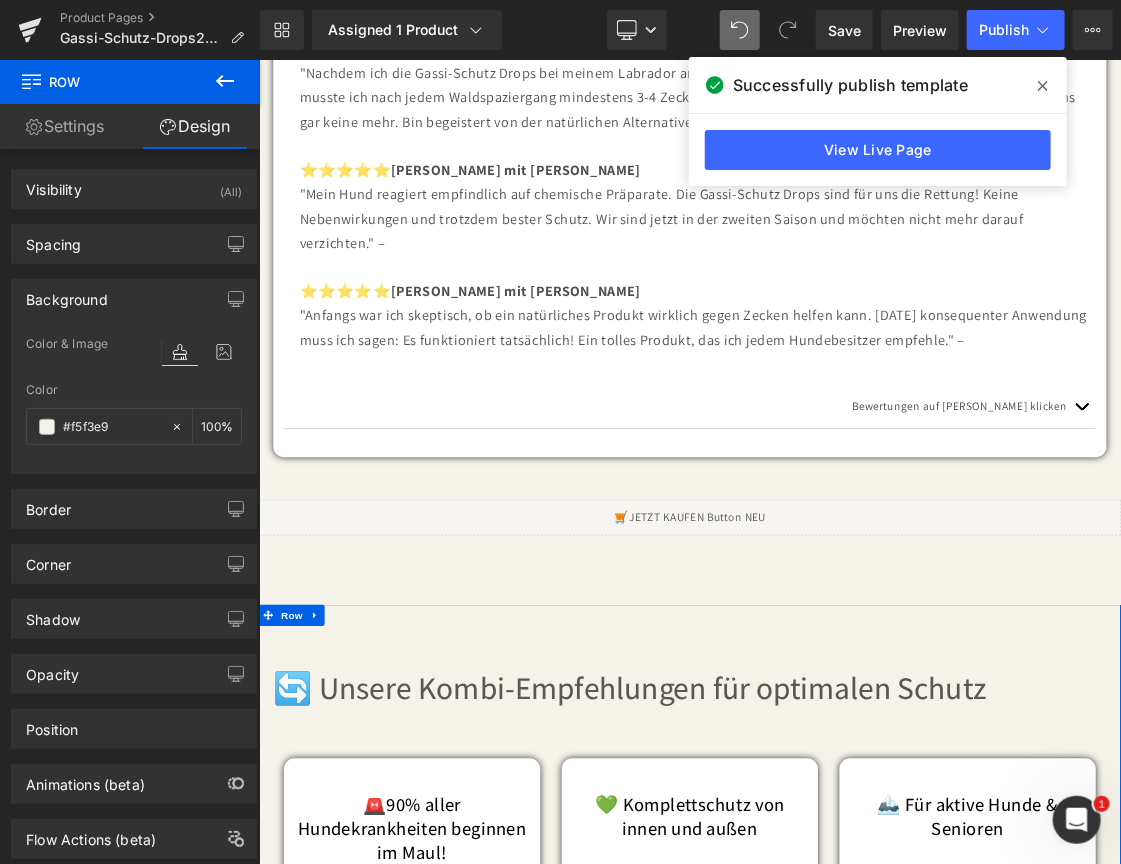 click 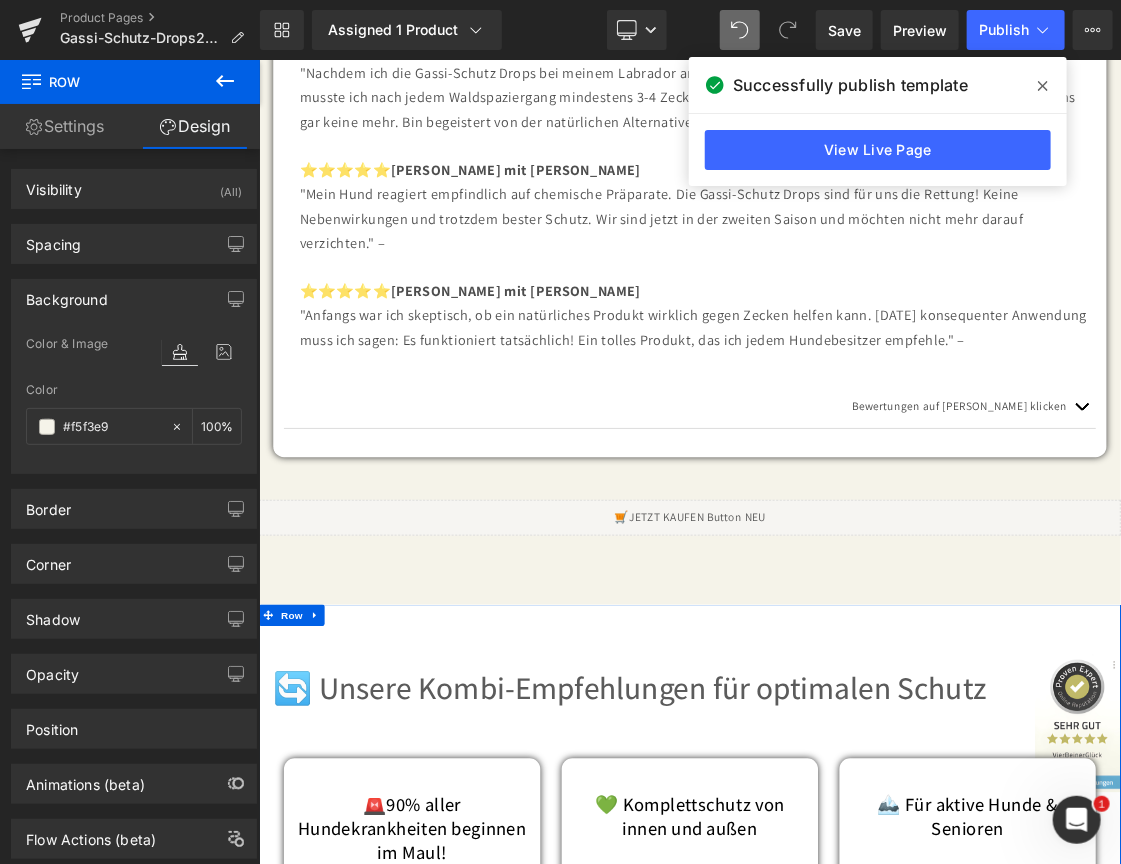 type on "none" 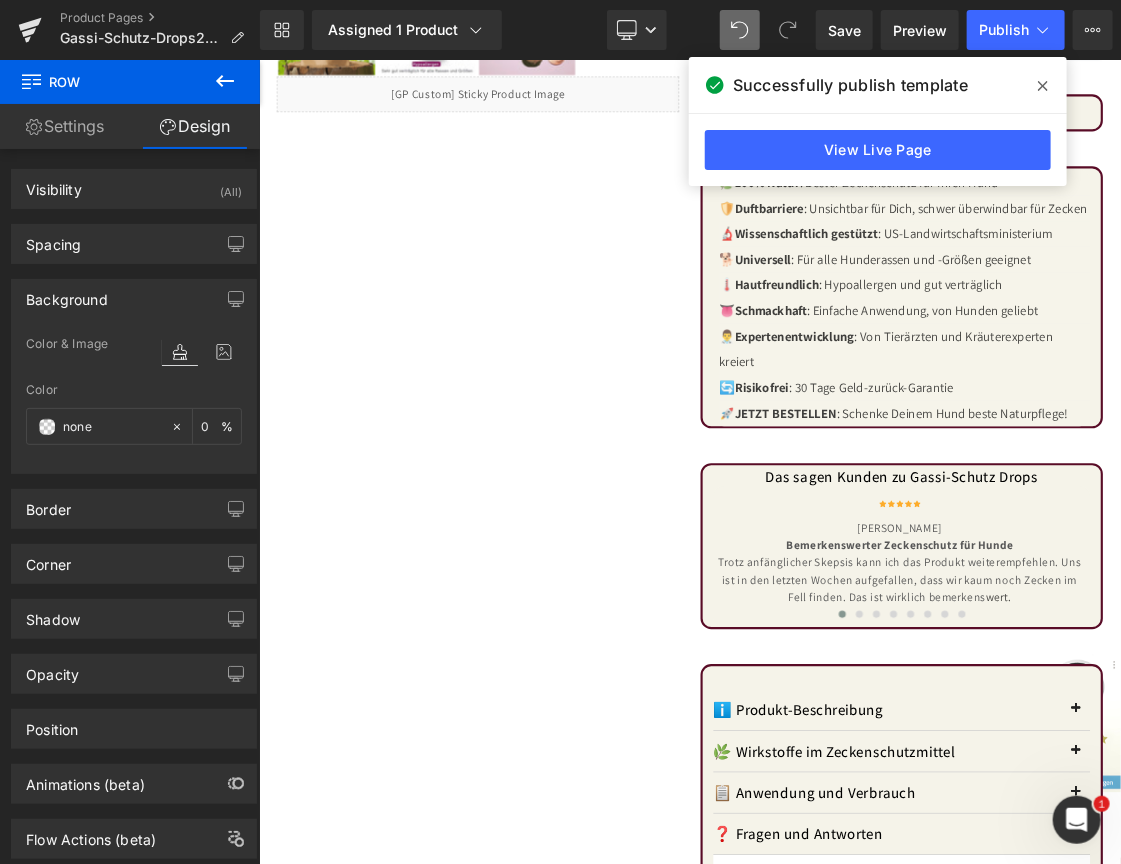scroll, scrollTop: 0, scrollLeft: 0, axis: both 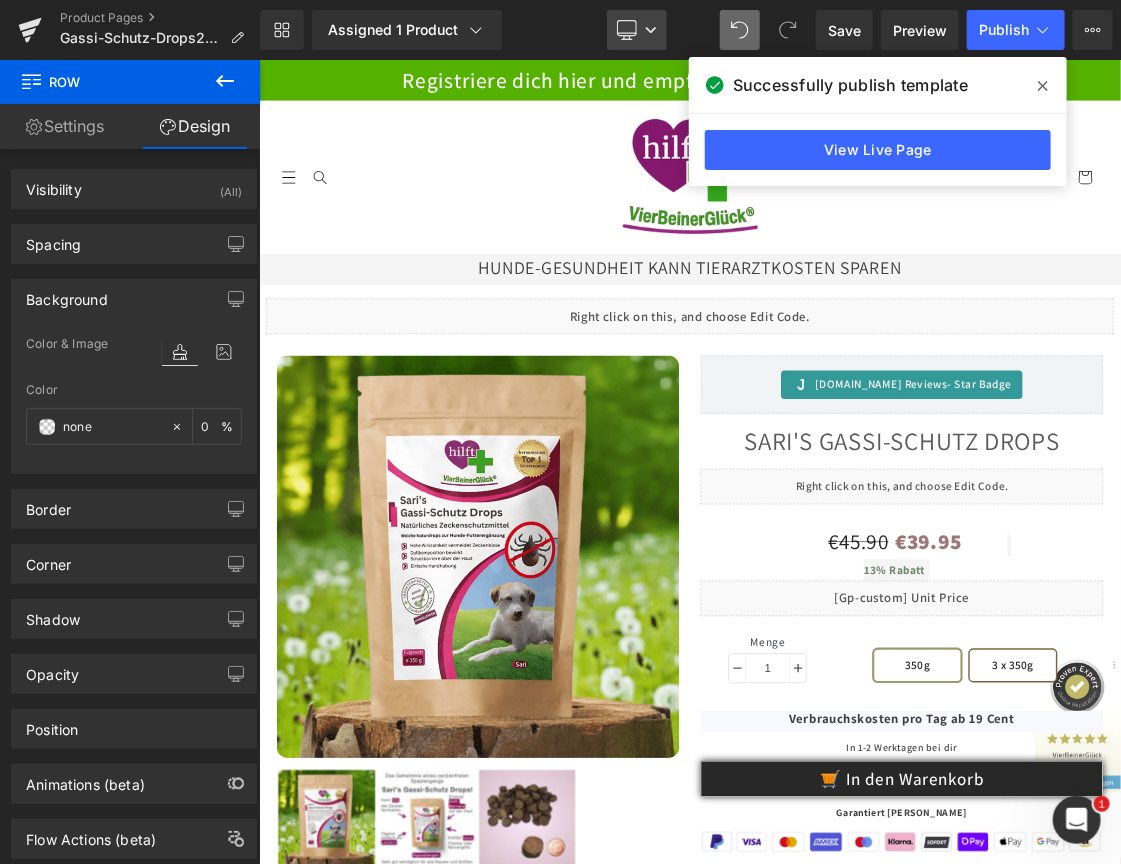 click 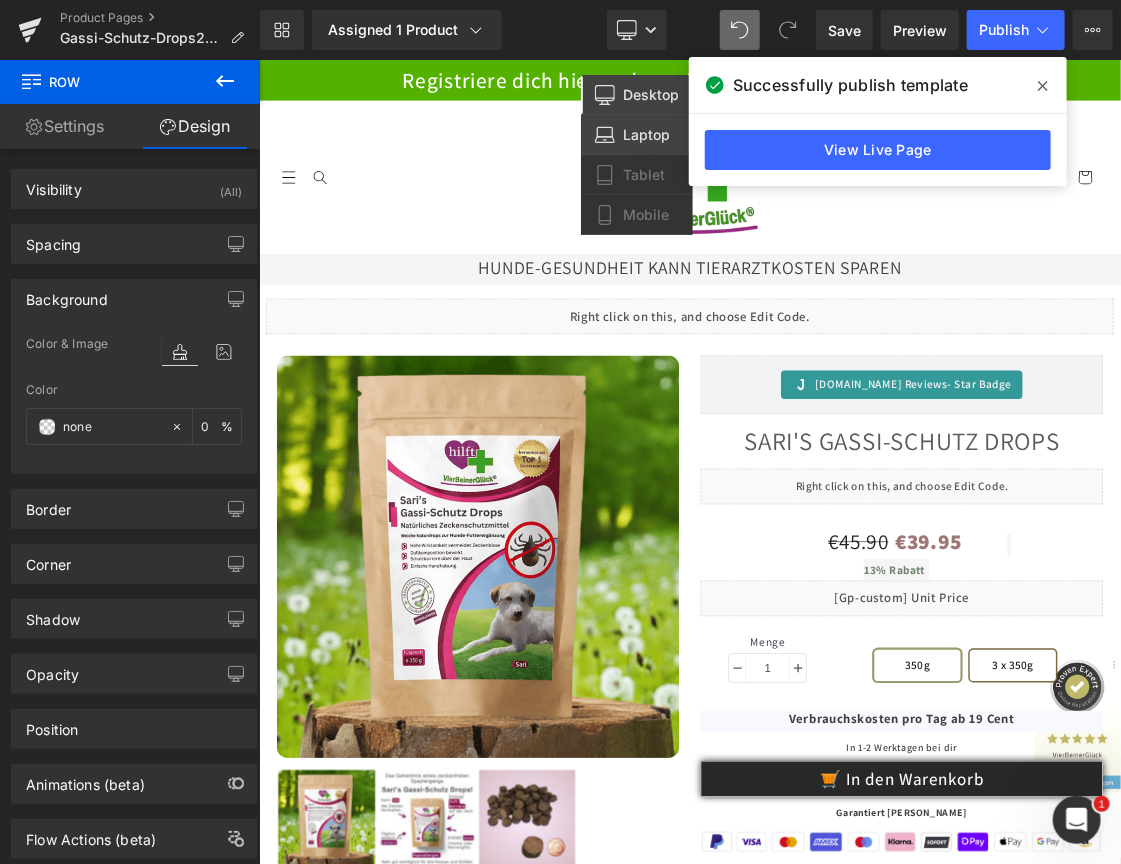 drag, startPoint x: 635, startPoint y: 134, endPoint x: 438, endPoint y: 196, distance: 206.52603 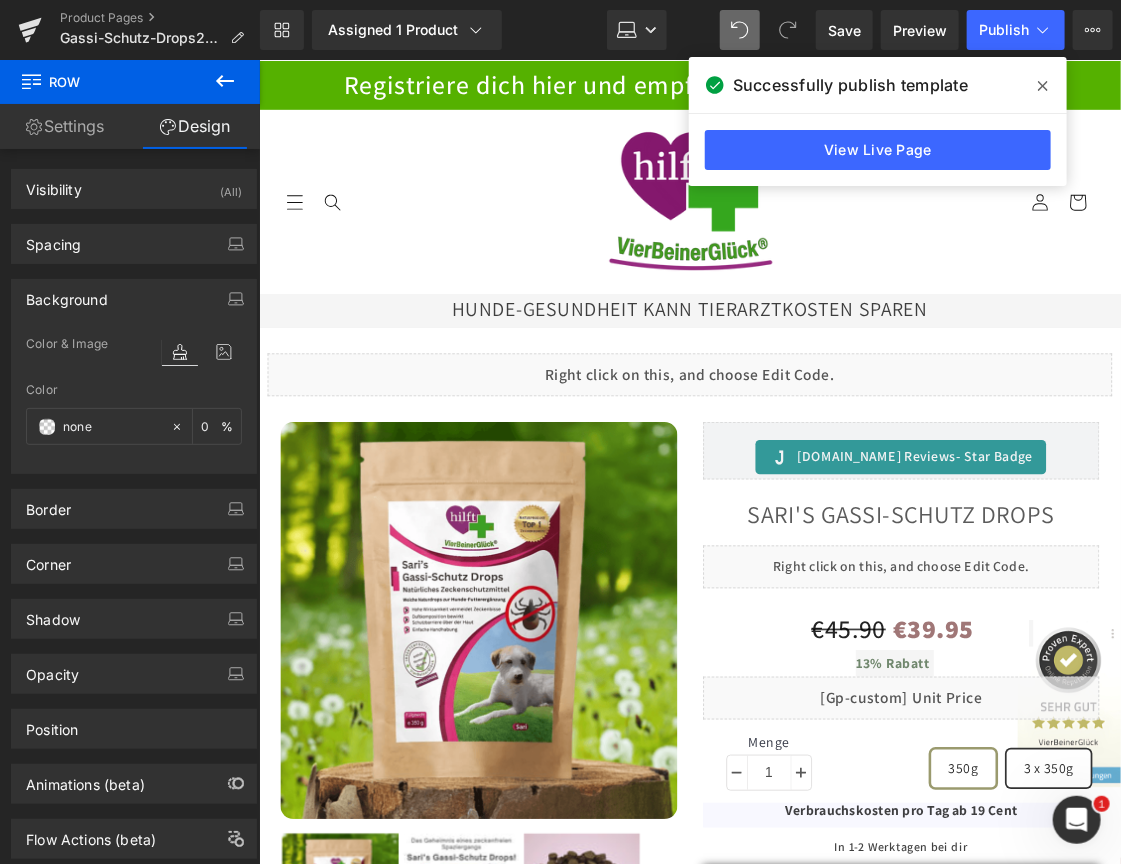 type on "0" 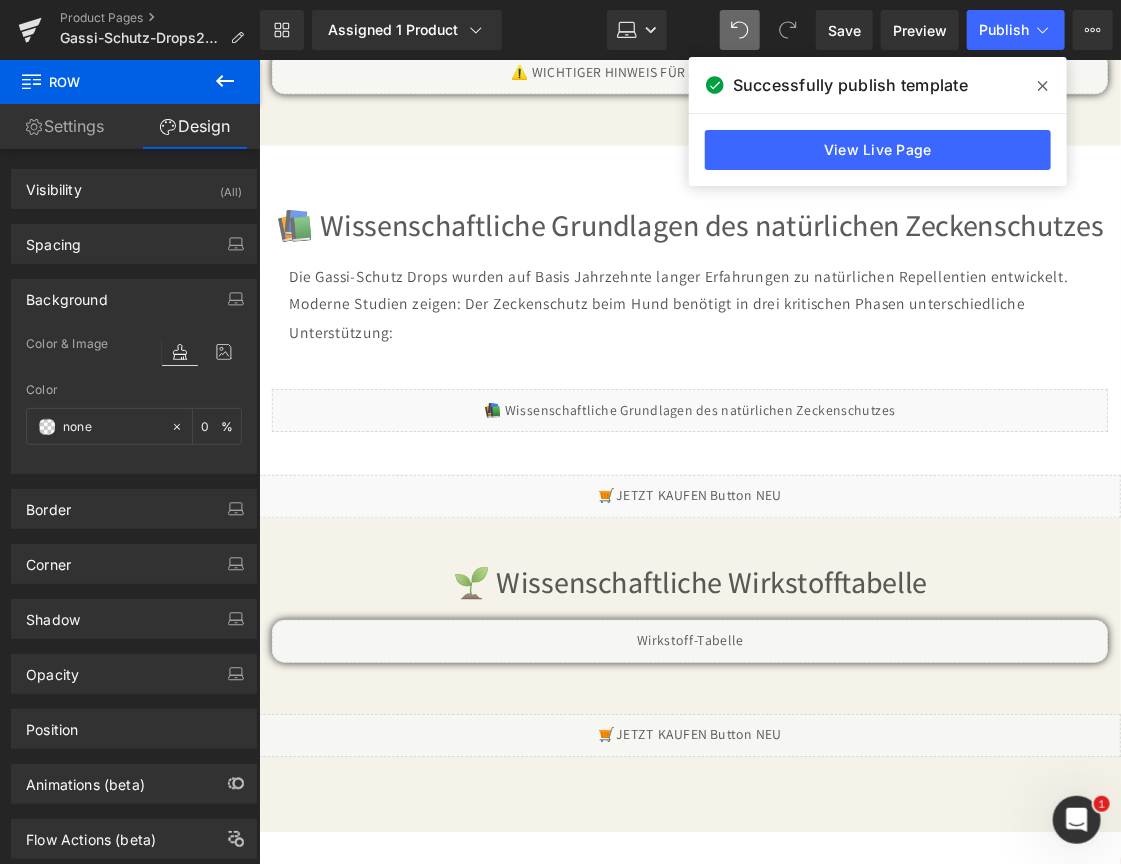 scroll, scrollTop: 4400, scrollLeft: 0, axis: vertical 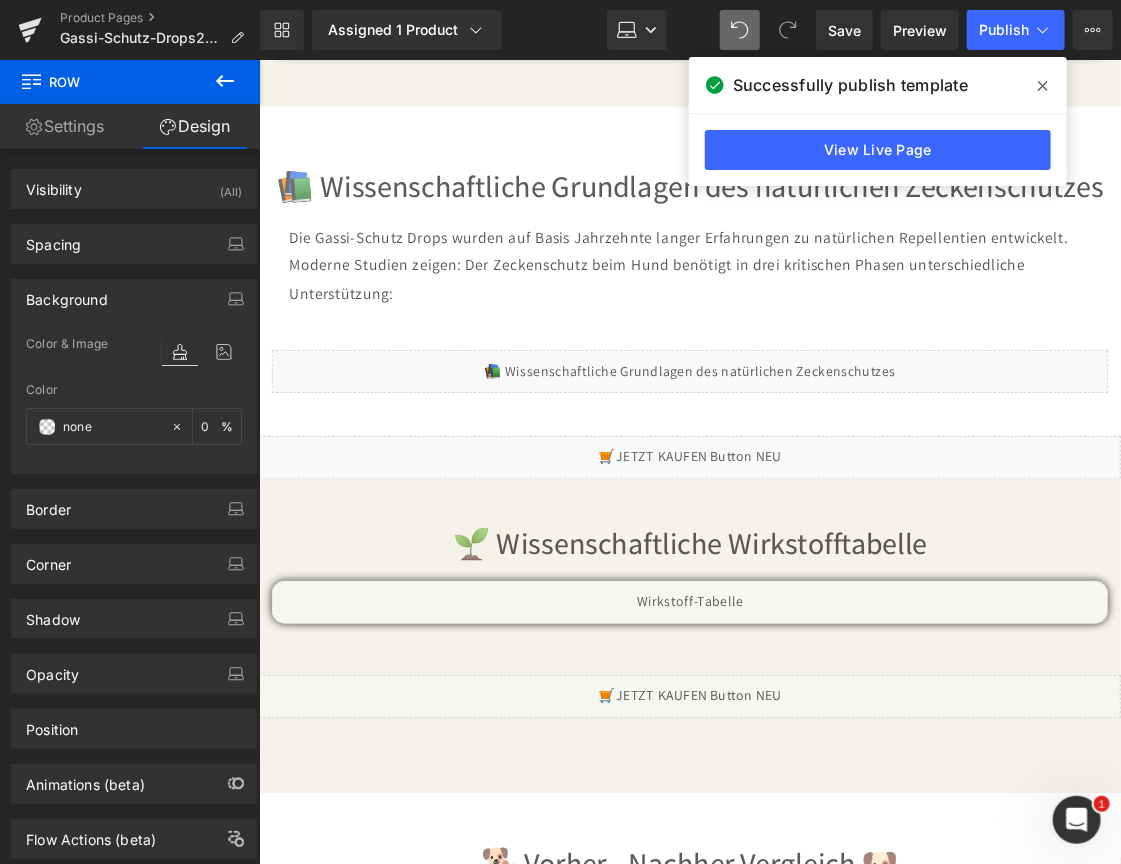 click on "□
Direkt zum Inhalt
Registriere dich hier und empfehle VierBeinerGlück weiter
STARTSEITE
ÜBER UNS
DROPS & SPRAY
SETs
eBook" at bounding box center (760, 2730) 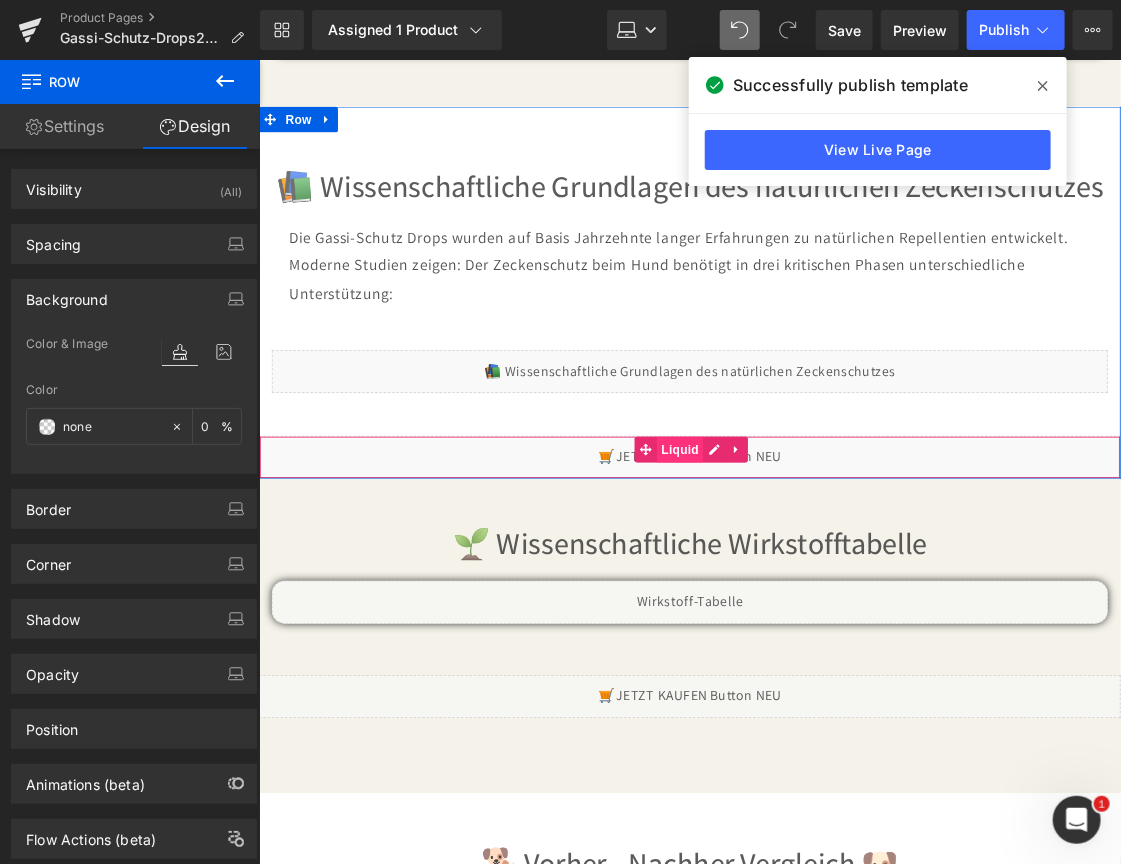 click on "Liquid" at bounding box center [749, 514] 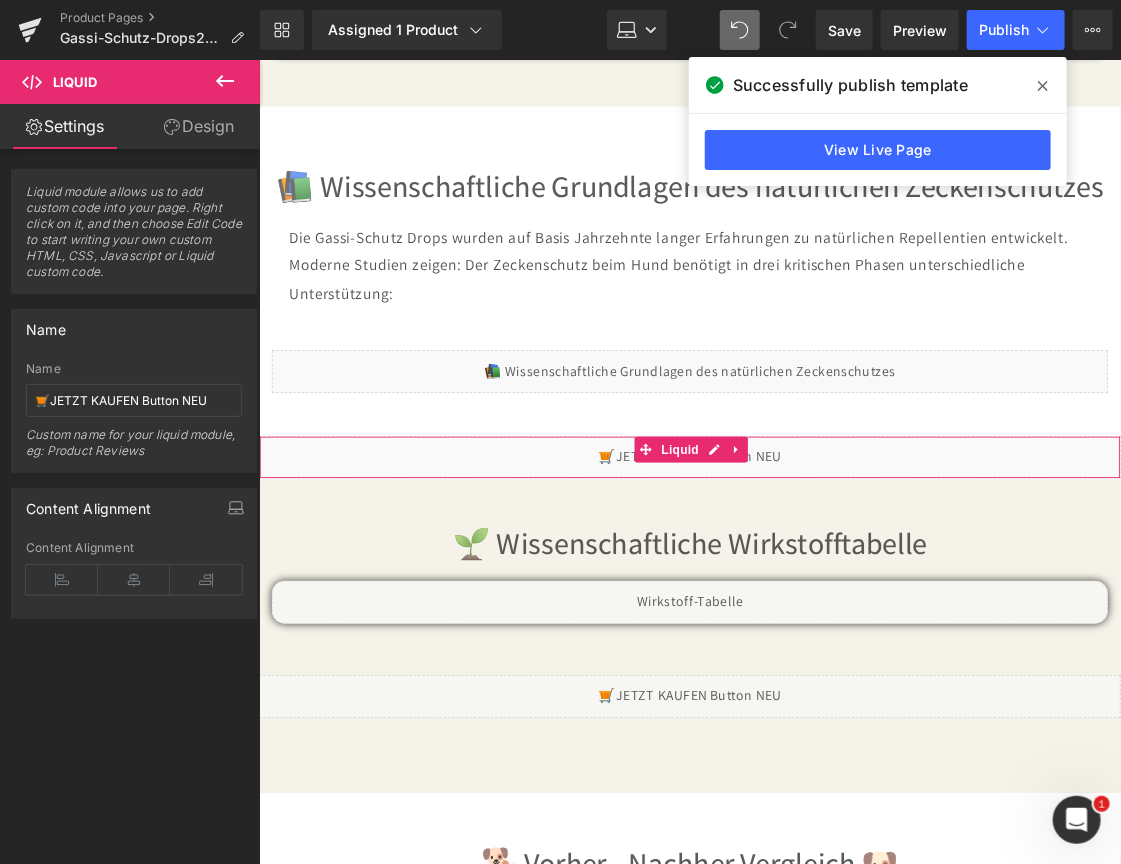 click on "Design" at bounding box center [199, 126] 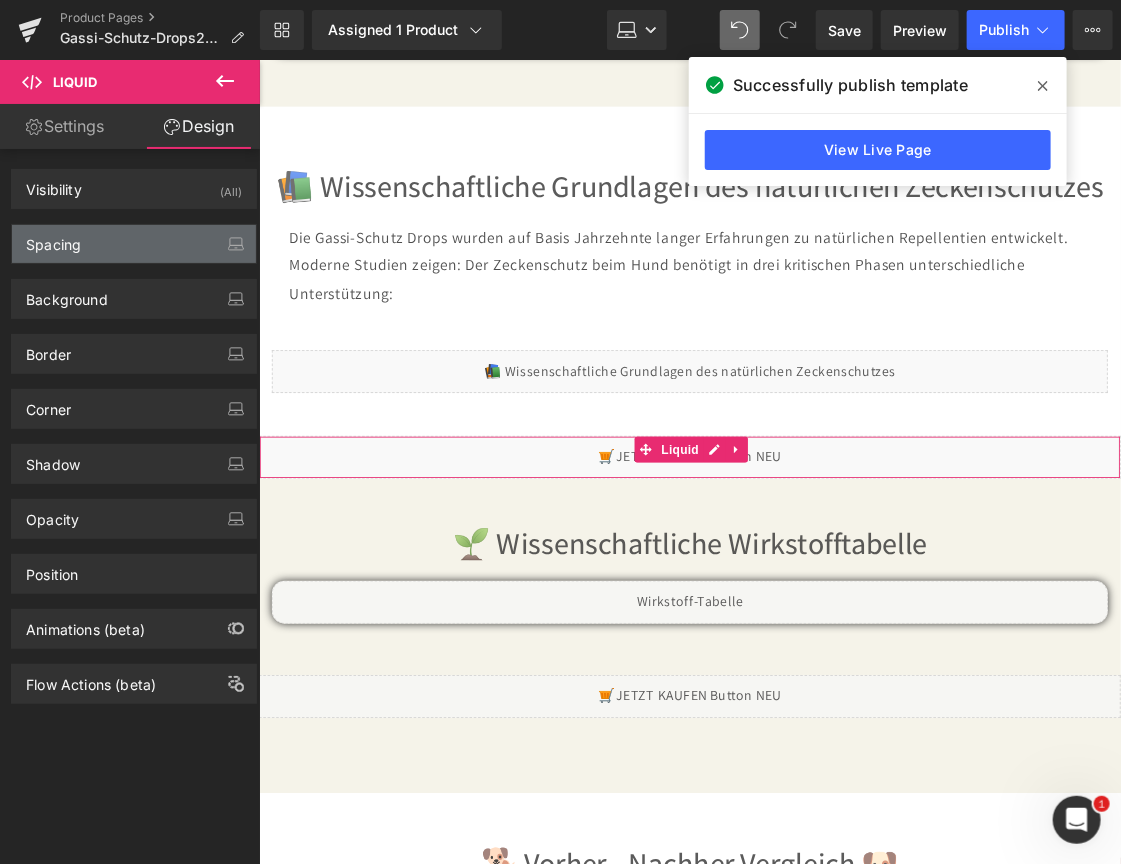 click on "Spacing" at bounding box center (134, 244) 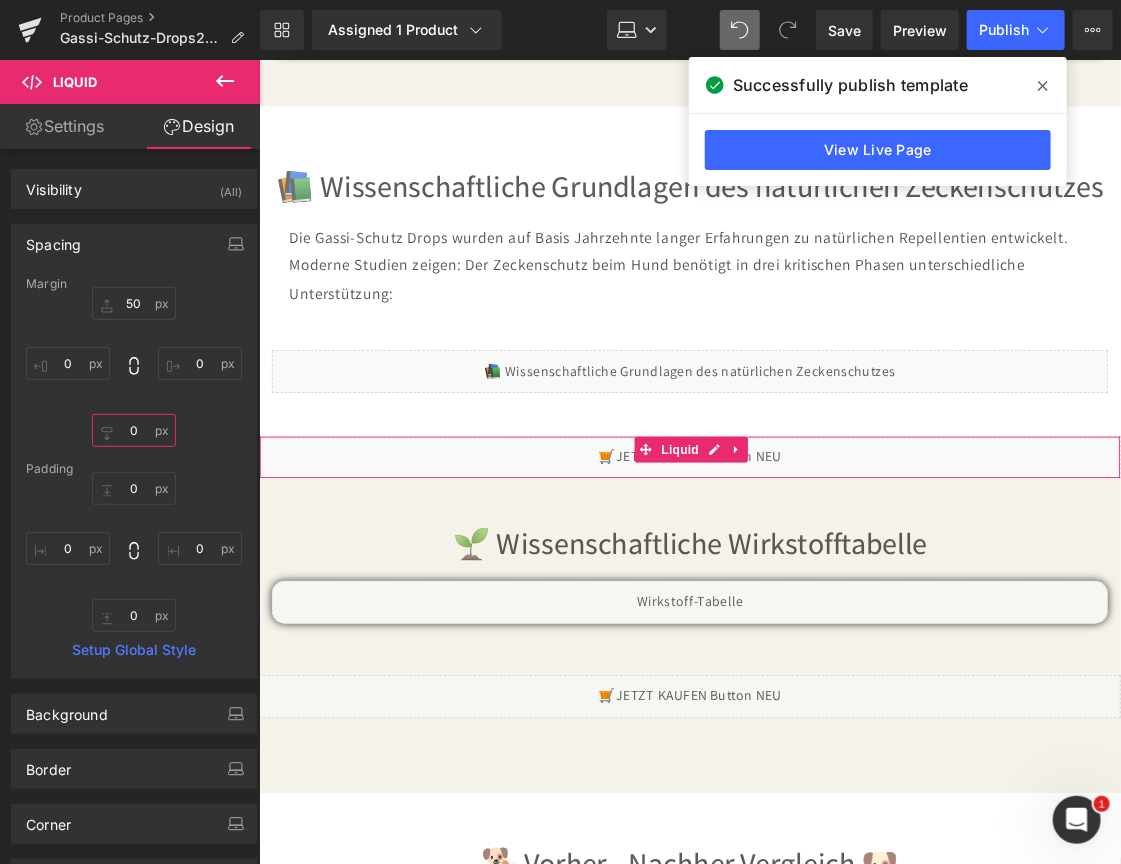 click on "0" at bounding box center (134, 430) 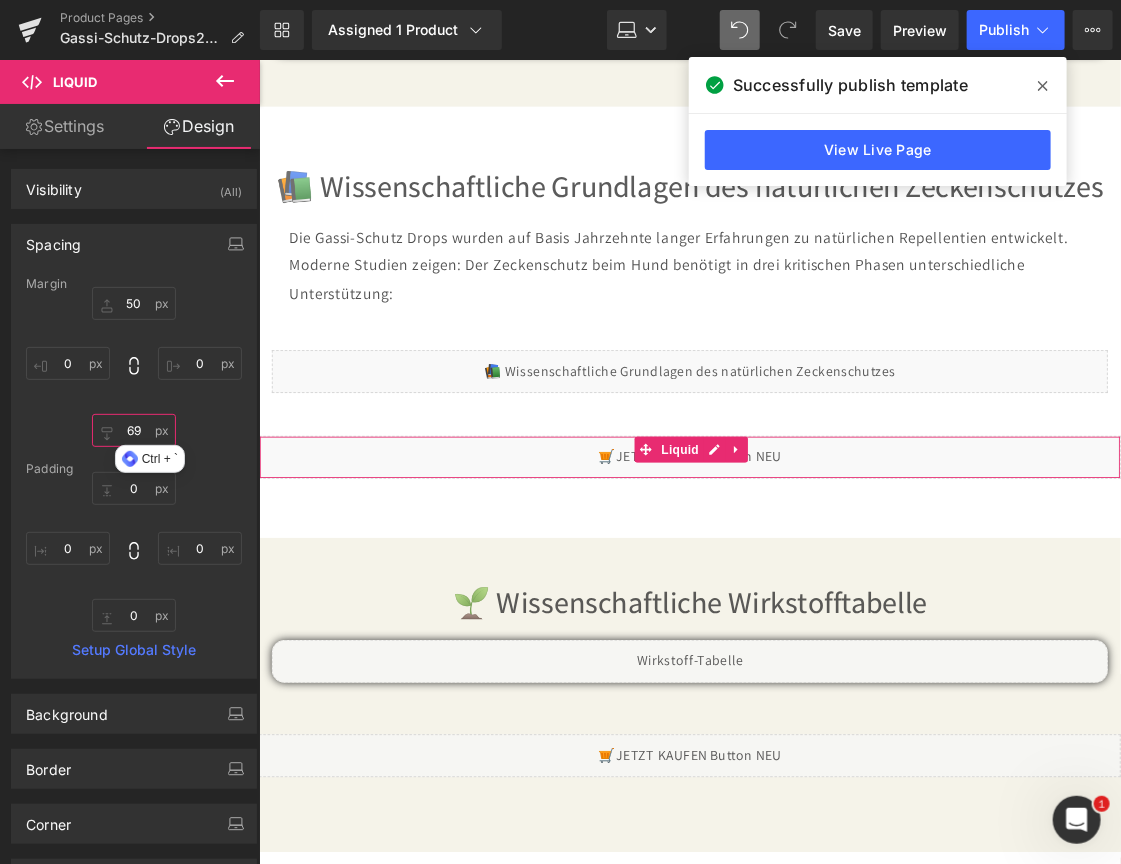 type on "70" 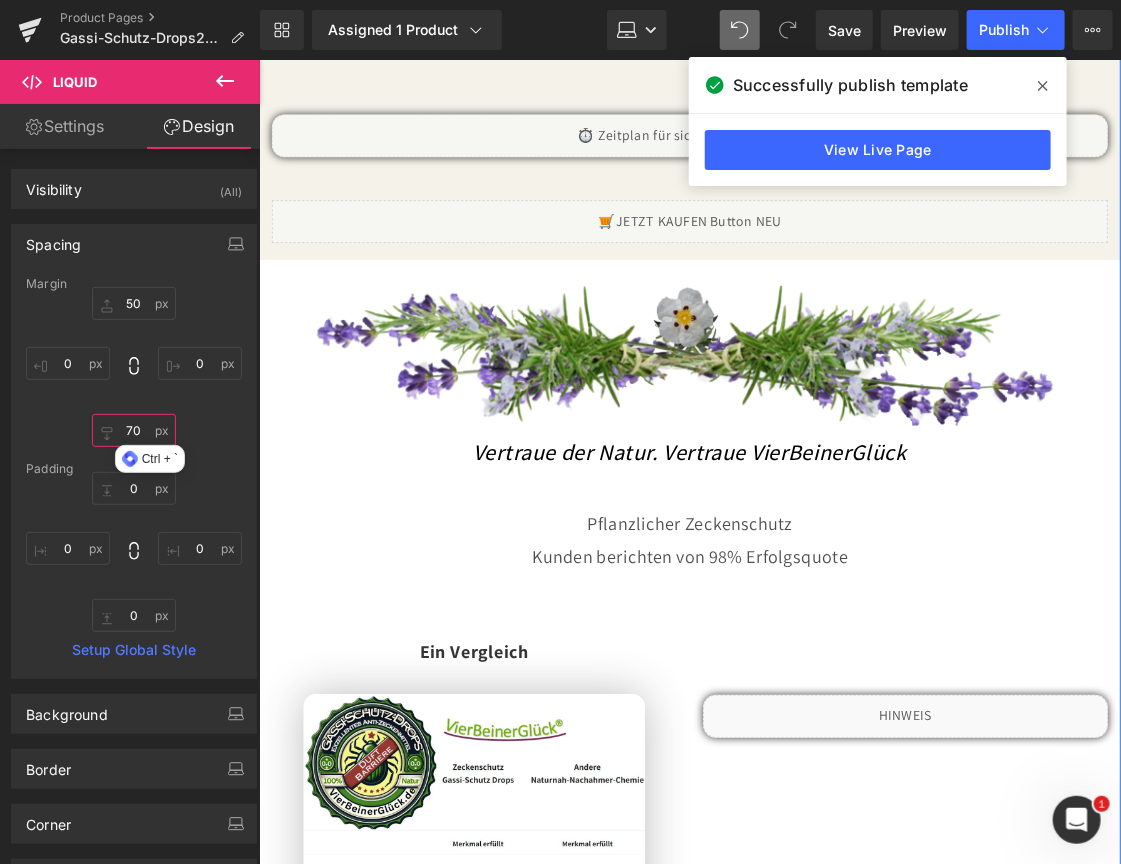 scroll, scrollTop: 7000, scrollLeft: 0, axis: vertical 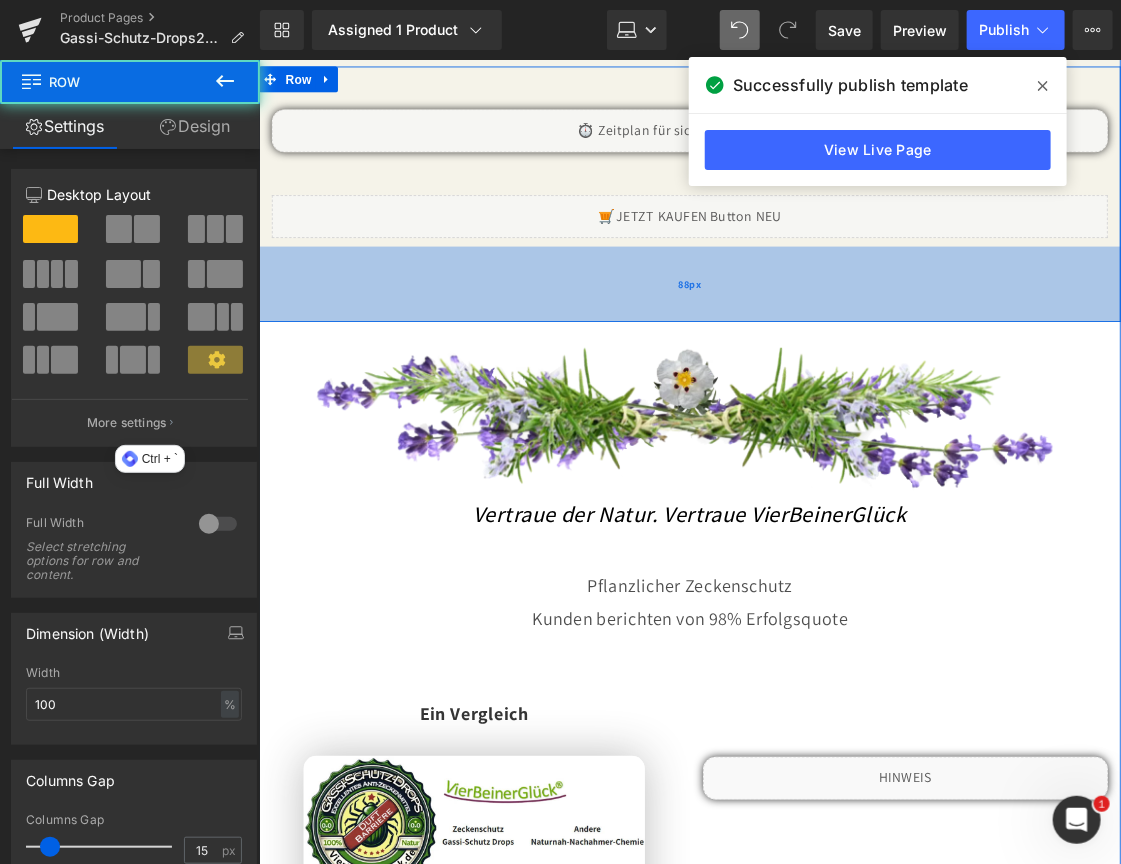 drag, startPoint x: 748, startPoint y: 292, endPoint x: 746, endPoint y: 370, distance: 78.025635 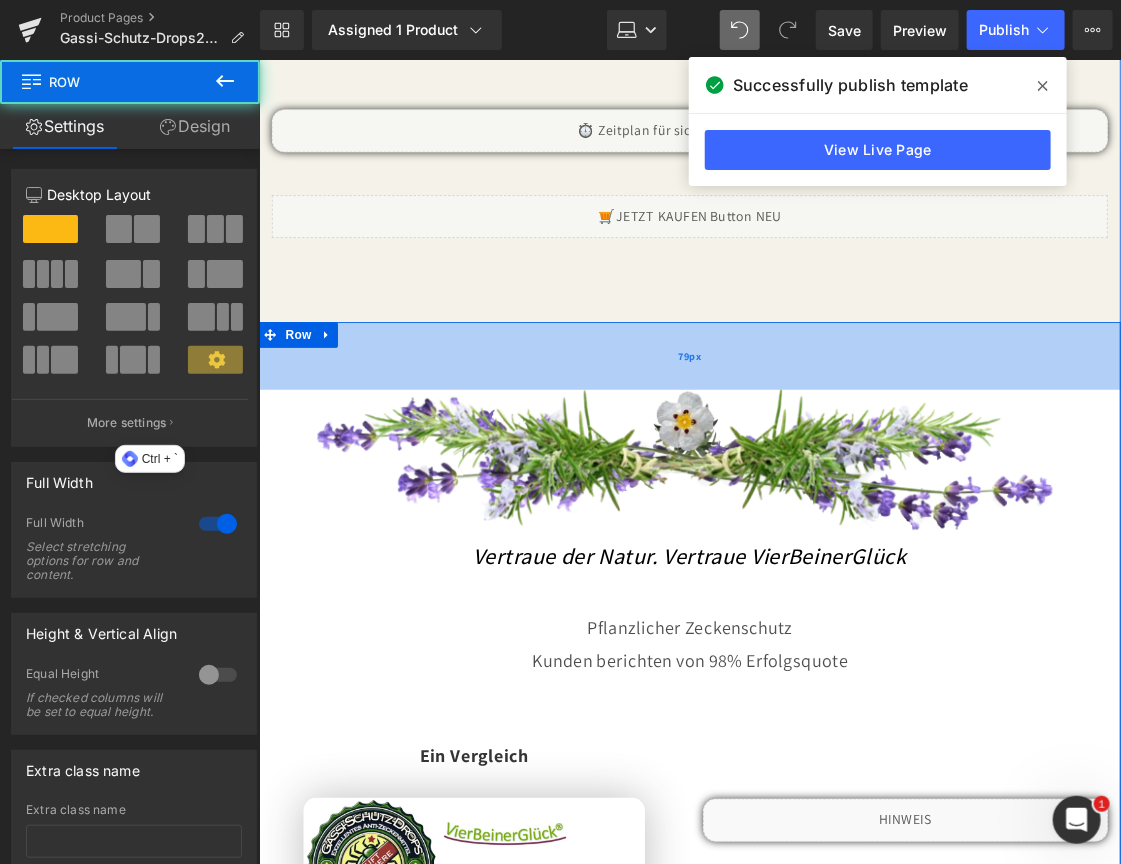 drag, startPoint x: 785, startPoint y: 385, endPoint x: 785, endPoint y: 440, distance: 55 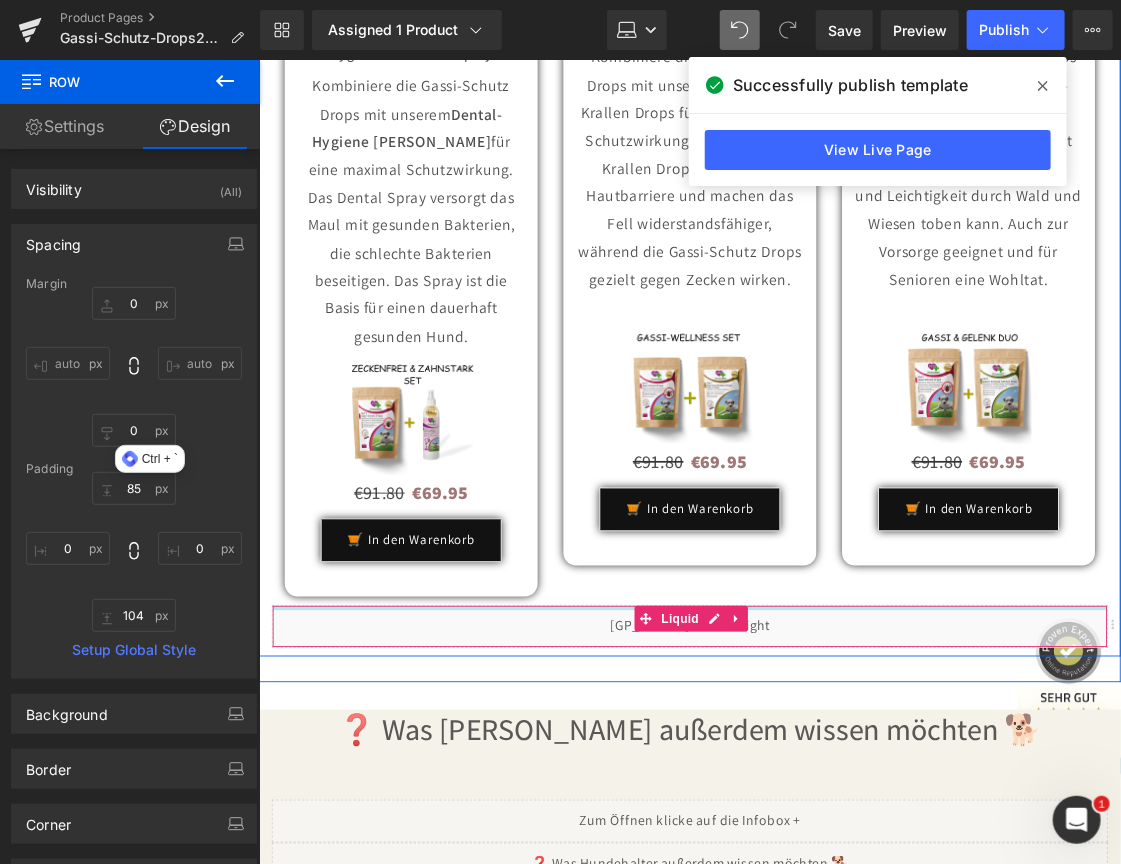 scroll, scrollTop: 10200, scrollLeft: 0, axis: vertical 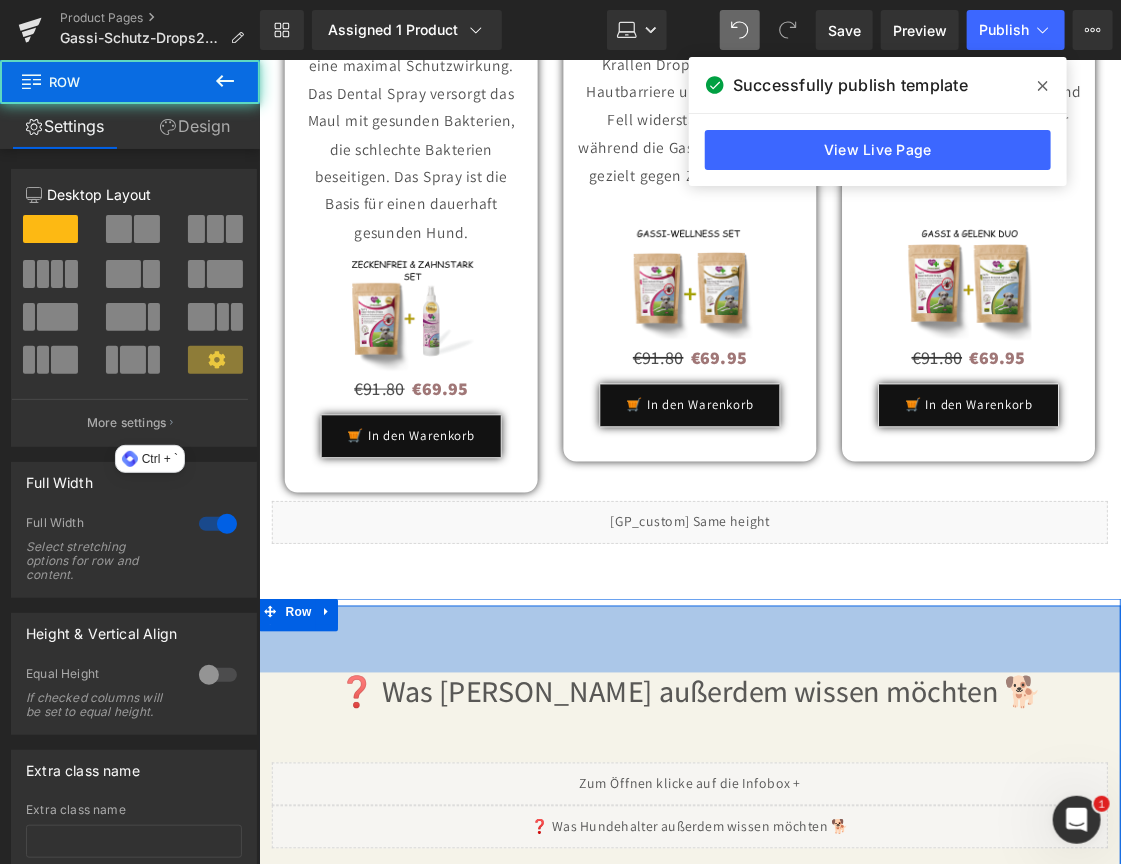 drag, startPoint x: 683, startPoint y: 674, endPoint x: 683, endPoint y: 754, distance: 80 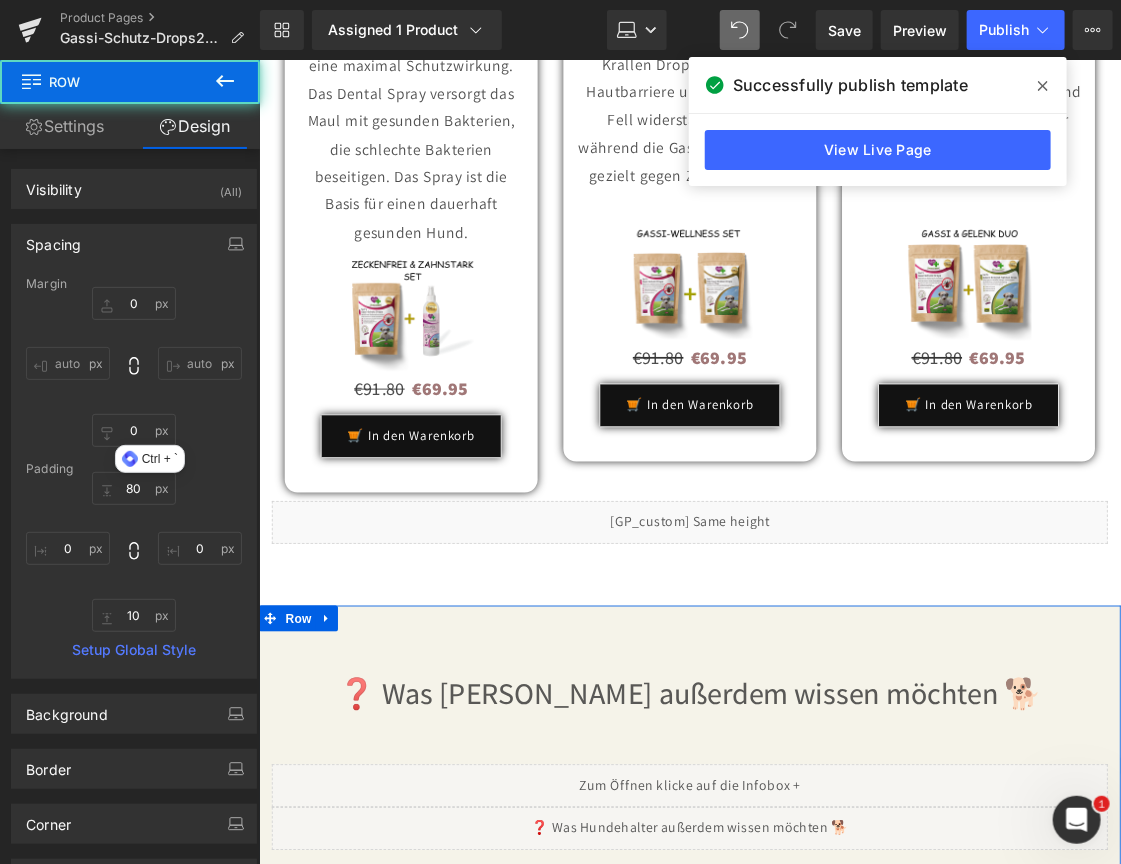 type on "0" 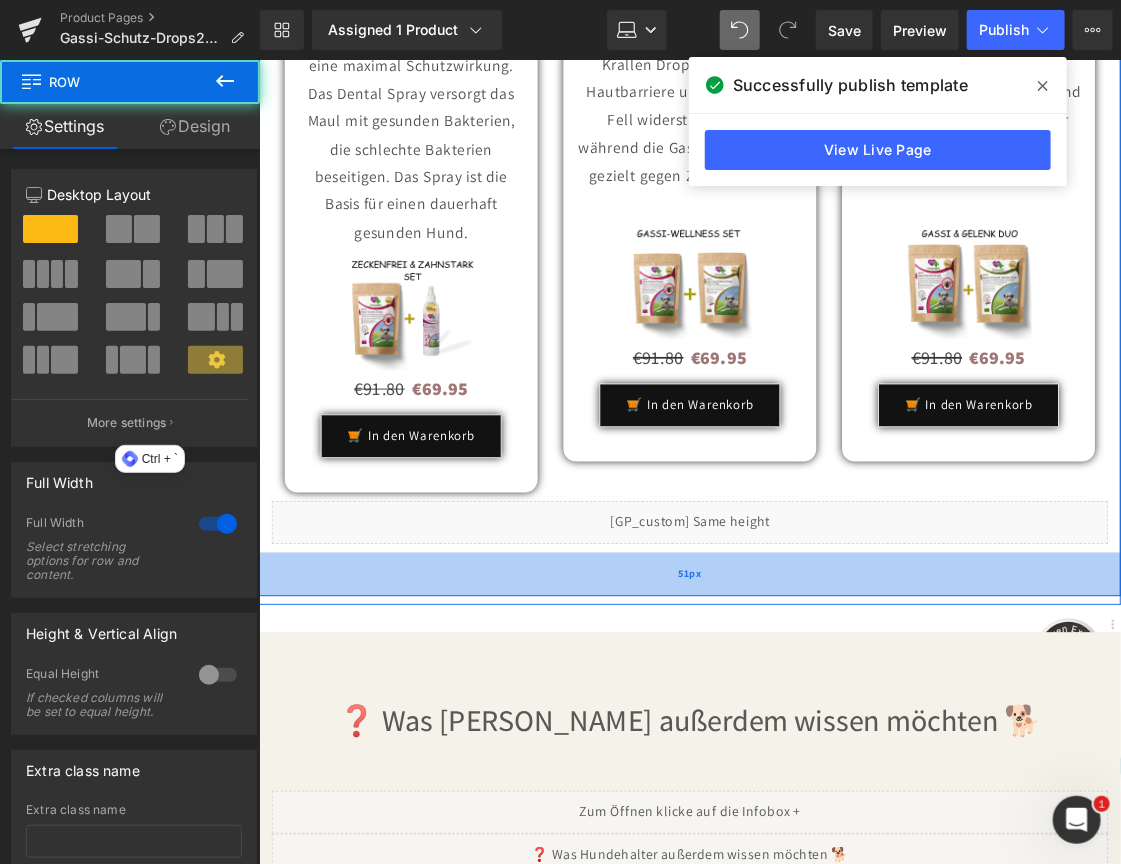 drag, startPoint x: 754, startPoint y: 617, endPoint x: 757, endPoint y: 648, distance: 31.144823 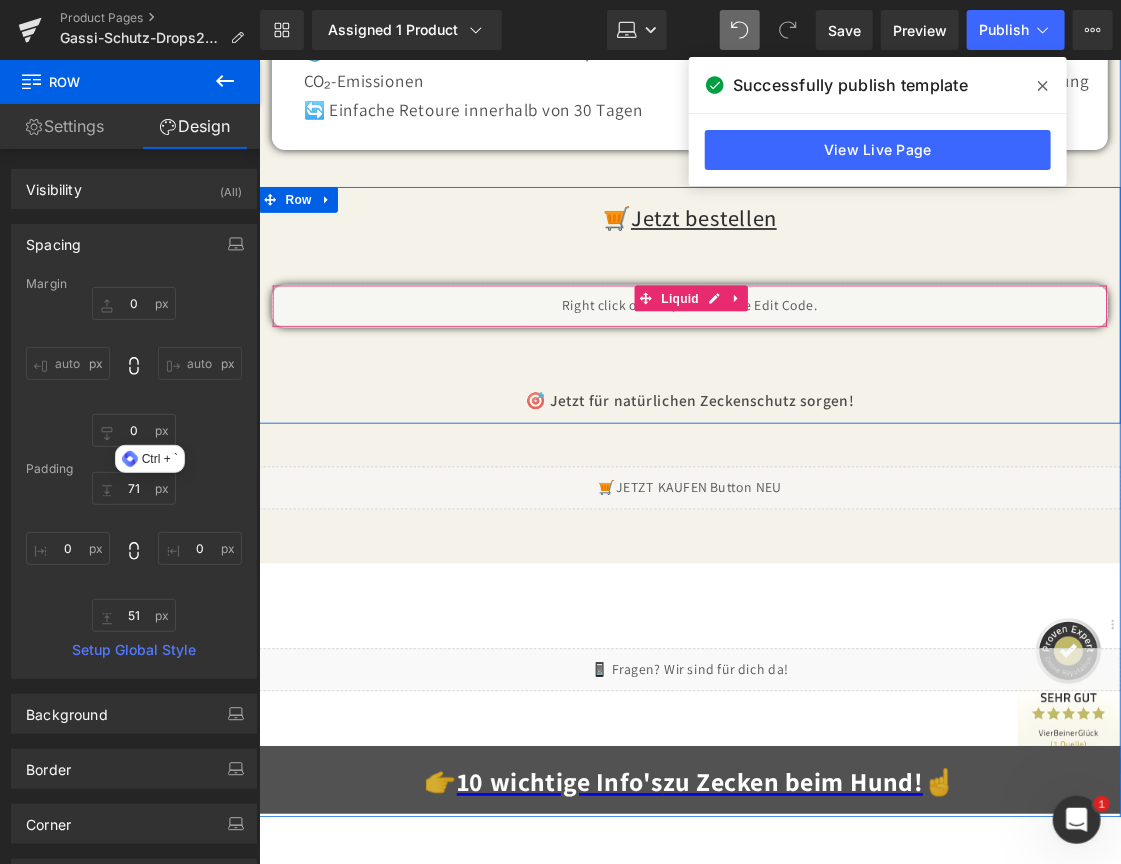 scroll, scrollTop: 12300, scrollLeft: 0, axis: vertical 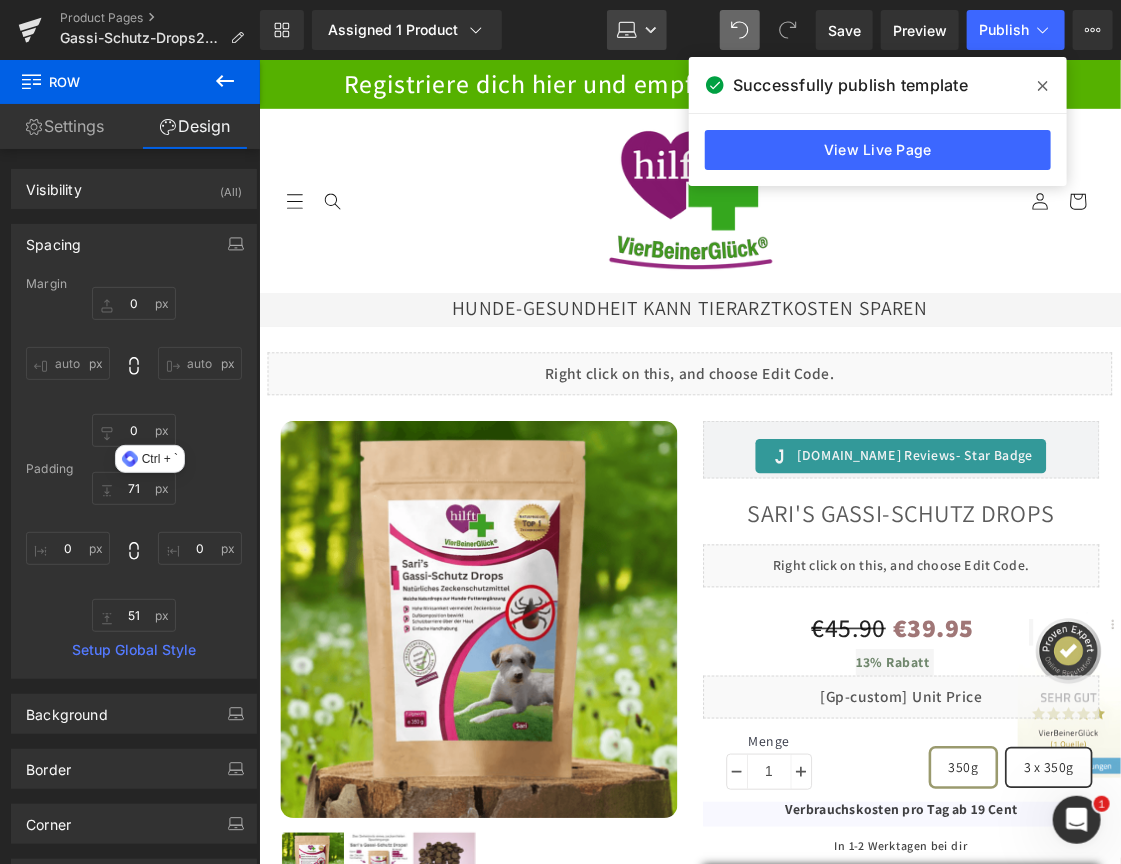 click on "Laptop" at bounding box center (637, 30) 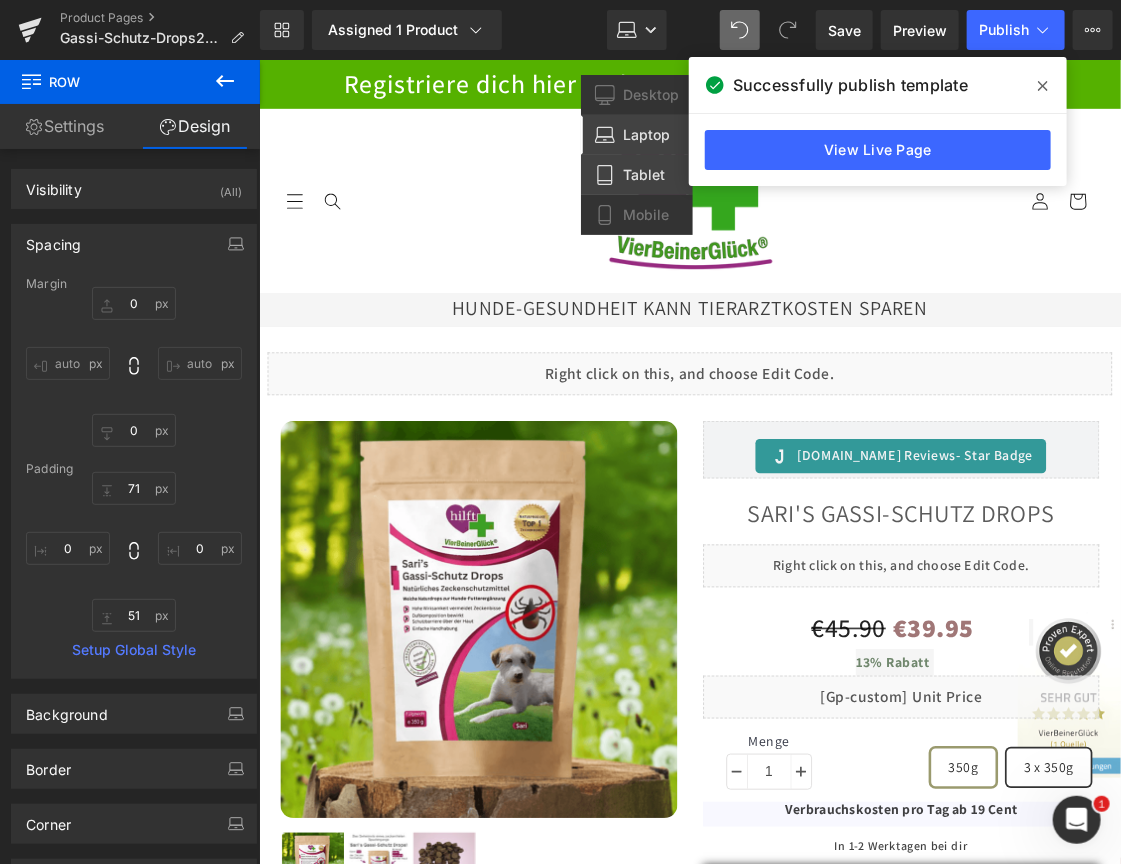 click on "Tablet" at bounding box center (644, 175) 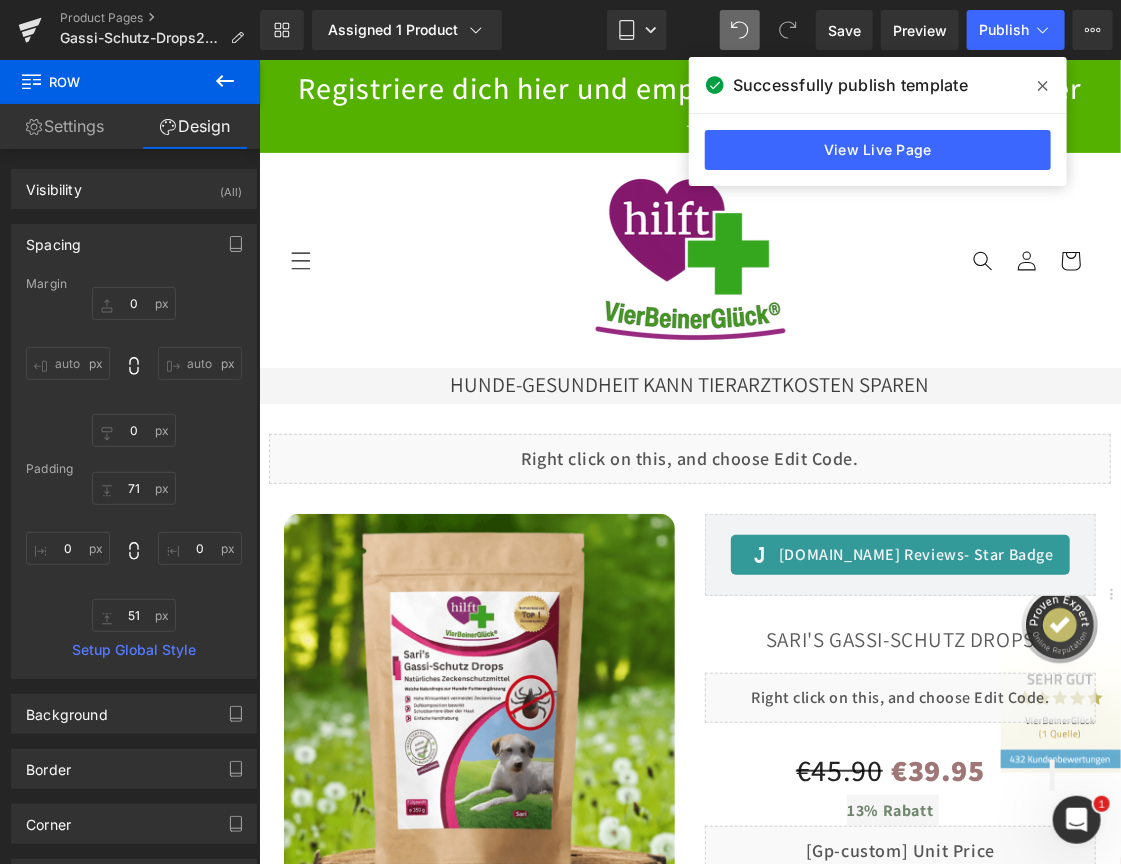 type on "0" 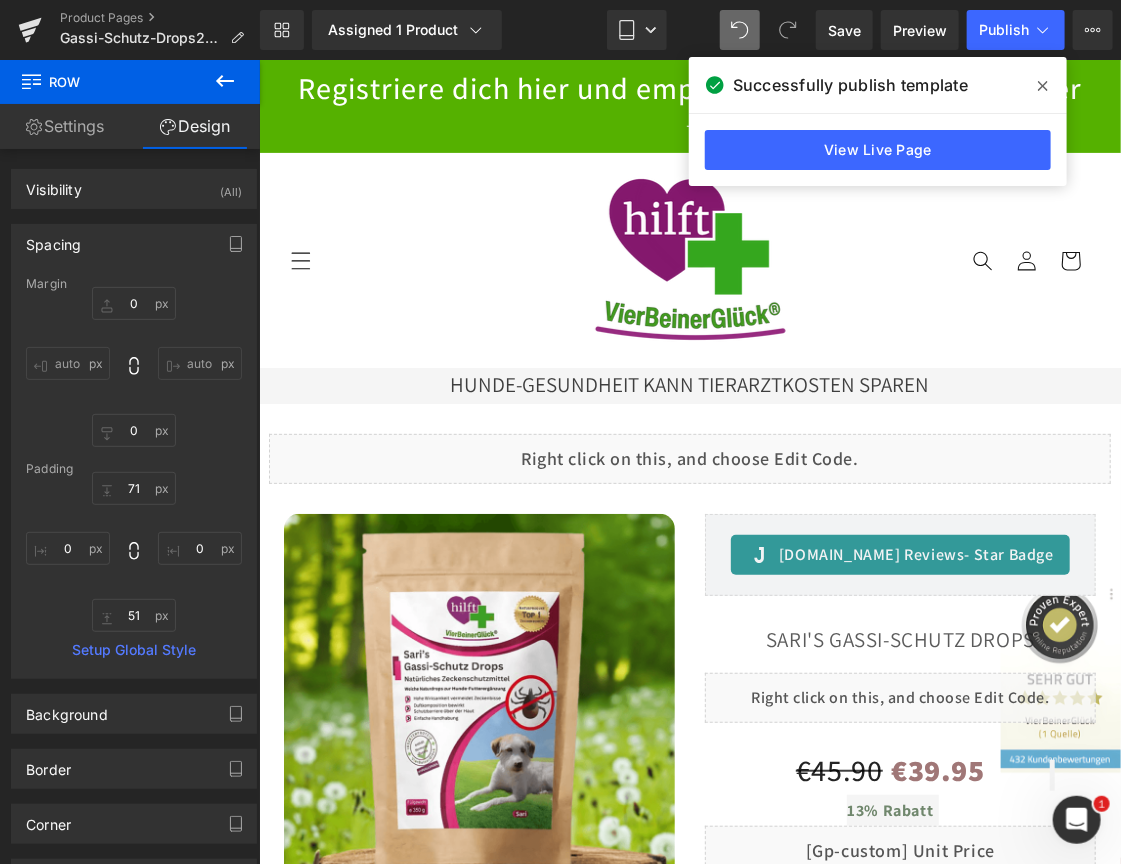 type on "30" 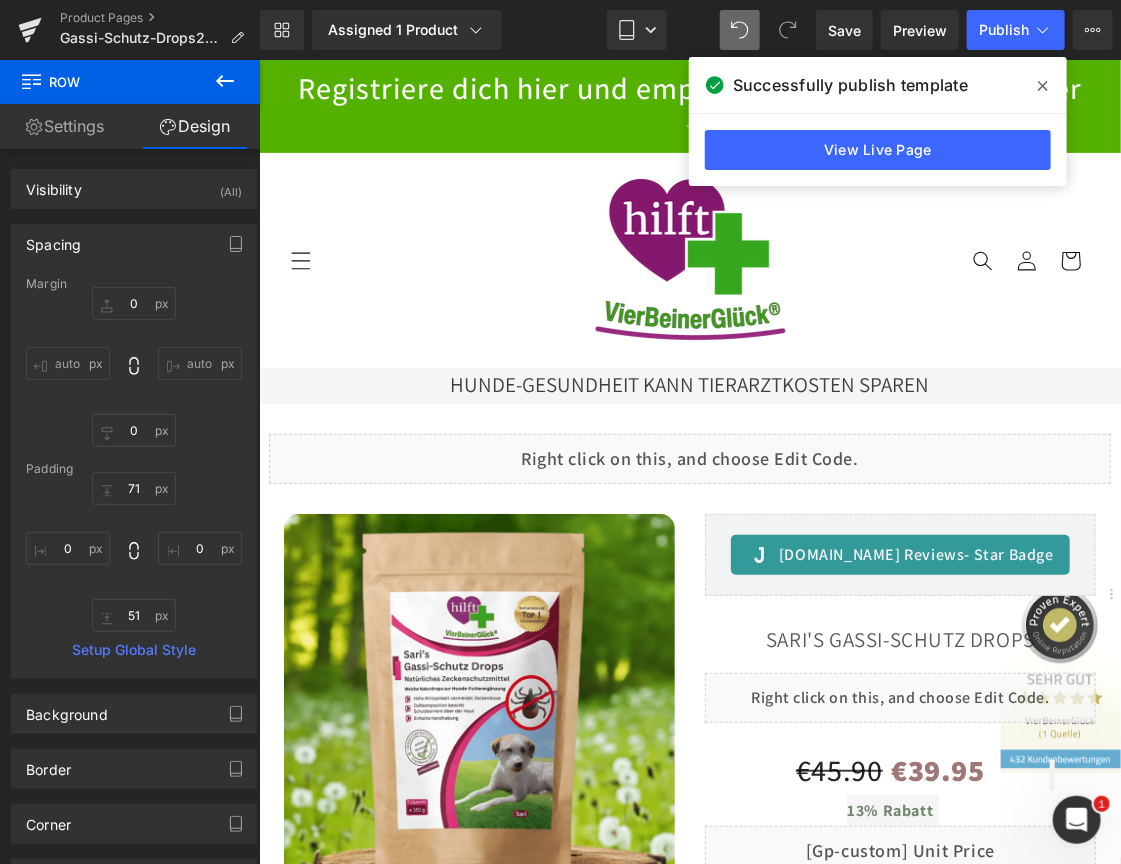 type on "57" 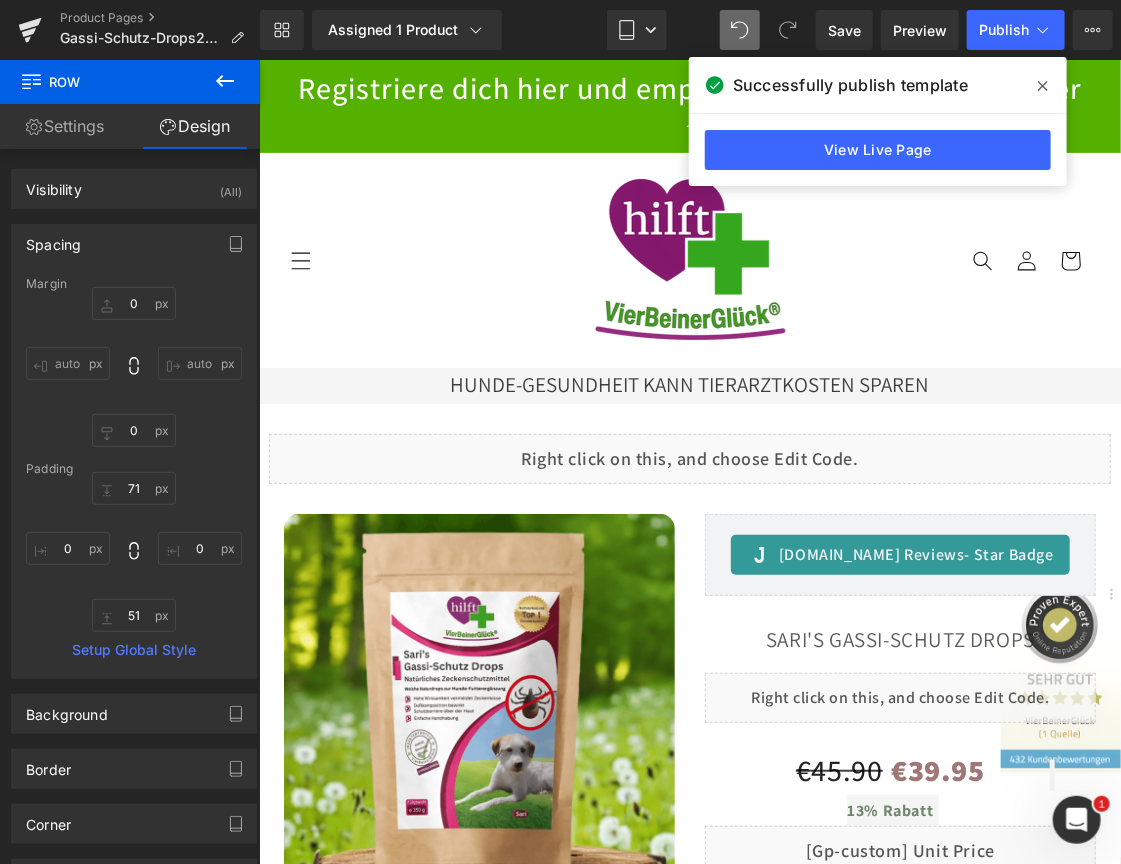 type on "0" 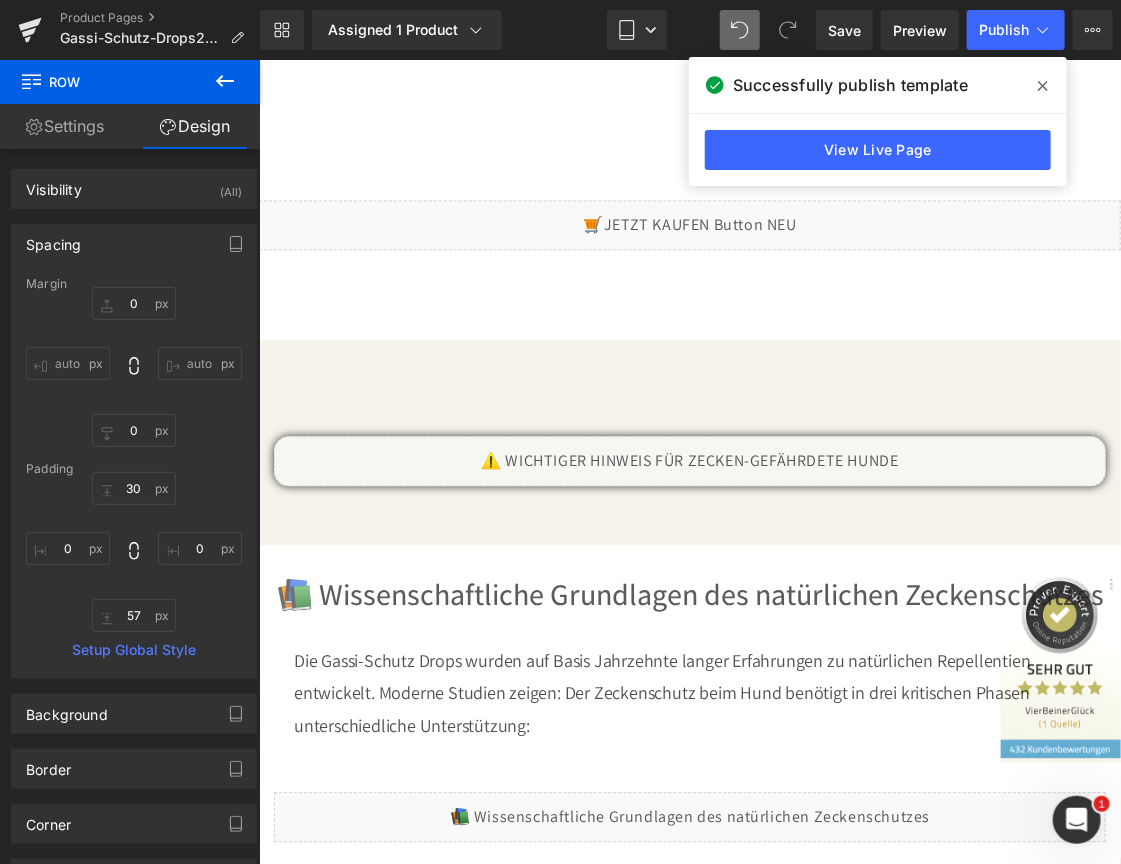 scroll, scrollTop: 4000, scrollLeft: 0, axis: vertical 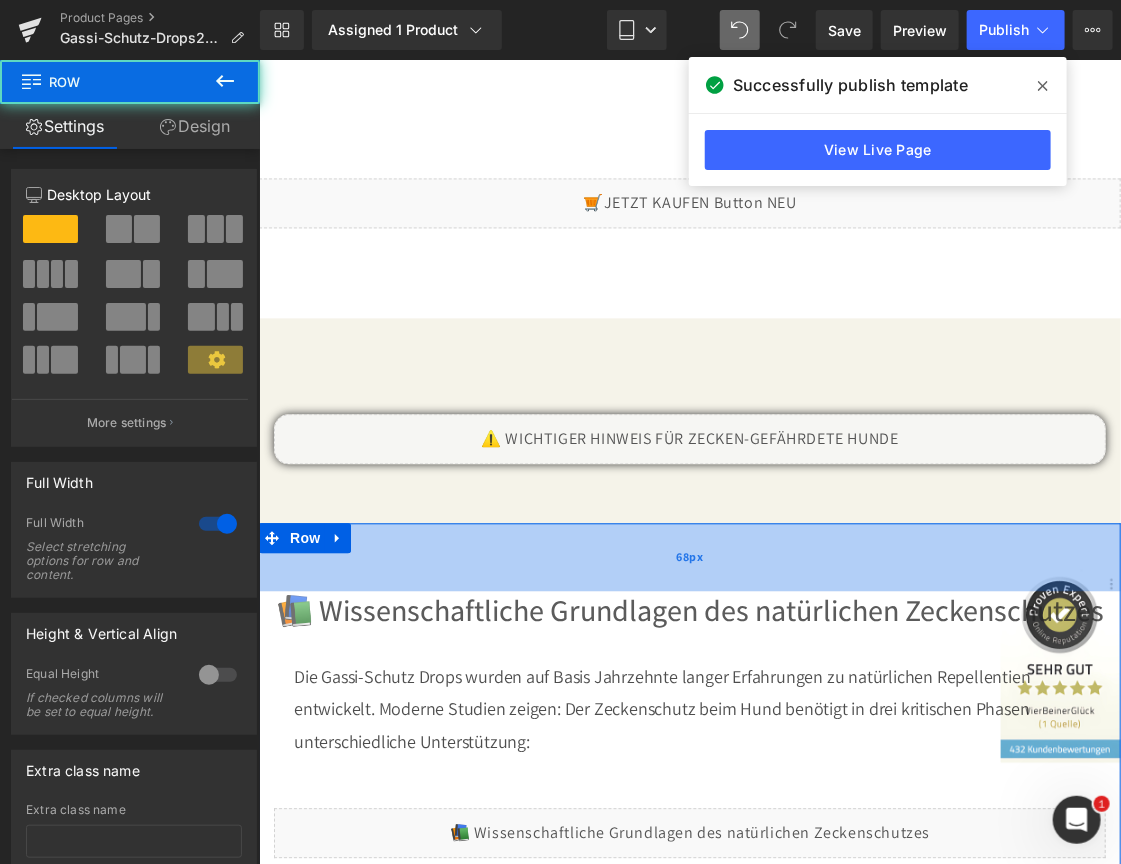 drag, startPoint x: 551, startPoint y: 505, endPoint x: 551, endPoint y: 543, distance: 38 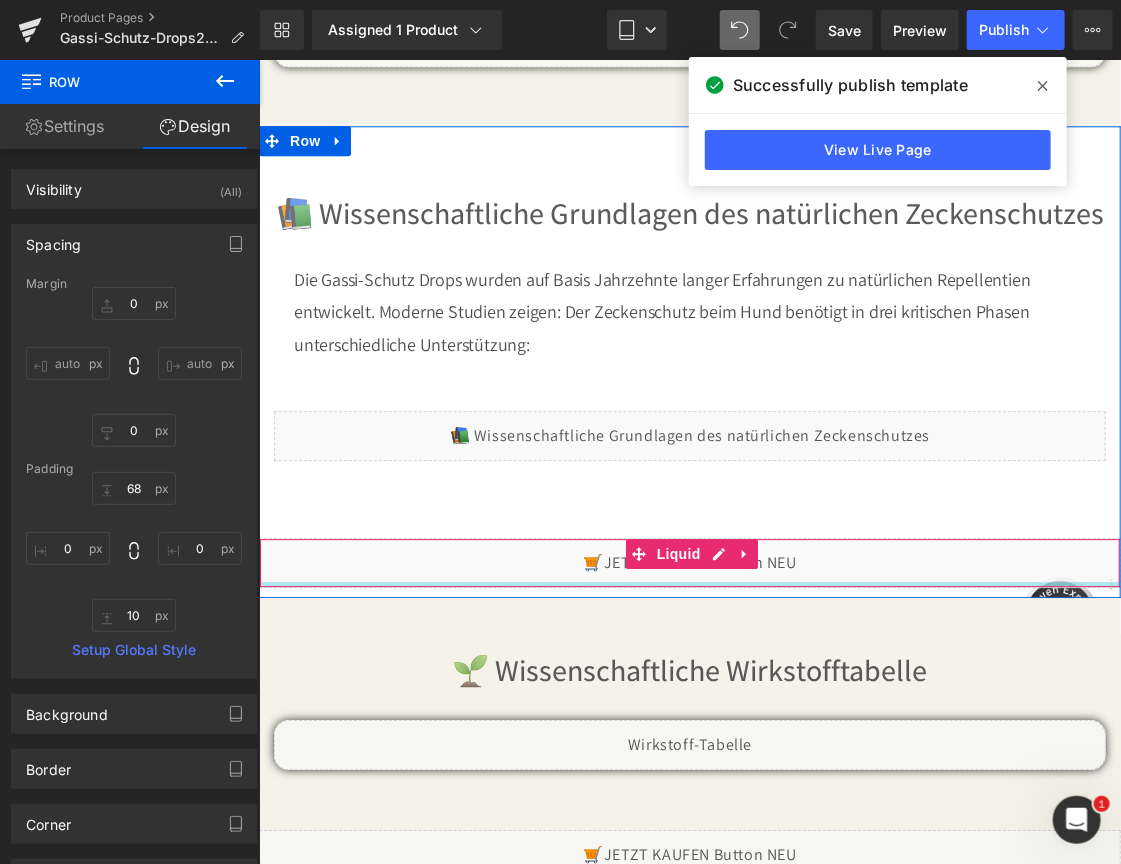 scroll, scrollTop: 4400, scrollLeft: 0, axis: vertical 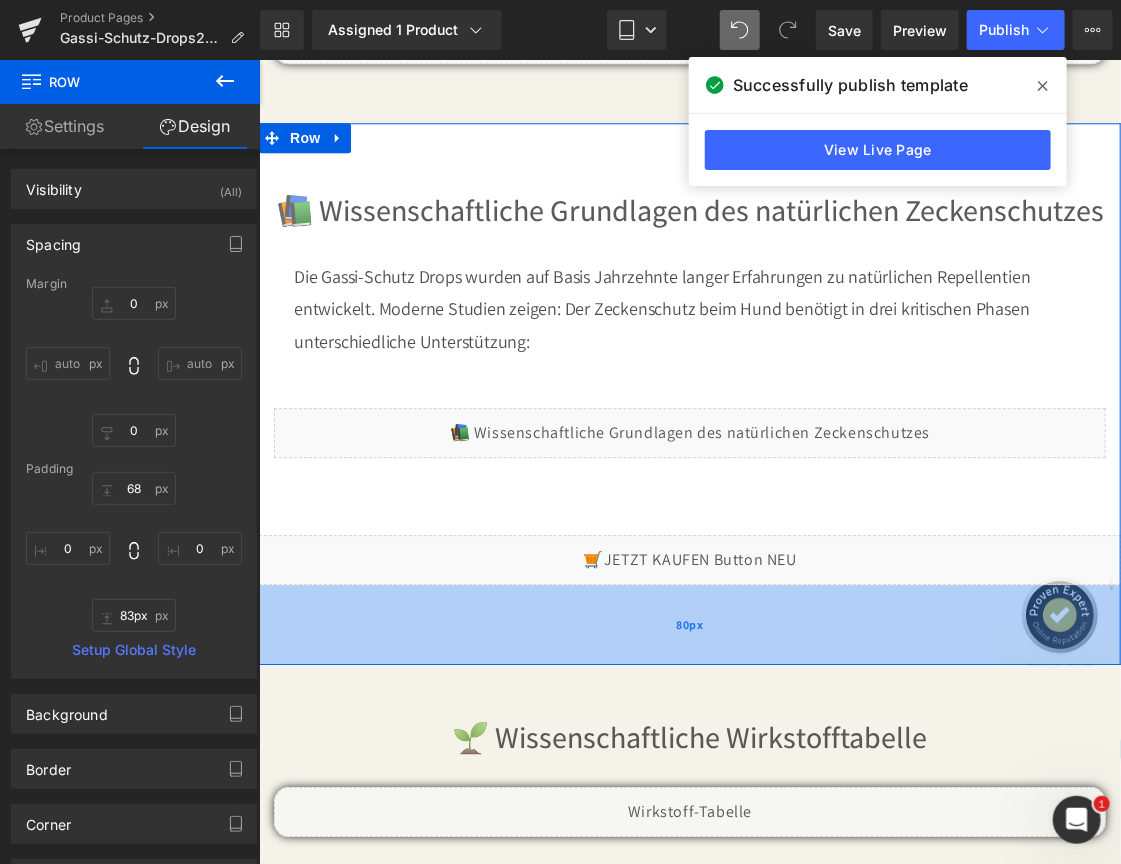 type on "87px" 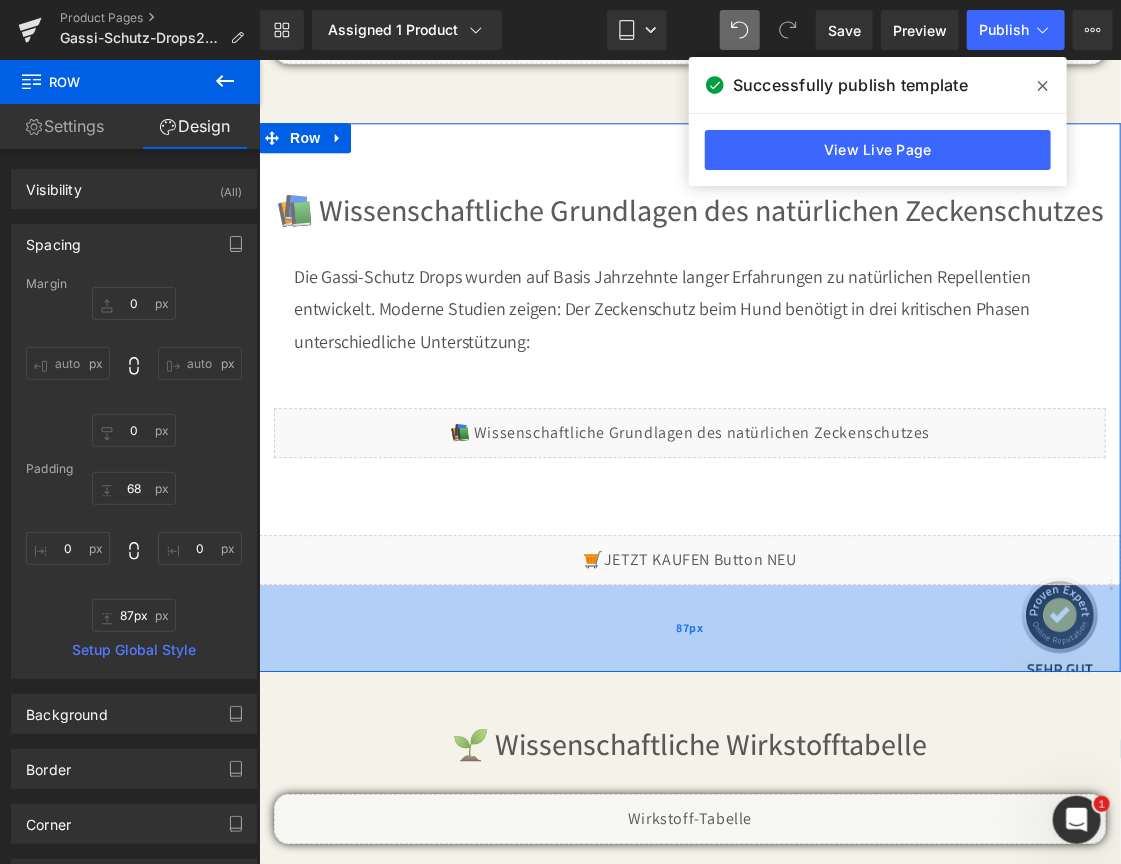 drag, startPoint x: 588, startPoint y: 571, endPoint x: 590, endPoint y: 648, distance: 77.02597 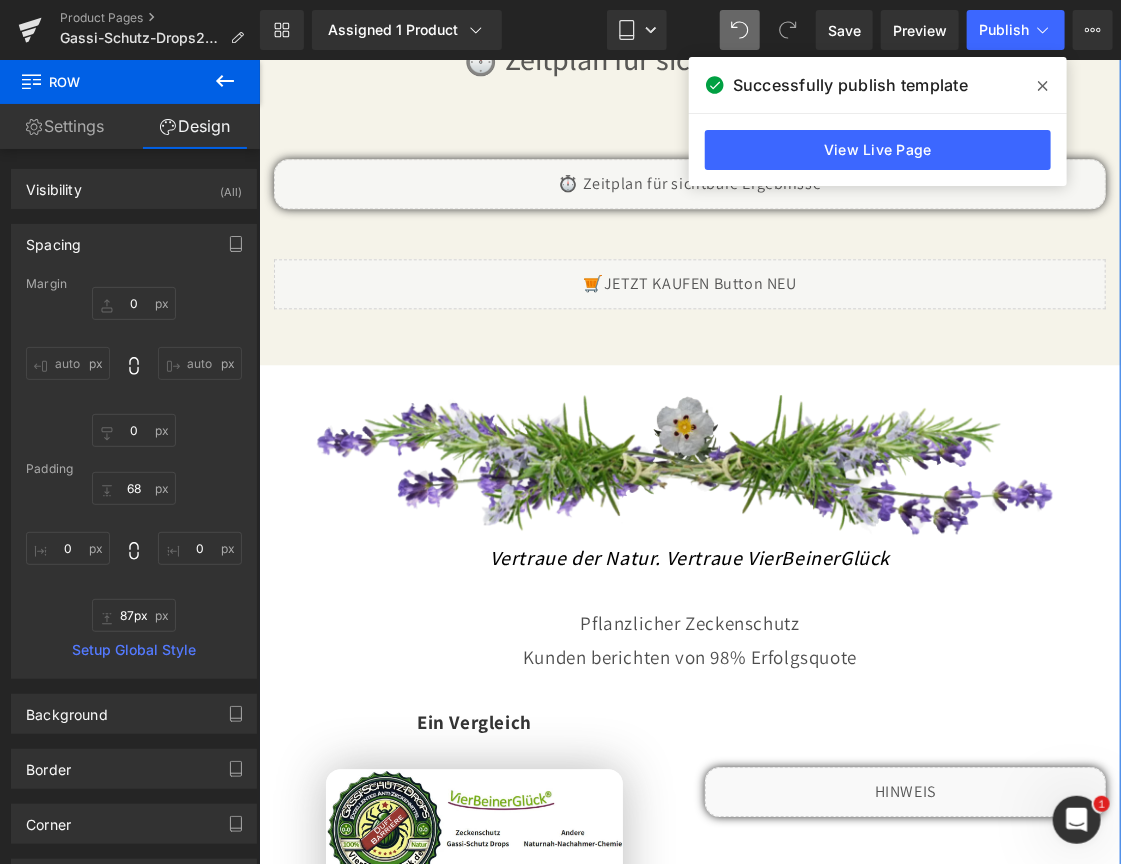 scroll, scrollTop: 6800, scrollLeft: 0, axis: vertical 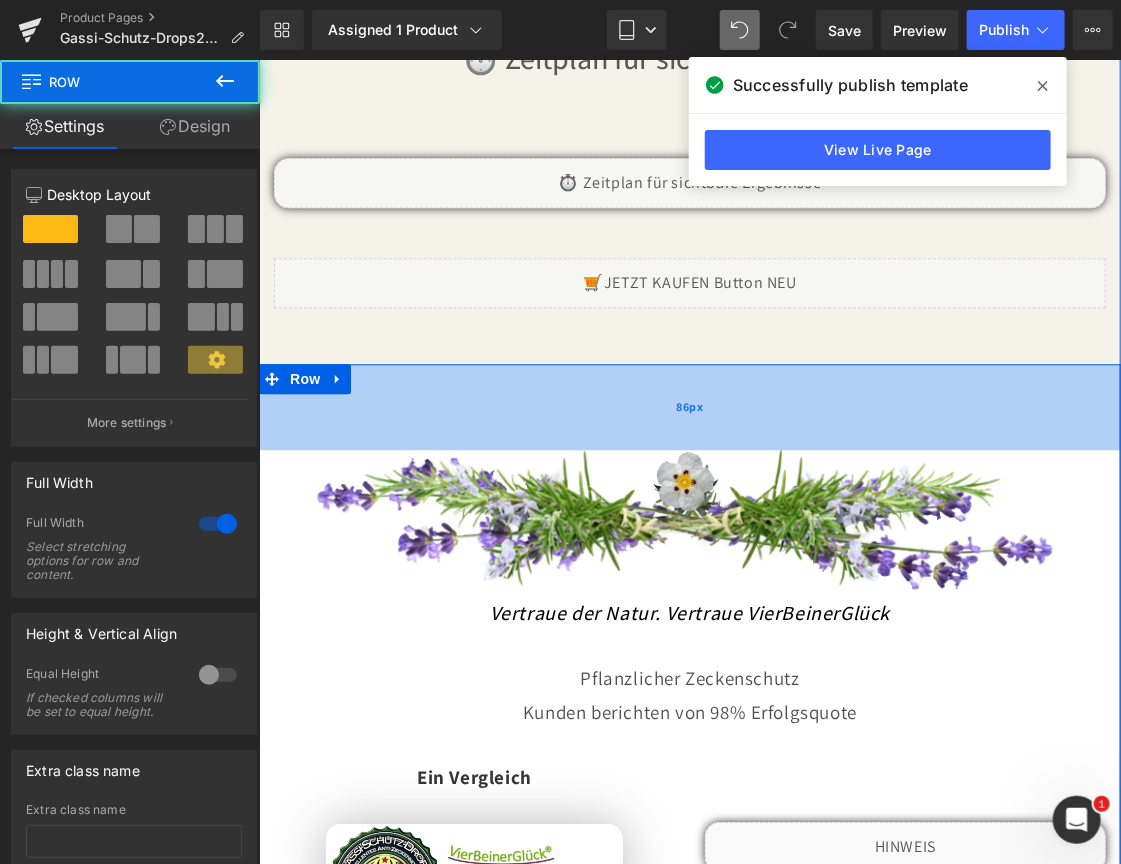 drag, startPoint x: 739, startPoint y: 353, endPoint x: 744, endPoint y: 409, distance: 56.22277 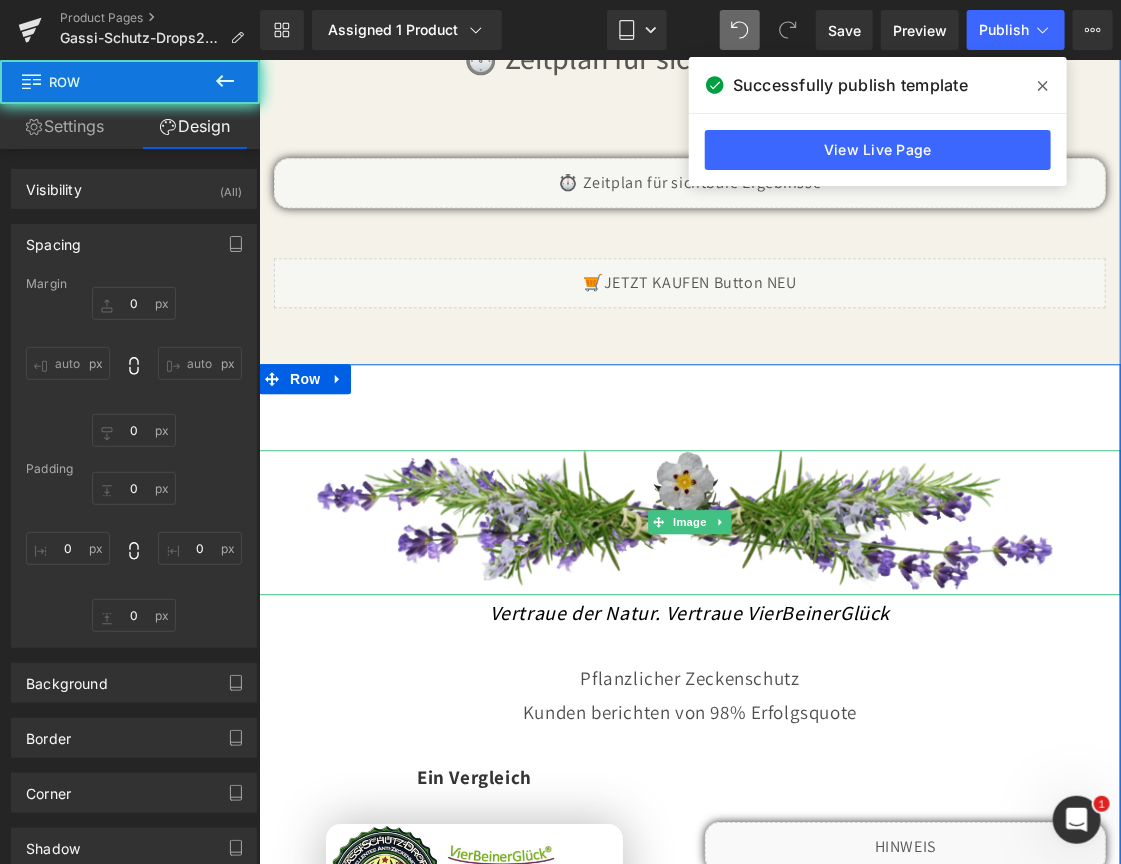 type on "0" 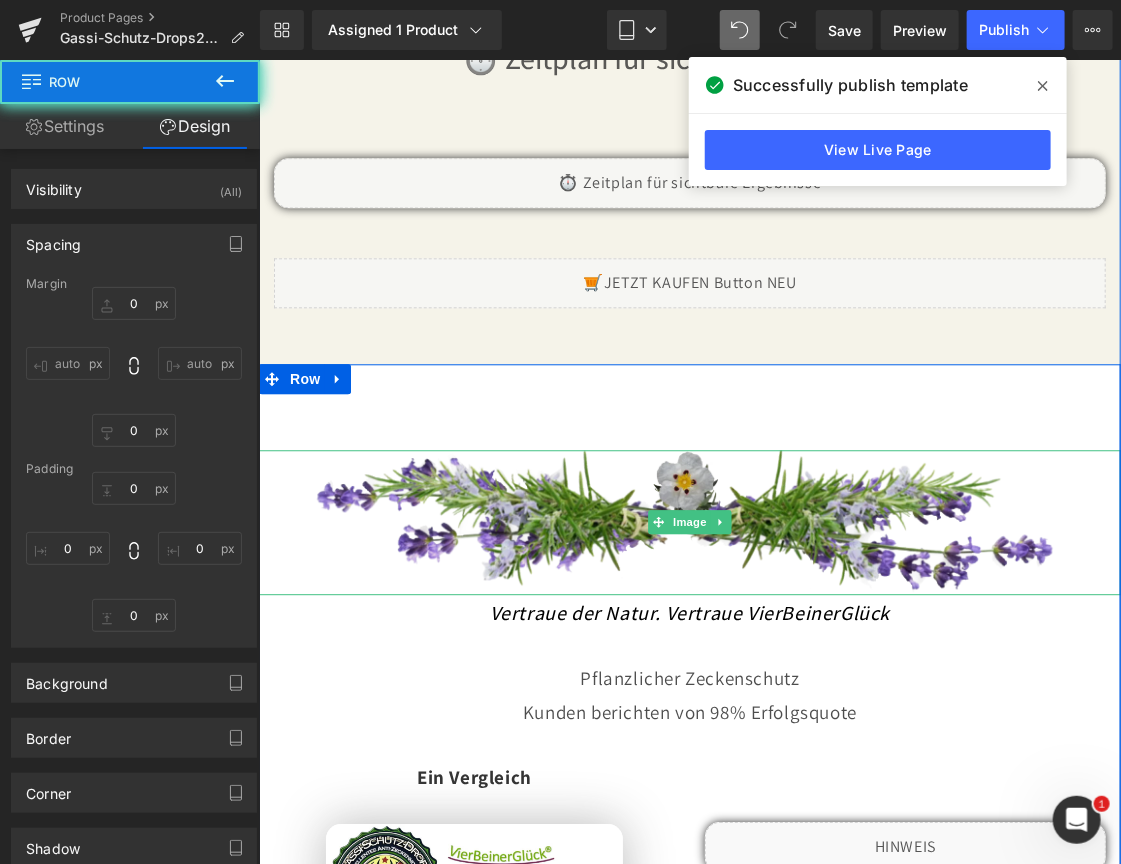type on "86" 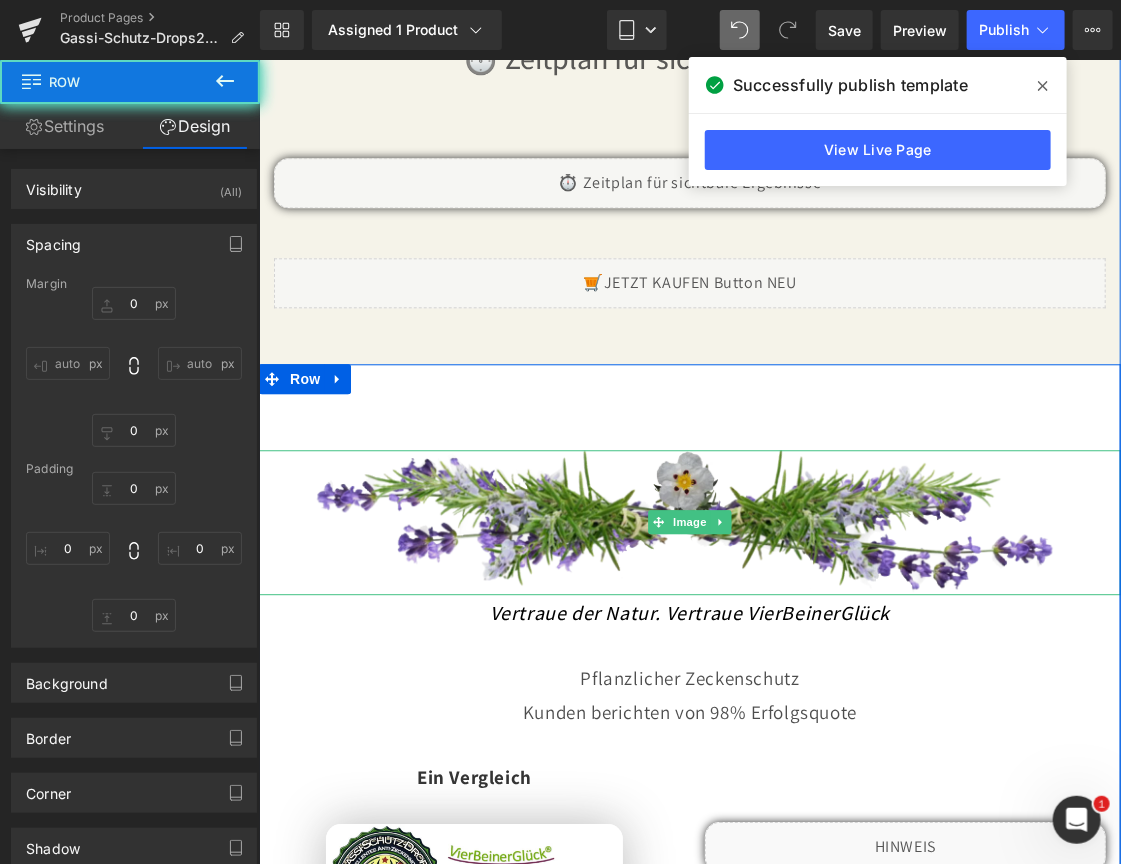 type on "0" 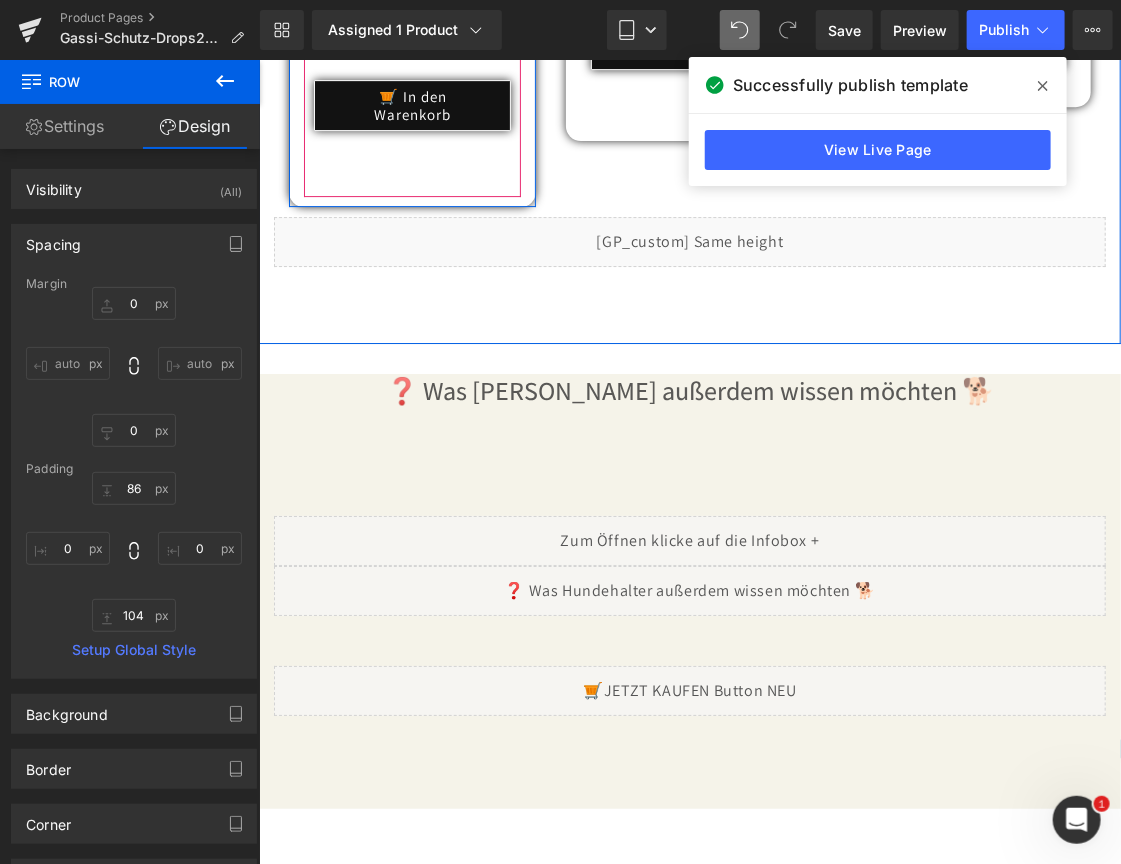 scroll, scrollTop: 10100, scrollLeft: 0, axis: vertical 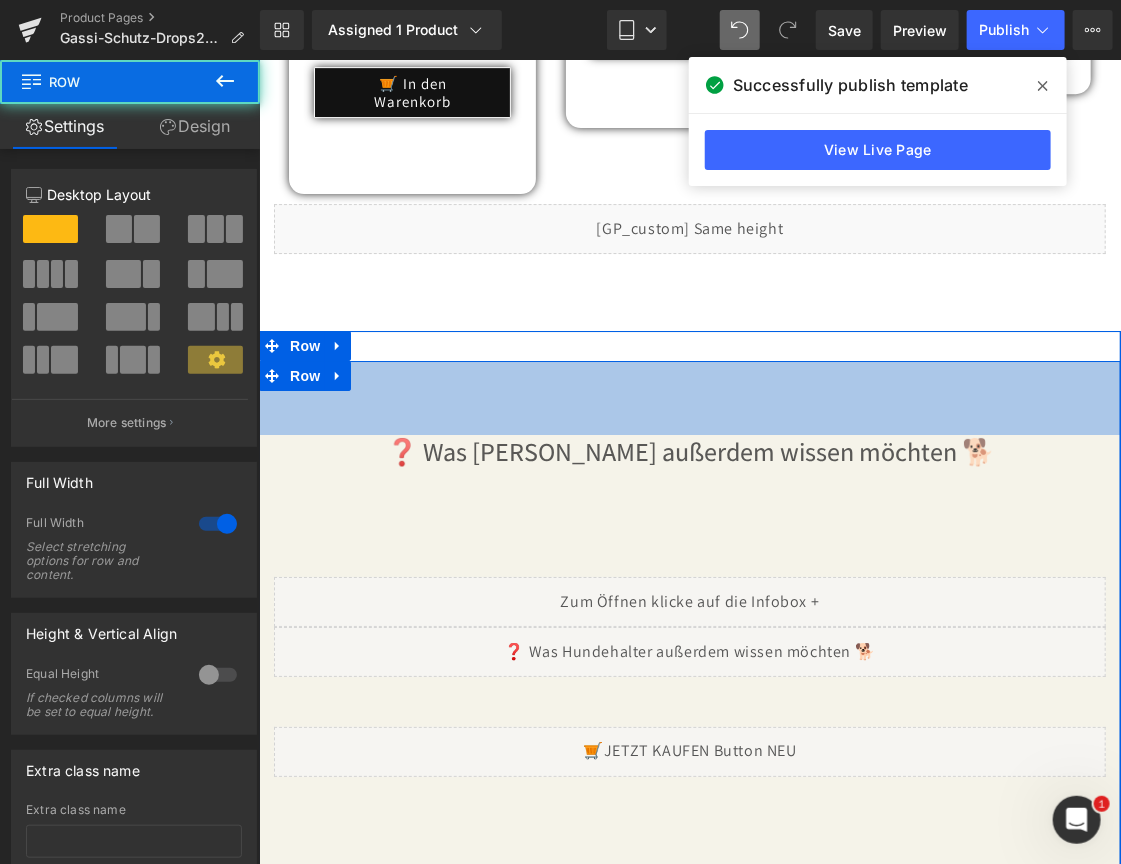 drag, startPoint x: 572, startPoint y: 311, endPoint x: 572, endPoint y: 386, distance: 75 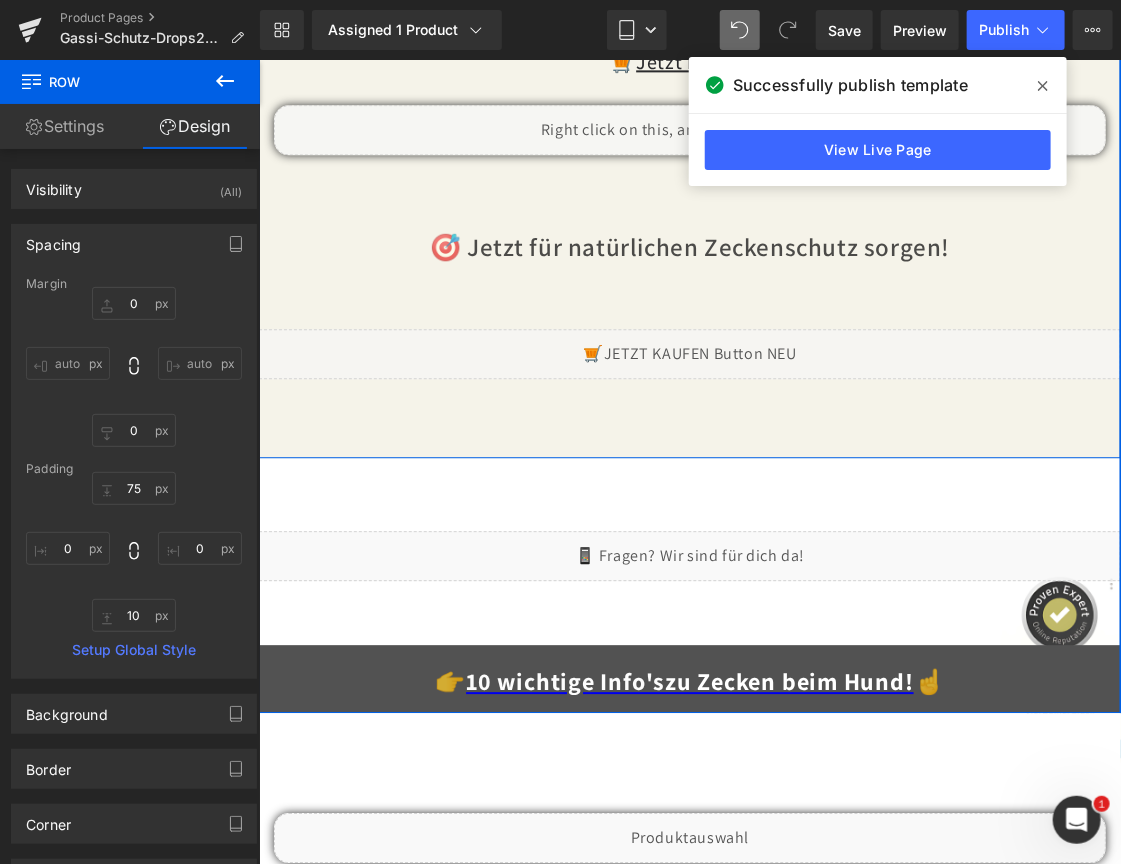 scroll, scrollTop: 12100, scrollLeft: 0, axis: vertical 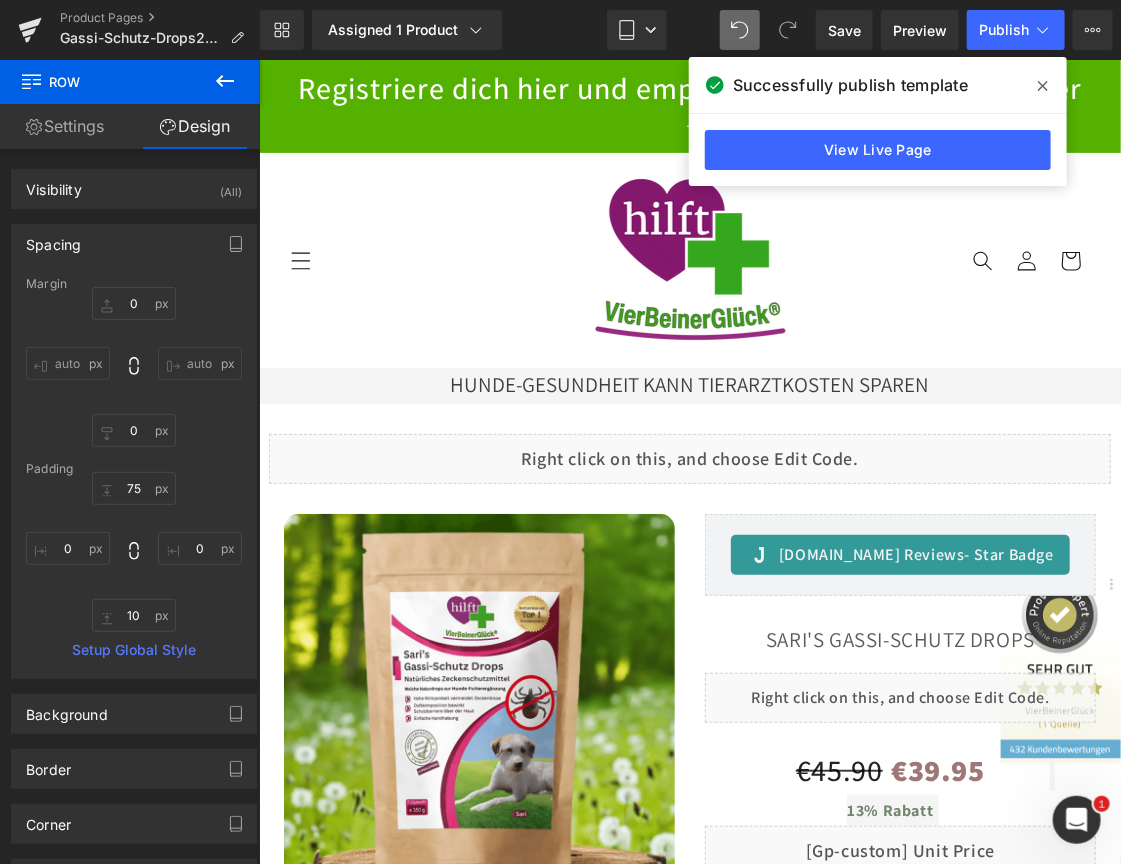 drag, startPoint x: 1109, startPoint y: 760, endPoint x: 1325, endPoint y: 85, distance: 708.71783 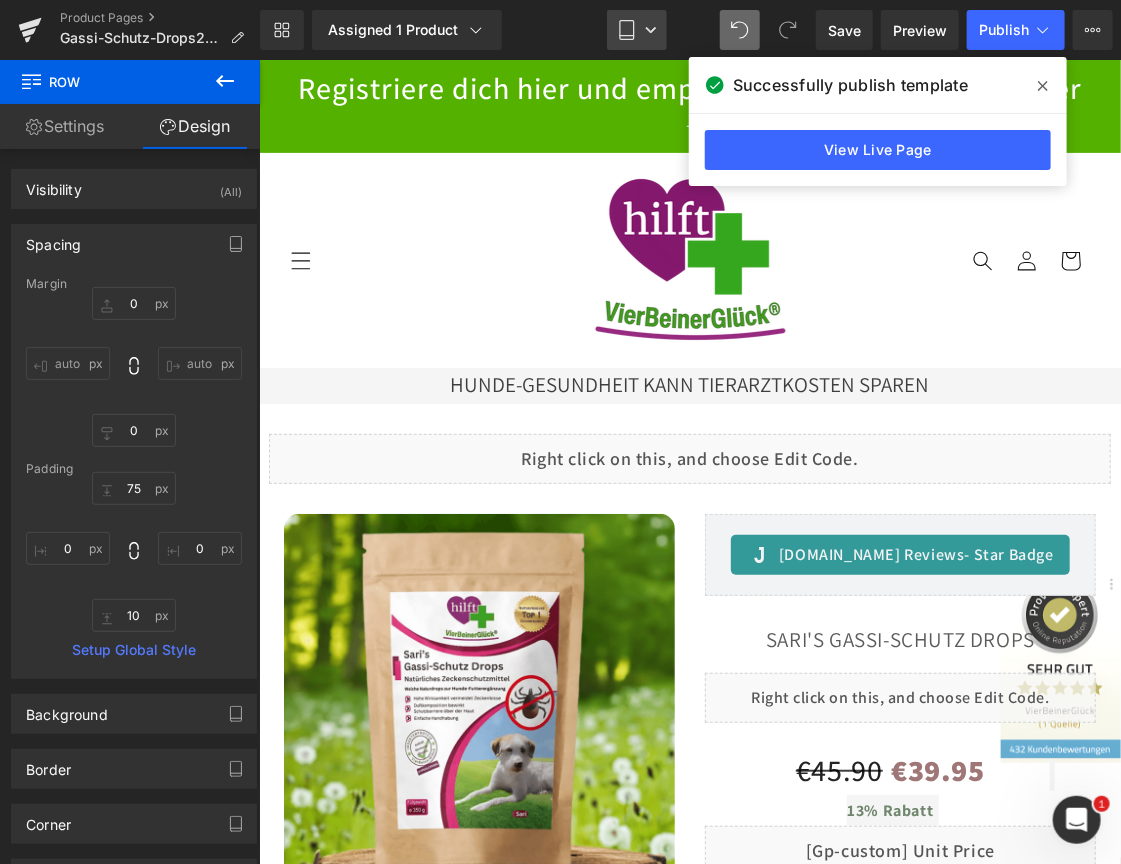 click on "Tablet" at bounding box center (637, 30) 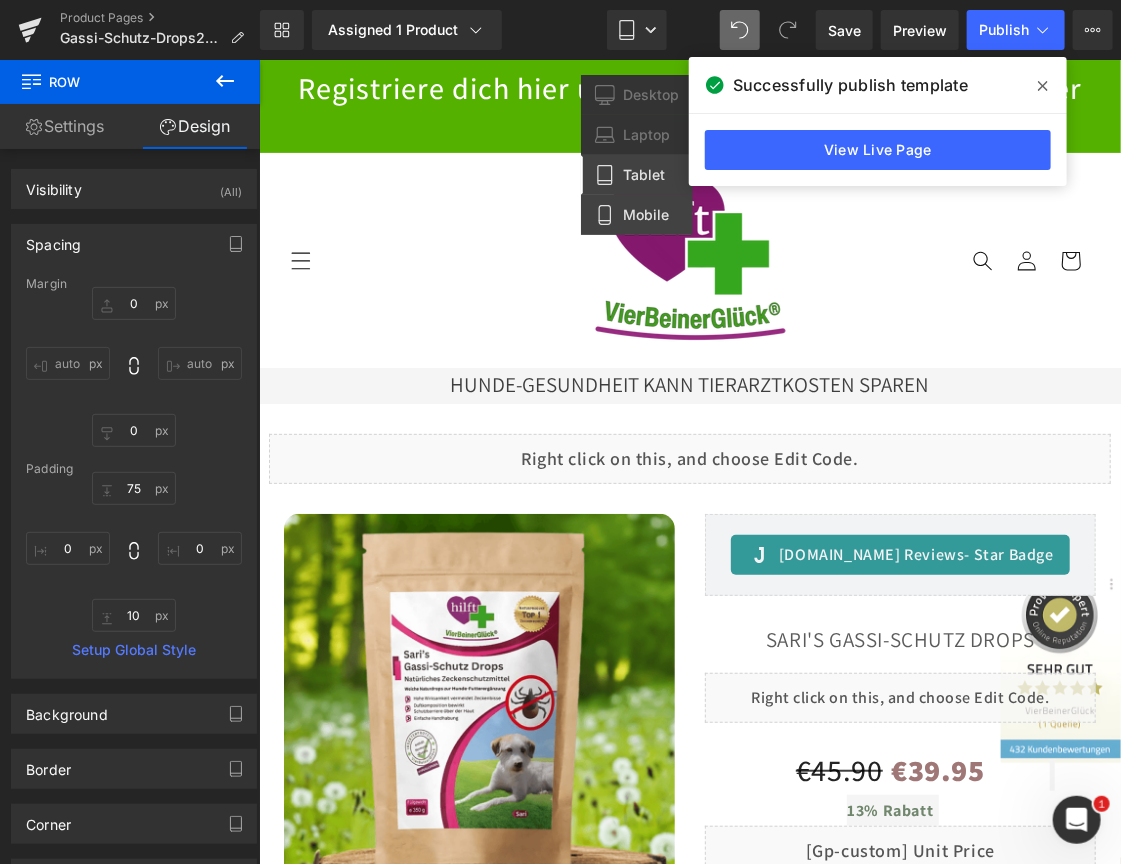 click on "Mobile" at bounding box center (646, 215) 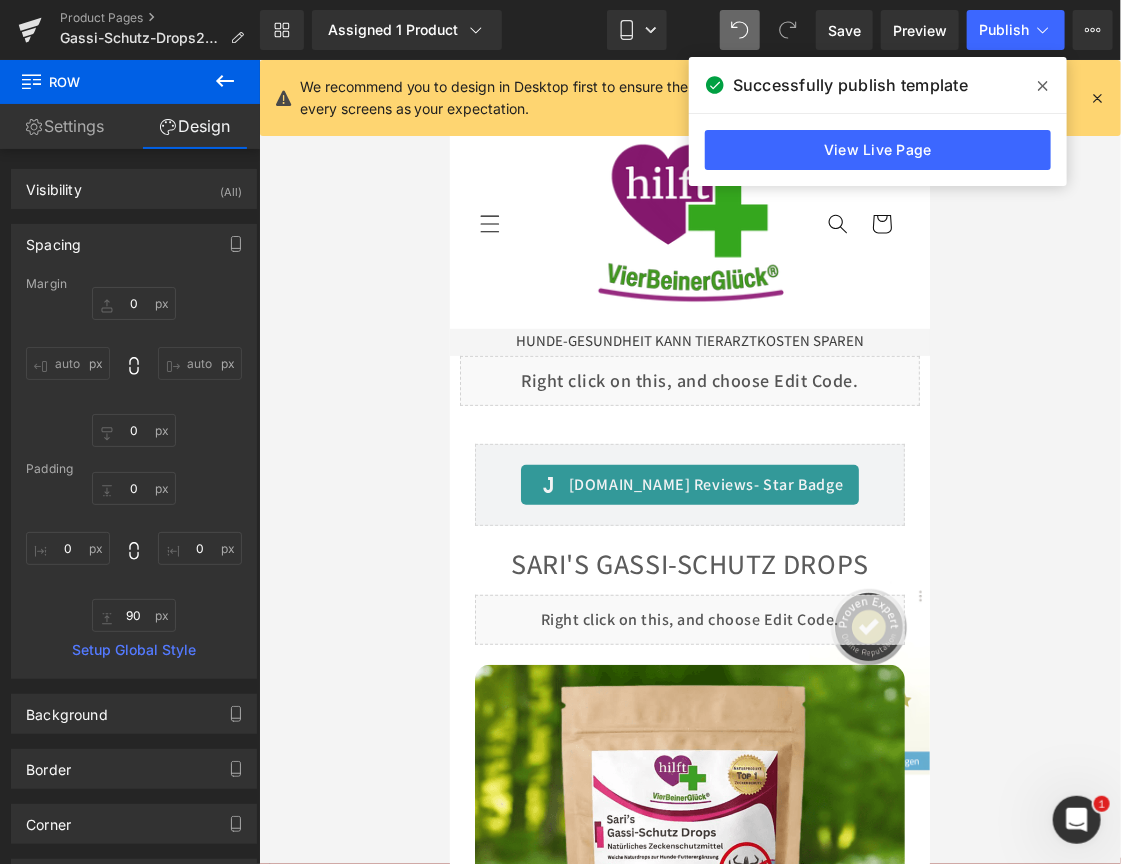 type on "0" 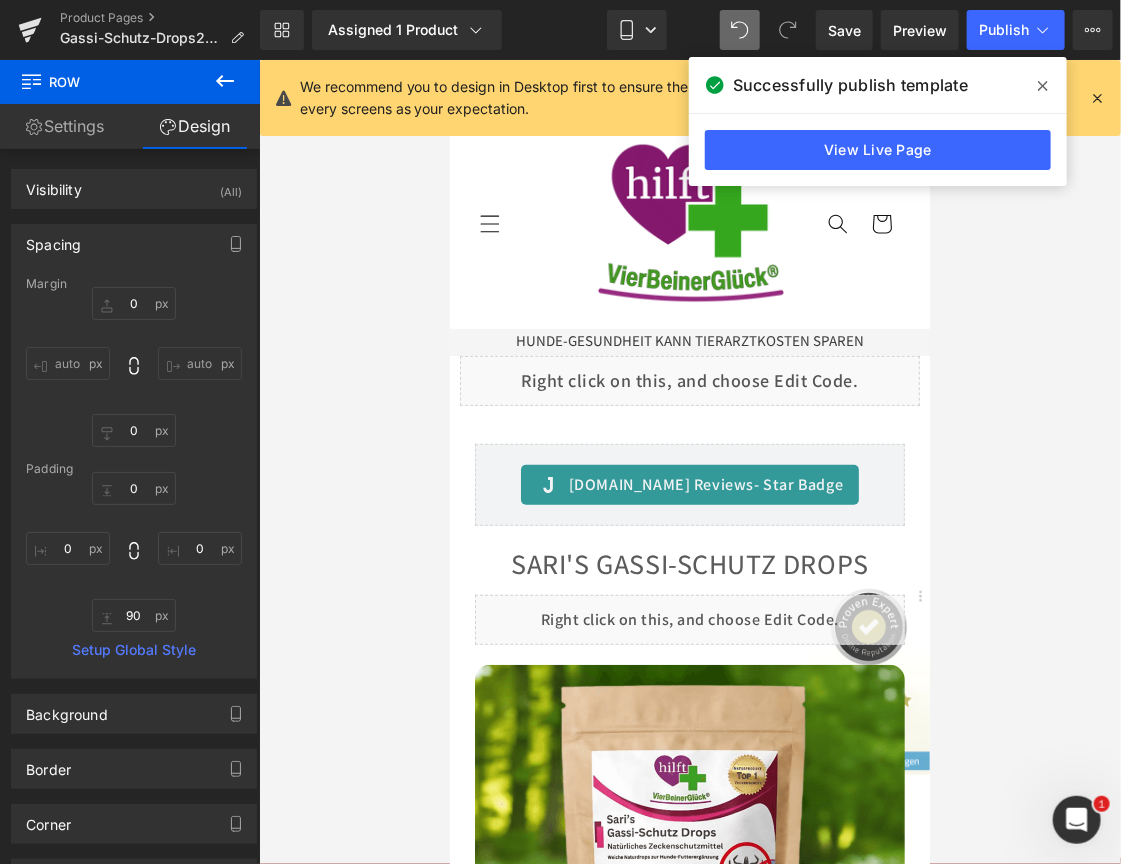type on "0" 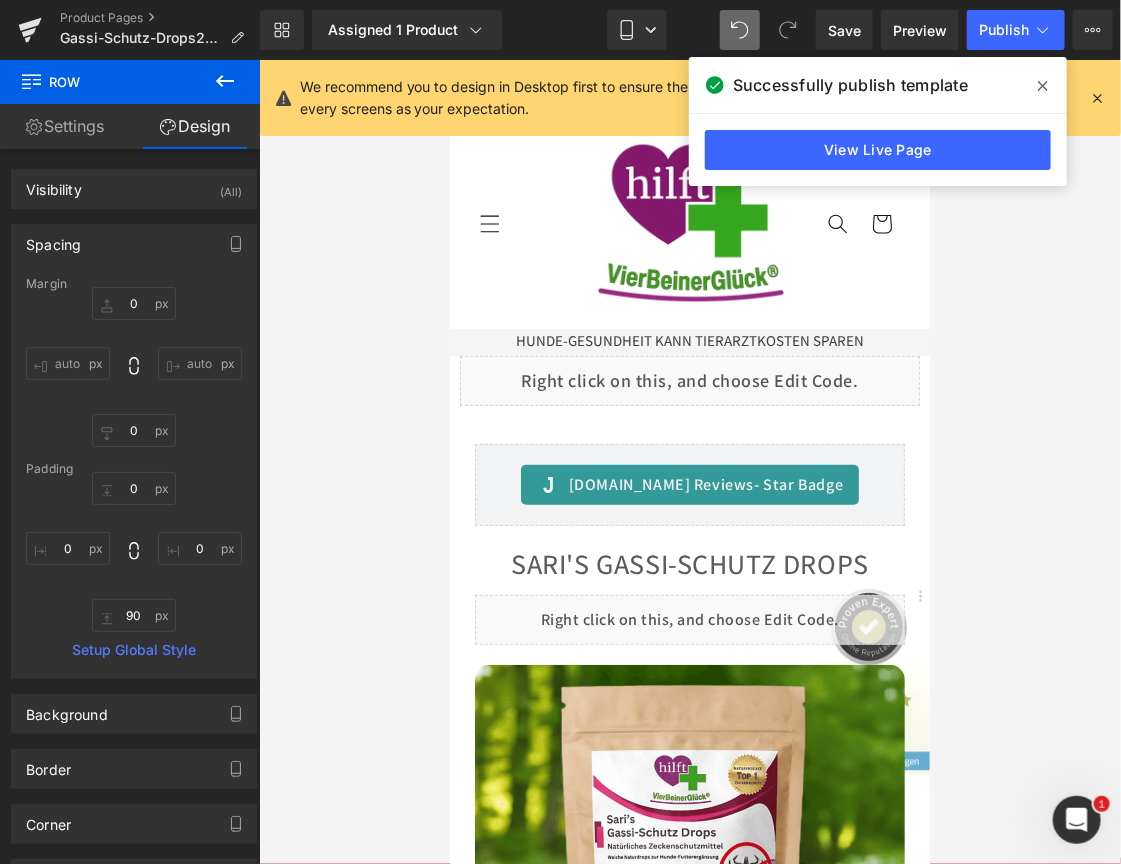 type 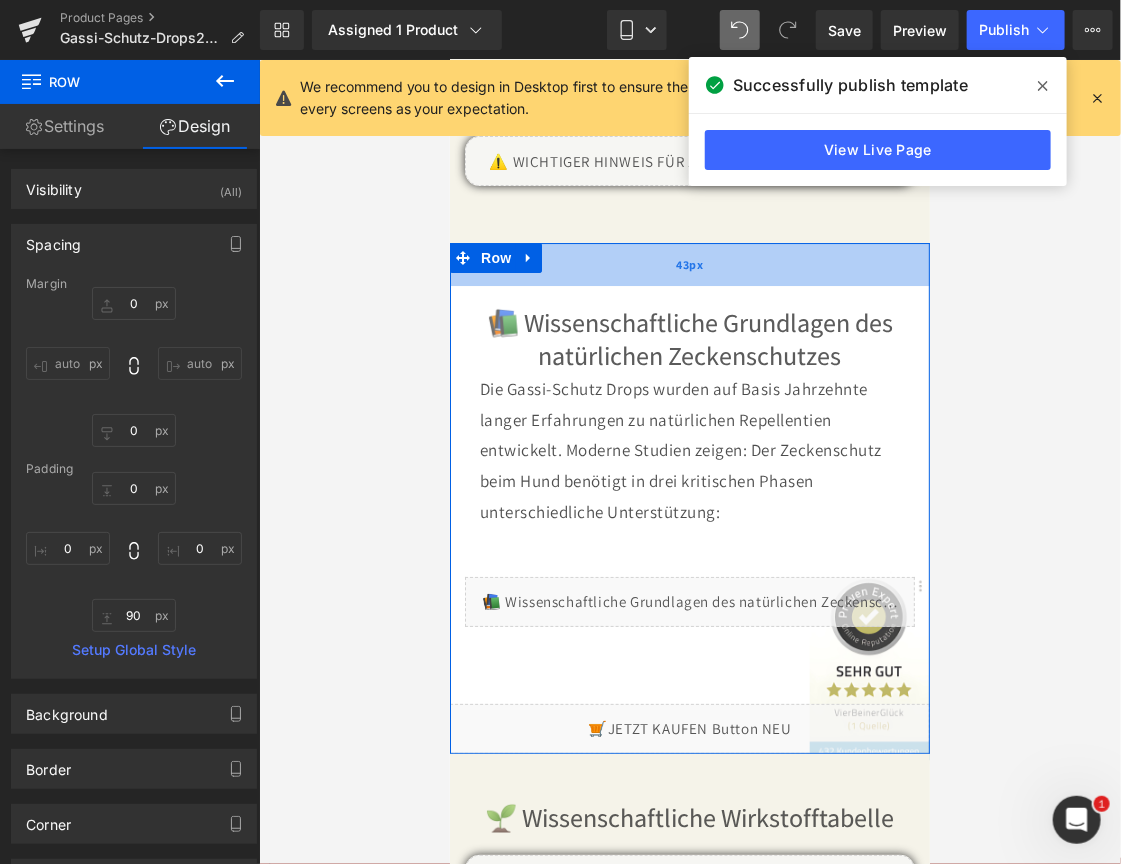 scroll, scrollTop: 5075, scrollLeft: 0, axis: vertical 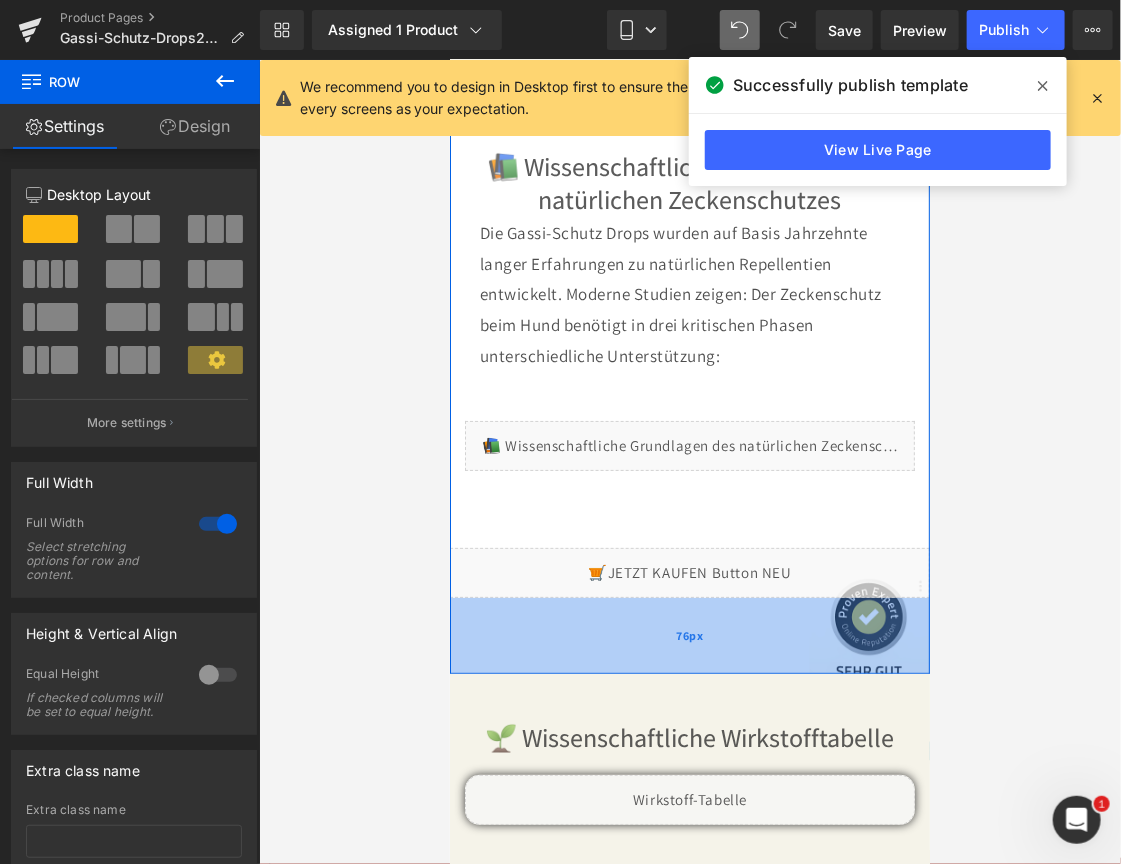 drag, startPoint x: 788, startPoint y: 575, endPoint x: 797, endPoint y: 651, distance: 76.53104 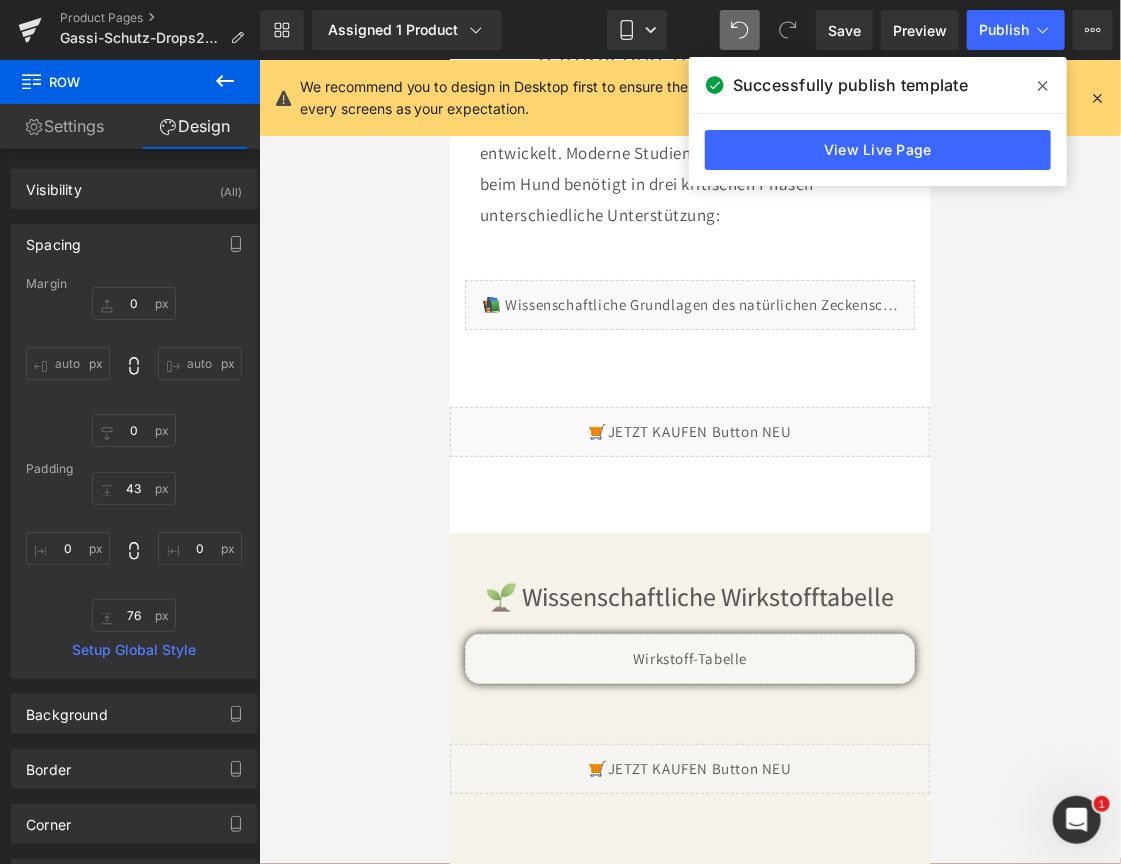scroll, scrollTop: 5275, scrollLeft: 0, axis: vertical 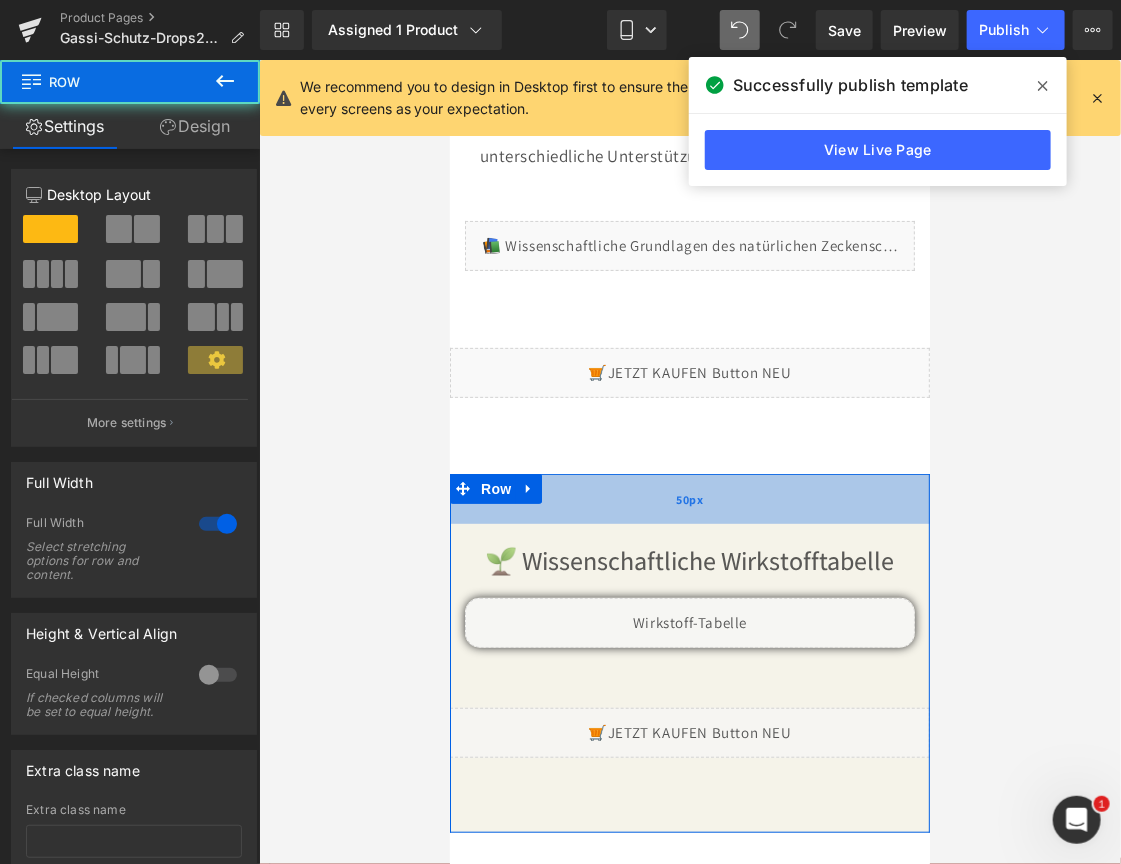 drag, startPoint x: 729, startPoint y: 471, endPoint x: 734, endPoint y: 494, distance: 23.537205 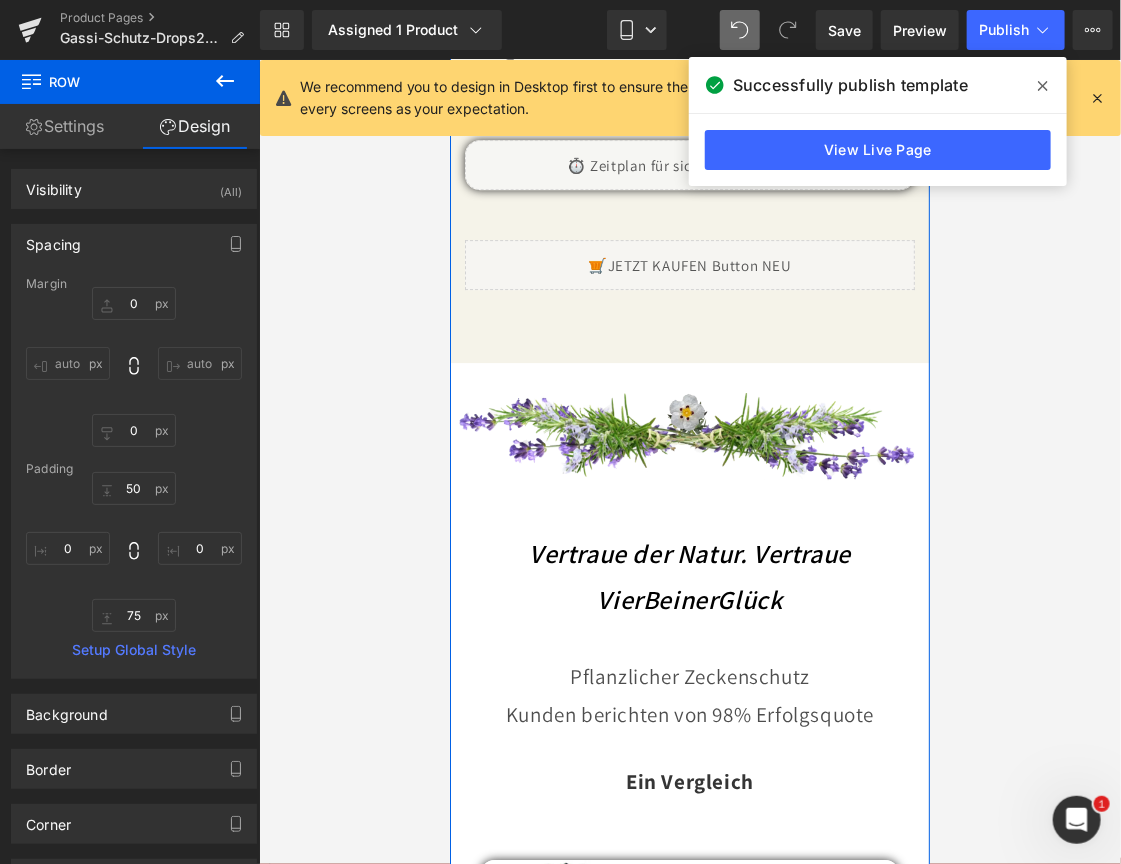 scroll, scrollTop: 7475, scrollLeft: 0, axis: vertical 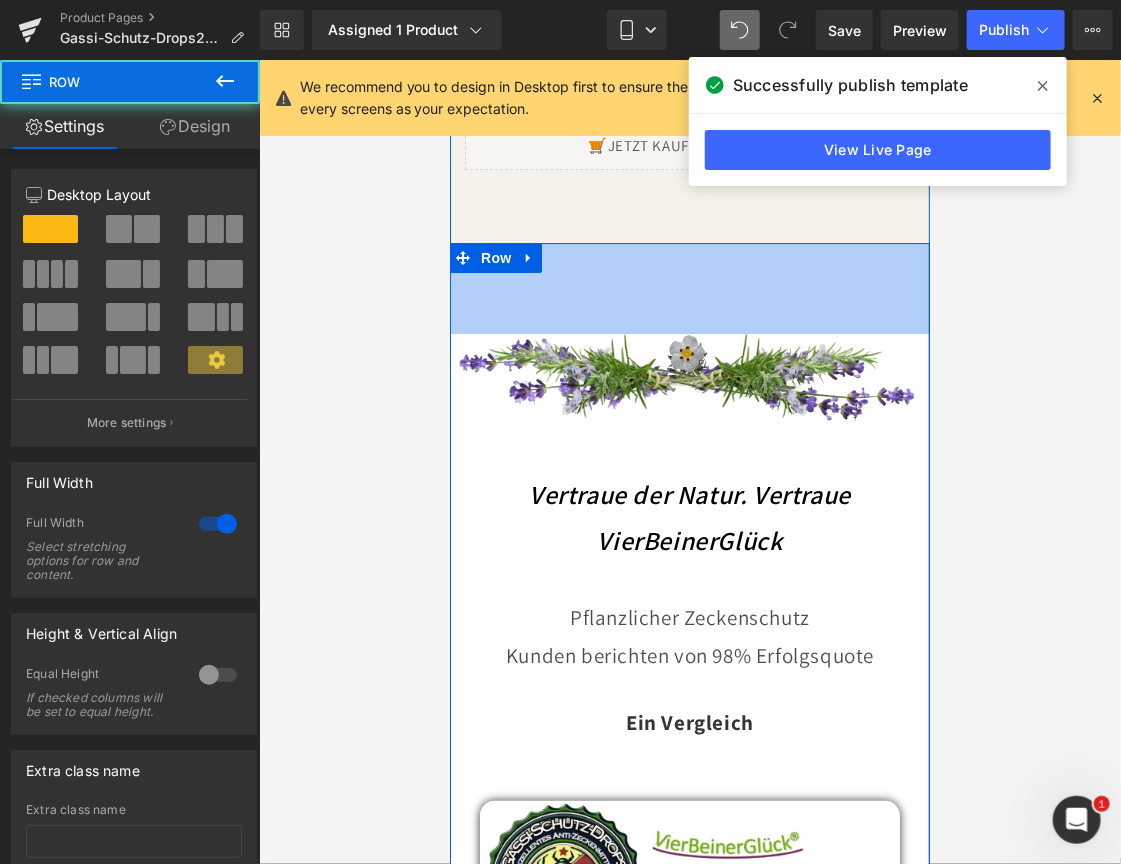 drag, startPoint x: 670, startPoint y: 229, endPoint x: 455, endPoint y: 343, distance: 243.35365 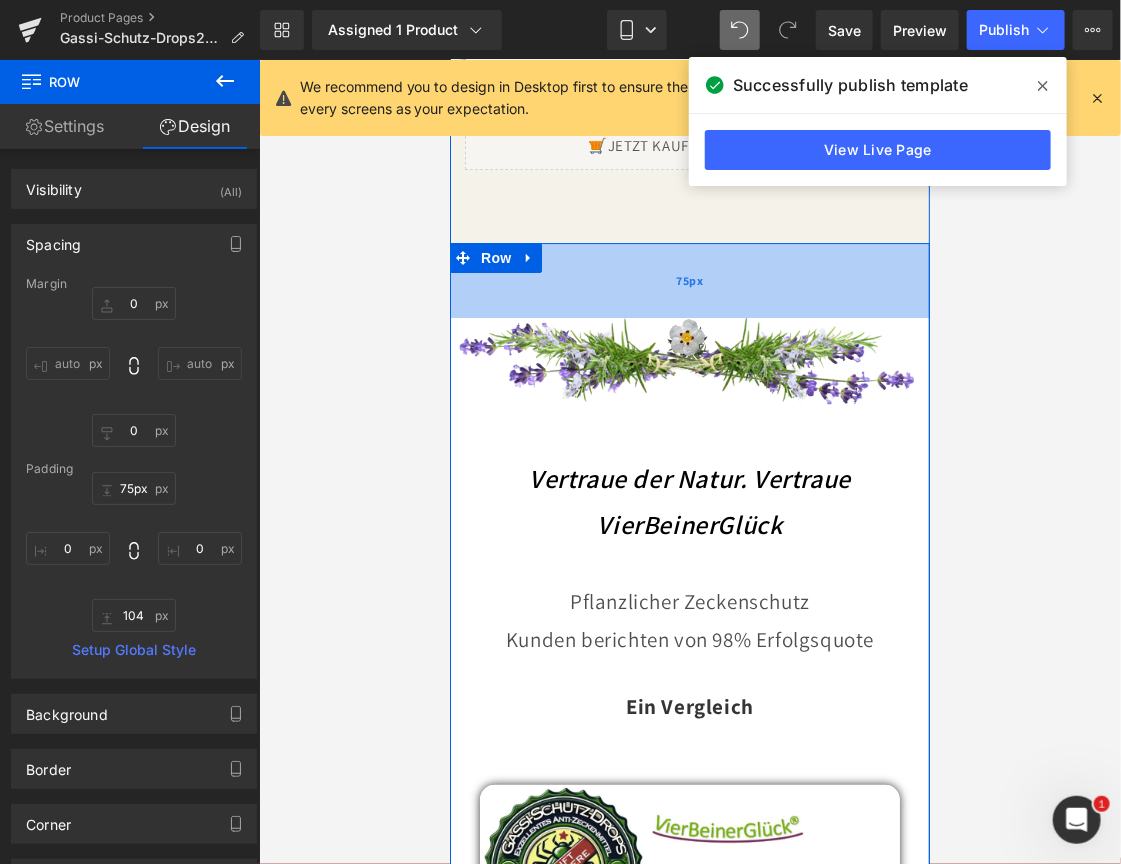 drag, startPoint x: 750, startPoint y: 265, endPoint x: 750, endPoint y: 248, distance: 17 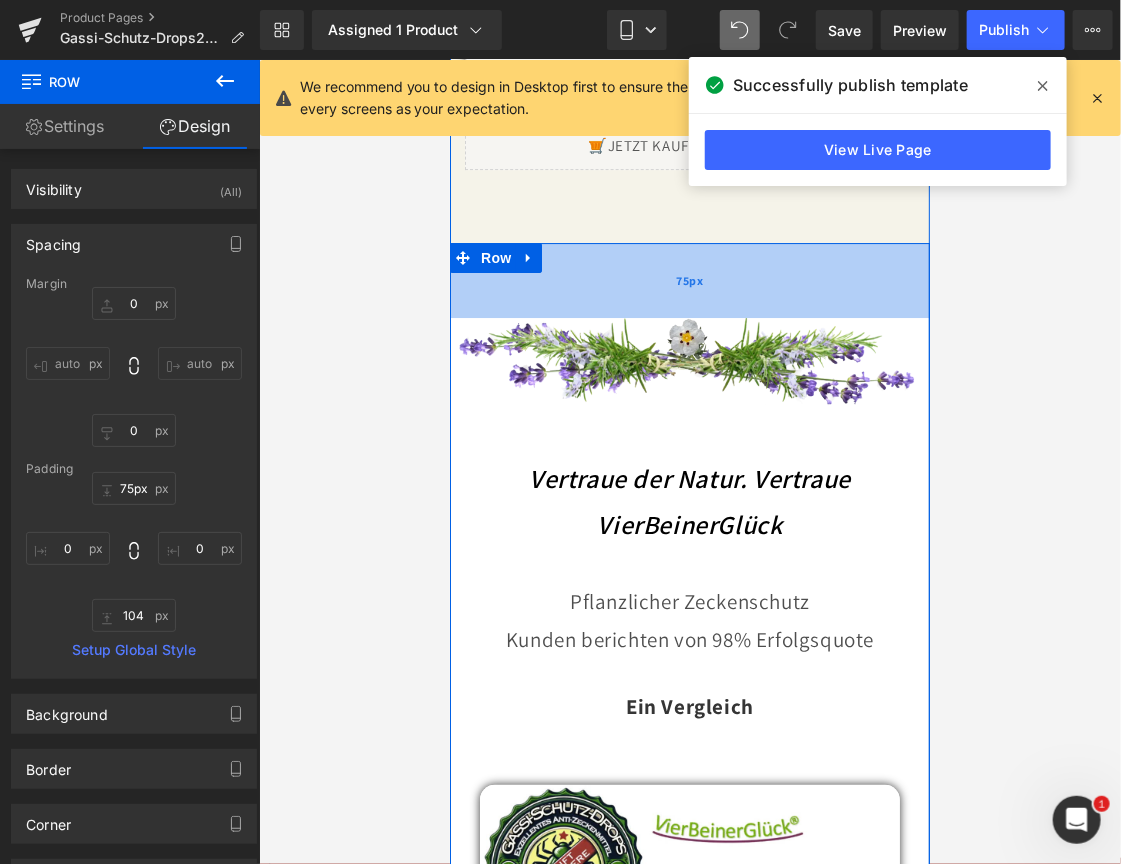 click on "75px" at bounding box center (689, 279) 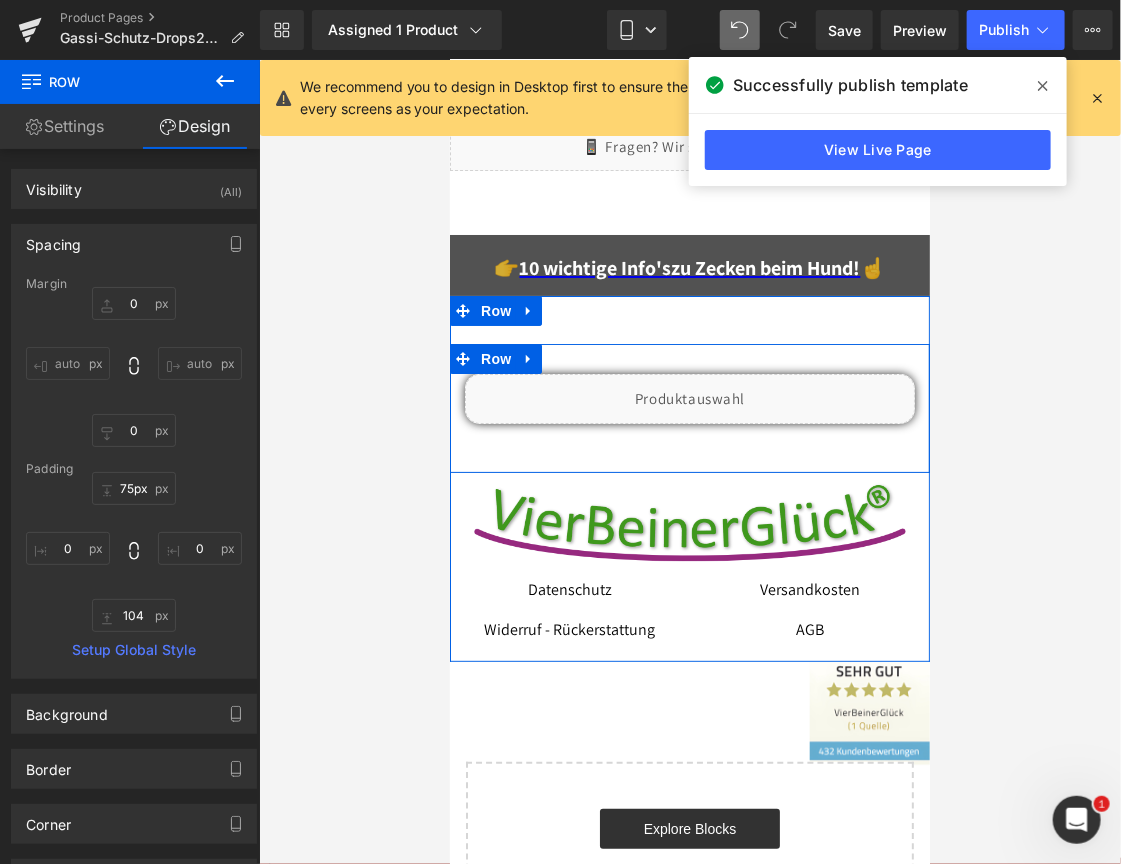 scroll, scrollTop: 15775, scrollLeft: 0, axis: vertical 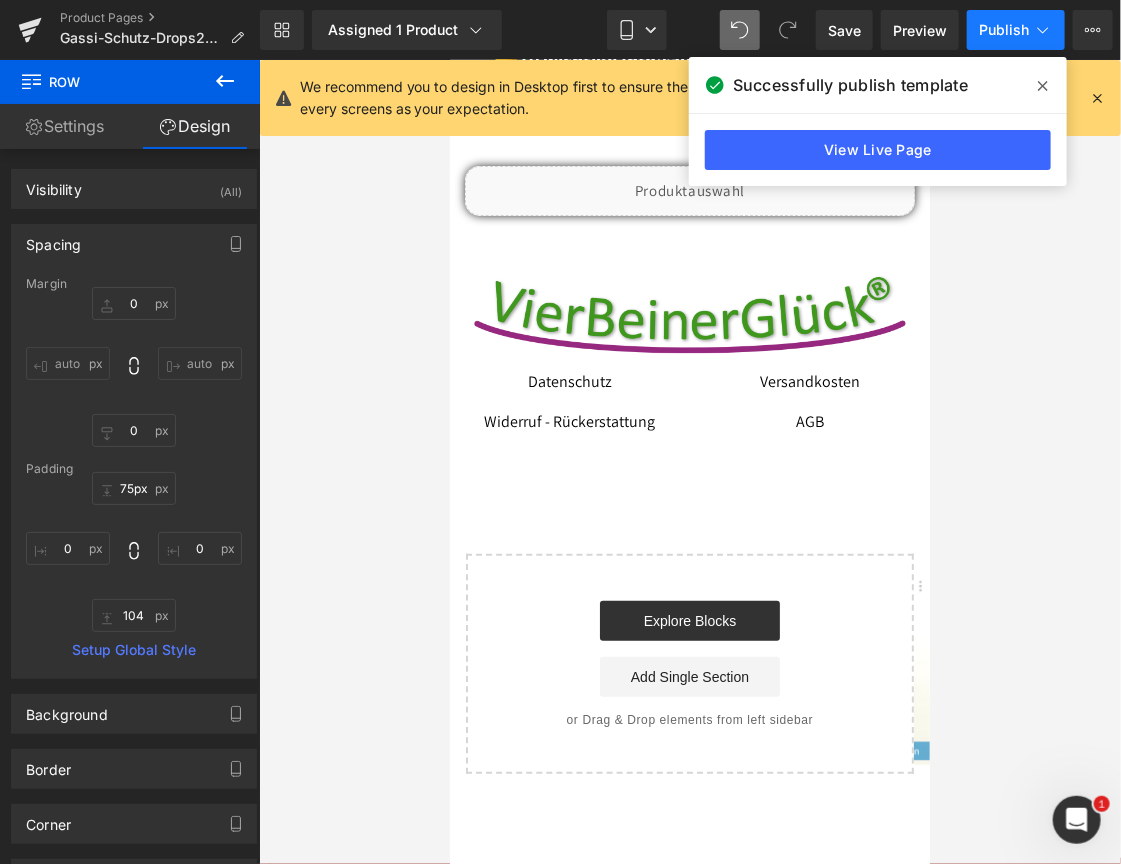 click on "Publish" at bounding box center [1004, 30] 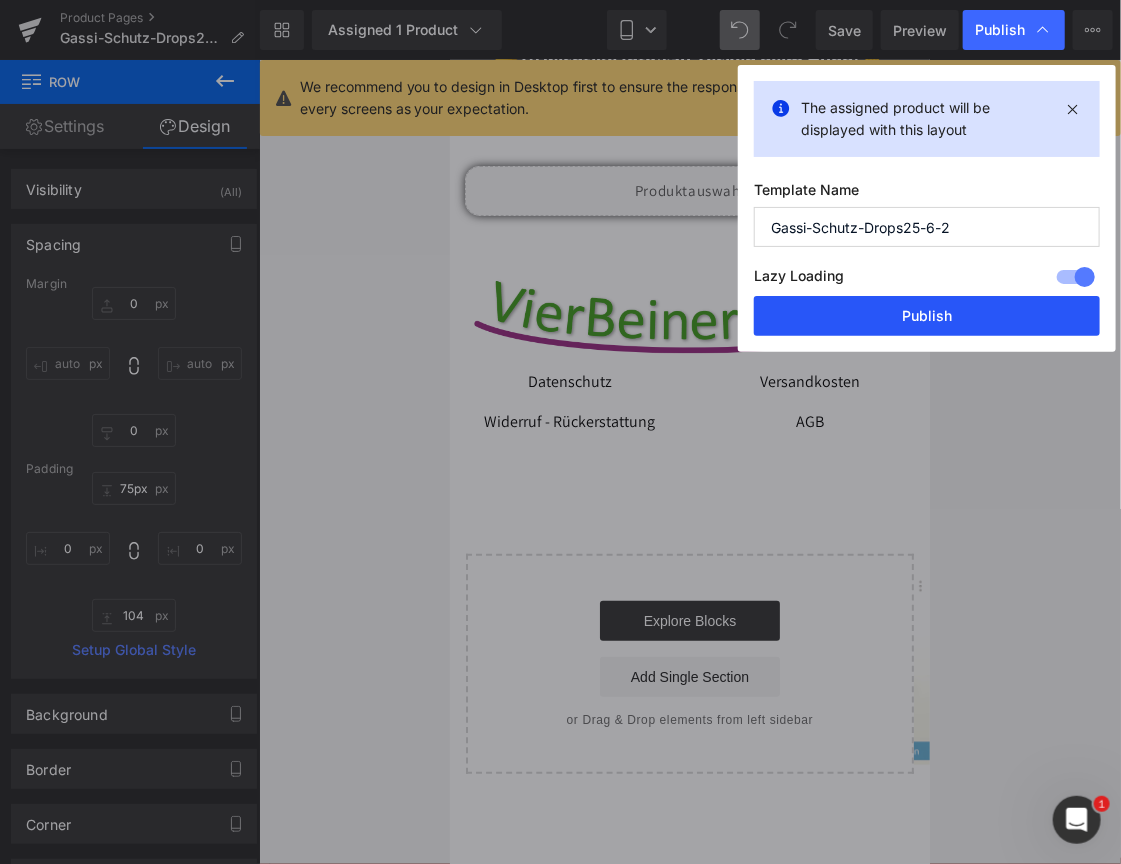 click on "Publish" at bounding box center [927, 316] 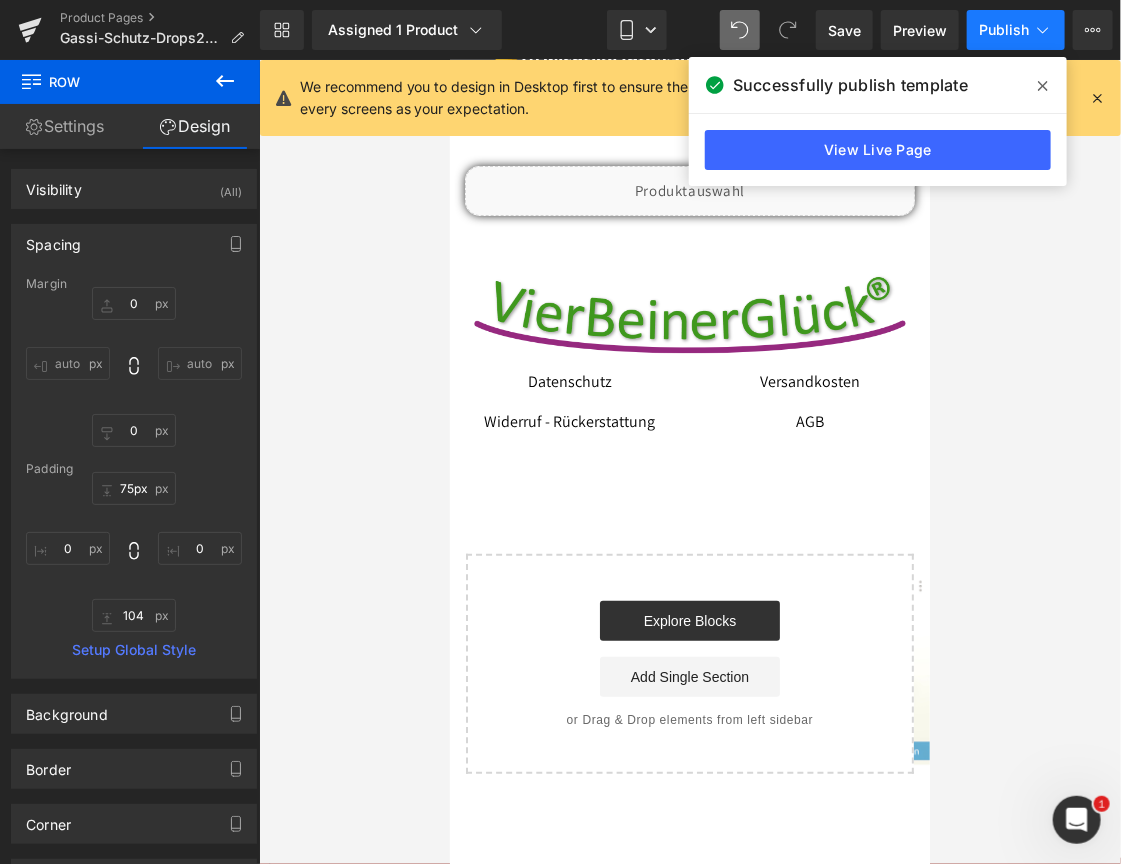 click on "Publish" at bounding box center (1016, 30) 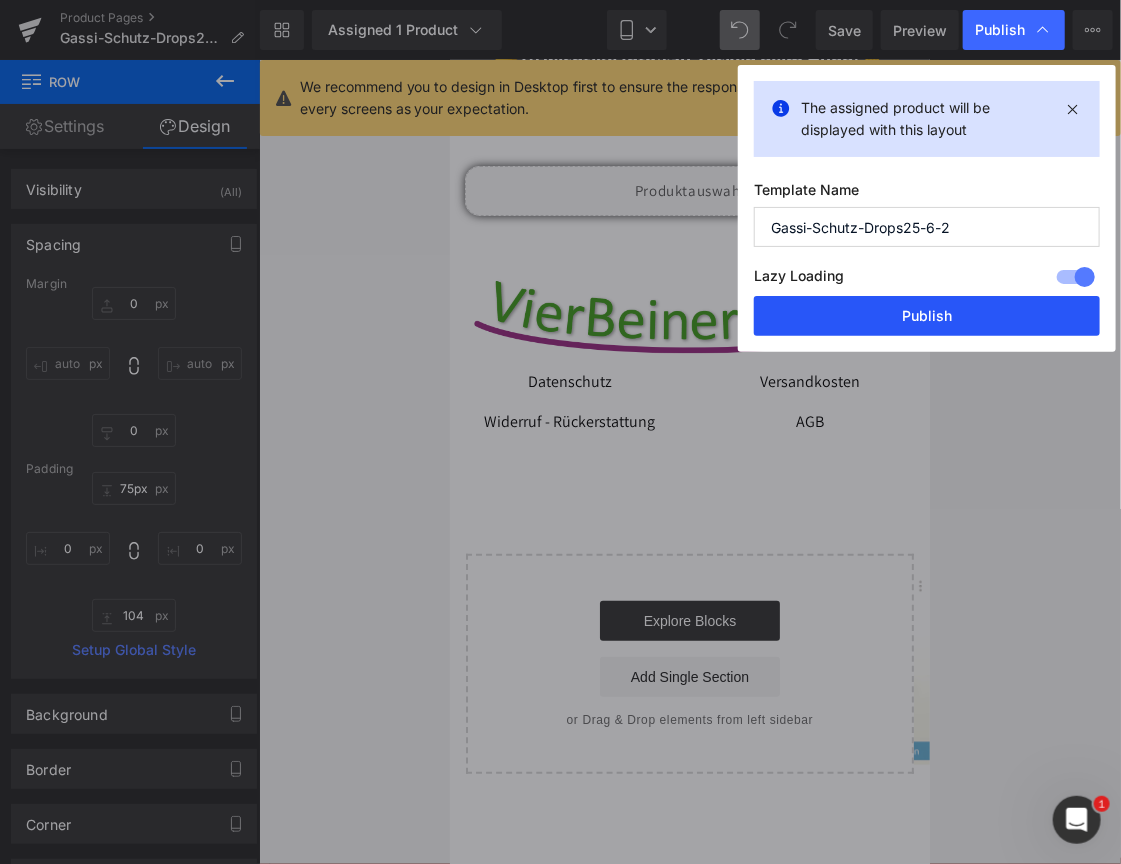 click on "Publish" at bounding box center [927, 316] 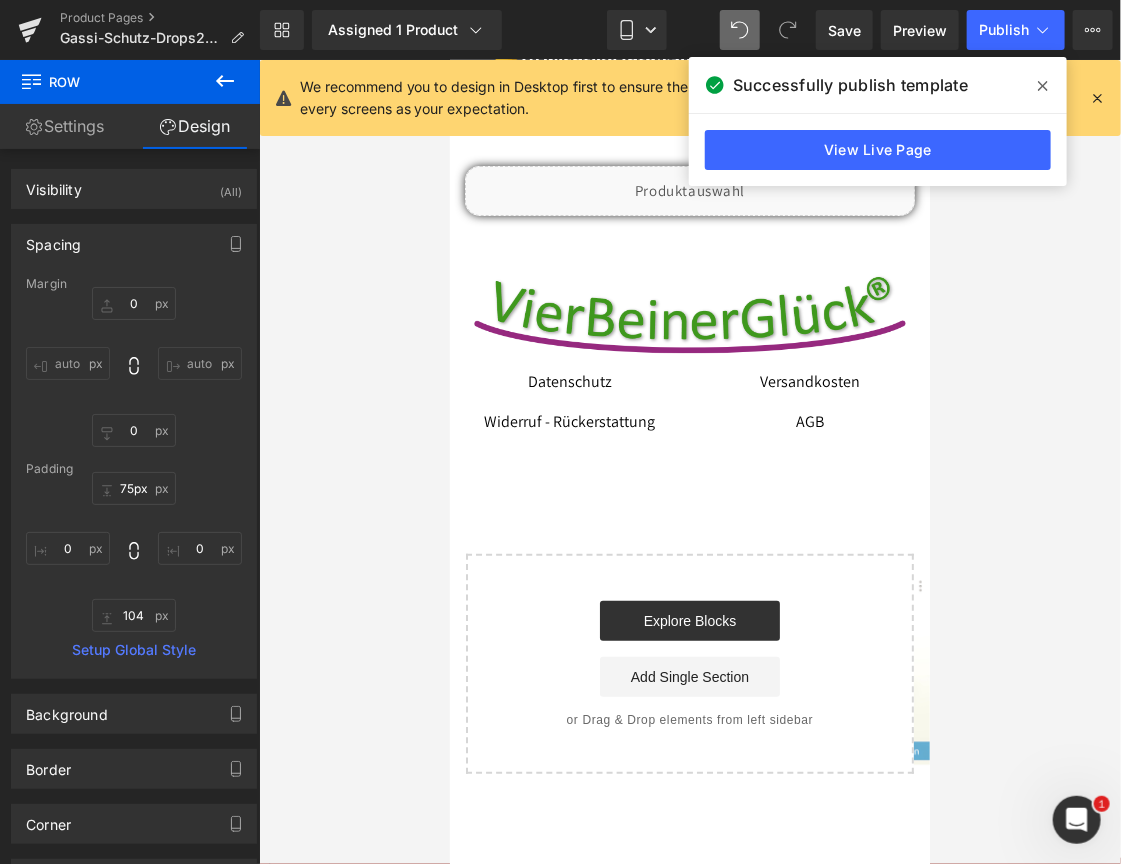 click at bounding box center (690, 462) 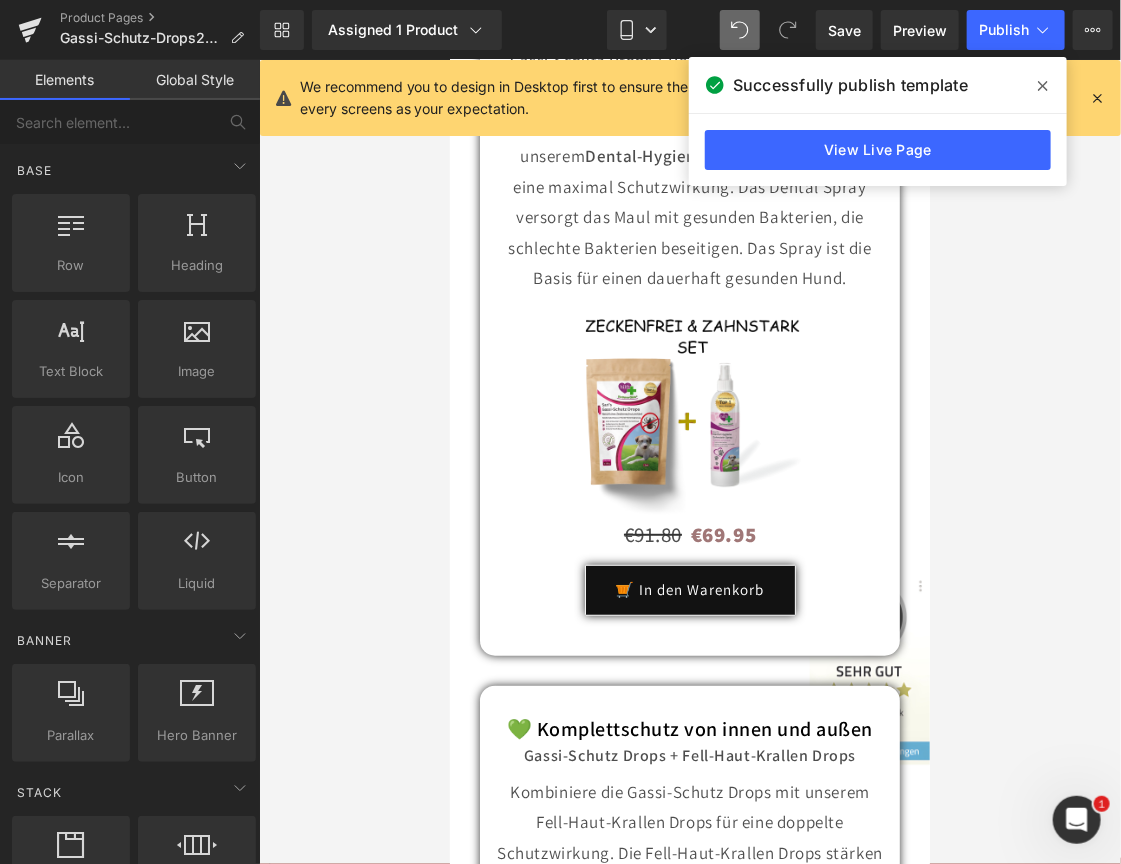 scroll, scrollTop: 10475, scrollLeft: 0, axis: vertical 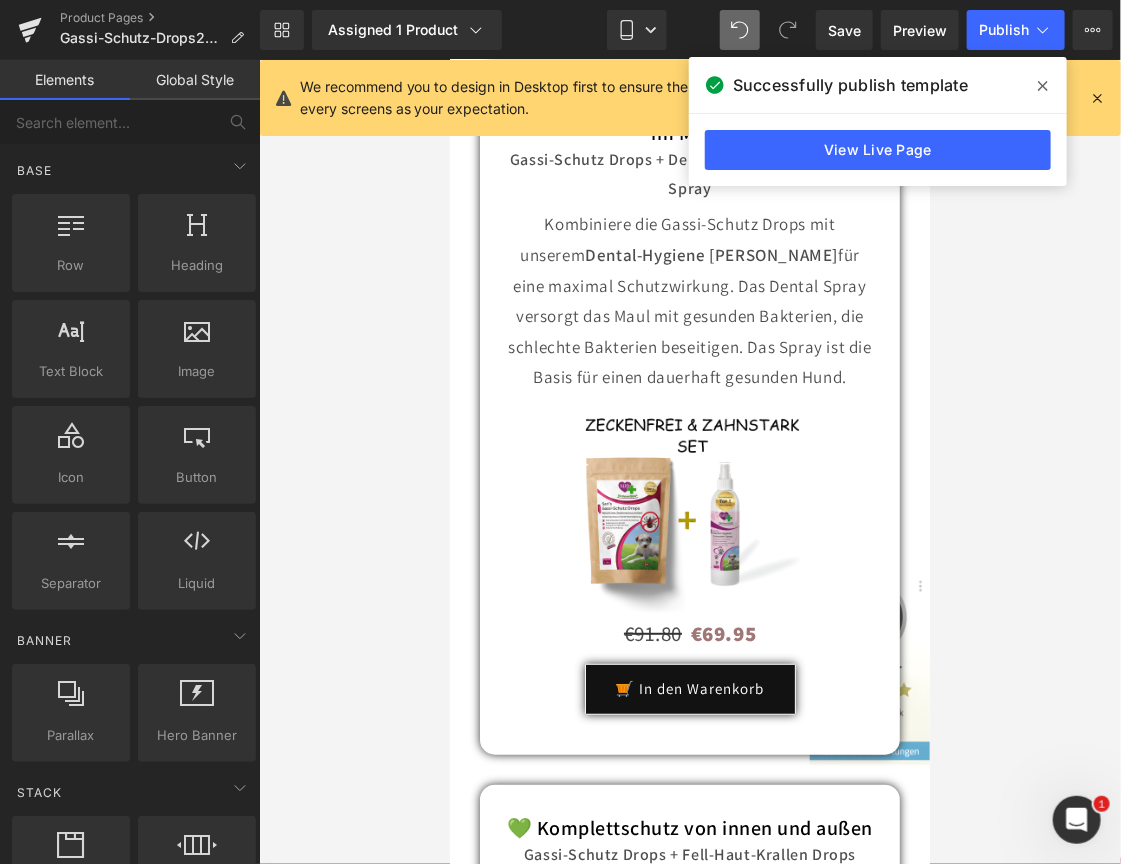 click at bounding box center (1043, 86) 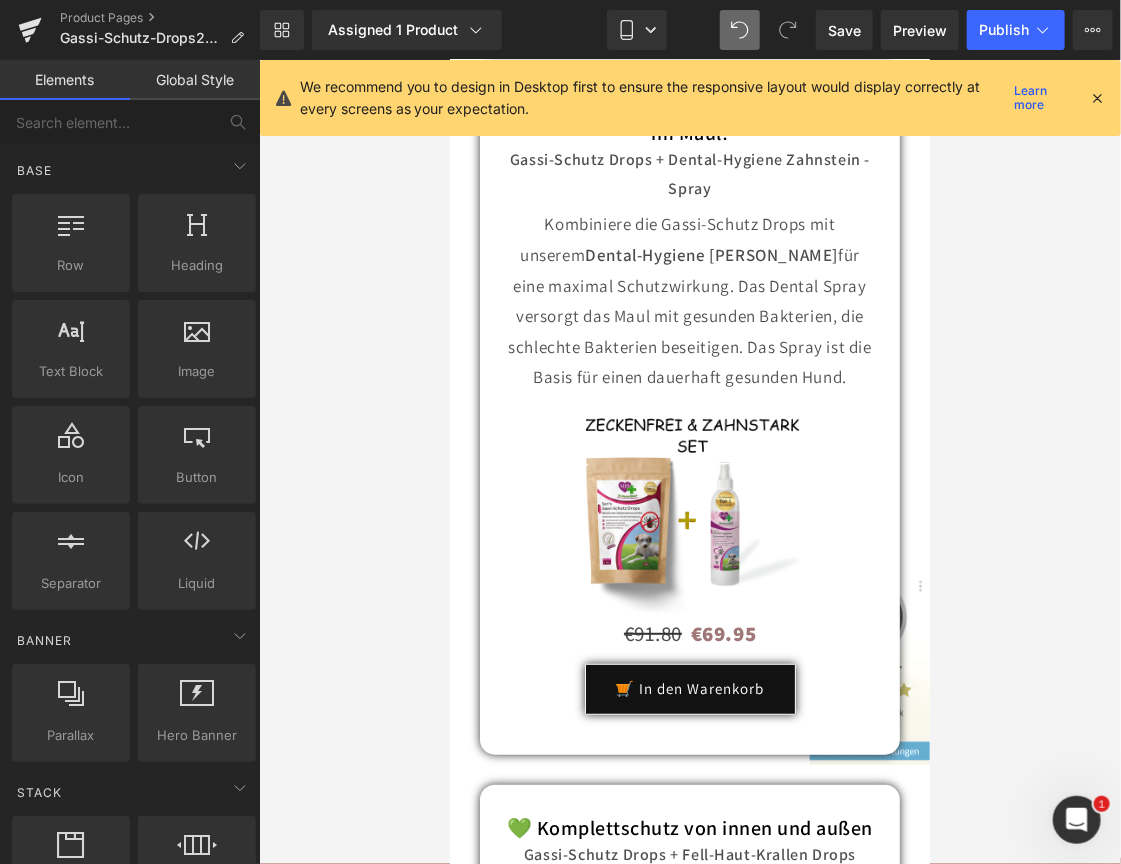 click at bounding box center [1097, 98] 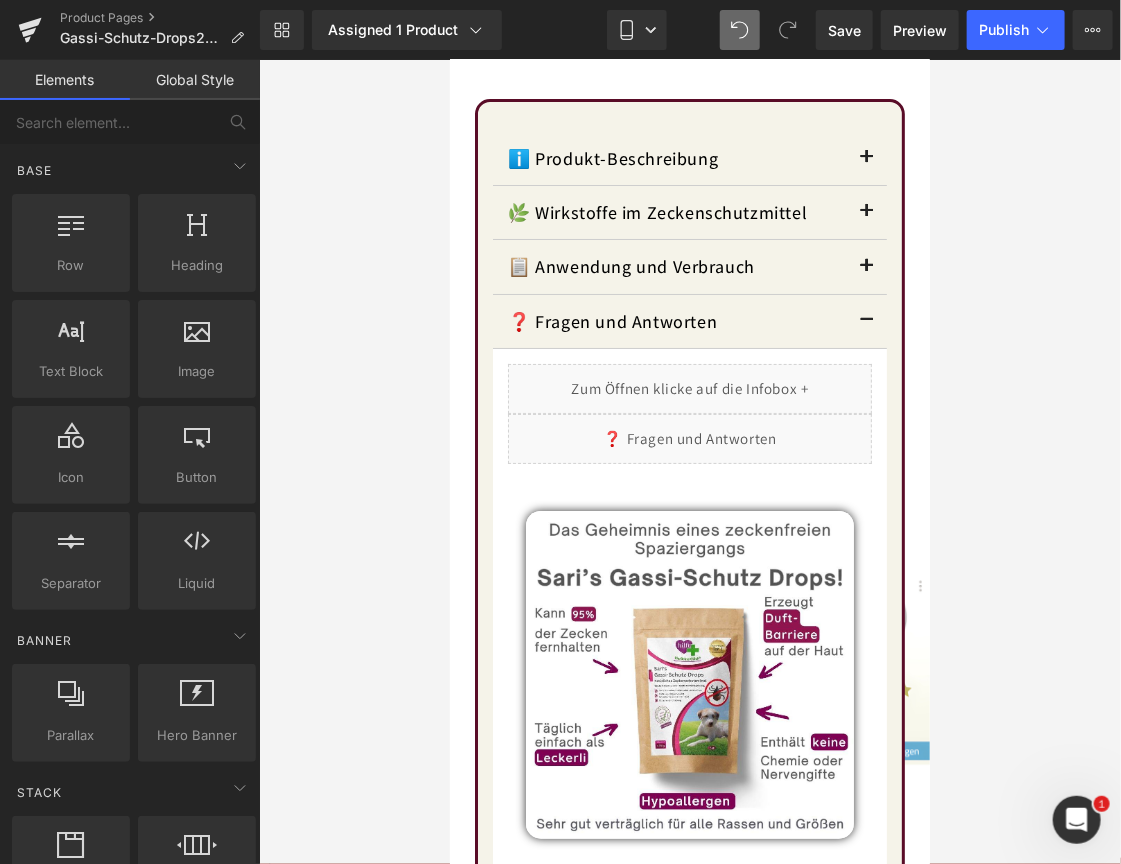 scroll, scrollTop: 2732, scrollLeft: 0, axis: vertical 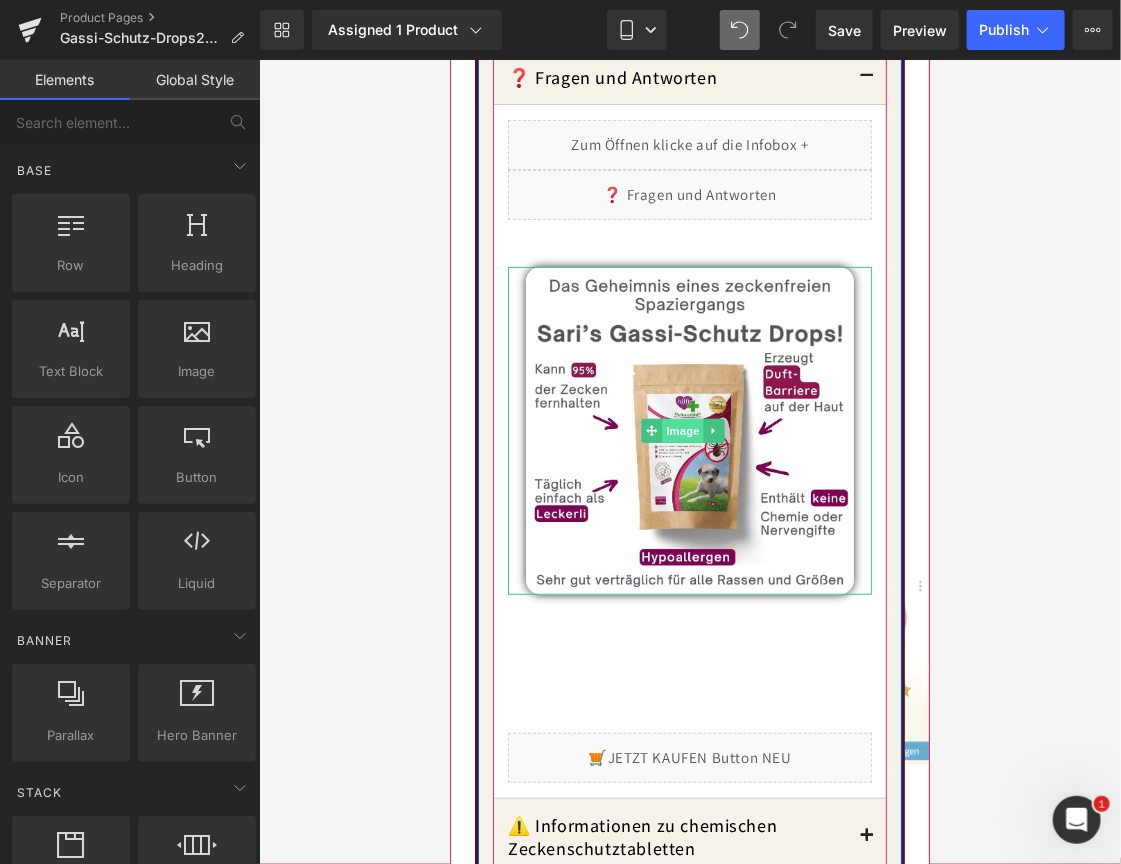 click on "Image" at bounding box center [683, 430] 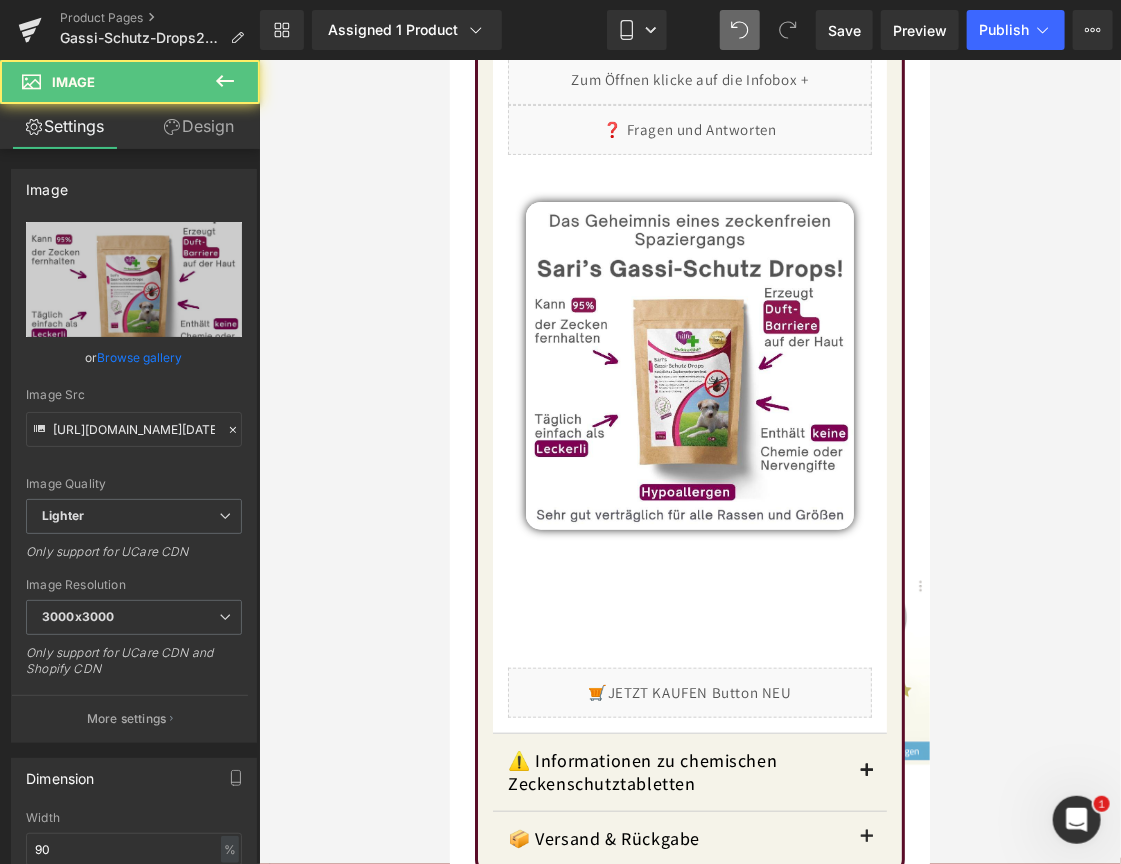 scroll, scrollTop: 2832, scrollLeft: 0, axis: vertical 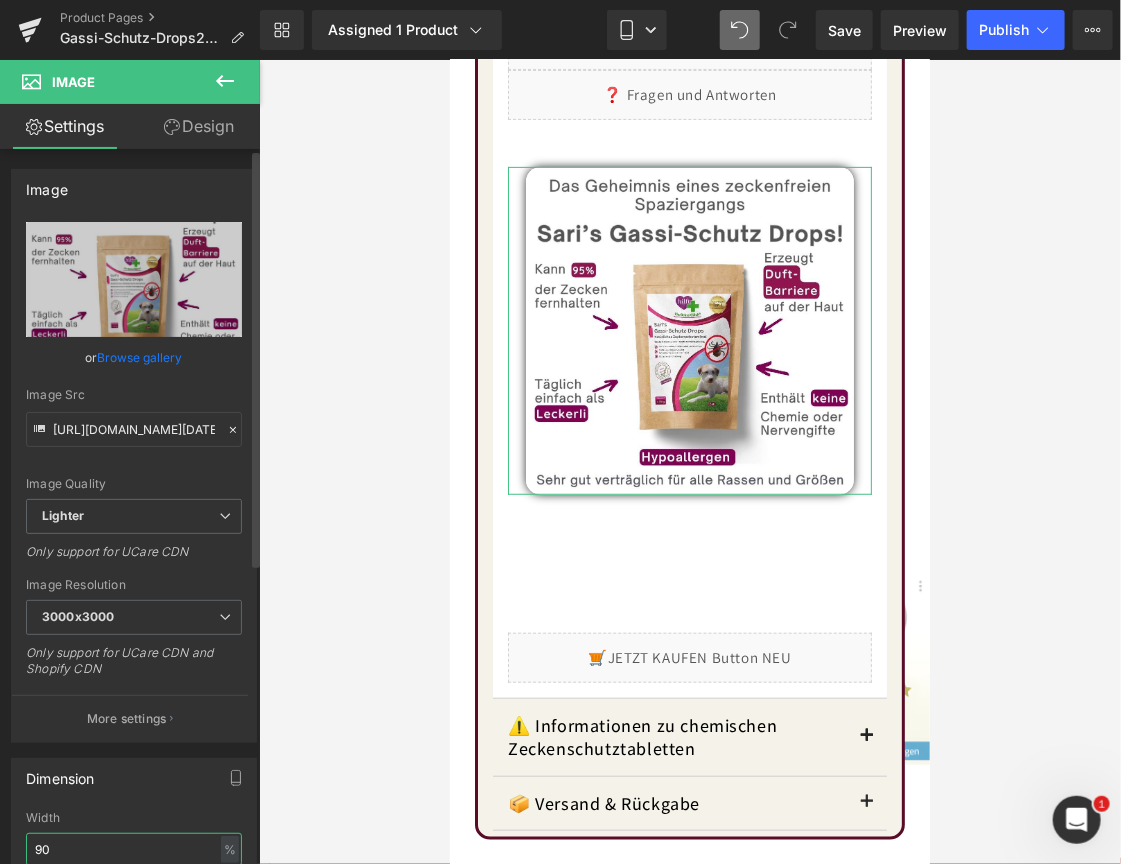 drag, startPoint x: 260, startPoint y: 768, endPoint x: 65, endPoint y: 842, distance: 208.56894 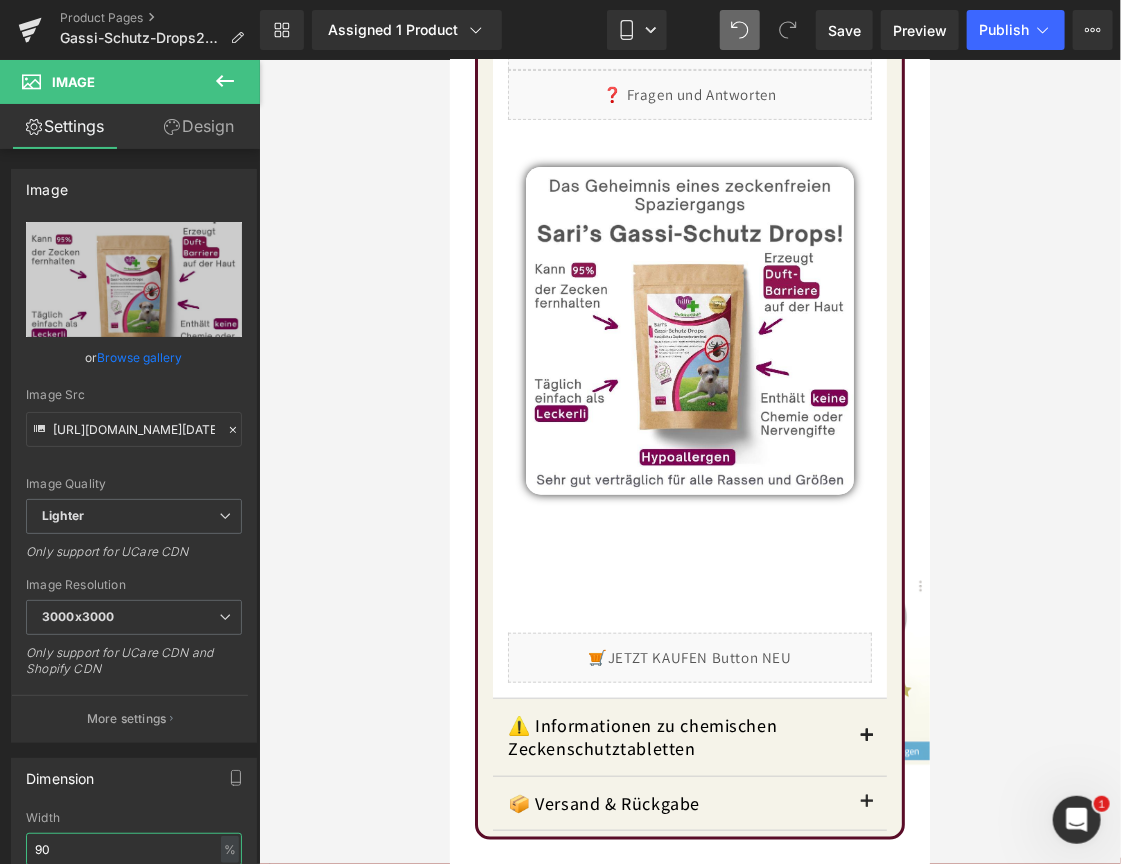 drag, startPoint x: 65, startPoint y: 842, endPoint x: -30, endPoint y: 842, distance: 95 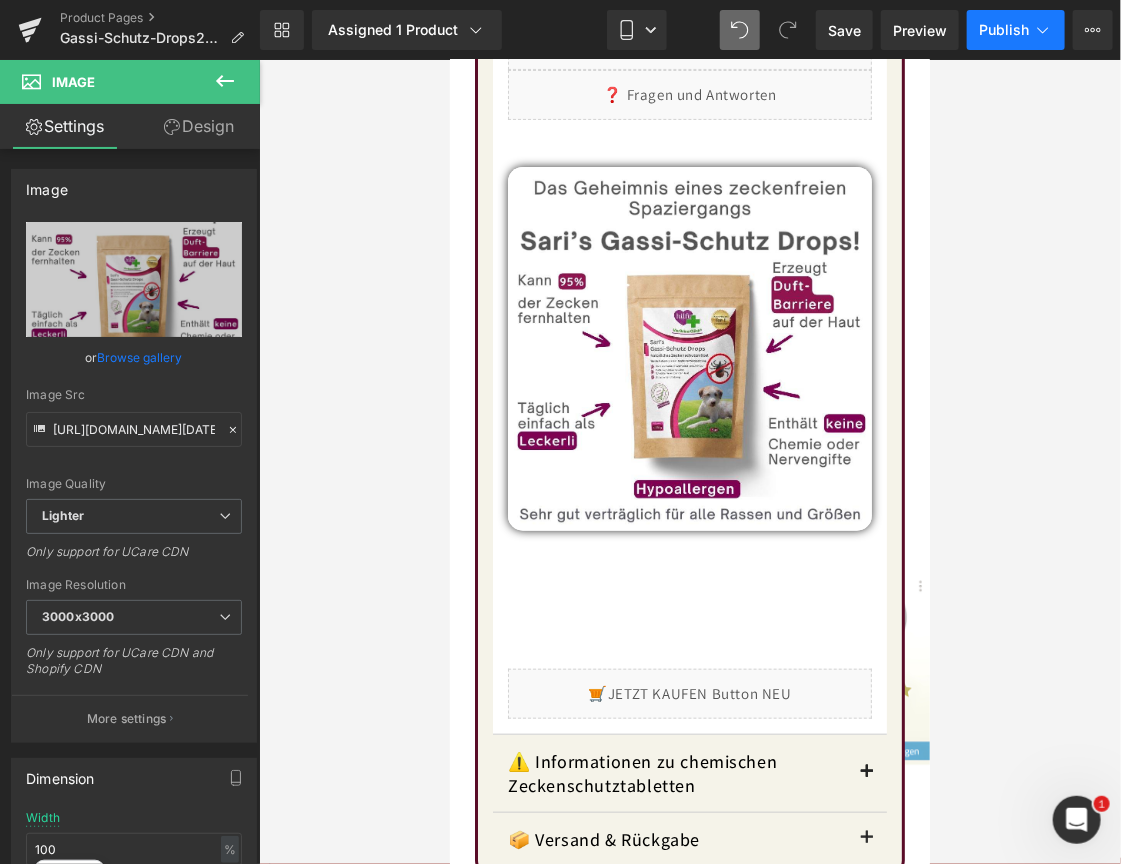 click on "Publish" at bounding box center (1004, 30) 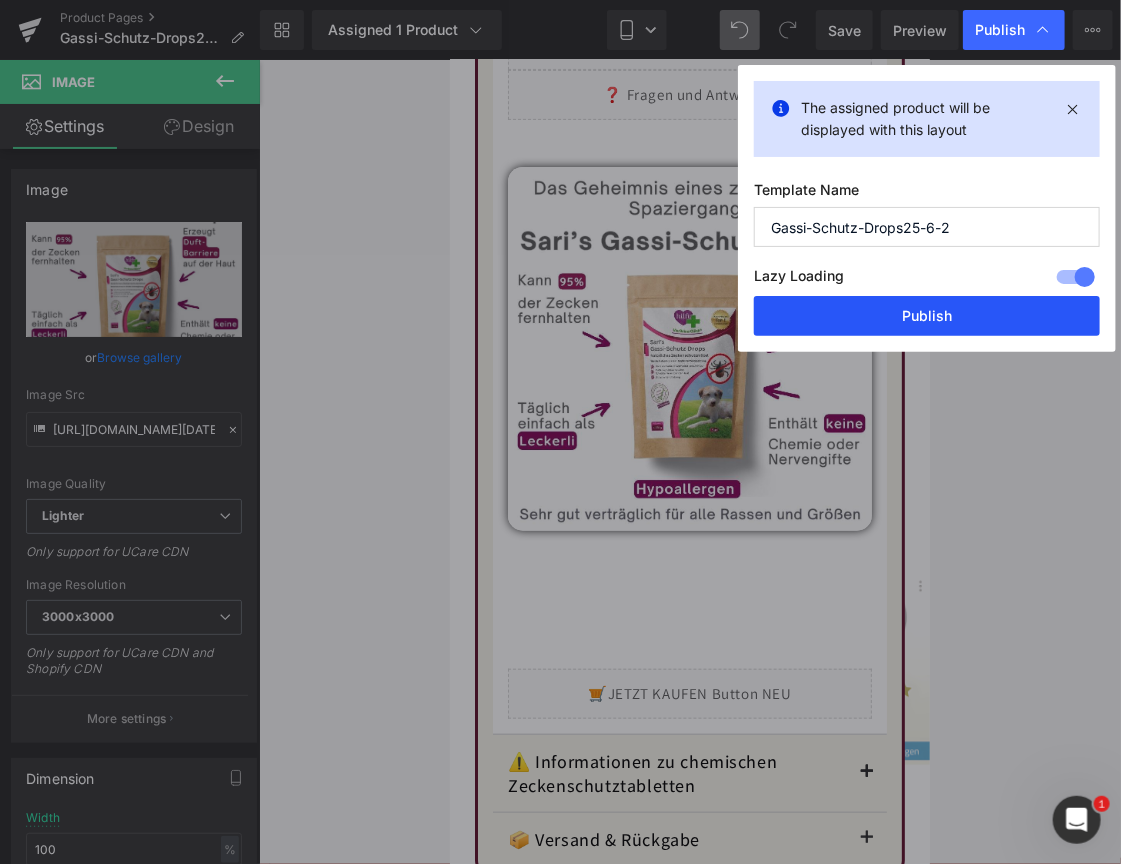 click on "Publish" at bounding box center [927, 316] 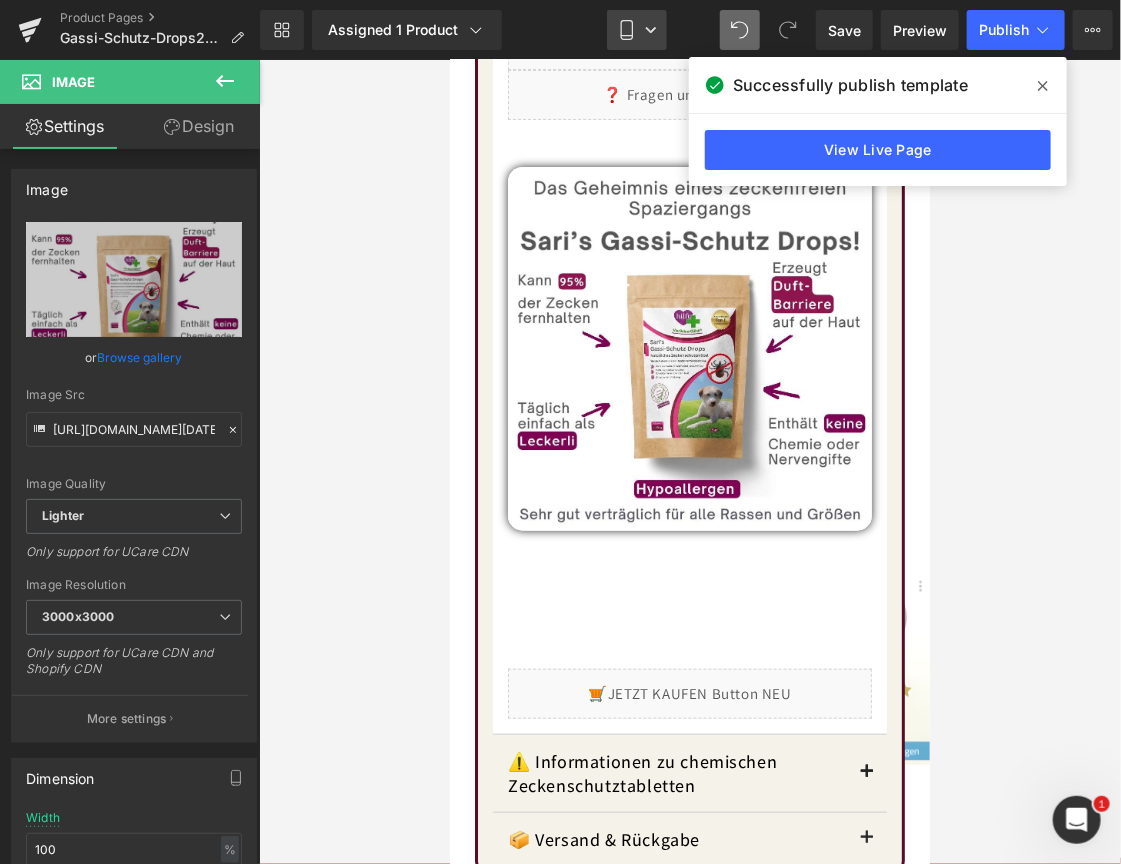 click on "Mobile" at bounding box center [637, 30] 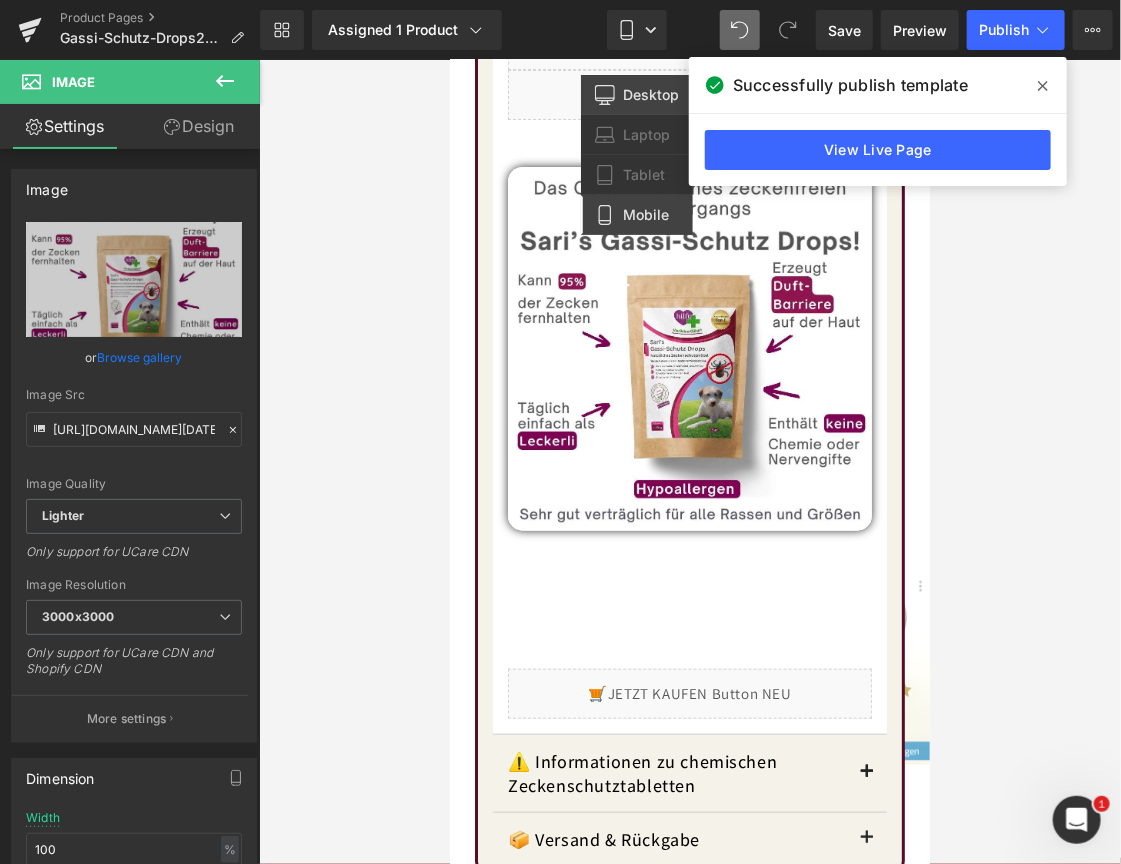 drag, startPoint x: 645, startPoint y: 91, endPoint x: 543, endPoint y: 52, distance: 109.201645 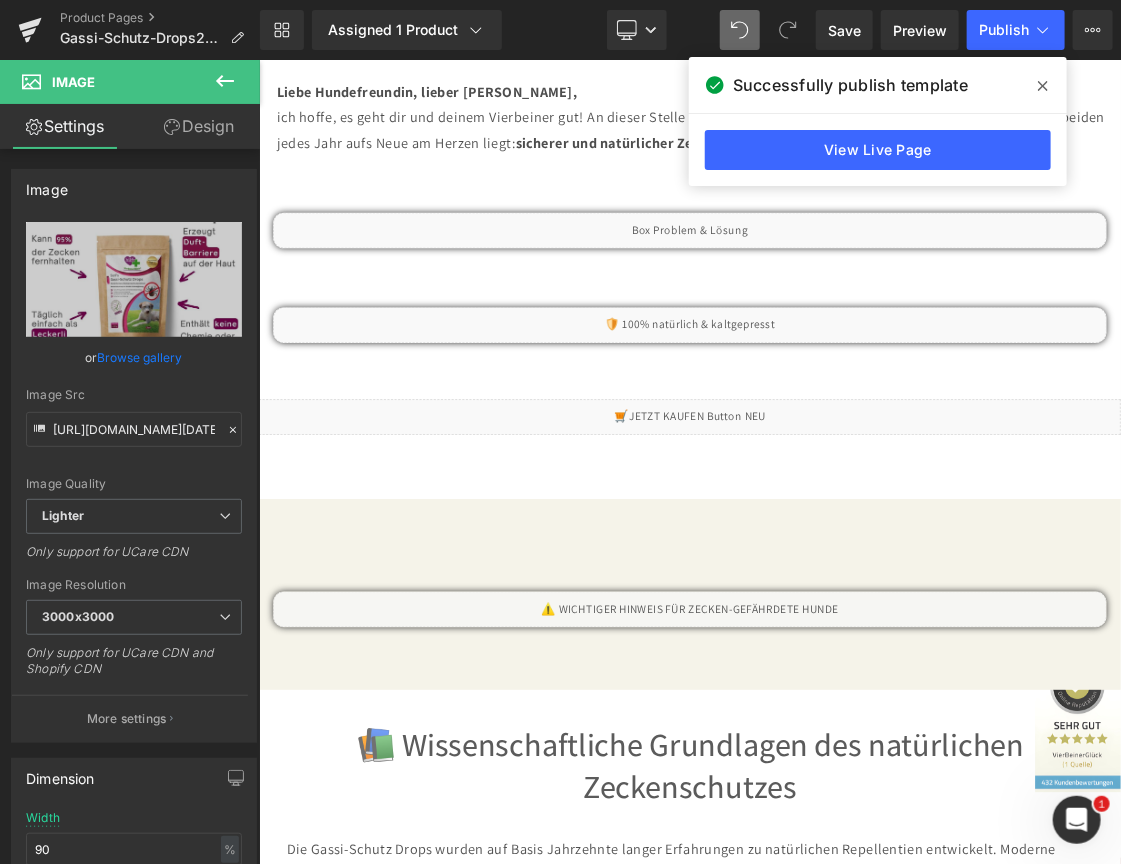 scroll, scrollTop: 3657, scrollLeft: 0, axis: vertical 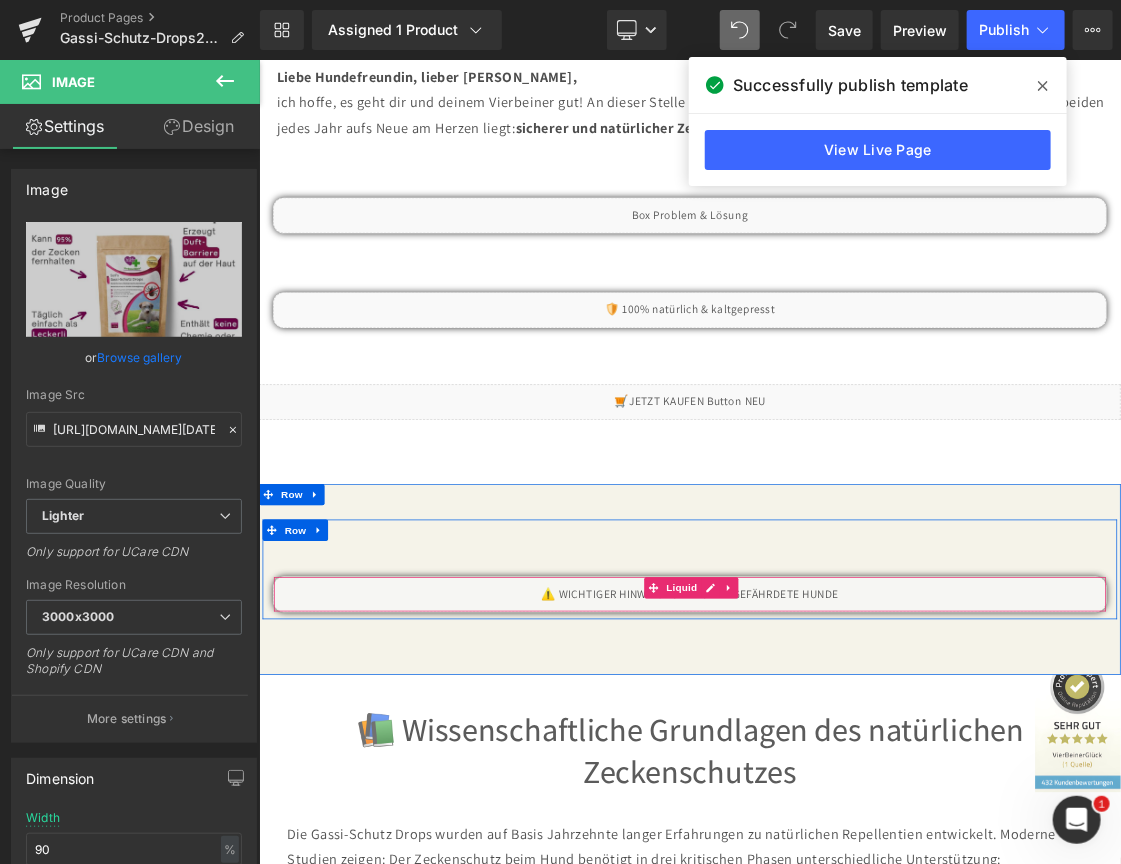 click on "Liquid" at bounding box center (863, 809) 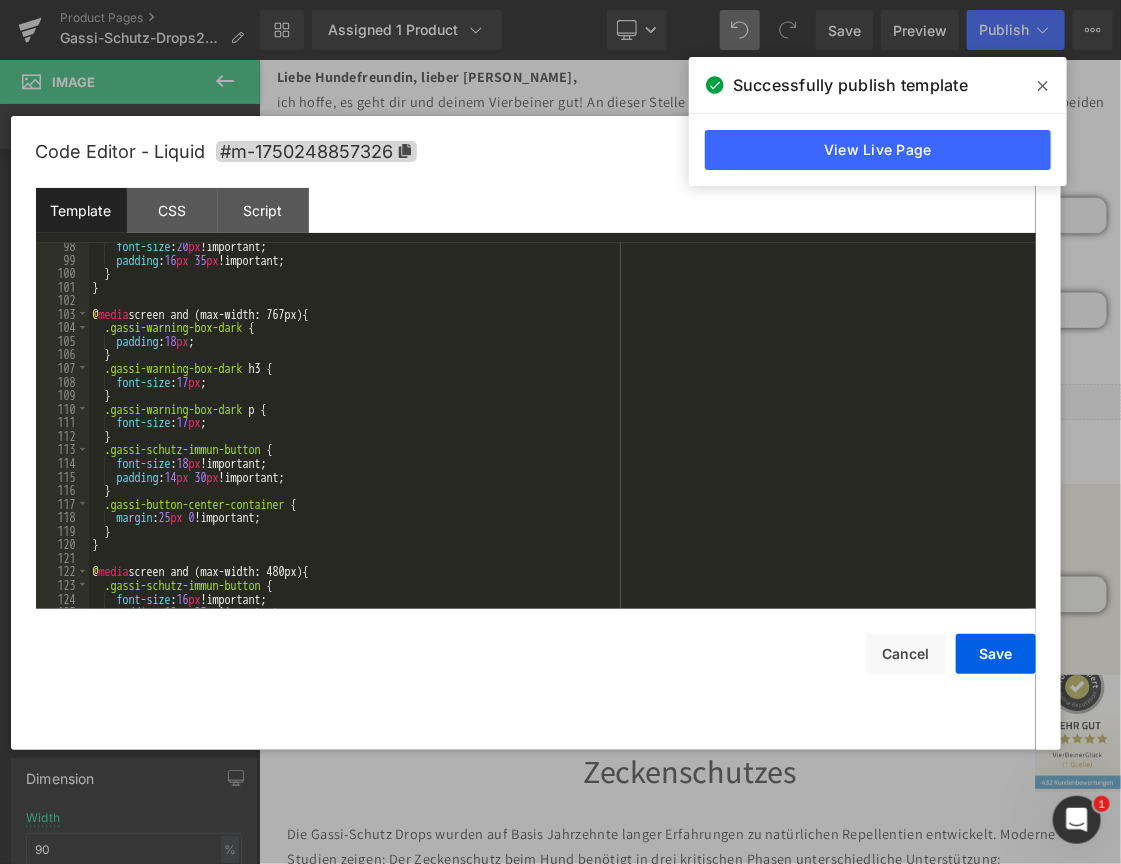 scroll, scrollTop: 1615, scrollLeft: 0, axis: vertical 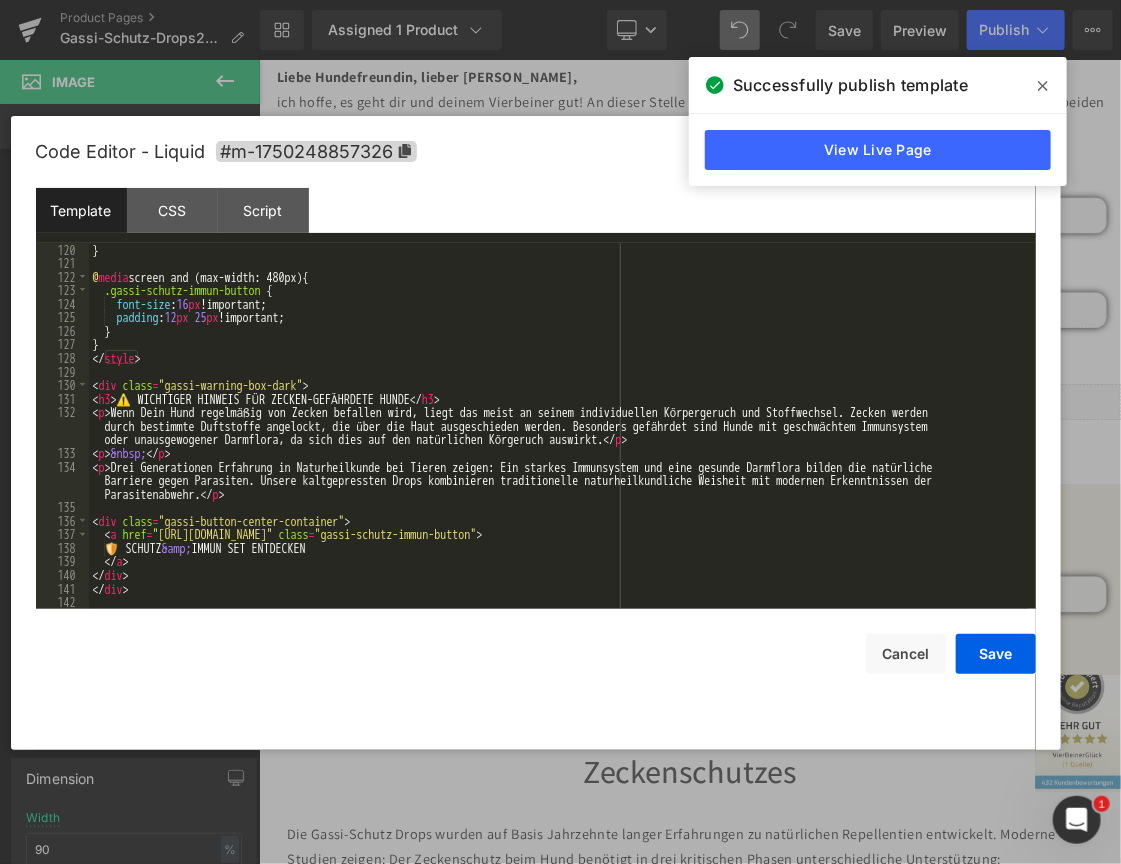 click on "} @ media  screen and (max-width: 480px)  {    .gassi-schutz-immun-button   {       font-size :  16 px  !important;       padding :  12 px   25 px  !important;    } } </ style > < div   class = "gassi-warning-box-dark" > < h3 > ⚠️ WICHTIGER HINWEIS FÜR ZECKEN-GEFÄHRDETE HUNDE </ h3 > < p > Wenn Dein Hund regelmäßig von Zecken befallen wird, liegt das meist an seinem individuellen Körpergeruch und Stoffwechsel. Zecken werden     durch bestimmte Duftstoffe angelockt, die über die Haut ausgeschieden werden. Besonders gefährdet sind Hunde mit geschwächtem Immunsystem     oder unausgewogener Darmflora, da sich dies auf den natürlichen Körgeruch auswirkt. </ p > < p > &nbsp; </ p > < p > Drei Generationen Erfahrung in Naturheilkunde bei Tieren zeigen: Ein starkes Immunsystem und eine gesunde Darmflora bilden die natürliche     Barriere gegen Parasiten. Unsere kaltgepressten Drops kombinieren traditionelle naturheilkundliche Weisheit mit modernen Erkenntnissen der     Parasitenabwehr. </ p > <" at bounding box center [558, 440] 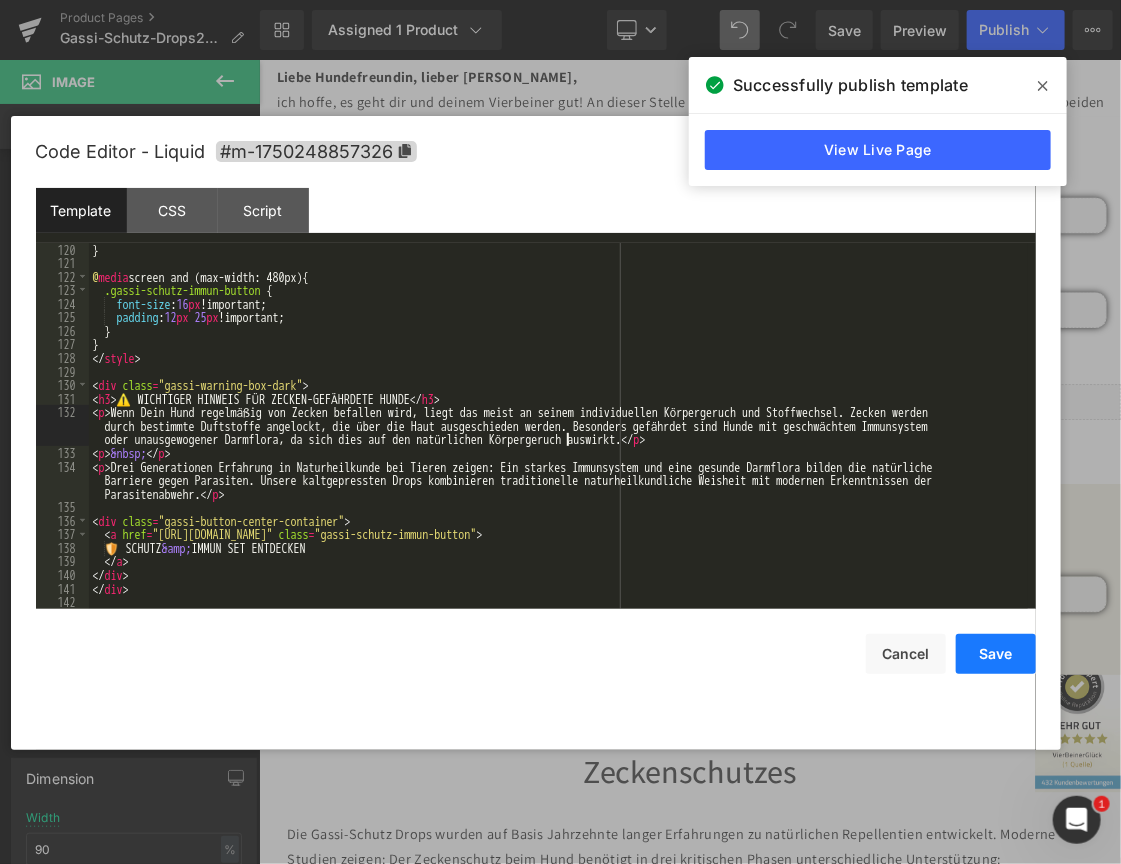 click on "Save" at bounding box center (996, 654) 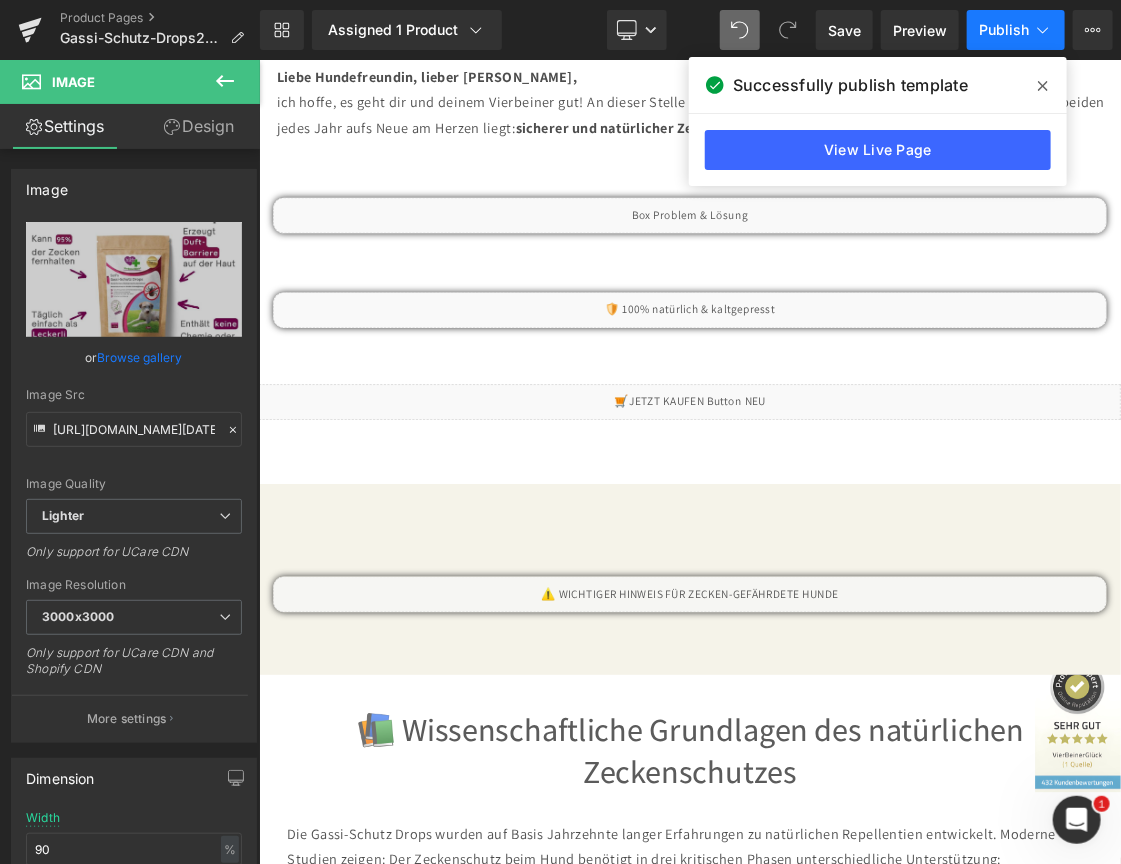 click on "Publish" at bounding box center [1004, 30] 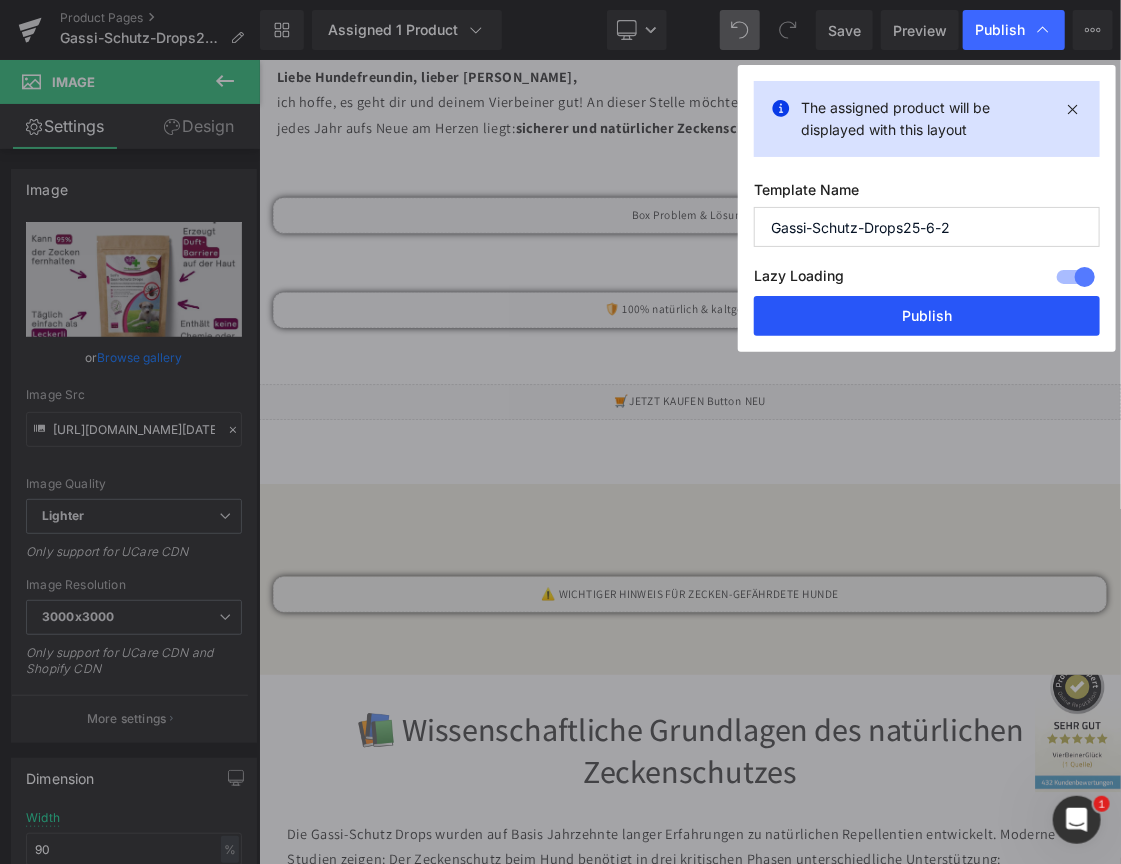 click on "Publish" at bounding box center (927, 316) 